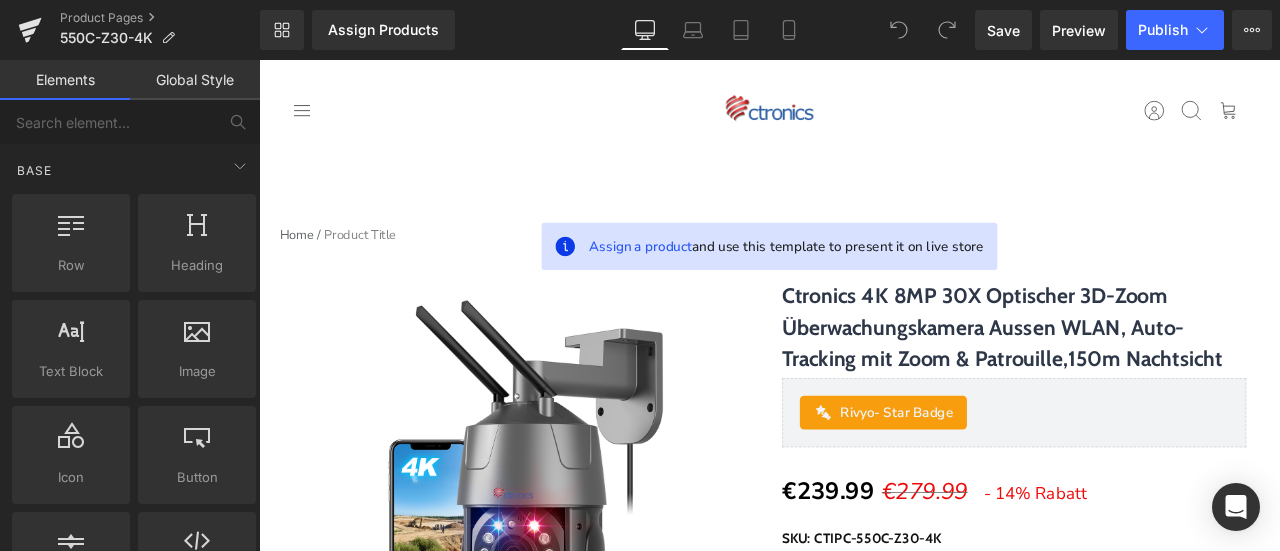 scroll, scrollTop: 500, scrollLeft: 0, axis: vertical 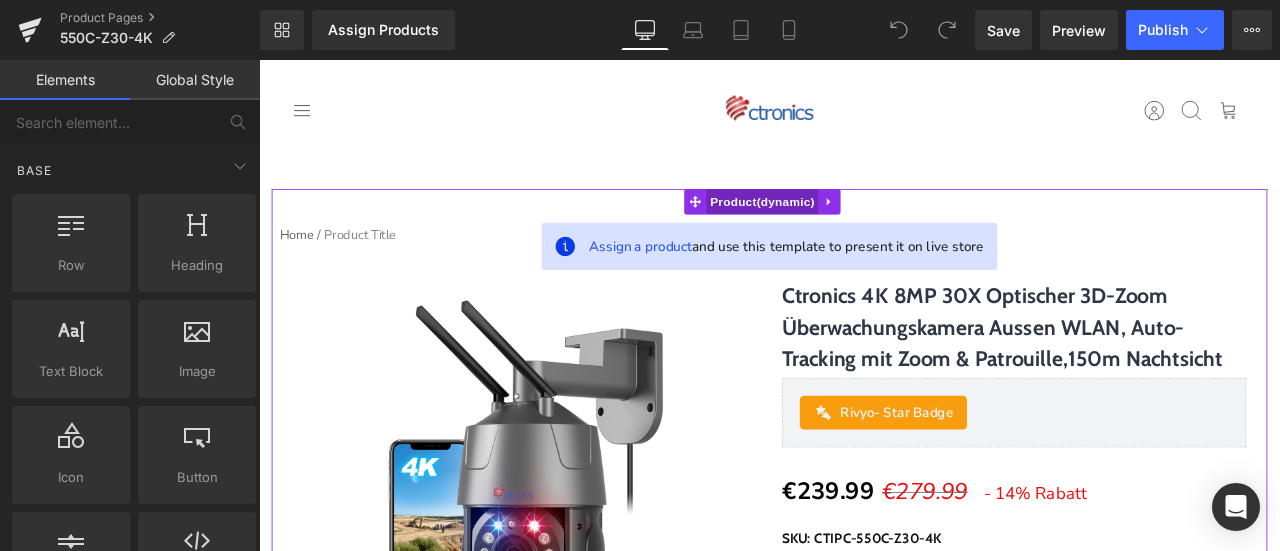 click on "Product" at bounding box center [856, 228] 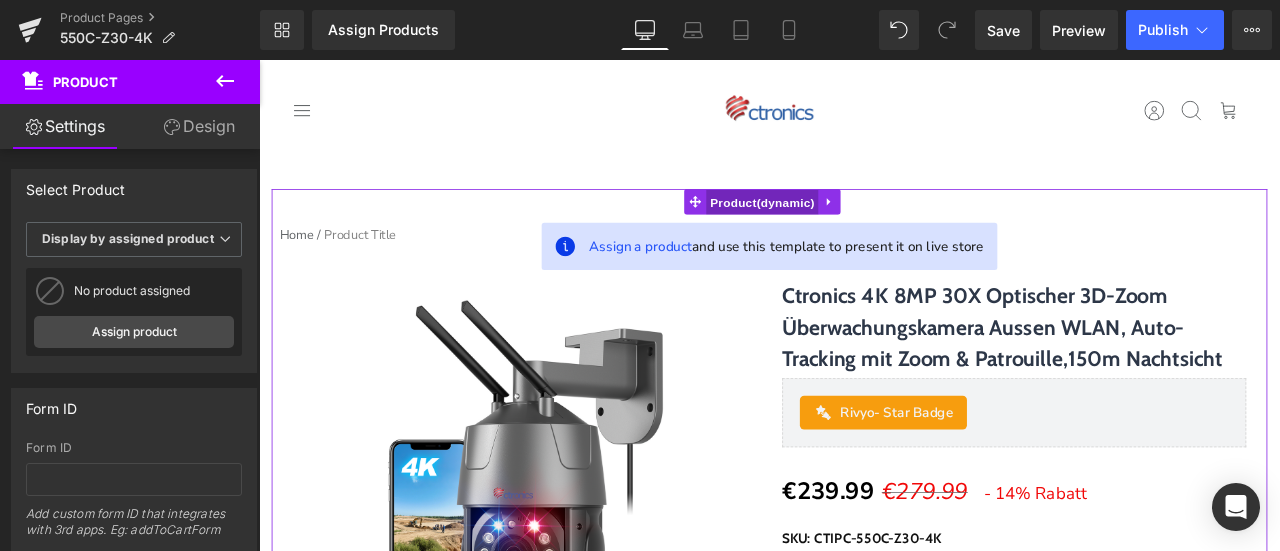 click on "Product" at bounding box center (856, 229) 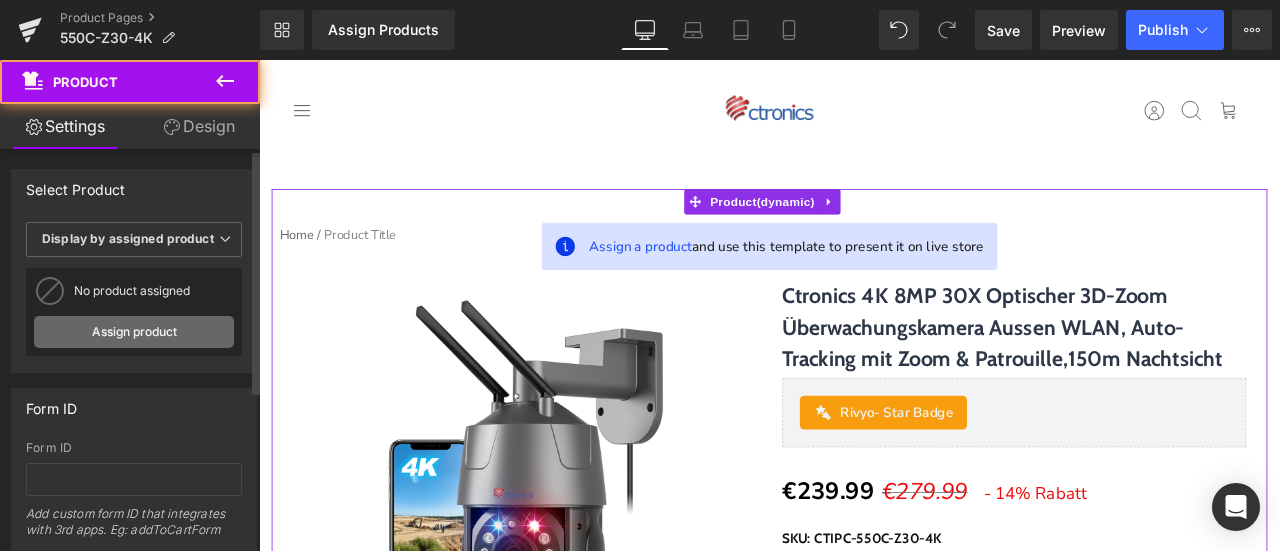 click on "Assign product" at bounding box center [134, 332] 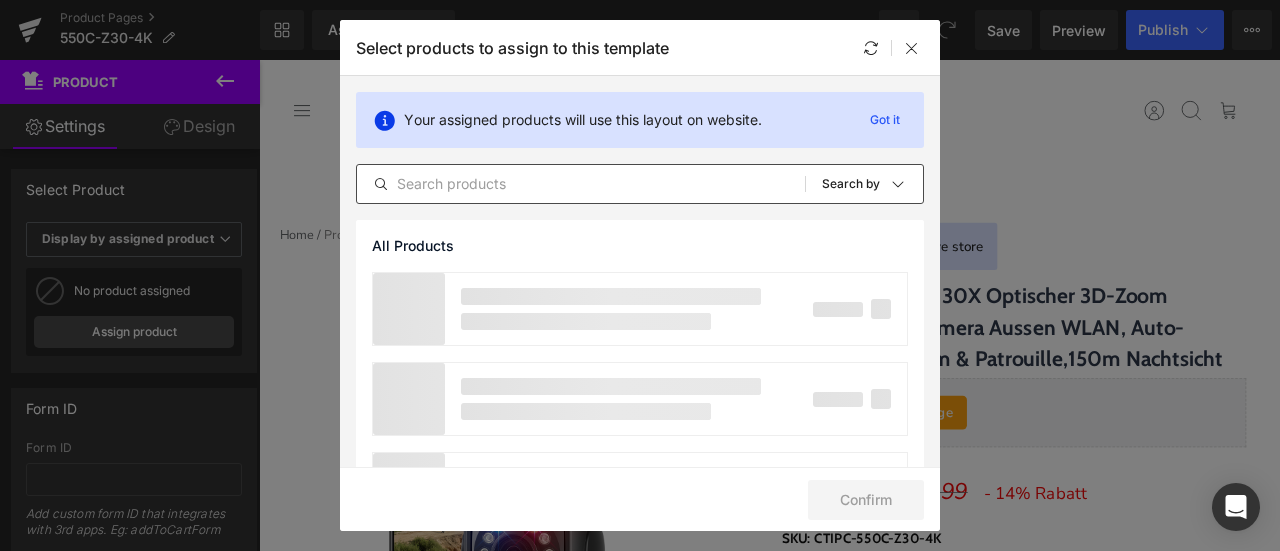 click at bounding box center [581, 184] 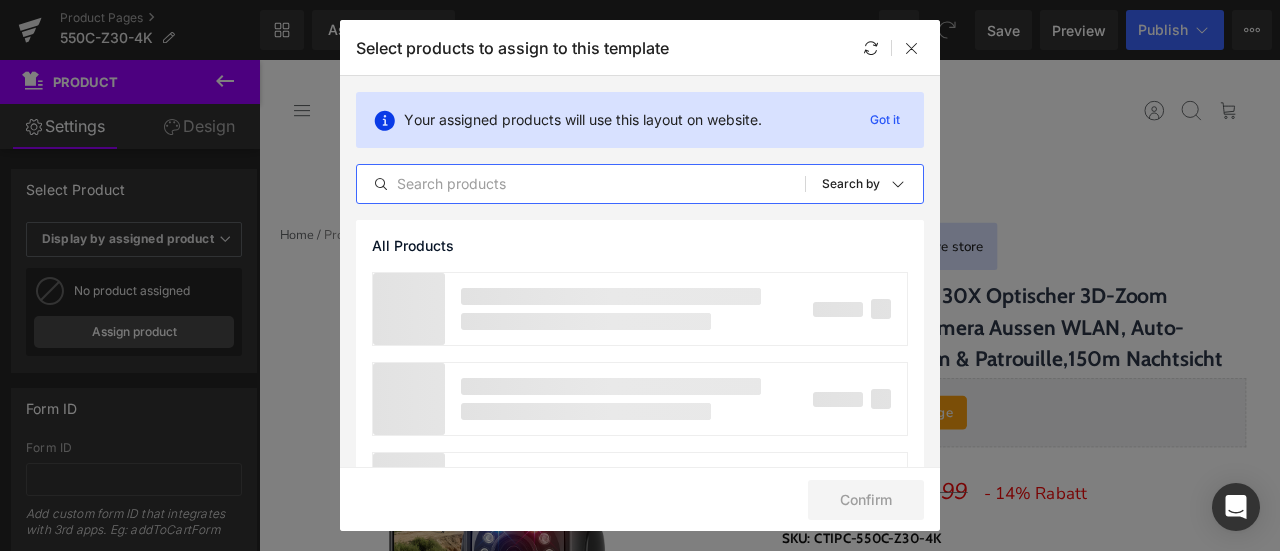 paste on "Ctronics 4K 8MP 30X Optischer 3D-Zoom Überwachungskamera Aussen WLAN, Auto-Tracking mit Zoom & Patrouille,150m Nachtsicht" 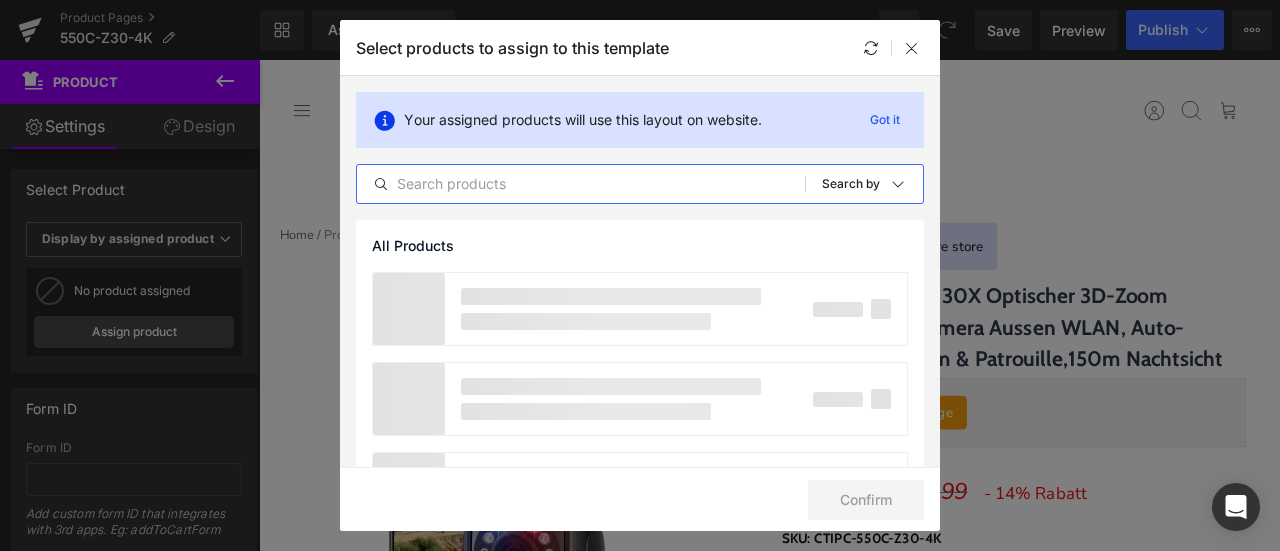 type on "Ctronics 4K 8MP 30X Optischer 3D-Zoom Überwachungskamera Aussen WLAN, Auto-Tracking mit Zoom & Patrouille,150m Nachtsicht" 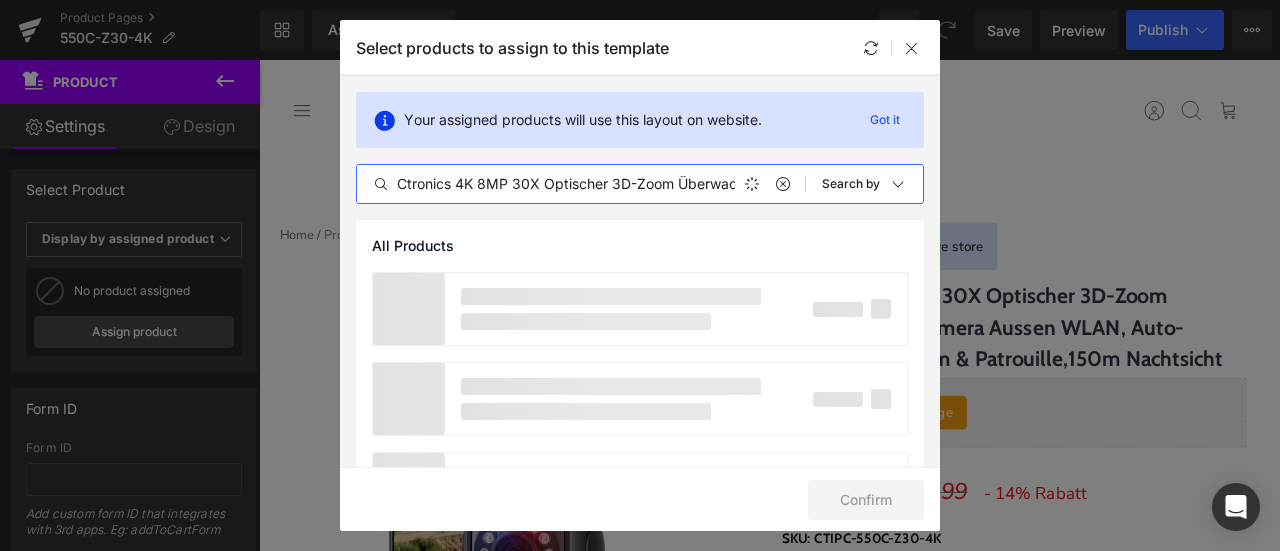 scroll, scrollTop: 0, scrollLeft: 560, axis: horizontal 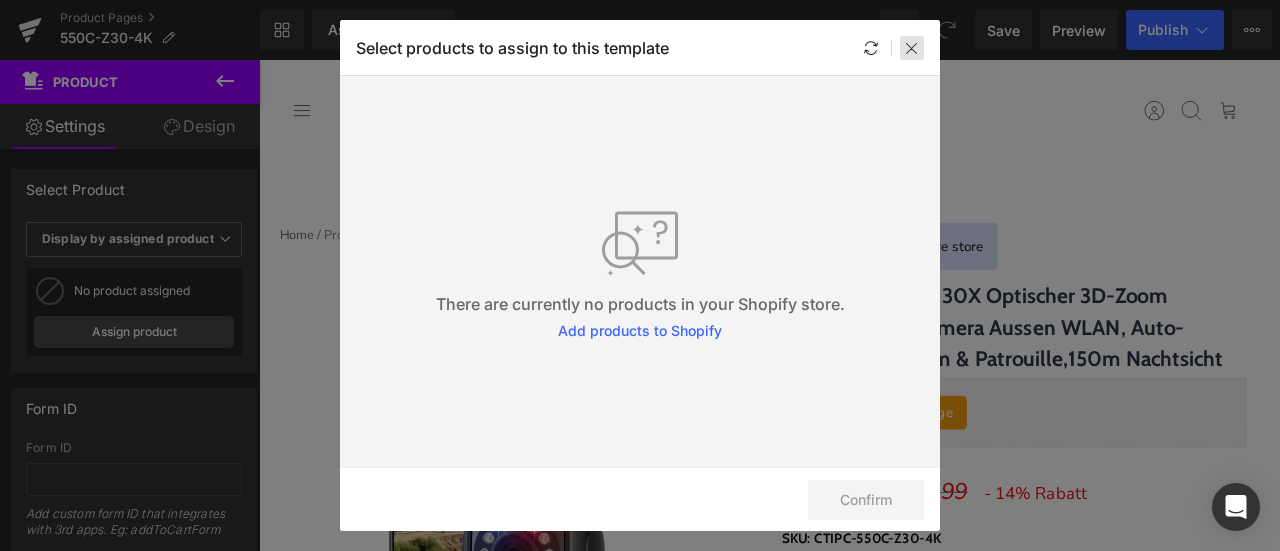 click at bounding box center (912, 48) 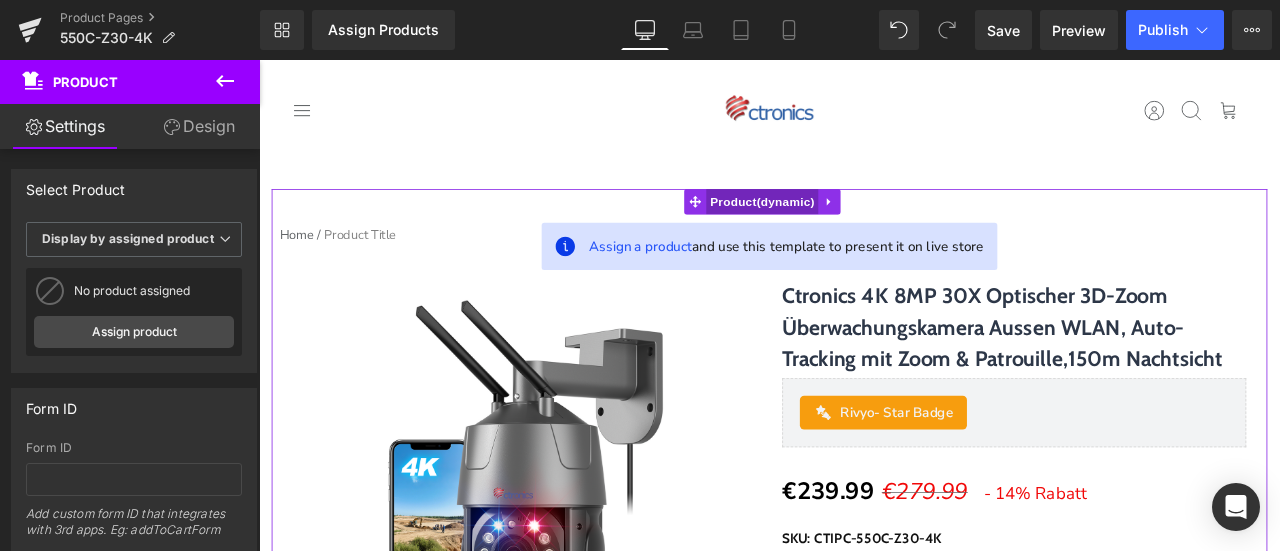 click on "Product" at bounding box center (856, 228) 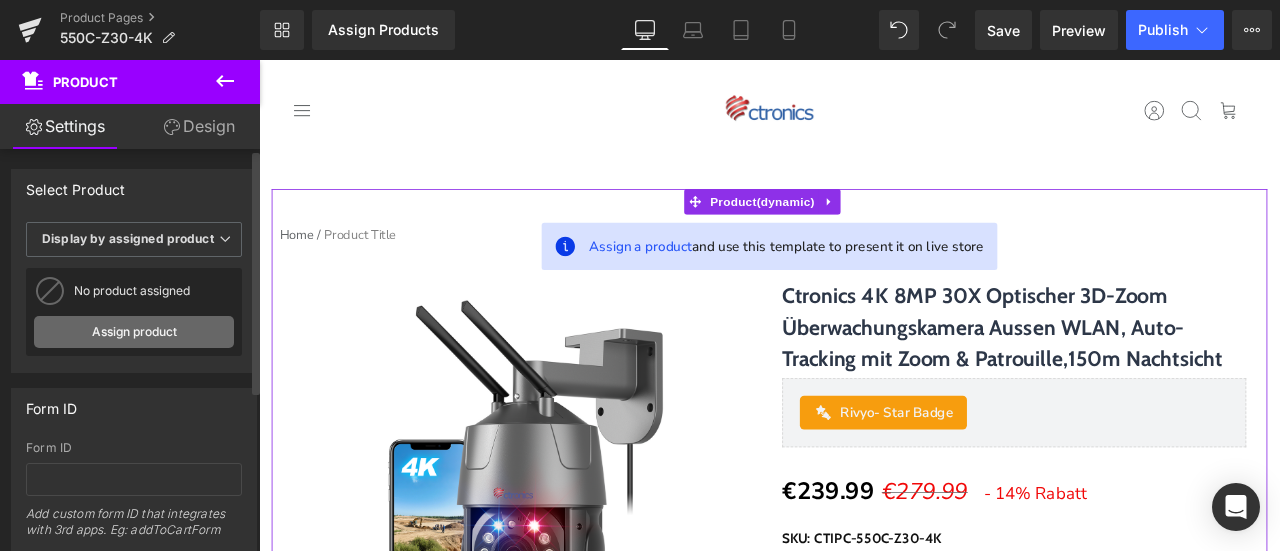 click on "Assign product" at bounding box center [134, 332] 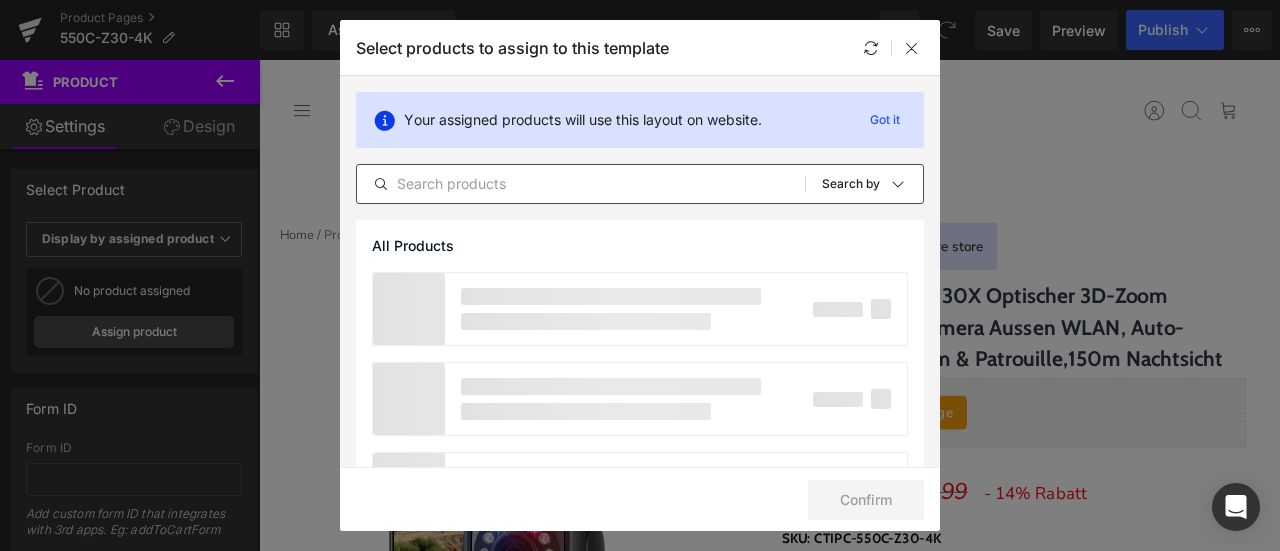 click at bounding box center (581, 184) 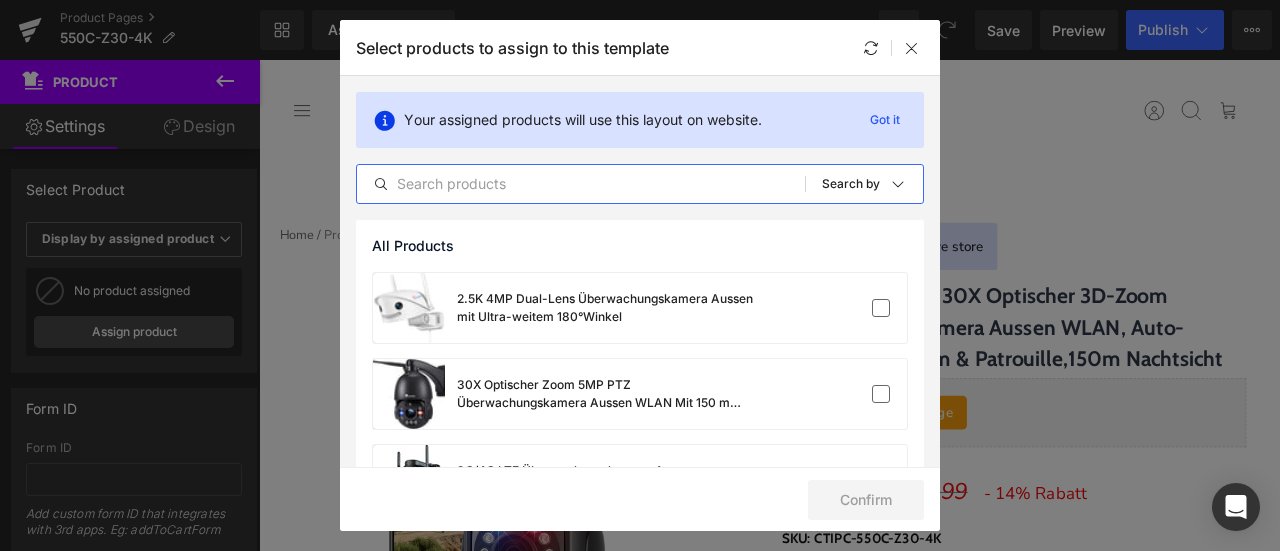 paste on "Ctronics 4K 8MP 30X Optischer 3D-Zoom Überwachungskamera Aussen WLAN, Auto-Tracking mit Zoom & Patrouille,150m Nachtsicht" 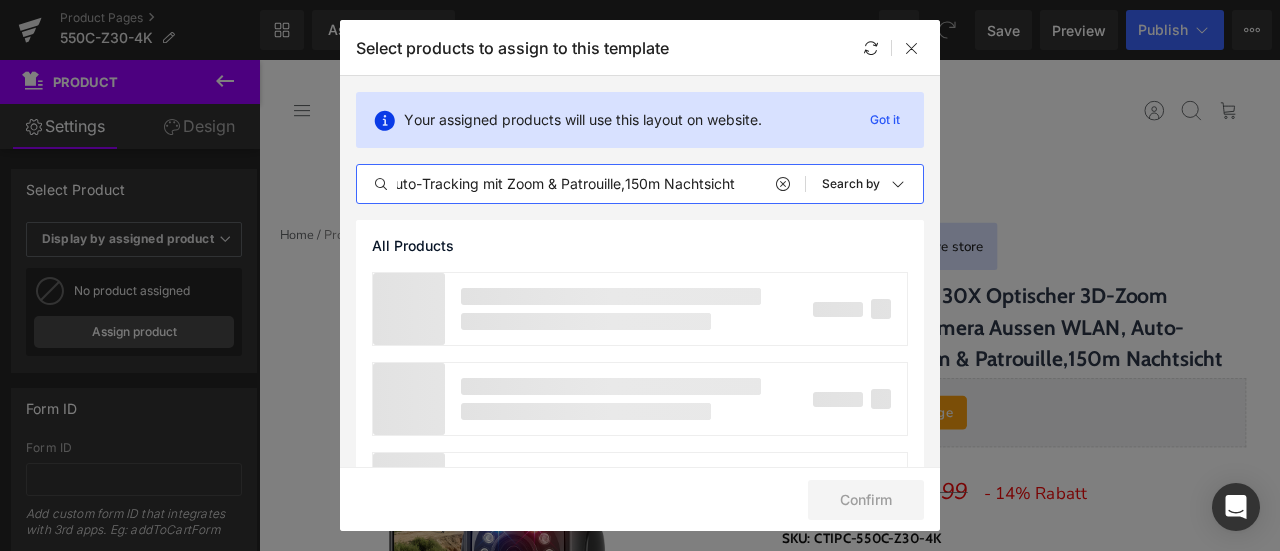 scroll, scrollTop: 0, scrollLeft: 552, axis: horizontal 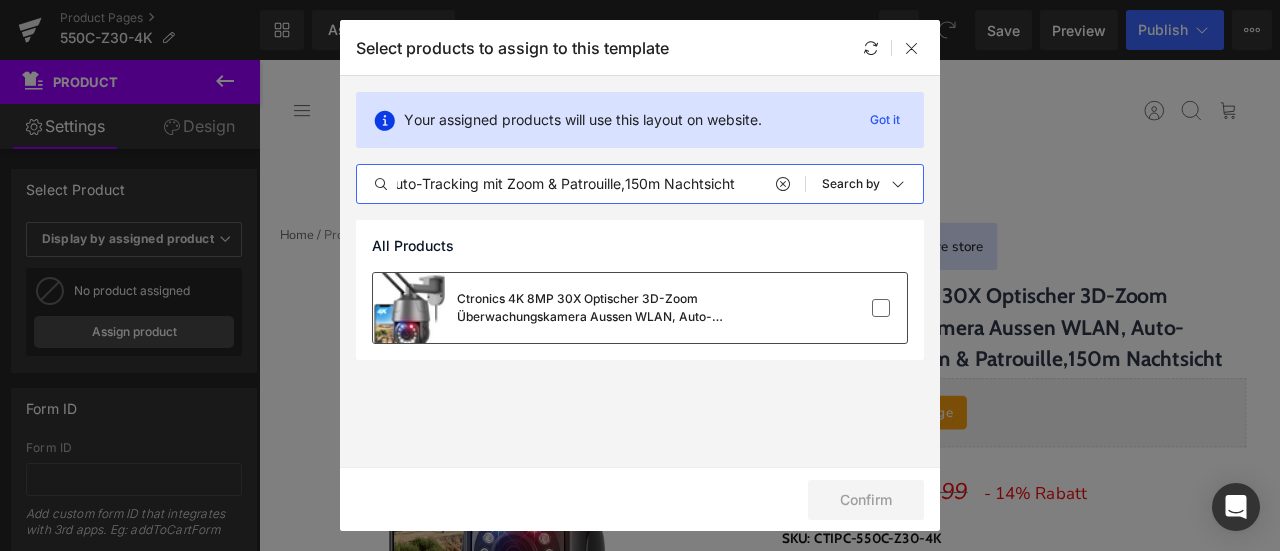 type on "Ctronics 4K 8MP 30X Optischer 3D-Zoom Überwachungskamera Aussen WLAN, Auto-Tracking mit Zoom & Patrouille,150m Nachtsicht" 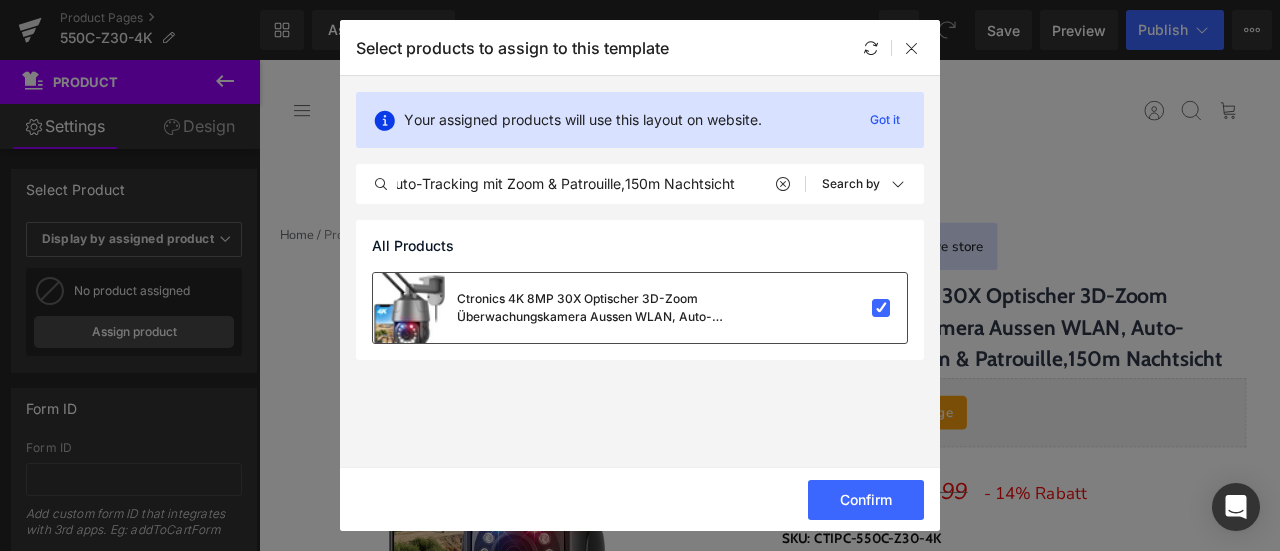 scroll, scrollTop: 0, scrollLeft: 0, axis: both 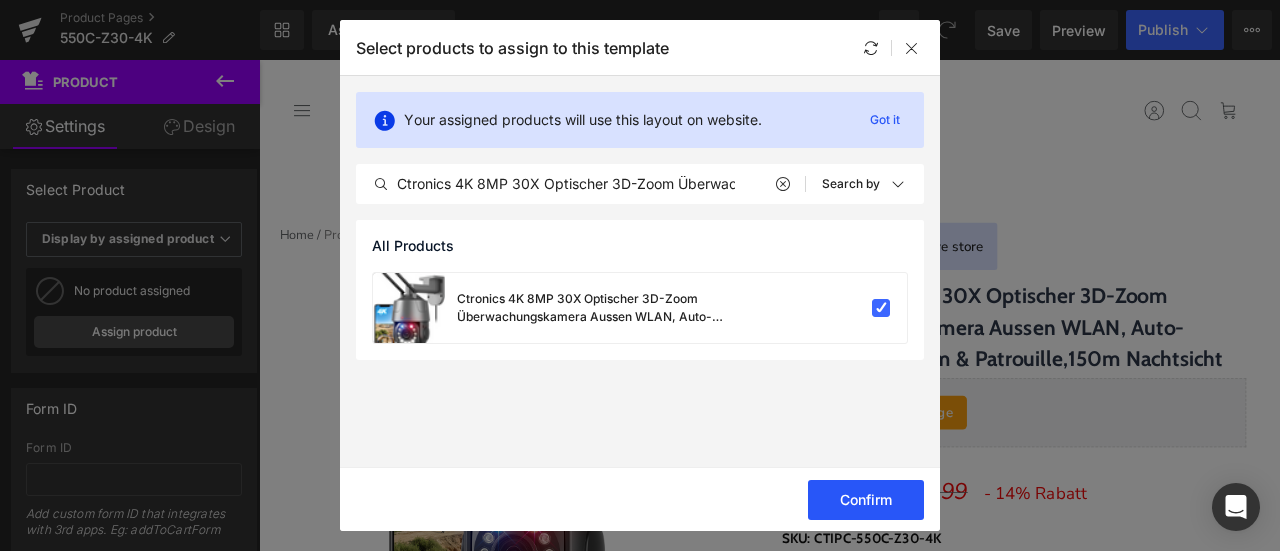 click on "Confirm" at bounding box center [866, 500] 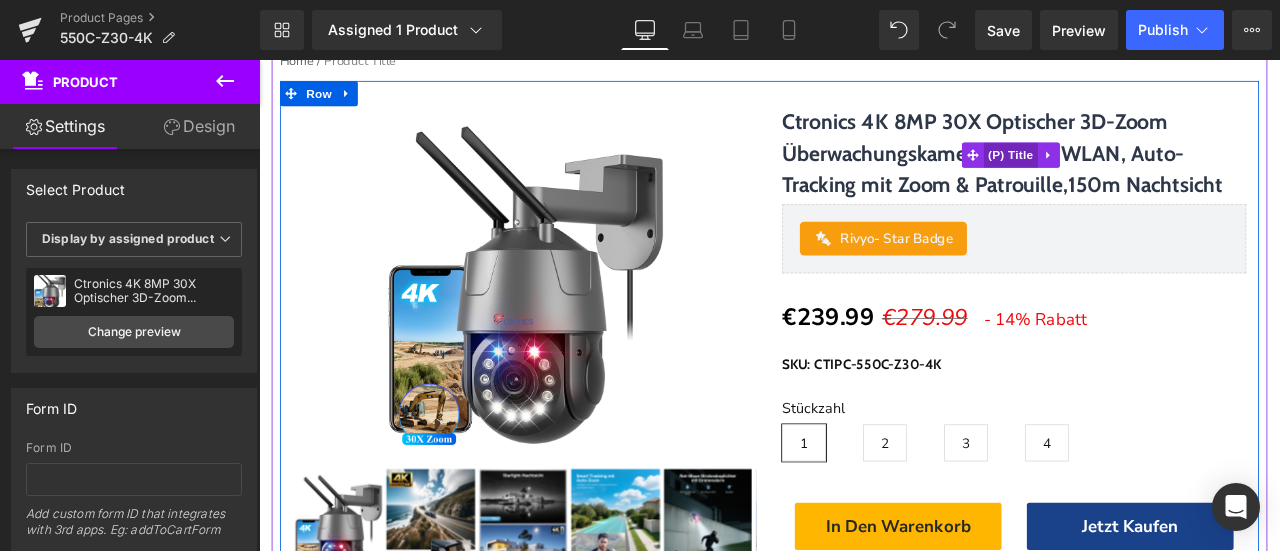 scroll, scrollTop: 0, scrollLeft: 0, axis: both 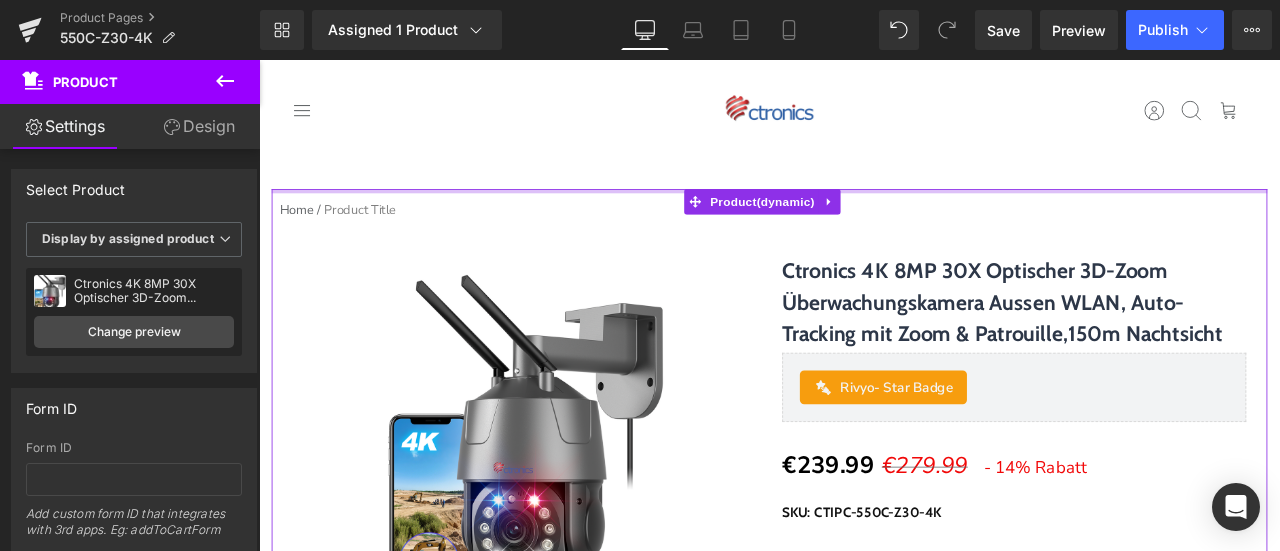 drag, startPoint x: 662, startPoint y: 231, endPoint x: 658, endPoint y: 198, distance: 33.24154 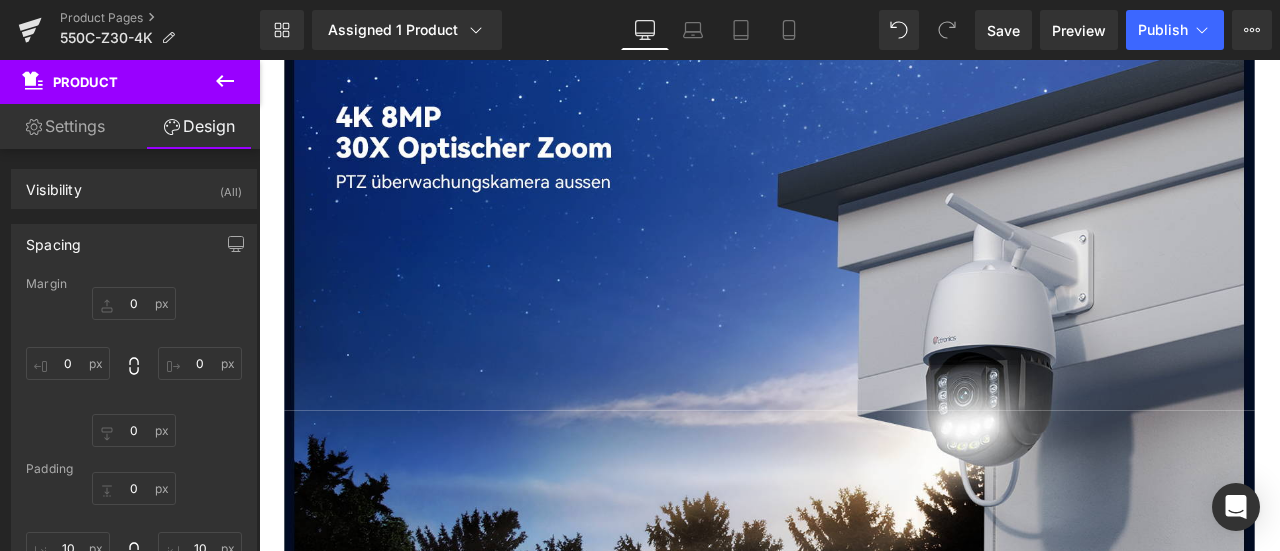scroll, scrollTop: 1100, scrollLeft: 0, axis: vertical 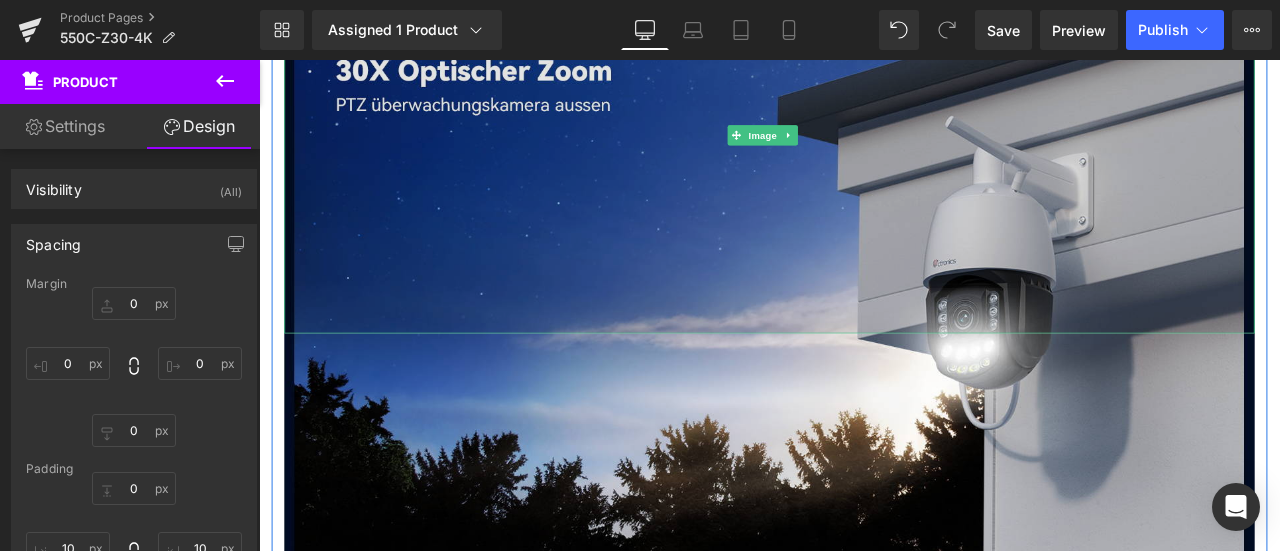 click at bounding box center [864, 148] 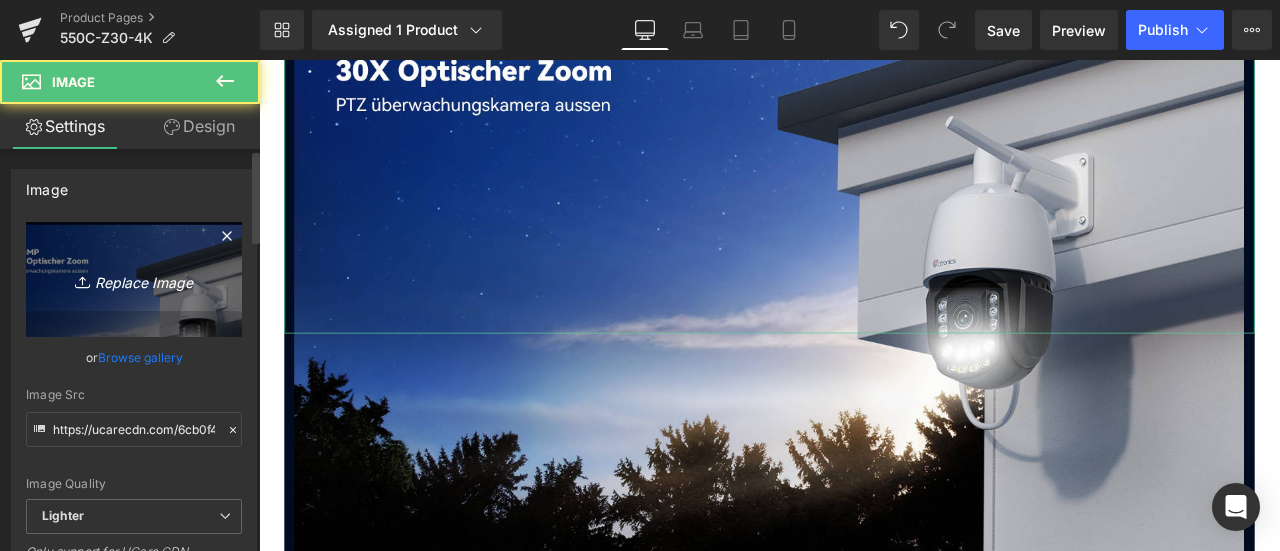 click on "Replace Image" at bounding box center (134, 279) 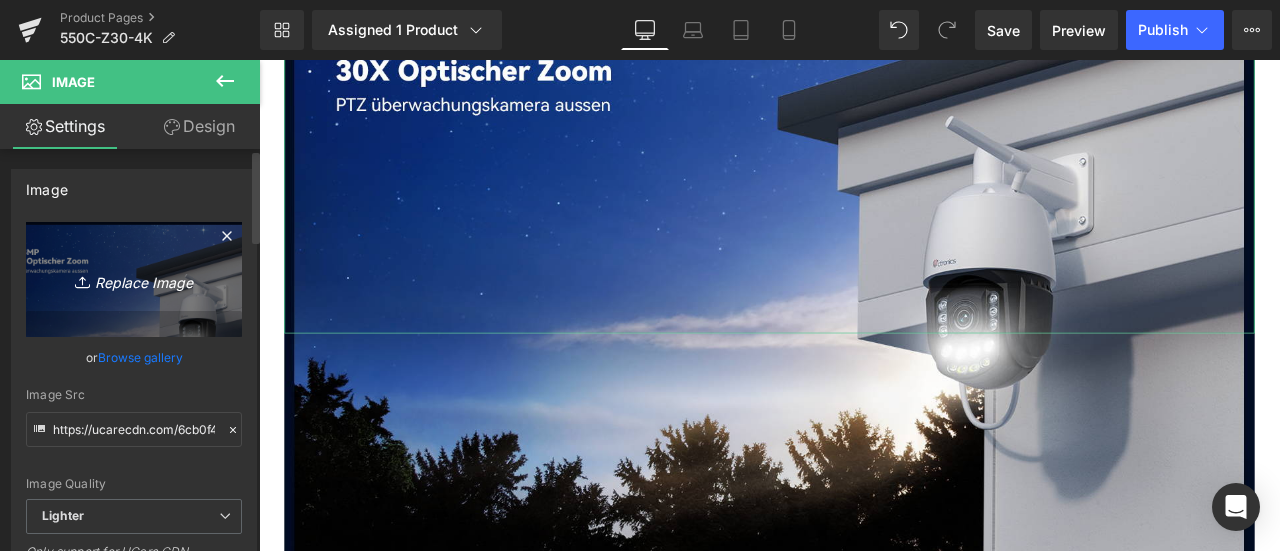 type on "C:\fakepath\画板 9.png" 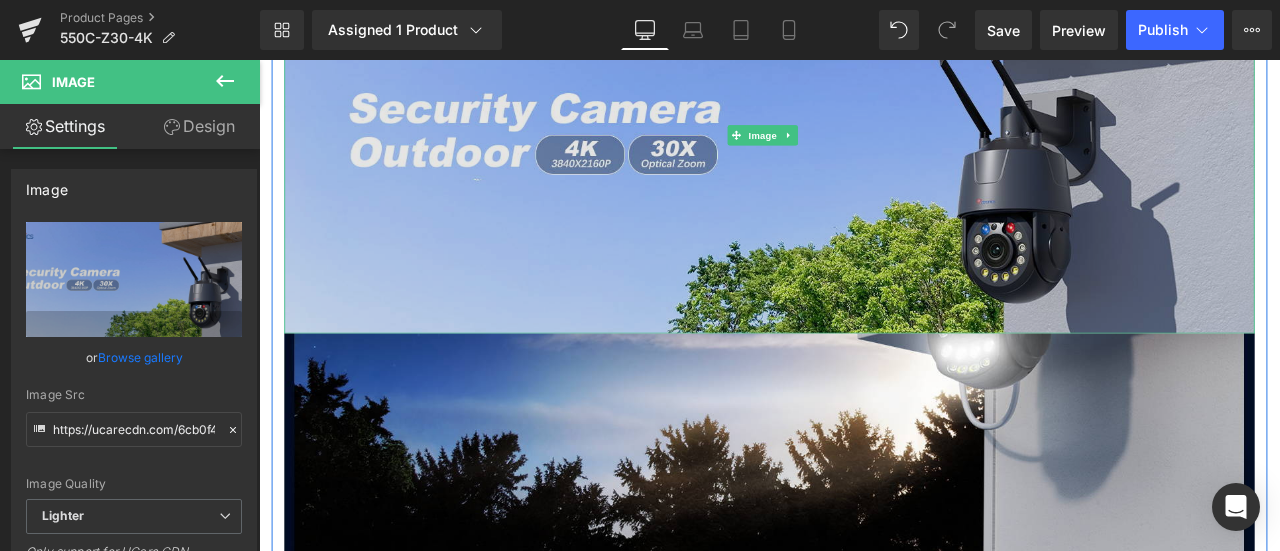 scroll, scrollTop: 1400, scrollLeft: 0, axis: vertical 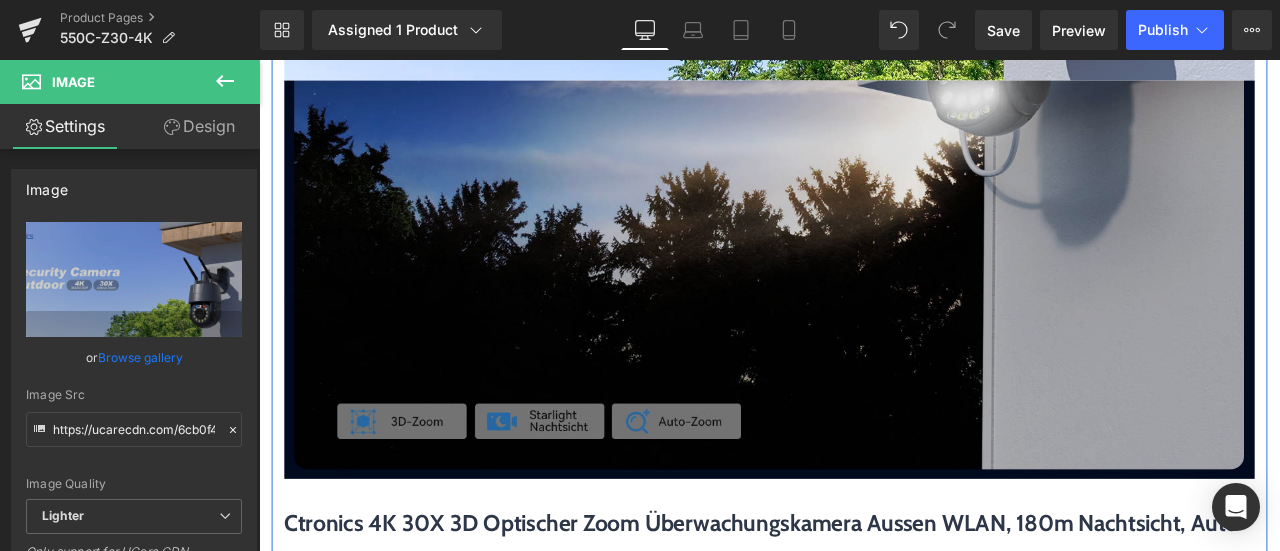 click at bounding box center [864, 319] 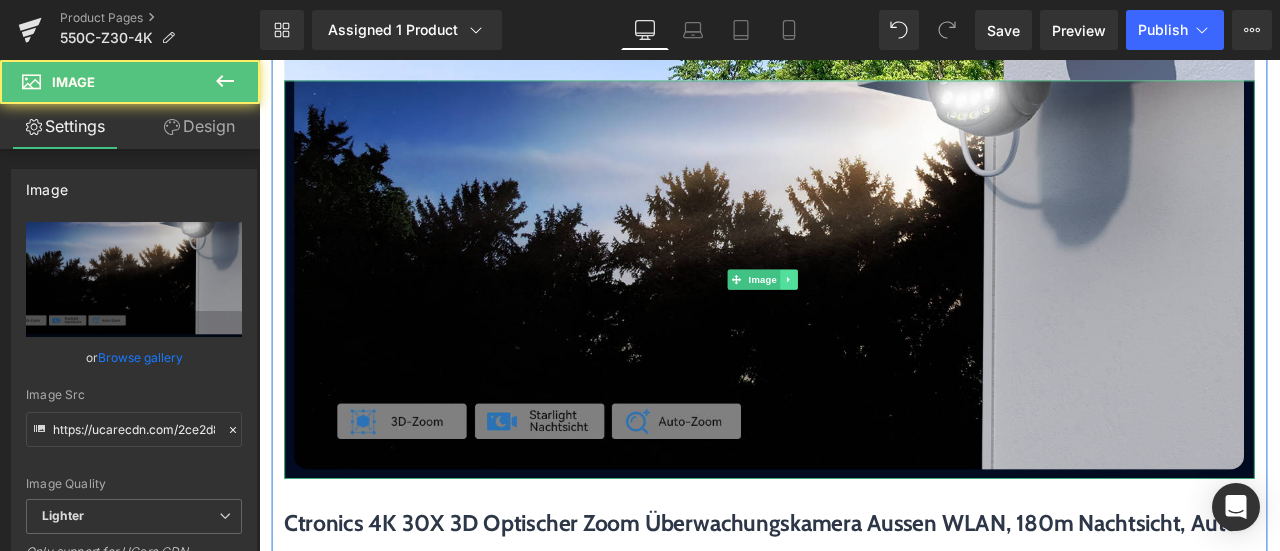 click 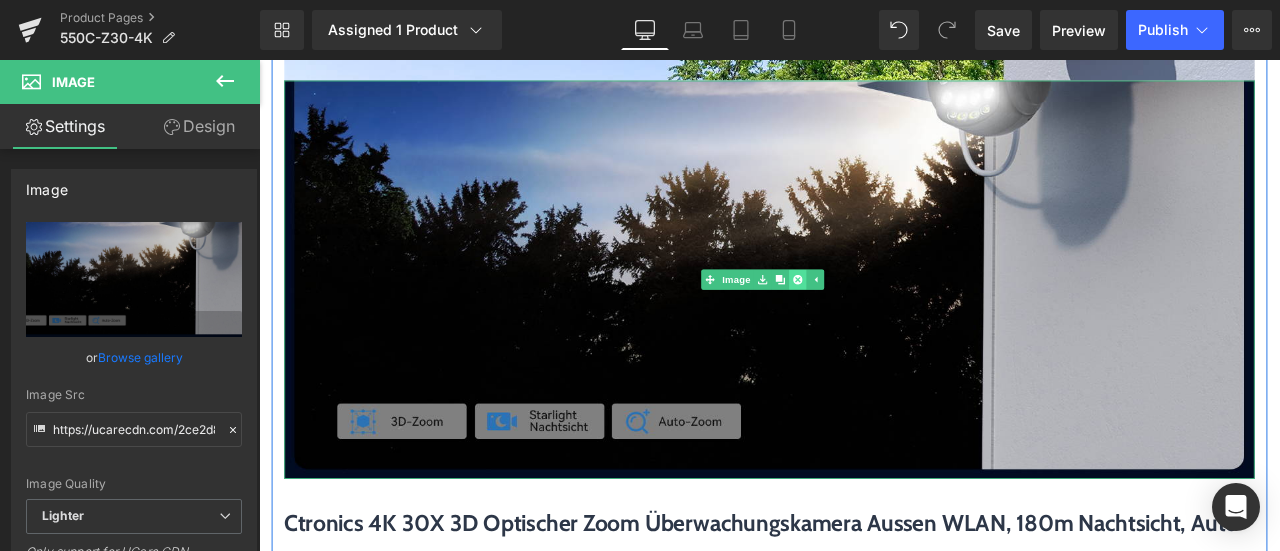 click 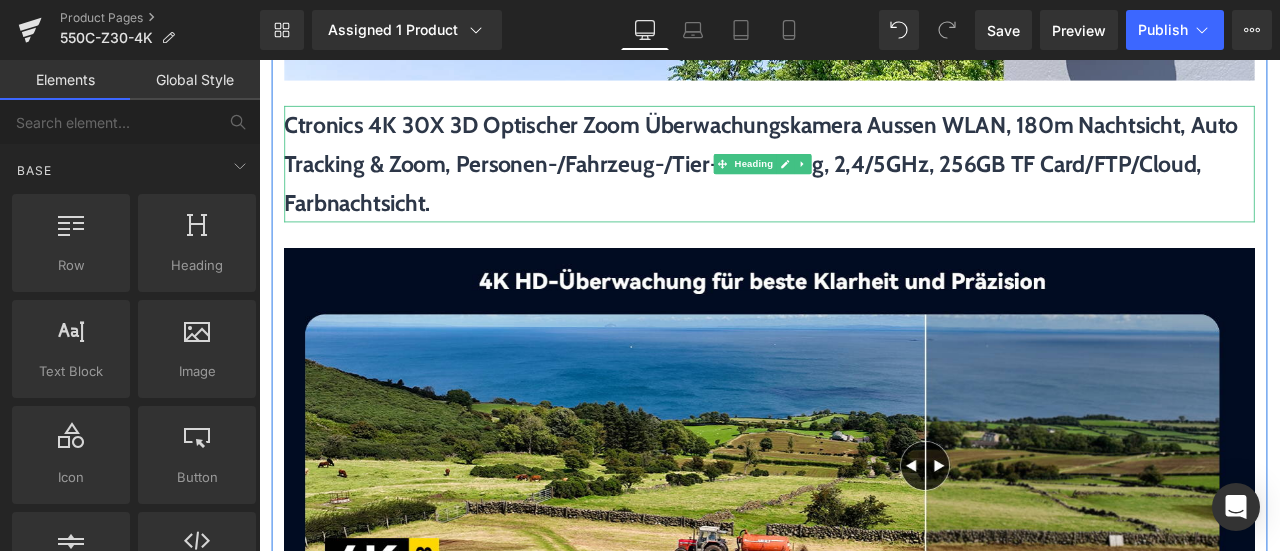 click on "Ctronics 4K 30X 3D Optischer Zoom Überwachungskamera Aussen WLAN, 180m Nachtsicht, Auto Tracking & Zoom, Personen-/Fahrzeug-/Tier-Erkennung, 2,4/5GHz, 256GB TF Card/FTP/Cloud, Farbnachtsicht." at bounding box center (854, 182) 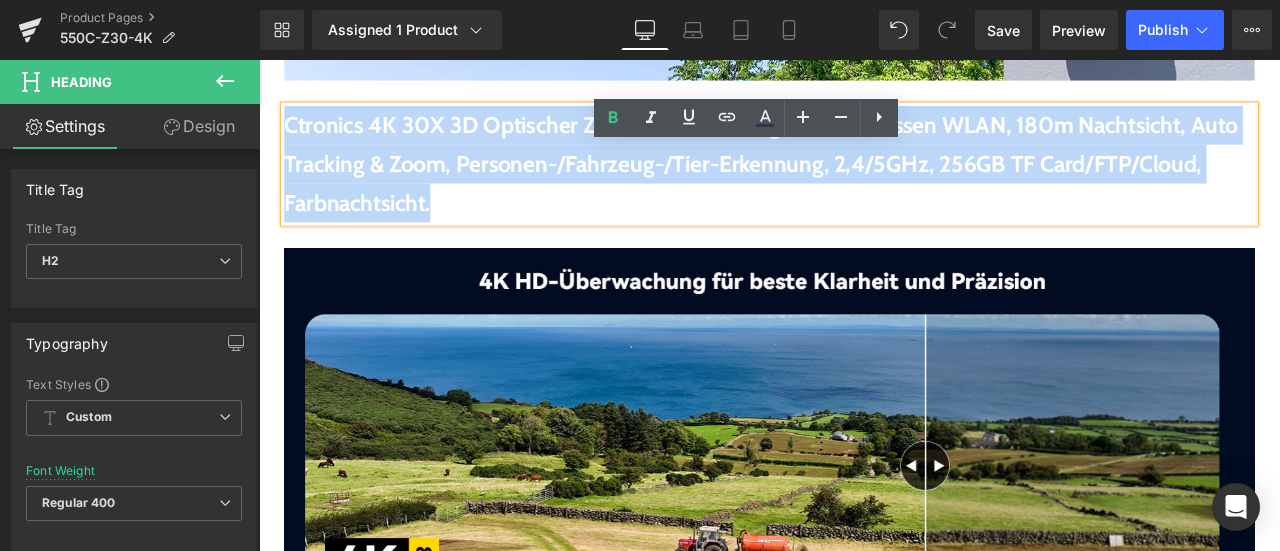 drag, startPoint x: 294, startPoint y: 187, endPoint x: 1118, endPoint y: 281, distance: 829.3443 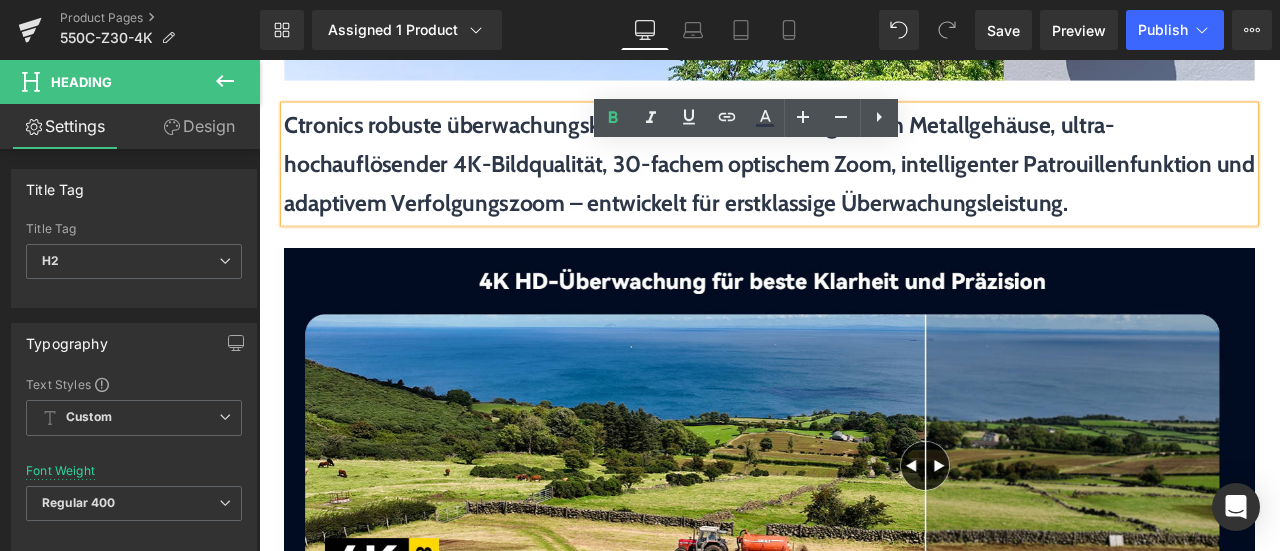 type 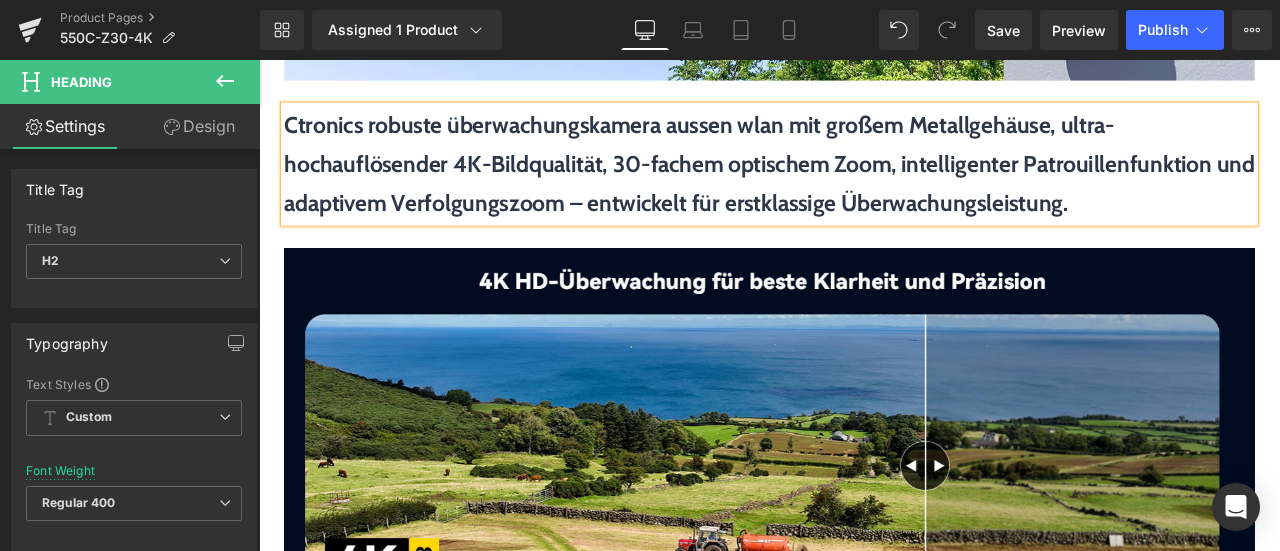 click on "Ctronics robuste überwachungskamera aussen wlan mit großem Metallgehäuse, ultra-hochauflösender 4K-Bildqualität, 30-fachem optischem Zoom, intelligenter Patrouillenfunktion und adaptivem Verfolgungszoom – entwickelt für erstklassige Überwachungsleistung." at bounding box center [864, 182] 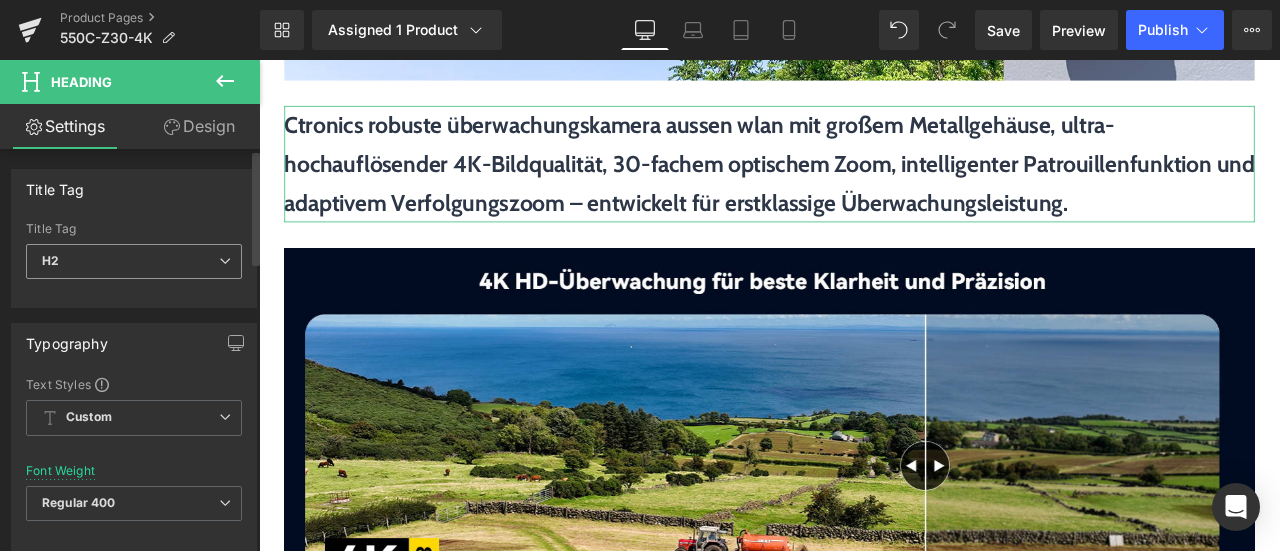 click on "H2" at bounding box center [134, 261] 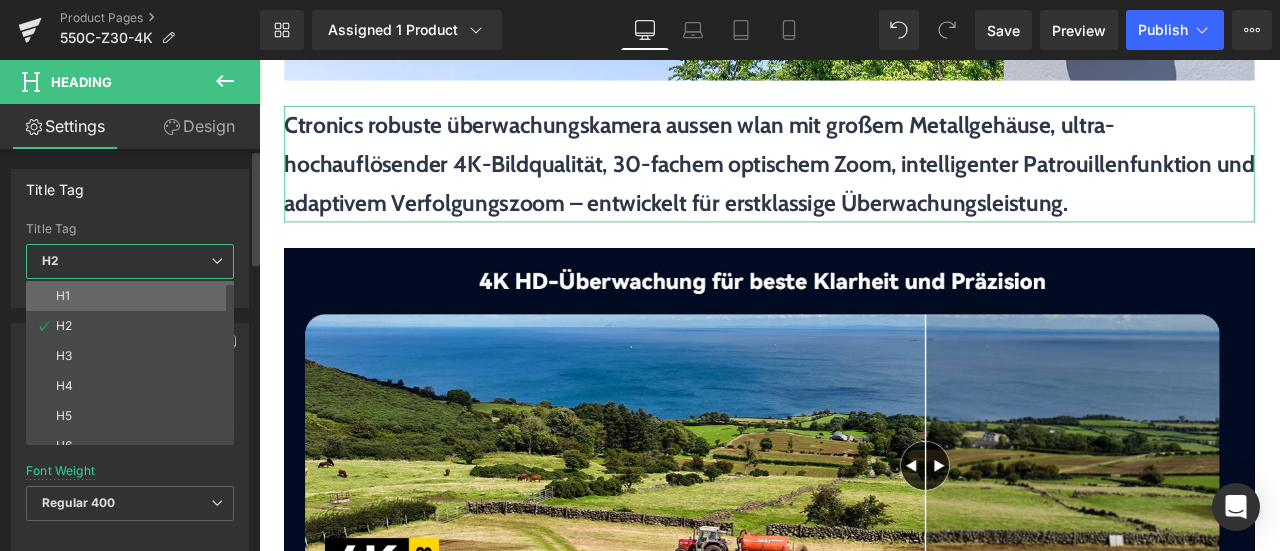 click on "H1" at bounding box center (134, 296) 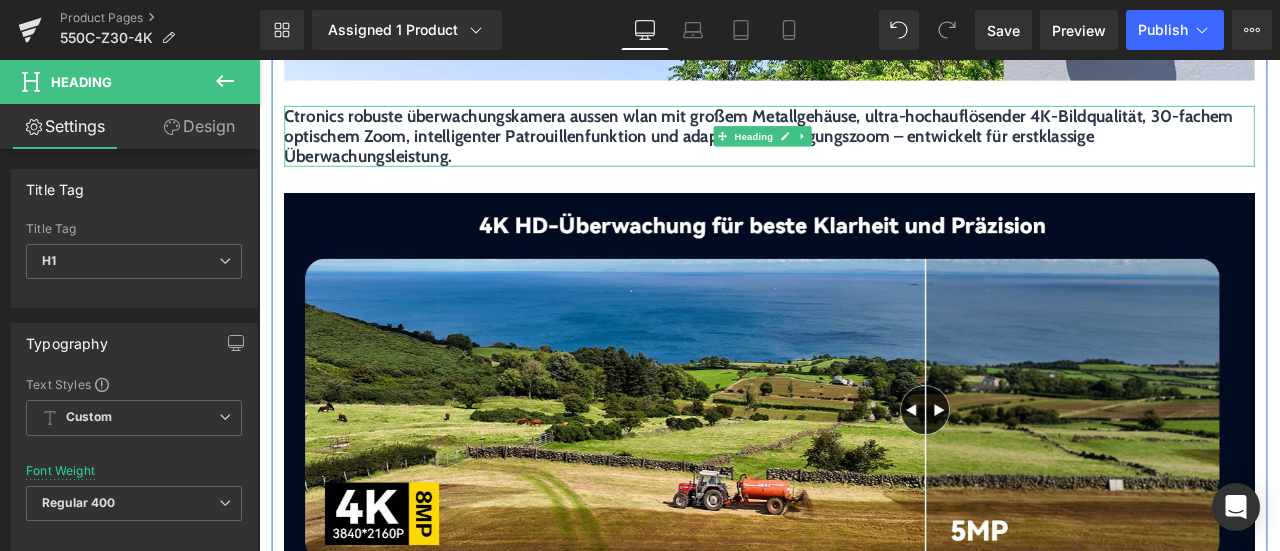 click on "Ctronics robuste überwachungskamera aussen wlan mit großem Metallgehäuse, ultra-hochauflösender 4K-Bildqualität, 30-fachem optischem Zoom, intelligenter Patrouillenfunktion und adaptivem Verfolgungszoom – entwickelt für erstklassige Überwachungsleistung." at bounding box center (851, 150) 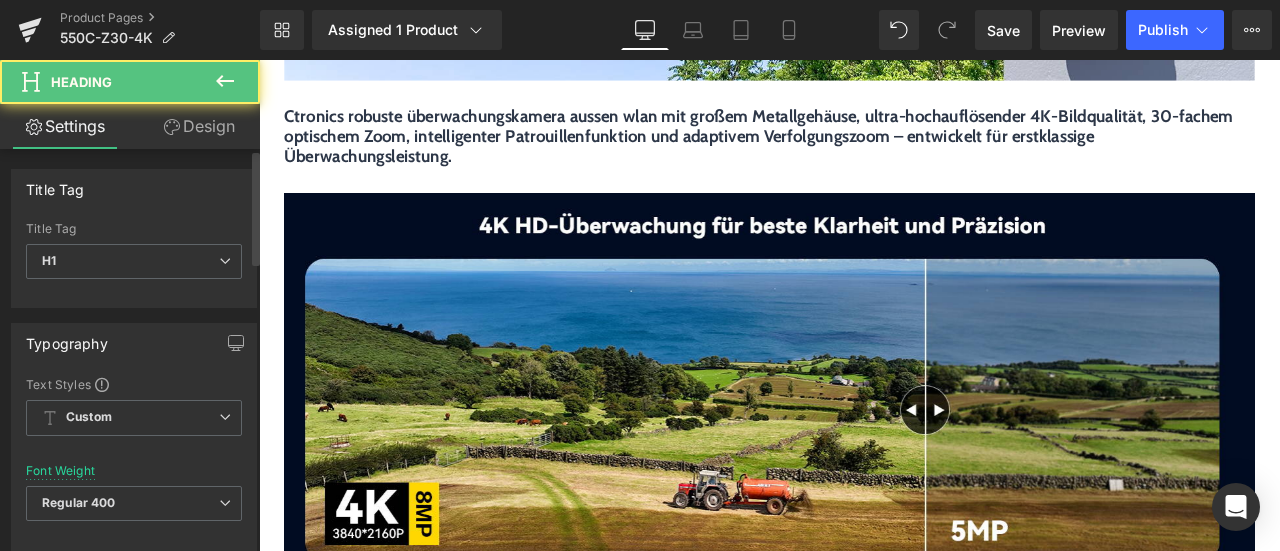 scroll, scrollTop: 300, scrollLeft: 0, axis: vertical 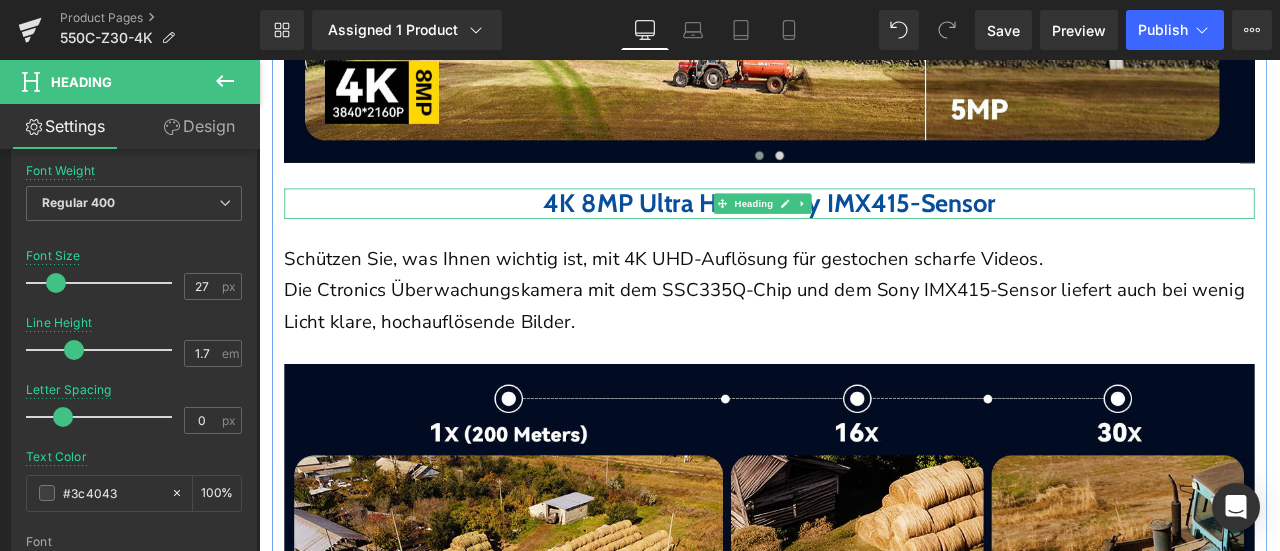 click on "4K 8MP Ultra HD & Sony IMX415-Sensor" at bounding box center [864, 229] 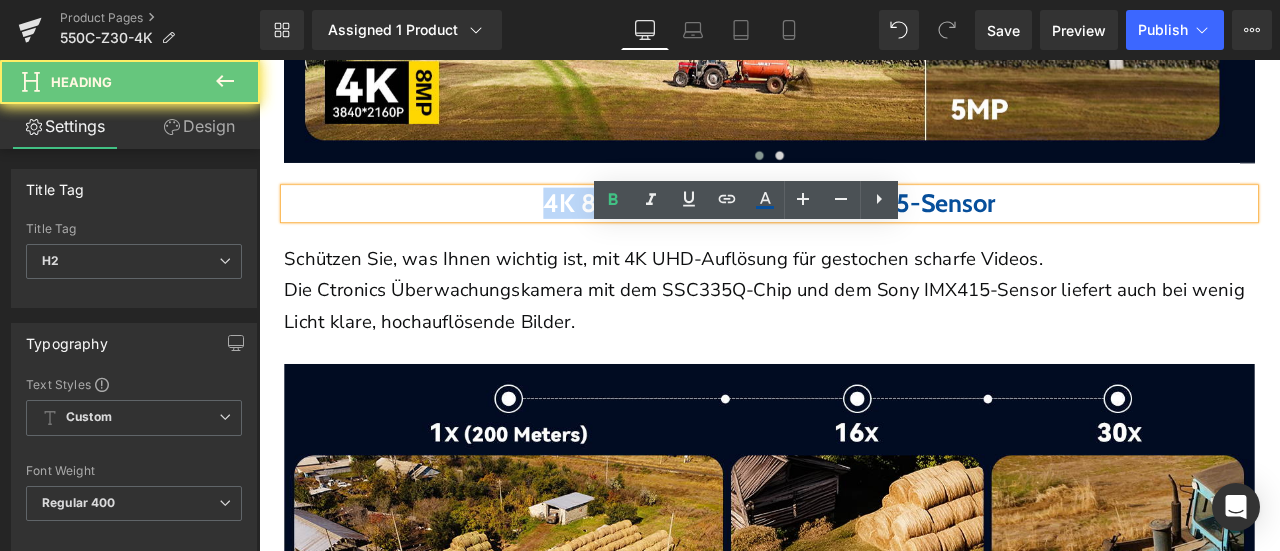 drag, startPoint x: 543, startPoint y: 275, endPoint x: 815, endPoint y: 308, distance: 273.99454 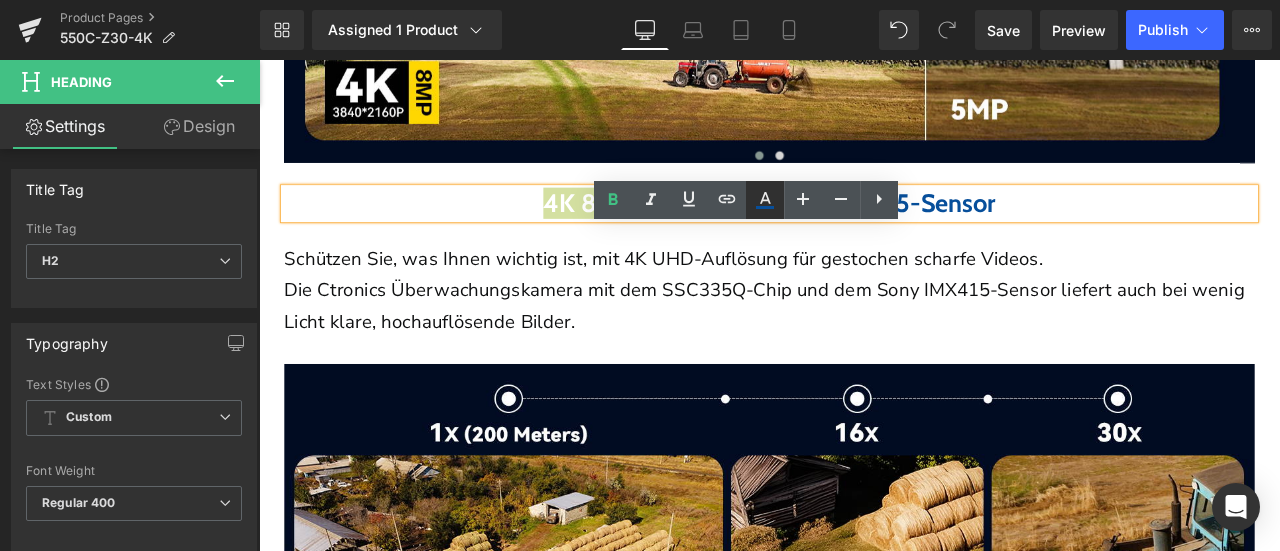 click 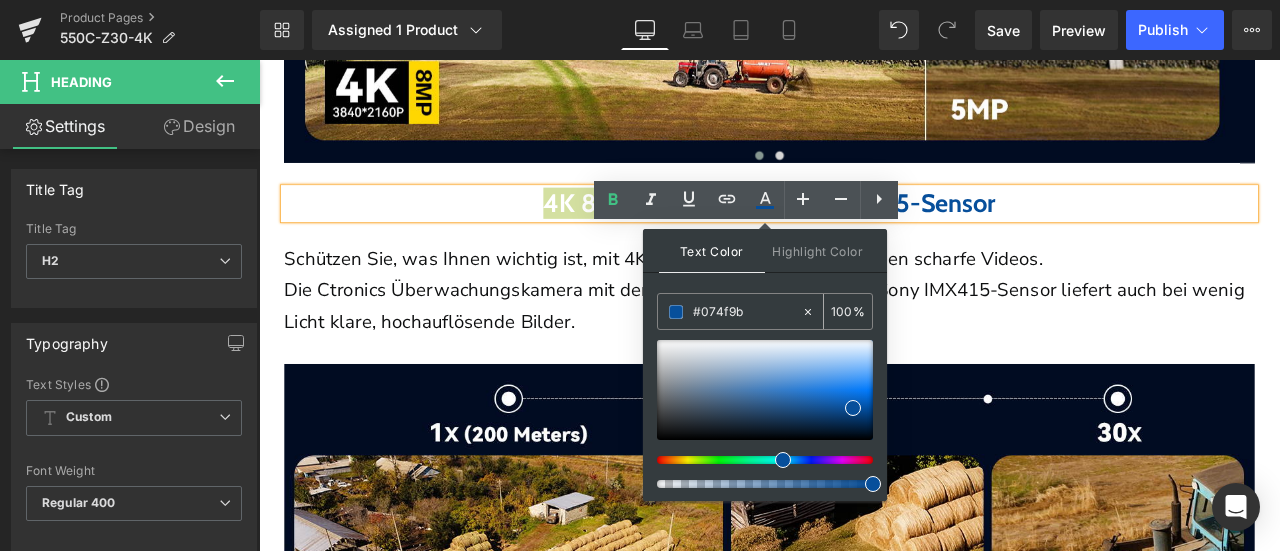 drag, startPoint x: 696, startPoint y: 315, endPoint x: 673, endPoint y: 313, distance: 23.086792 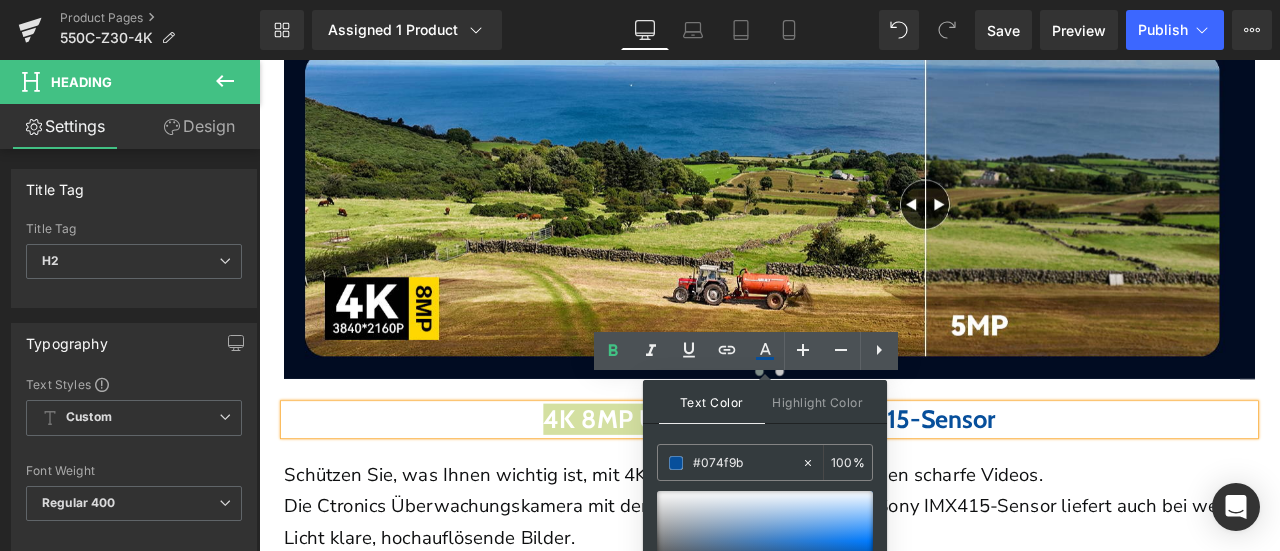 scroll, scrollTop: 1400, scrollLeft: 0, axis: vertical 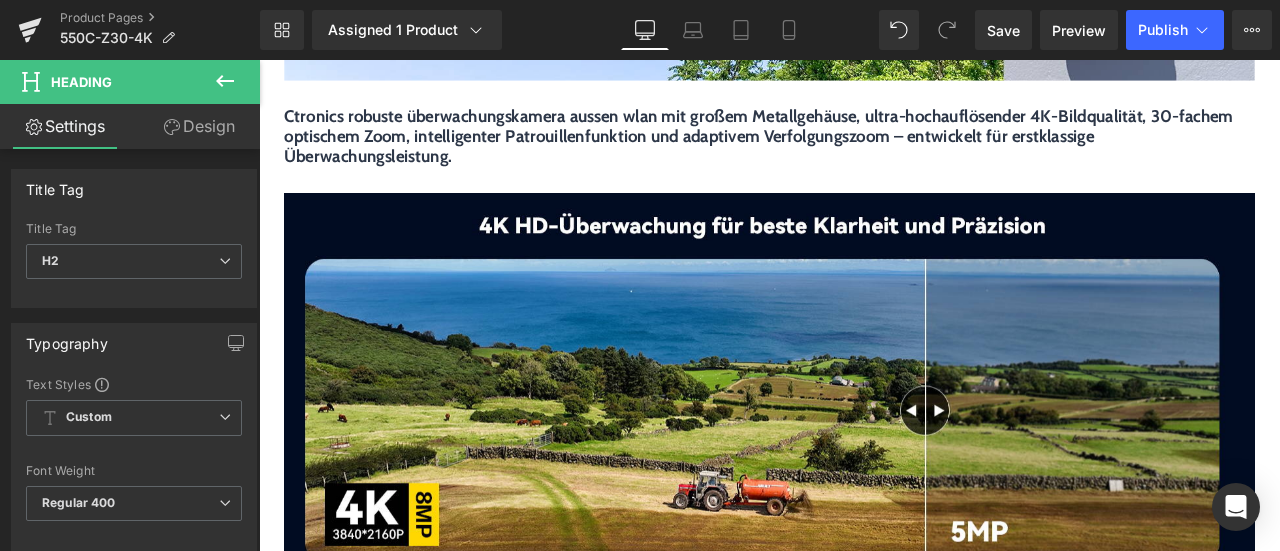 click on "Ctronics robuste überwachungskamera aussen wlan mit großem Metallgehäuse, ultra-hochauflösender 4K-Bildqualität, 30-fachem optischem Zoom, intelligenter Patrouillenfunktion und adaptivem Verfolgungszoom – entwickelt für erstklassige Überwachungsleistung." at bounding box center (851, 150) 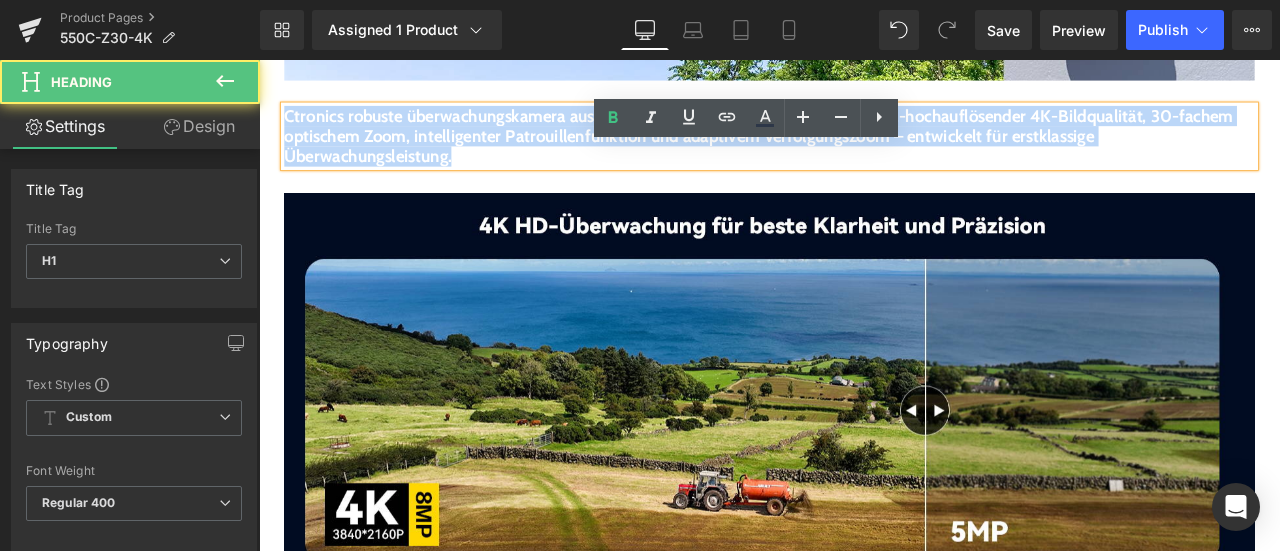 drag, startPoint x: 292, startPoint y: 172, endPoint x: 909, endPoint y: 222, distance: 619.02264 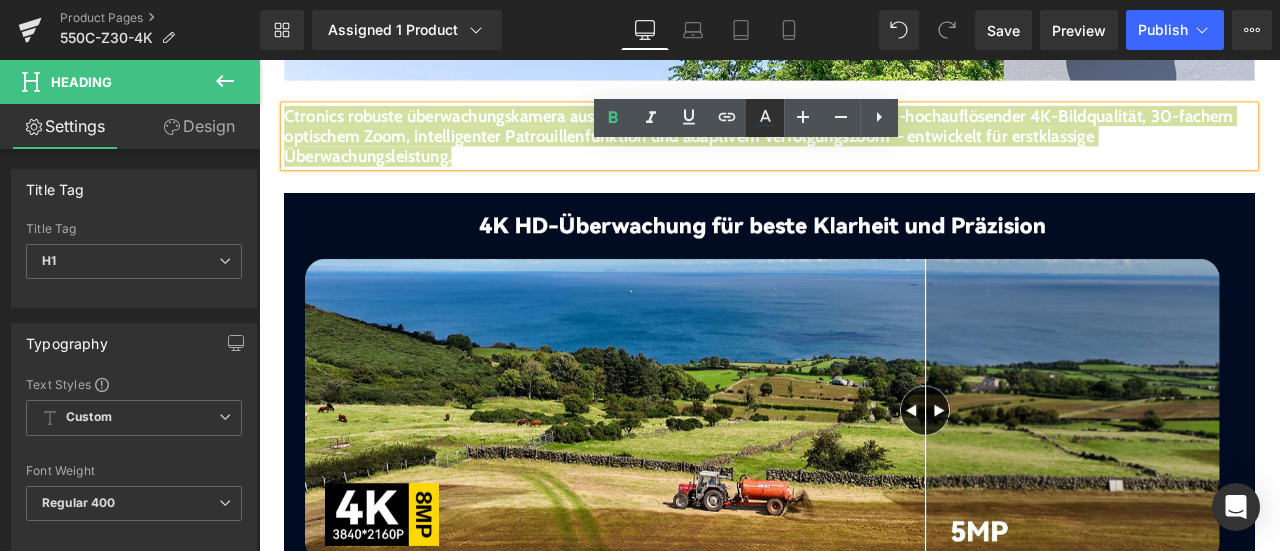 click 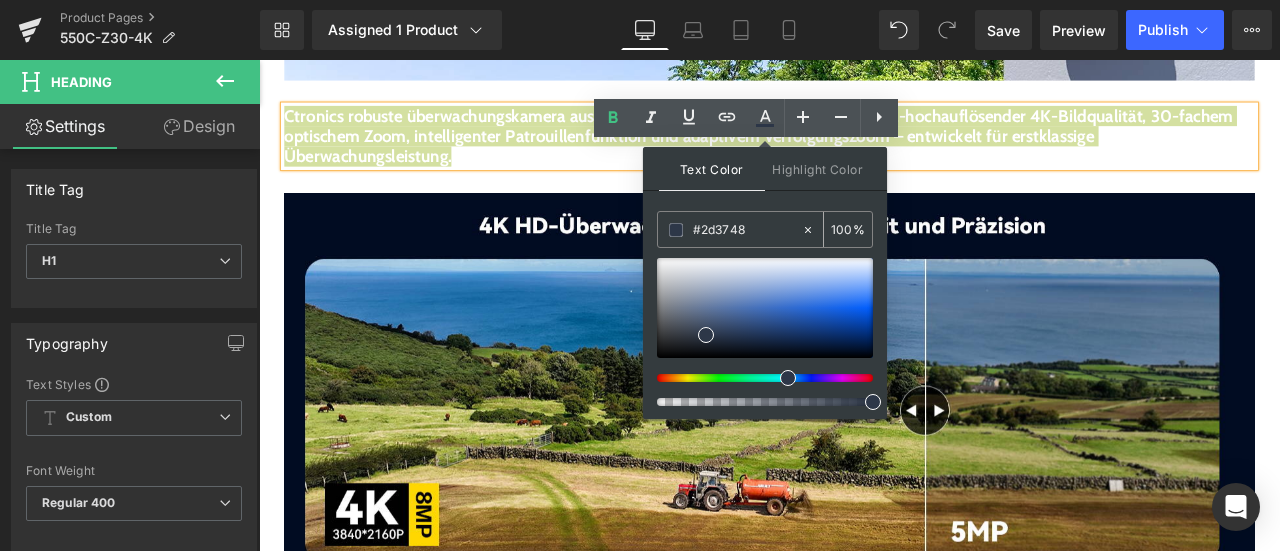 drag, startPoint x: 696, startPoint y: 233, endPoint x: 678, endPoint y: 233, distance: 18 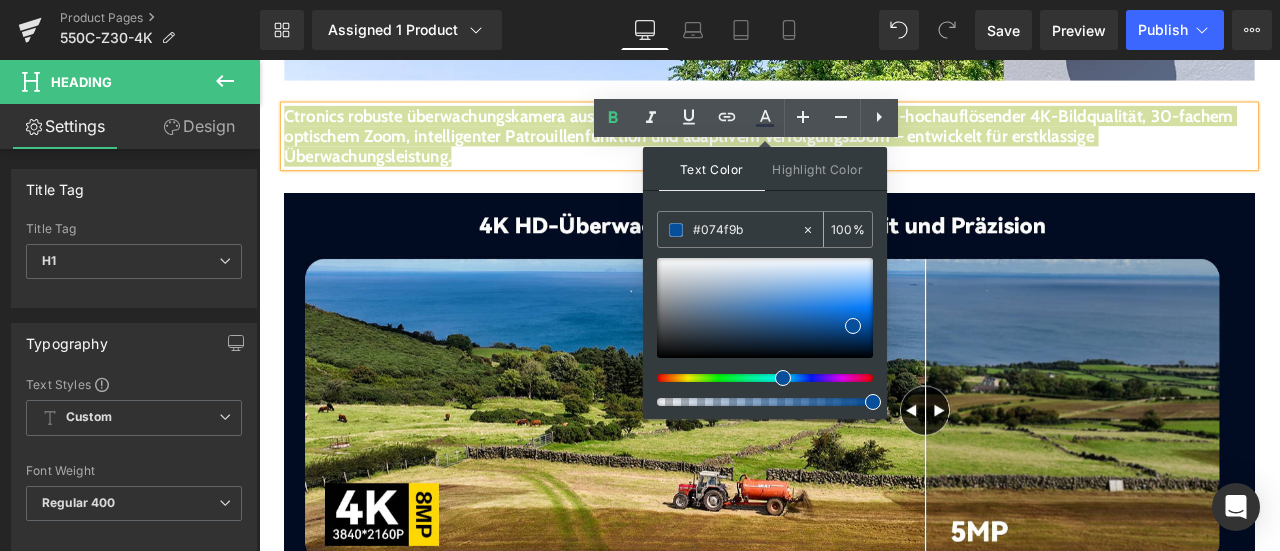 type on "#074f9b" 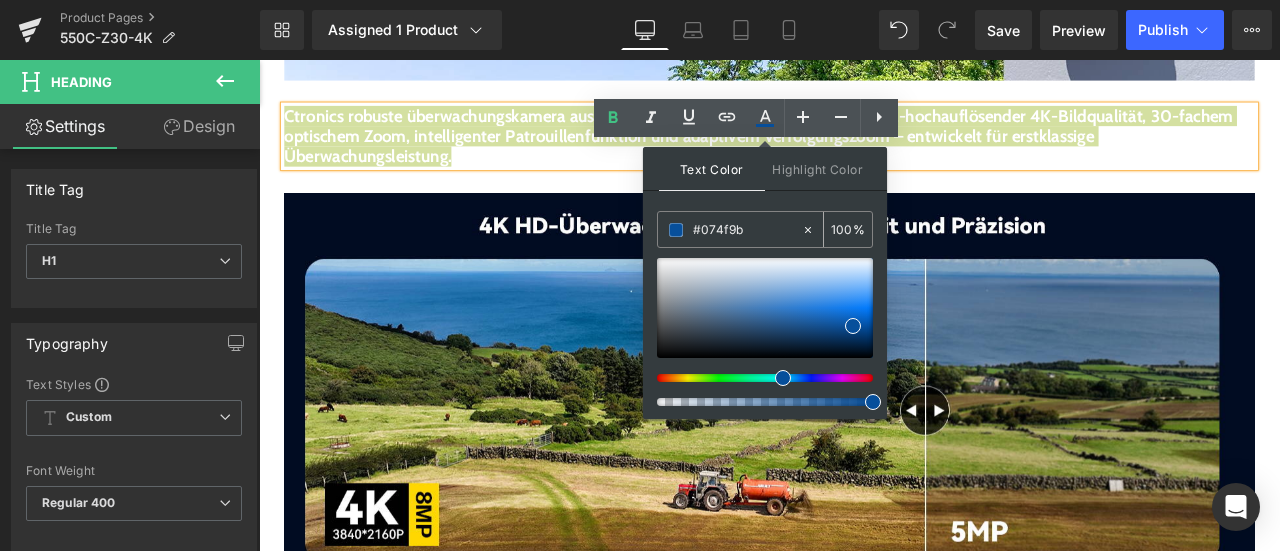 click at bounding box center [676, 230] 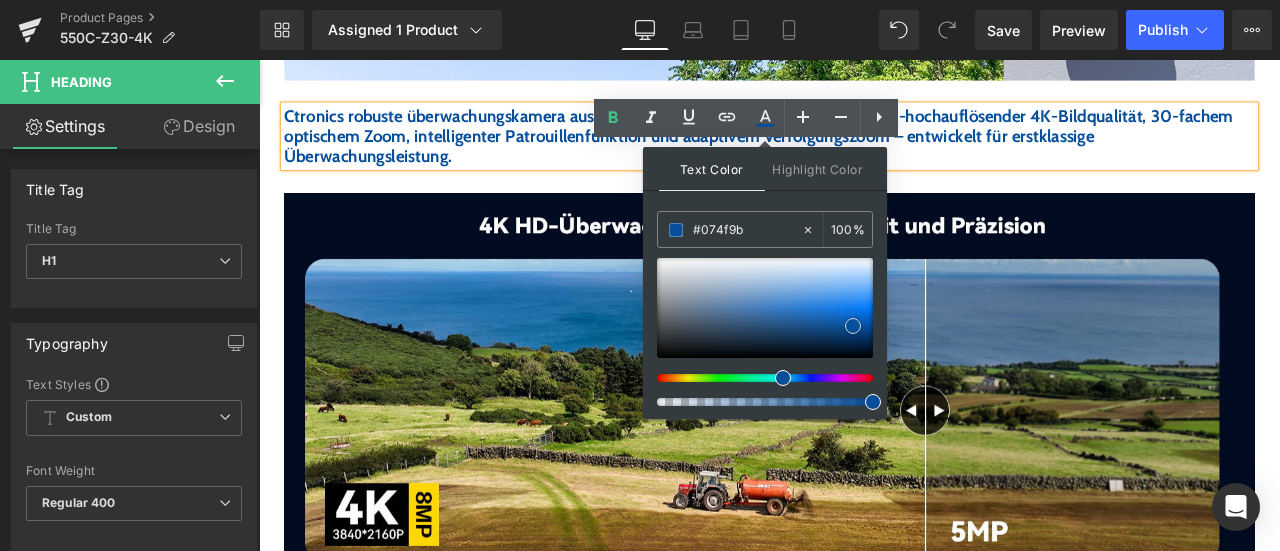 click at bounding box center [853, 326] 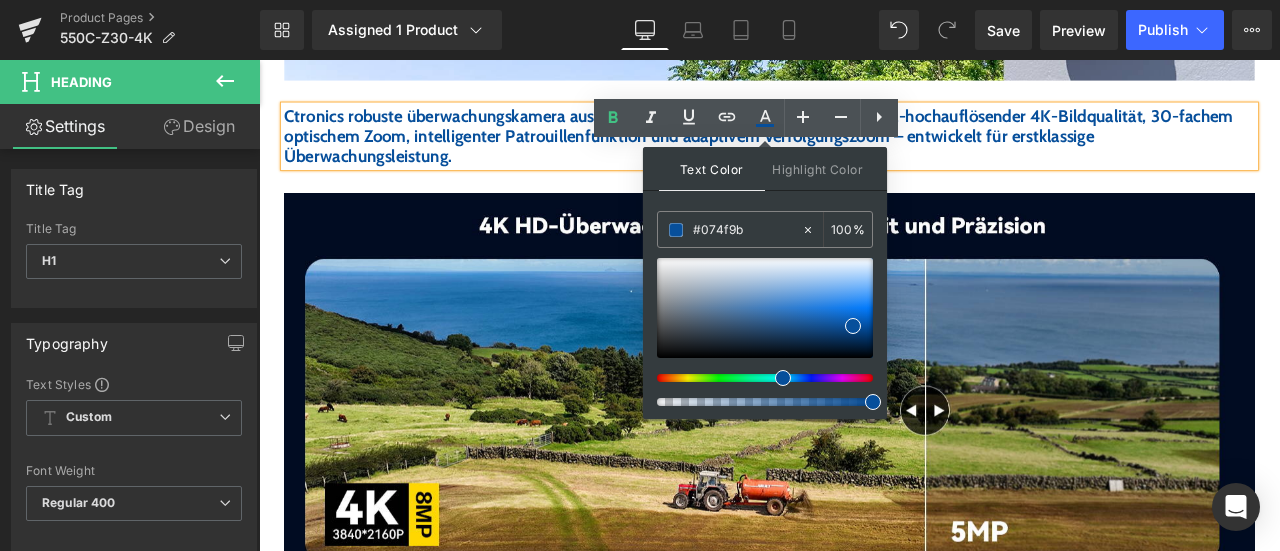 click on "Image         Image         Image         Ctronics robuste überwachungskamera aussen wlan mit großem Metallgehäuse, ultra-hochauflösender 4K-Bildqualität, 30-fachem optischem Zoom, intelligenter Patrouillenfunktion und adaptivem Verfolgungszoom – entwickelt für erstklassige Überwachungsleistung. Heading
Image
Image
‹ ›
Carousel
Image" at bounding box center [864, 1013] 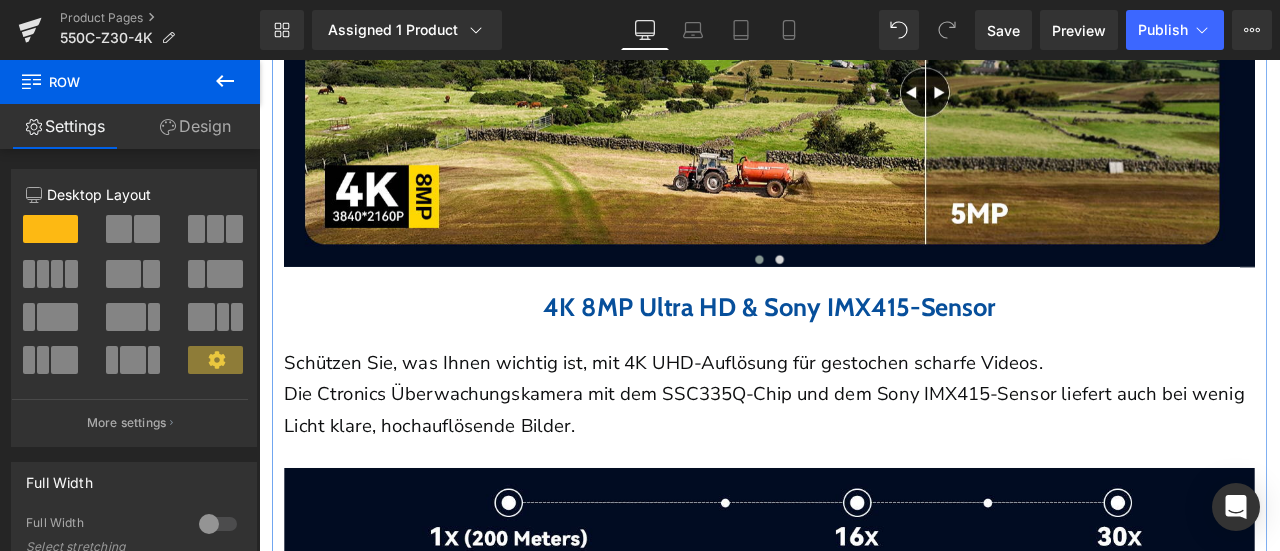 scroll, scrollTop: 1900, scrollLeft: 0, axis: vertical 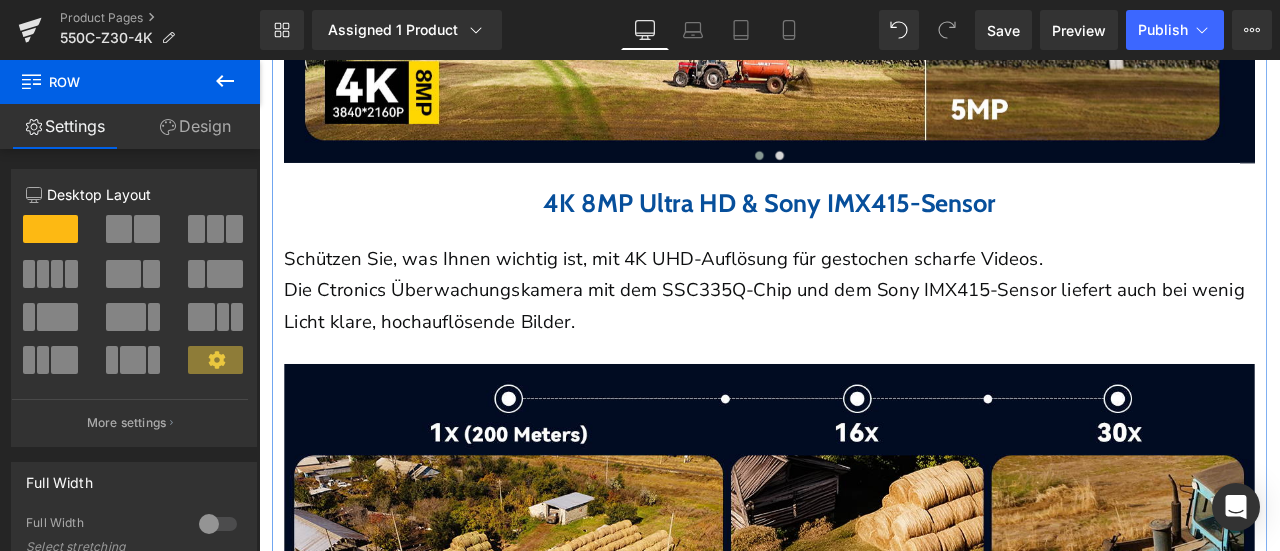 click on "4K 8MP Ultra HD & Sony IMX415-Sensor" at bounding box center (864, 229) 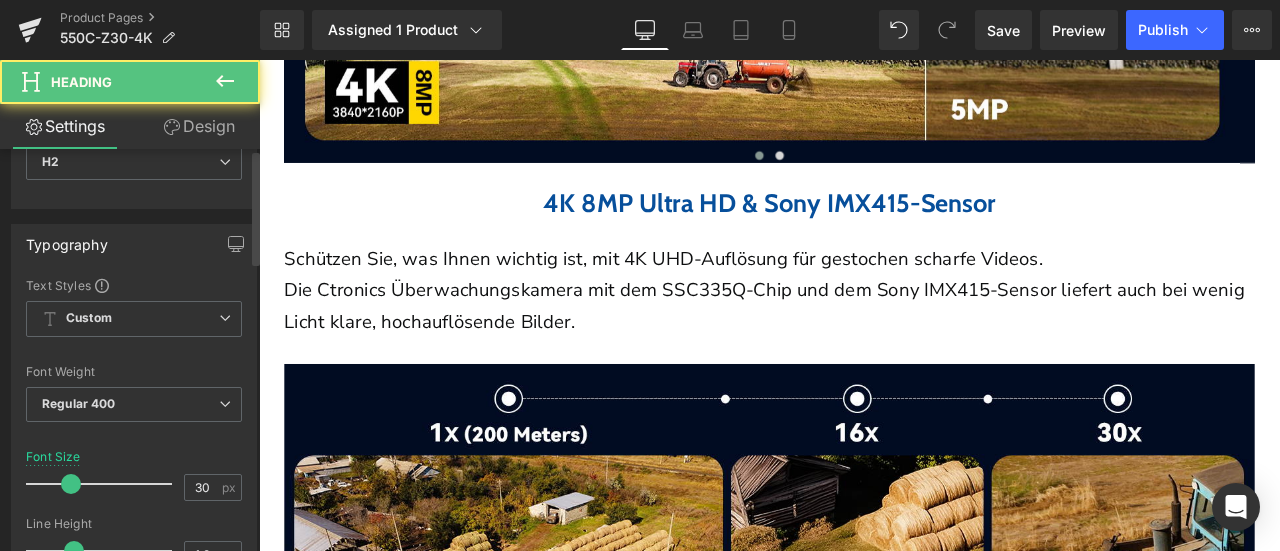 scroll, scrollTop: 300, scrollLeft: 0, axis: vertical 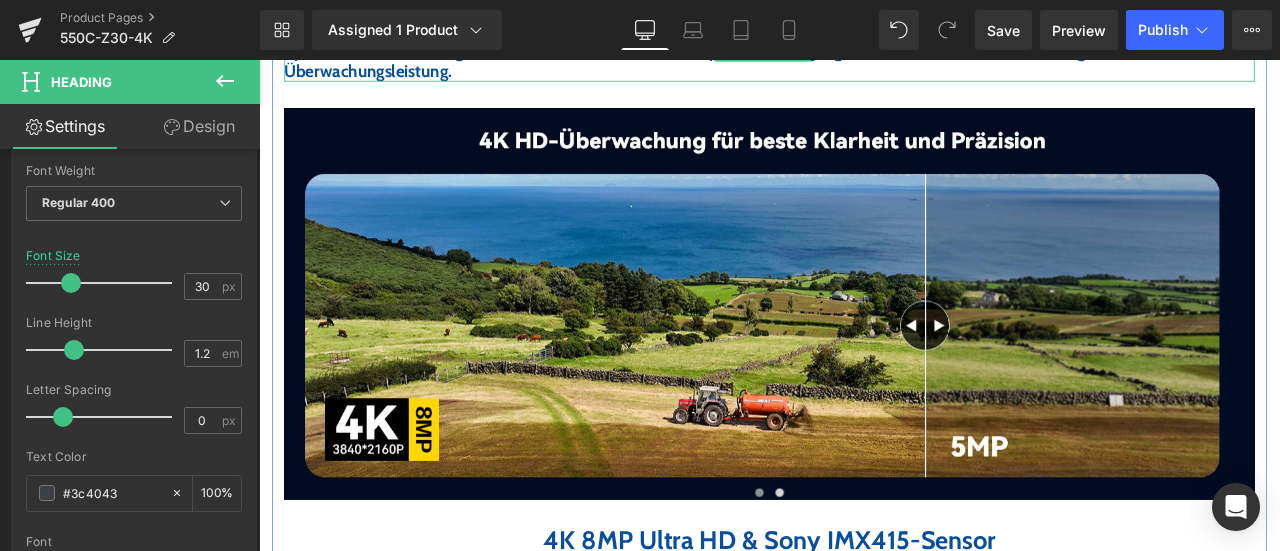click on "Ctronics robuste überwachungskamera aussen wlan mit großem Metallgehäuse, ultra-hochauflösender 4K-Bildqualität, 30-fachem optischem Zoom, intelligenter Patrouillenfunktion und adaptivem Verfolgungszoom – entwickelt für erstklassige Überwachungsleistung." at bounding box center [851, 50] 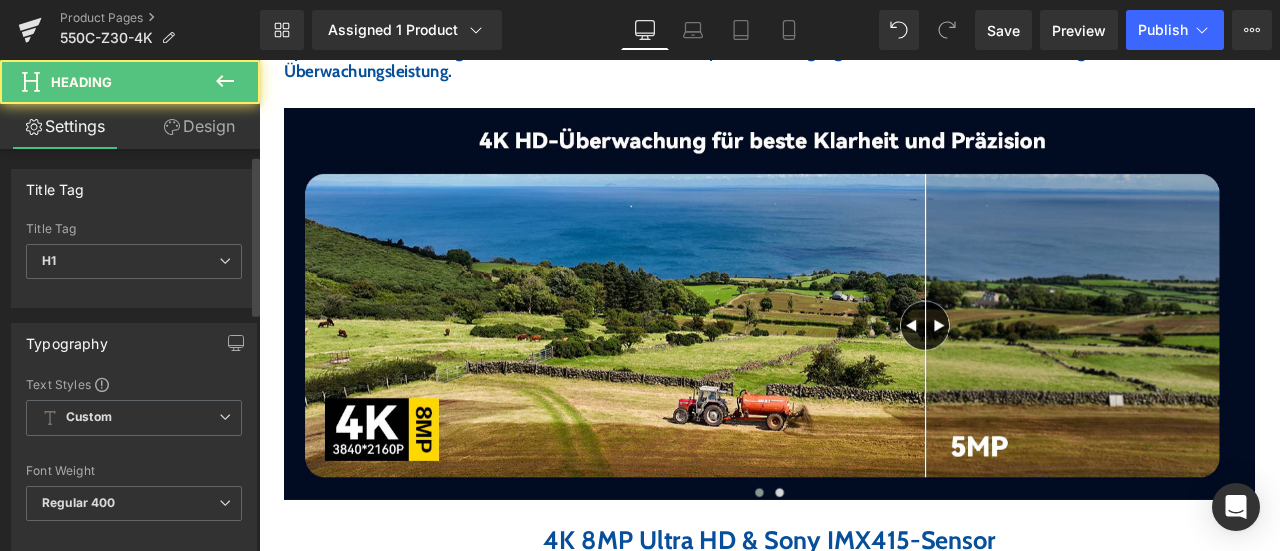 scroll, scrollTop: 200, scrollLeft: 0, axis: vertical 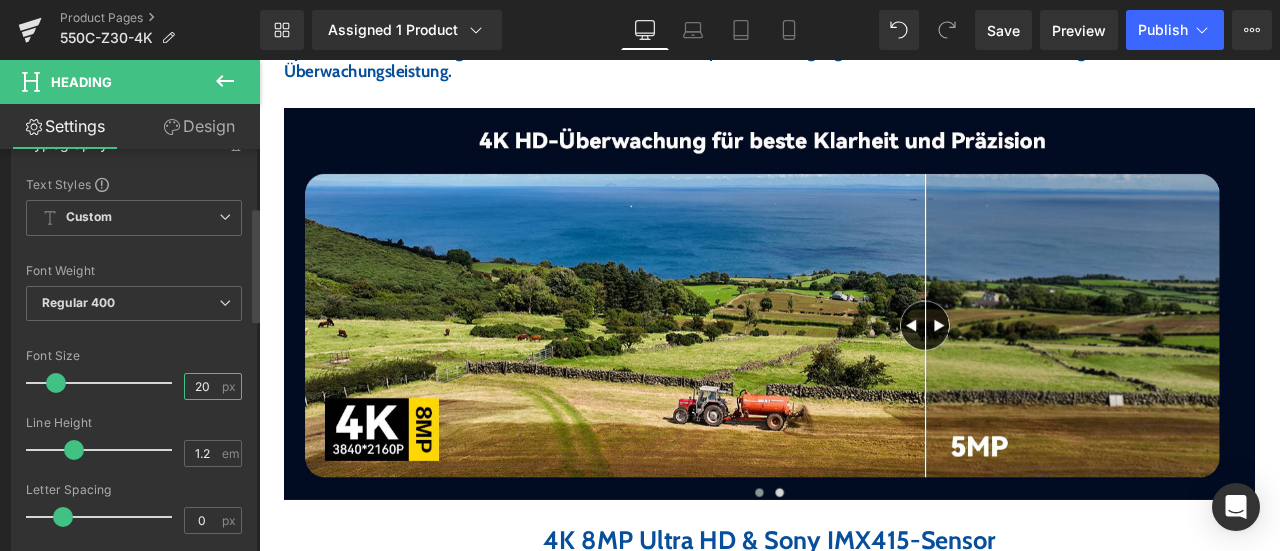 click on "20" at bounding box center [202, 386] 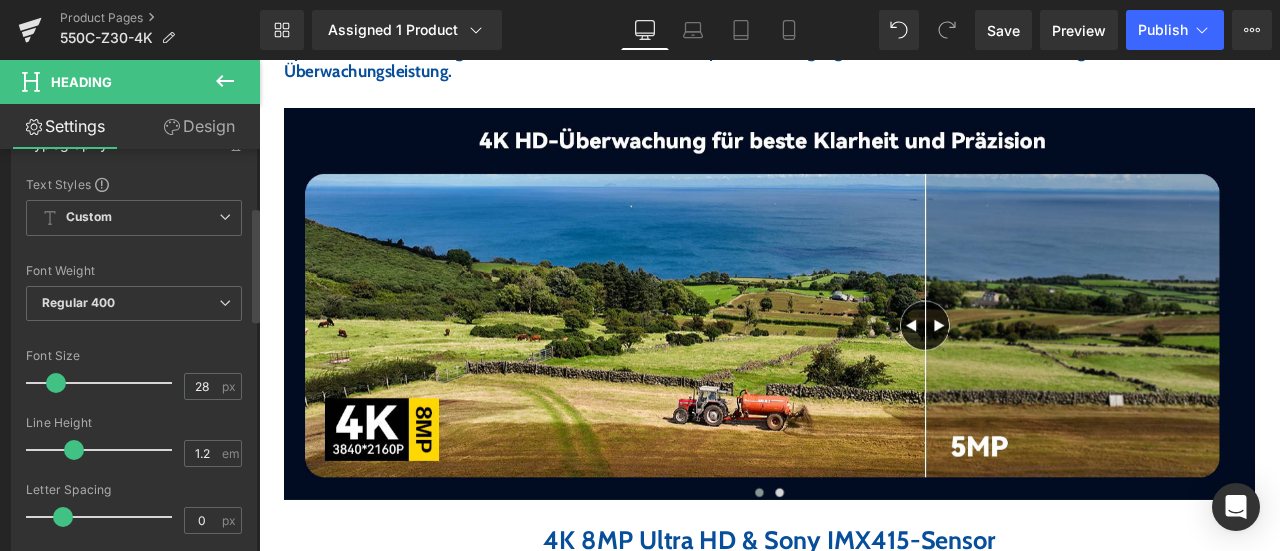 click on "Font Size" at bounding box center (134, 356) 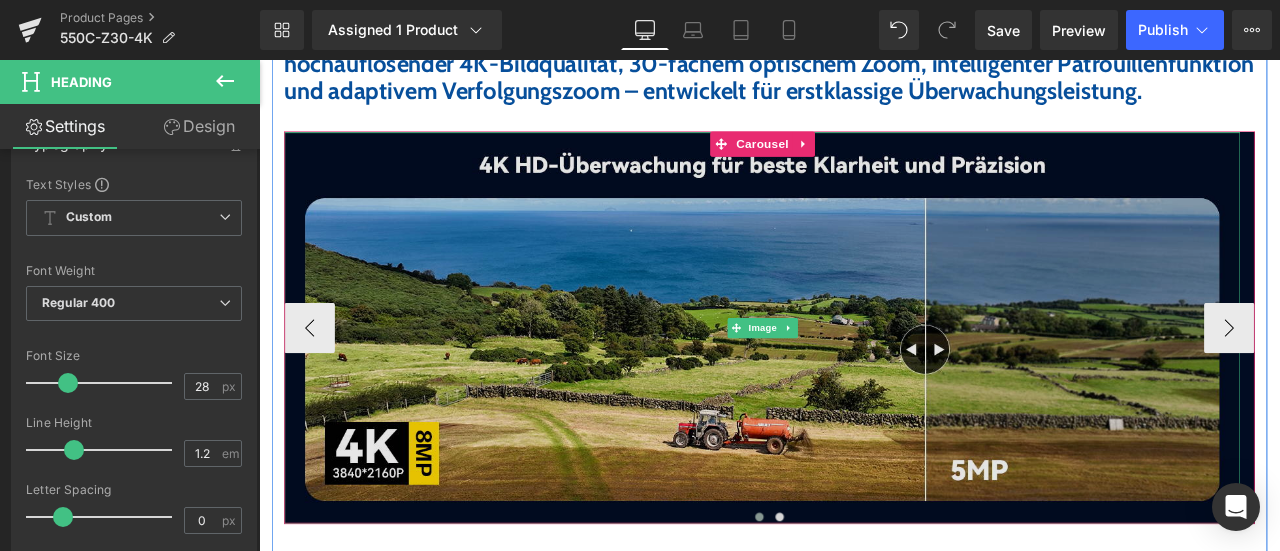 scroll, scrollTop: 1100, scrollLeft: 0, axis: vertical 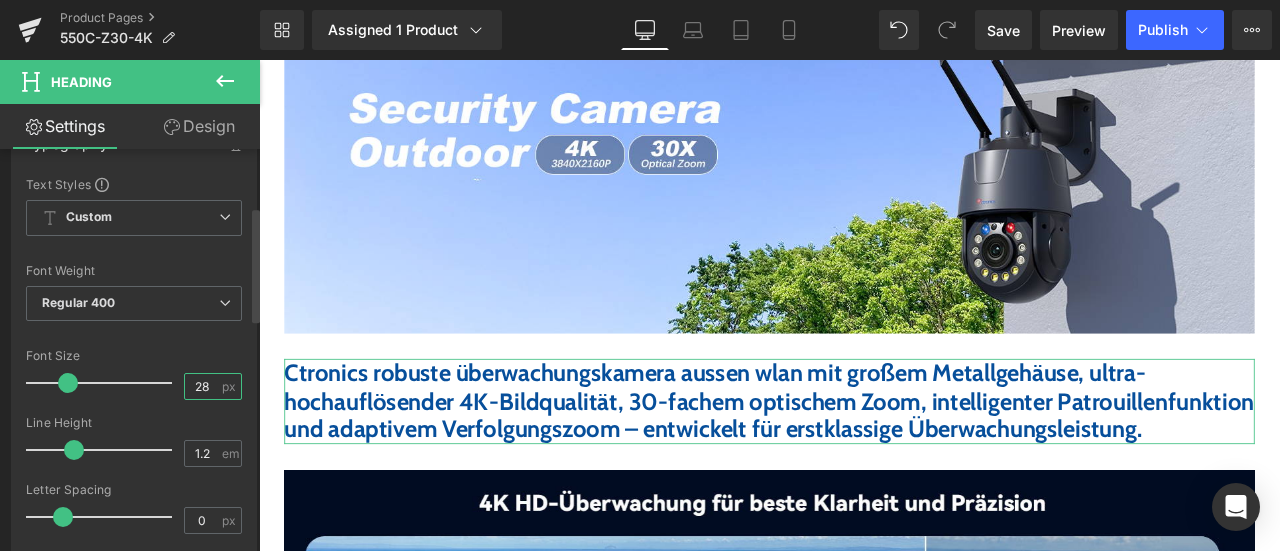 click on "28" at bounding box center [202, 386] 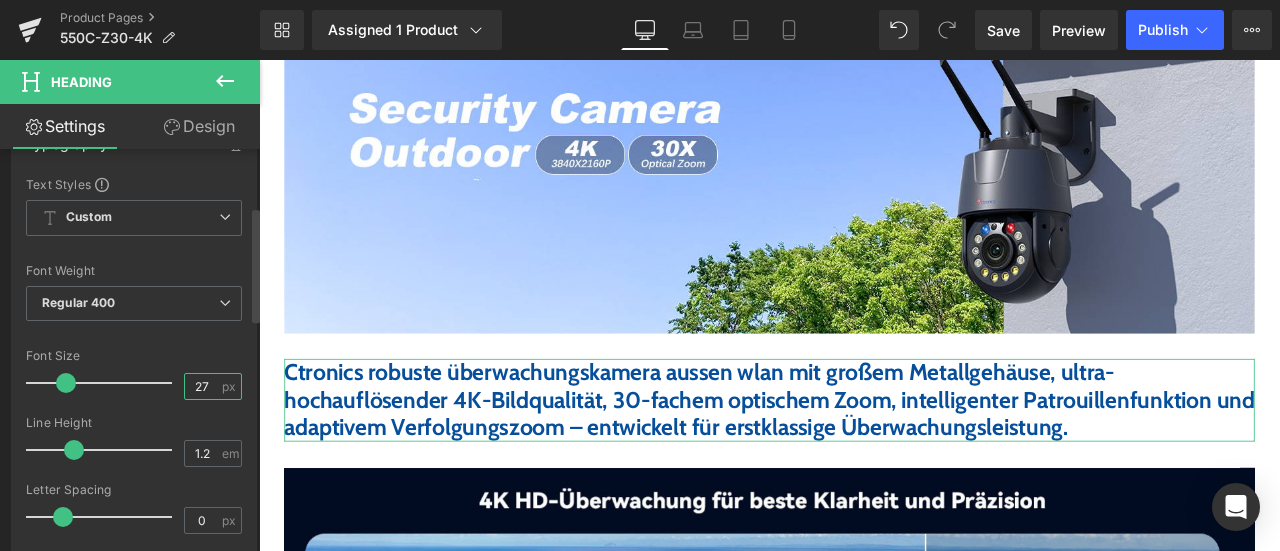 type on "27" 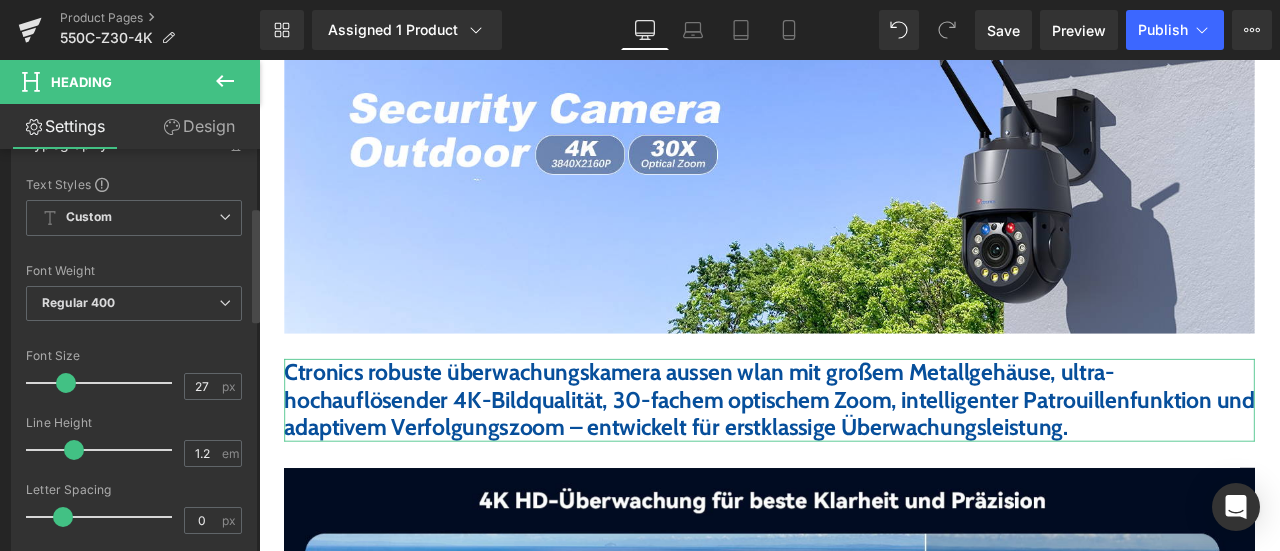 click on "Font Size" at bounding box center (134, 356) 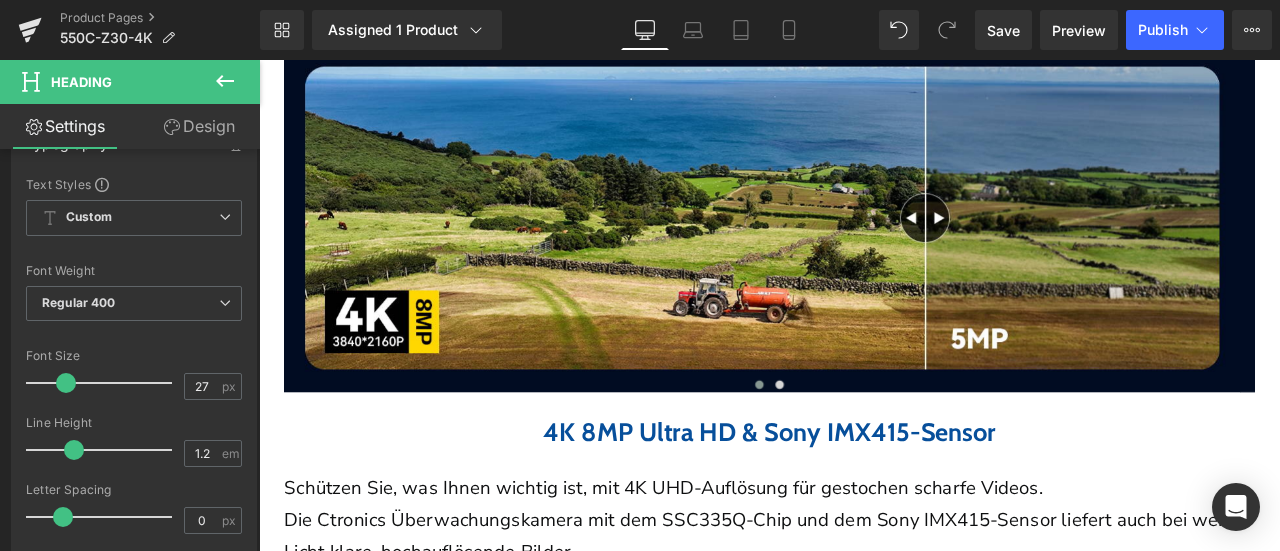 scroll, scrollTop: 1900, scrollLeft: 0, axis: vertical 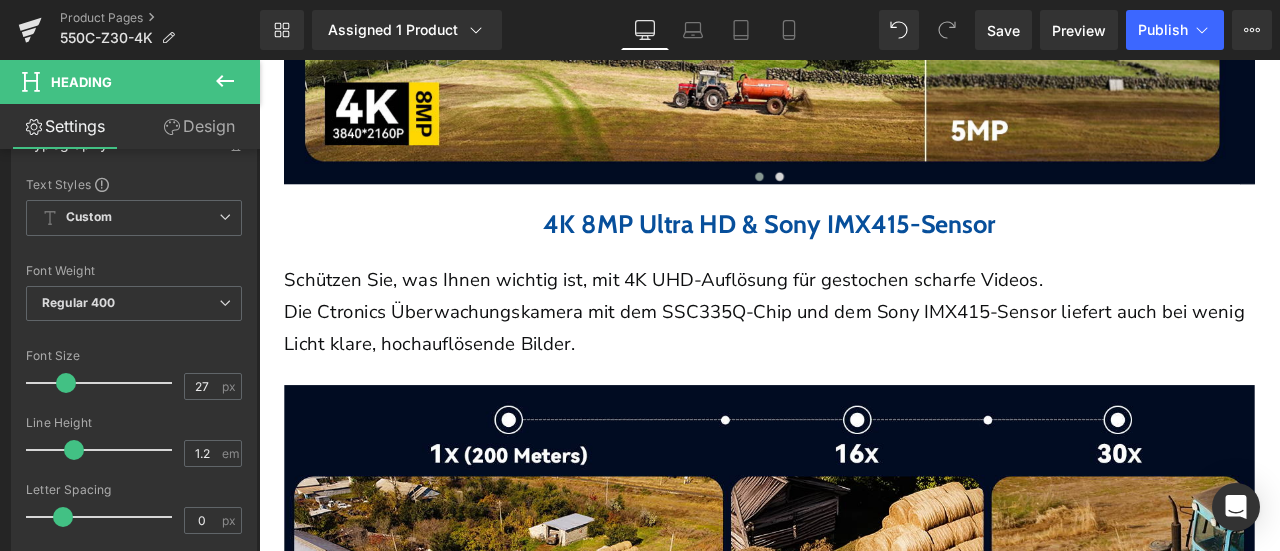 click on "Die Ctronics Überwachungskamera mit dem SSC335Q-Chip und dem Sony IMX415-Sensor liefert auch bei wenig Licht klare, hochauflösende Bilder." at bounding box center [864, 377] 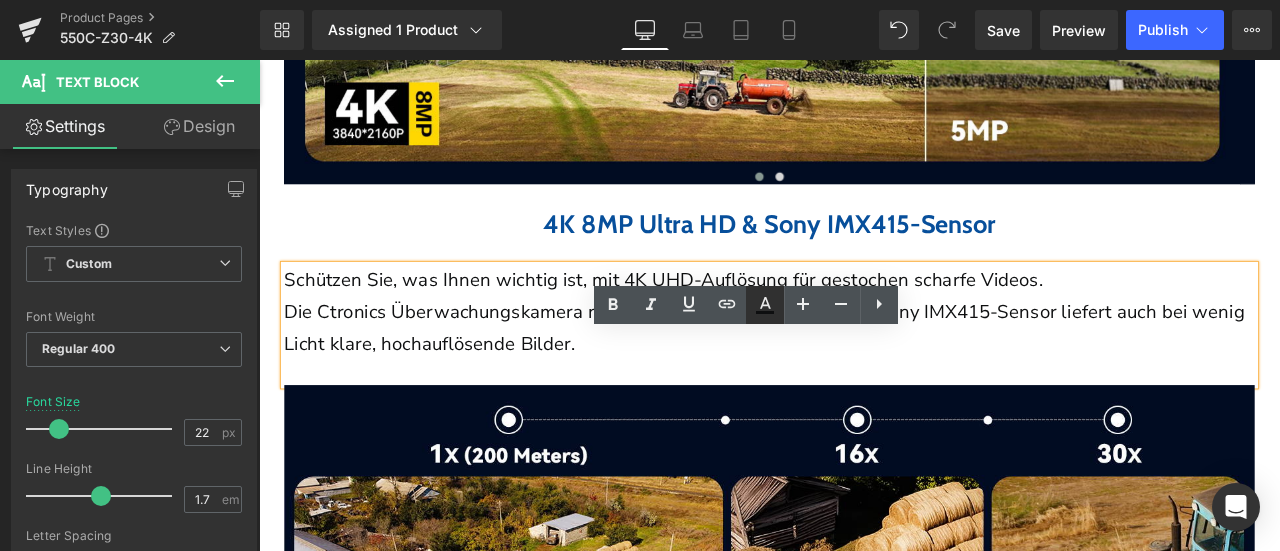 click 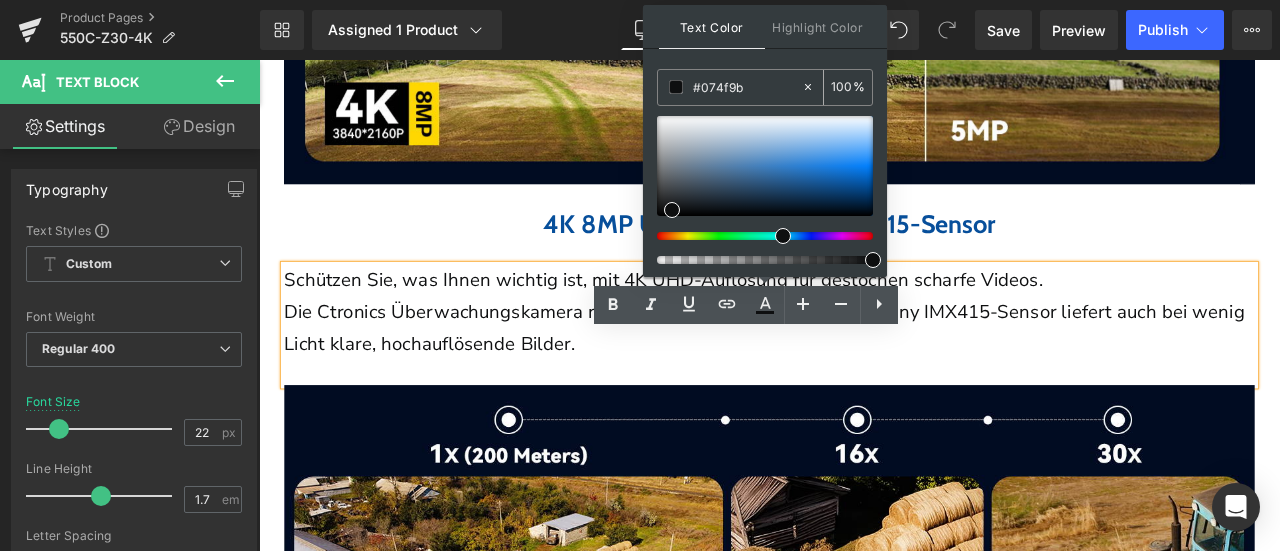 drag, startPoint x: 750, startPoint y: 77, endPoint x: 673, endPoint y: 79, distance: 77.02597 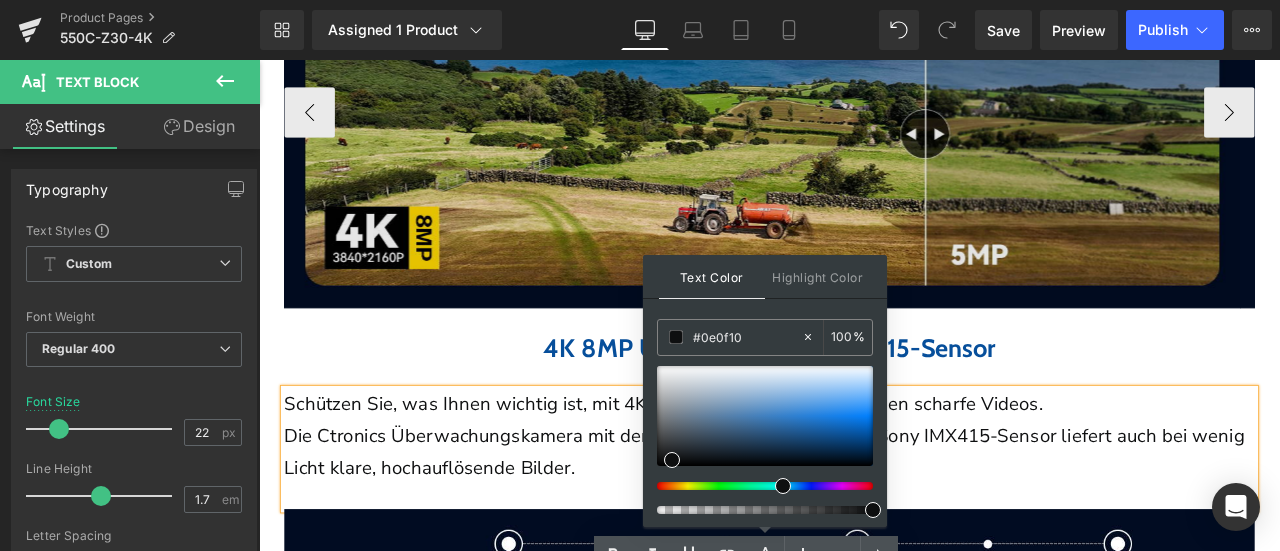 scroll, scrollTop: 1400, scrollLeft: 0, axis: vertical 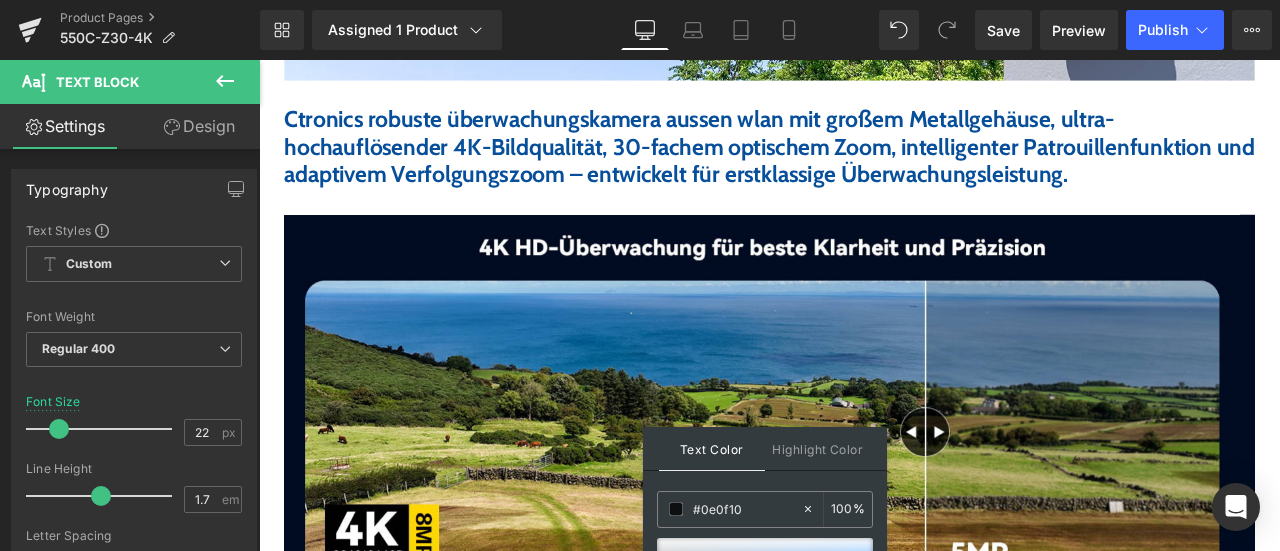 drag, startPoint x: 420, startPoint y: 275, endPoint x: 402, endPoint y: 227, distance: 51.264023 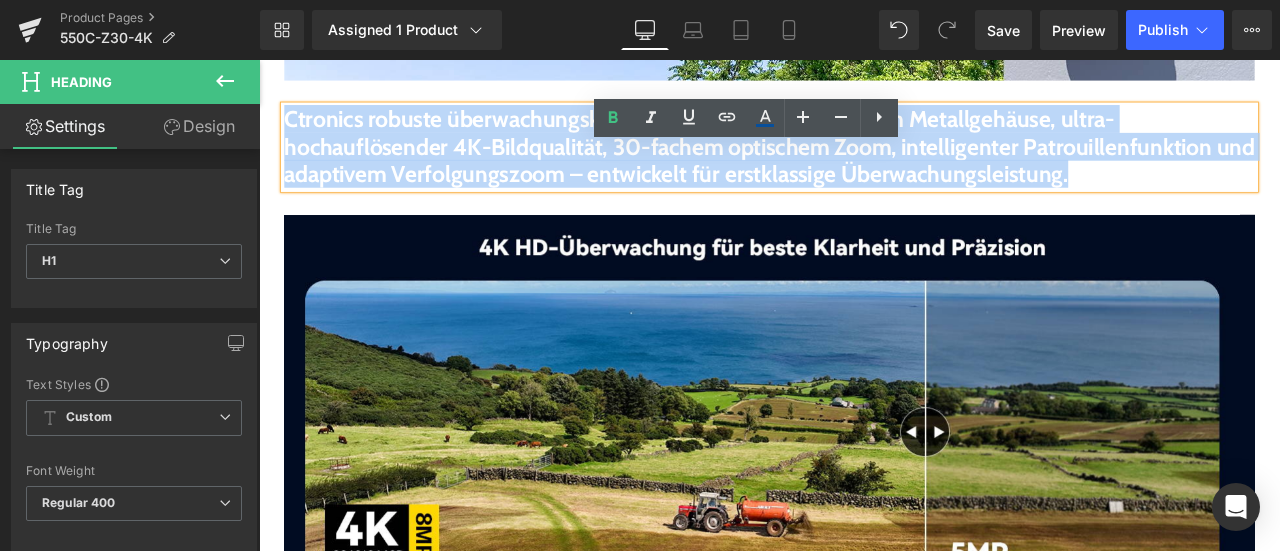 drag, startPoint x: 292, startPoint y: 178, endPoint x: 716, endPoint y: 279, distance: 435.86353 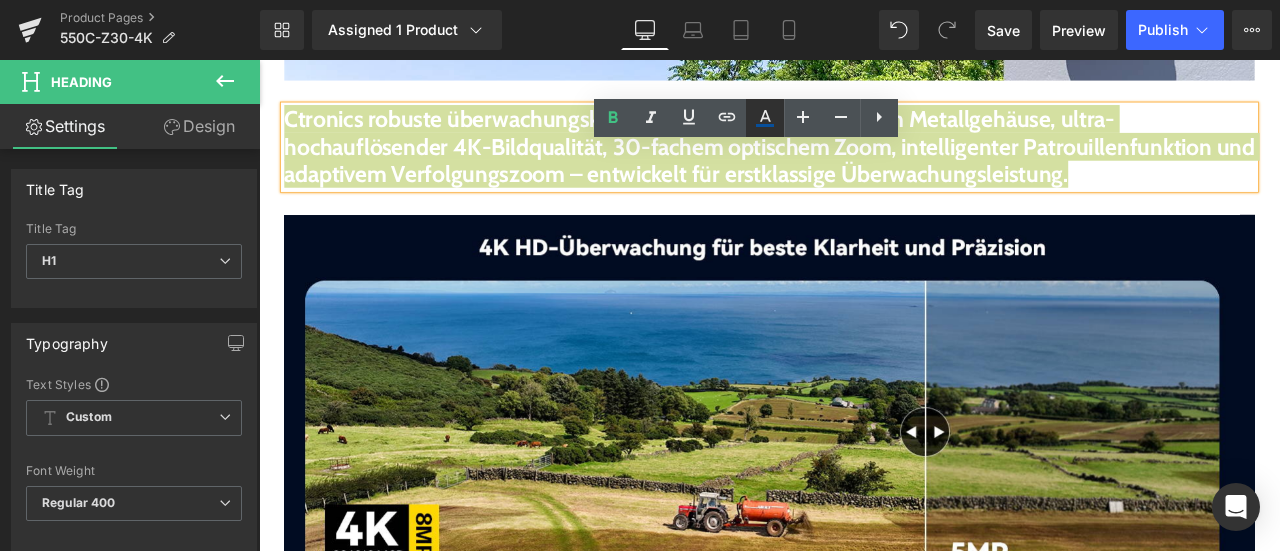 click 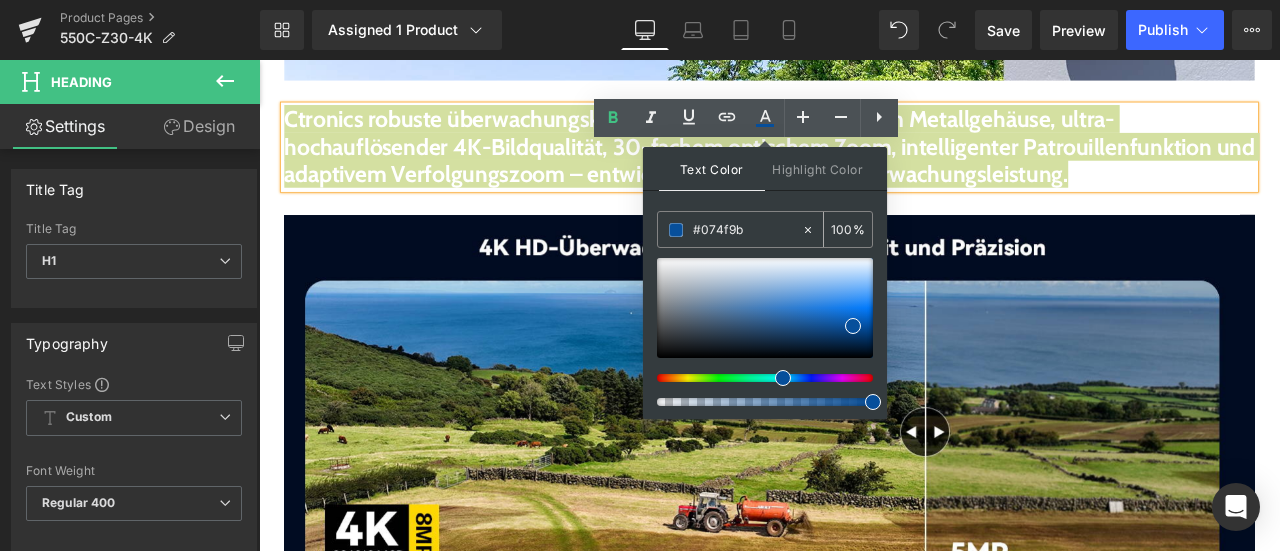 drag, startPoint x: 762, startPoint y: 234, endPoint x: 664, endPoint y: 224, distance: 98.50888 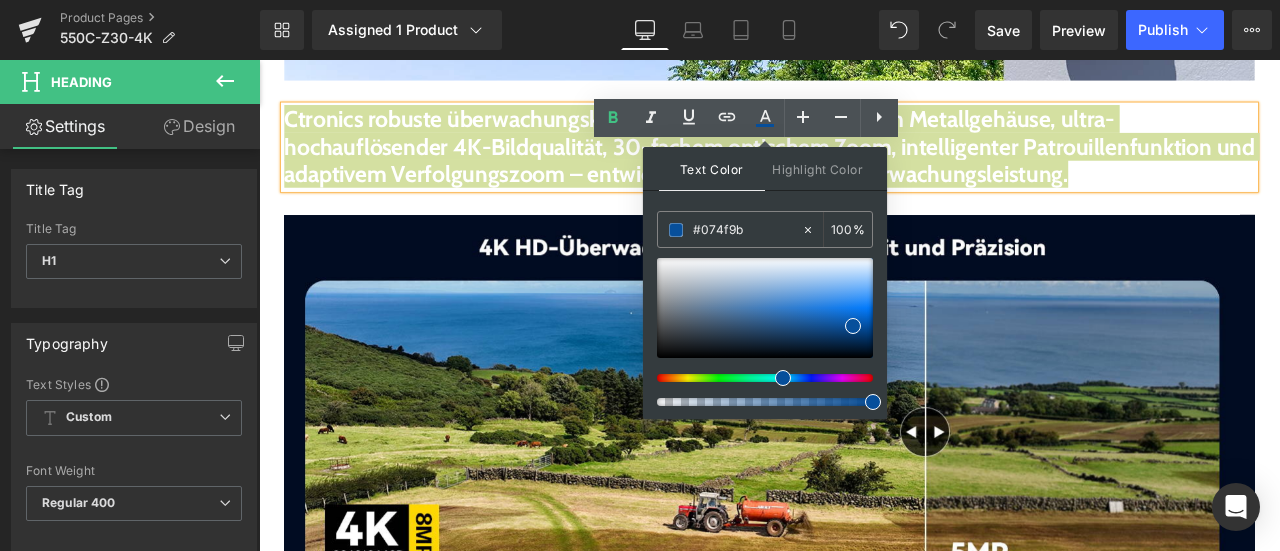paste on "e0f10" 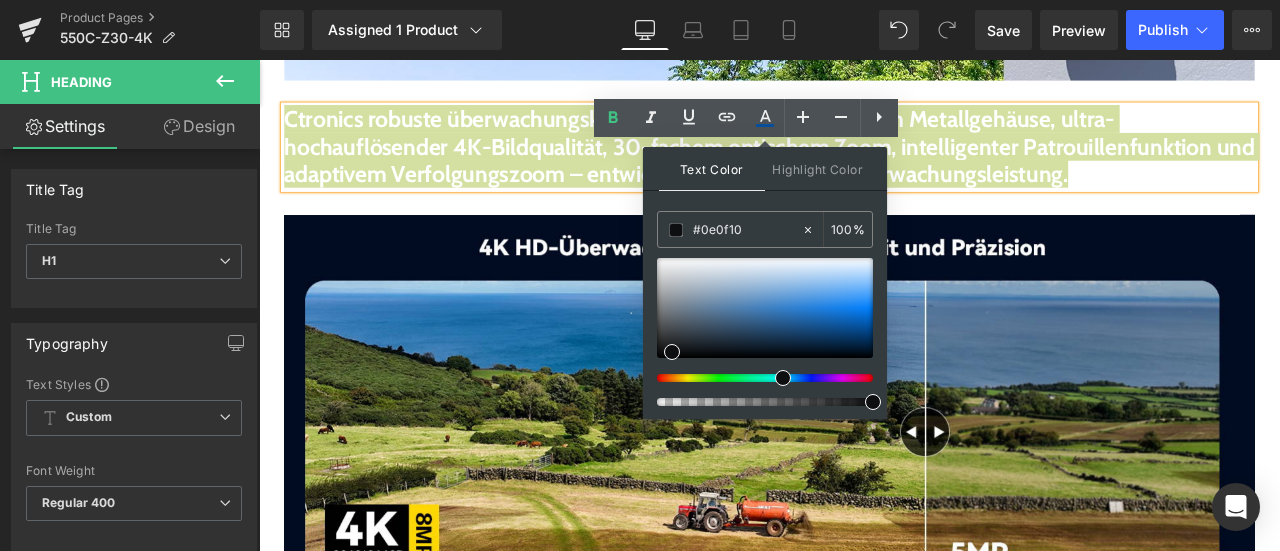 type on "#0e0f10" 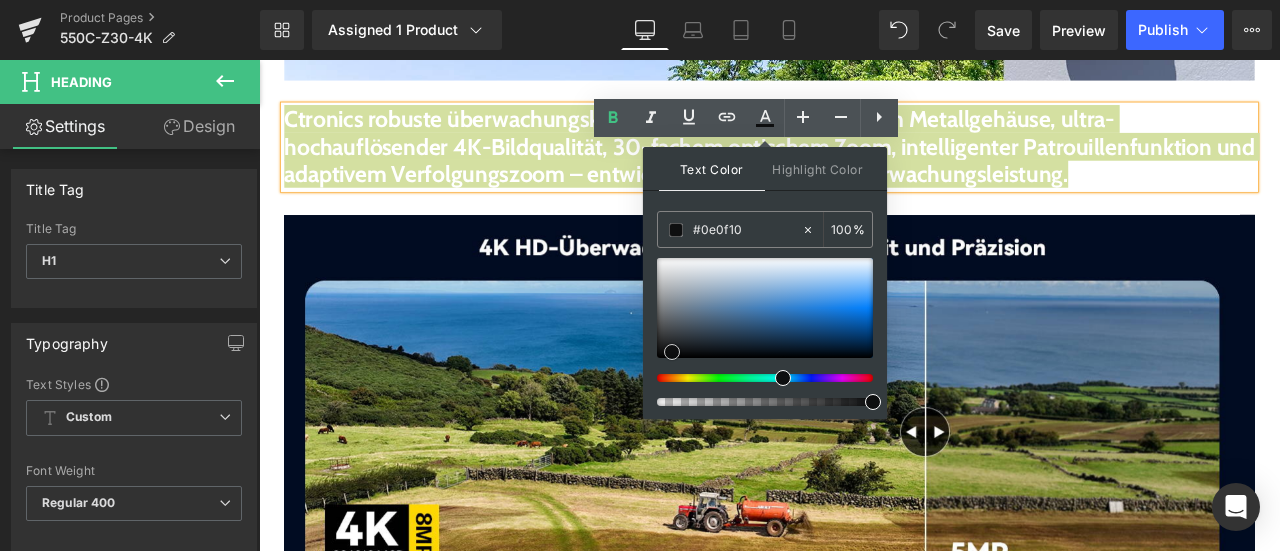 click at bounding box center [672, 352] 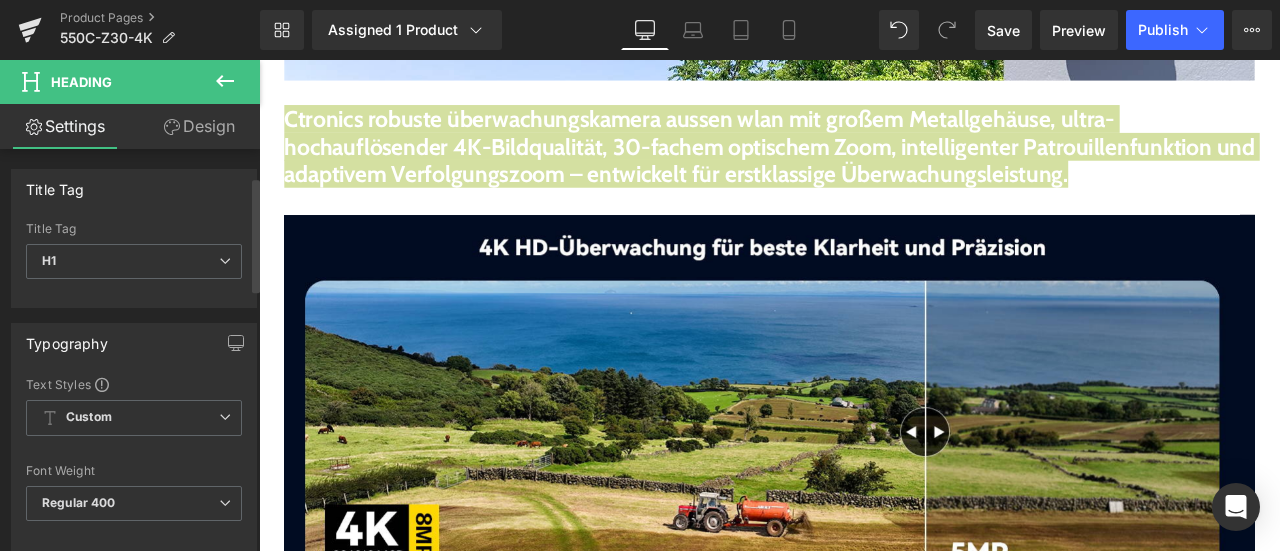 scroll, scrollTop: 200, scrollLeft: 0, axis: vertical 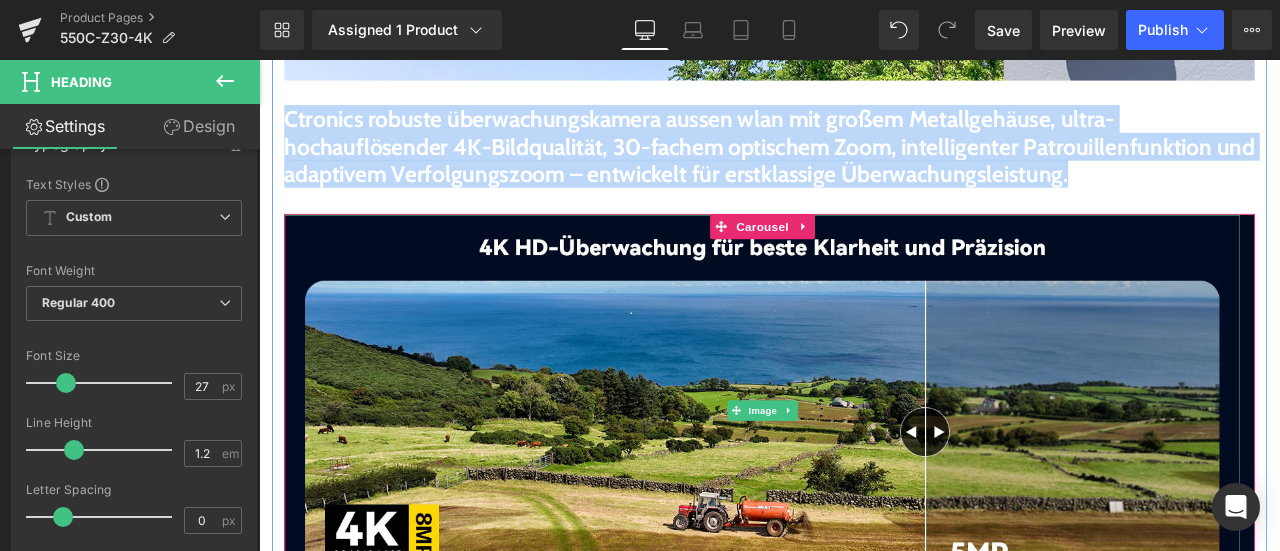 click on "Image         Image         Image         Ctronics robuste überwachungskamera aussen wlan mit großem Metallgehäuse, ultra-hochauflösender 4K-Bildqualität, 30-fachem optischem Zoom, intelligenter Patrouillenfunktion und adaptivem Verfolgungszoom – entwickelt für erstklassige Überwachungsleistung. Heading
Image
Image
‹ ›
Carousel
Image" at bounding box center (864, 1026) 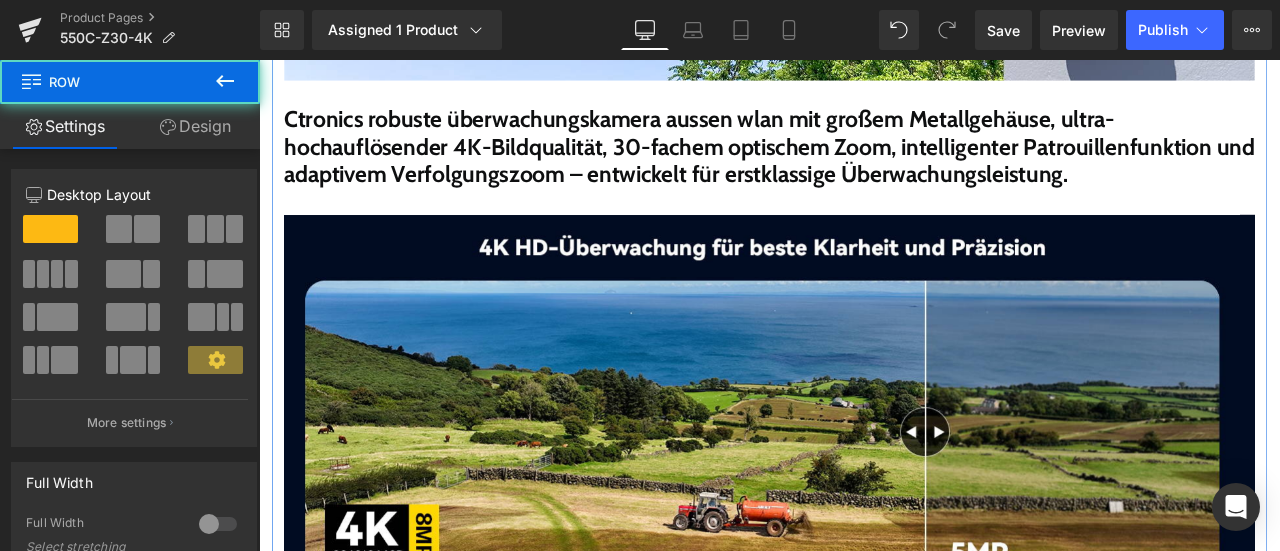 click on "Ctronics robuste überwachungskamera aussen wlan mit großem Metallgehäuse, ultra-hochauflösender 4K-Bildqualität, 30-fachem optischem Zoom, intelligenter Patrouillenfunktion und adaptivem Verfolgungszoom – entwickelt für erstklassige Überwachungsleistung." at bounding box center [864, 162] 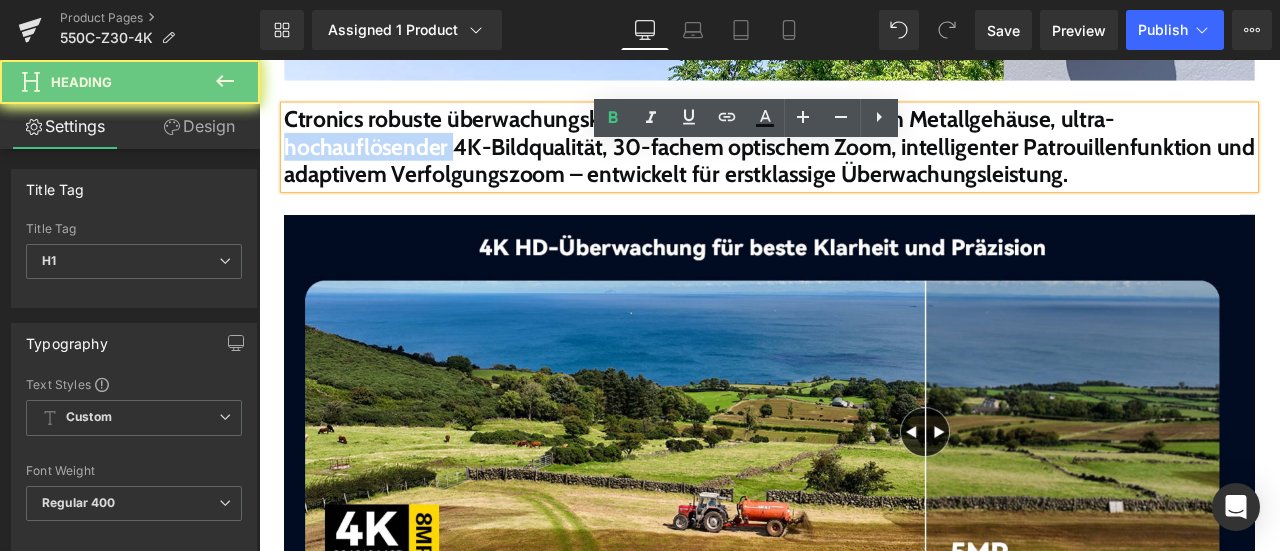 click on "Ctronics robuste überwachungskamera aussen wlan mit großem Metallgehäuse, ultra-hochauflösender 4K-Bildqualität, 30-fachem optischem Zoom, intelligenter Patrouillenfunktion und adaptivem Verfolgungszoom – entwickelt für erstklassige Überwachungsleistung." at bounding box center [864, 162] 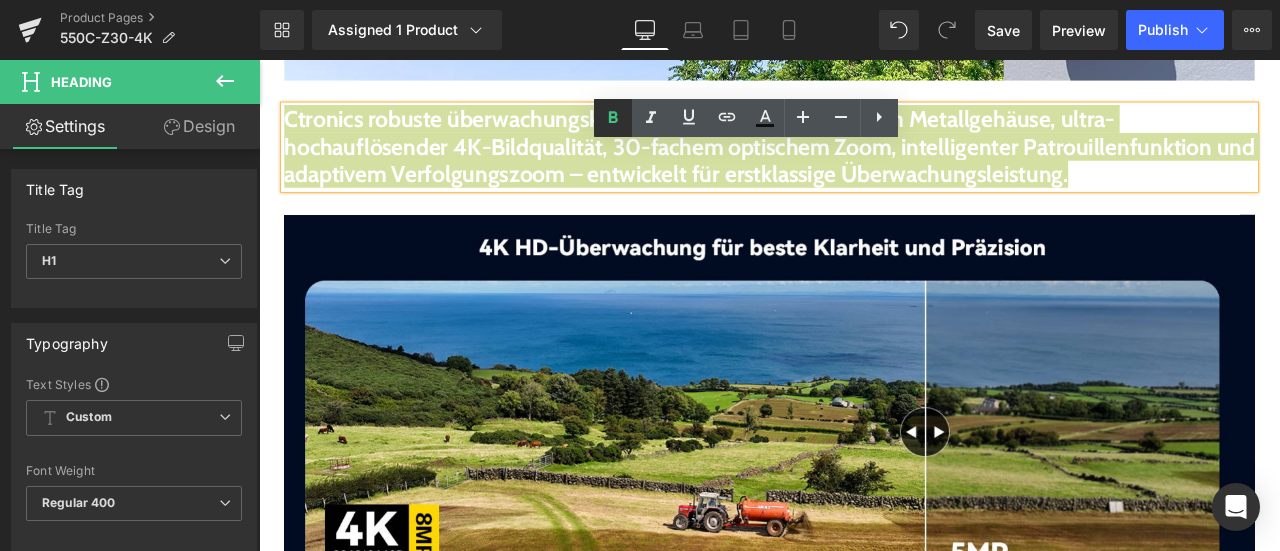 click 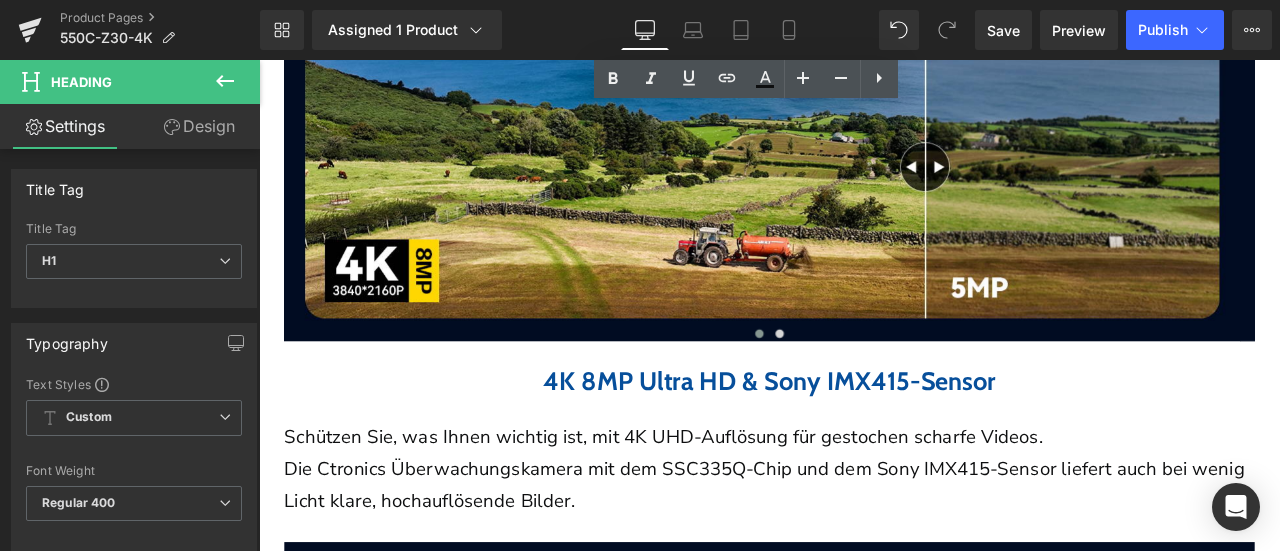 scroll, scrollTop: 1500, scrollLeft: 0, axis: vertical 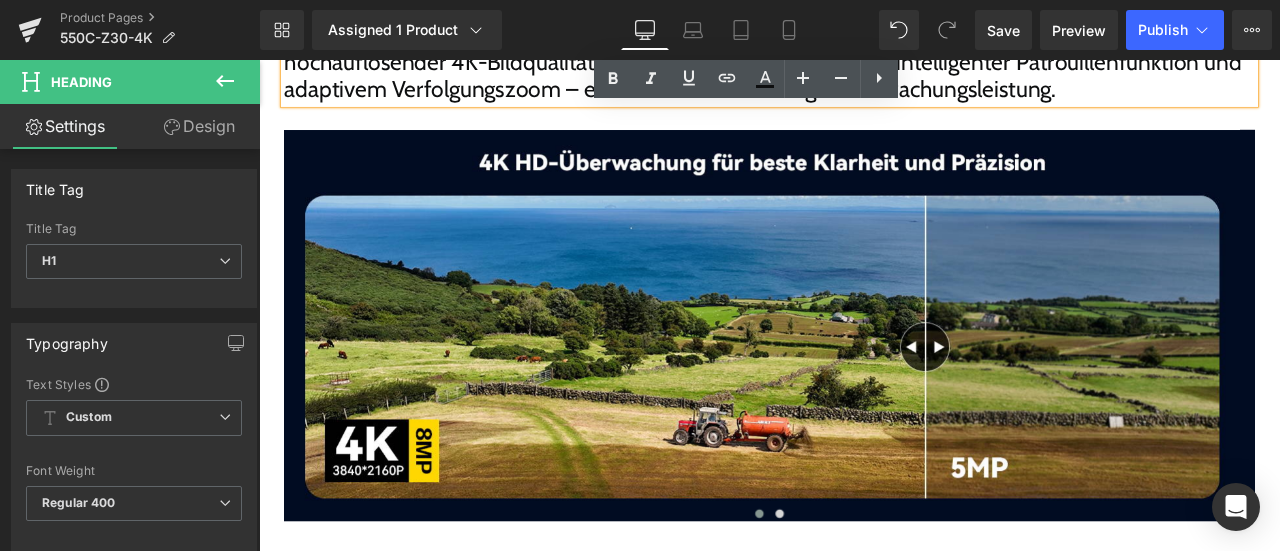 click on "Ctronics robuste überwachungskamera aussen wlan mit großem Metallgehäuse, ultra-hochauflösender 4K-Bildqualität, 30-fachem optischem Zoom, intelligenter Patrouillenfunktion und adaptivem Verfolgungszoom – entwickelt für erstklassige Überwachungsleistung." at bounding box center [856, 62] 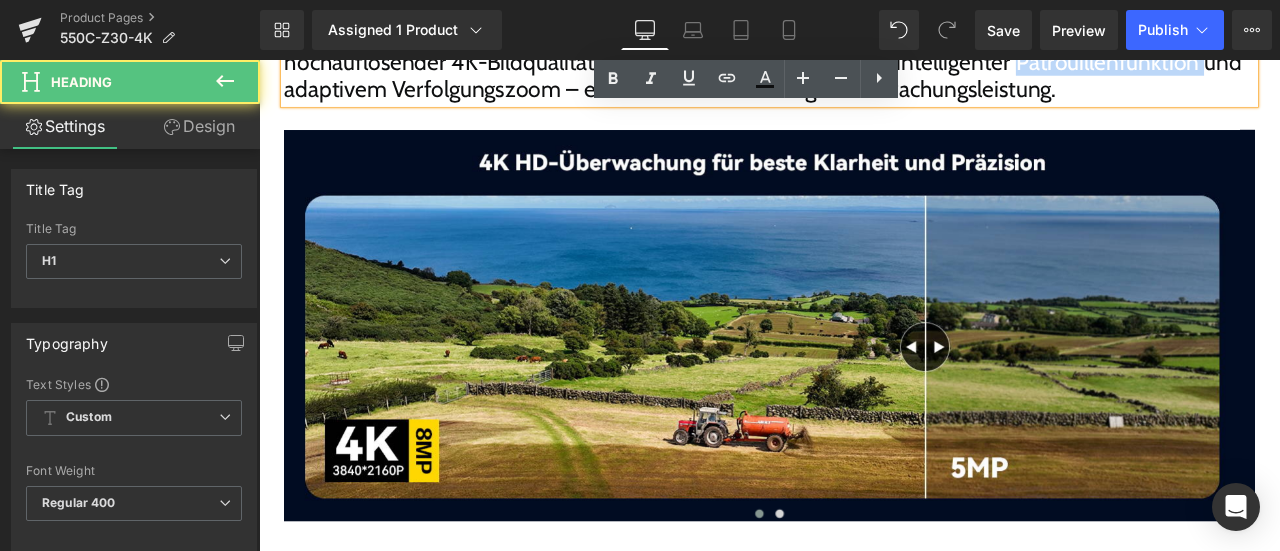 click on "Ctronics robuste überwachungskamera aussen wlan mit großem Metallgehäuse, ultra-hochauflösender 4K-Bildqualität, 30-fachem optischem Zoom, intelligenter Patrouillenfunktion und adaptivem Verfolgungszoom – entwickelt für erstklassige Überwachungsleistung." at bounding box center [856, 62] 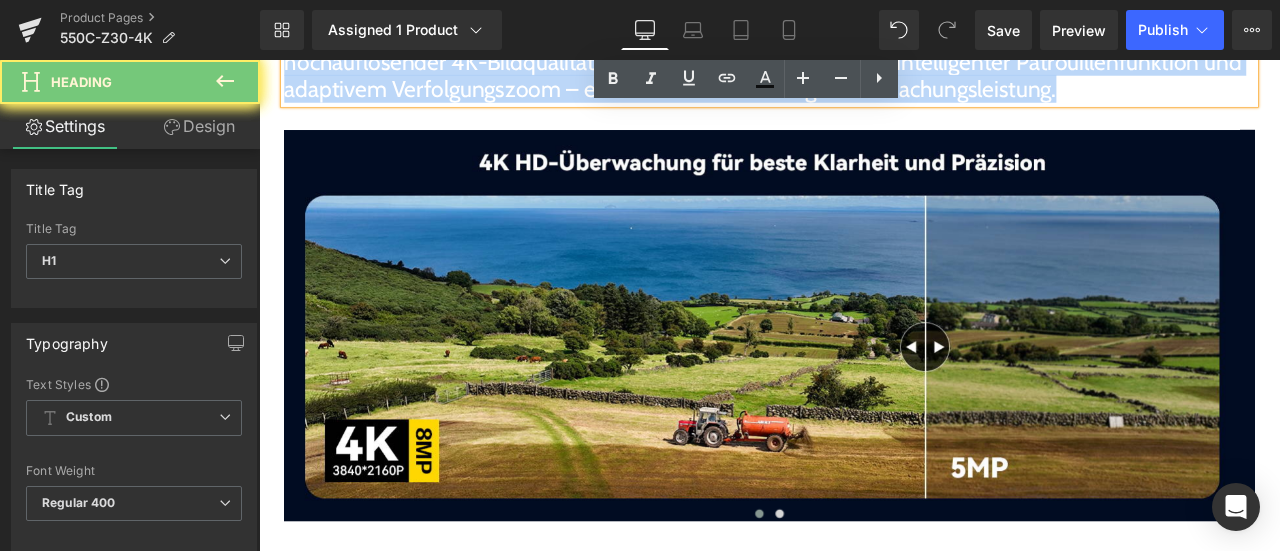 click on "Ctronics robuste überwachungskamera aussen wlan mit großem Metallgehäuse, ultra-hochauflösender 4K-Bildqualität, 30-fachem optischem Zoom, intelligenter Patrouillenfunktion und adaptivem Verfolgungszoom – entwickelt für erstklassige Überwachungsleistung." at bounding box center (856, 62) 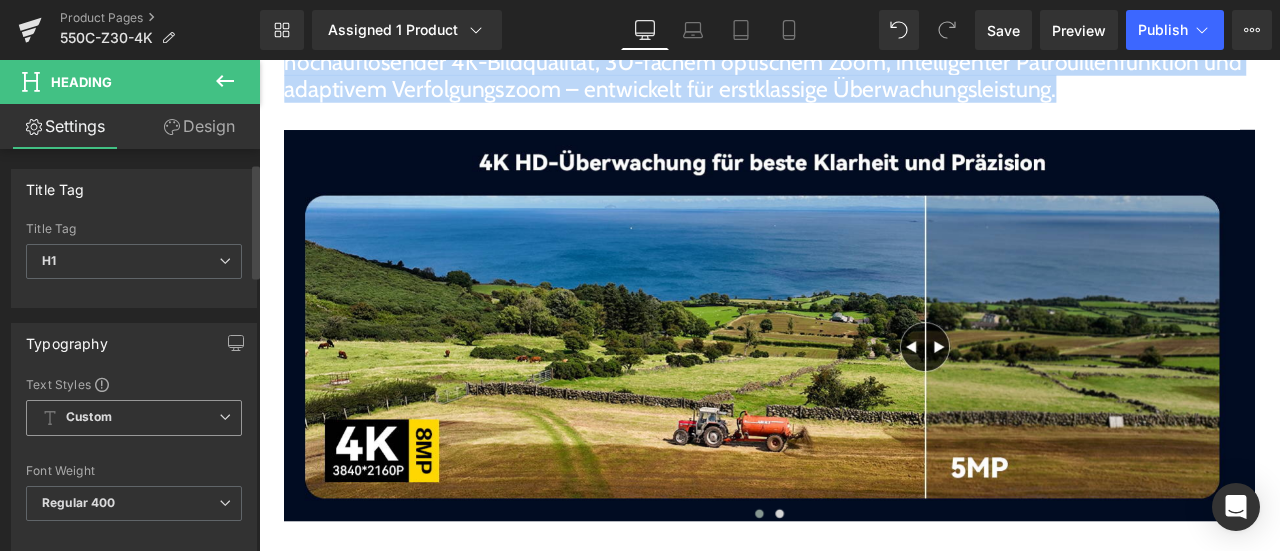 scroll, scrollTop: 400, scrollLeft: 0, axis: vertical 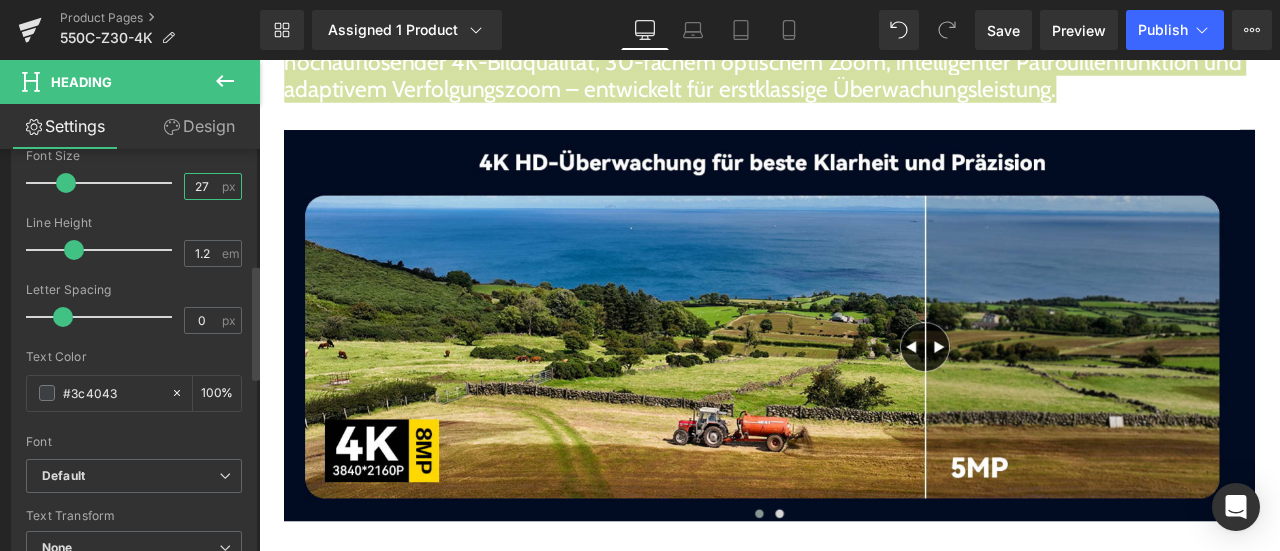 click on "27" at bounding box center (202, 186) 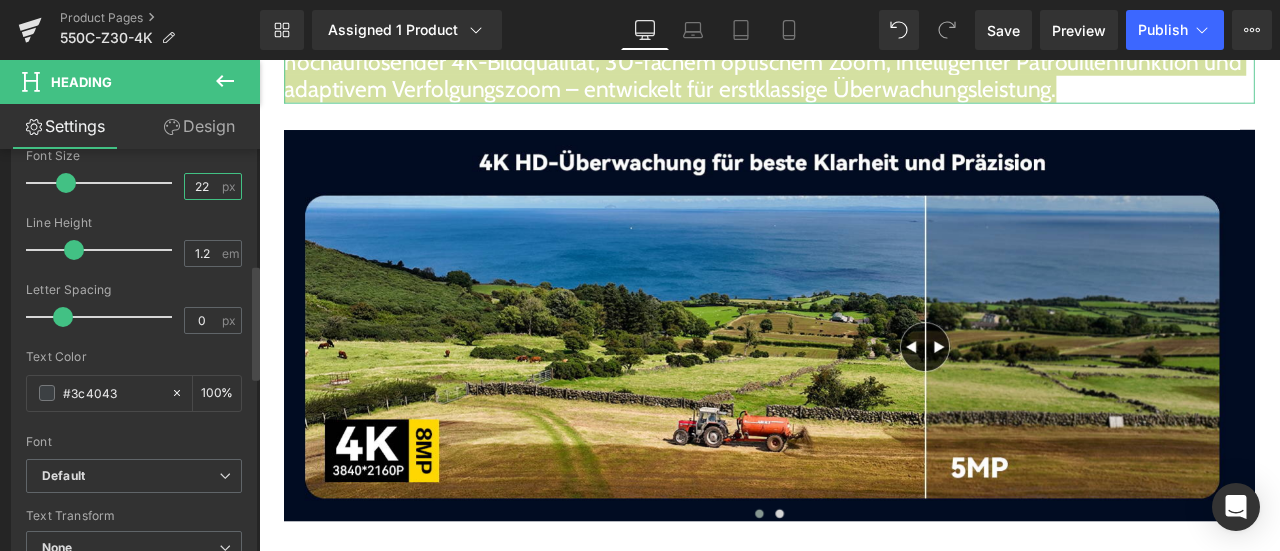 type on "22" 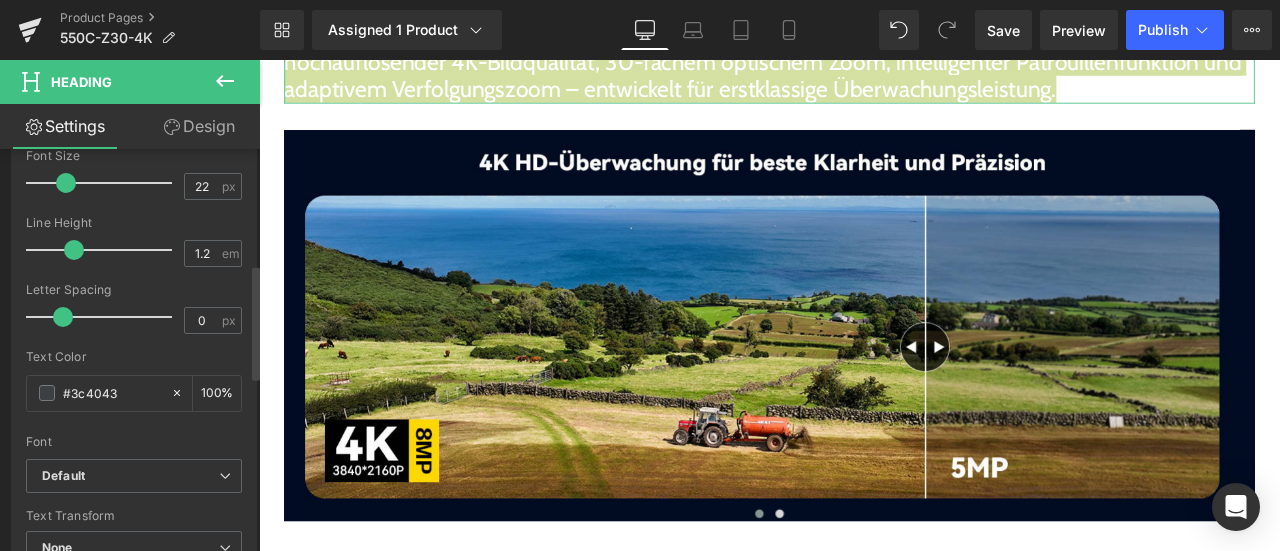 click on "Text Styles Custom
Custom
Setup Global Style
Custom
Setup Global Style
Thin 100 Semi Thin 200 Light 300 Regular 400 Medium 500 Semi Bold 600 Super Bold 800 Boldest 900 Bold 700 Lighter Bolder Font Weight
Regular 400
Thin 100 Semi Thin 200 Light 300 Regular 400 Medium 500 Semi Bold 600 Super Bold 800 Boldest 900 Bold 700 Lighter Bolder 27px Font Size 22 px 1.2em Line Height 1.2 em 0px Letter Spacing 0 px #3c4043 Text Color #3c4043 100 % inherit
Font
Default
Default
Default
None" at bounding box center [134, 285] 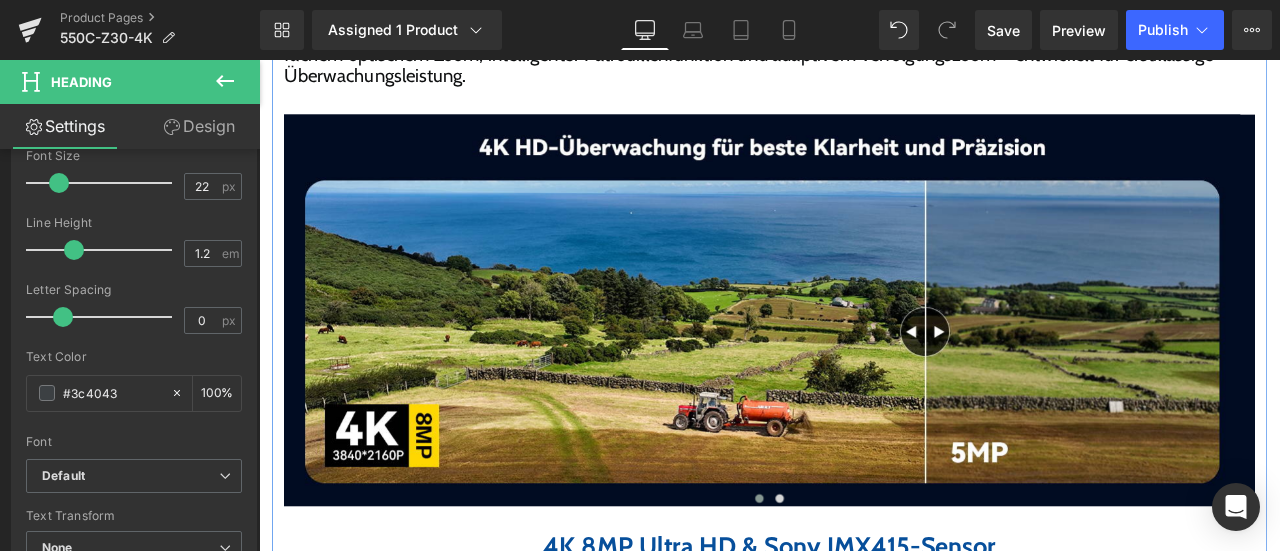 click on "Image         Image         Image         Ctronics robuste überwachungskamera aussen wlan mit großem Metallgehäuse, ultra-hochauflösender 4K-Bildqualität, 30-fachem optischem Zoom, intelligenter Patrouillenfunktion und adaptivem Verfolgungszoom – entwickelt für erstklassige Überwachungsleistung. Heading
Image
Image
‹ ›
Carousel
Image" at bounding box center [864, 917] 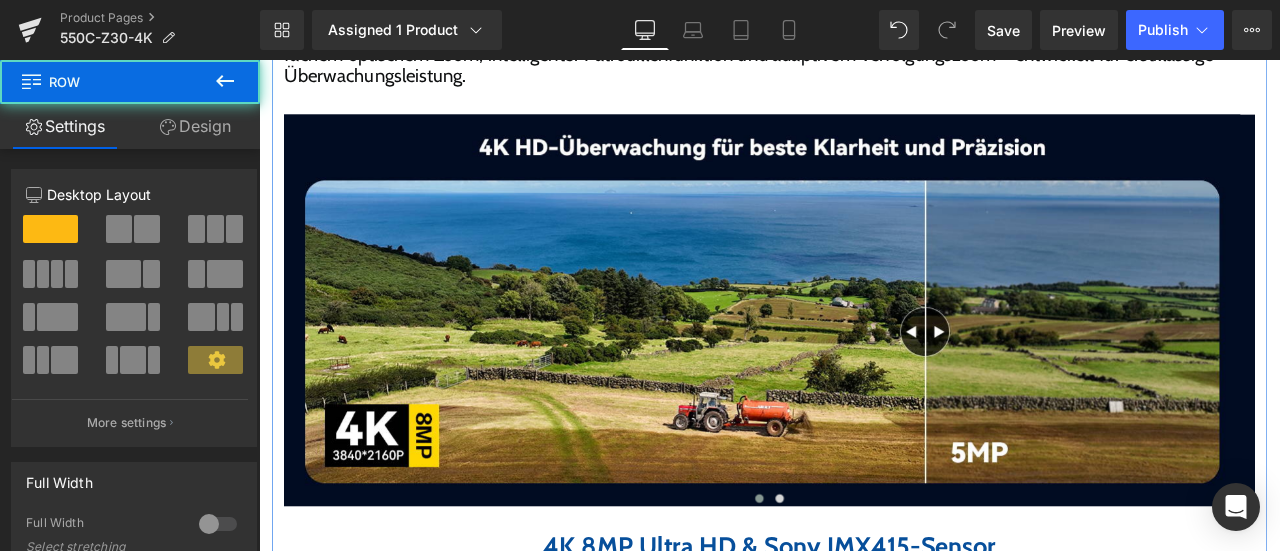 scroll, scrollTop: 1200, scrollLeft: 0, axis: vertical 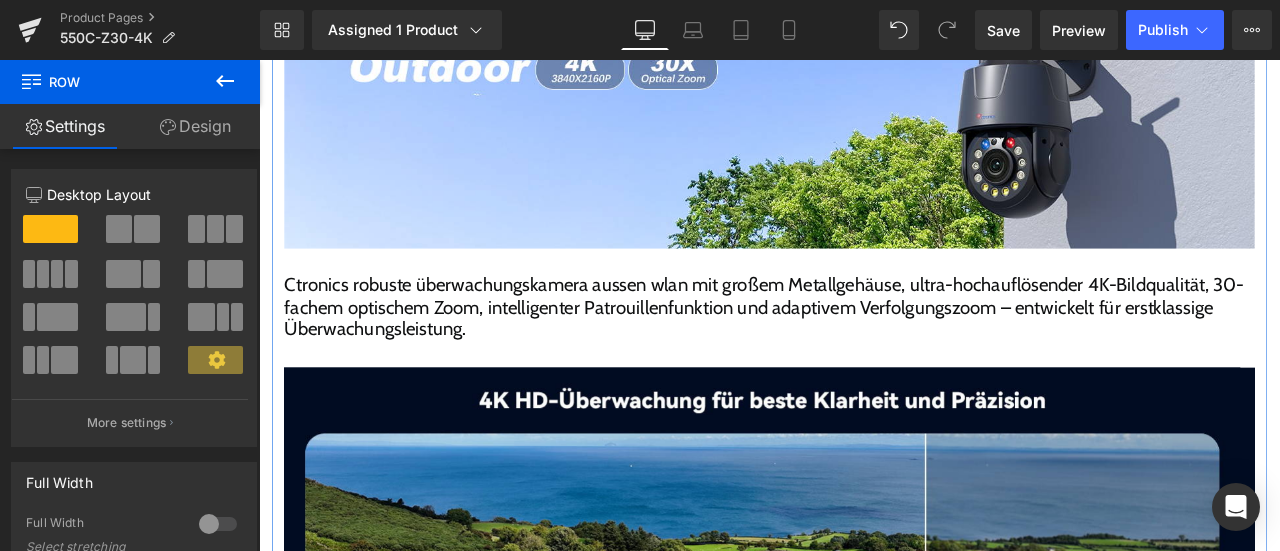 click on "Ctronics robuste überwachungskamera aussen wlan mit großem Metallgehäuse, ultra-hochauflösender 4K-Bildqualität, 30-fachem optischem Zoom, intelligenter Patrouillenfunktion und adaptivem Verfolgungszoom – entwickelt für erstklassige Überwachungsleistung." at bounding box center [857, 353] 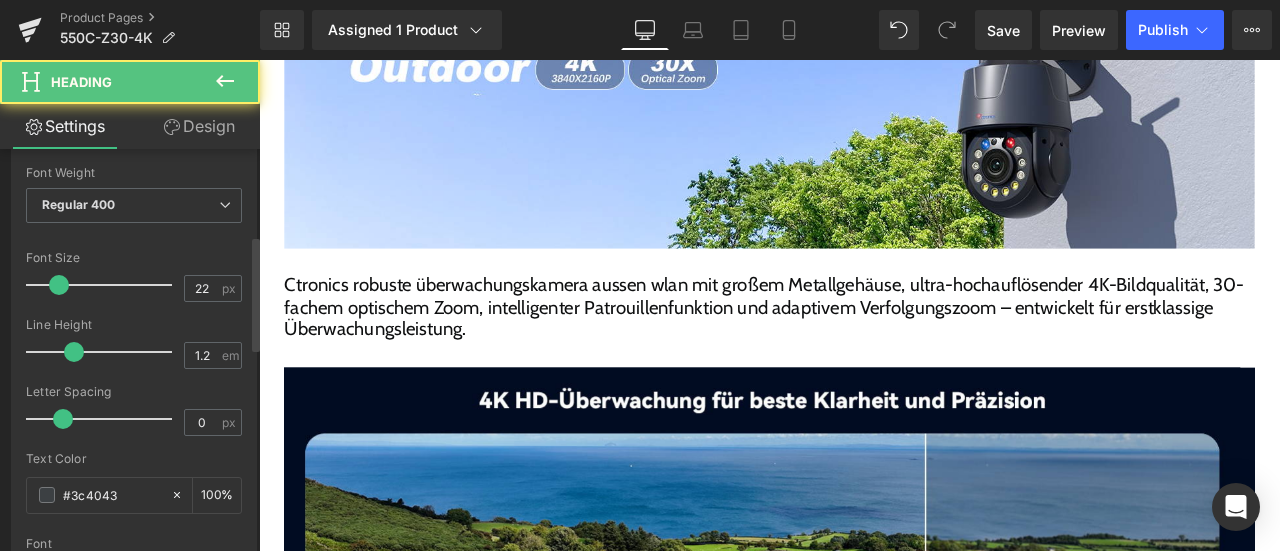 scroll, scrollTop: 300, scrollLeft: 0, axis: vertical 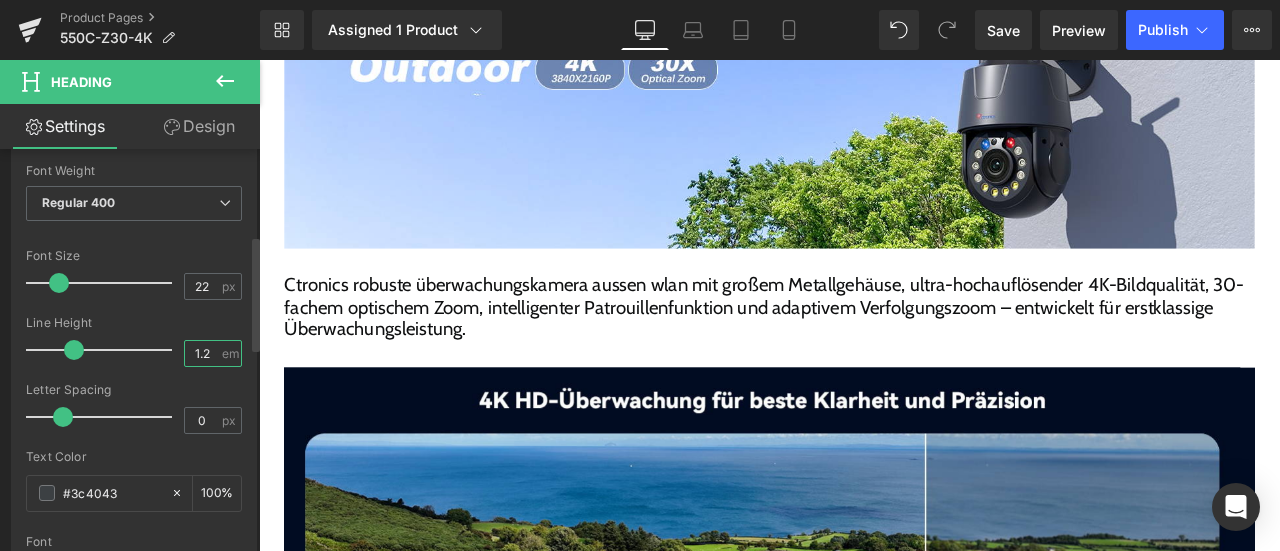 drag, startPoint x: 196, startPoint y: 345, endPoint x: 212, endPoint y: 351, distance: 17.088007 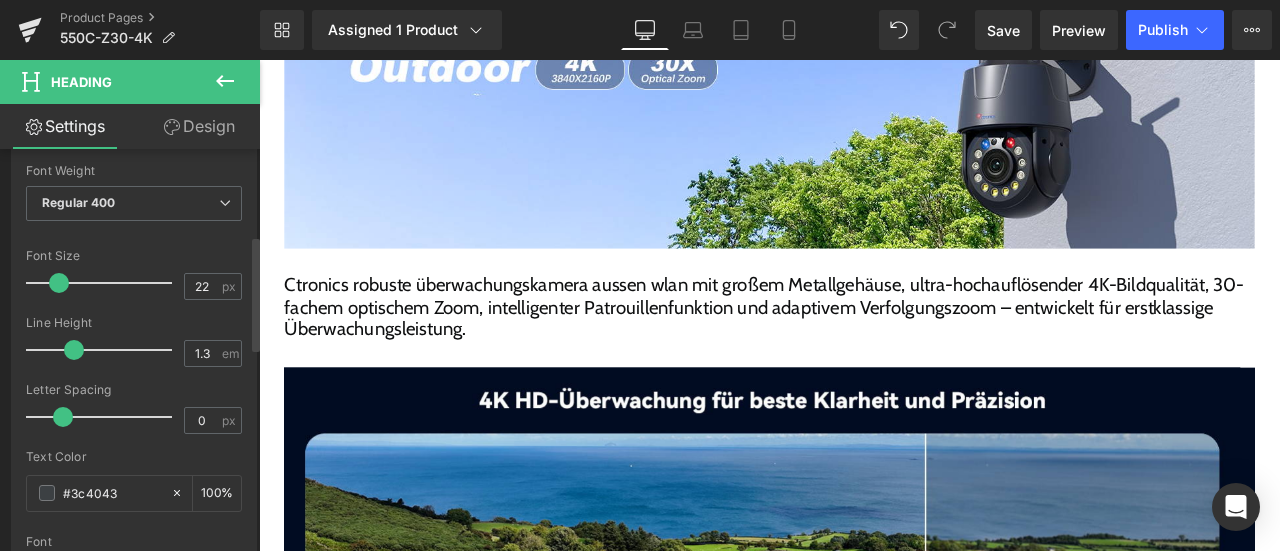 click on "Line Height" at bounding box center [134, 323] 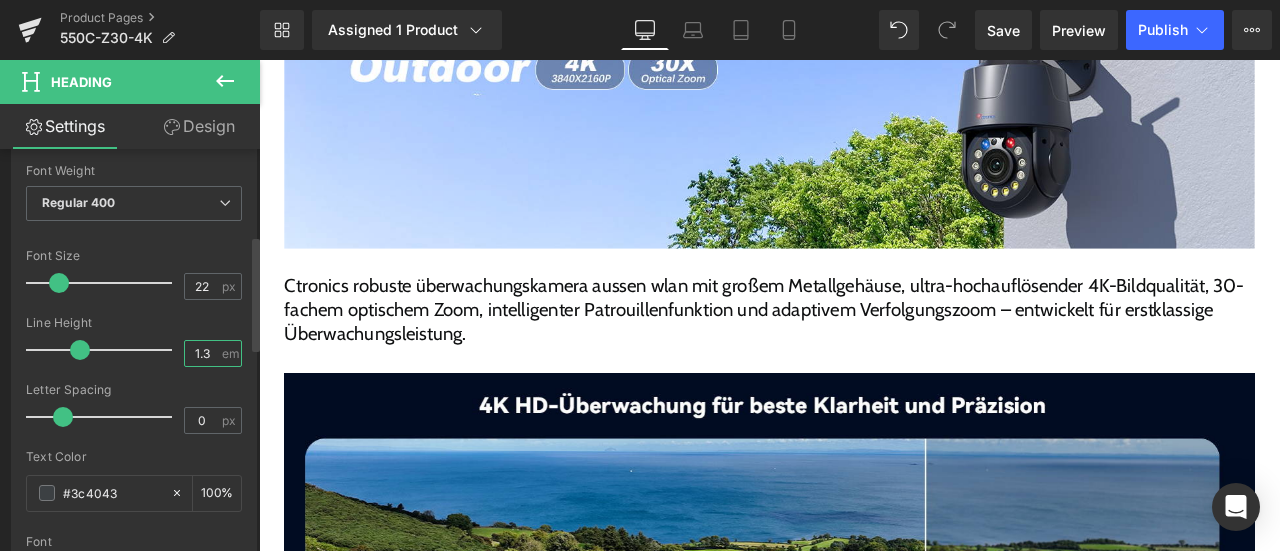 drag, startPoint x: 198, startPoint y: 353, endPoint x: 212, endPoint y: 355, distance: 14.142136 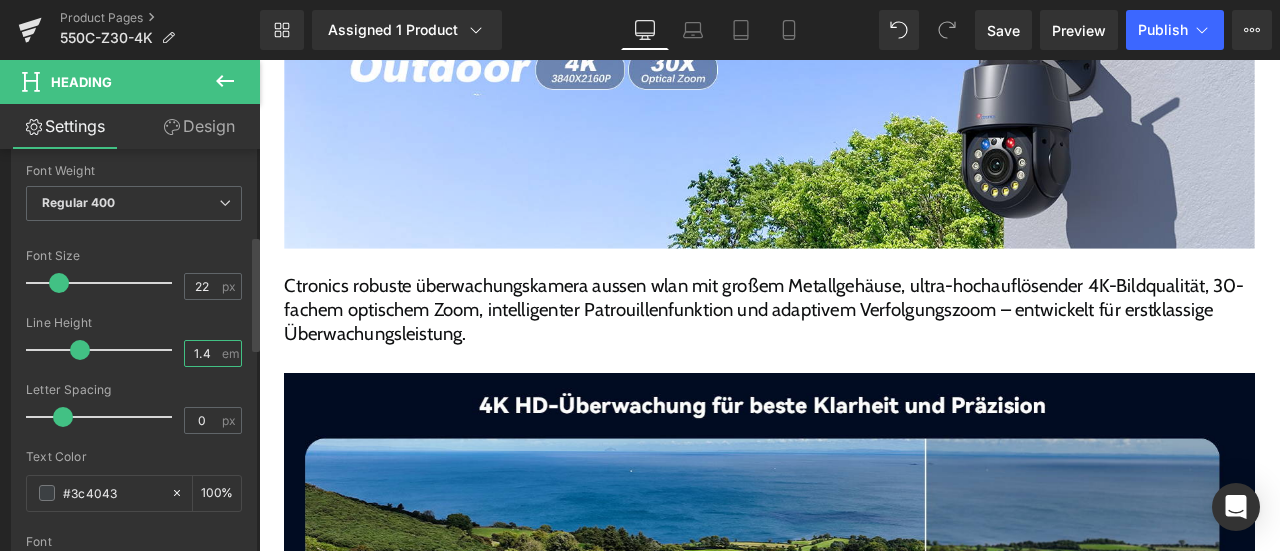 type on "1.4" 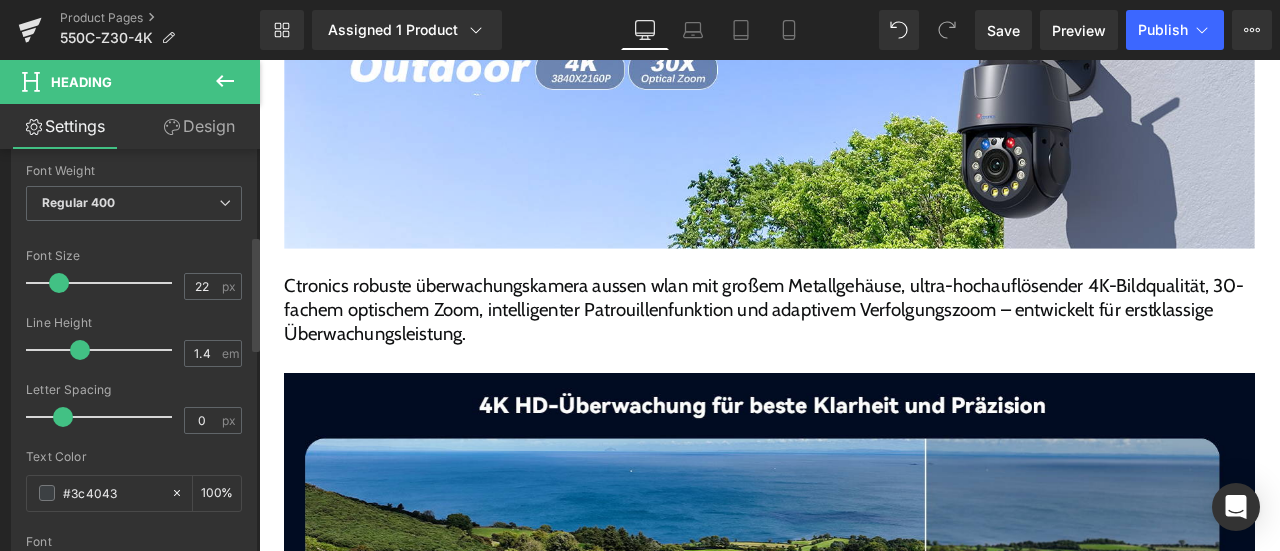 click on "Line Height" at bounding box center [134, 323] 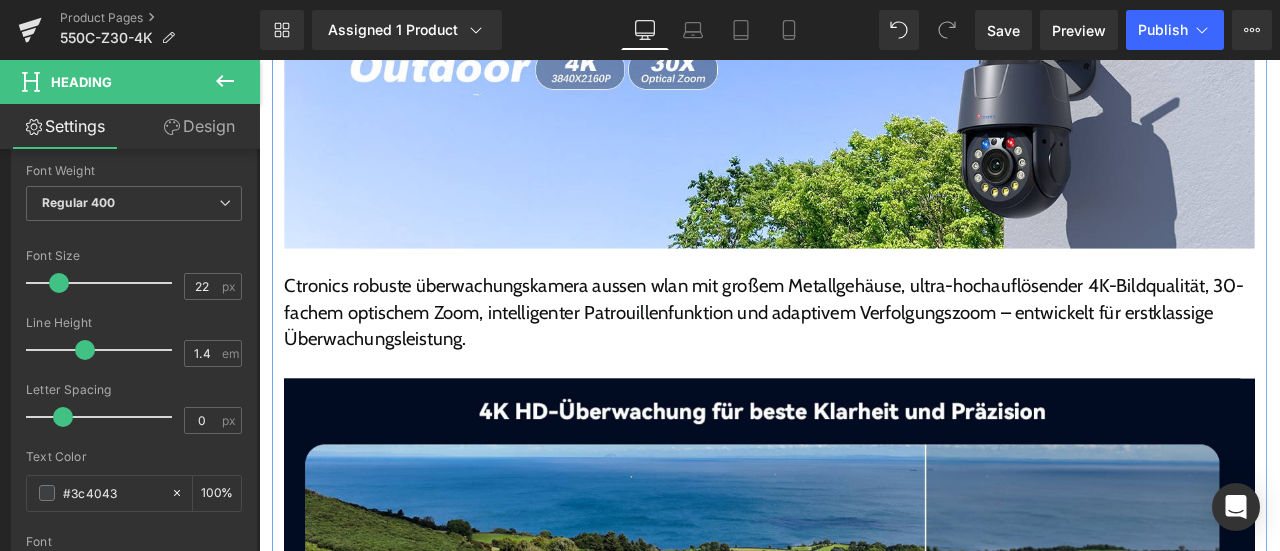 click on "Image         Image         Image         Ctronics robuste überwachungskamera aussen wlan mit großem Metallgehäuse, ultra-hochauflösender 4K-Bildqualität, 30-fachem optischem Zoom, intelligenter Patrouillenfunktion und adaptivem Verfolgungszoom – entwickelt für erstklassige Überwachungsleistung. Heading
Image
Image
‹ ›
Carousel
Image" at bounding box center [864, 1223] 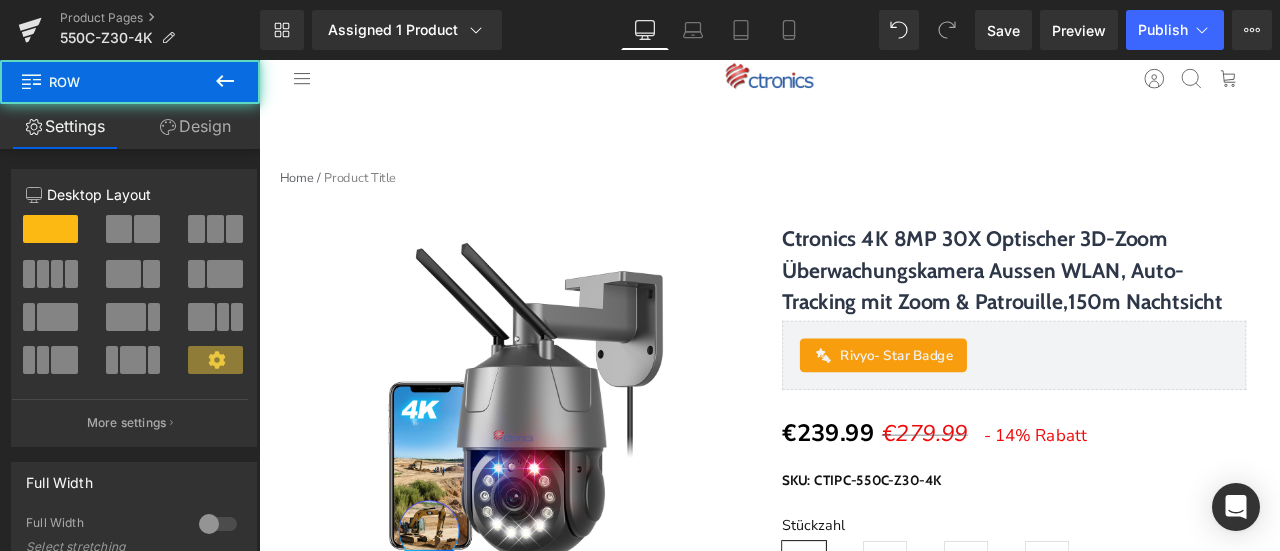 scroll, scrollTop: 0, scrollLeft: 0, axis: both 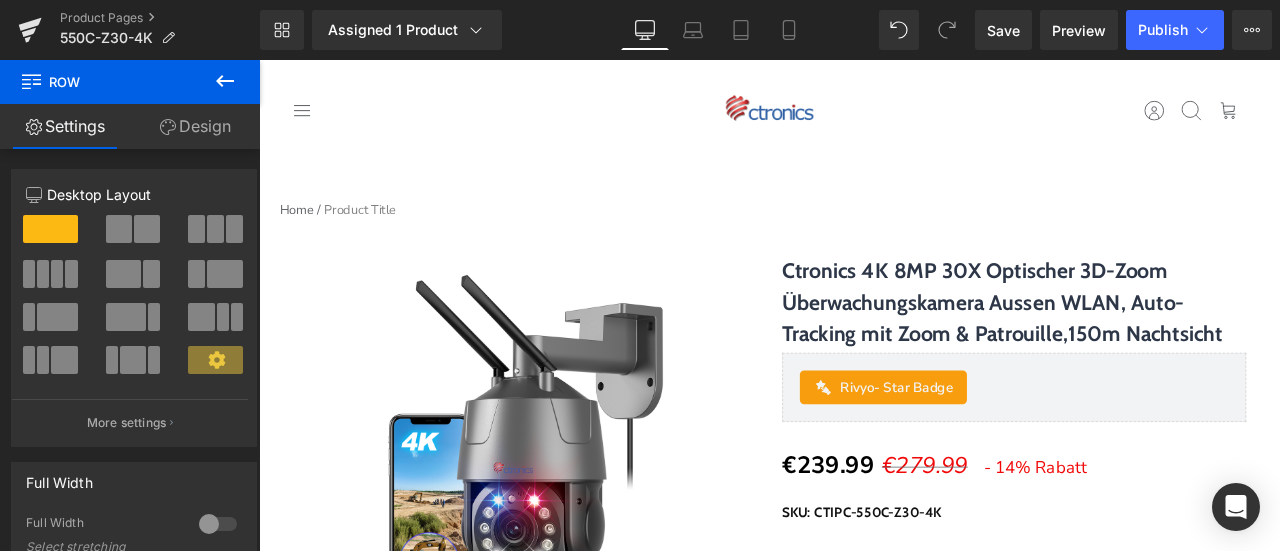 click on "Ctronics 4K 8MP 30X Optischer 3D-Zoom Überwachungskamera Aussen WLAN, Auto-Tracking mit Zoom & Patrouille,150m Nachtsicht" at bounding box center [1154, 347] 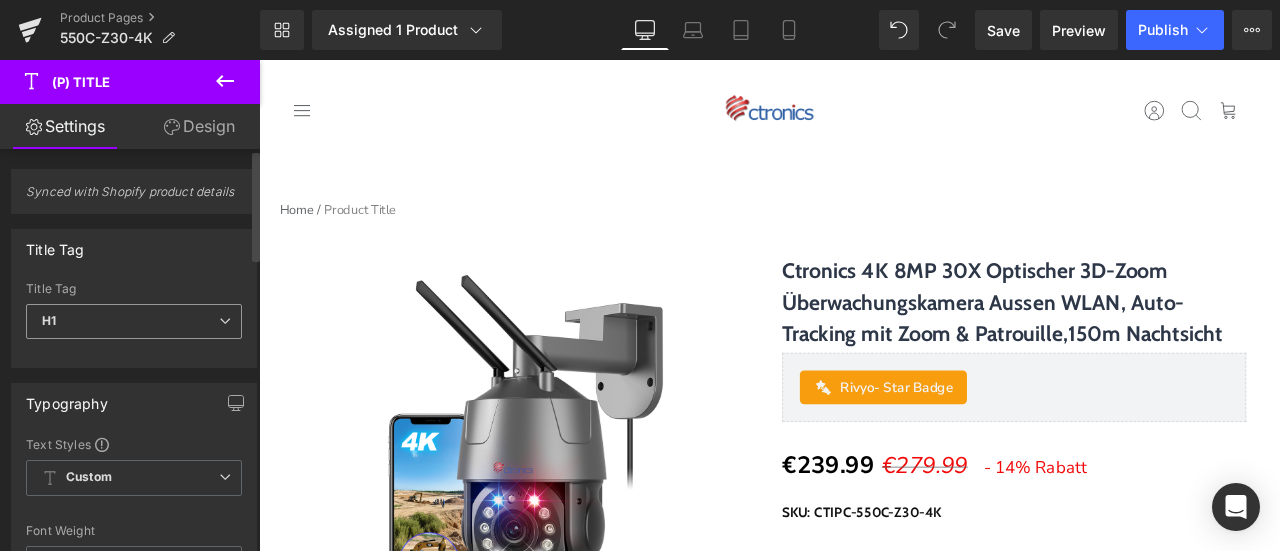 drag, startPoint x: 69, startPoint y: 323, endPoint x: 72, endPoint y: 350, distance: 27.166155 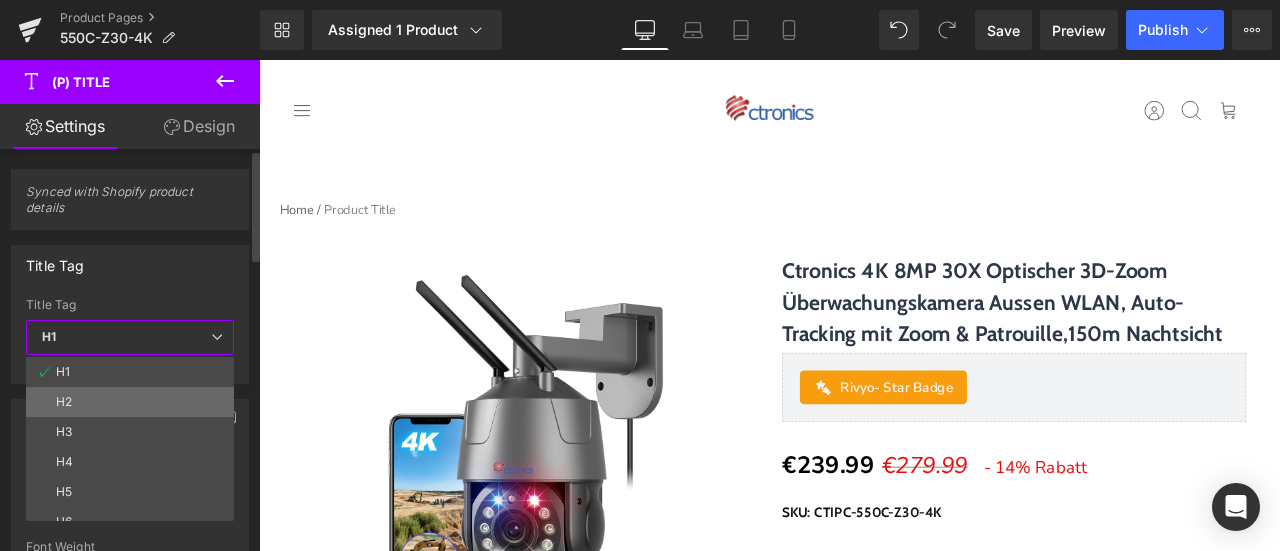 click on "H2" at bounding box center [134, 402] 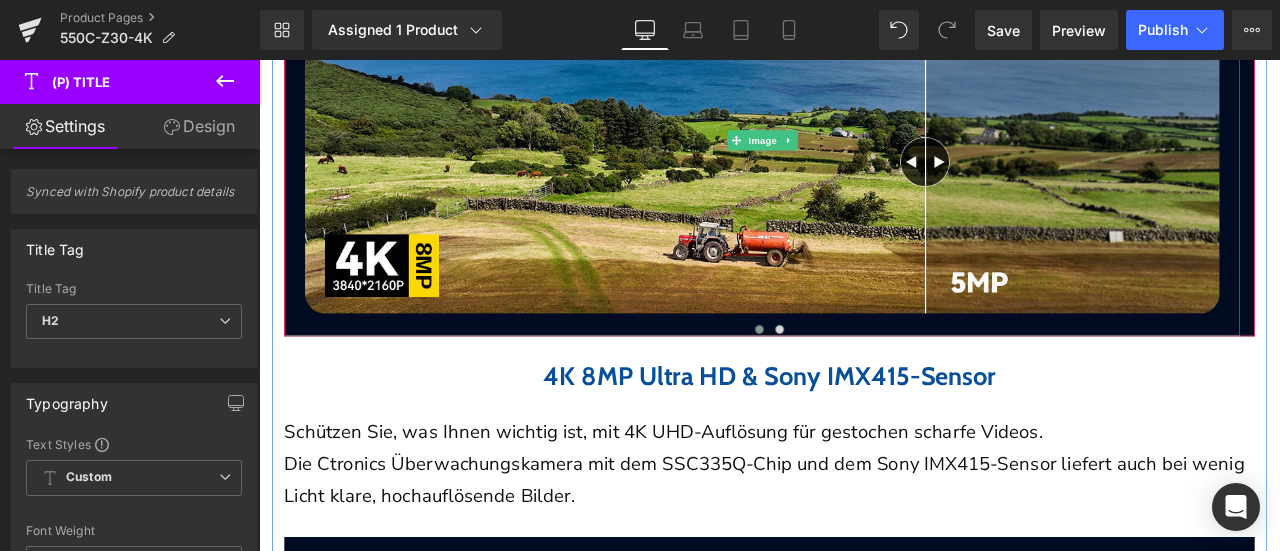scroll, scrollTop: 1800, scrollLeft: 0, axis: vertical 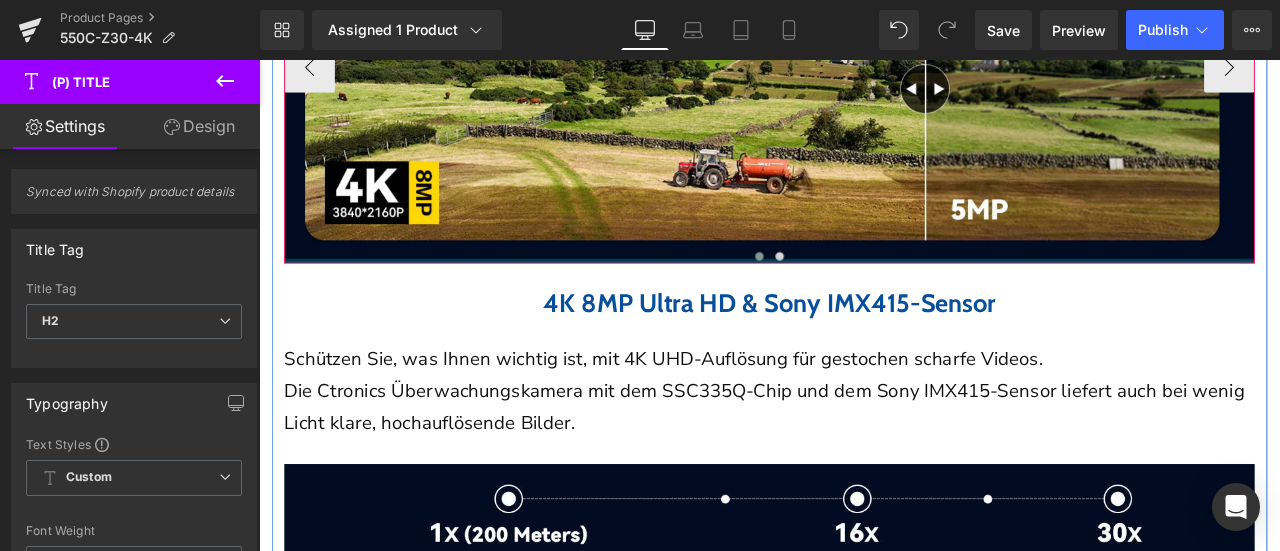 click at bounding box center [852, 293] 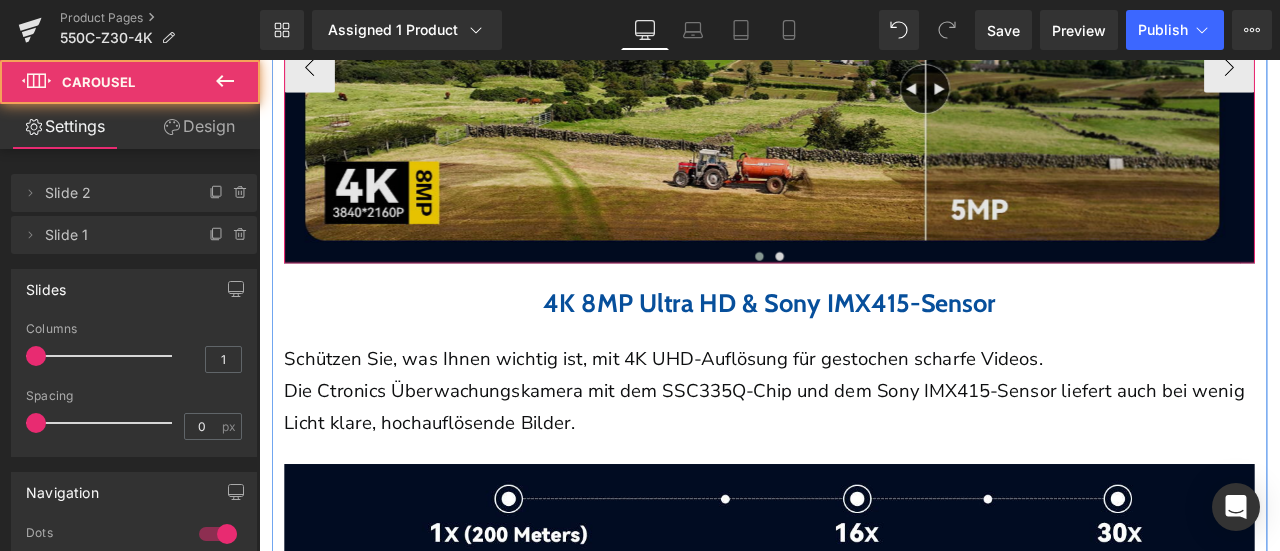 click at bounding box center (855, 69) 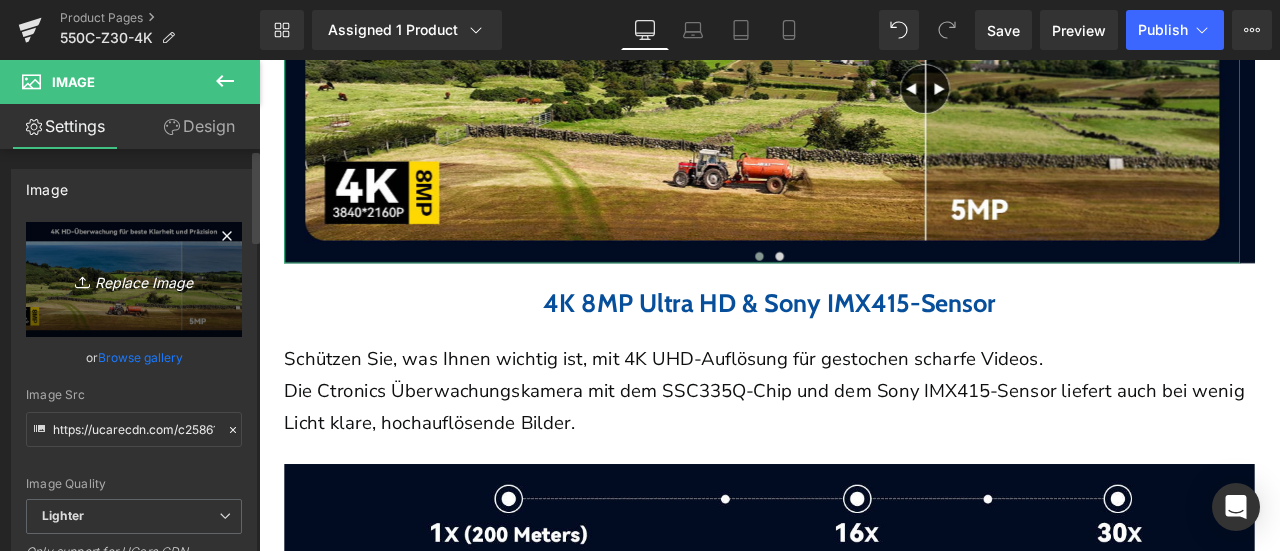 click on "Replace Image" at bounding box center (134, 279) 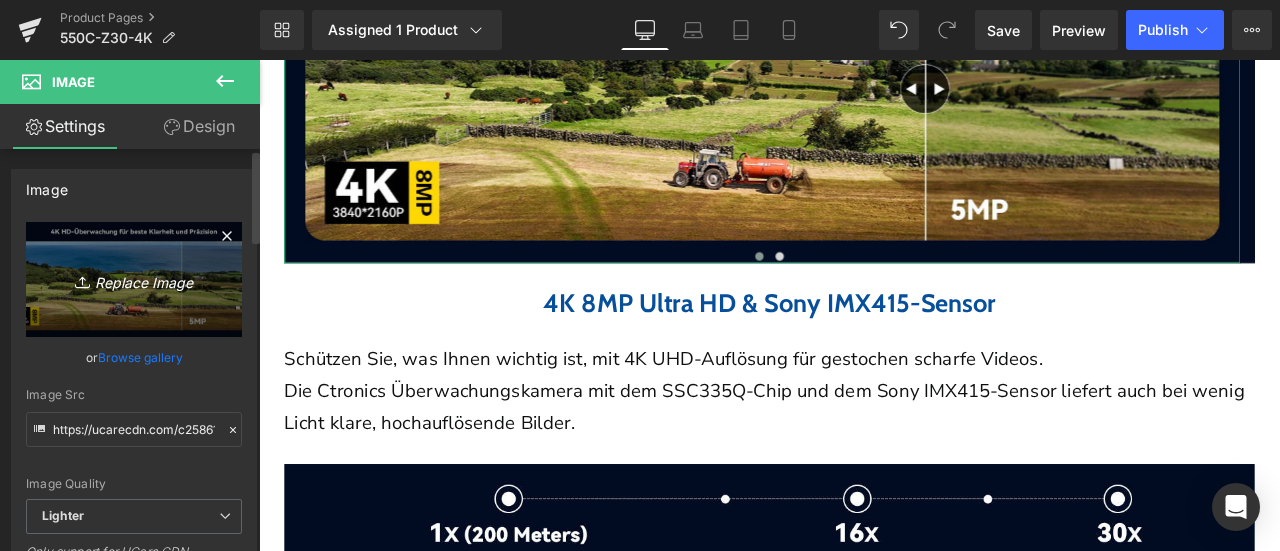 type on "C:\fakepath\画板 10.png" 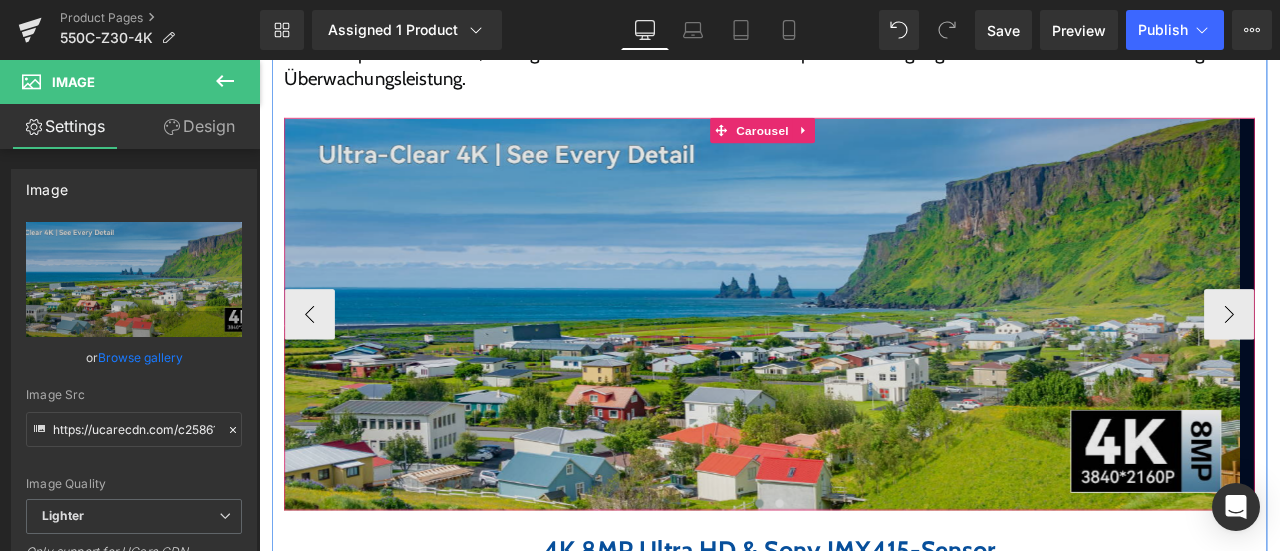 scroll, scrollTop: 1500, scrollLeft: 0, axis: vertical 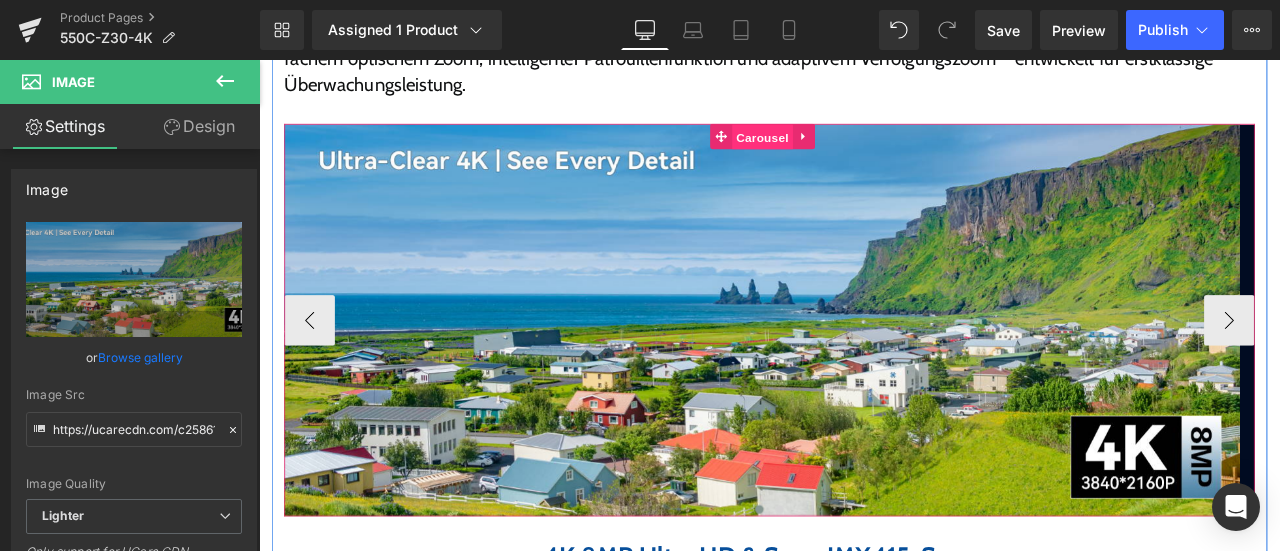 click on "Carousel" at bounding box center [856, 152] 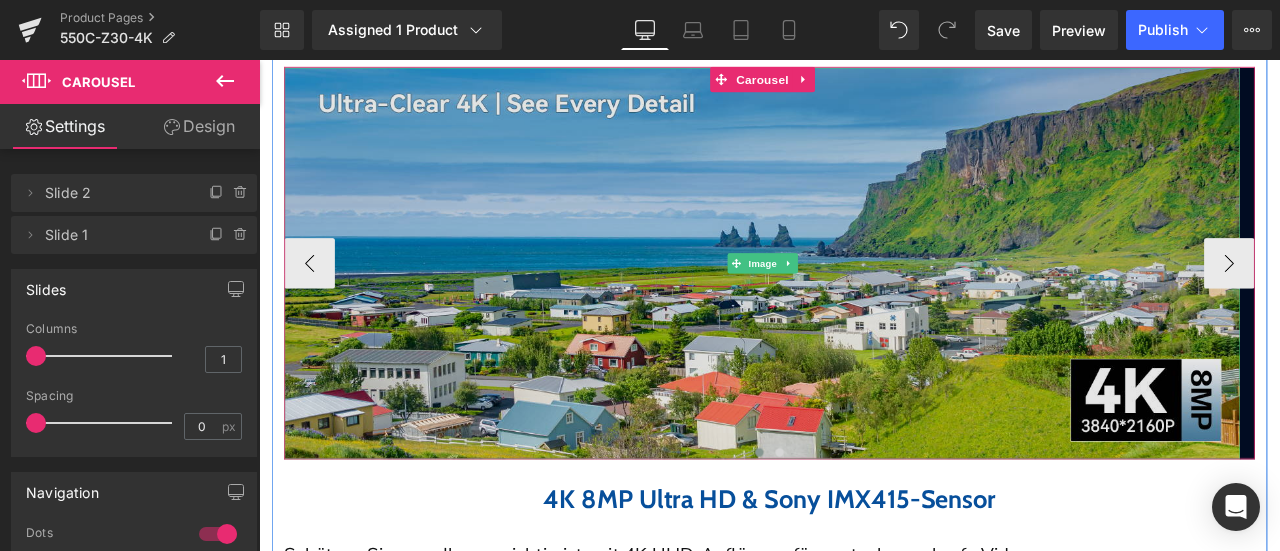 scroll, scrollTop: 1600, scrollLeft: 0, axis: vertical 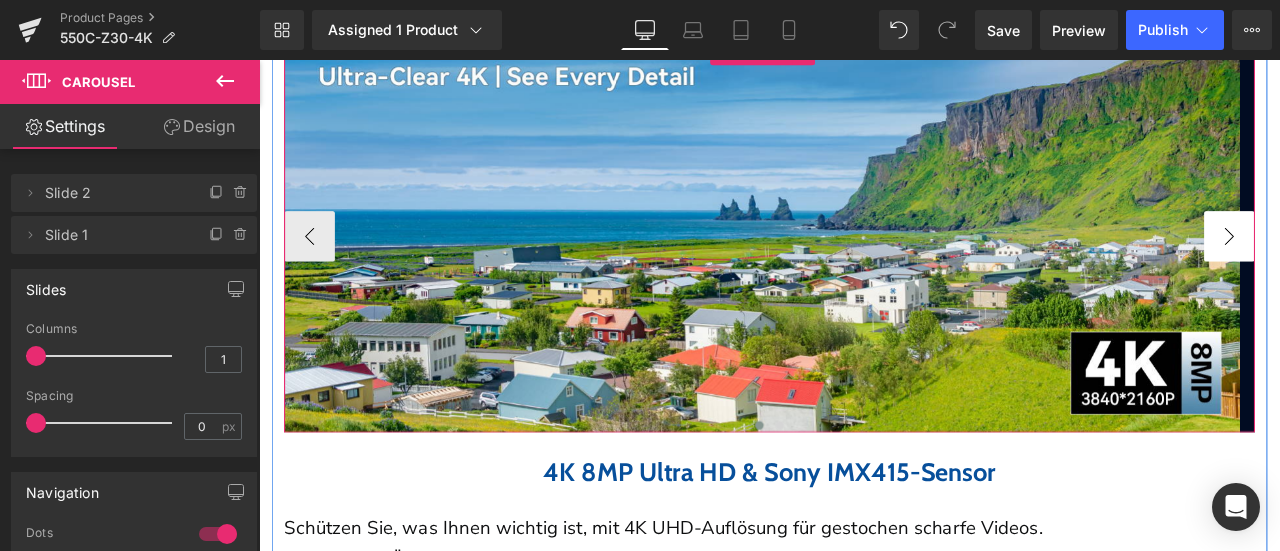 click on "›" at bounding box center (1409, 269) 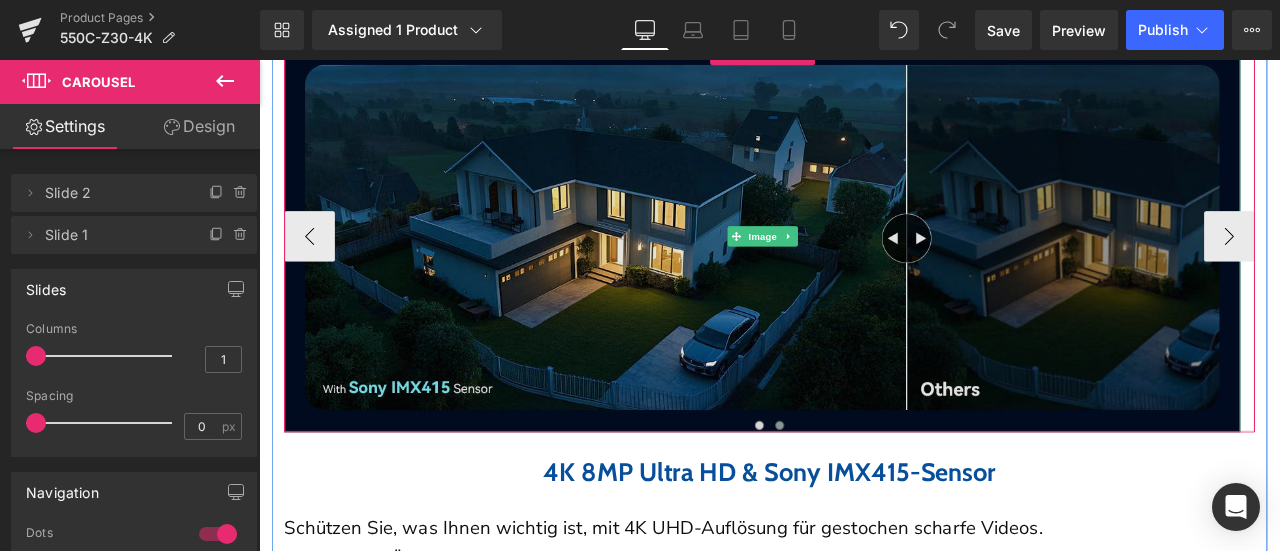 click at bounding box center [855, 269] 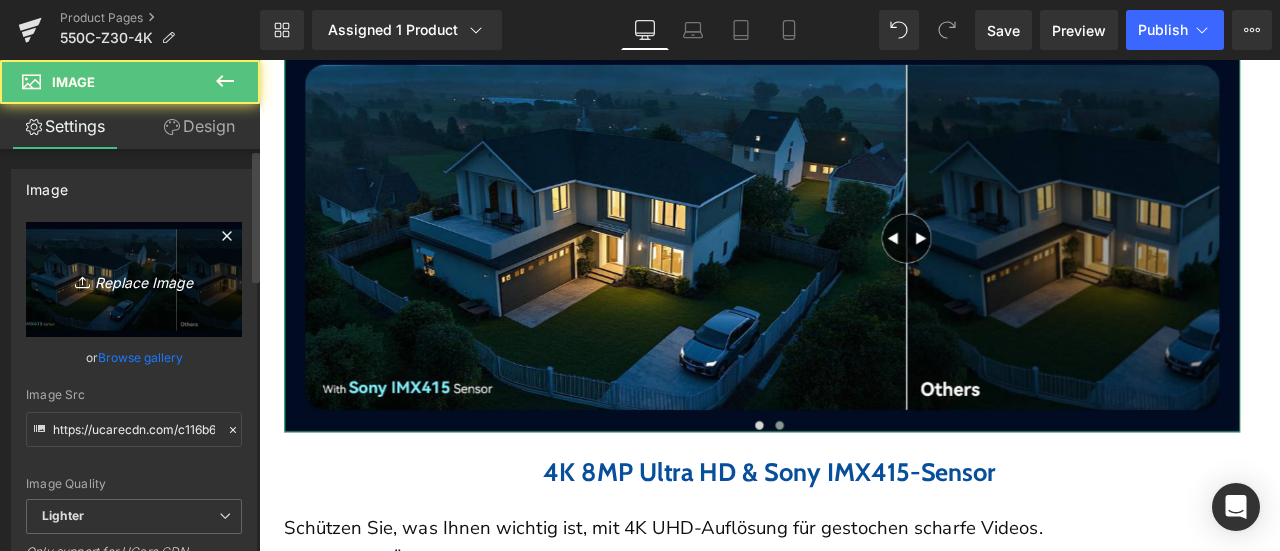 click on "Replace Image" at bounding box center (134, 279) 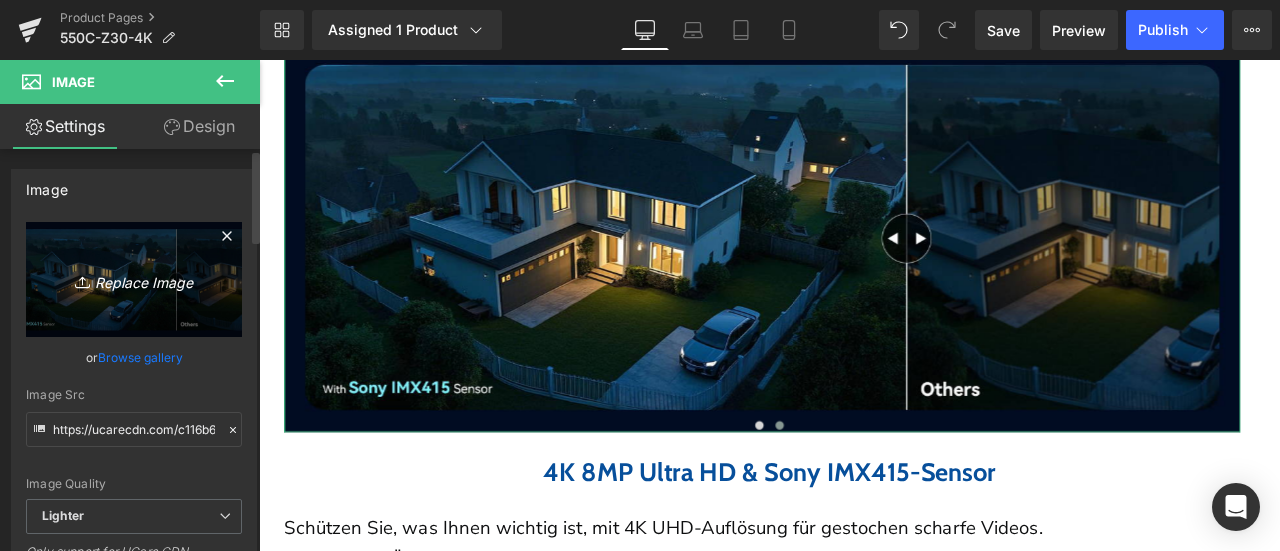 type on "C:\fakepath\画板 12.png" 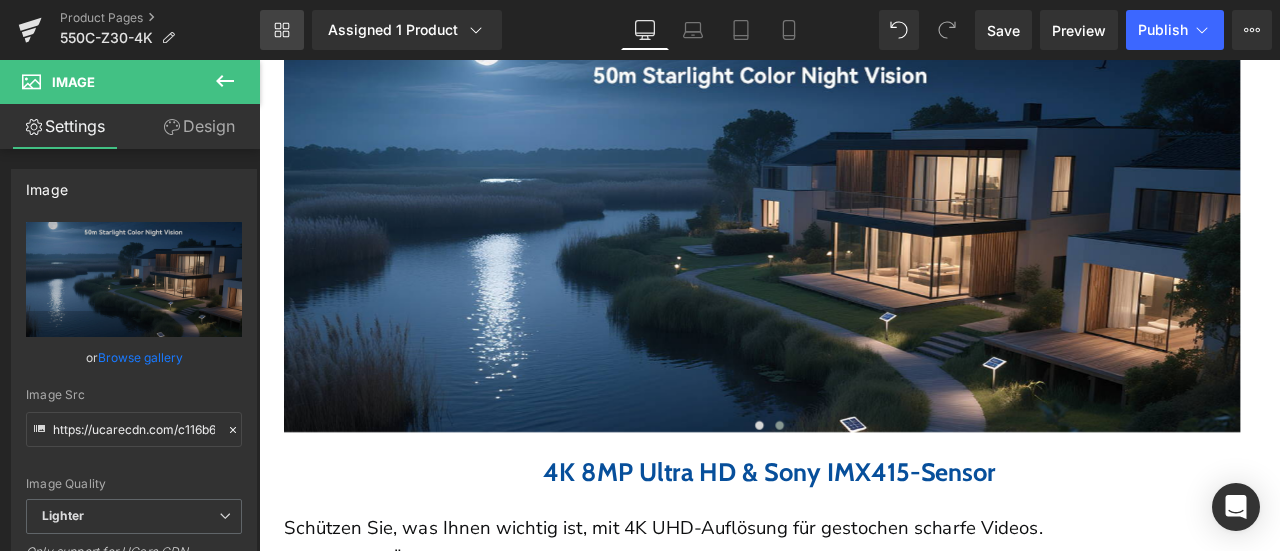 click 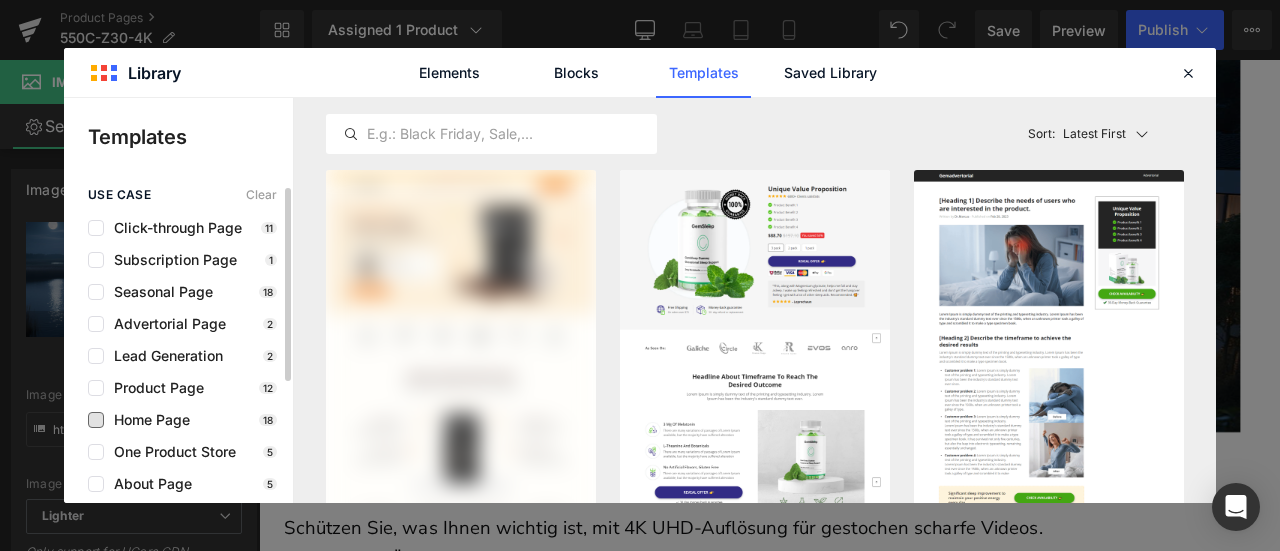 scroll, scrollTop: 196, scrollLeft: 0, axis: vertical 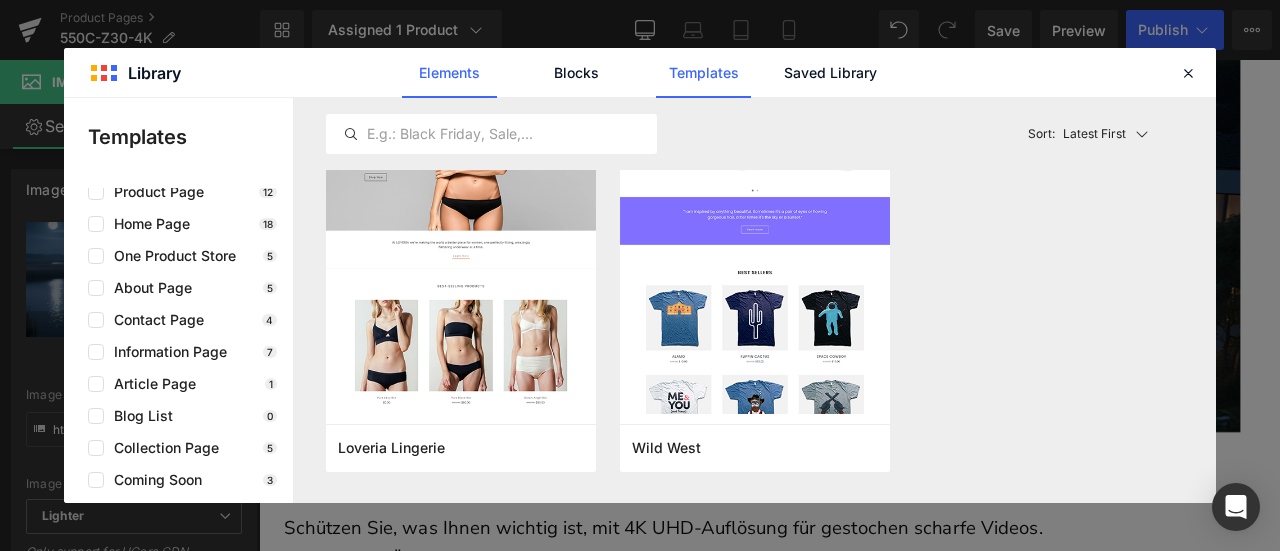 click on "Elements" 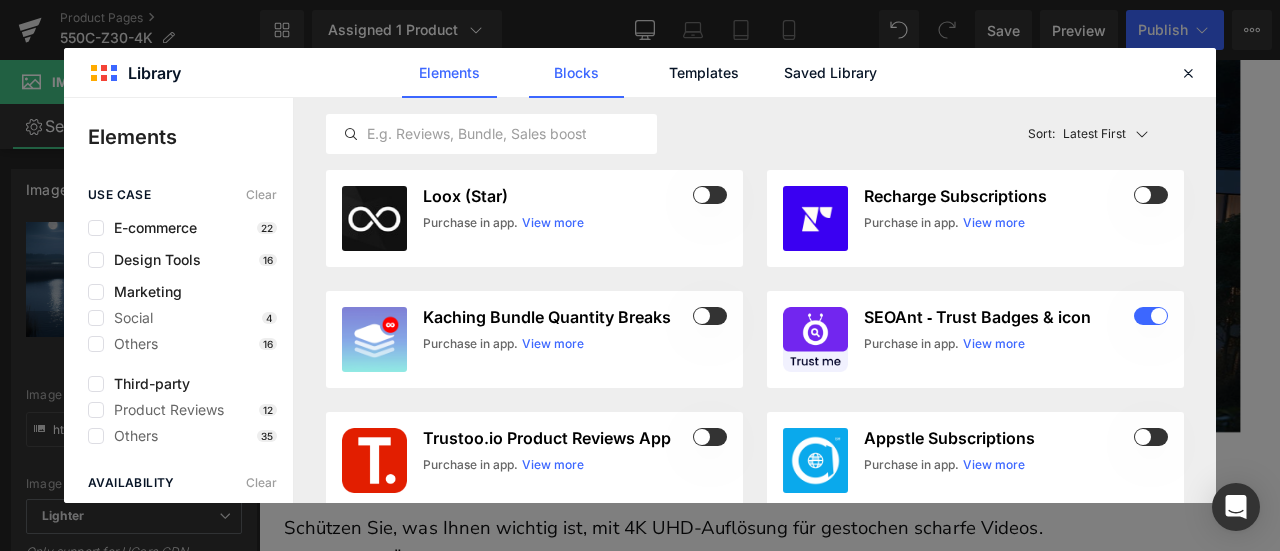click on "Blocks" 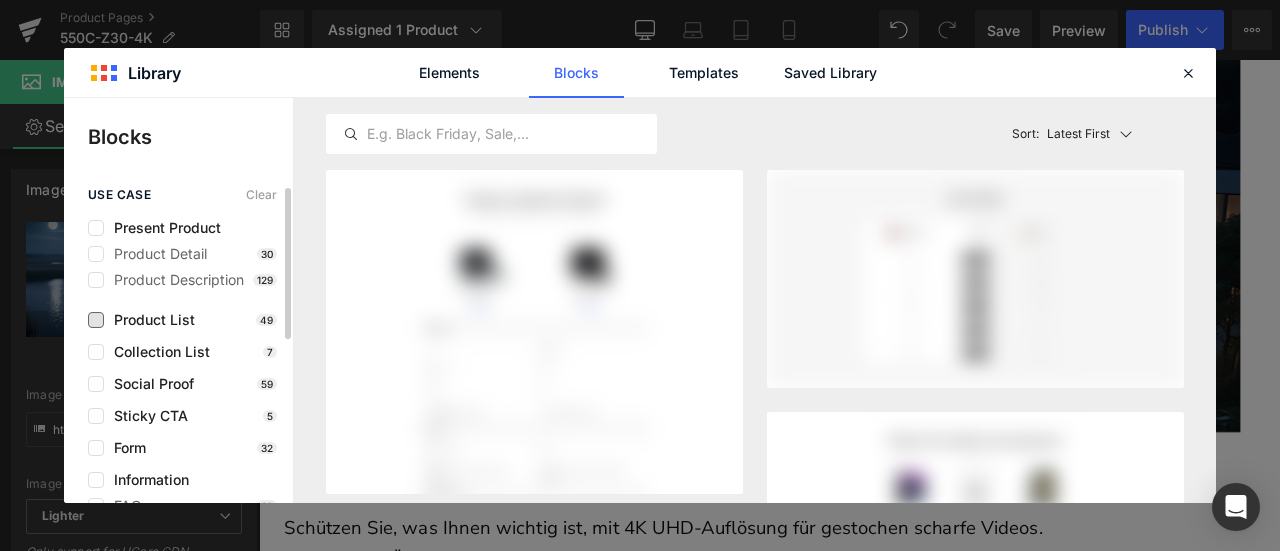click on "Product List" at bounding box center [149, 320] 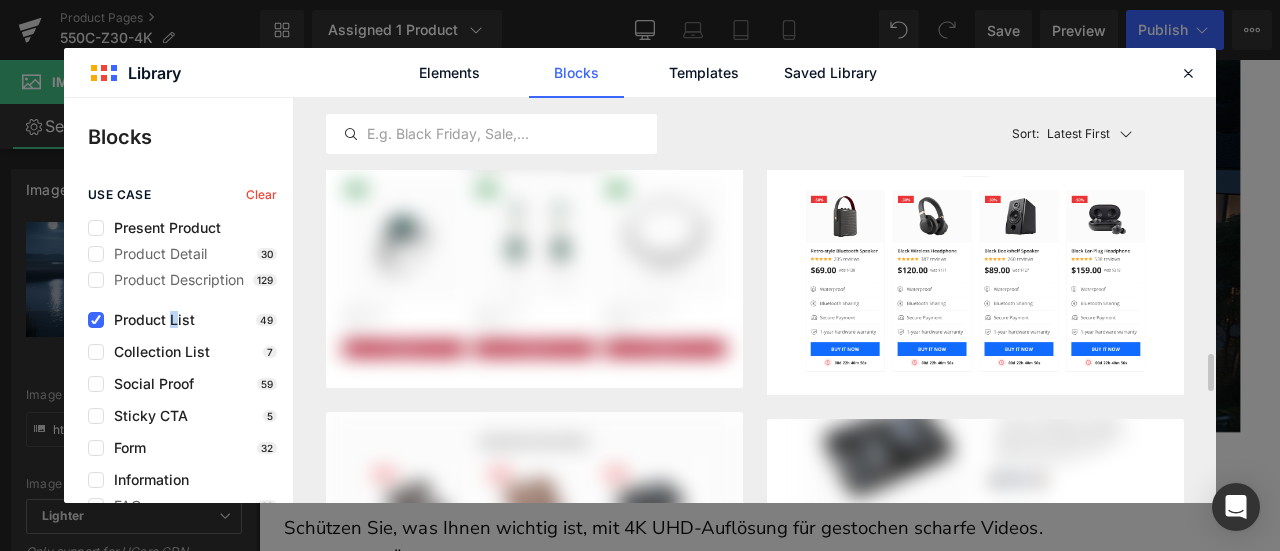 scroll, scrollTop: 600, scrollLeft: 0, axis: vertical 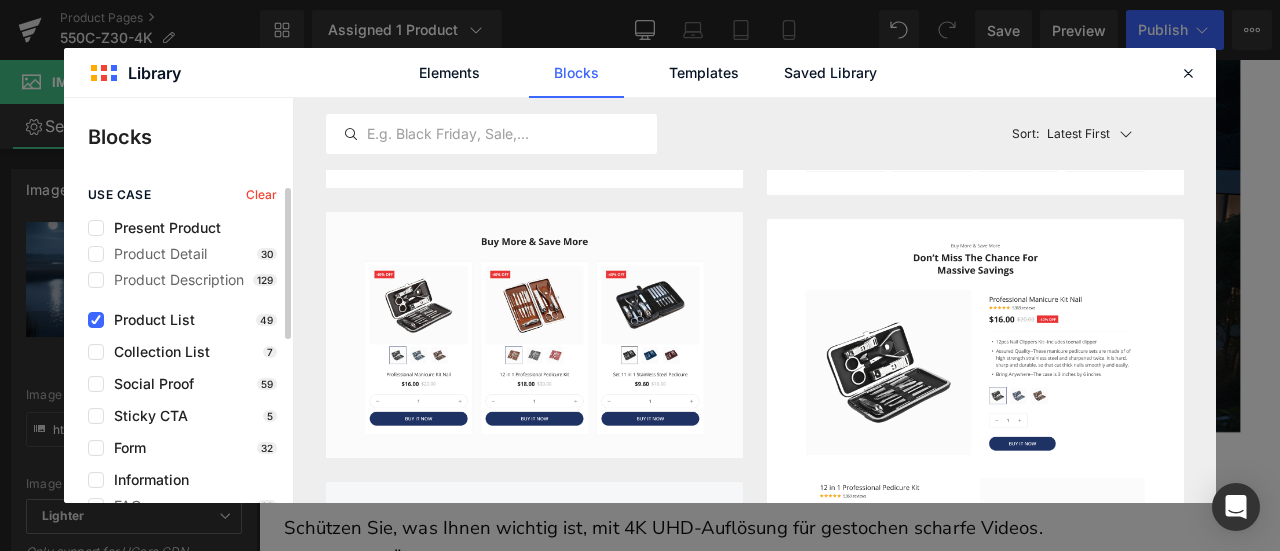 click on "Product List" at bounding box center (149, 320) 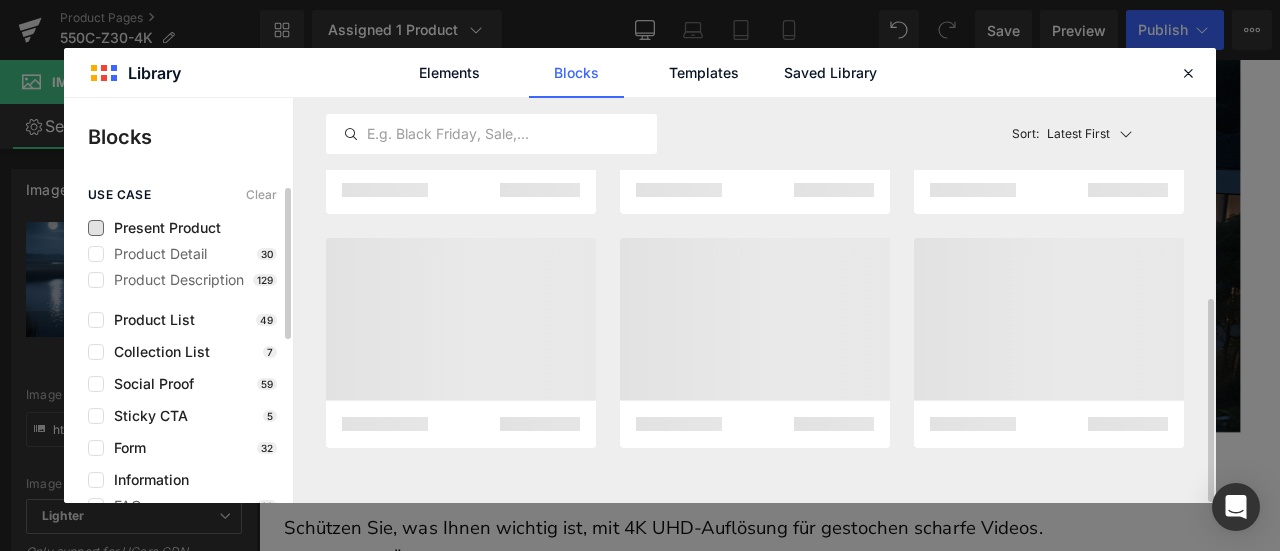 scroll, scrollTop: 400, scrollLeft: 0, axis: vertical 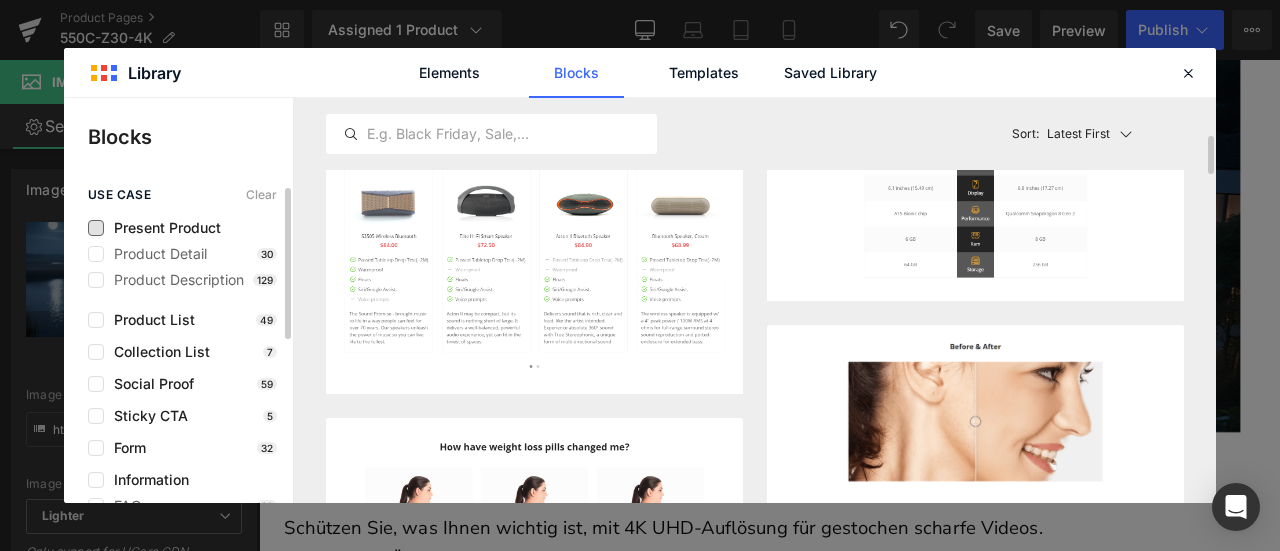 click on "Present Product" at bounding box center (162, 228) 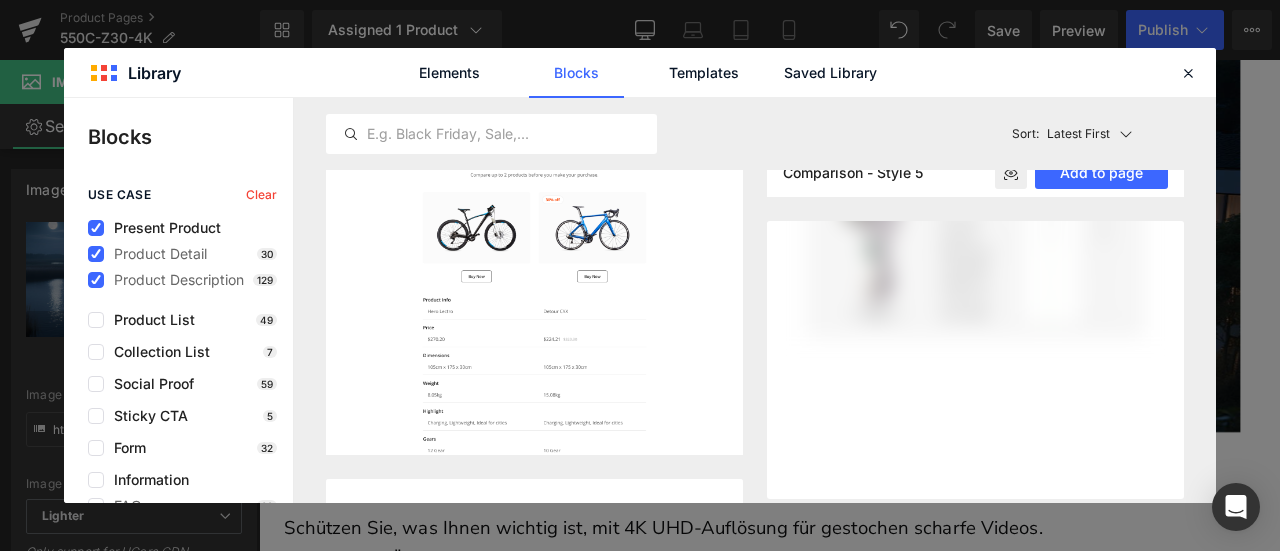 scroll, scrollTop: 500, scrollLeft: 0, axis: vertical 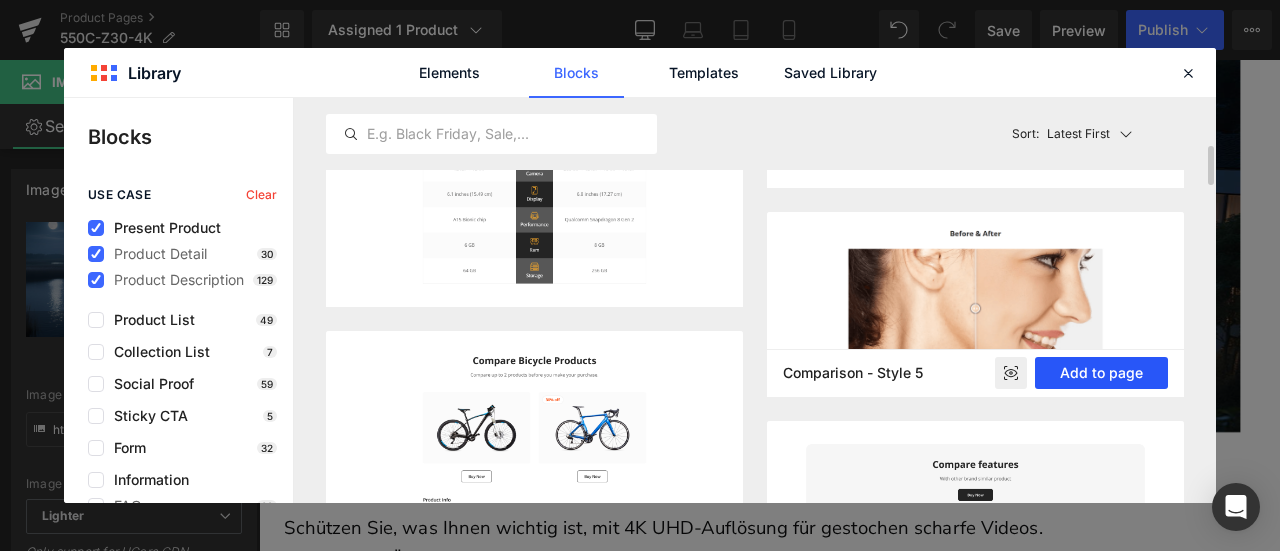 click on "Add to page" at bounding box center [1101, 373] 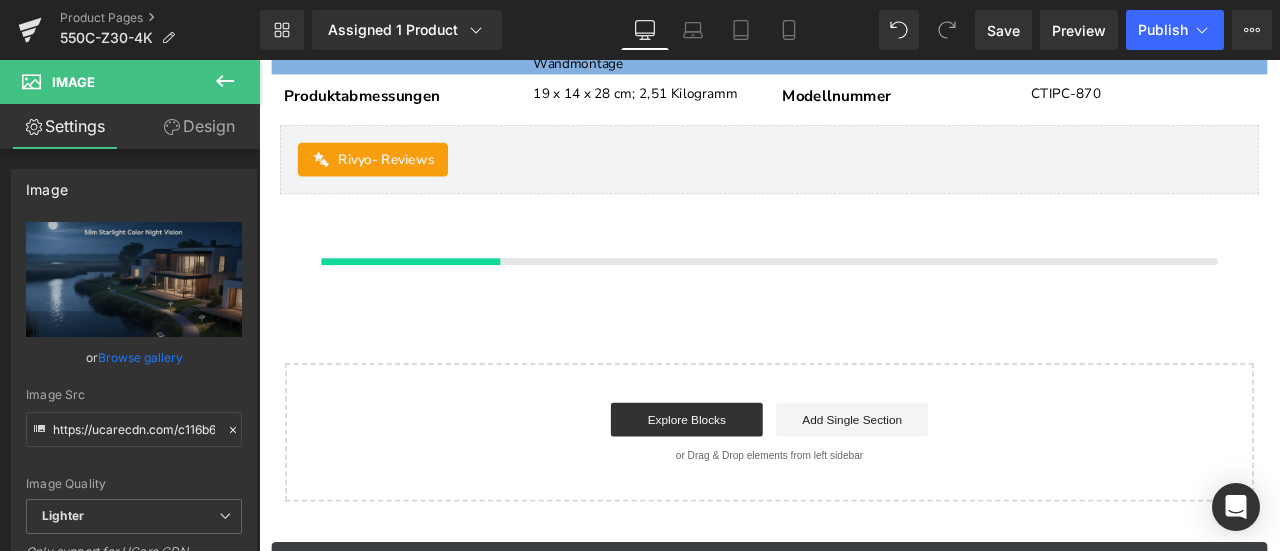 scroll, scrollTop: 7015, scrollLeft: 0, axis: vertical 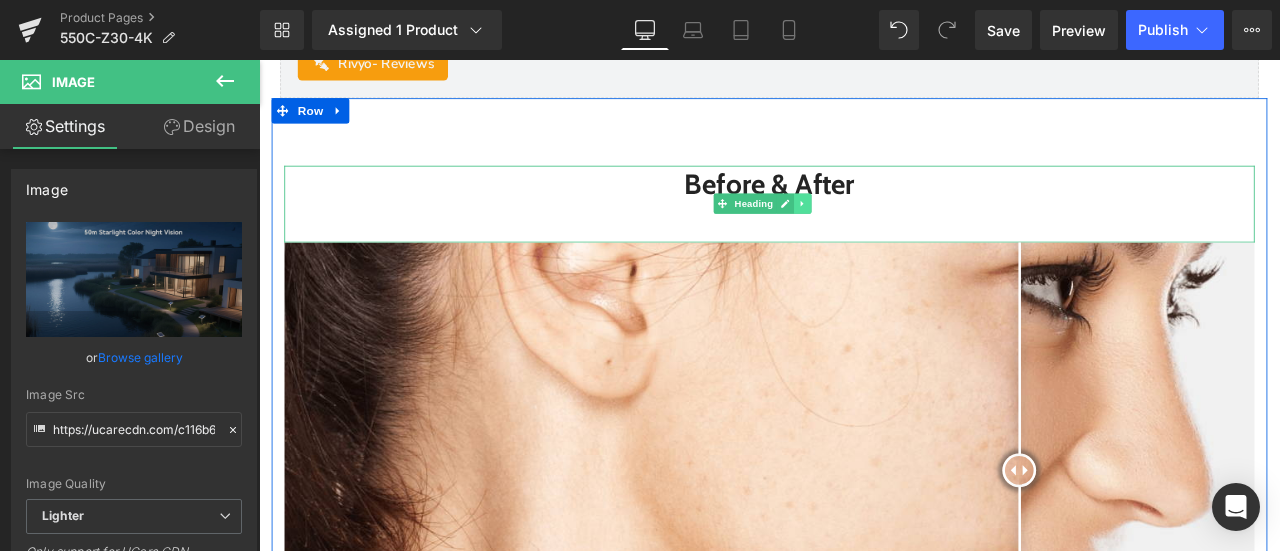 click 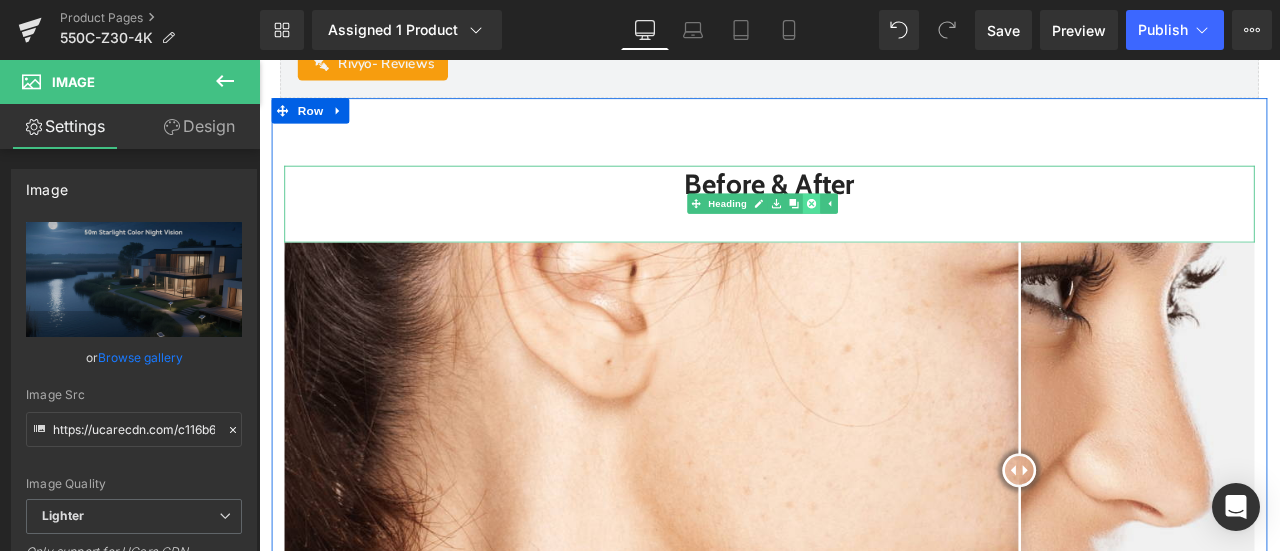 click 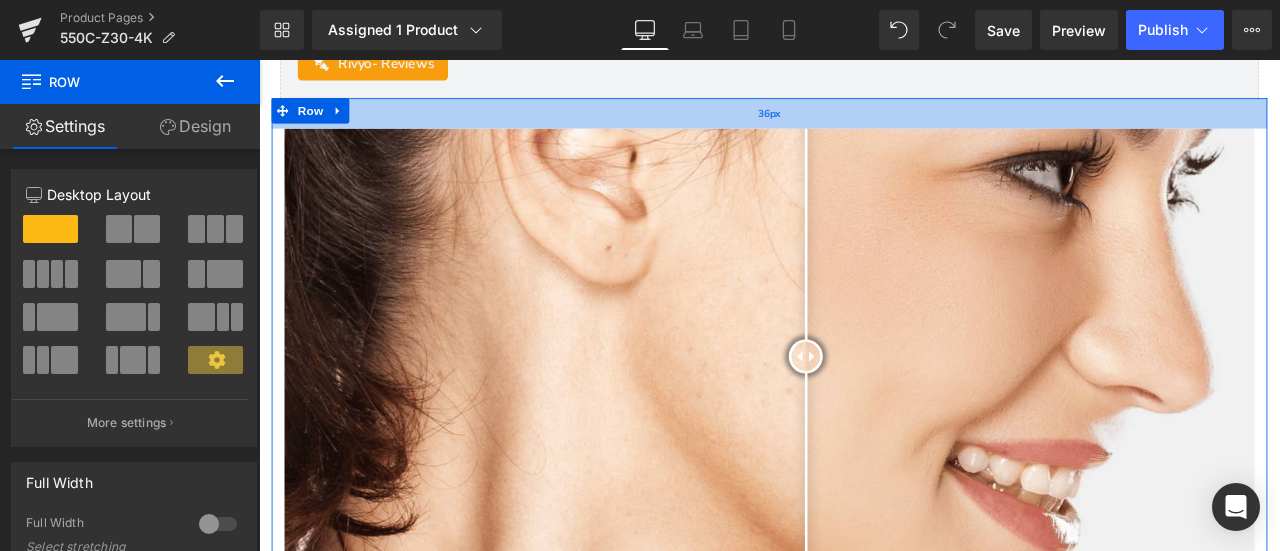 drag, startPoint x: 853, startPoint y: 215, endPoint x: 851, endPoint y: 171, distance: 44.04543 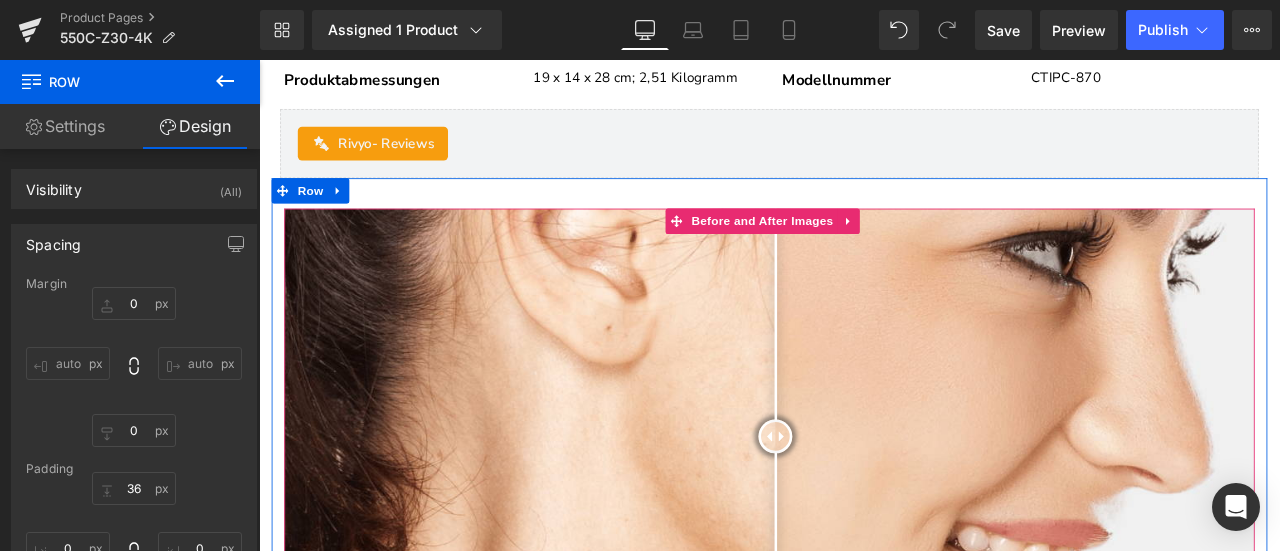 scroll, scrollTop: 6915, scrollLeft: 0, axis: vertical 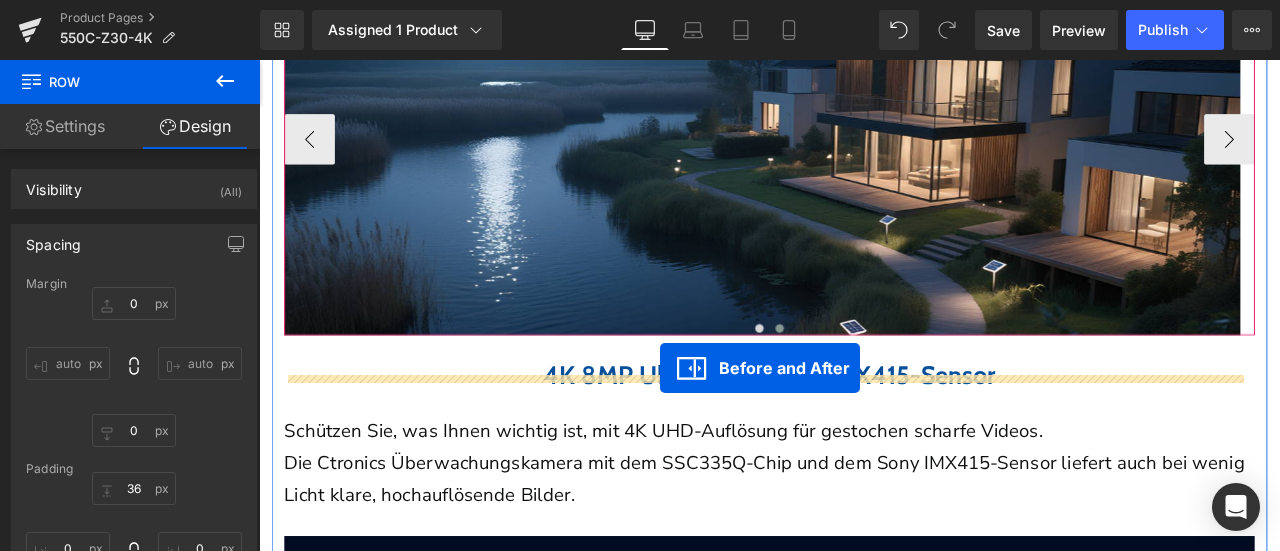 drag, startPoint x: 839, startPoint y: 310, endPoint x: 734, endPoint y: 425, distance: 155.72412 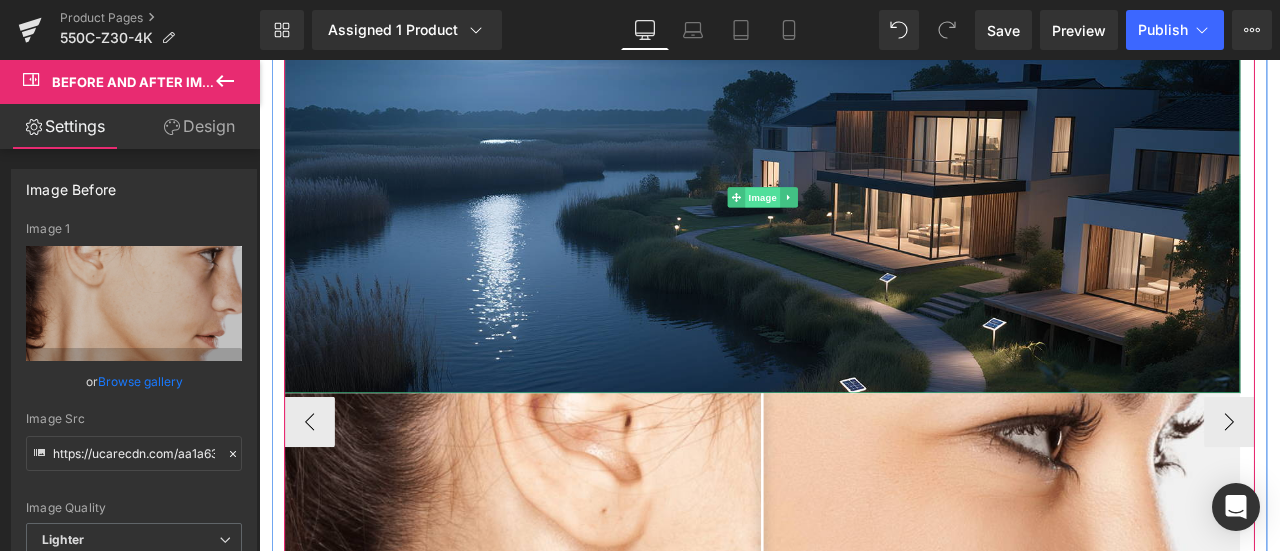 scroll, scrollTop: 1615, scrollLeft: 0, axis: vertical 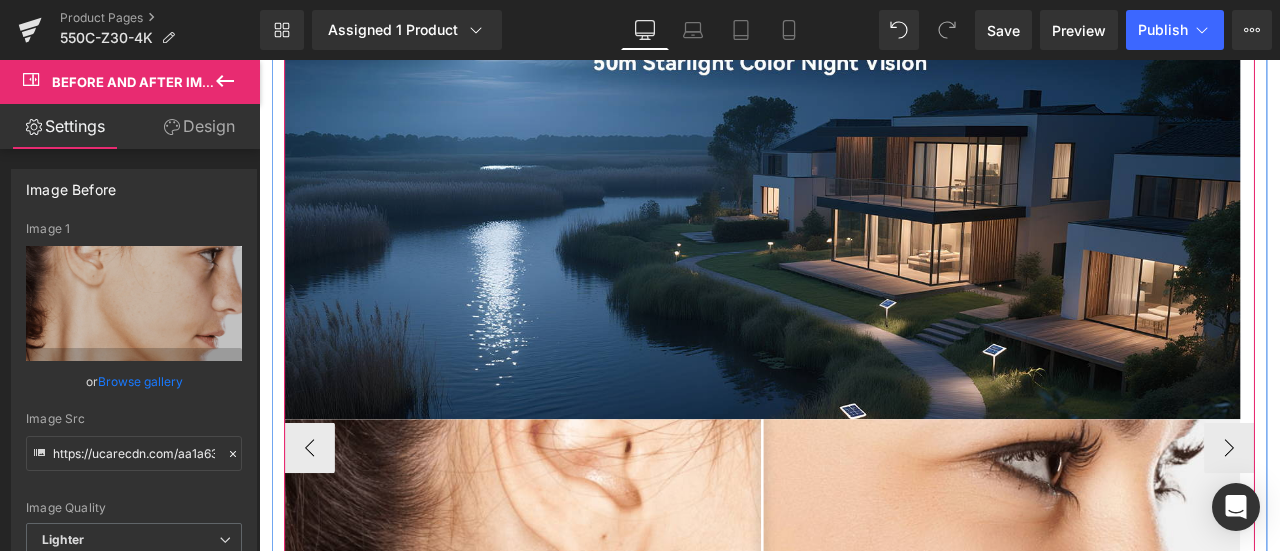 click on "Carousel" at bounding box center [856, 36] 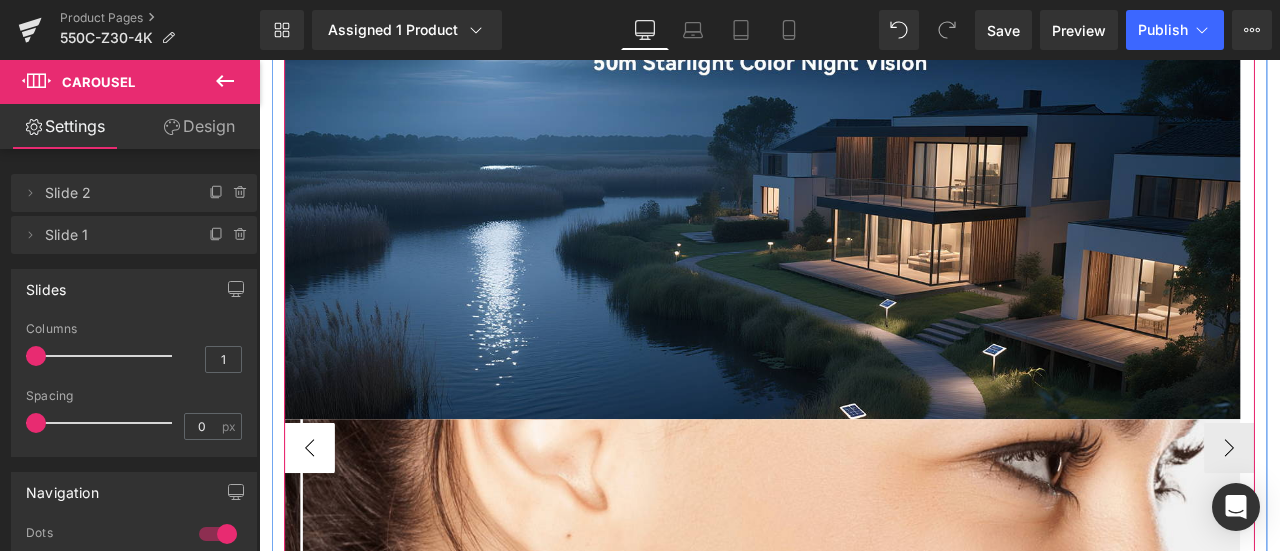 click on "‹" at bounding box center (319, 520) 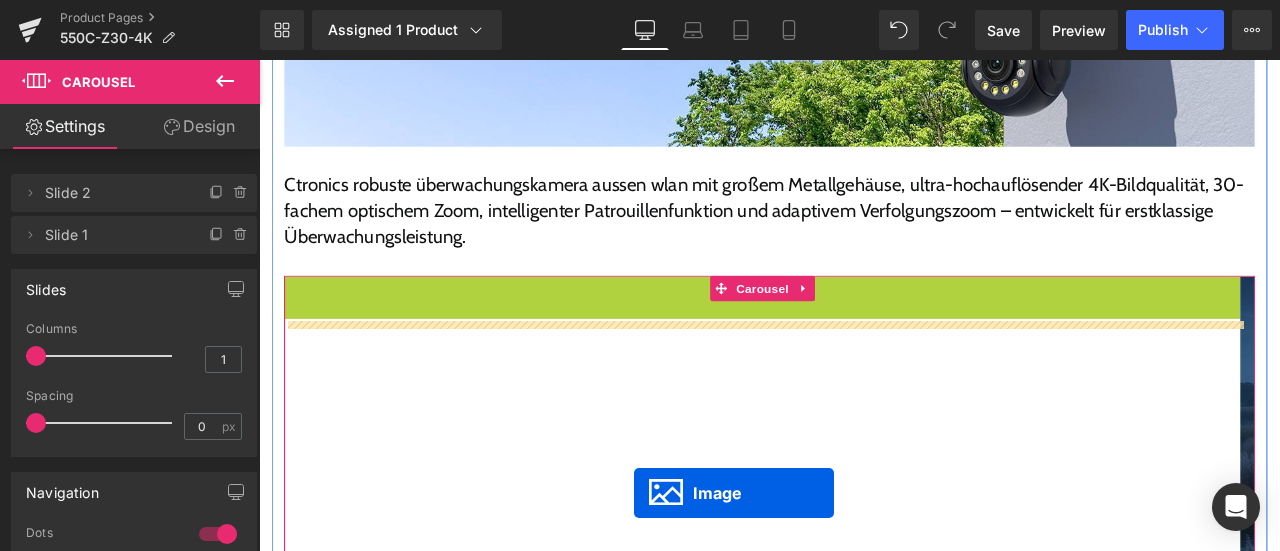 scroll, scrollTop: 1315, scrollLeft: 0, axis: vertical 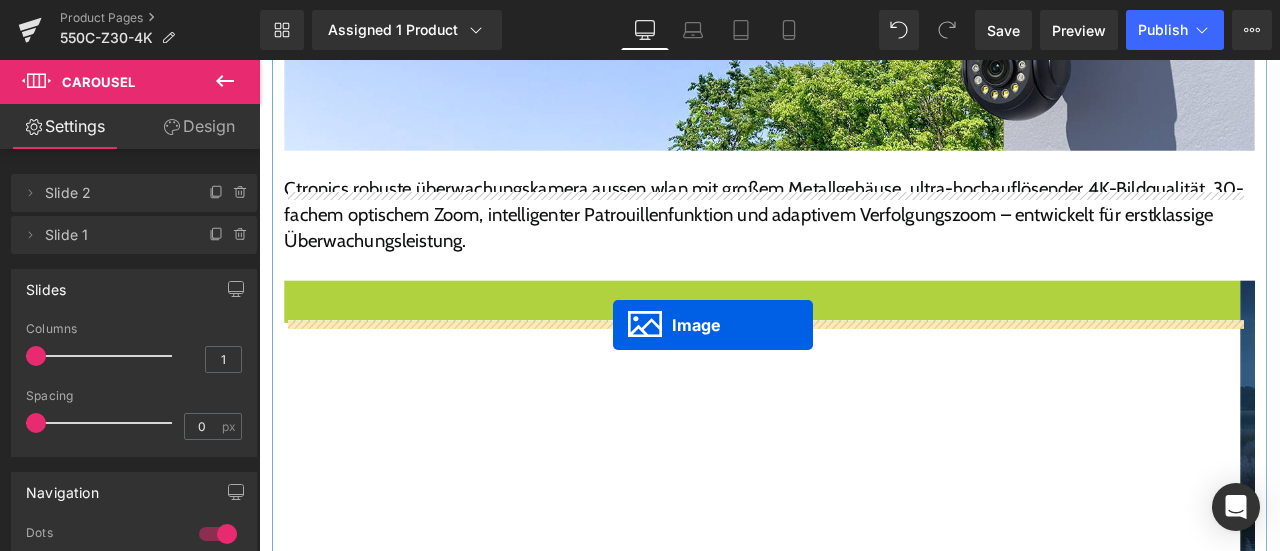 drag, startPoint x: 831, startPoint y: 301, endPoint x: 679, endPoint y: 374, distance: 168.62088 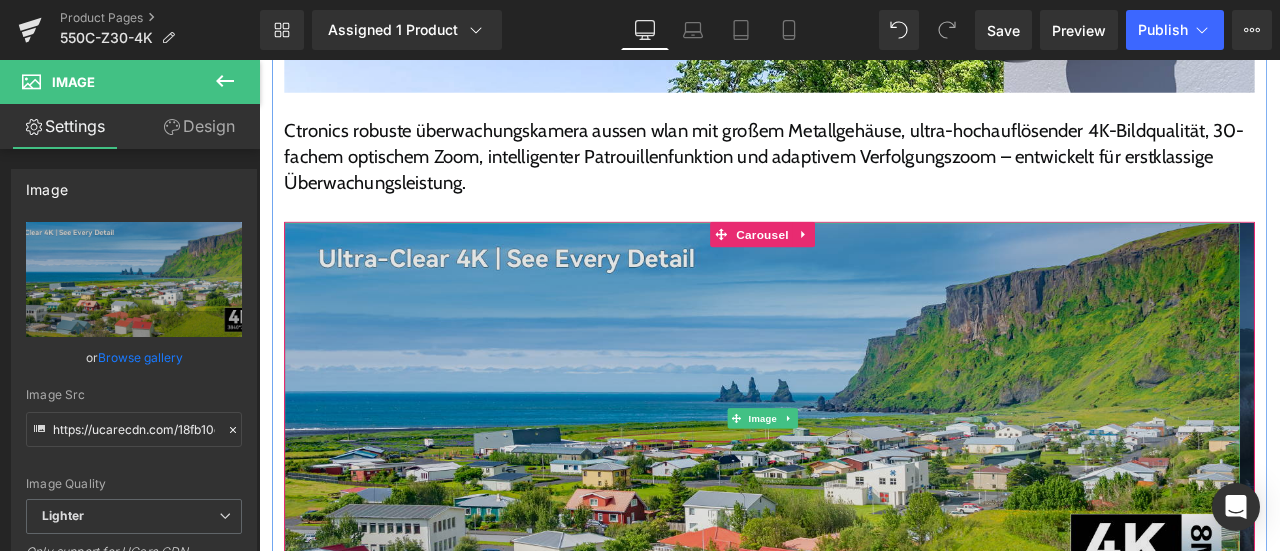 scroll, scrollTop: 1415, scrollLeft: 0, axis: vertical 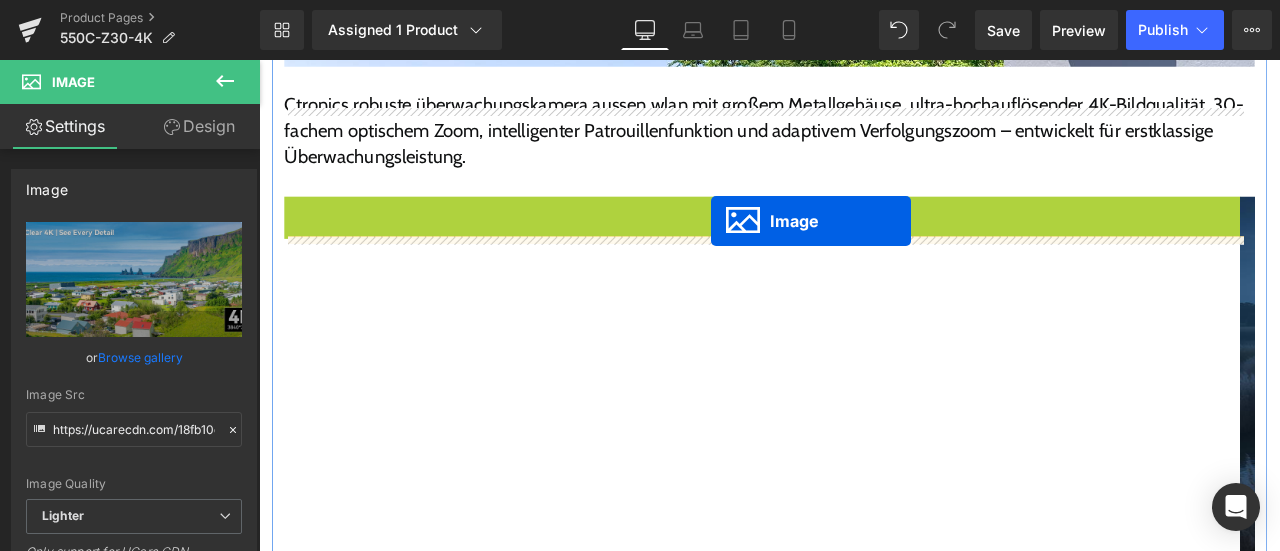 drag, startPoint x: 819, startPoint y: 506, endPoint x: 795, endPoint y: 251, distance: 256.12692 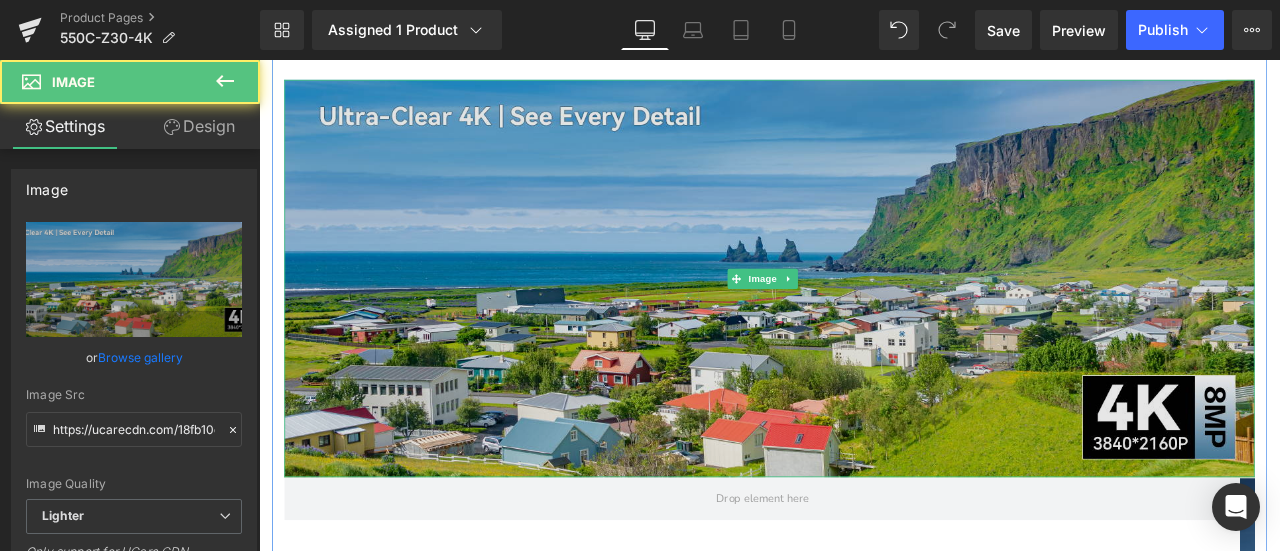 scroll, scrollTop: 1815, scrollLeft: 0, axis: vertical 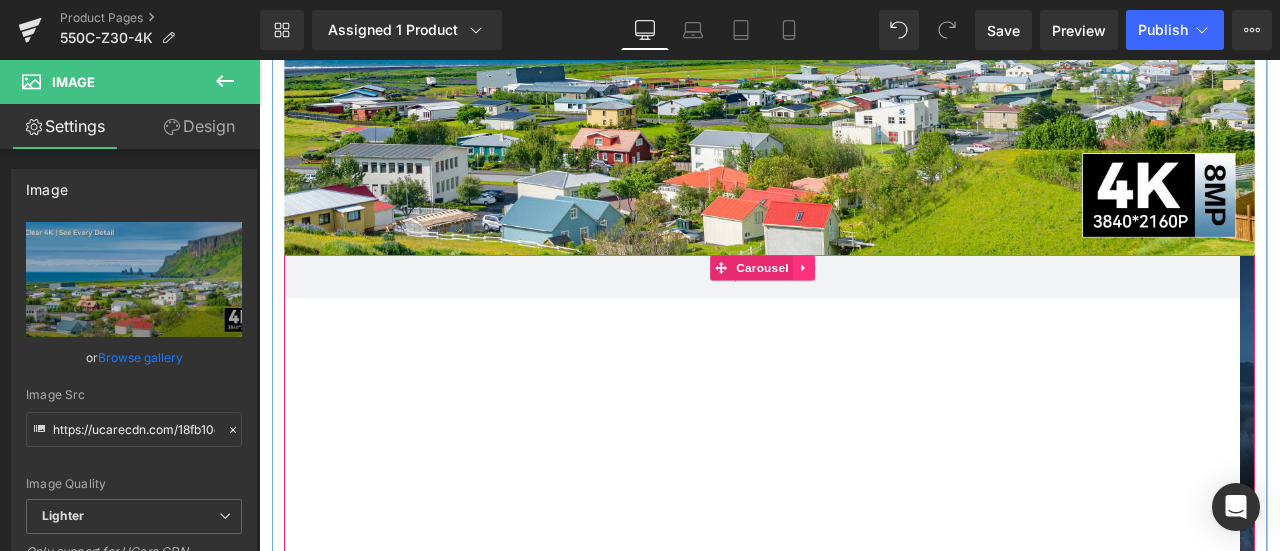 click 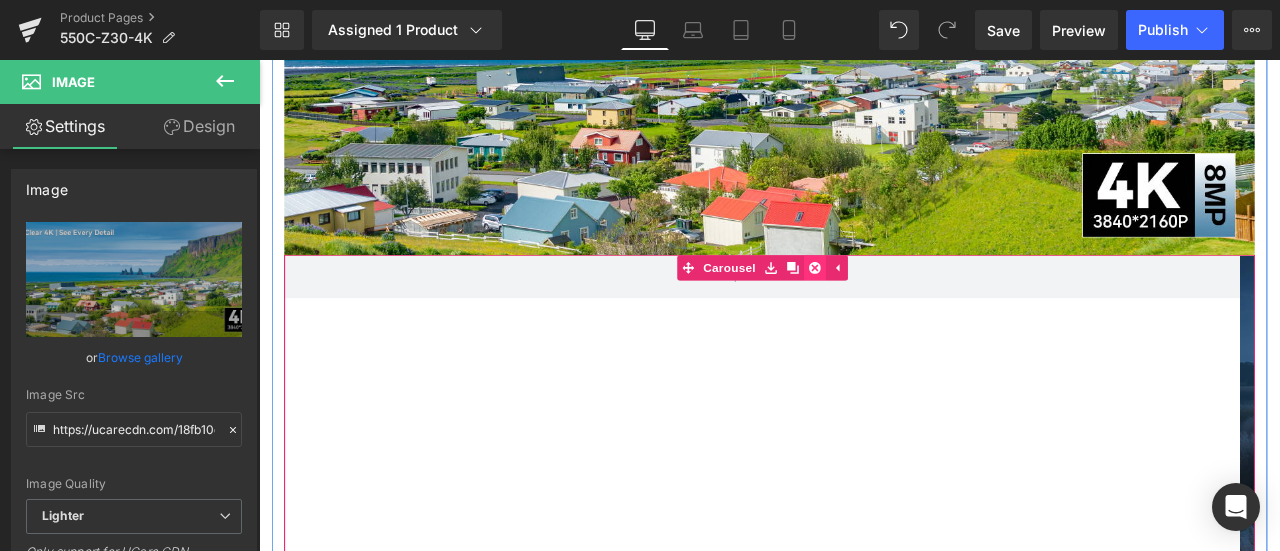 click 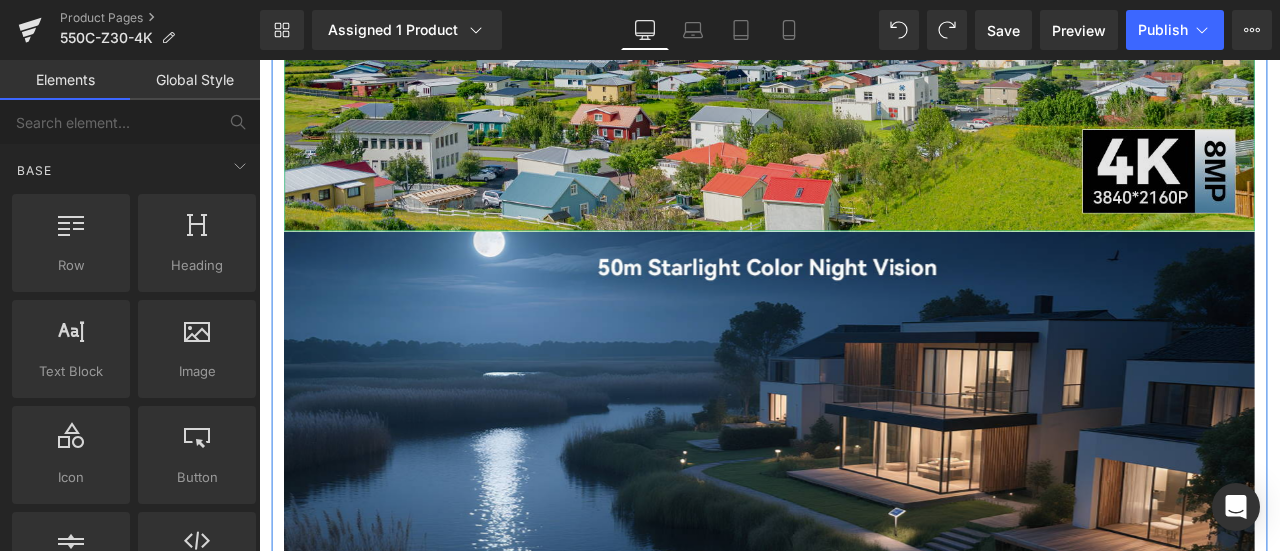 scroll, scrollTop: 1915, scrollLeft: 0, axis: vertical 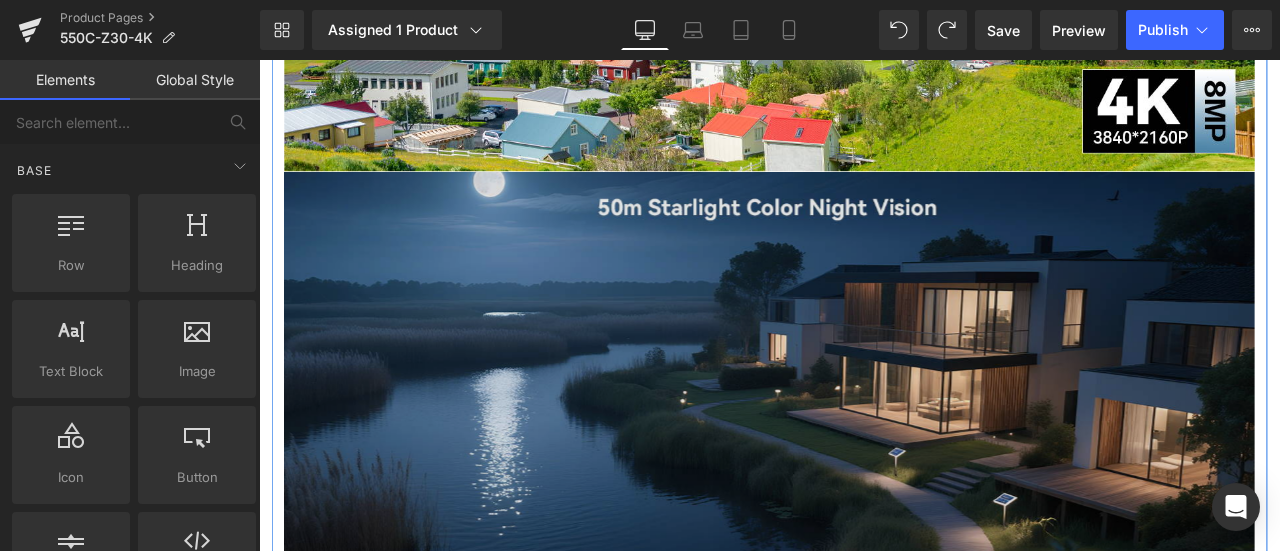 click at bounding box center (864, 428) 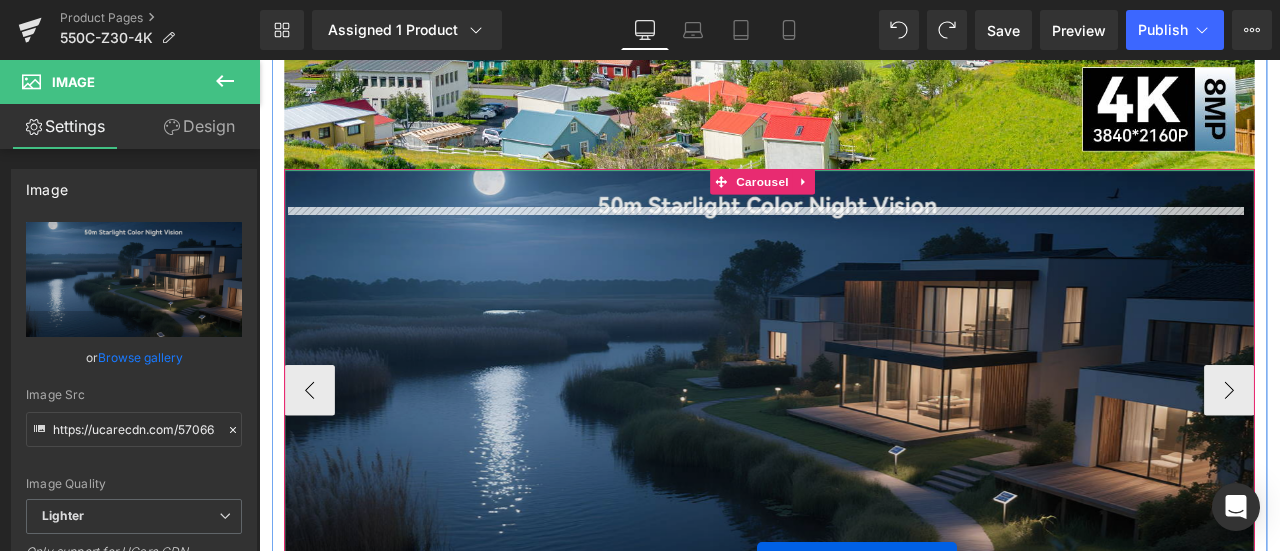 scroll, scrollTop: 1915, scrollLeft: 0, axis: vertical 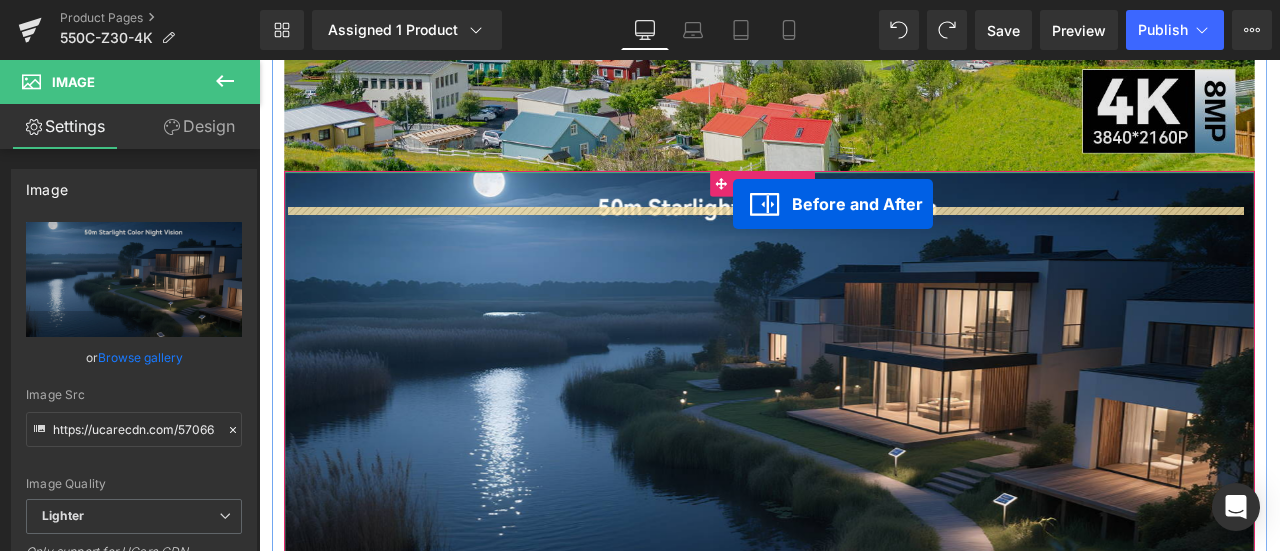 drag, startPoint x: 844, startPoint y: 307, endPoint x: 821, endPoint y: 231, distance: 79.40403 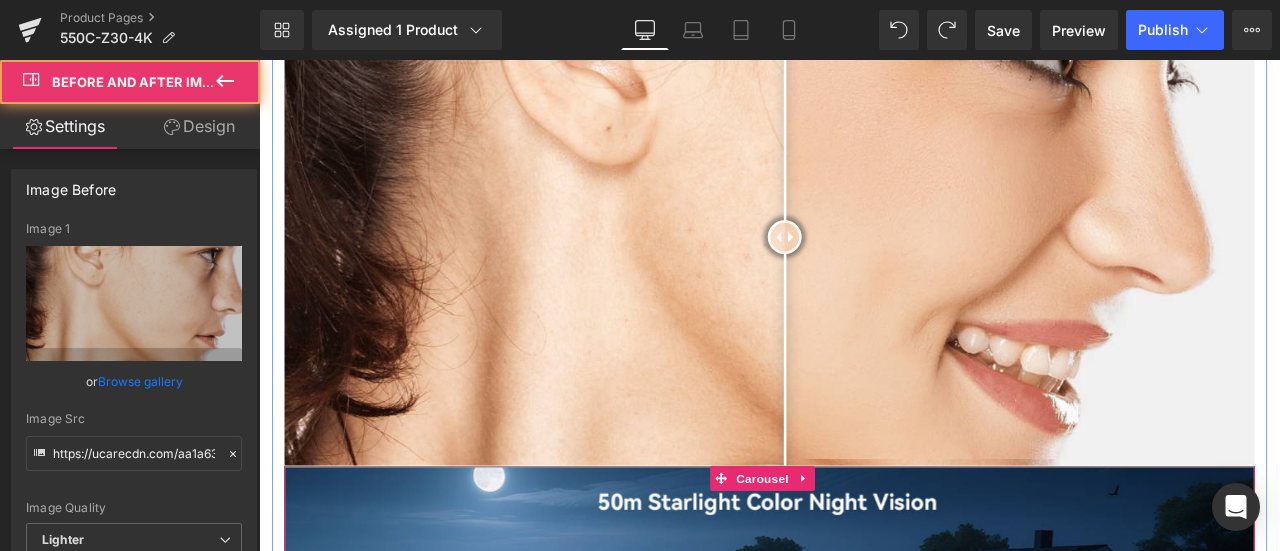 scroll, scrollTop: 2415, scrollLeft: 0, axis: vertical 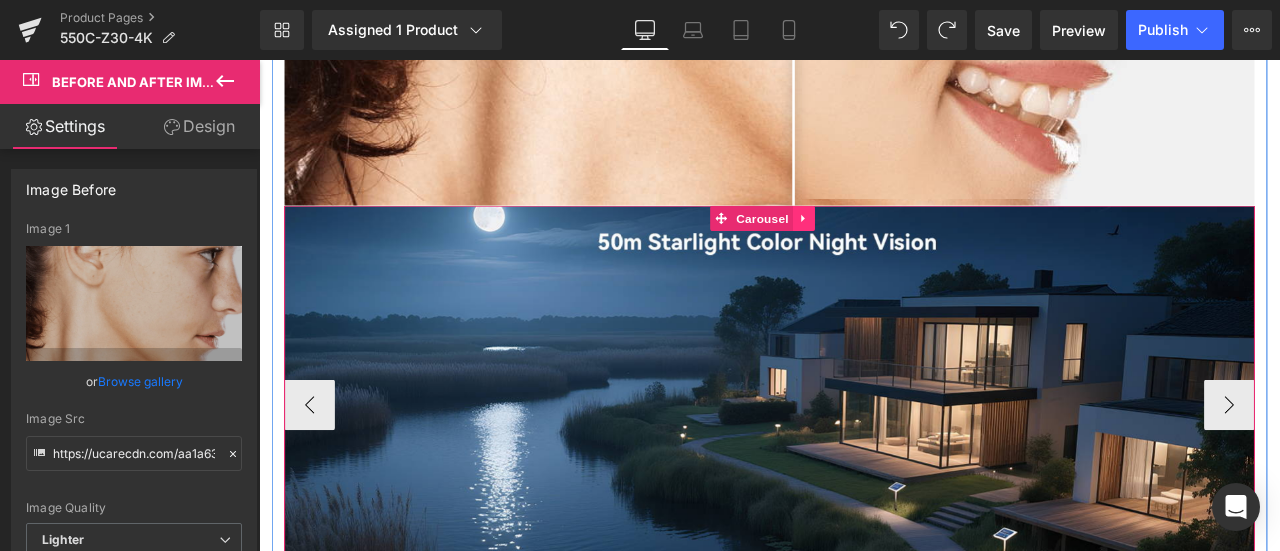 click 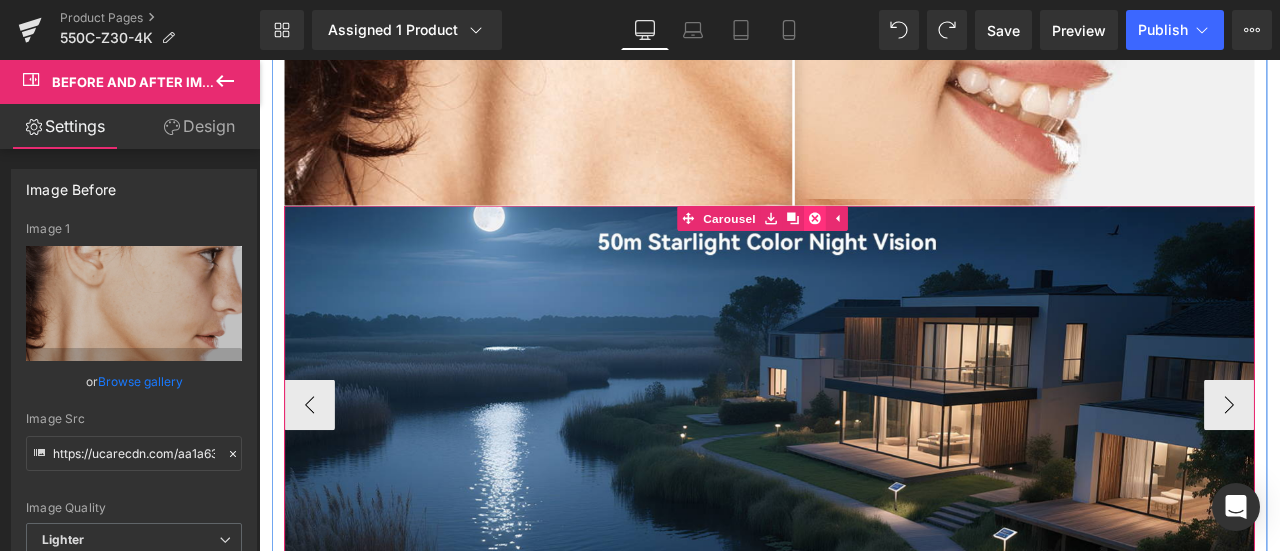 click 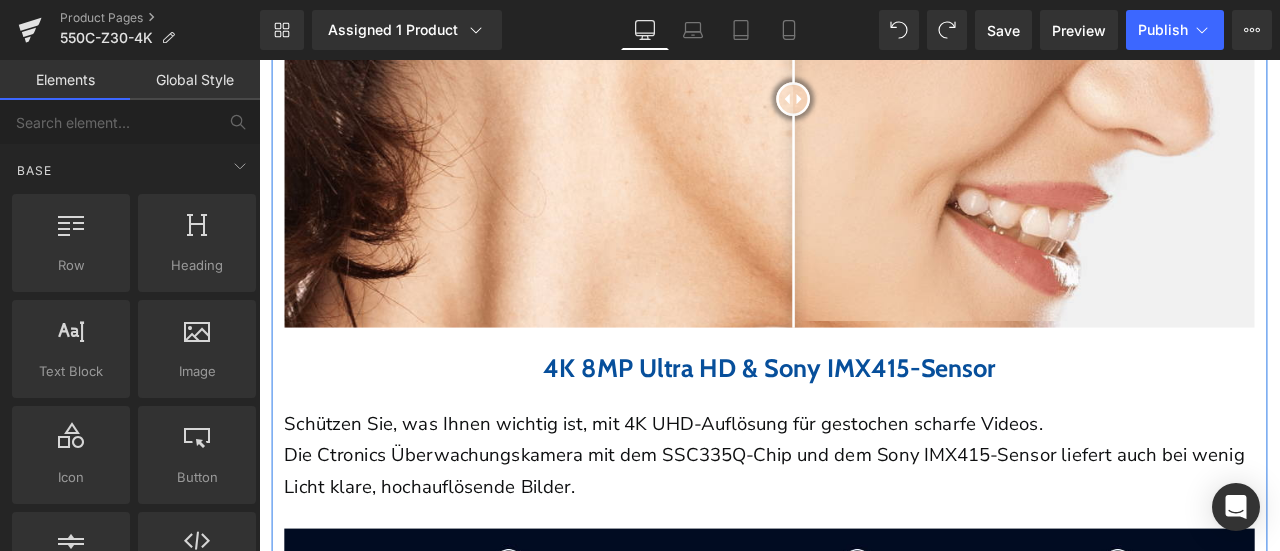scroll, scrollTop: 2115, scrollLeft: 0, axis: vertical 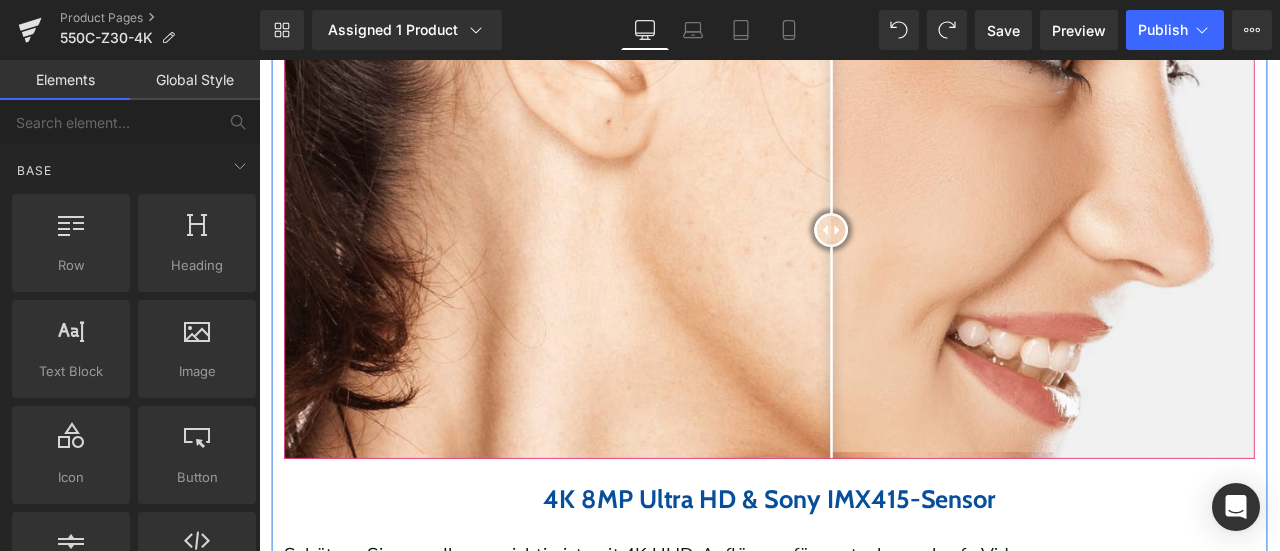 click at bounding box center [864, 262] 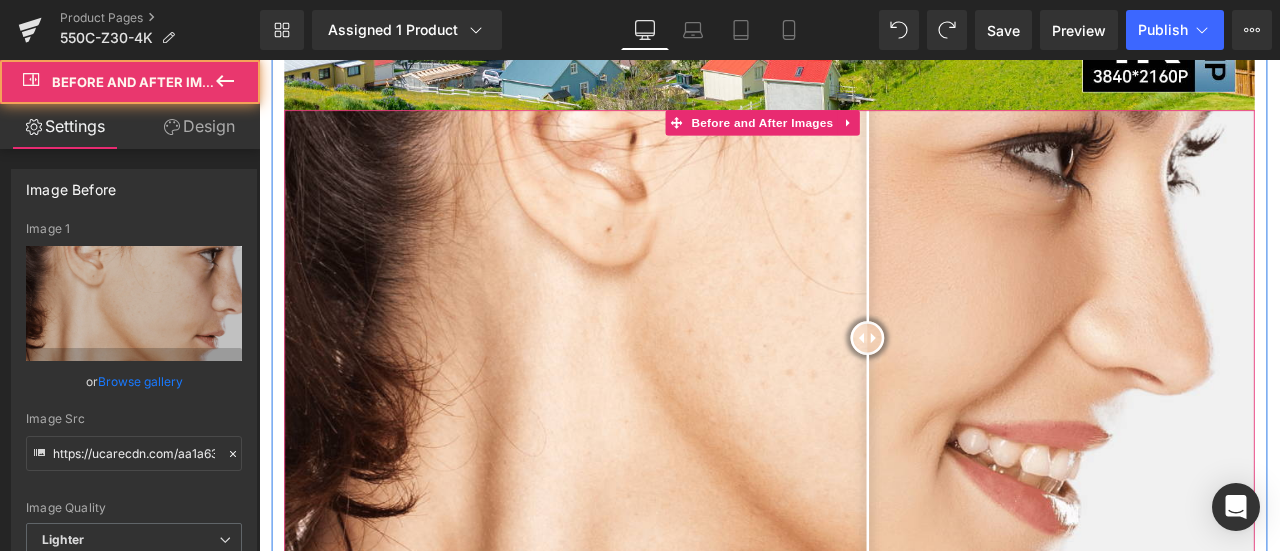 scroll, scrollTop: 1815, scrollLeft: 0, axis: vertical 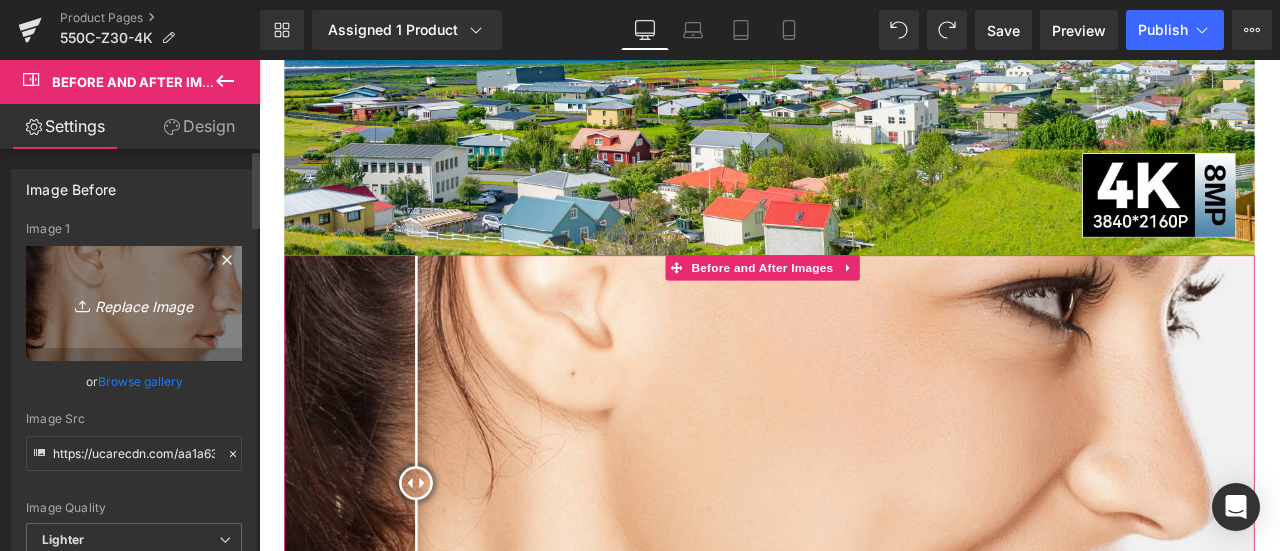 click on "Replace Image" at bounding box center [134, 303] 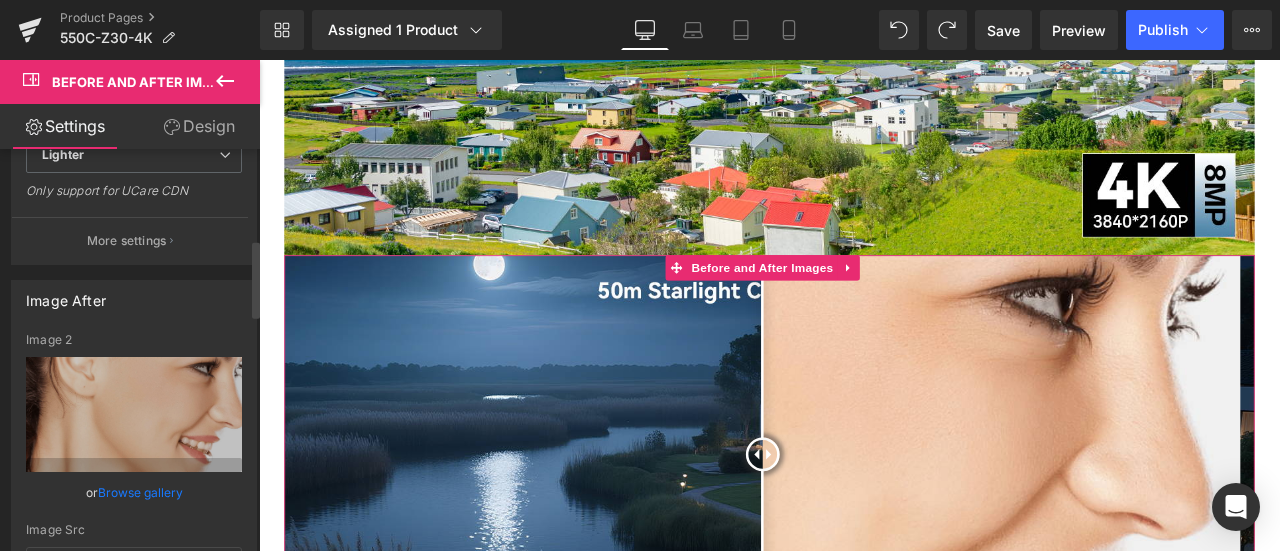 scroll, scrollTop: 500, scrollLeft: 0, axis: vertical 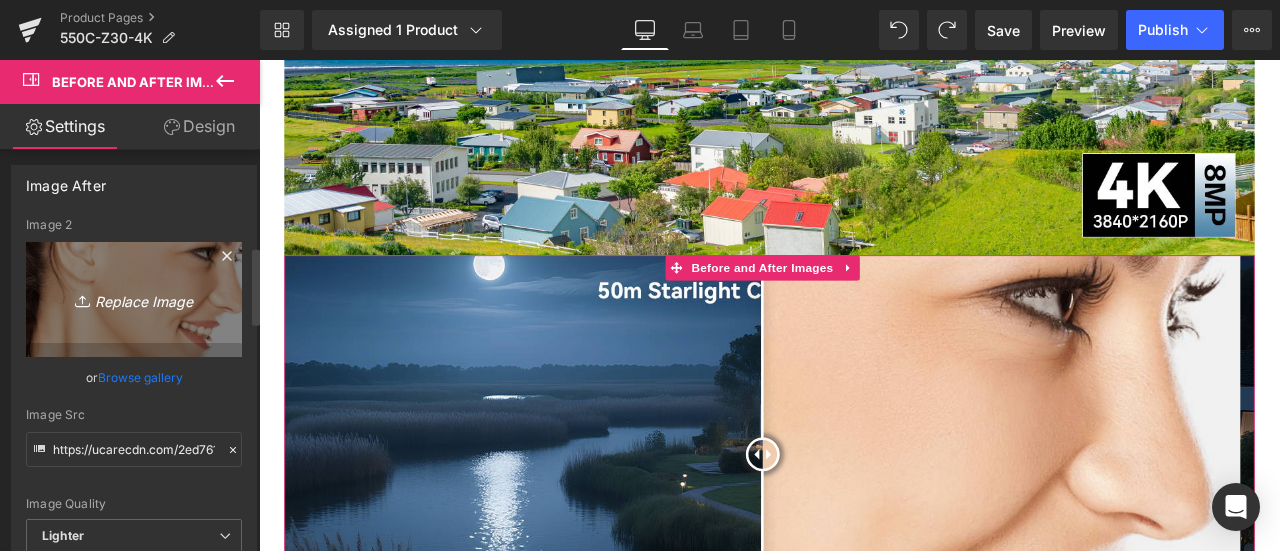 click on "Replace Image" at bounding box center [134, 299] 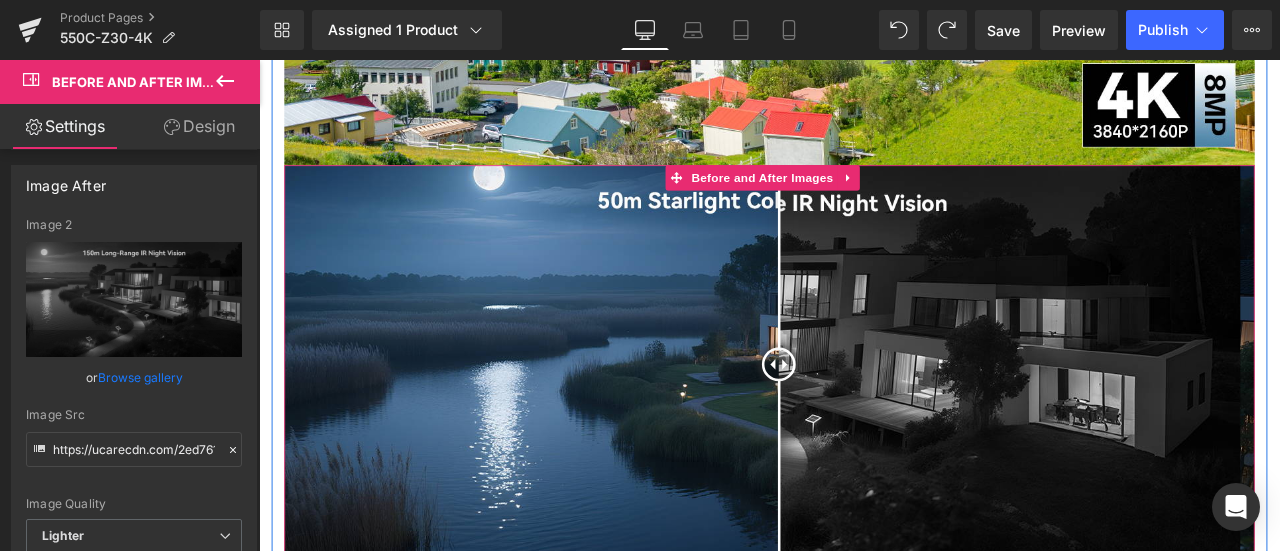 scroll, scrollTop: 1915, scrollLeft: 0, axis: vertical 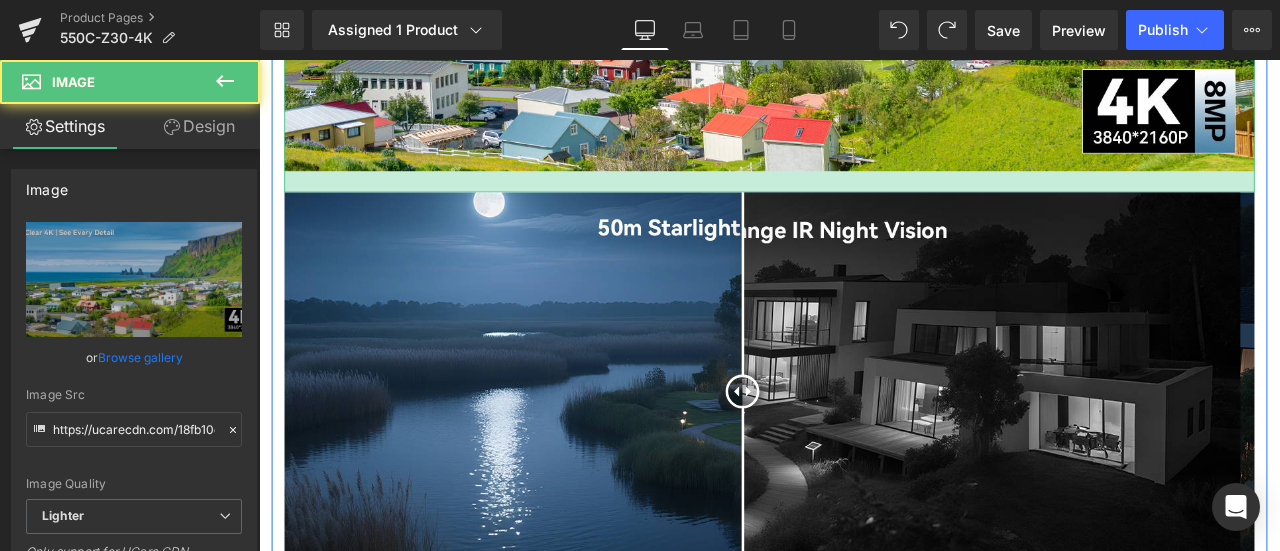 drag, startPoint x: 836, startPoint y: 230, endPoint x: 832, endPoint y: 253, distance: 23.345236 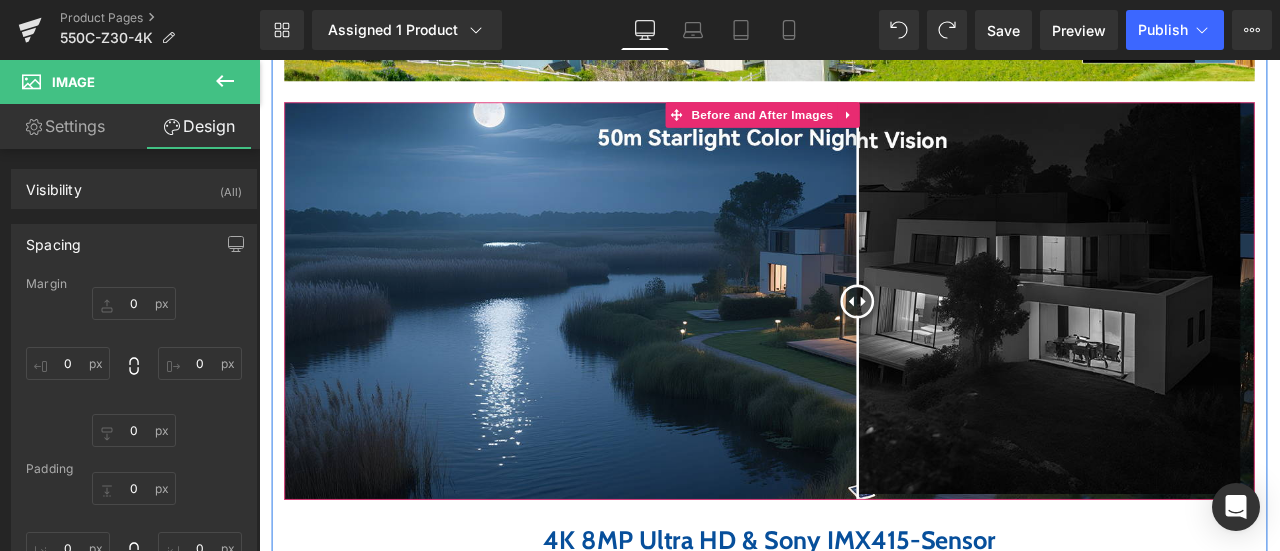 scroll, scrollTop: 2015, scrollLeft: 0, axis: vertical 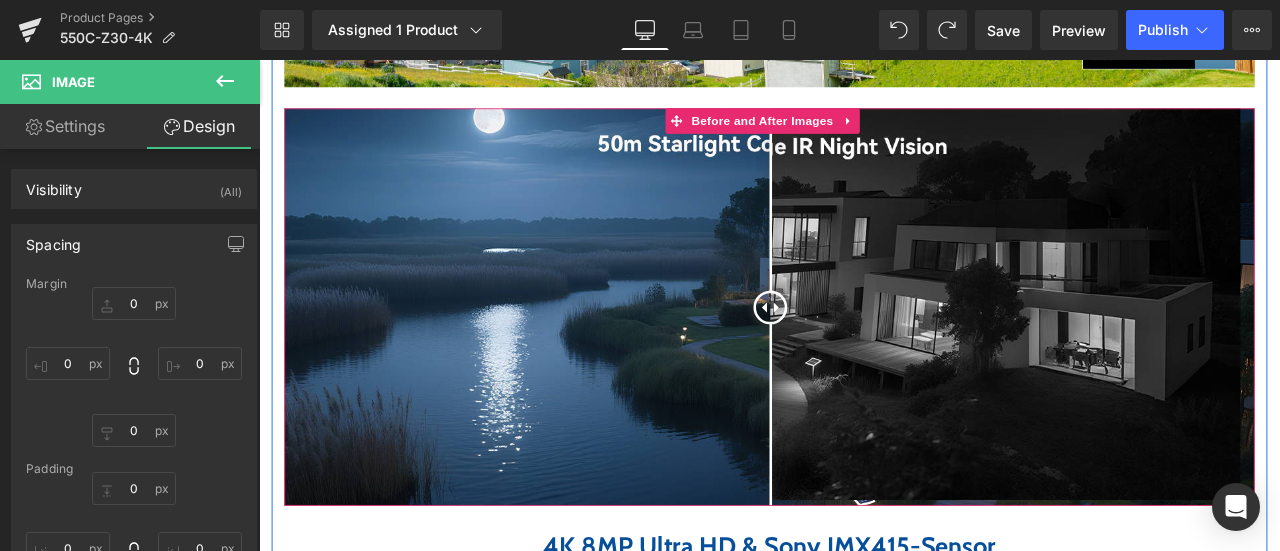 click at bounding box center [865, 353] 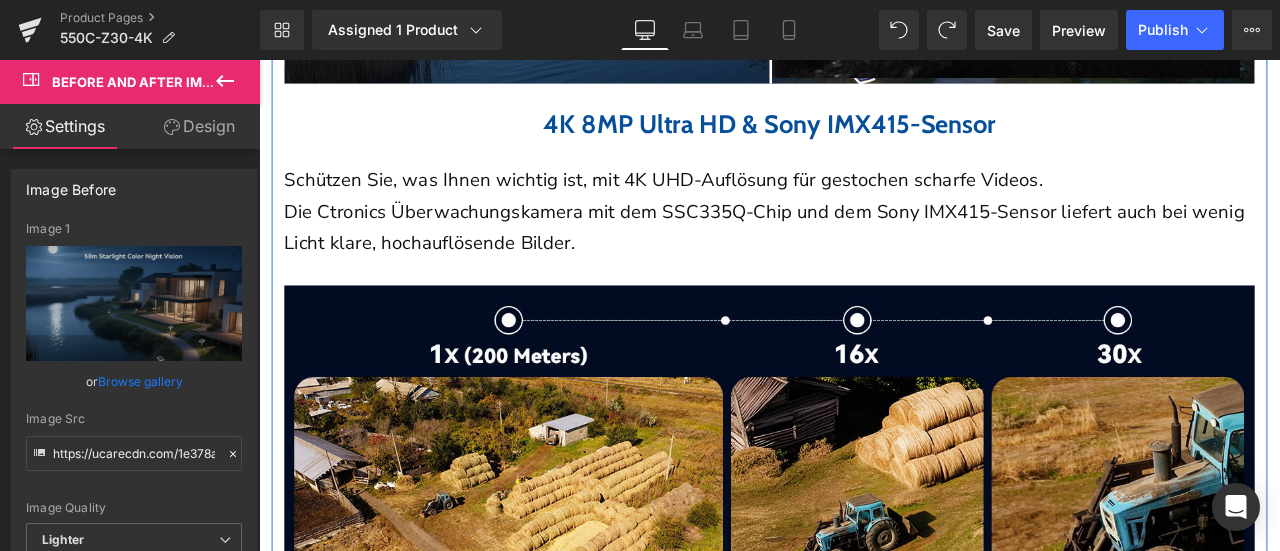 scroll, scrollTop: 2315, scrollLeft: 0, axis: vertical 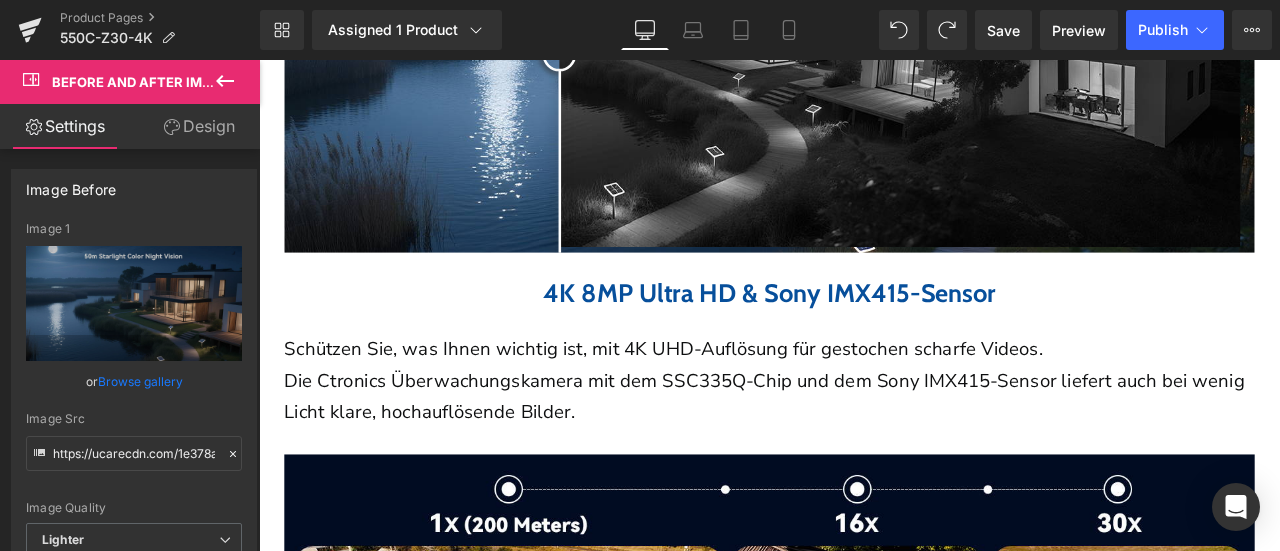 click on "4K 8MP Ultra HD & Sony IMX415-Sensor" at bounding box center [864, 335] 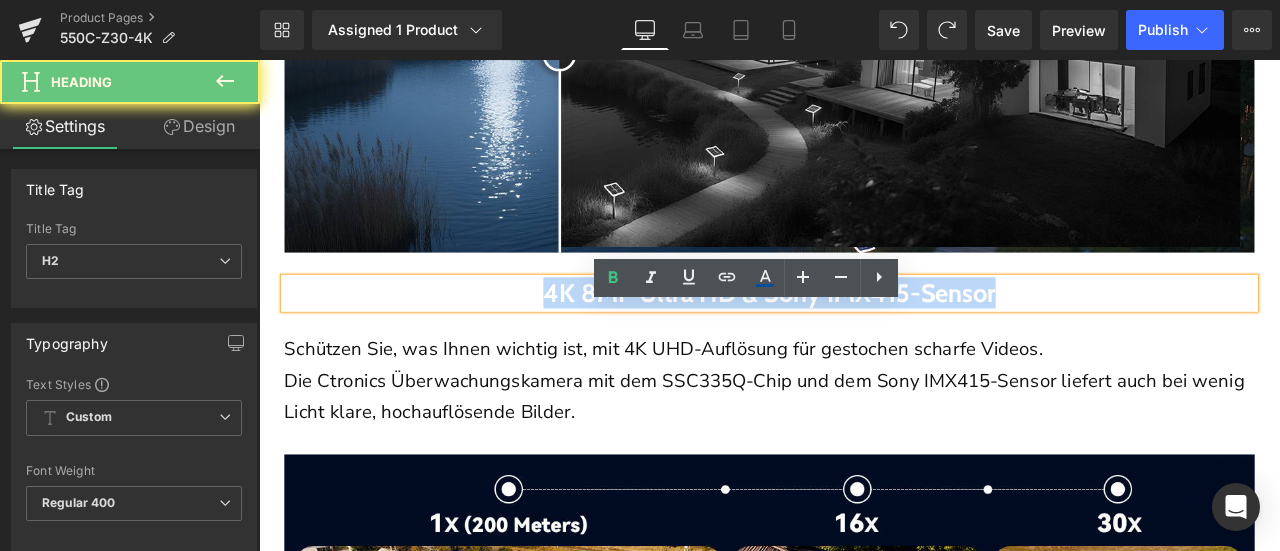 drag, startPoint x: 533, startPoint y: 363, endPoint x: 1209, endPoint y: 356, distance: 676.03625 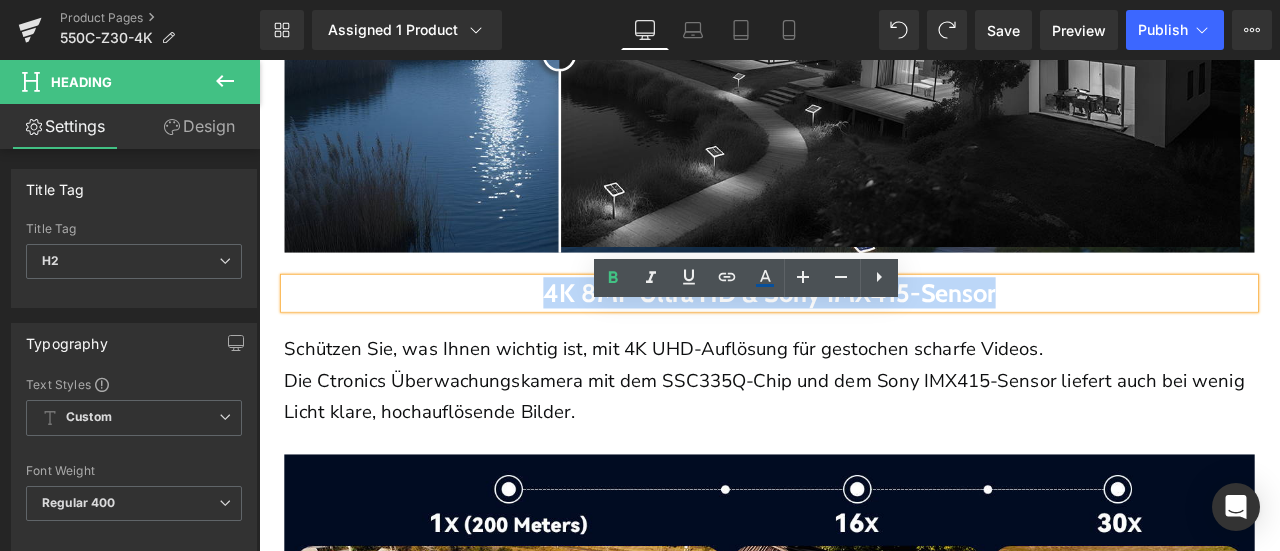 paste 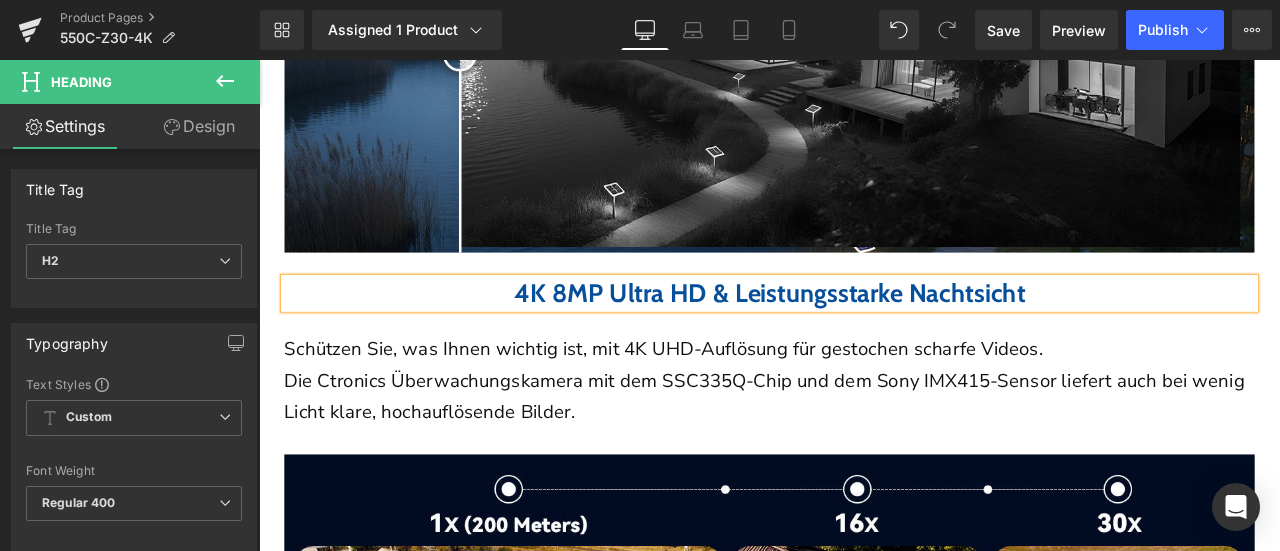 click on "Schützen Sie, was Ihnen wichtig ist, mit 4K UHD-Auflösung für gestochen scharfe Videos." at bounding box center (864, 402) 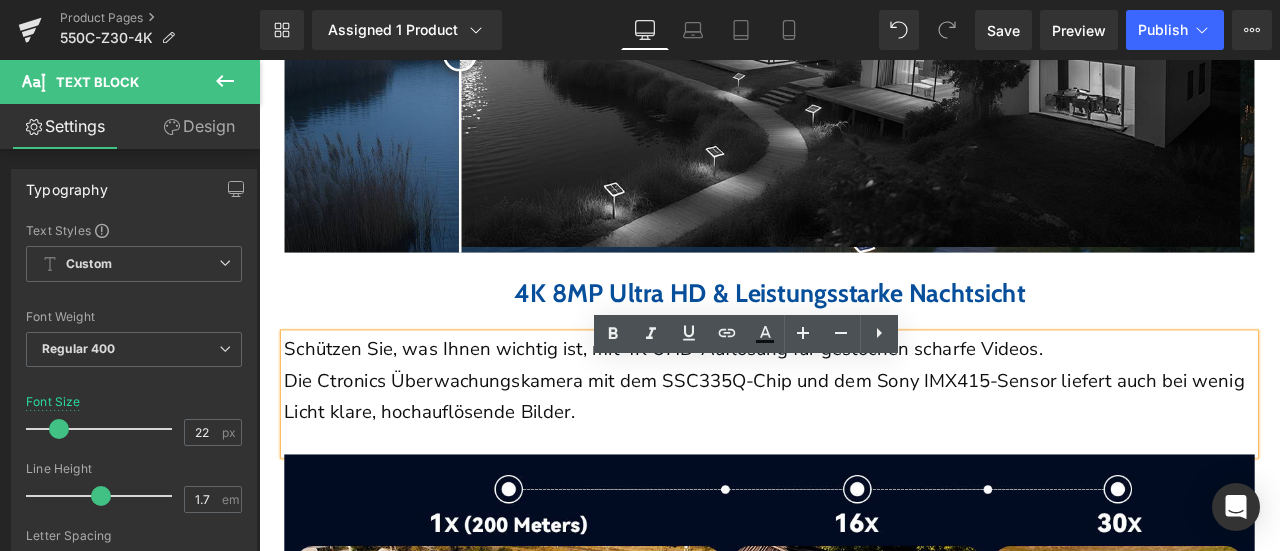 drag, startPoint x: 294, startPoint y: 438, endPoint x: 762, endPoint y: 509, distance: 473.35504 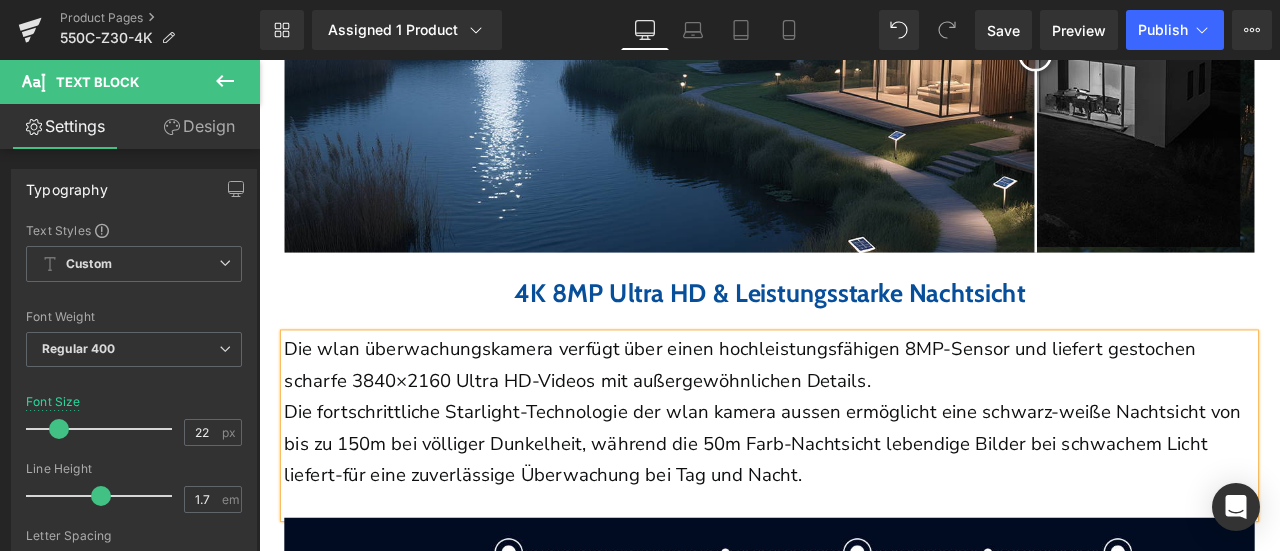 scroll, scrollTop: 2615, scrollLeft: 0, axis: vertical 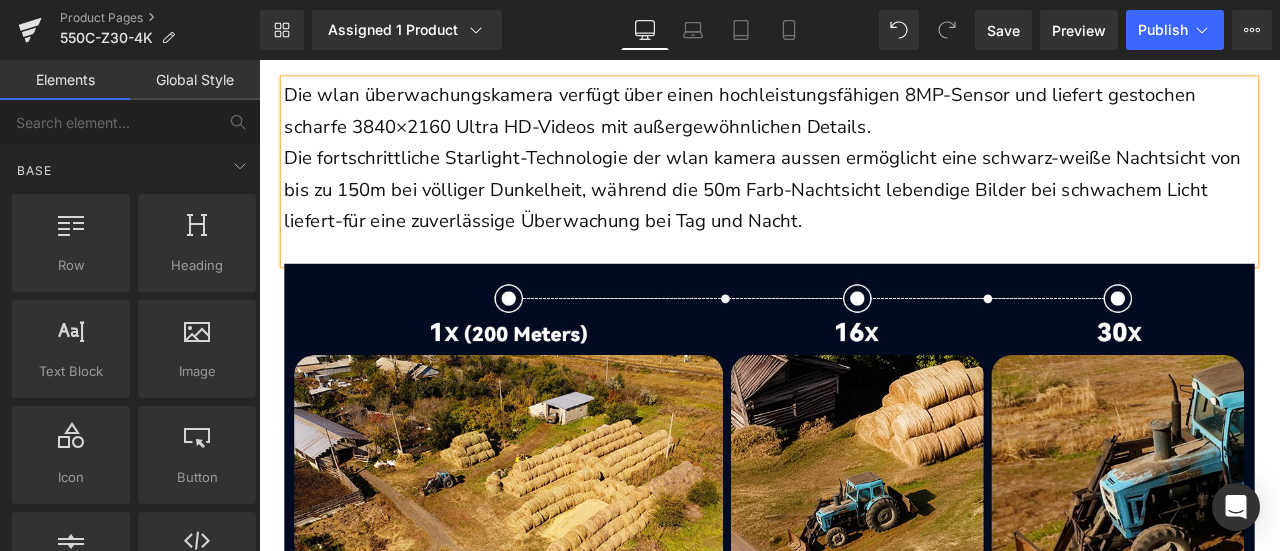 click on "Home / Product Title Breadcrumbs
Sale Off
(P) Image
‹" at bounding box center (864, 1555) 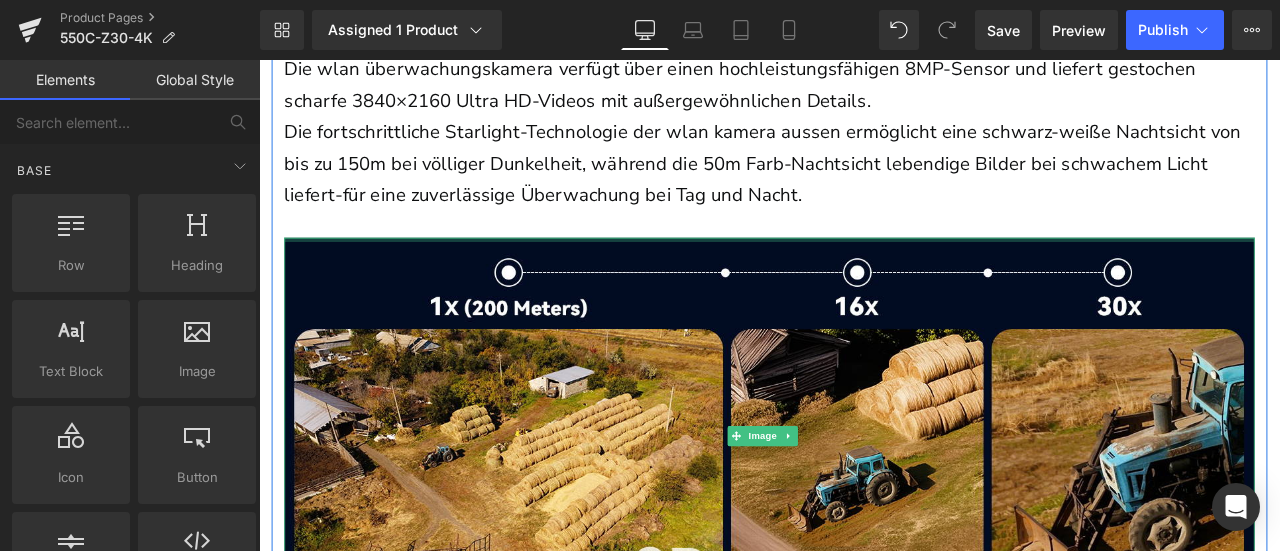 scroll, scrollTop: 2615, scrollLeft: 0, axis: vertical 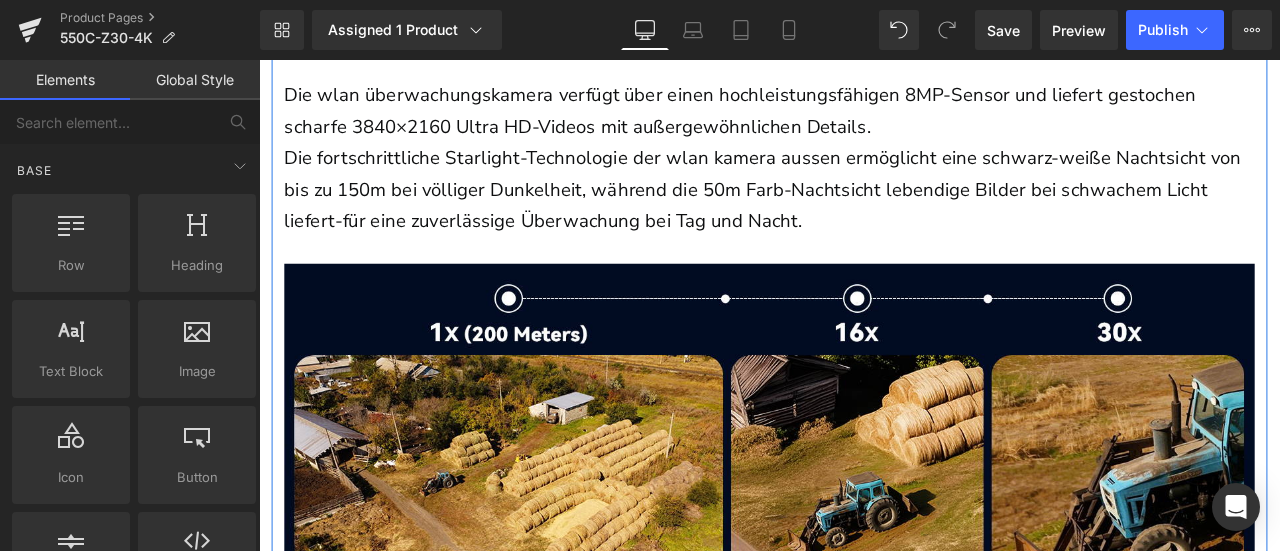 click on "Die fortschrittliche Starlight-Technologie der wlan kamera aussen ermöglicht eine schwarz-weiße Nachtsicht von bis zu 150m bei völliger Dunkelheit, während die 50m Farb-Nachtsicht lebendige Bilder bei schwachem Licht liefert-für eine zuverlässige Überwachung bei Tag und Nacht." at bounding box center (864, 215) 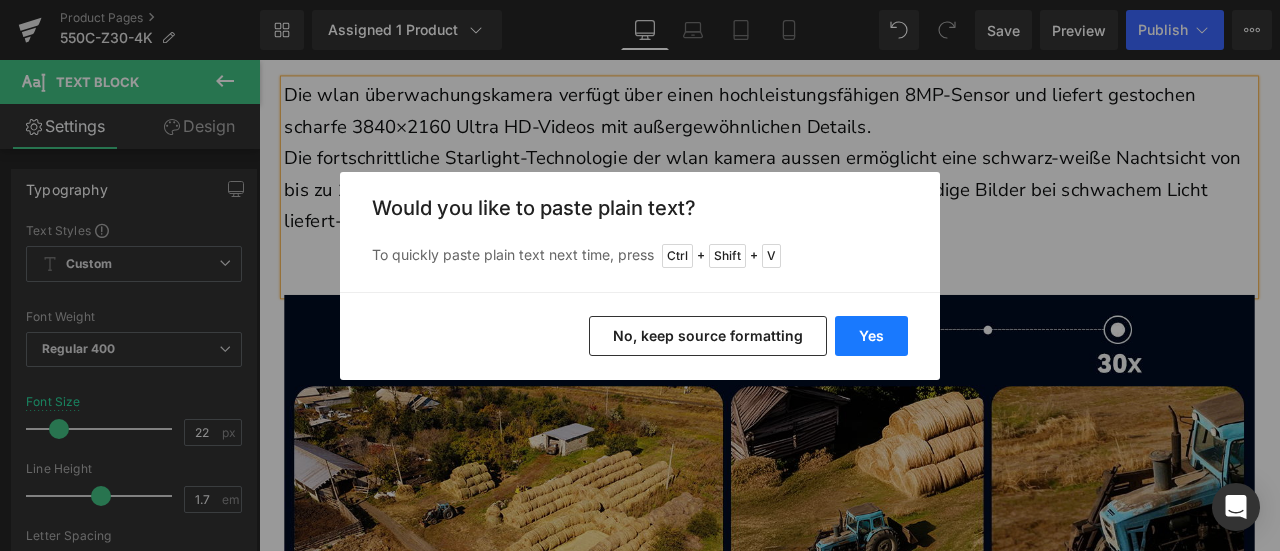 click on "Yes" at bounding box center (871, 336) 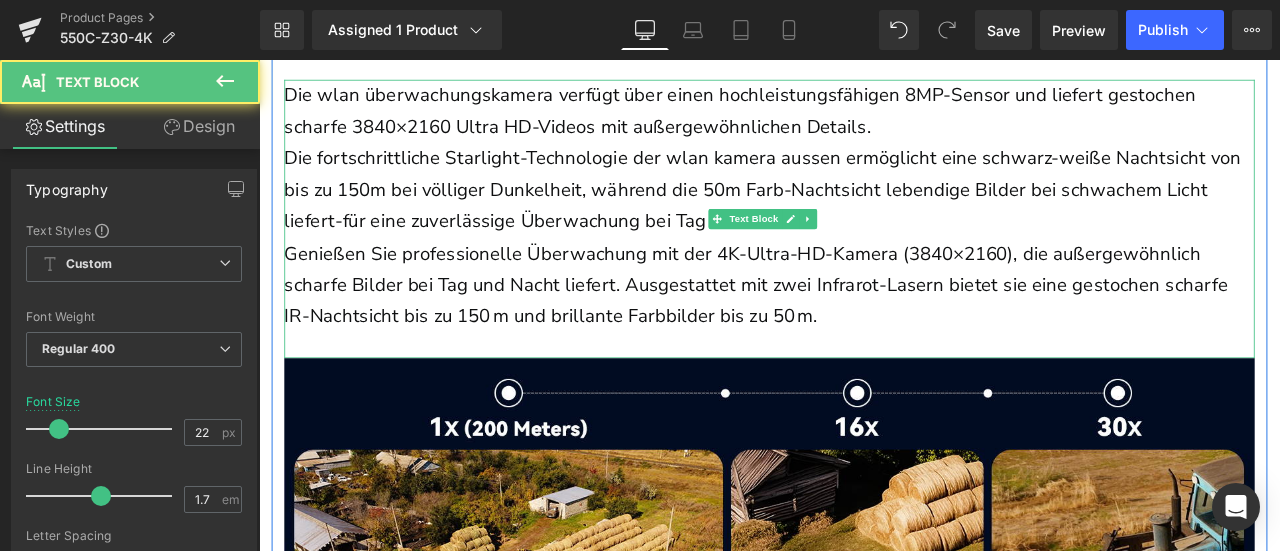 click on "Die fortschrittliche Starlight-Technologie der wlan kamera aussen ermöglicht eine schwarz-weiße Nachtsicht von bis zu 150m bei völliger Dunkelheit, während die 50m Farb-Nachtsicht lebendige Bilder bei schwachem Licht liefert-für eine zuverlässige Überwachung bei Tag und Nacht." at bounding box center (864, 215) 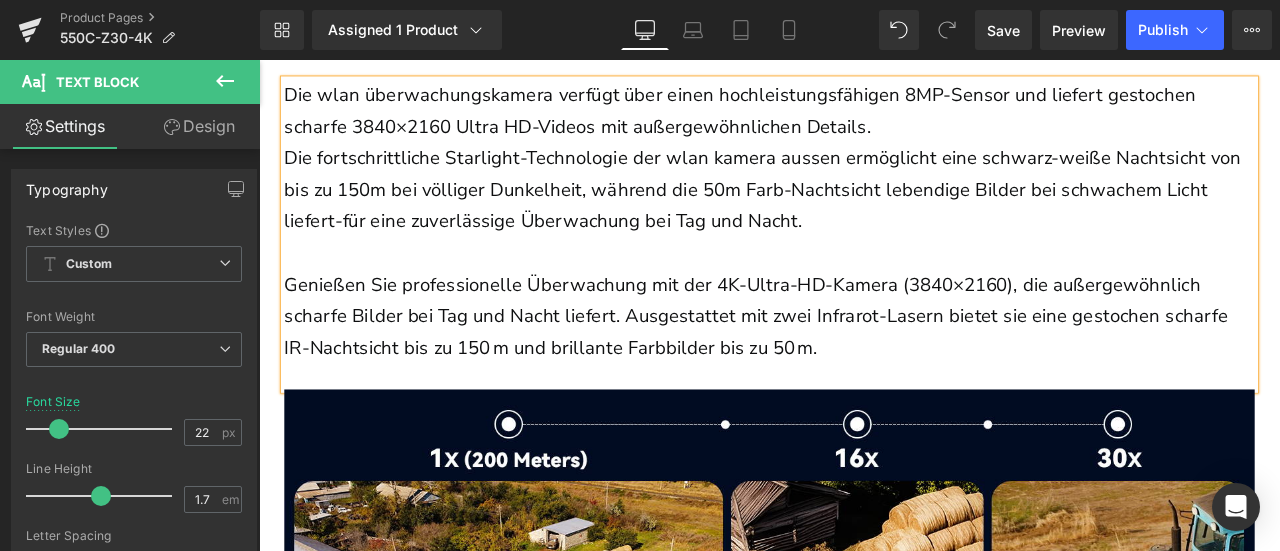 click on "Home / Product Title Breadcrumbs
Sale Off
(P) Image
‹" at bounding box center [864, 1630] 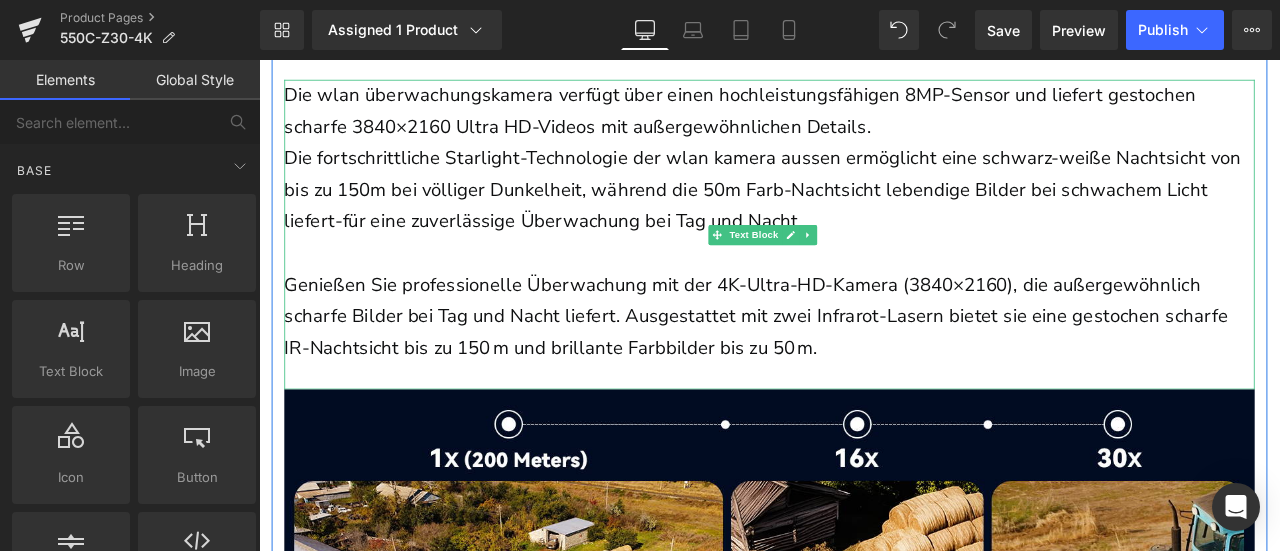click on "Die wlan überwachungskamera verfügt über einen hochleistungsfähigen 8MP-Sensor und liefert gestochen scharfe 3840×2160 Ultra HD-Videos mit außergewöhnlichen Details." at bounding box center (864, 121) 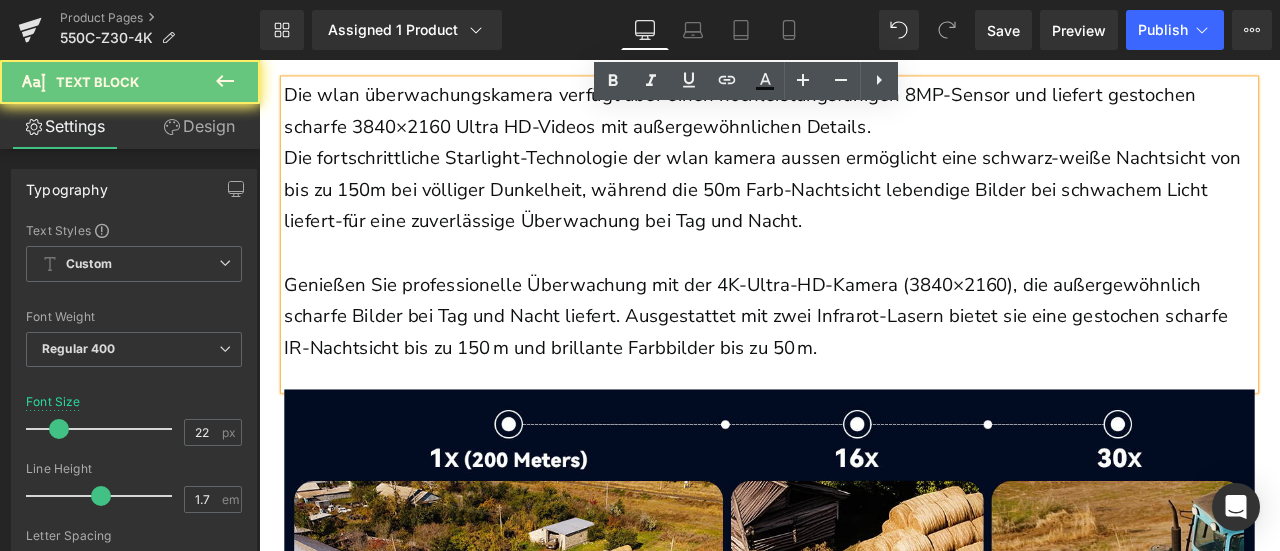 click on "Die fortschrittliche Starlight-Technologie der wlan kamera aussen ermöglicht eine schwarz-weiße Nachtsicht von bis zu 150m bei völliger Dunkelheit, während die 50m Farb-Nachtsicht lebendige Bilder bei schwachem Licht liefert-für eine zuverlässige Überwachung bei Tag und Nacht." at bounding box center [864, 215] 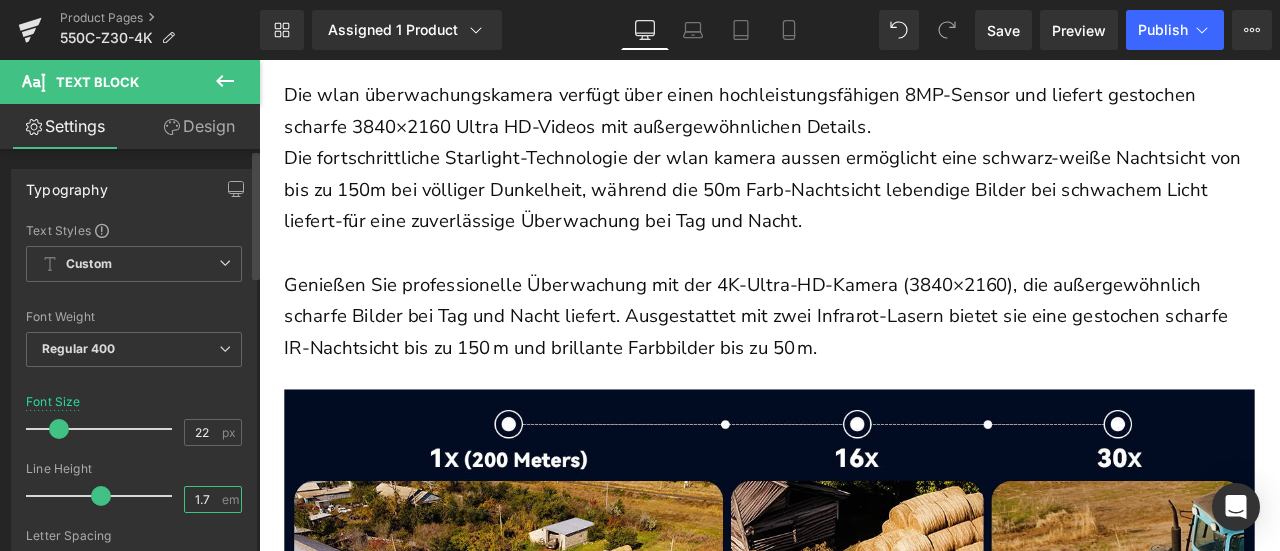 drag, startPoint x: 196, startPoint y: 497, endPoint x: 210, endPoint y: 501, distance: 14.56022 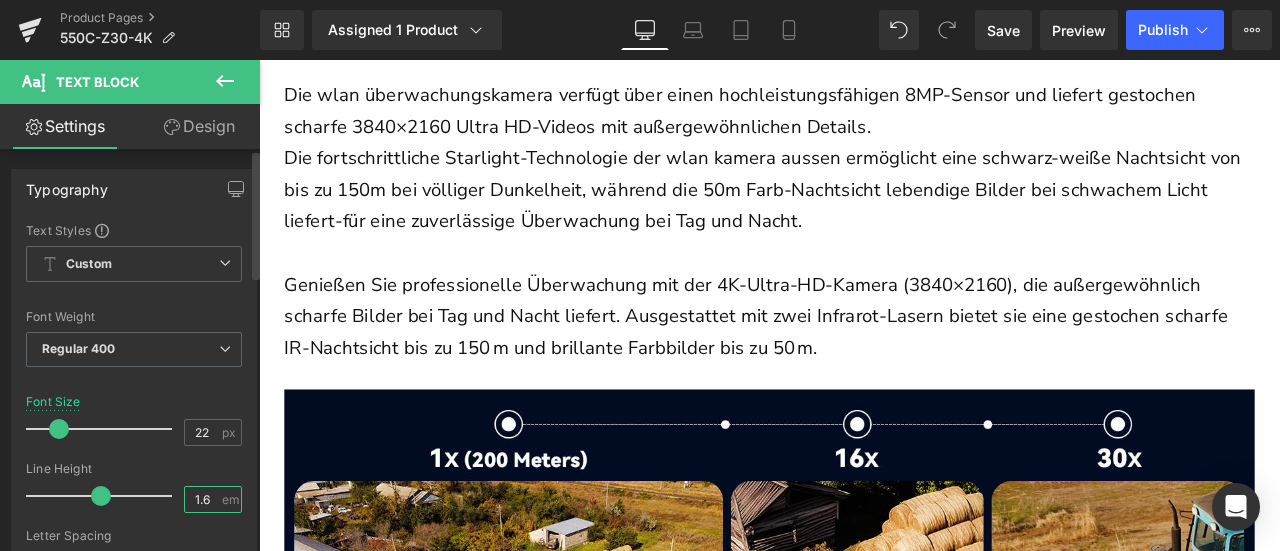 type on "1.6" 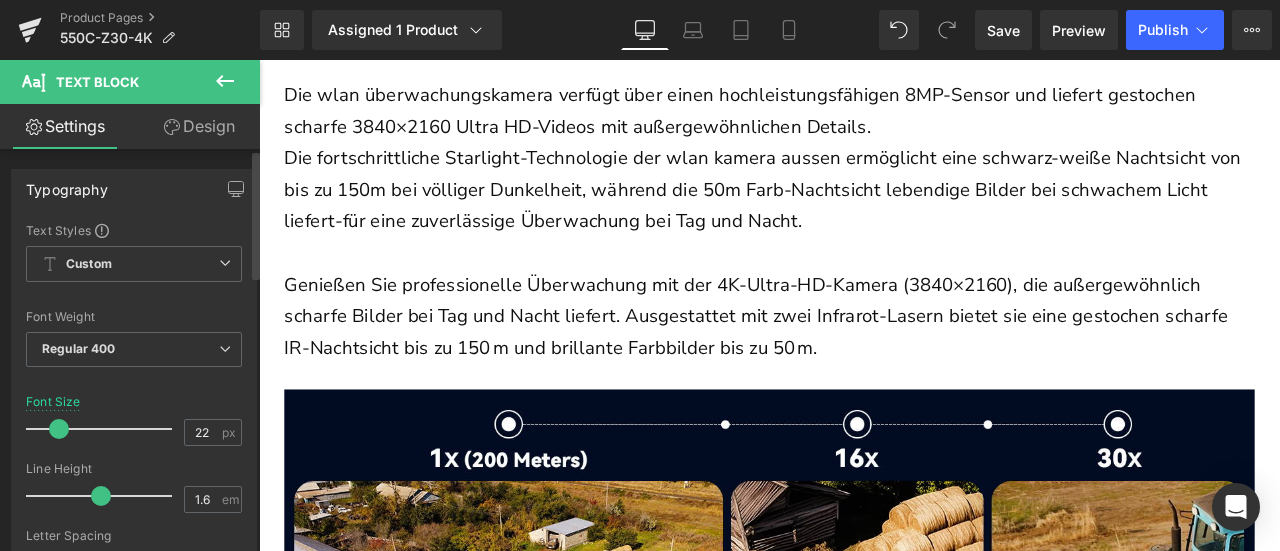 click on "Line Height 1.6 em" at bounding box center (134, 495) 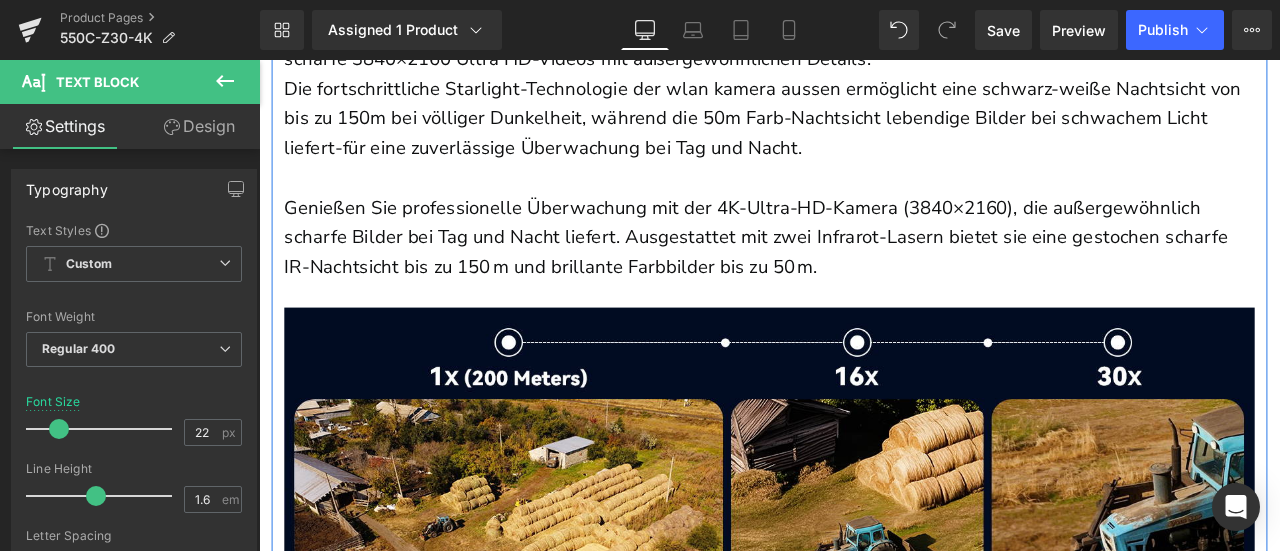 scroll, scrollTop: 2915, scrollLeft: 0, axis: vertical 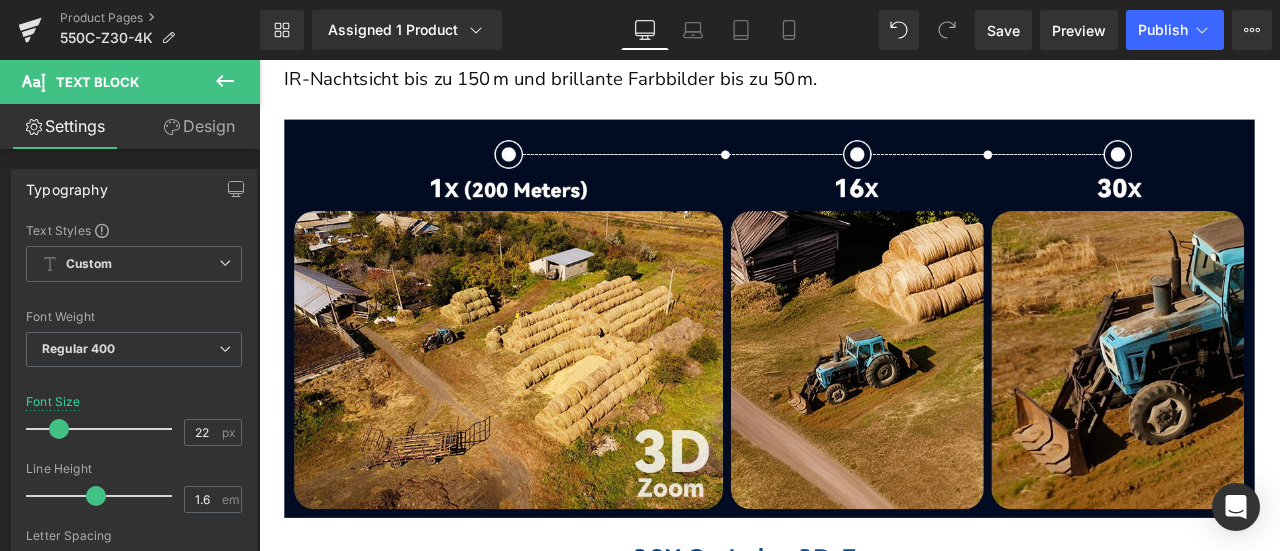click 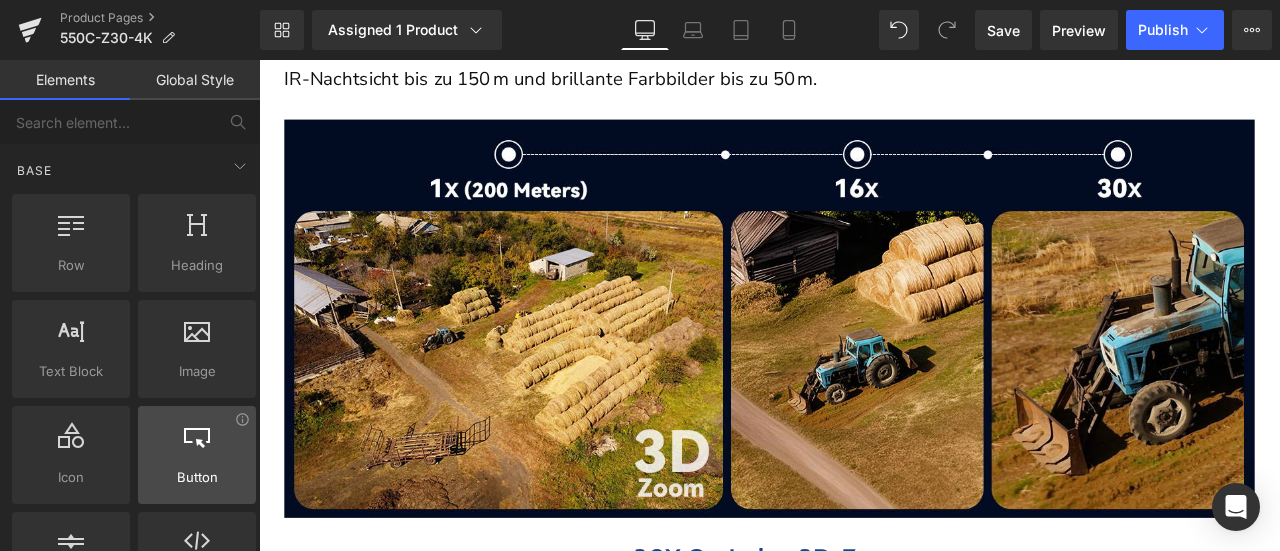 scroll, scrollTop: 400, scrollLeft: 0, axis: vertical 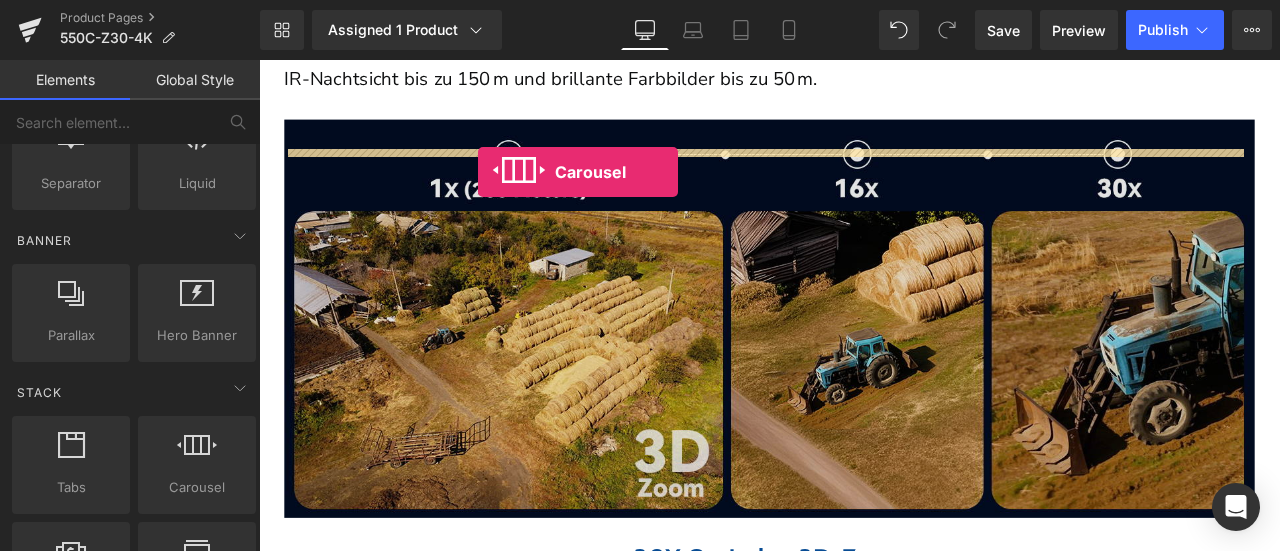drag, startPoint x: 459, startPoint y: 540, endPoint x: 523, endPoint y: 188, distance: 357.77087 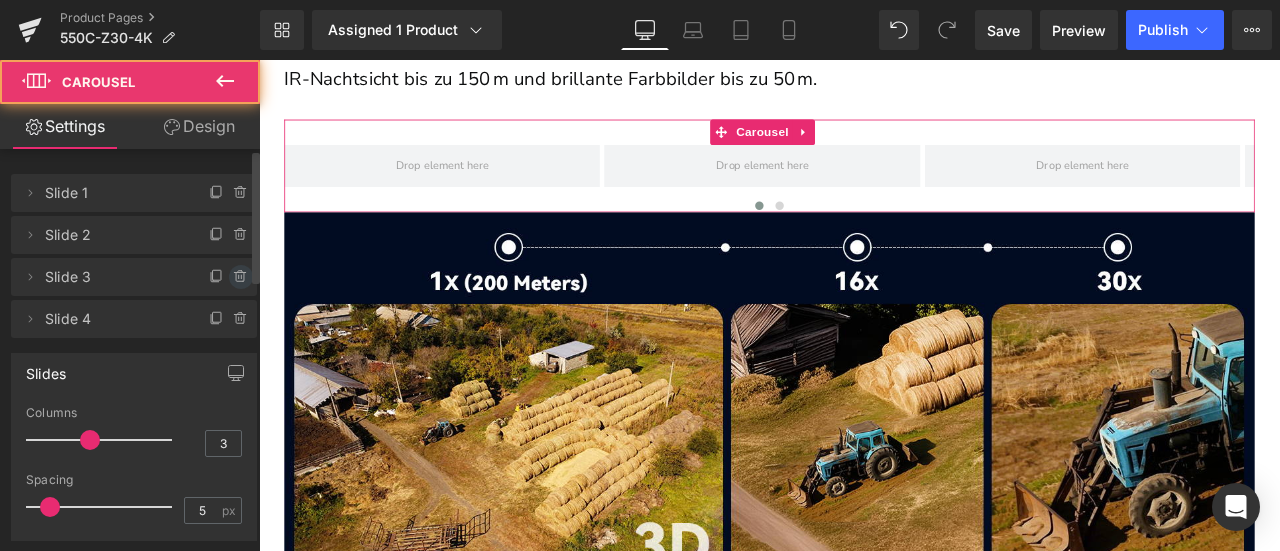 click 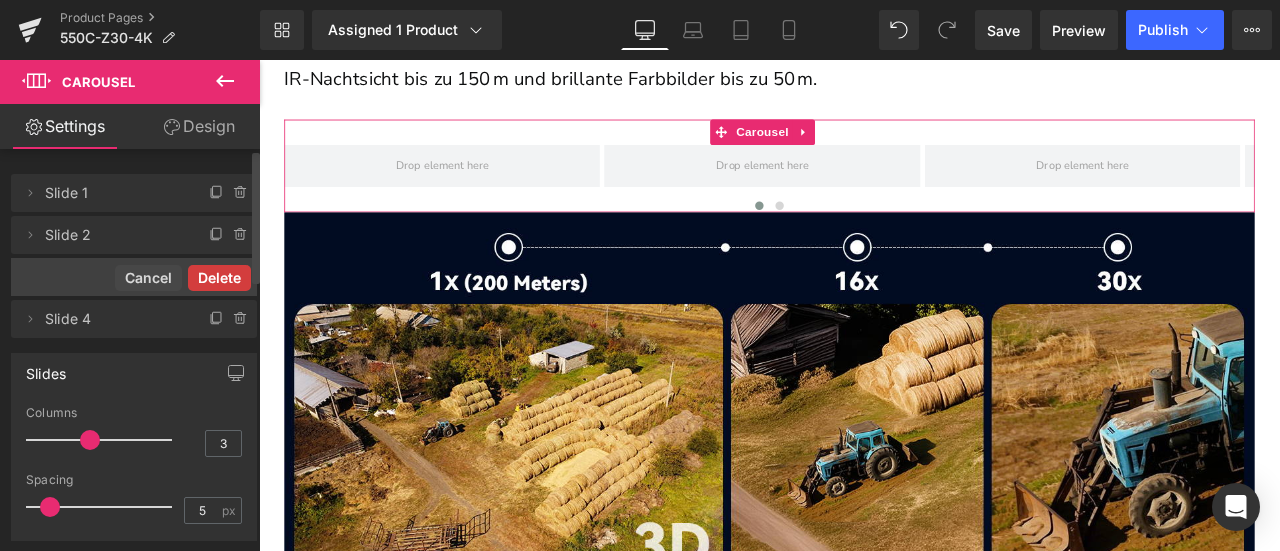 click on "Delete" at bounding box center (219, 278) 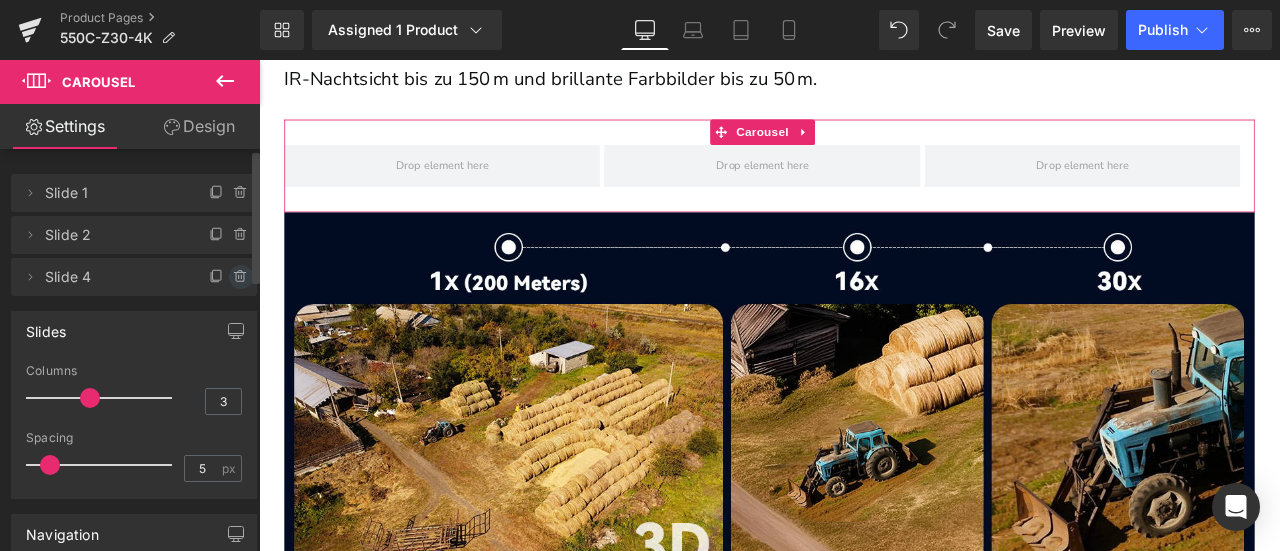 click 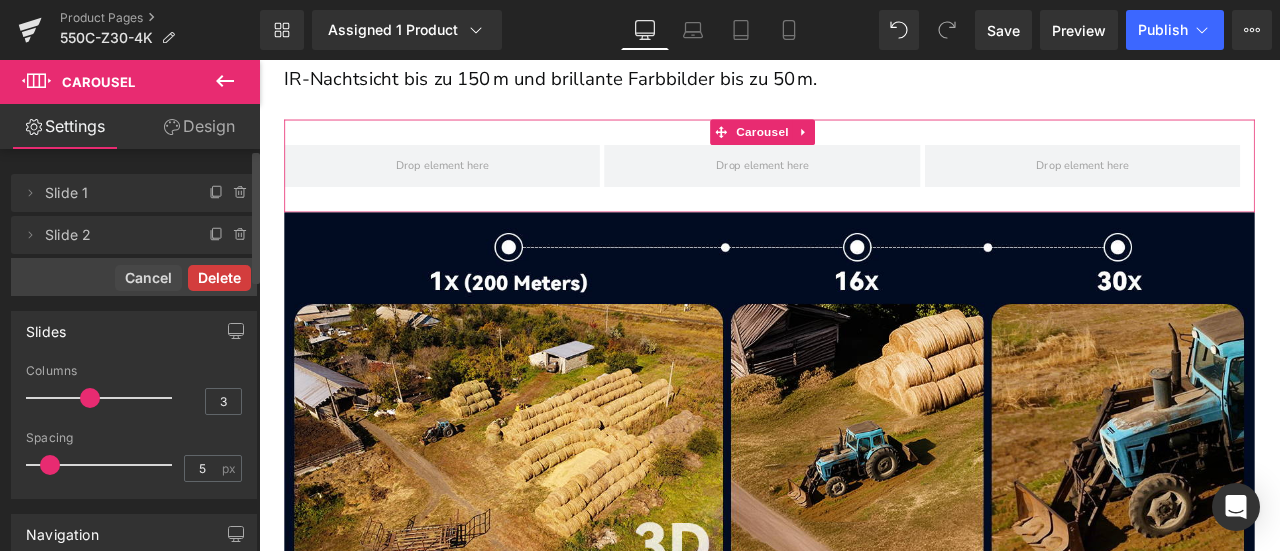 click on "Delete" at bounding box center [219, 278] 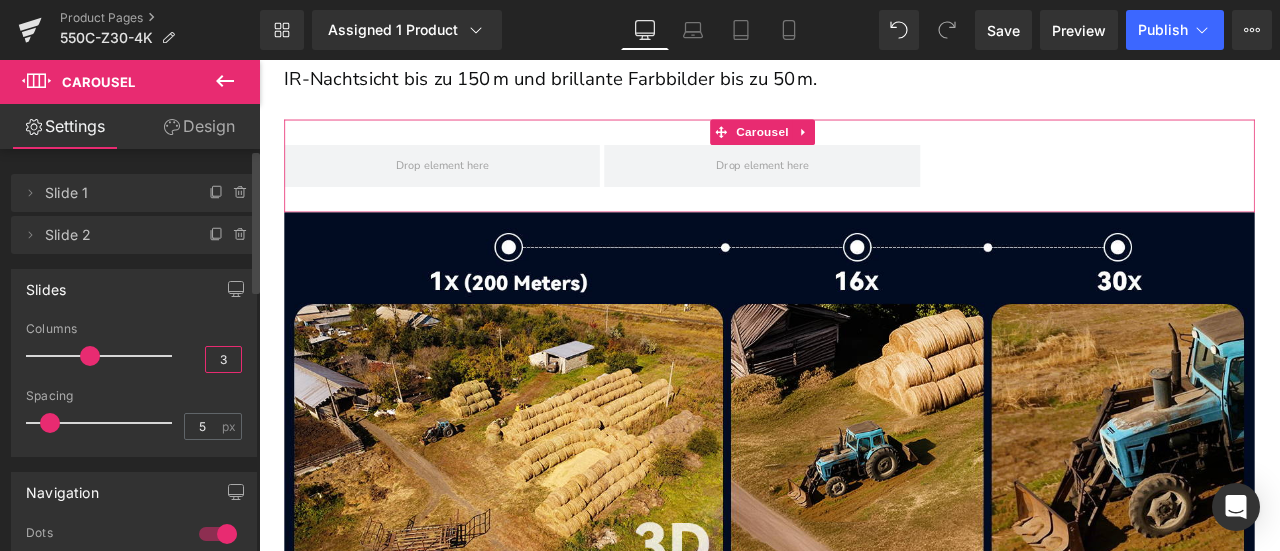 drag, startPoint x: 210, startPoint y: 351, endPoint x: 233, endPoint y: 363, distance: 25.942244 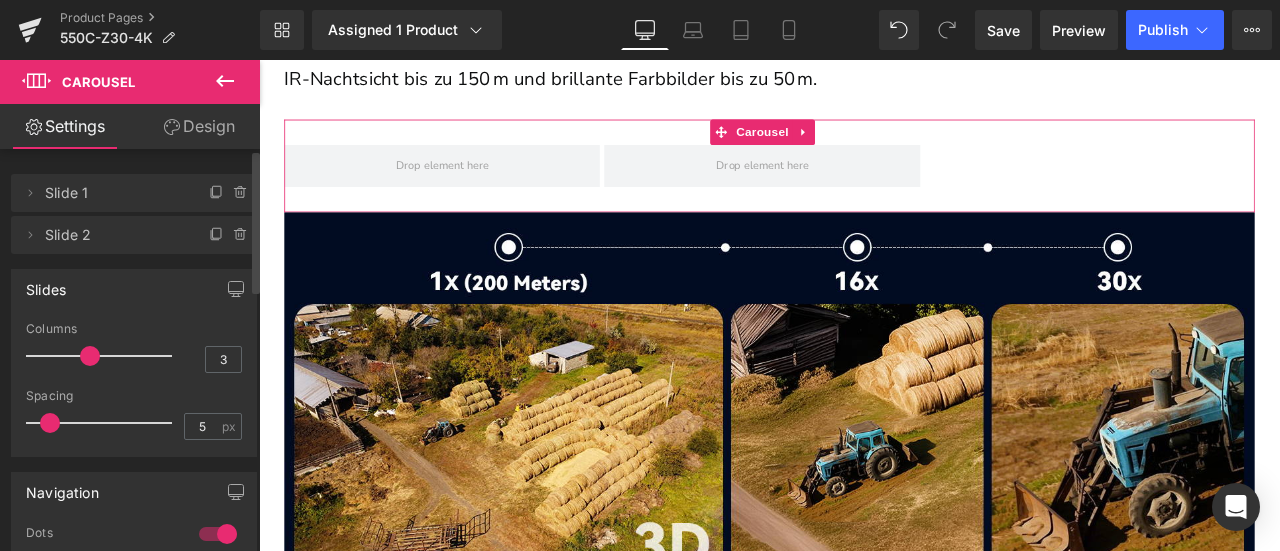 drag, startPoint x: 166, startPoint y: 301, endPoint x: 182, endPoint y: 301, distance: 16 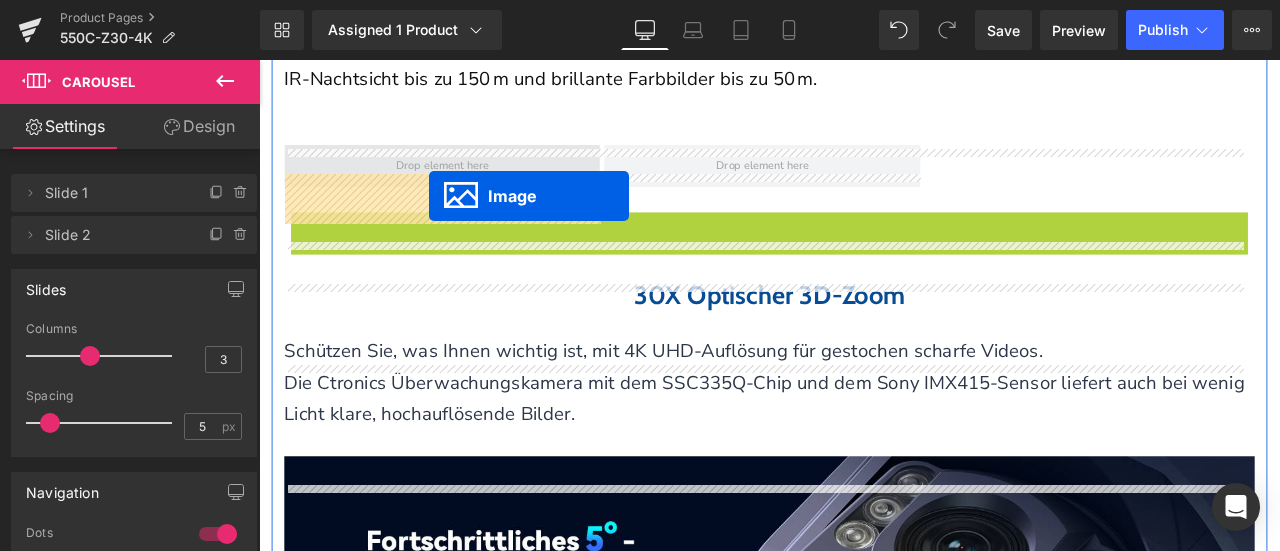 drag, startPoint x: 828, startPoint y: 504, endPoint x: 460, endPoint y: 222, distance: 463.62485 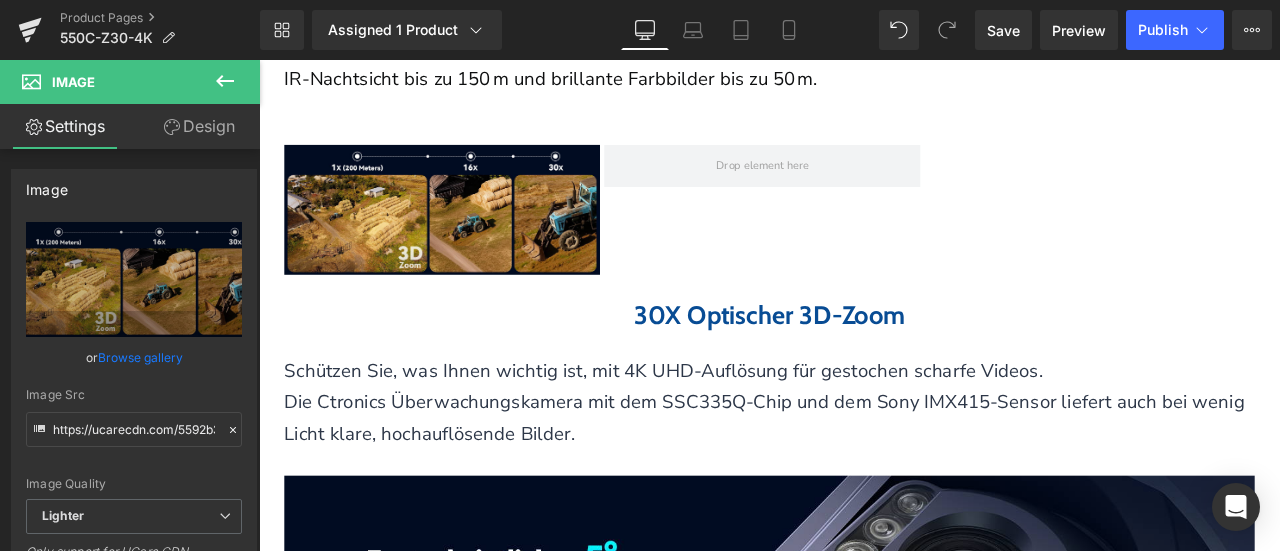 click 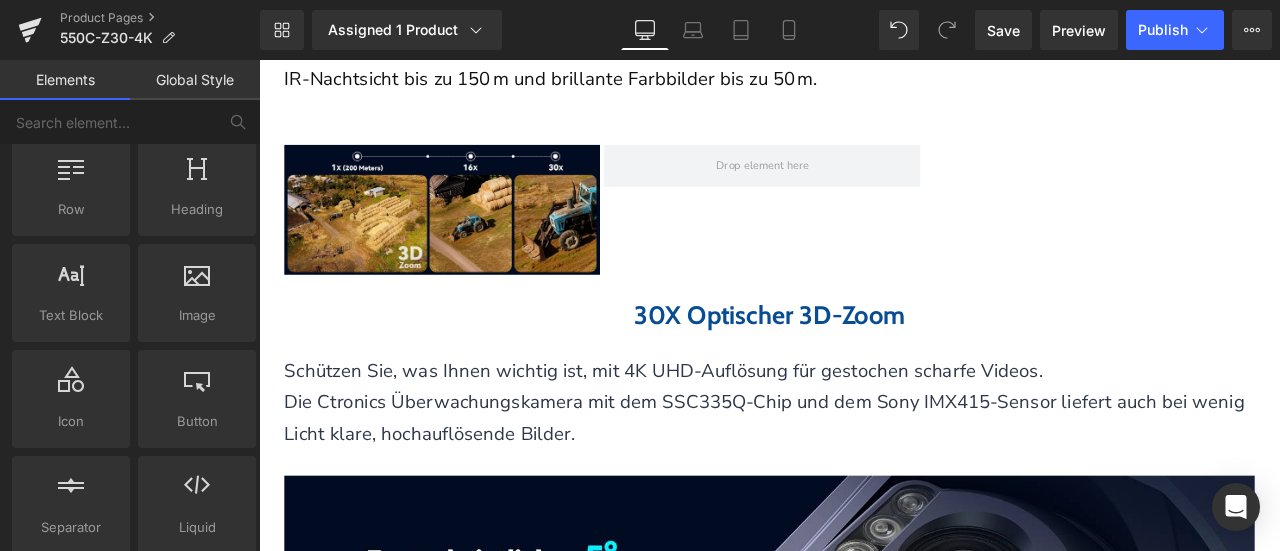 scroll, scrollTop: 0, scrollLeft: 0, axis: both 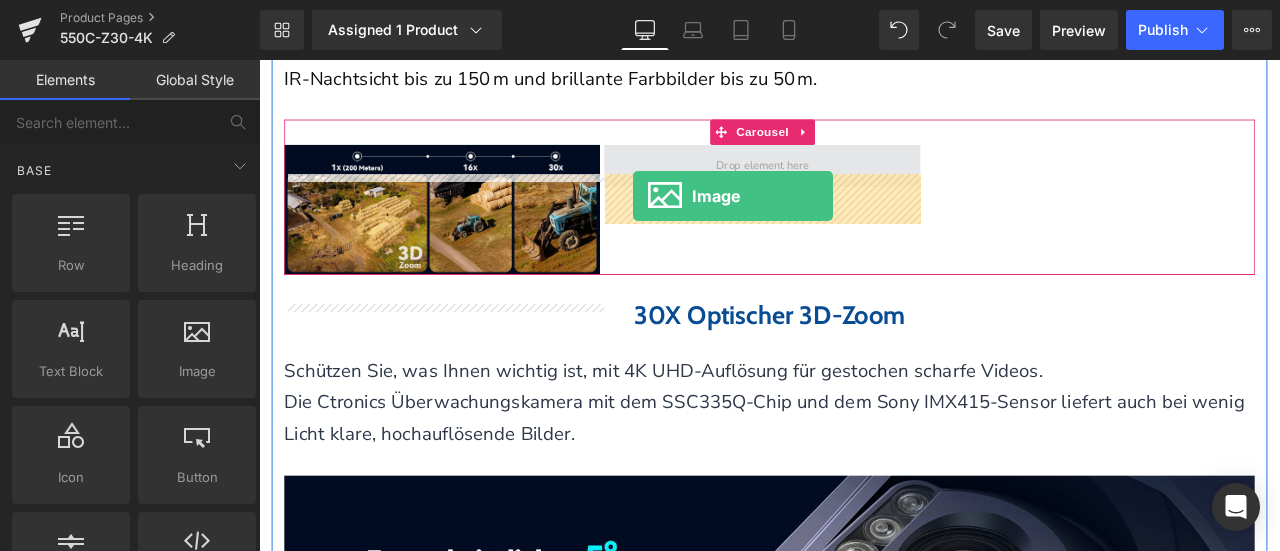 drag, startPoint x: 453, startPoint y: 437, endPoint x: 702, endPoint y: 221, distance: 329.63162 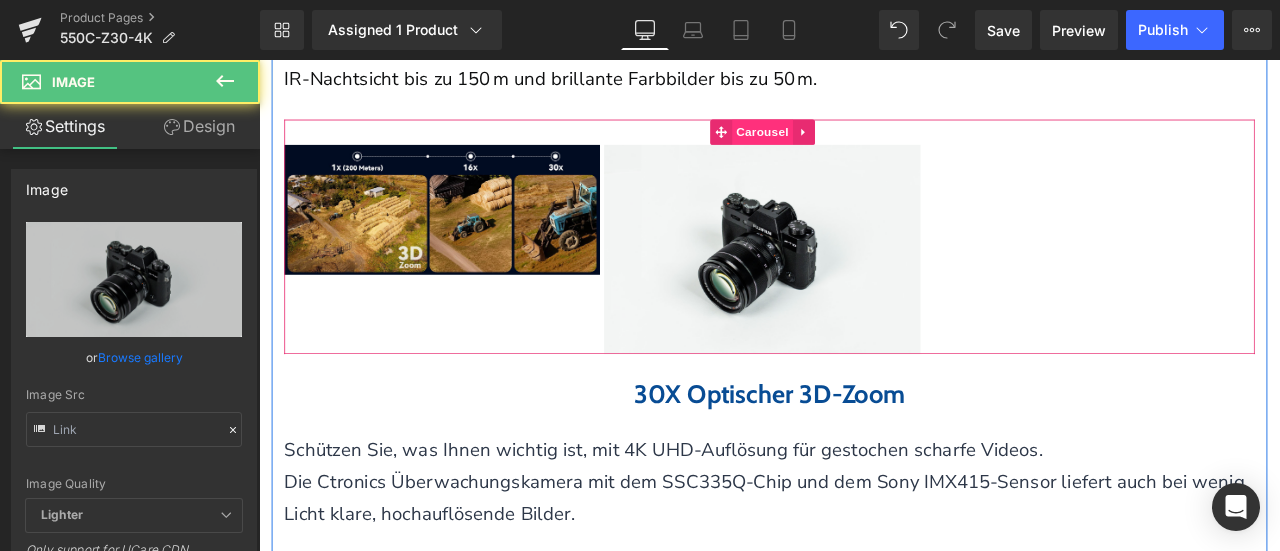 click on "Carousel" at bounding box center [856, 146] 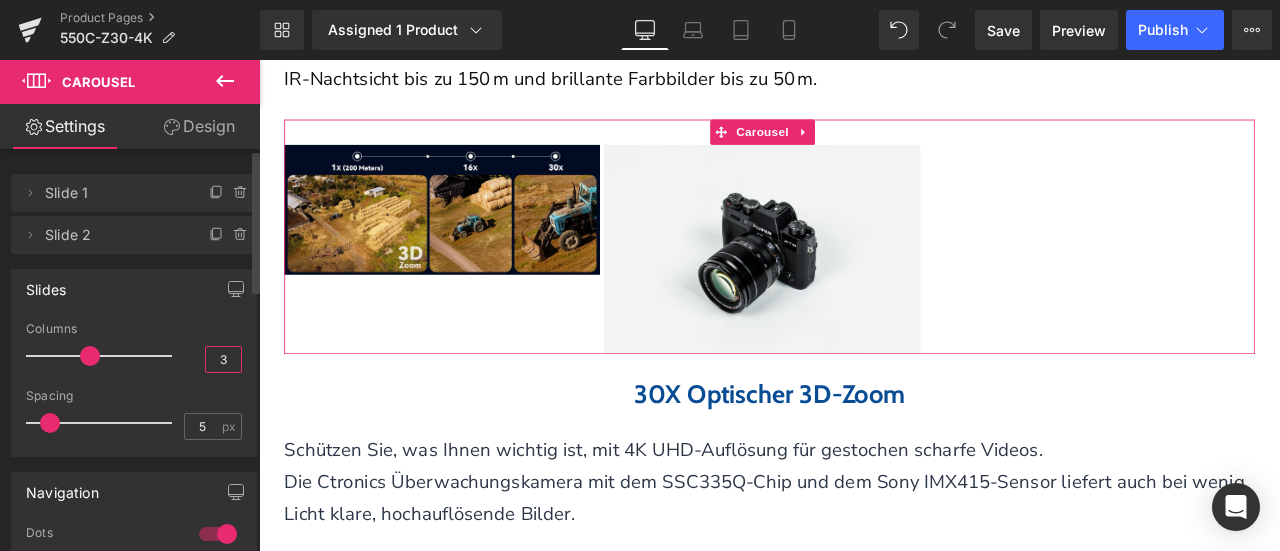 drag, startPoint x: 209, startPoint y: 357, endPoint x: 248, endPoint y: 357, distance: 39 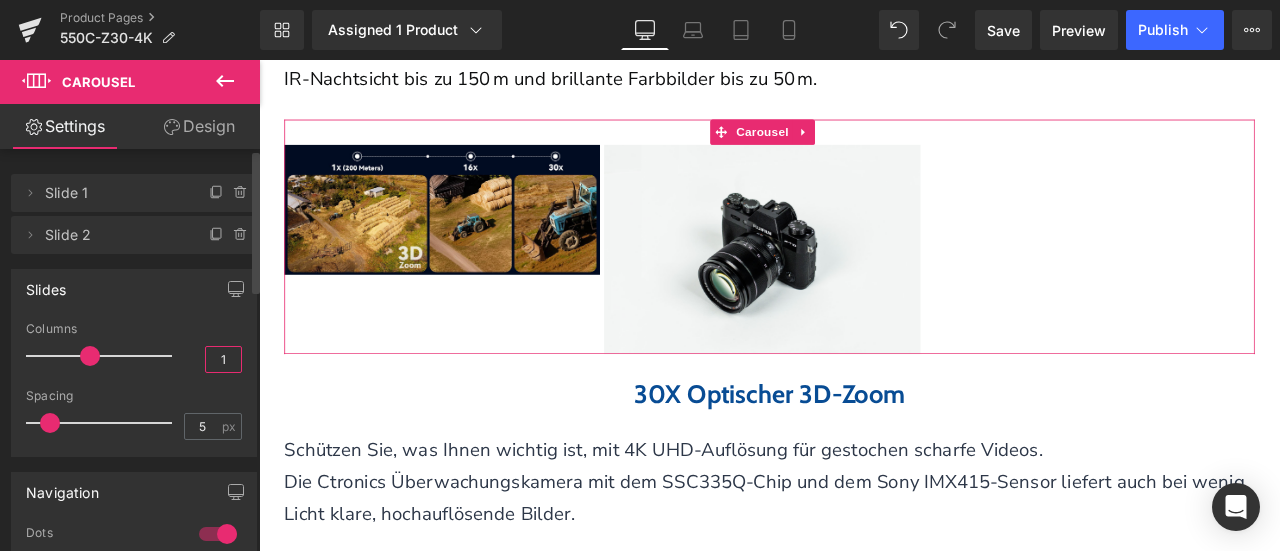 type on "1" 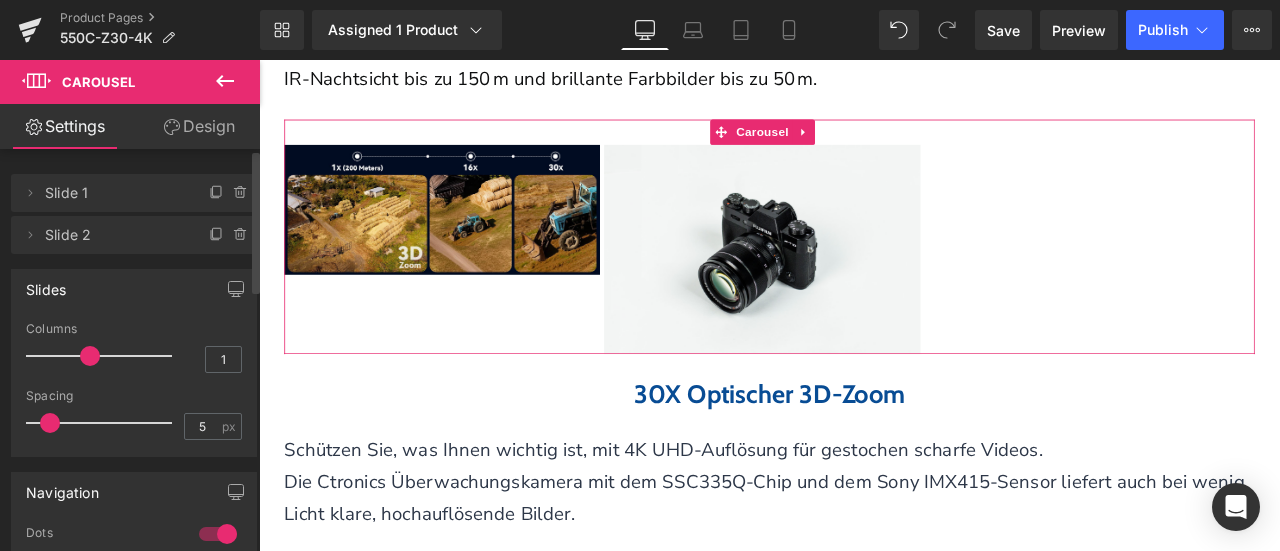 click on "Slides 3 Columns 1 3 Columns 3 3 Columns 3 1 Columns 1 5px Spacing 5 px 5px Spacing 5 px 5px Spacing 5 px 5px Spacing 5 px" at bounding box center [134, 363] 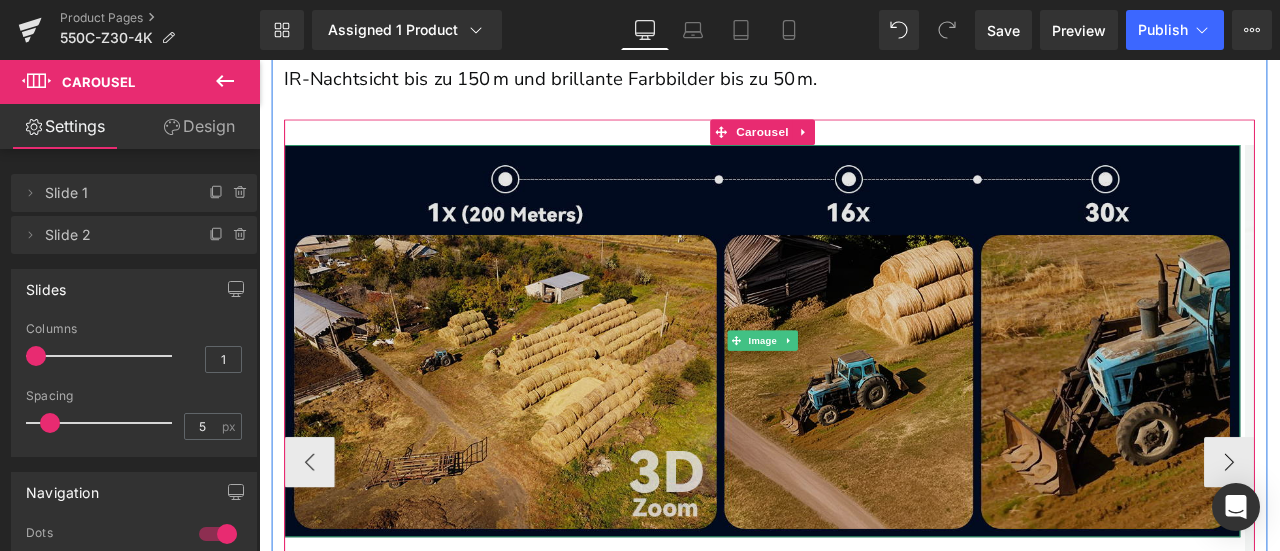 click at bounding box center (855, 393) 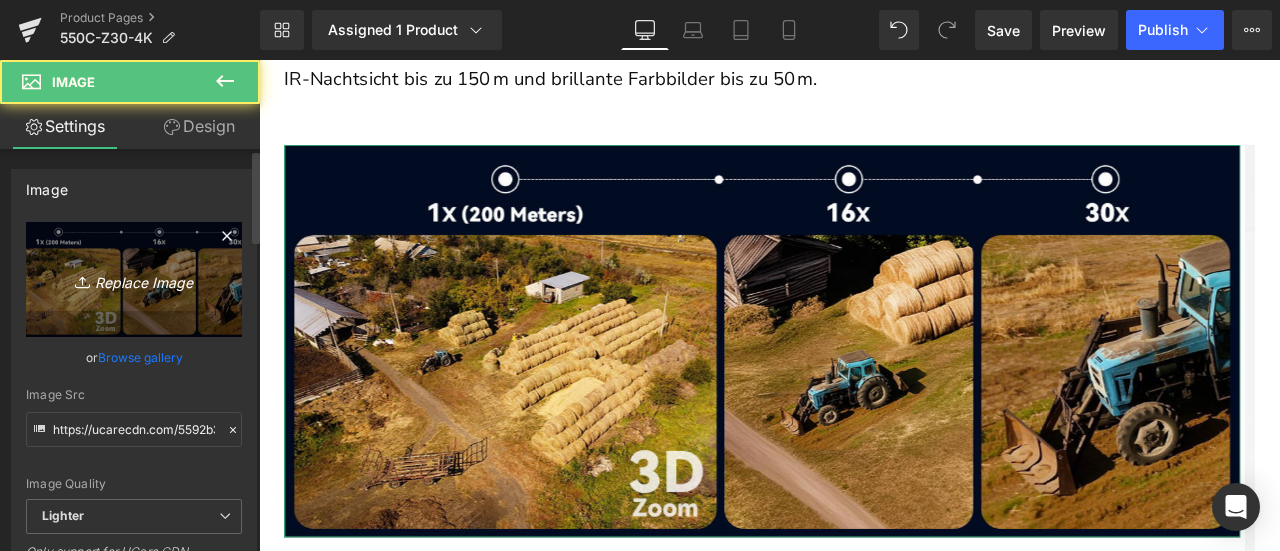 click on "Replace Image" at bounding box center [134, 279] 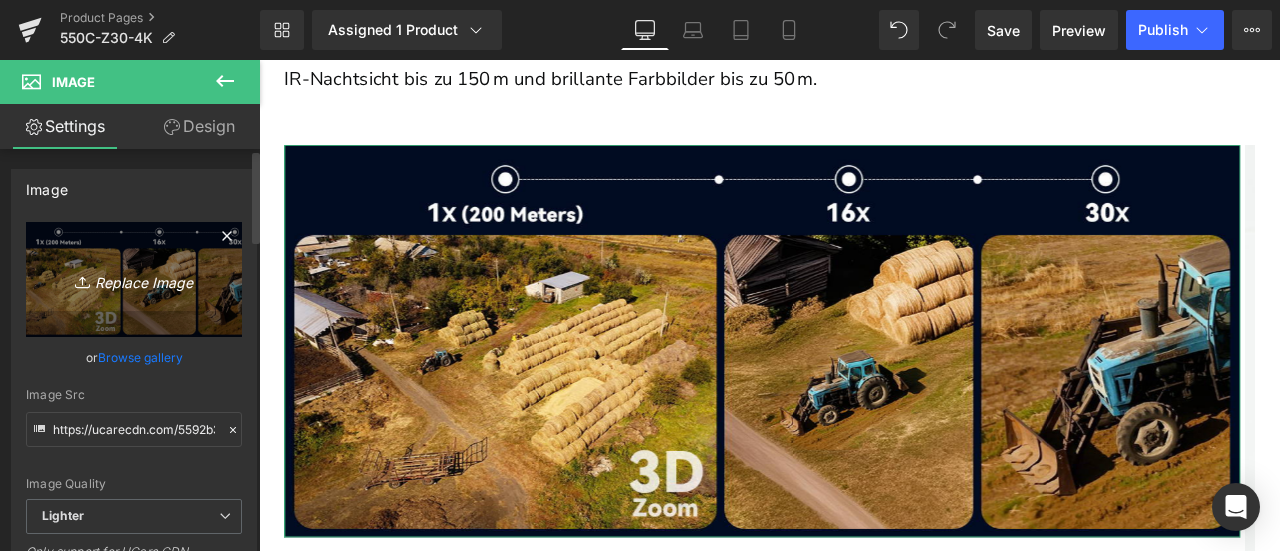 type on "C:\fakepath\画板 14.png" 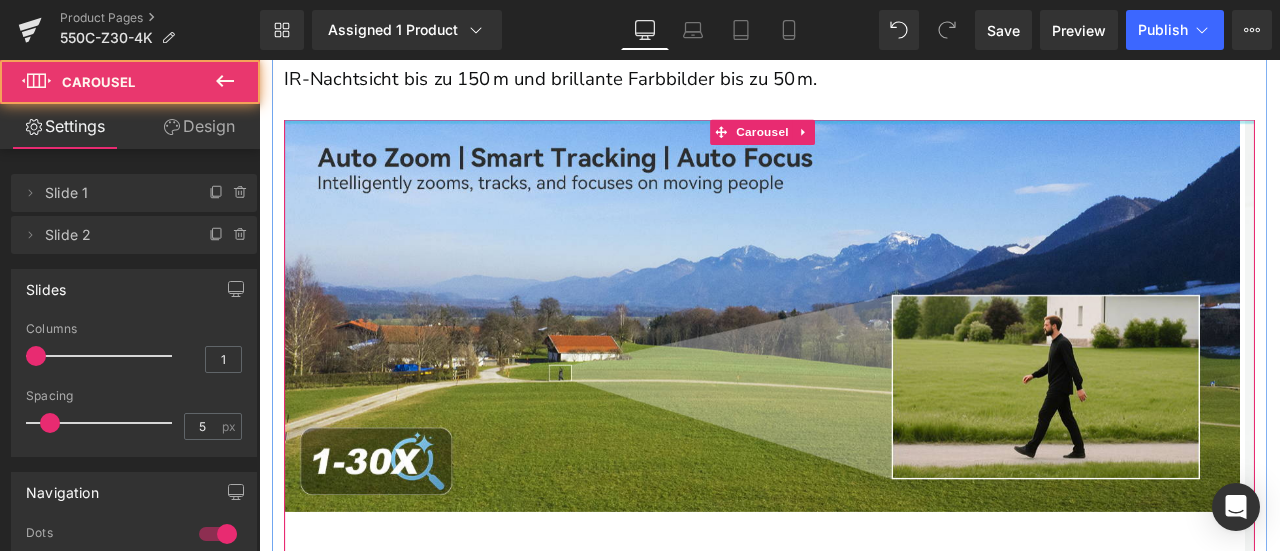 drag, startPoint x: 692, startPoint y: 177, endPoint x: 698, endPoint y: 142, distance: 35.510563 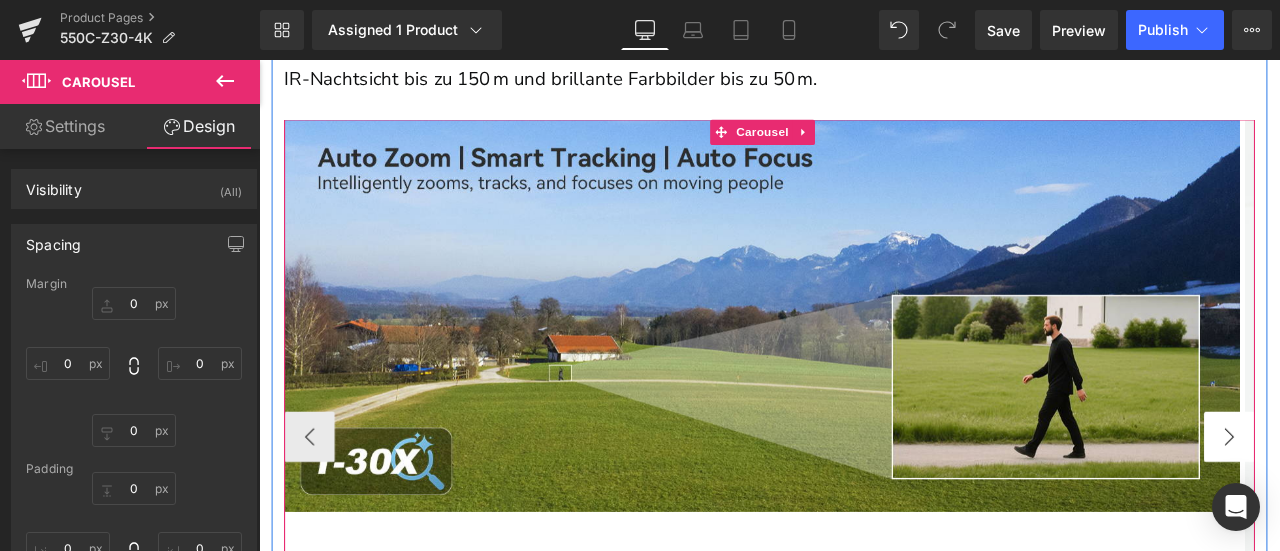 click on "›" at bounding box center [1409, 507] 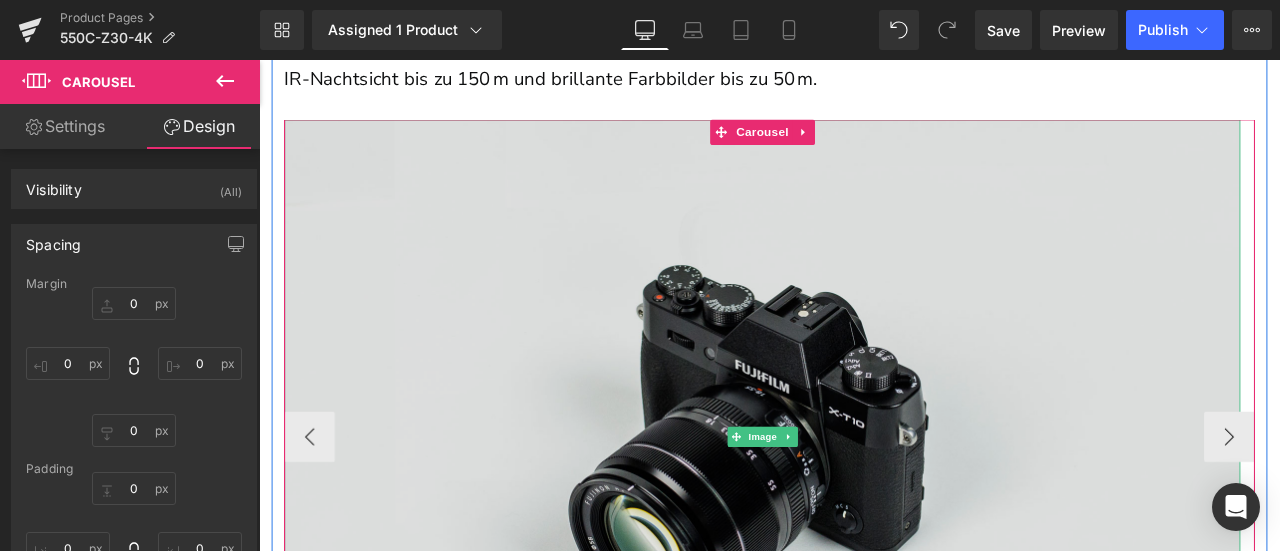 click at bounding box center [855, 506] 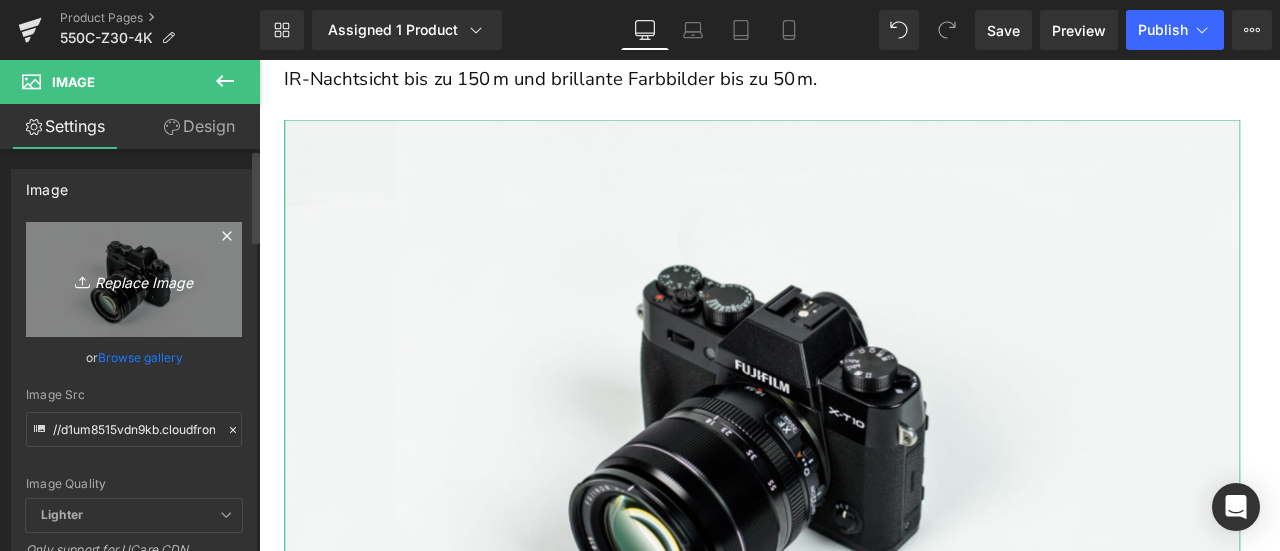 click on "Replace Image" at bounding box center (134, 279) 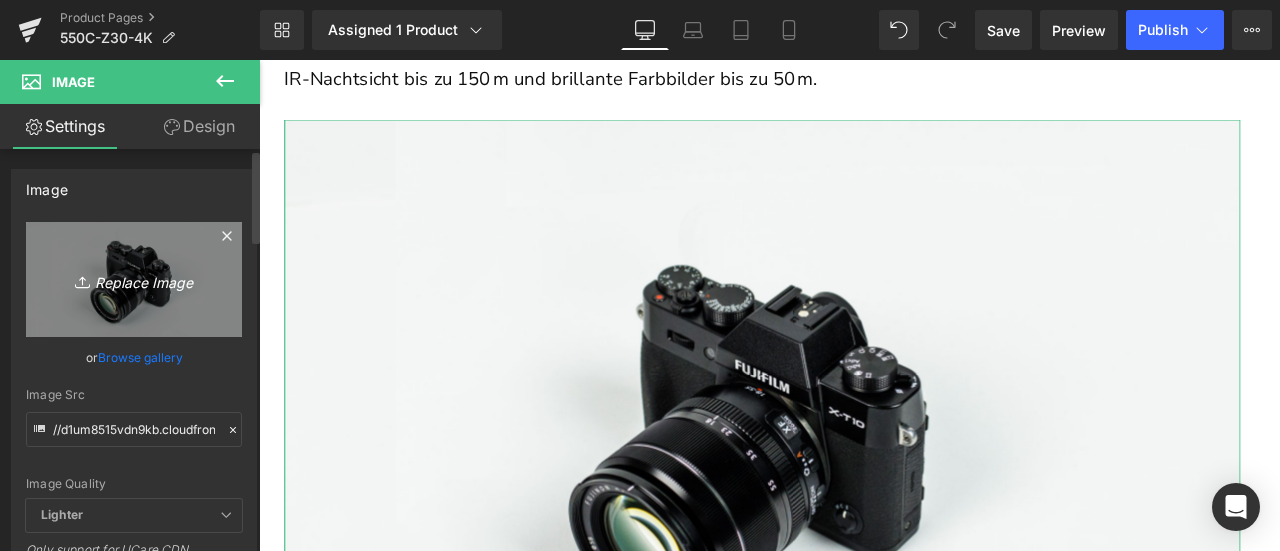 type on "C:\fakepath\画板 13.png" 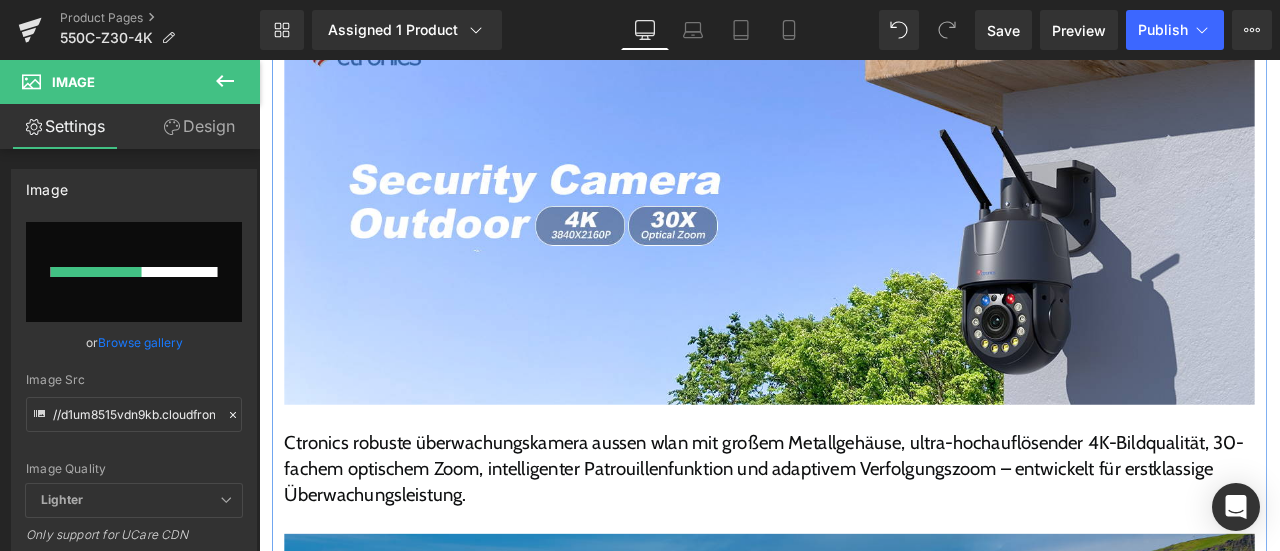 scroll, scrollTop: 915, scrollLeft: 0, axis: vertical 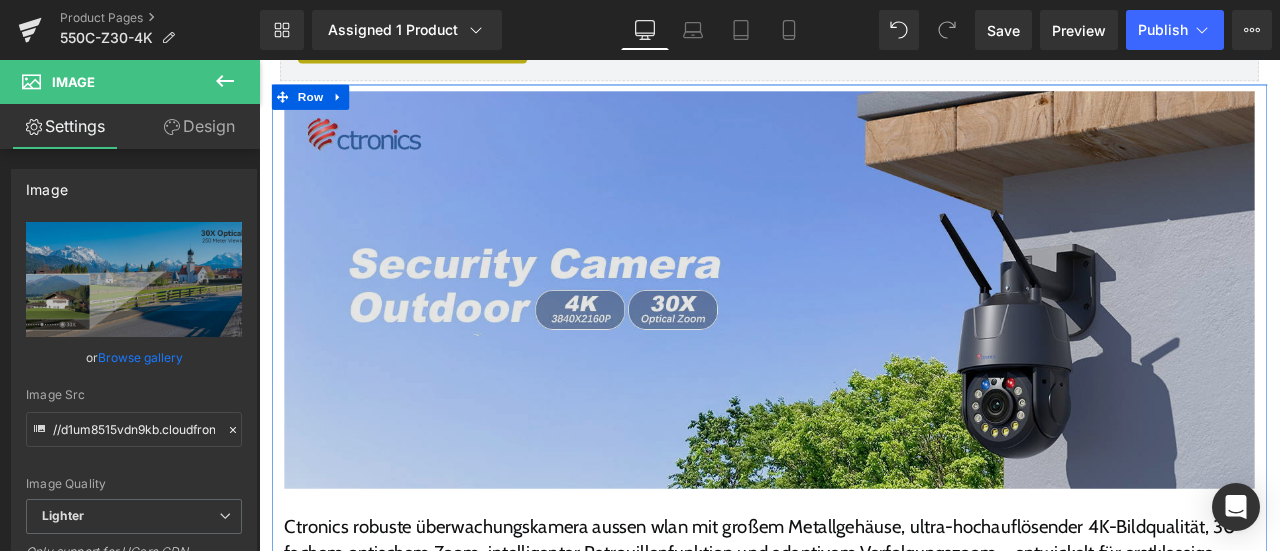 click at bounding box center (864, 332) 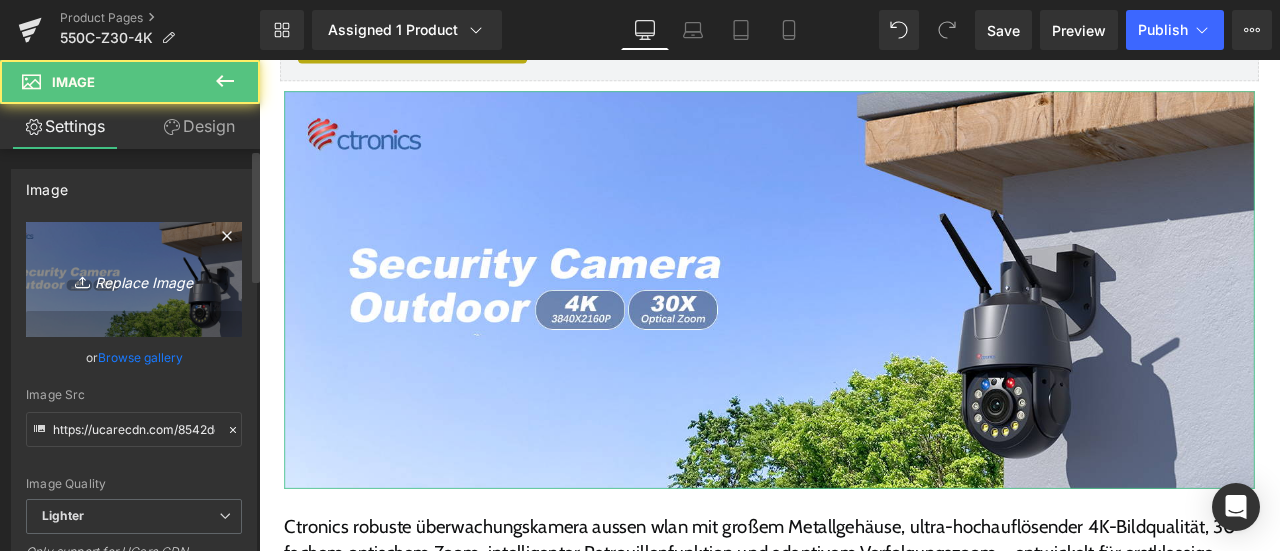 click on "Replace Image" at bounding box center (134, 279) 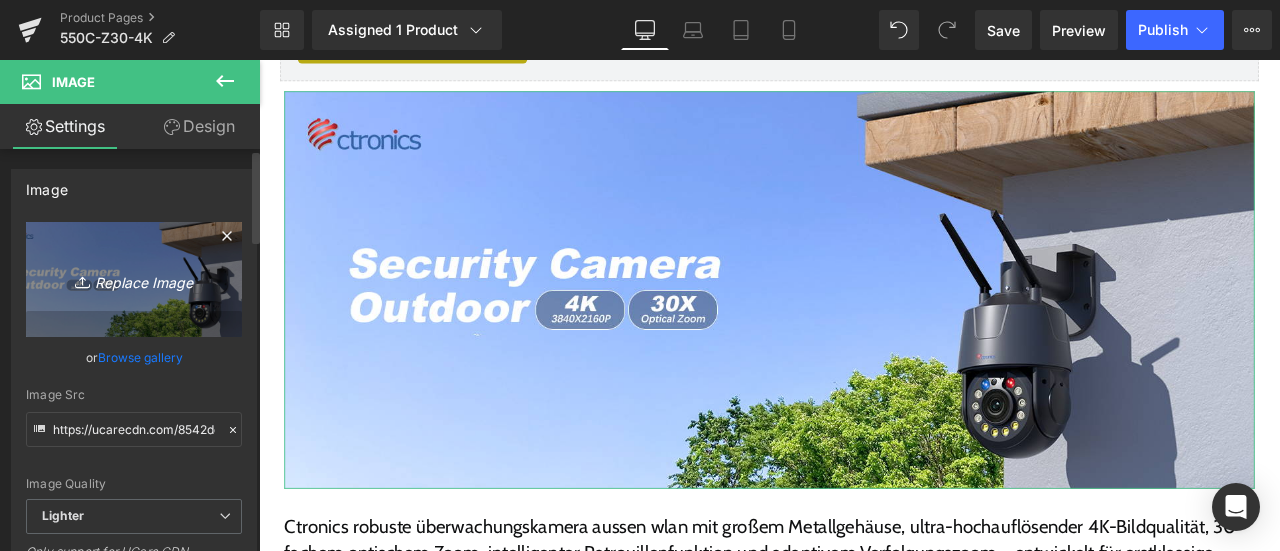 type on "C:\fakepath\画板 9.png" 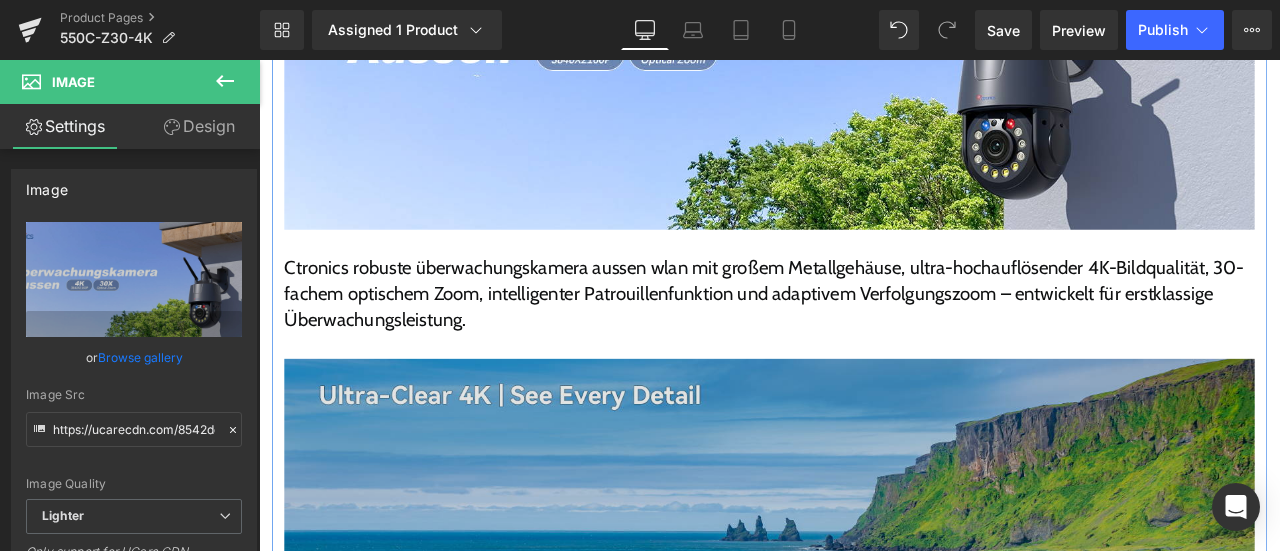 scroll, scrollTop: 1515, scrollLeft: 0, axis: vertical 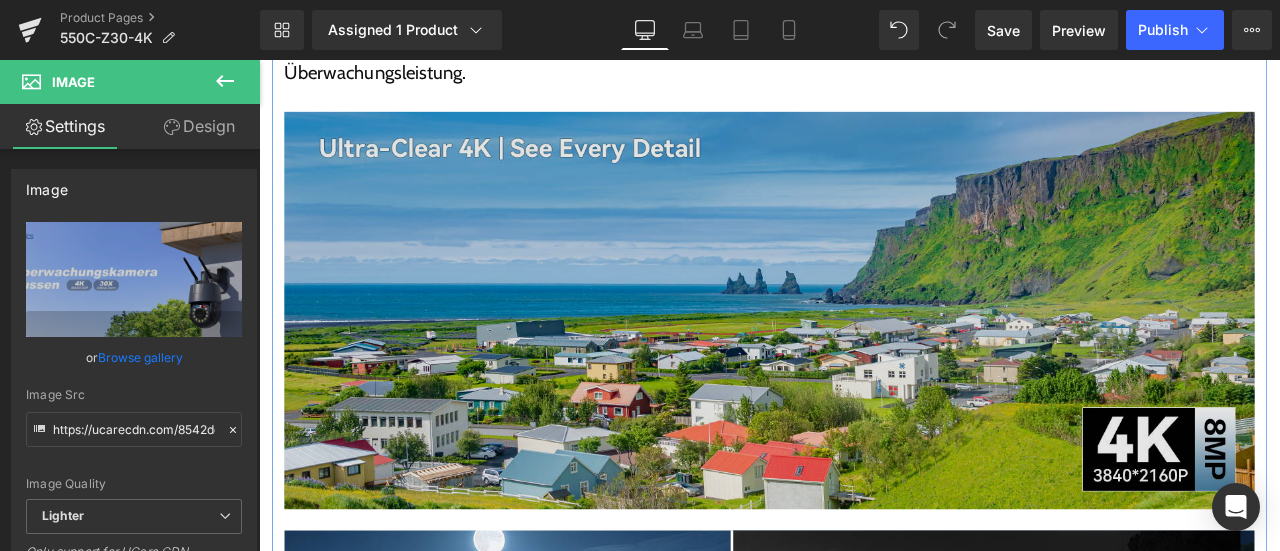 click at bounding box center (864, 369) 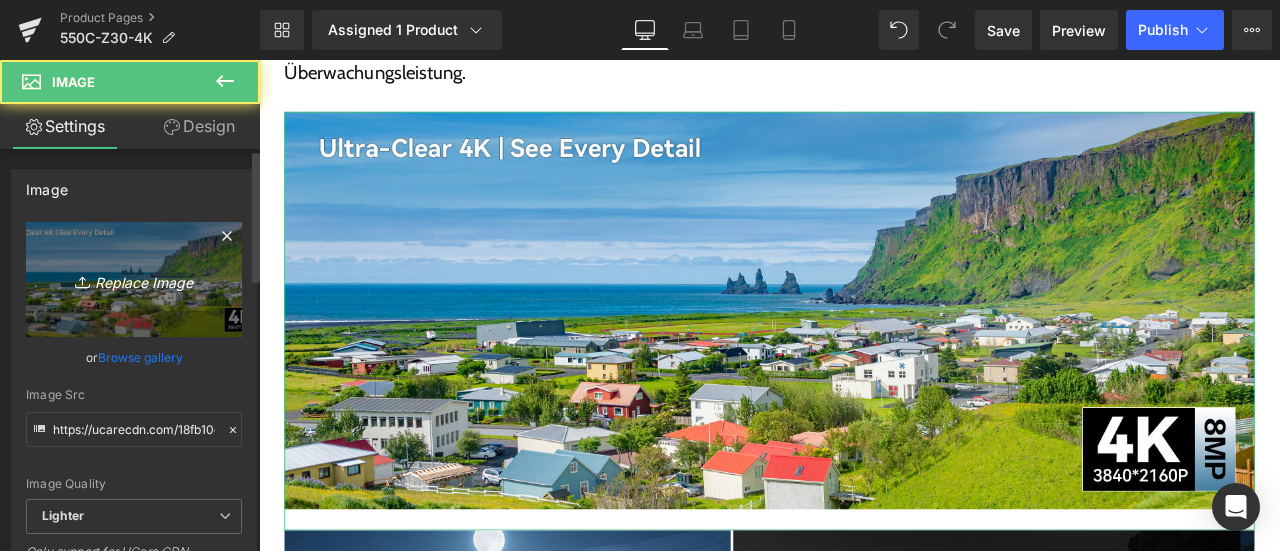 click on "Replace Image" at bounding box center [134, 279] 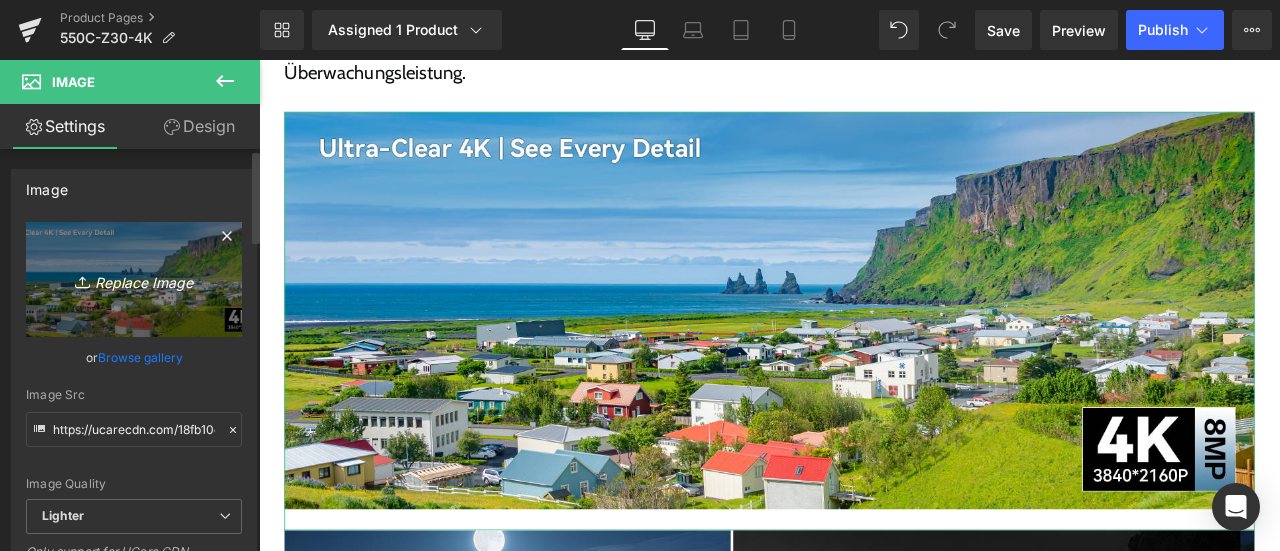 type on "C:\fakepath\画板 10.png" 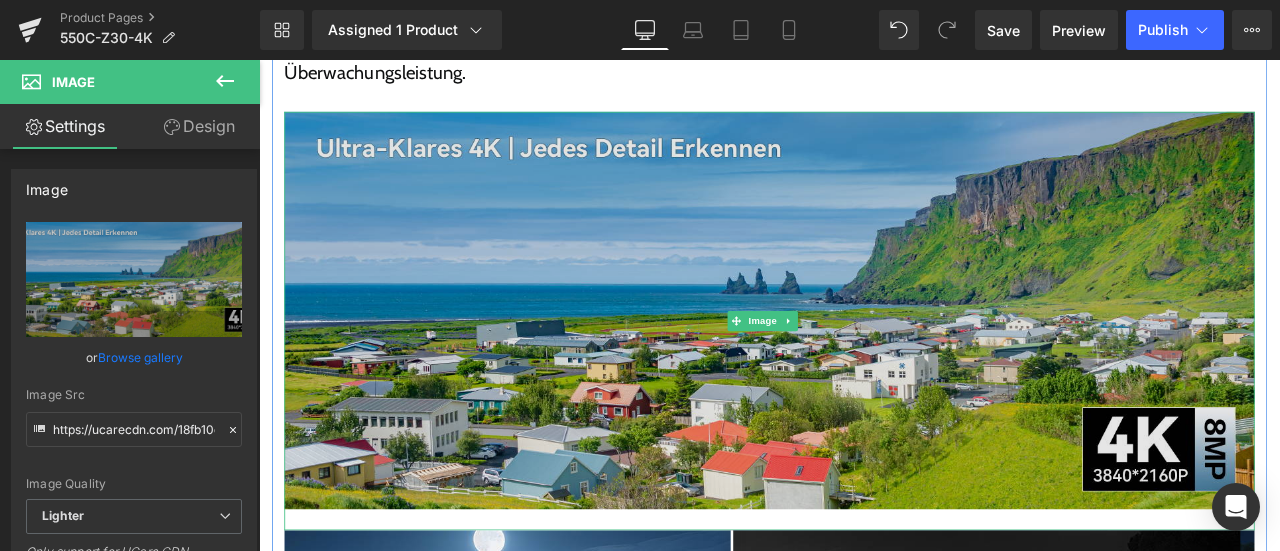 scroll, scrollTop: 2015, scrollLeft: 0, axis: vertical 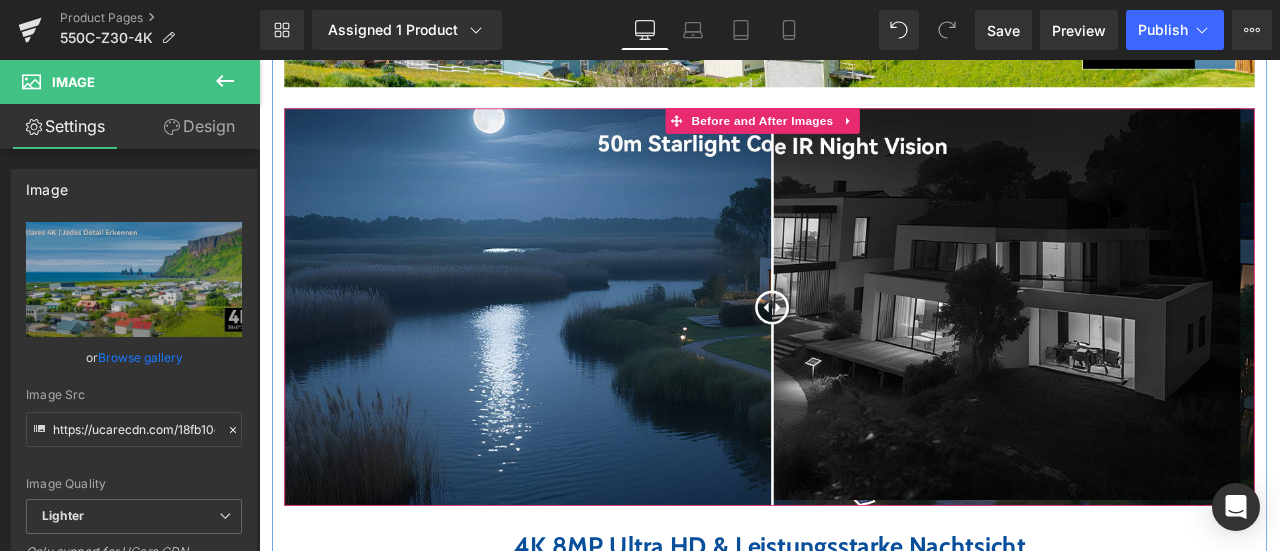 click at bounding box center [867, 353] 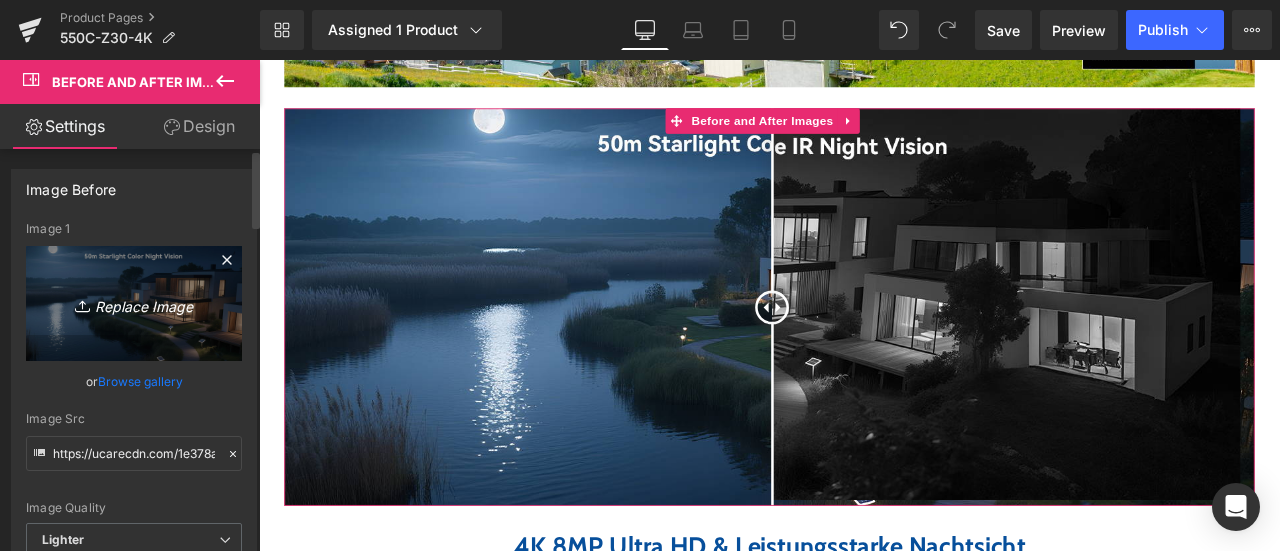 click on "Replace Image" at bounding box center (134, 303) 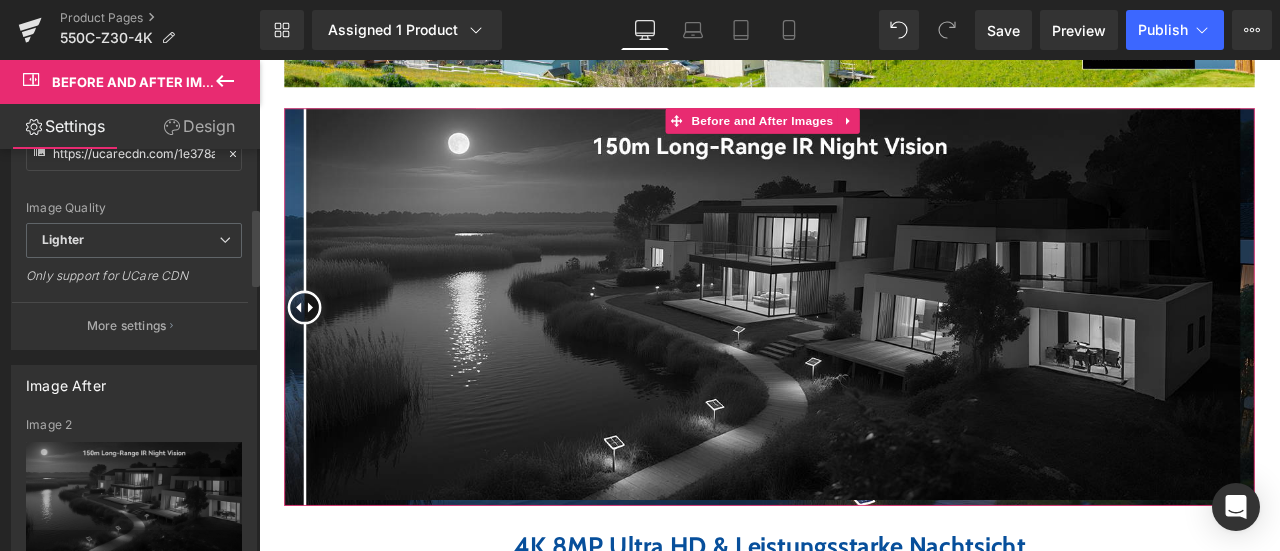 scroll, scrollTop: 400, scrollLeft: 0, axis: vertical 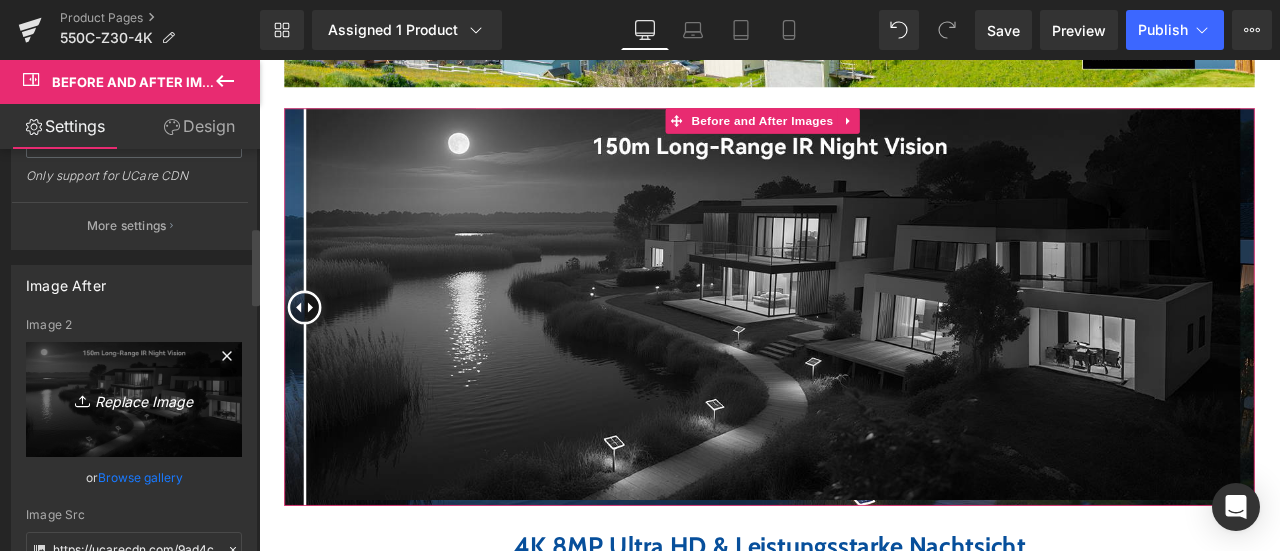 click on "Replace Image" at bounding box center (134, 399) 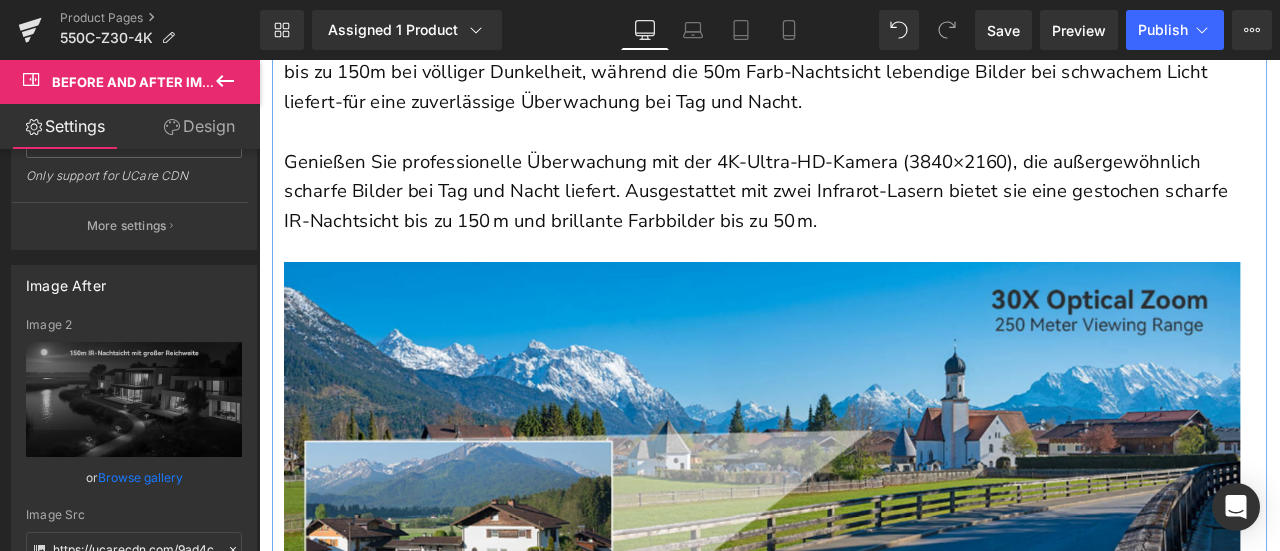 scroll, scrollTop: 2915, scrollLeft: 0, axis: vertical 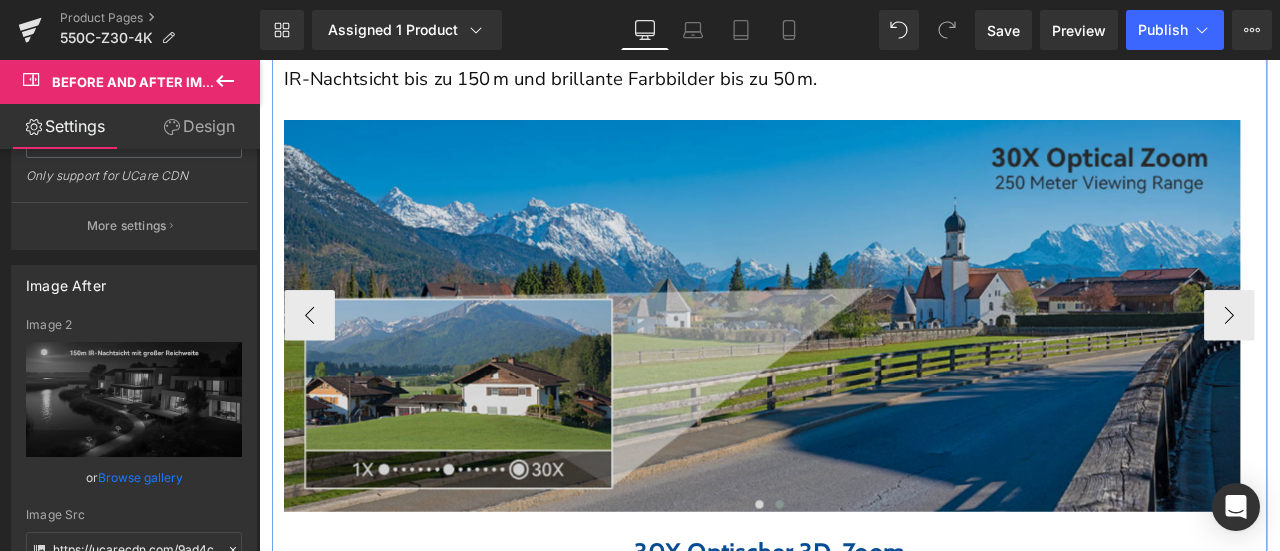 click at bounding box center (855, 363) 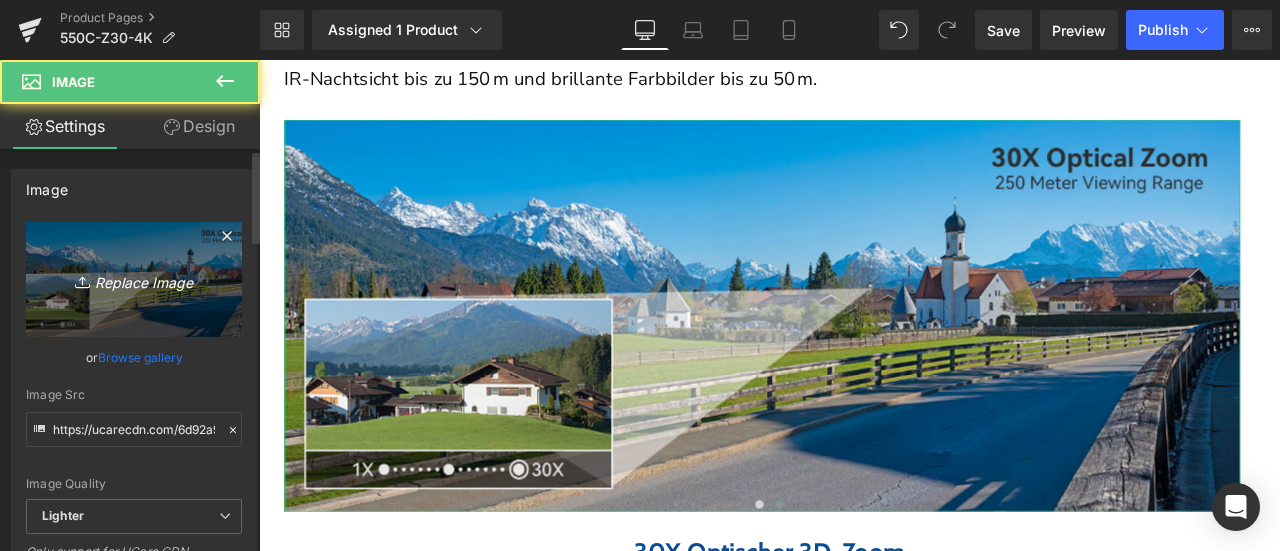 click on "Replace Image" at bounding box center (134, 279) 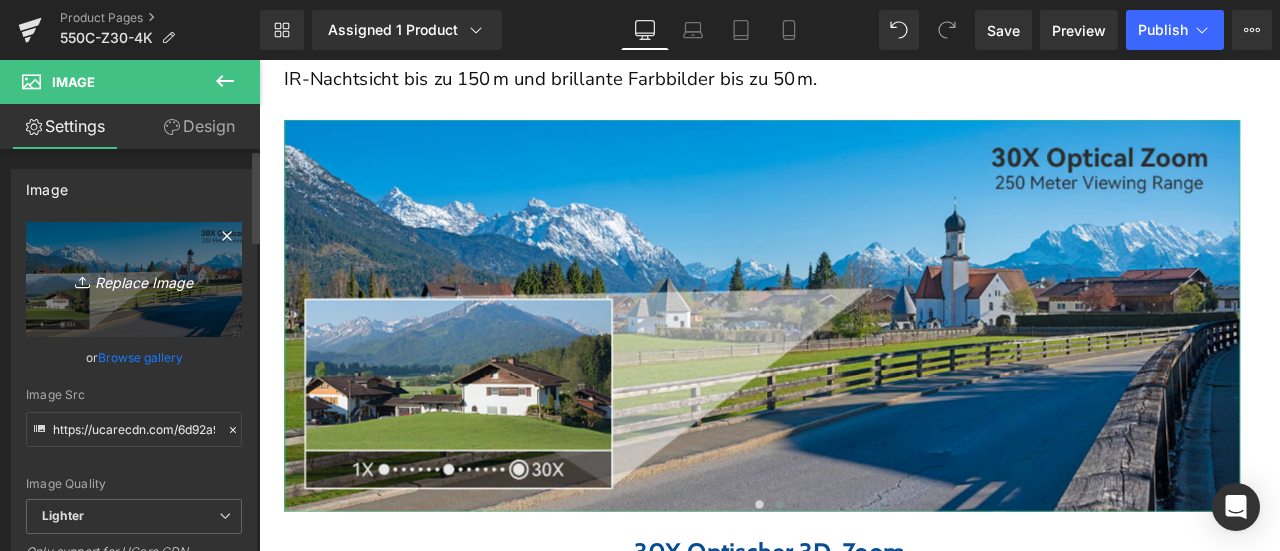 type on "C:\fakepath\画板 13.png" 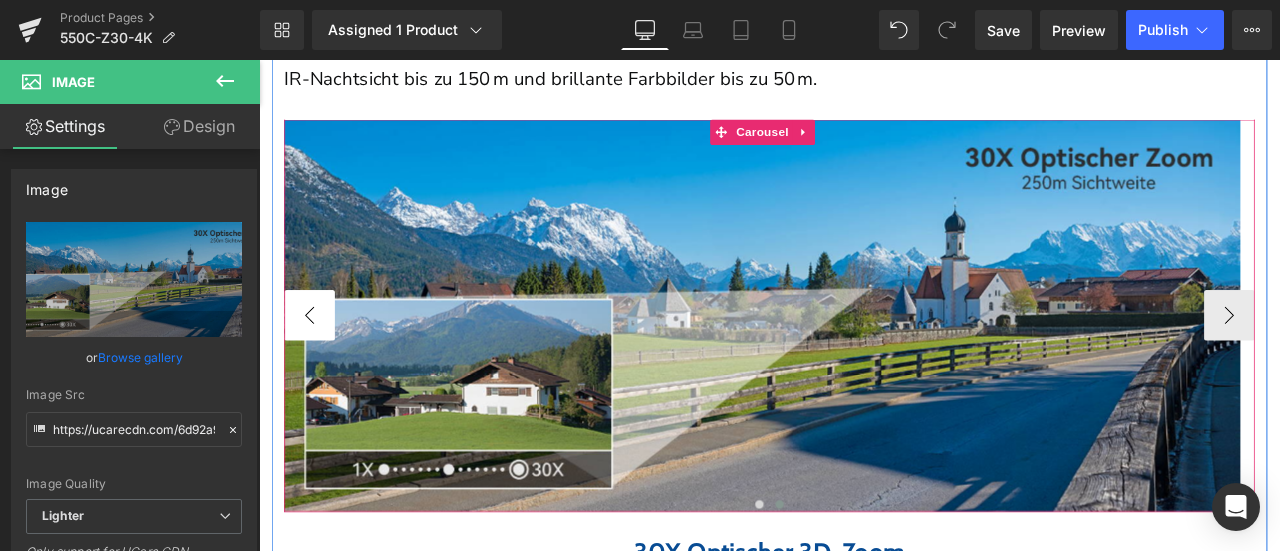 click on "‹" at bounding box center (319, 363) 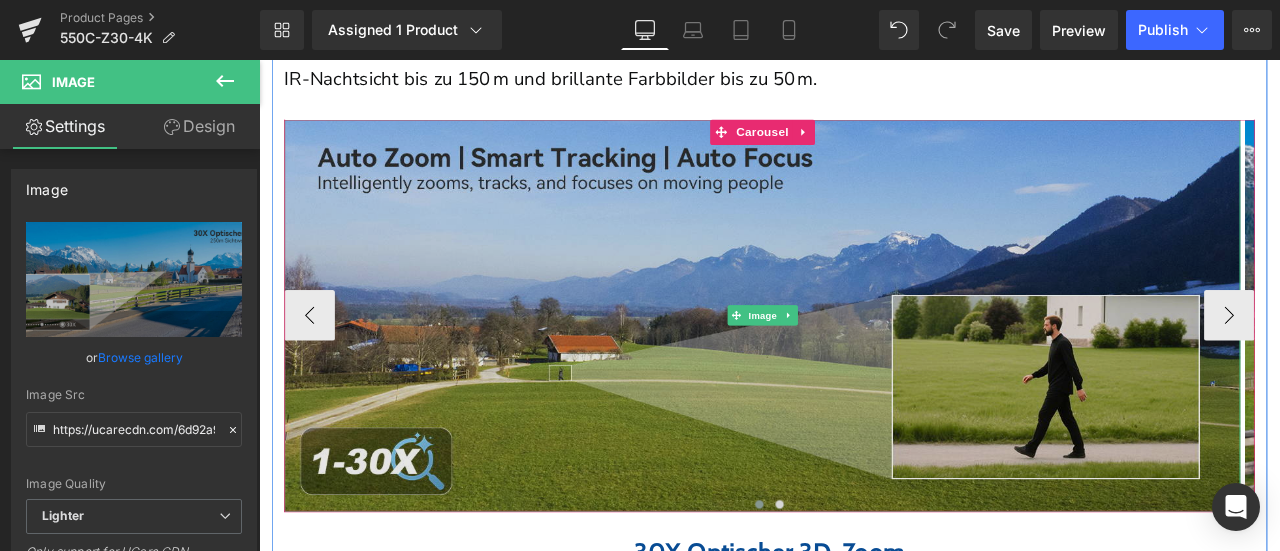 click at bounding box center [855, 363] 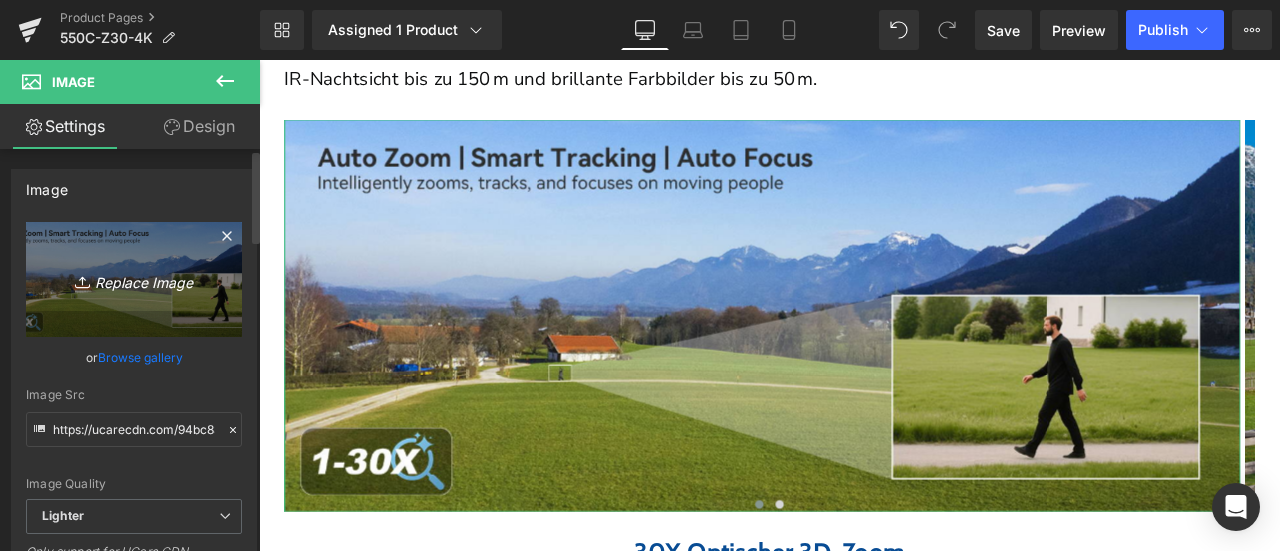 click on "Replace Image" at bounding box center (134, 279) 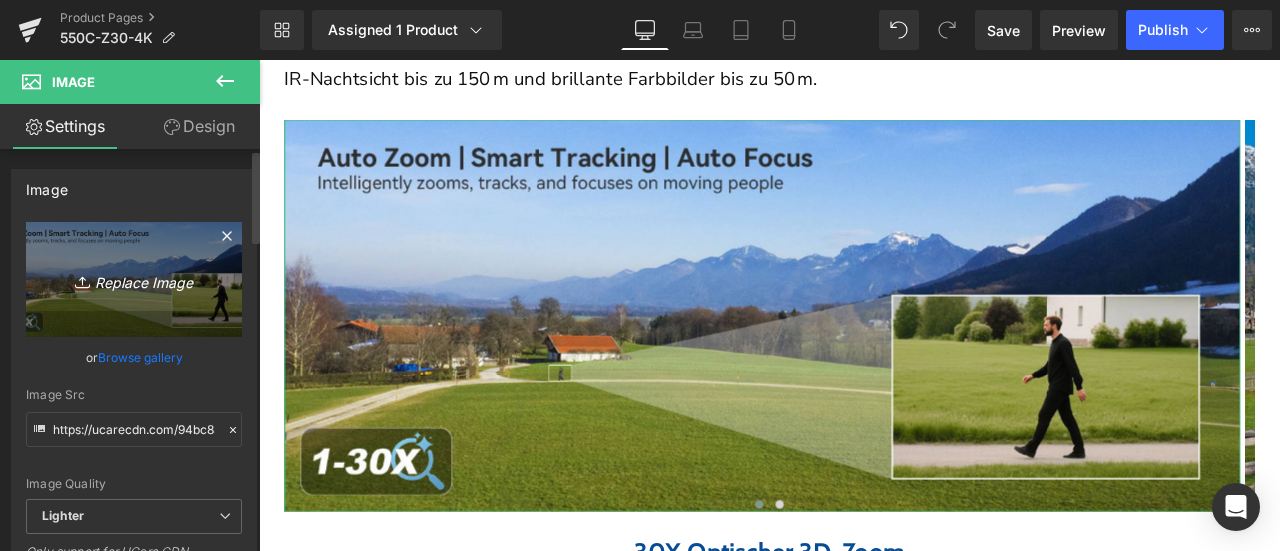 type on "C:\fakepath\画板 14.png" 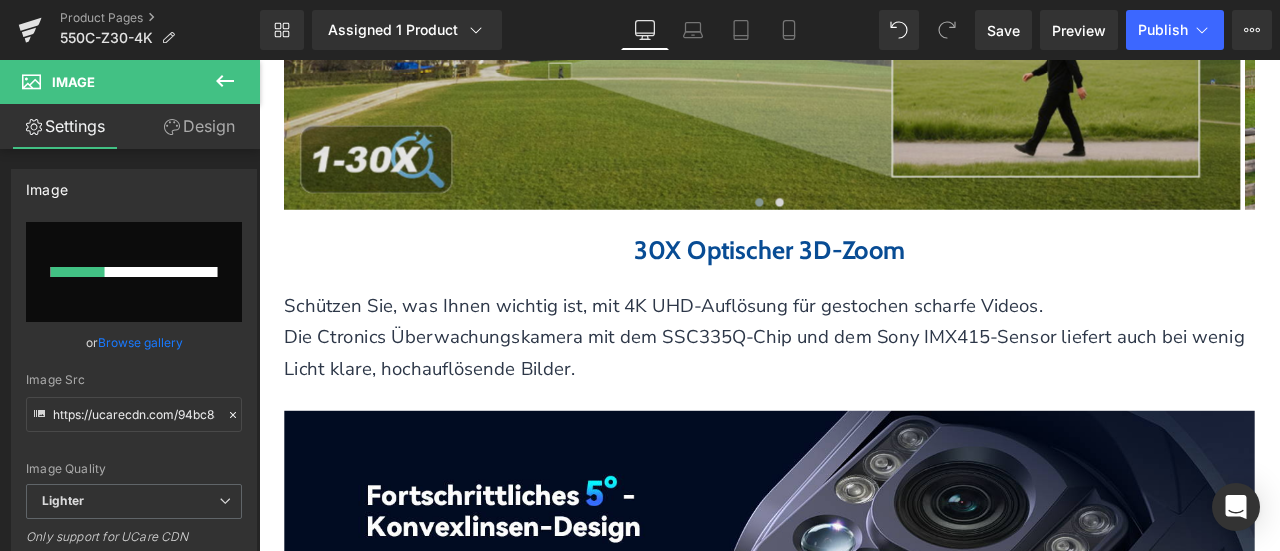 scroll, scrollTop: 3315, scrollLeft: 0, axis: vertical 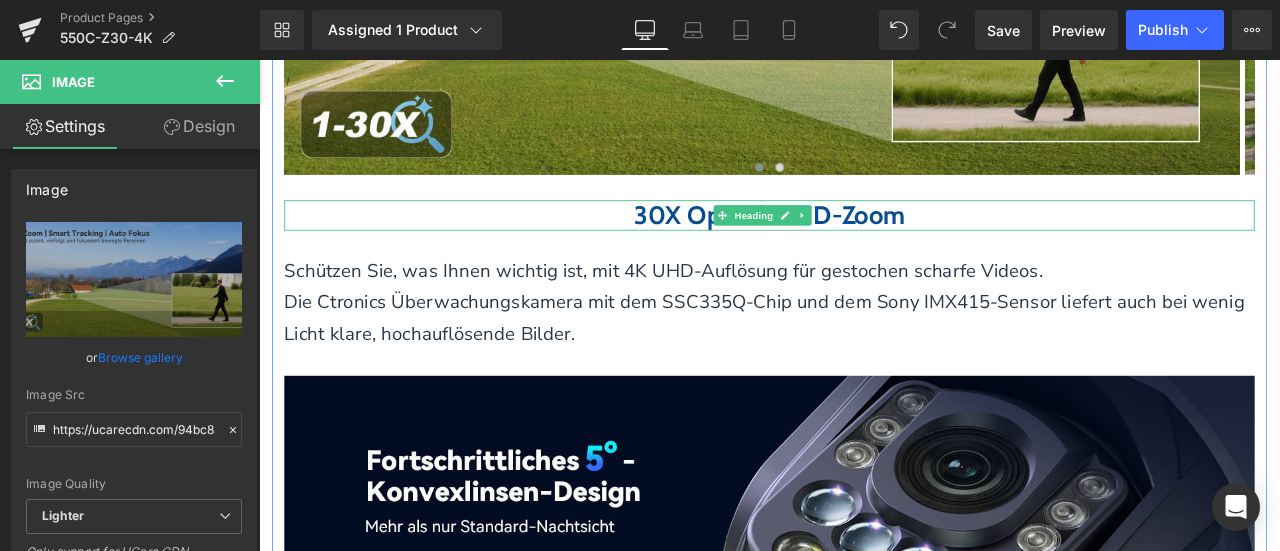 click on "30X Optischer 3D-Zoom" at bounding box center [864, 243] 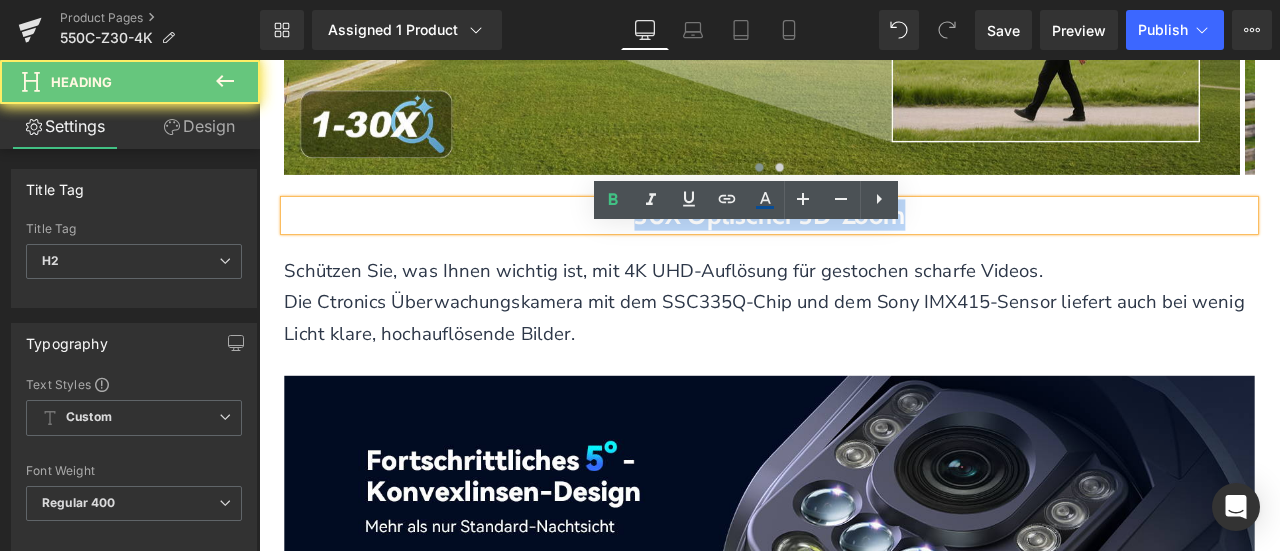 drag, startPoint x: 654, startPoint y: 273, endPoint x: 1112, endPoint y: 276, distance: 458.00983 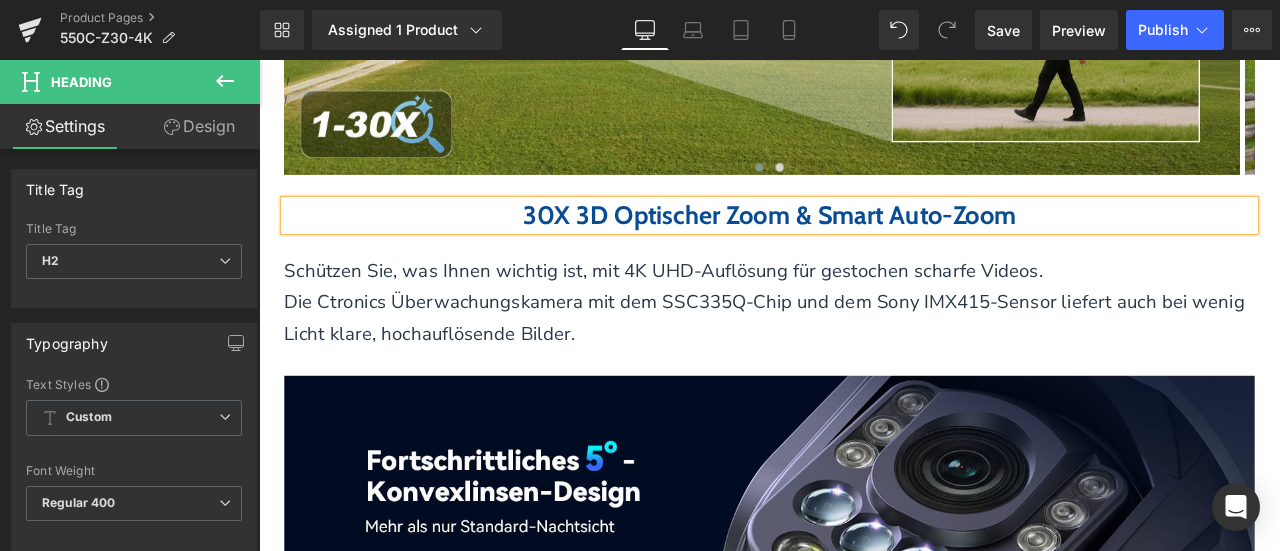 click on "Schützen Sie, was Ihnen wichtig ist, mit 4K UHD-Auflösung für gestochen scharfe Videos." at bounding box center [738, 310] 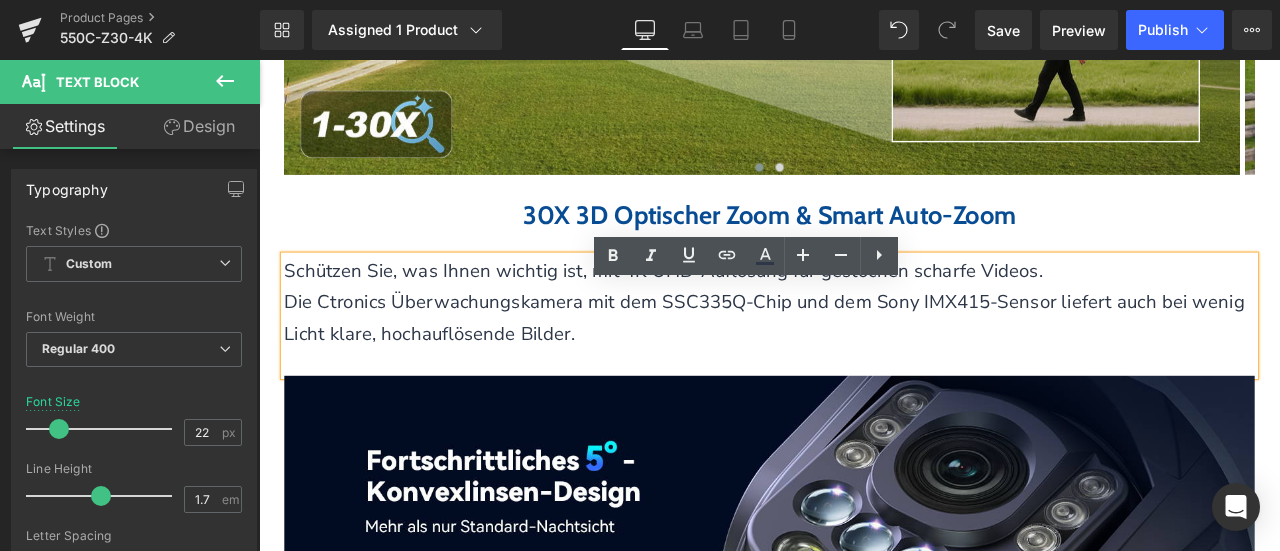 drag, startPoint x: 289, startPoint y: 344, endPoint x: 785, endPoint y: 415, distance: 501.05588 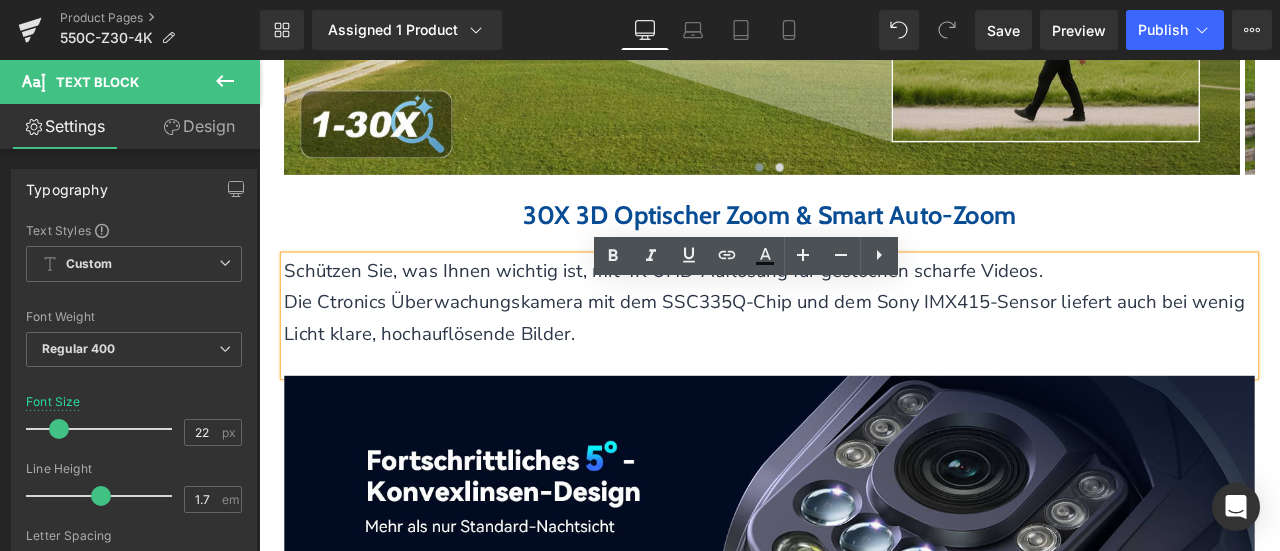 type 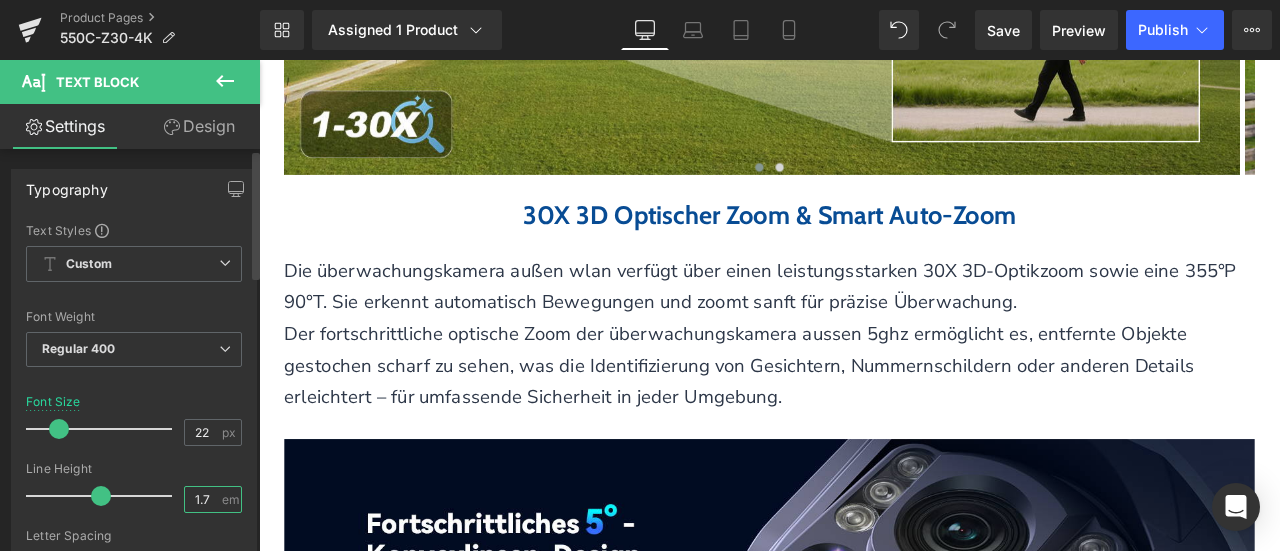 drag, startPoint x: 196, startPoint y: 495, endPoint x: 210, endPoint y: 499, distance: 14.56022 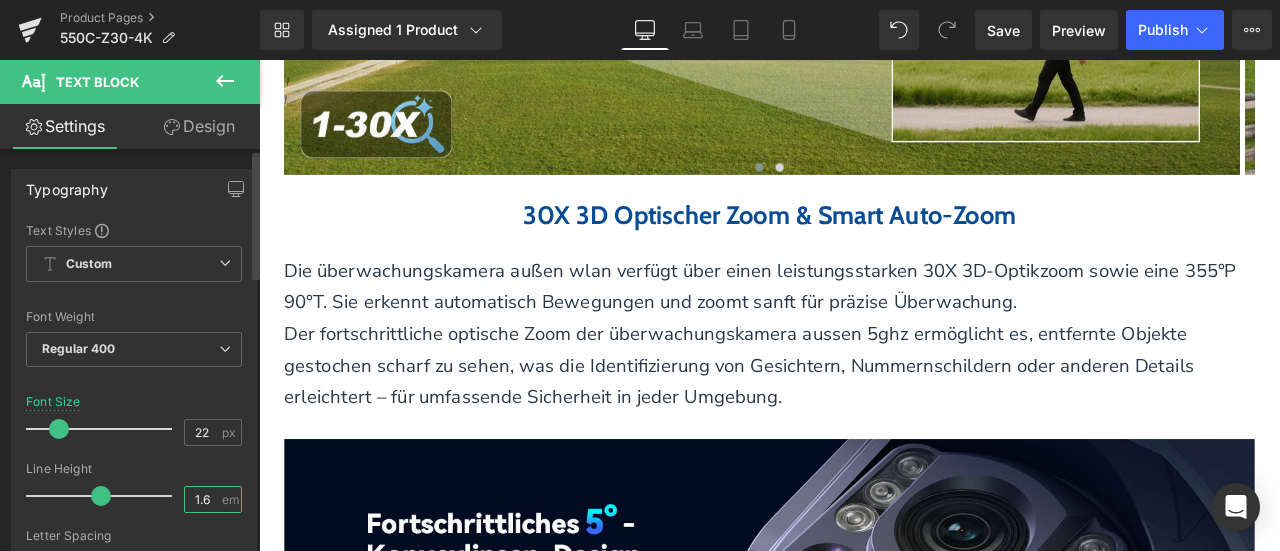 type on "1.6" 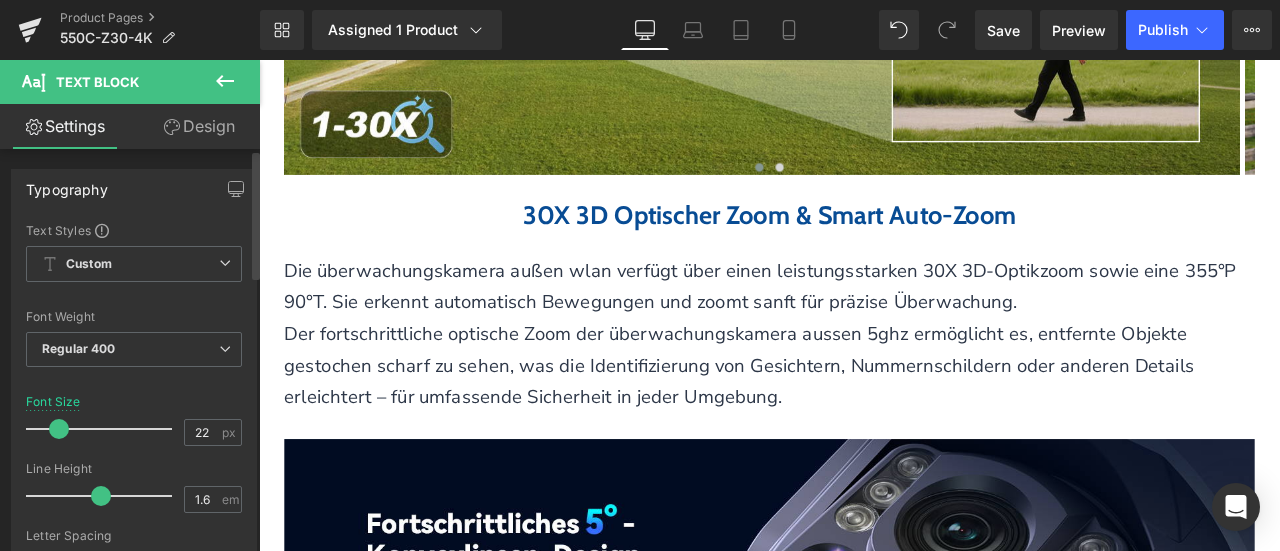 click on "Line Height" at bounding box center [134, 469] 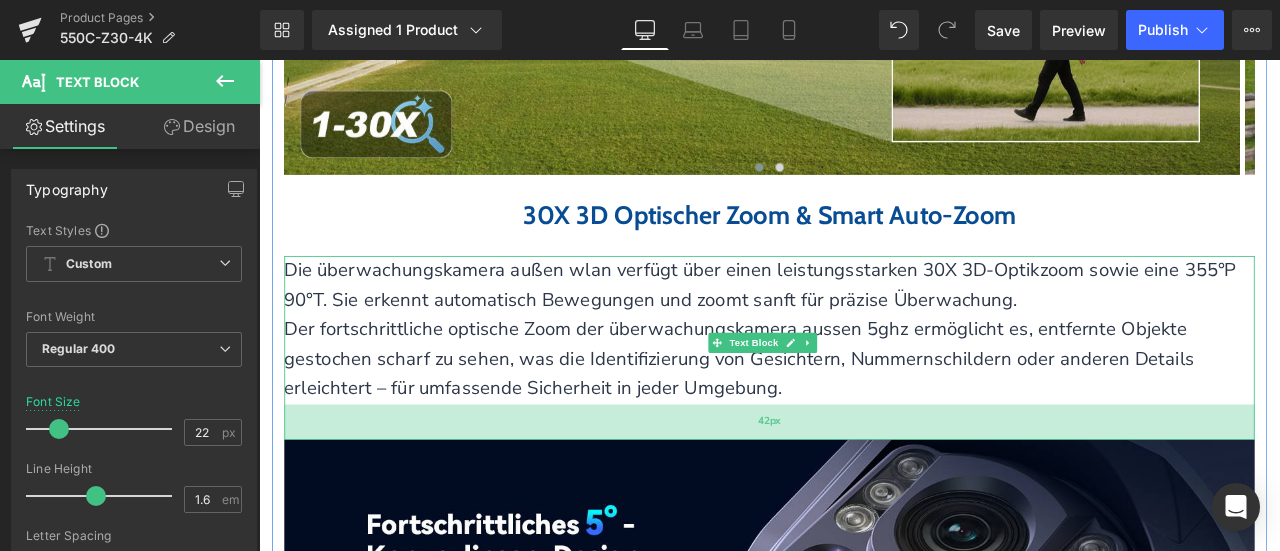 drag, startPoint x: 807, startPoint y: 529, endPoint x: 814, endPoint y: 542, distance: 14.764823 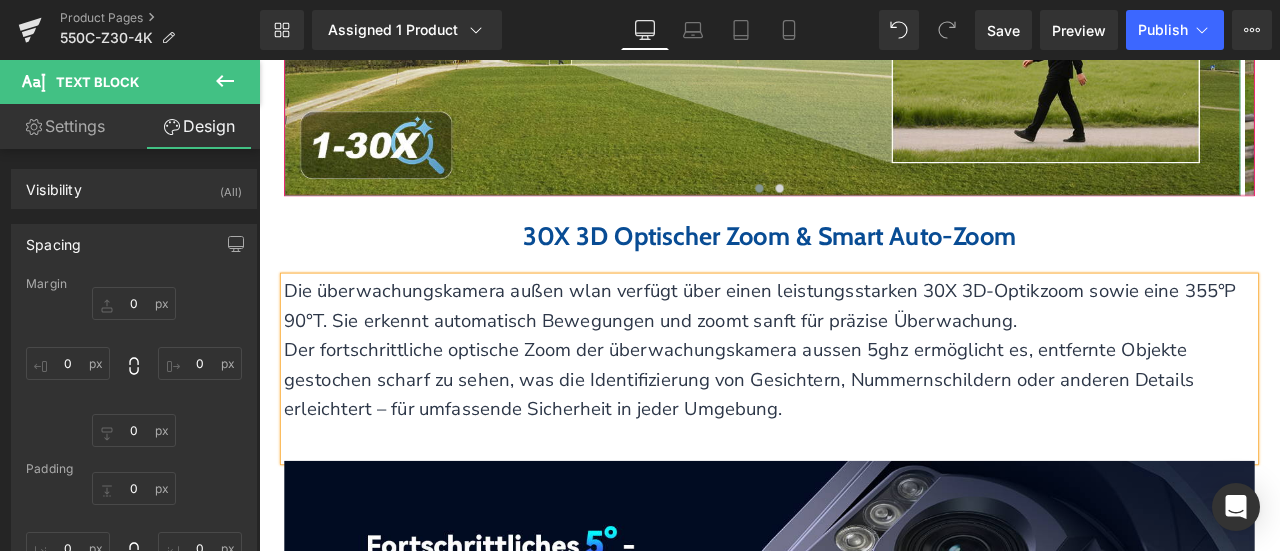scroll, scrollTop: 3415, scrollLeft: 0, axis: vertical 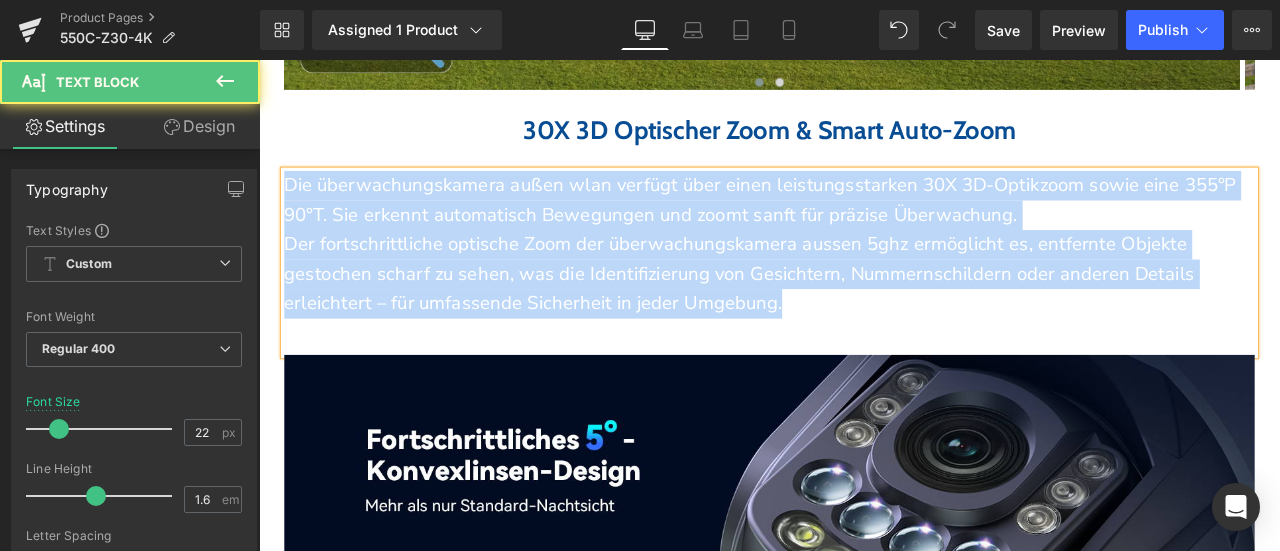 drag, startPoint x: 381, startPoint y: 358, endPoint x: 202, endPoint y: 231, distance: 219.47665 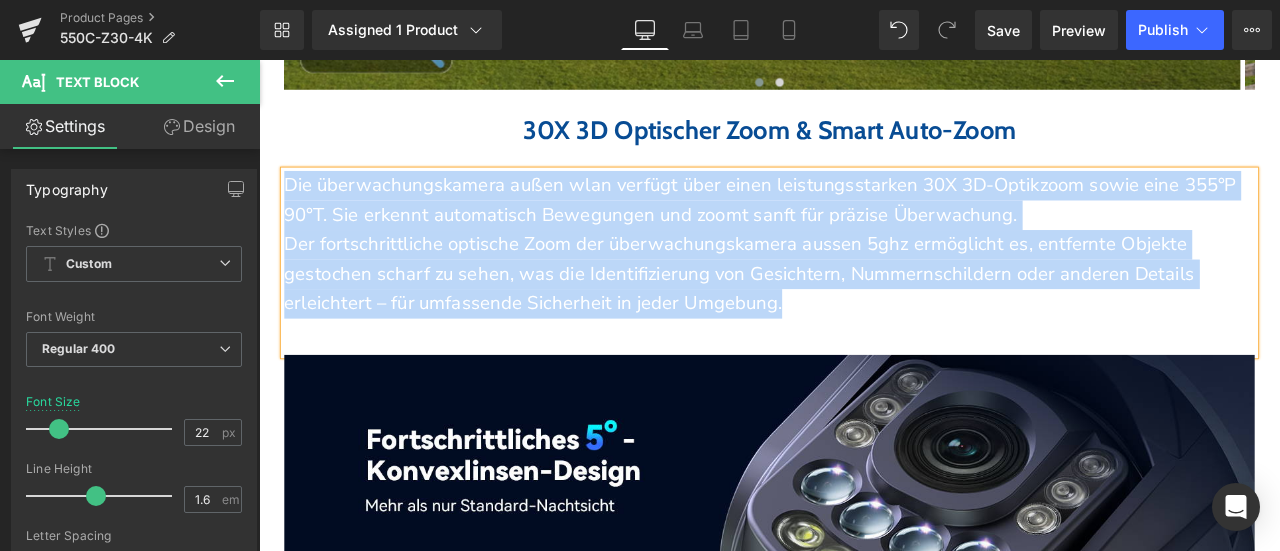 copy on "Die überwachungskamera außen wlan verfügt über einen leistungsstarken 30X 3D-Optikzoom sowie eine 355°P 90°T. Sie erkennt automatisch Bewegungen und zoomt sanft für präzise Überwachung.  Der fortschrittliche optische Zoom der überwachungskamera aussen 5ghz ermöglicht es, entfernte Objekte gestochen scharf zu sehen, was die Identifizierung von Gesichtern, Nummernschildern oder anderen Details erleichtert – für umfassende Sicherheit in jeder Umgebung." 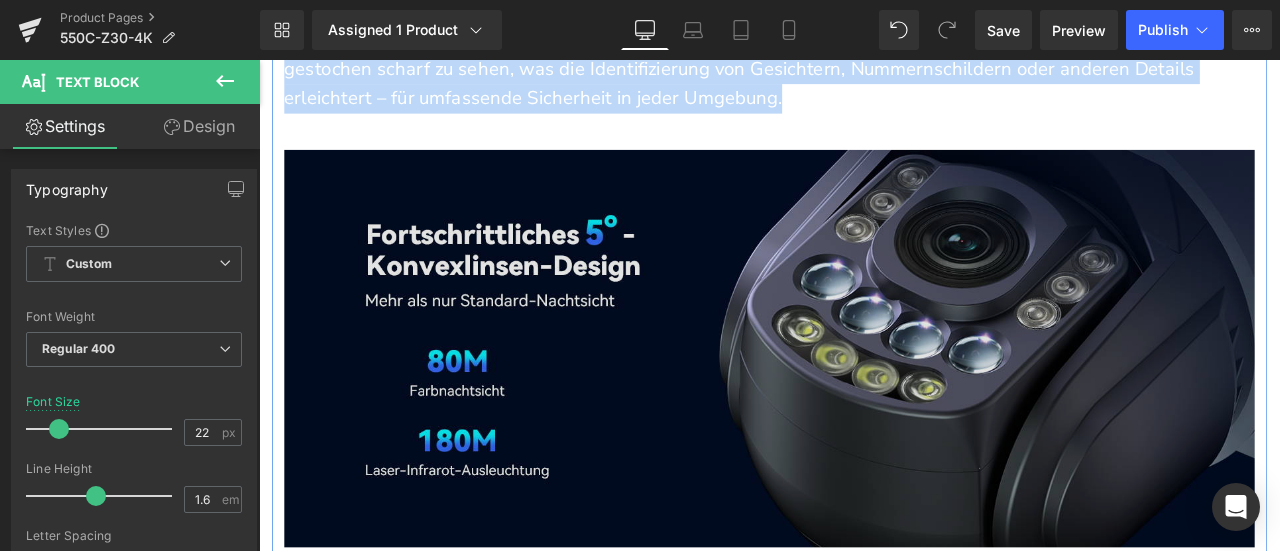 scroll, scrollTop: 3815, scrollLeft: 0, axis: vertical 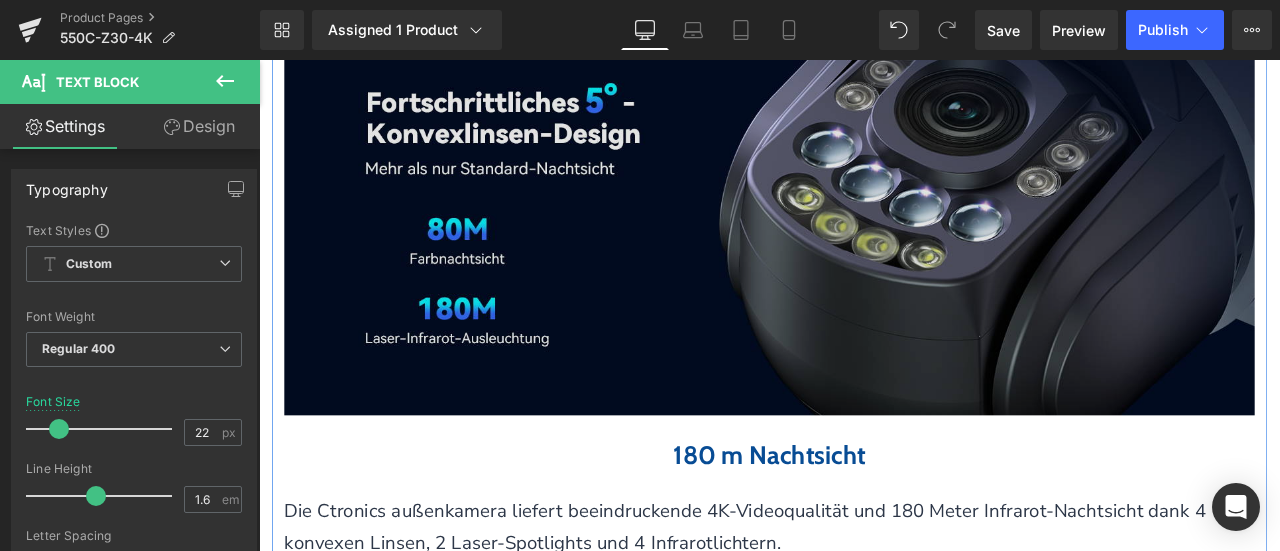 click at bounding box center [864, 245] 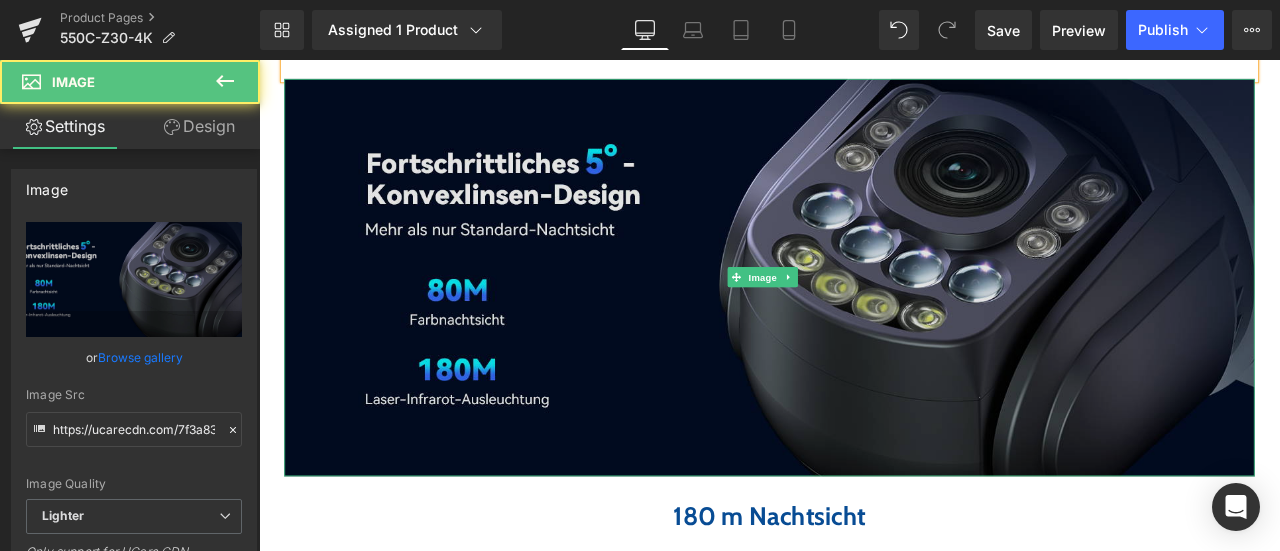 scroll, scrollTop: 3615, scrollLeft: 0, axis: vertical 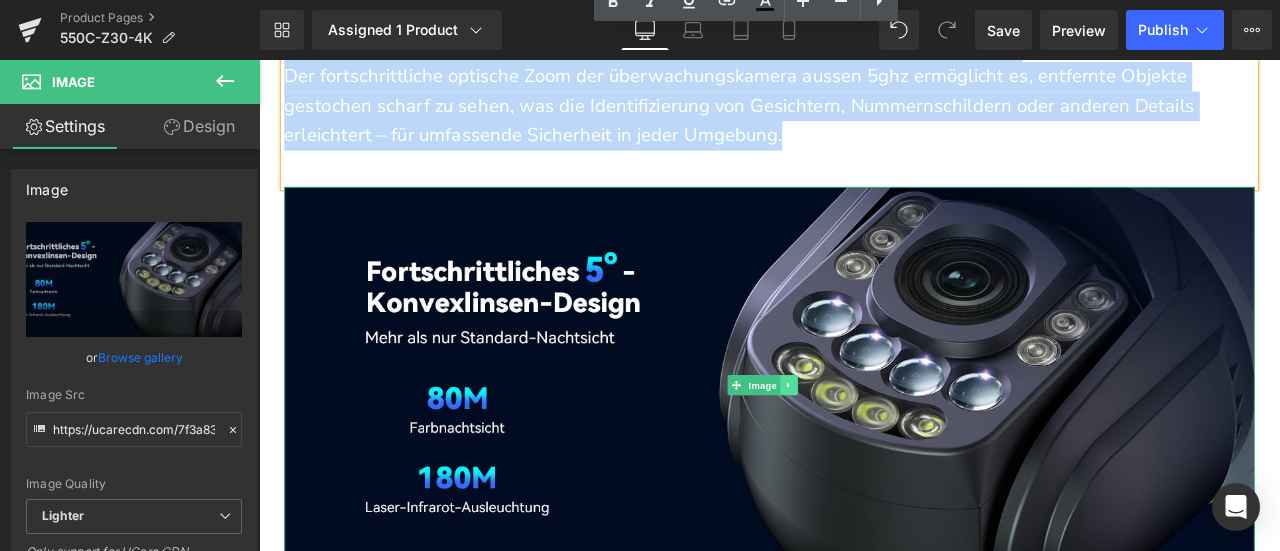 click 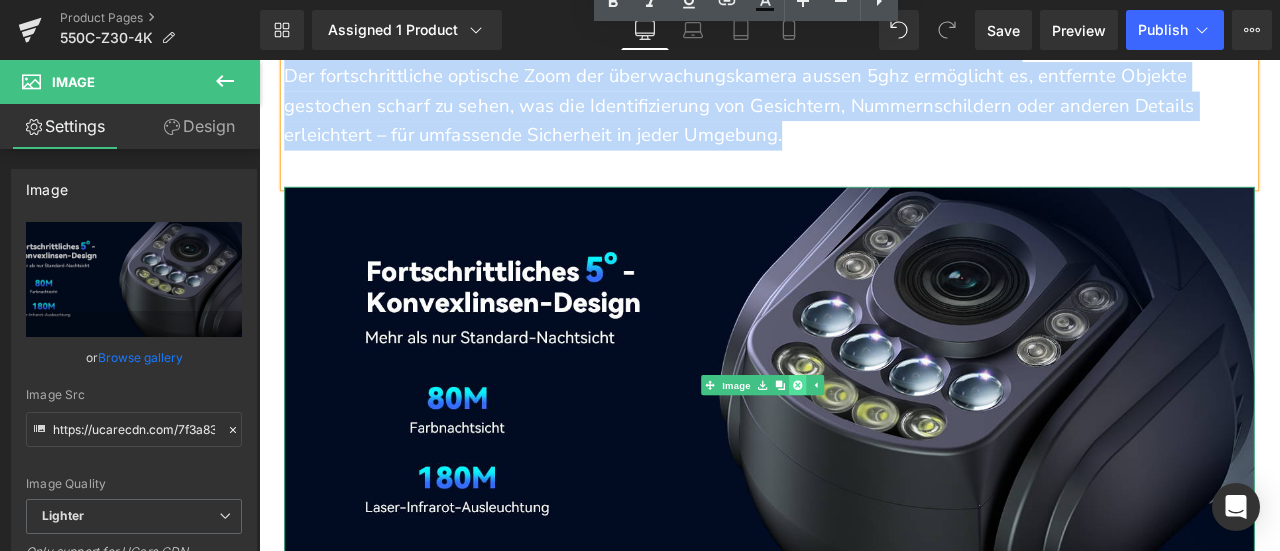 click 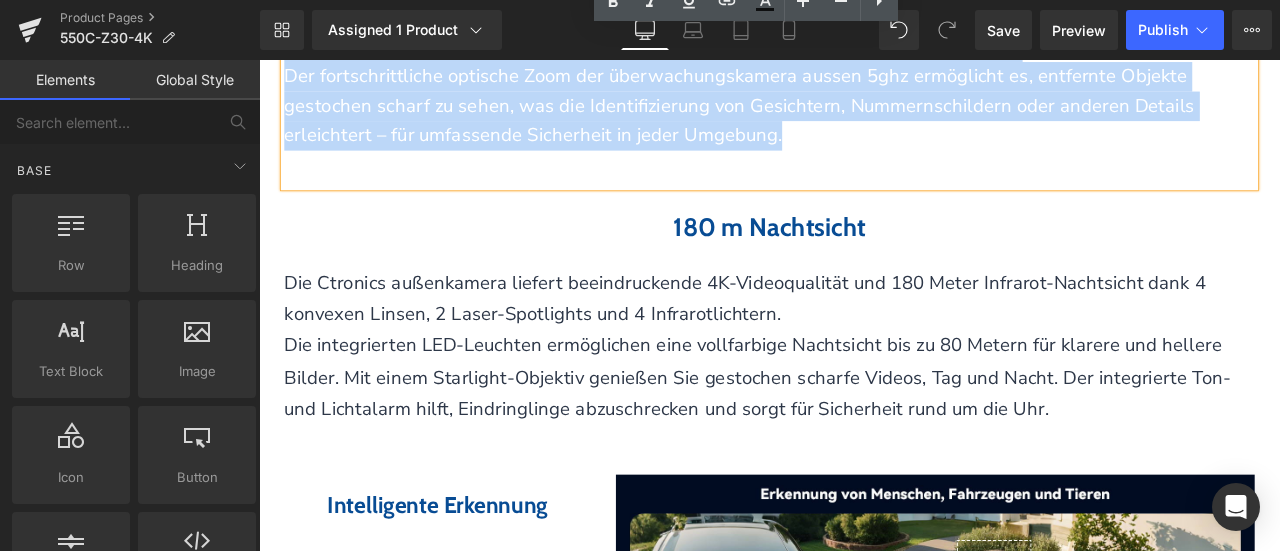 click on "Die überwachungskamera außen wlan verfügt über einen leistungsstarken 30X 3D-Optikzoom sowie eine 355°P 90°T. Sie erkennt automatisch Bewegungen und zoomt sanft für präzise Überwachung.  Der fortschrittliche optische Zoom der überwachungskamera aussen 5ghz ermöglicht es, entfernte Objekte gestochen scharf zu sehen, was die Identifizierung von Gesichtern, Nummernschildern oder anderen Details erleichtert – für umfassende Sicherheit in jeder Umgebung." at bounding box center (864, 101) 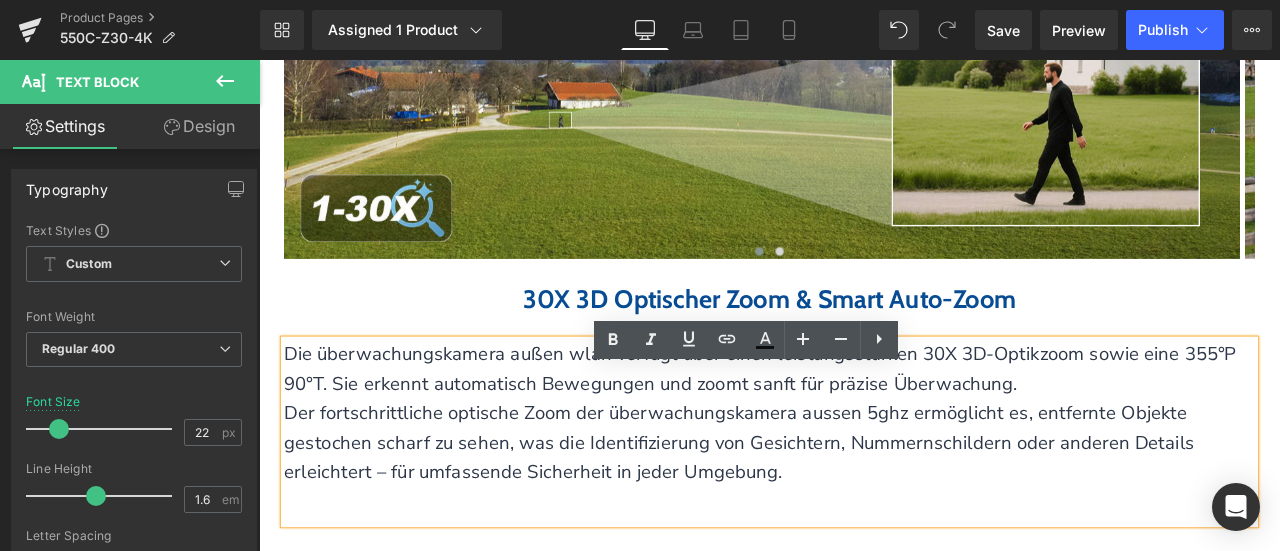 scroll, scrollTop: 2915, scrollLeft: 0, axis: vertical 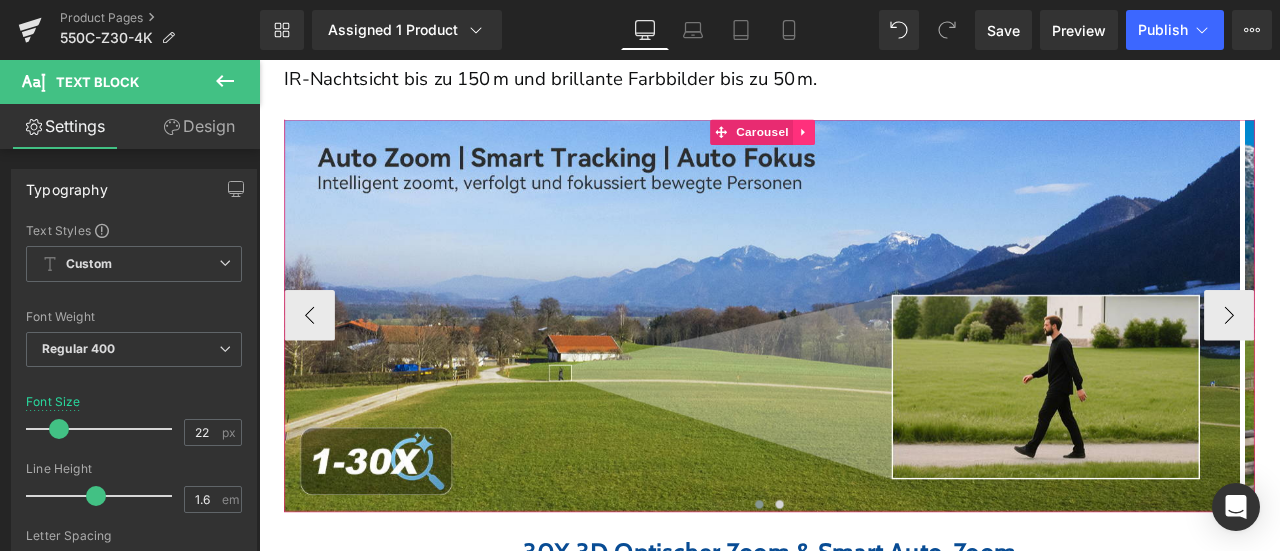 click 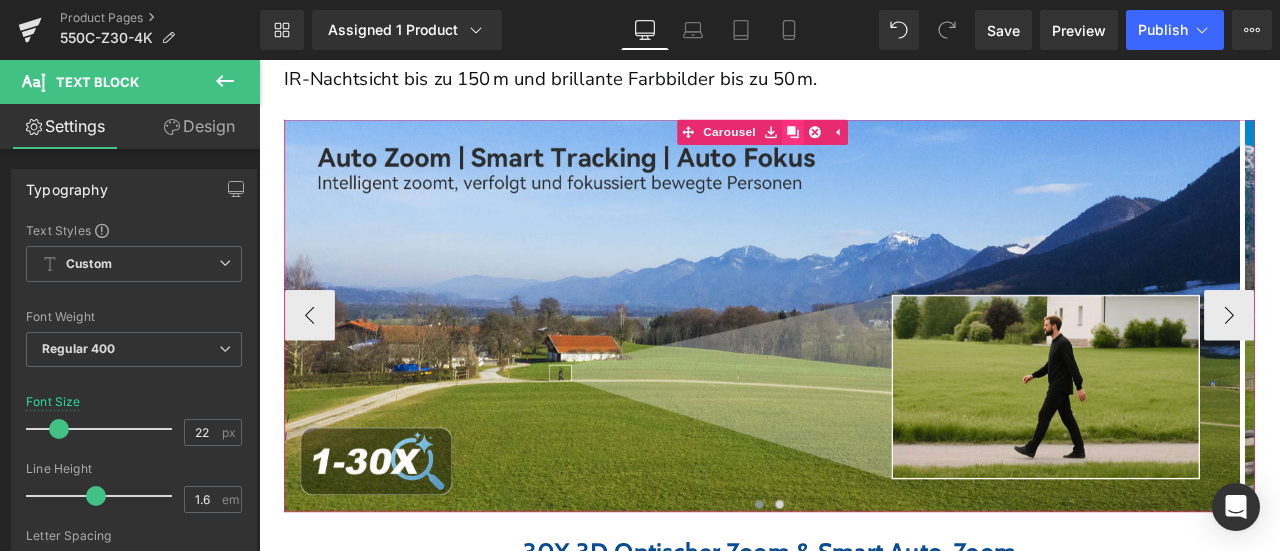 click 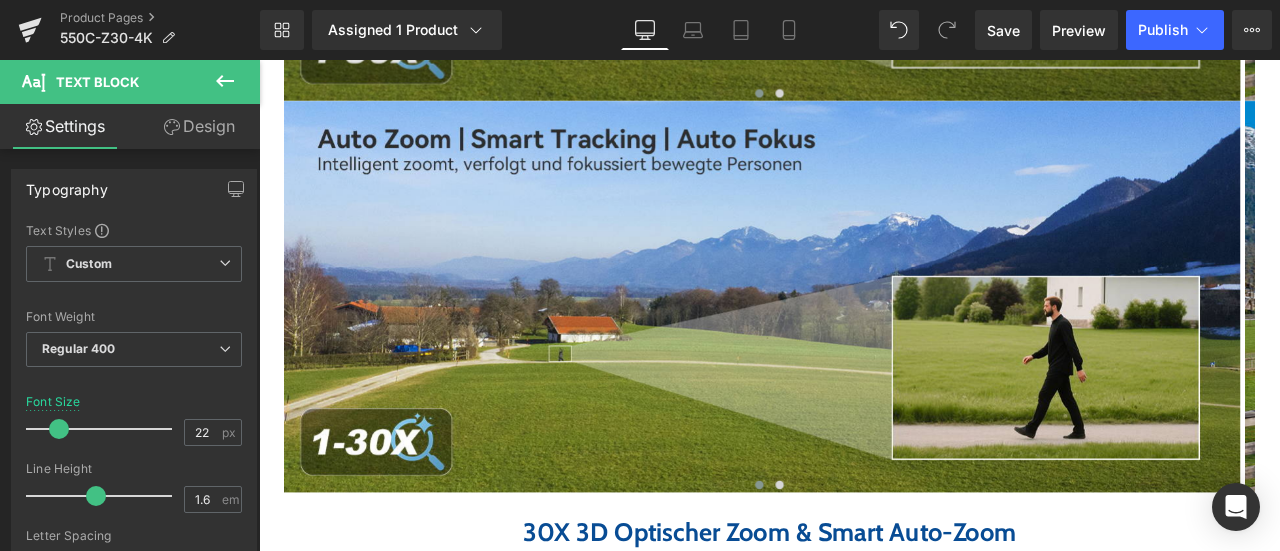 scroll, scrollTop: 3428, scrollLeft: 0, axis: vertical 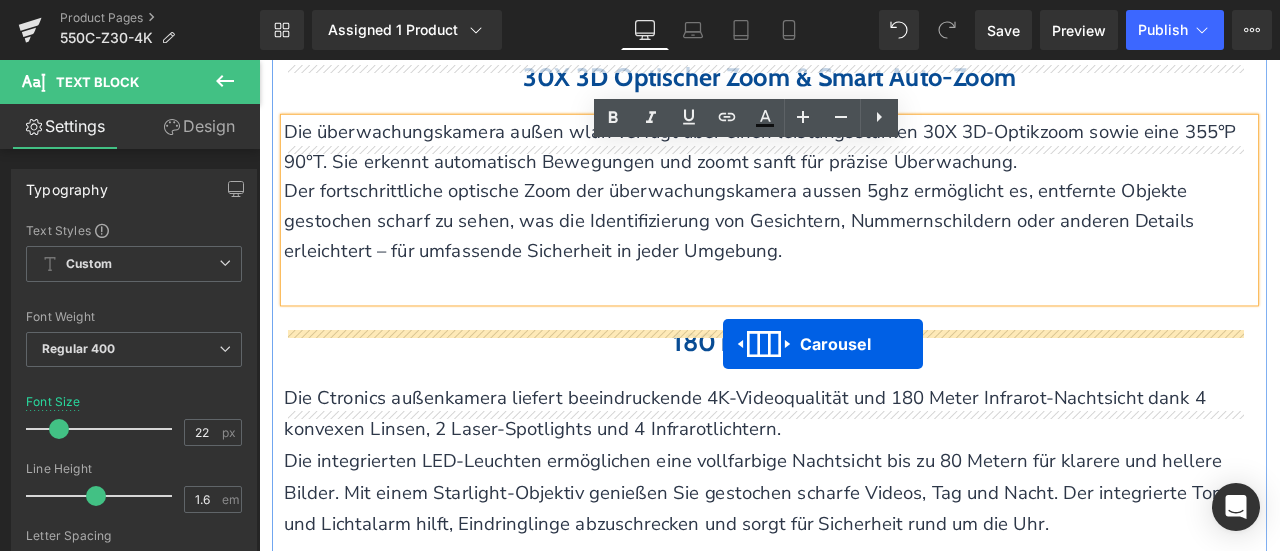 drag, startPoint x: 829, startPoint y: 129, endPoint x: 809, endPoint y: 396, distance: 267.74802 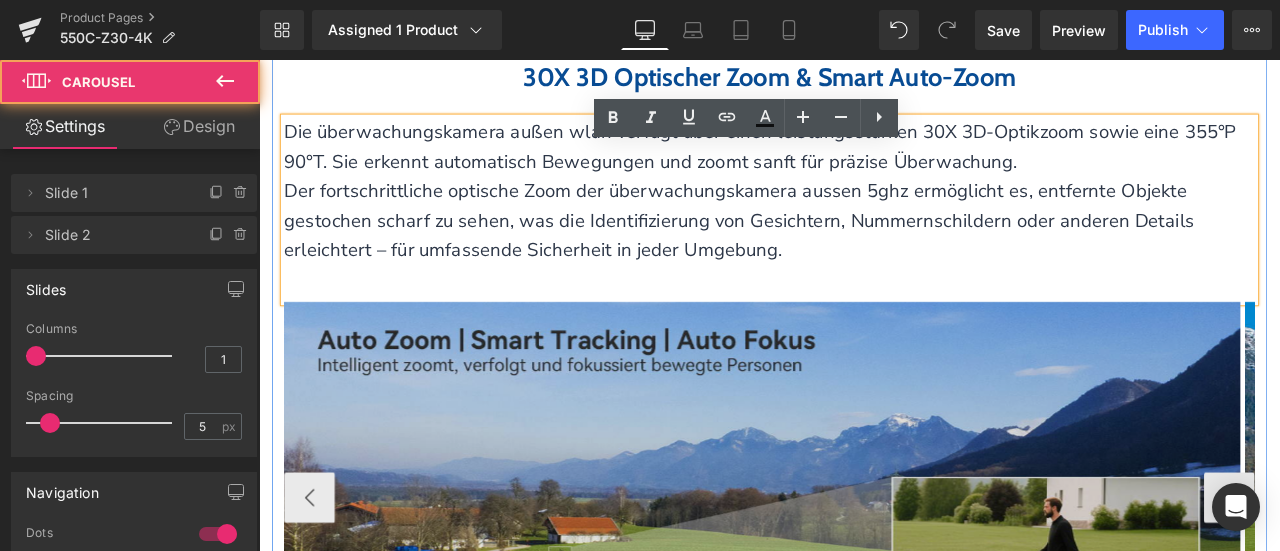 scroll, scrollTop: 3878, scrollLeft: 0, axis: vertical 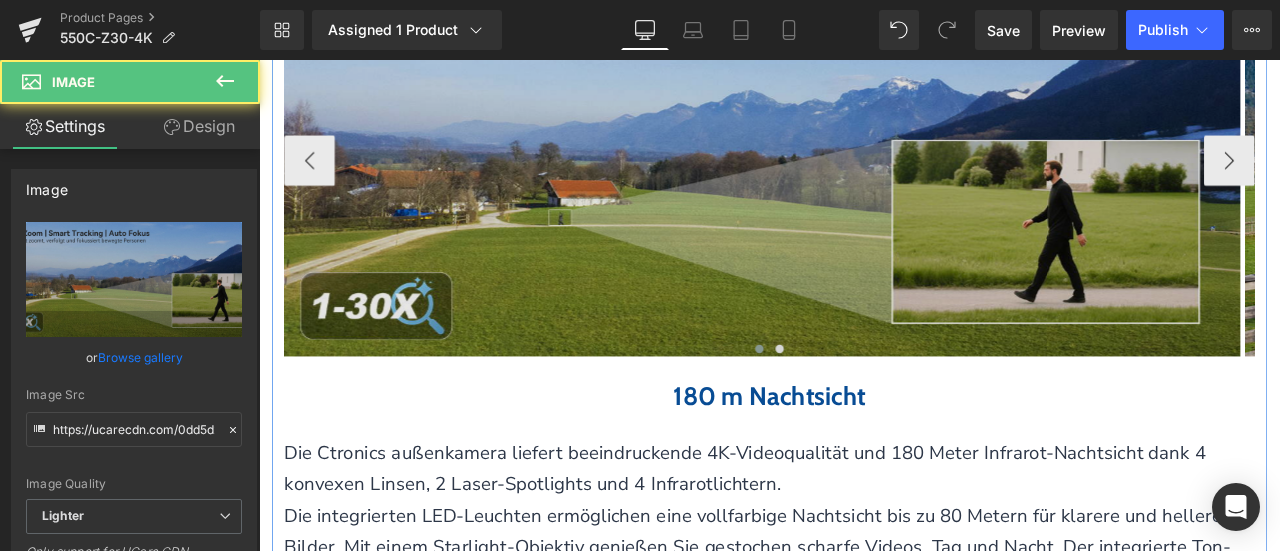click at bounding box center (855, 179) 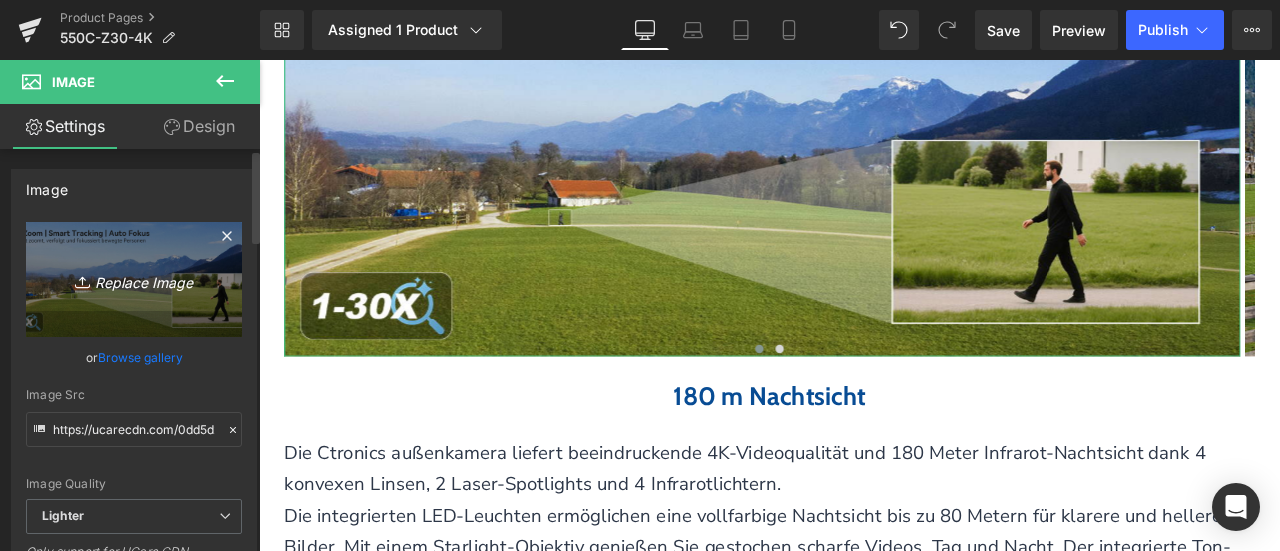 click on "Replace Image" at bounding box center [134, 279] 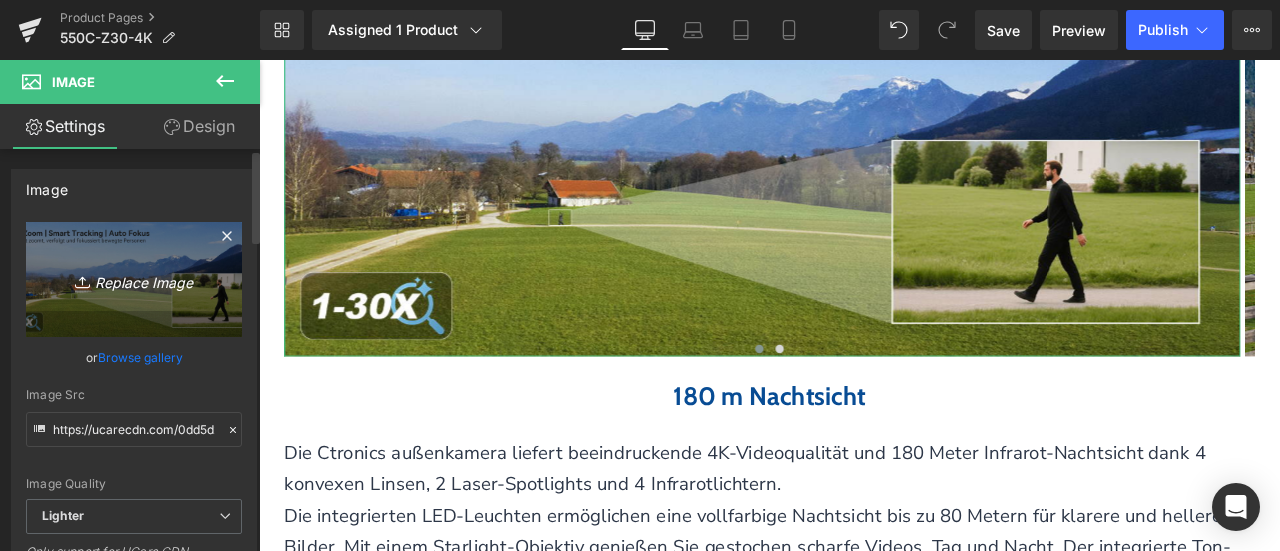 type on "C:\fakepath\画板 15.png" 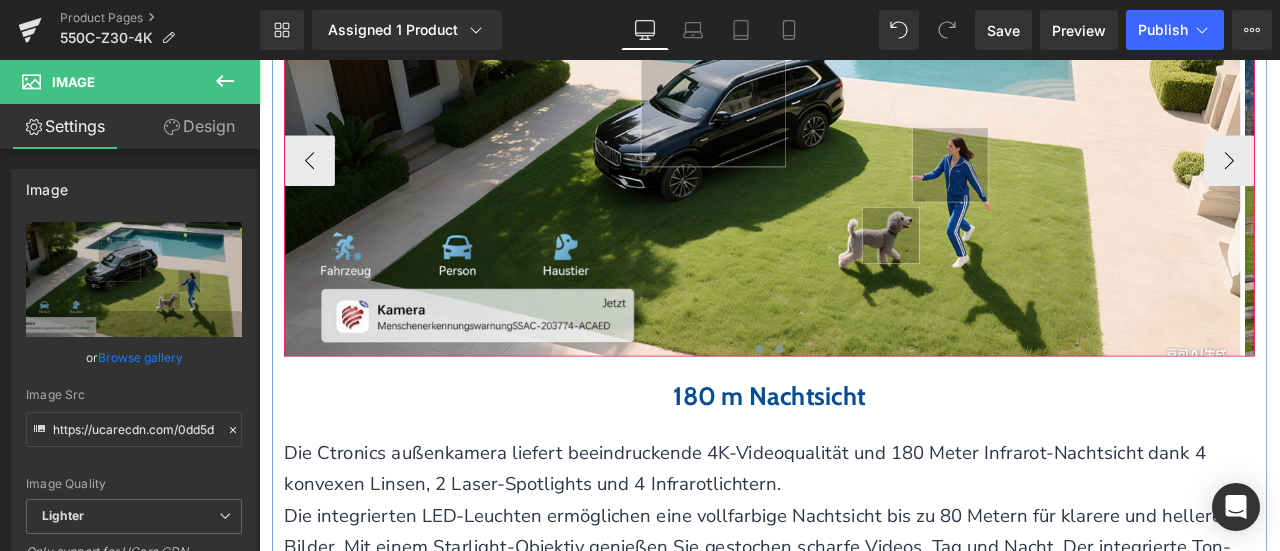 click at bounding box center (876, 402) 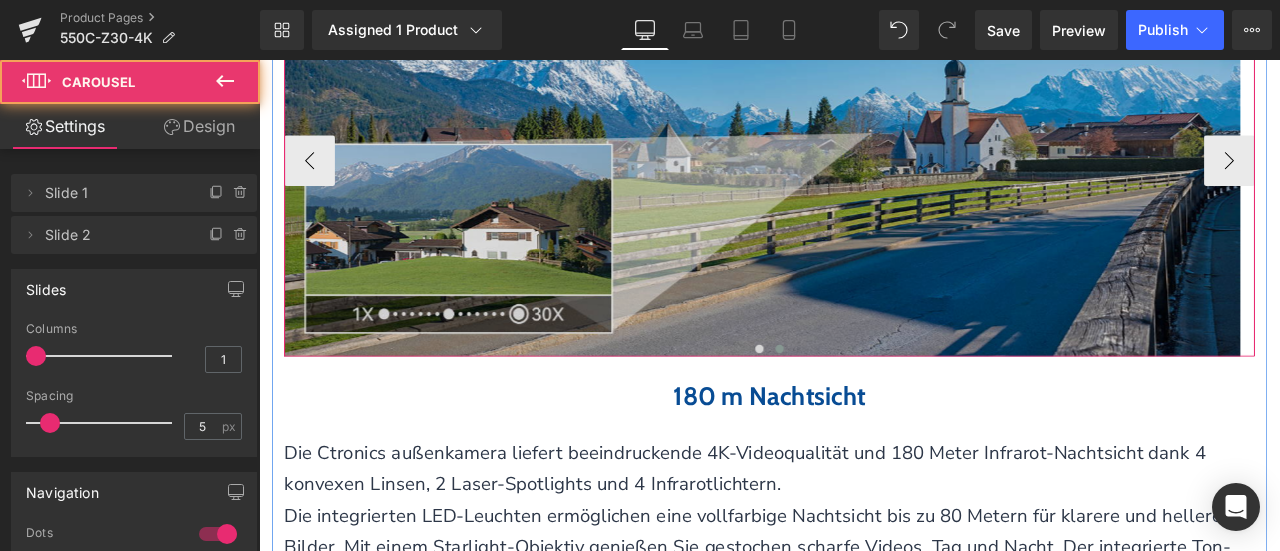 click at bounding box center [855, 179] 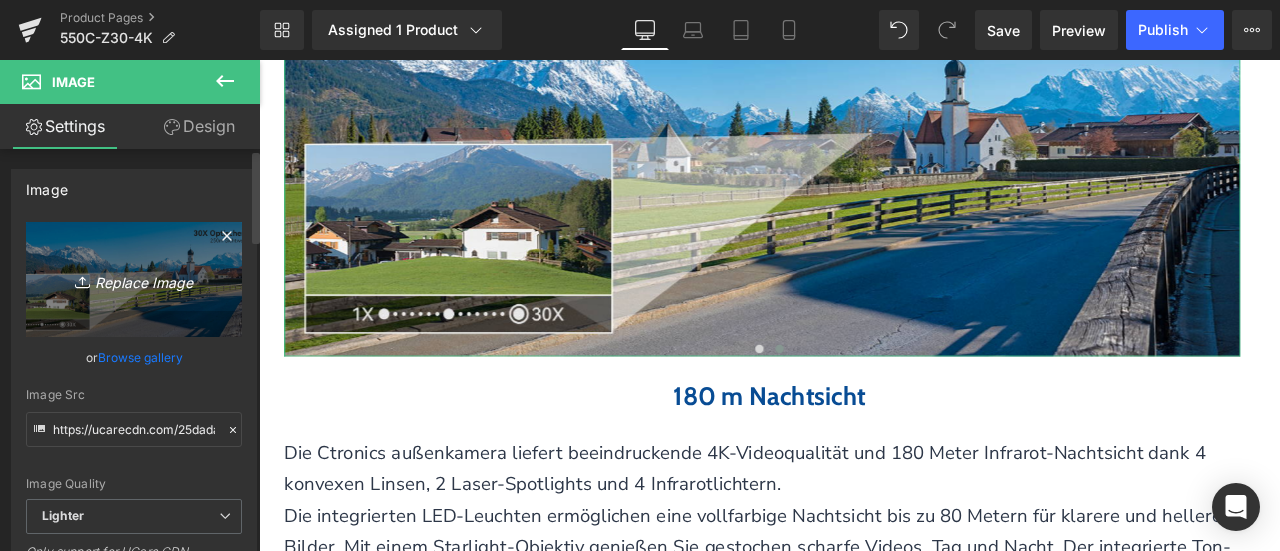 click on "Replace Image" at bounding box center (134, 279) 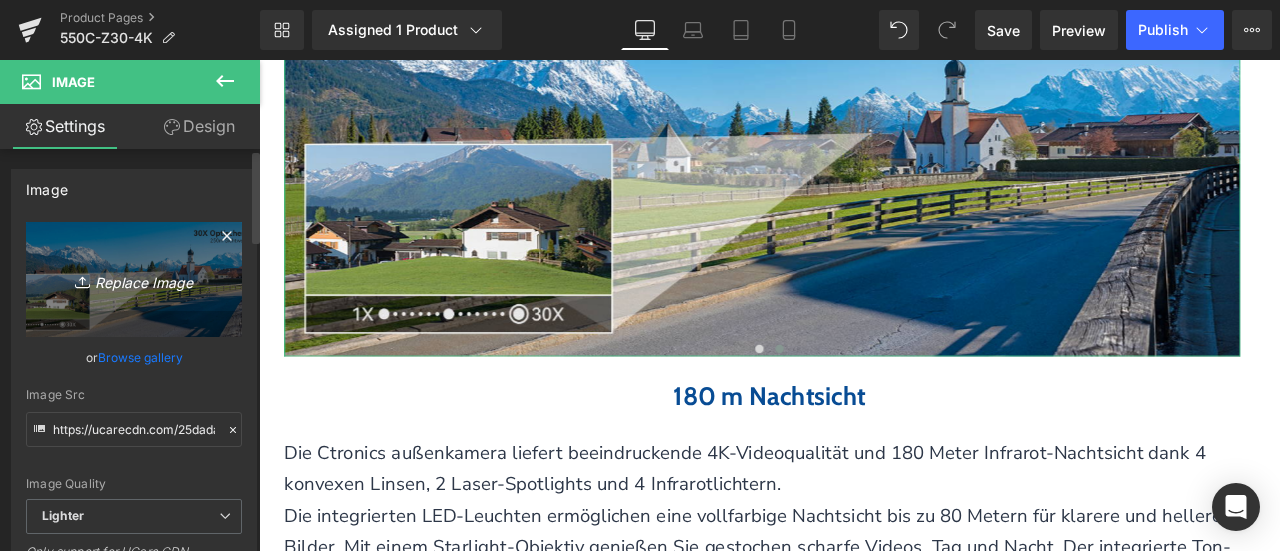 type on "C:\fakepath\画板 16.png" 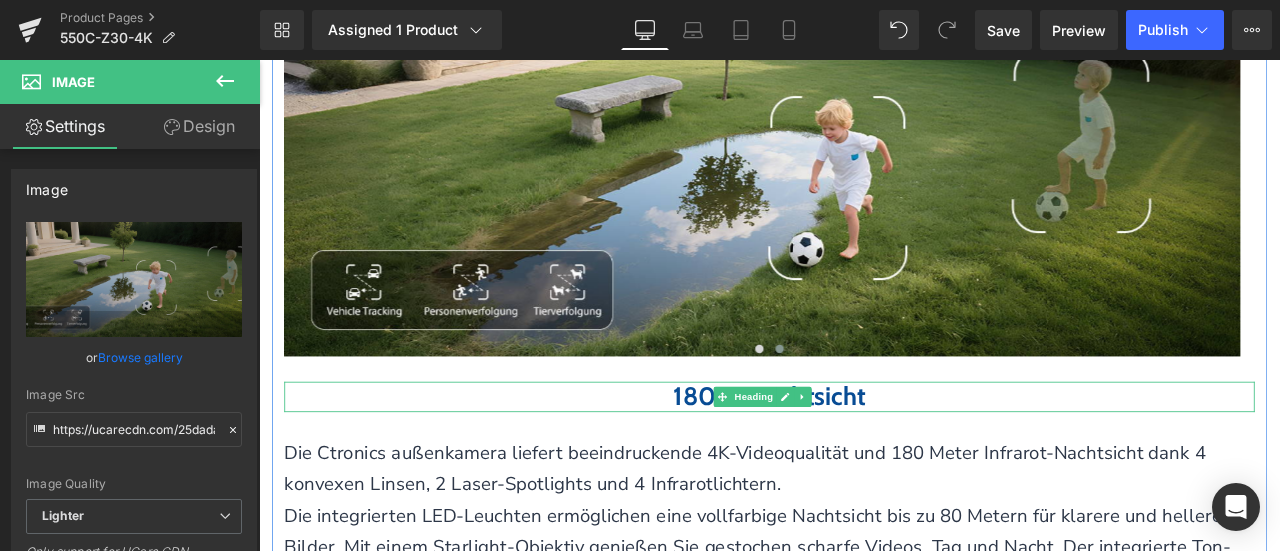 click on "180 m Na chtsicht" at bounding box center (864, 459) 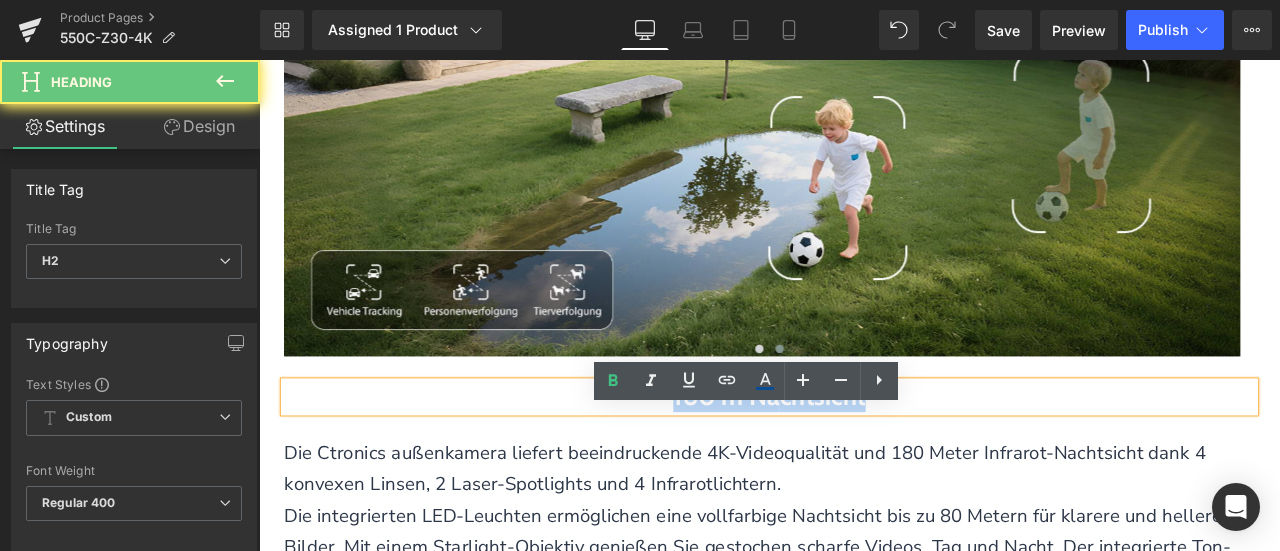 drag, startPoint x: 806, startPoint y: 487, endPoint x: 1082, endPoint y: 477, distance: 276.1811 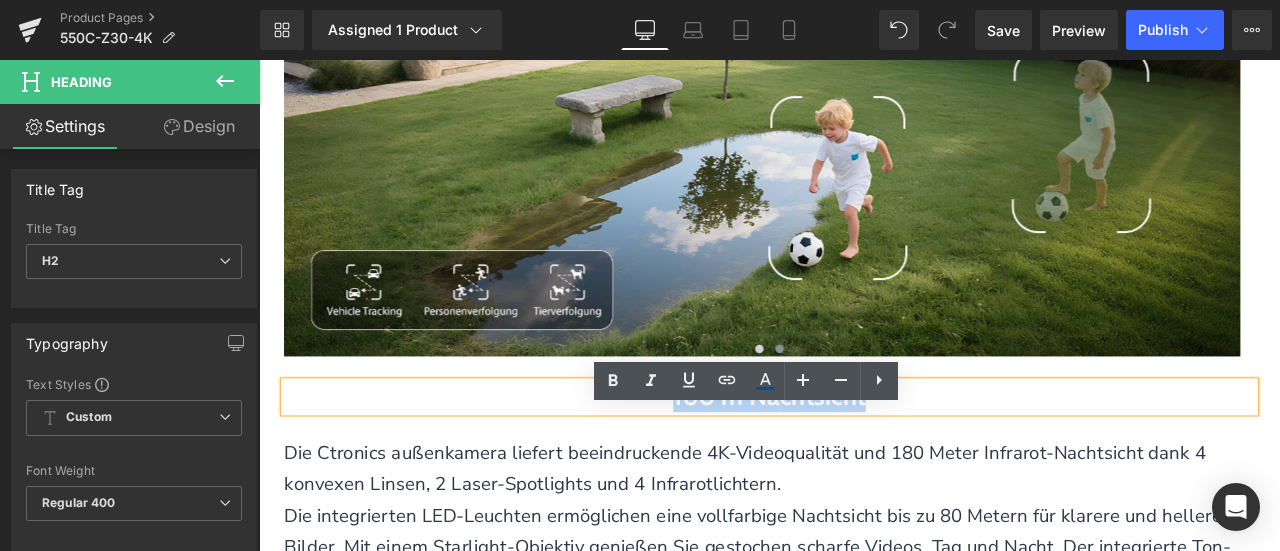 paste 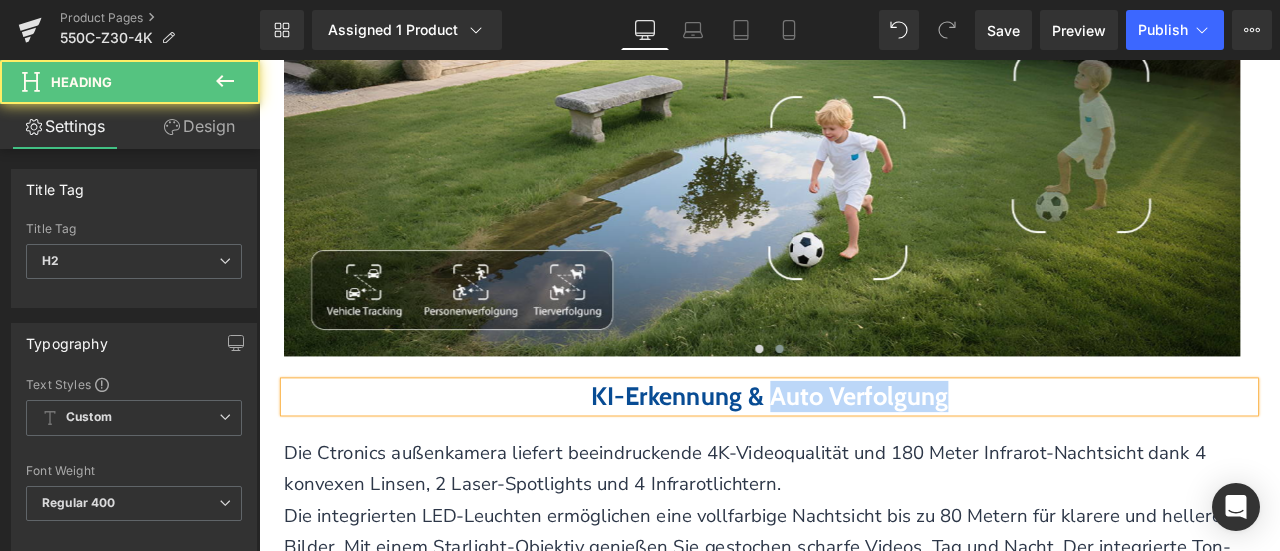 drag, startPoint x: 851, startPoint y: 490, endPoint x: 1156, endPoint y: 491, distance: 305.00165 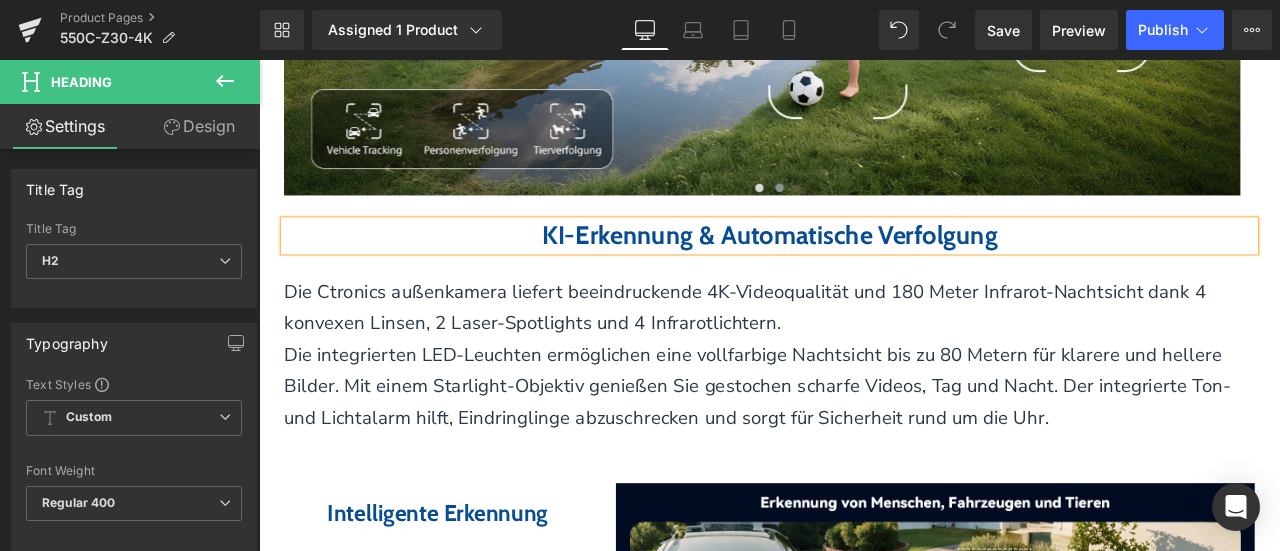 scroll, scrollTop: 4178, scrollLeft: 0, axis: vertical 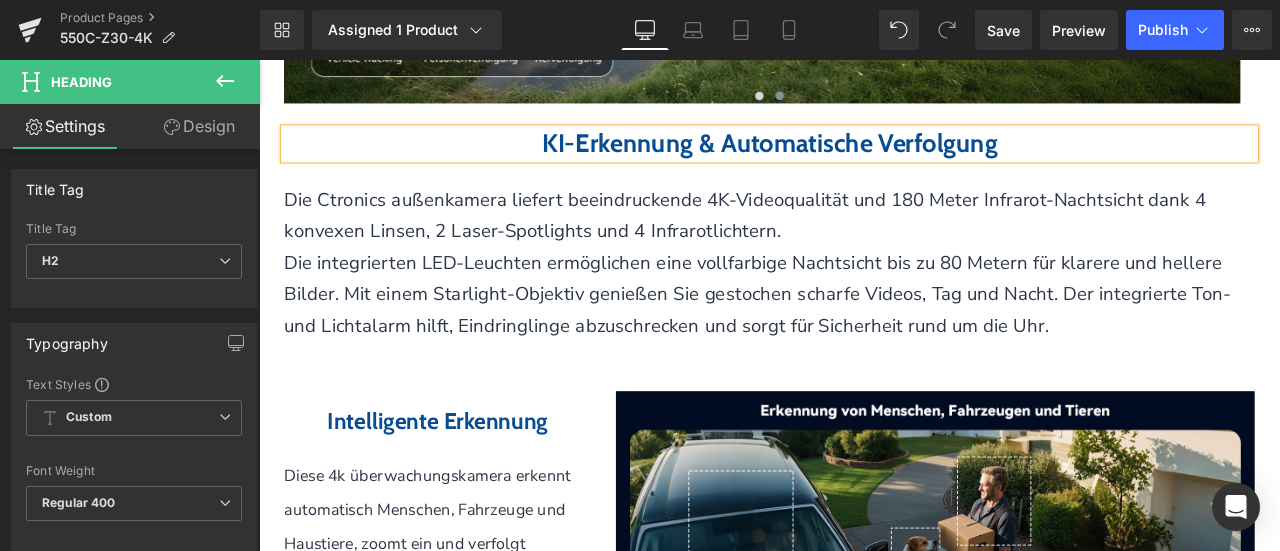 click on "Die Ctronics außenkamera liefert beeindruckende 4K-Videoqualität und 180 Meter Infrarot-Nachtsicht dank 4 konvexen Linsen, 2 Laser-Spotlights und 4 Infrarotlichtern." at bounding box center (835, 243) 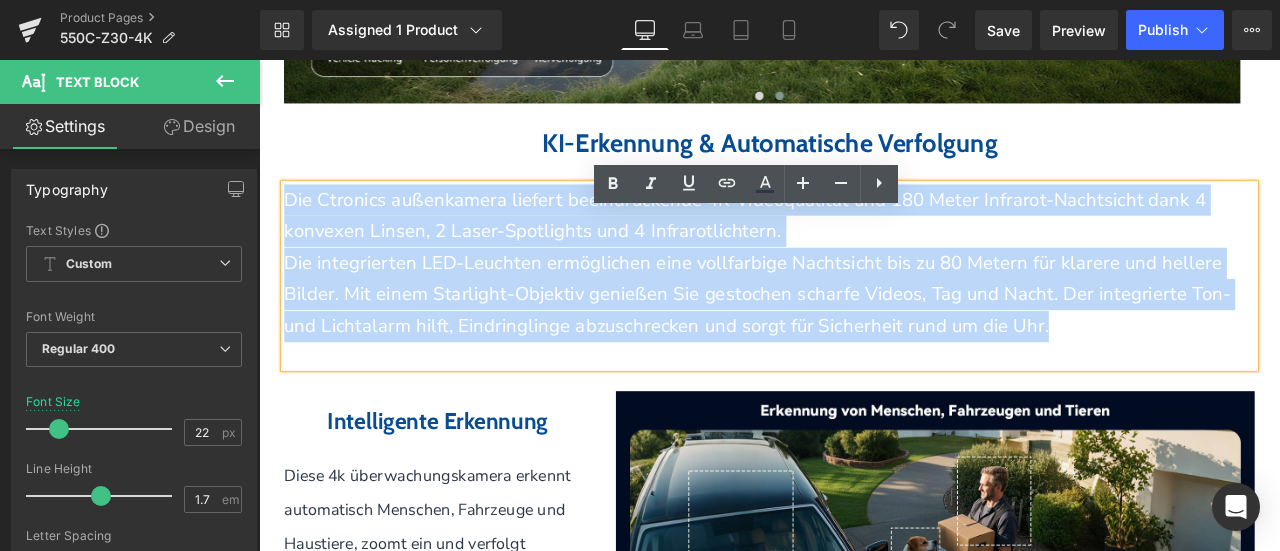 click on "Die Ctronics außenkamera liefert beeindruckende 4K-Videoqualität und 180 Meter Infrarot-Nachtsicht dank 4 konvexen Linsen, 2 Laser-Spotlights und 4 Infrarotlichtern.  Die integrierten LED-Leuchten ermöglichen eine vollfarbige Nachtsicht bis zu 80 Metern für klarere und hellere Bilder. Mit einem Starlight-Objektiv genießen Sie gestochen scharfe Videos, Tag und Nacht. Der integrierte Ton- und Lichtalarm hilft, Eindringlinge abzuschrecken und sorgt für Sicherheit rund um die Uhr." at bounding box center [864, 315] 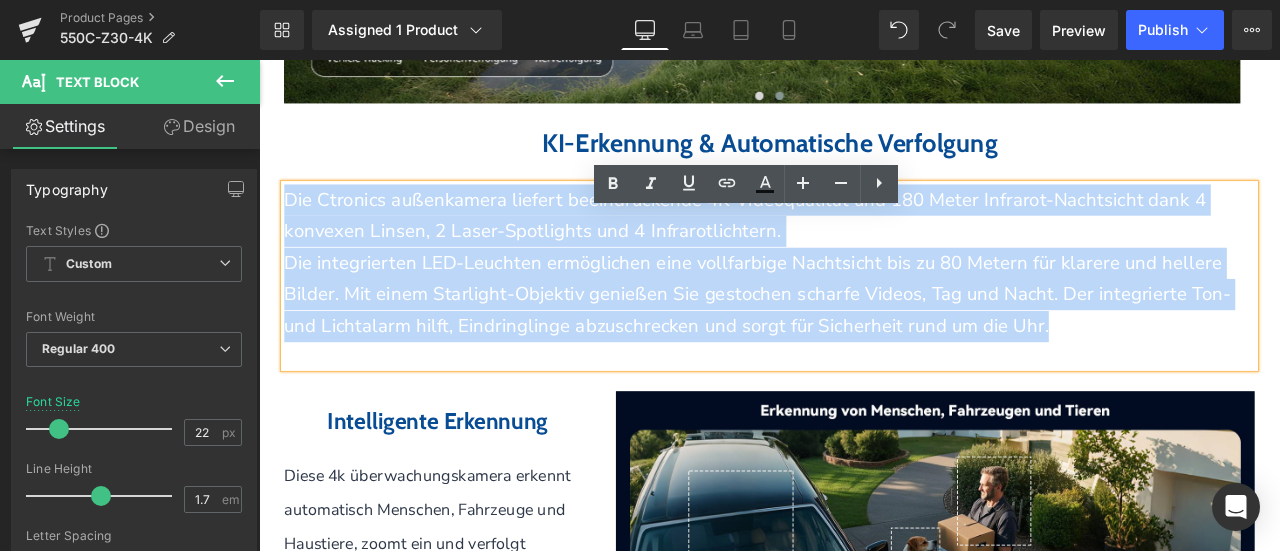 paste 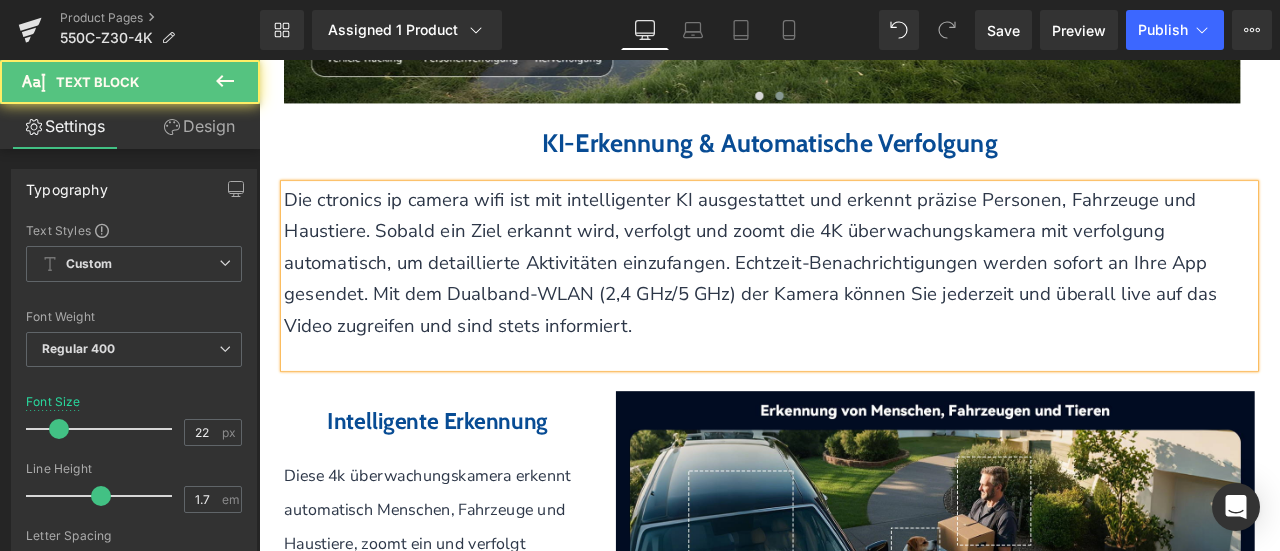 click on "Die ctronics ip camera wifi ist mit intelligenter KI ausgestattet und erkennt präzise Personen, Fahrzeuge und Haustiere. Sobald ein Ziel erkannt wird, verfolgt und zoomt die 4K überwachungskamera mit verfolgung automatisch, um detaillierte Aktivitäten einzufangen. Echtzeit-Benachrichtigungen werden sofort an Ihre App gesendet. Mit dem Dualband-WLAN (2,4 GHz/5 GHz) der Kamera können Sie jederzeit und überall live auf das Video zugreifen und sind stets informiert." at bounding box center [842, 300] 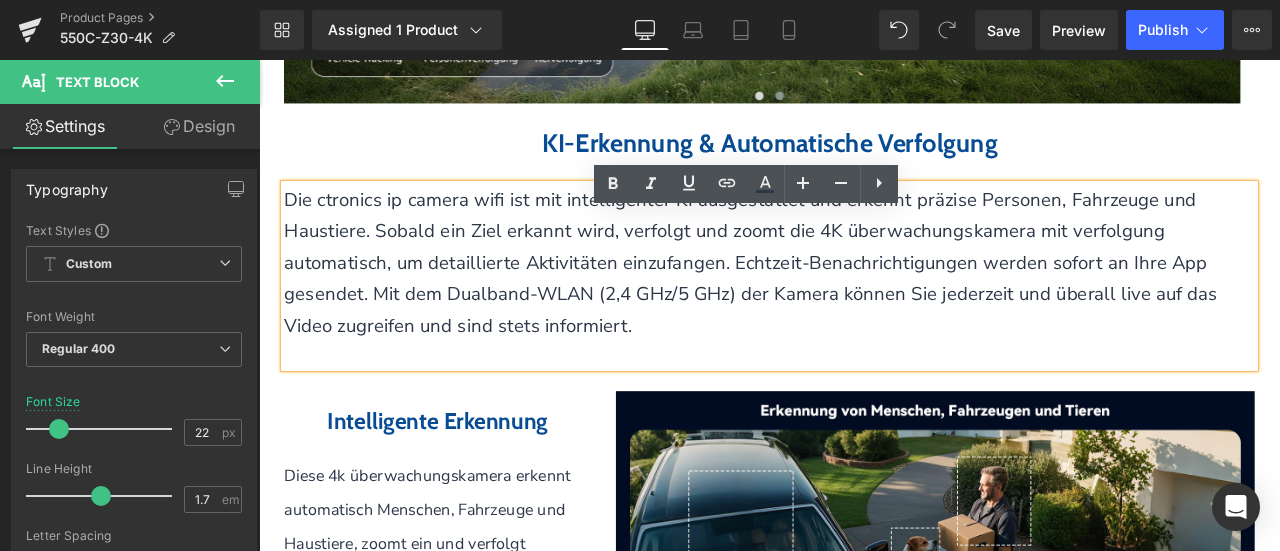 click on "Die ctronics ip camera wifi ist mit intelligenter KI ausgestattet und erkennt präzise Personen, Fahrzeuge und Haustiere. Sobald ein Ziel erkannt wird, verfolgt und zoomt die 4K überwachungskamera mit verfolgung automatisch, um detaillierte Aktivitäten einzufangen. Echtzeit-Benachrichtigungen werden sofort an Ihre App gesendet. Mit dem Dualband-WLAN (2,4 GHz/5 GHz) der Kamera können Sie jederzeit und überall live auf das Video zugreifen und sind stets informiert." at bounding box center [842, 300] 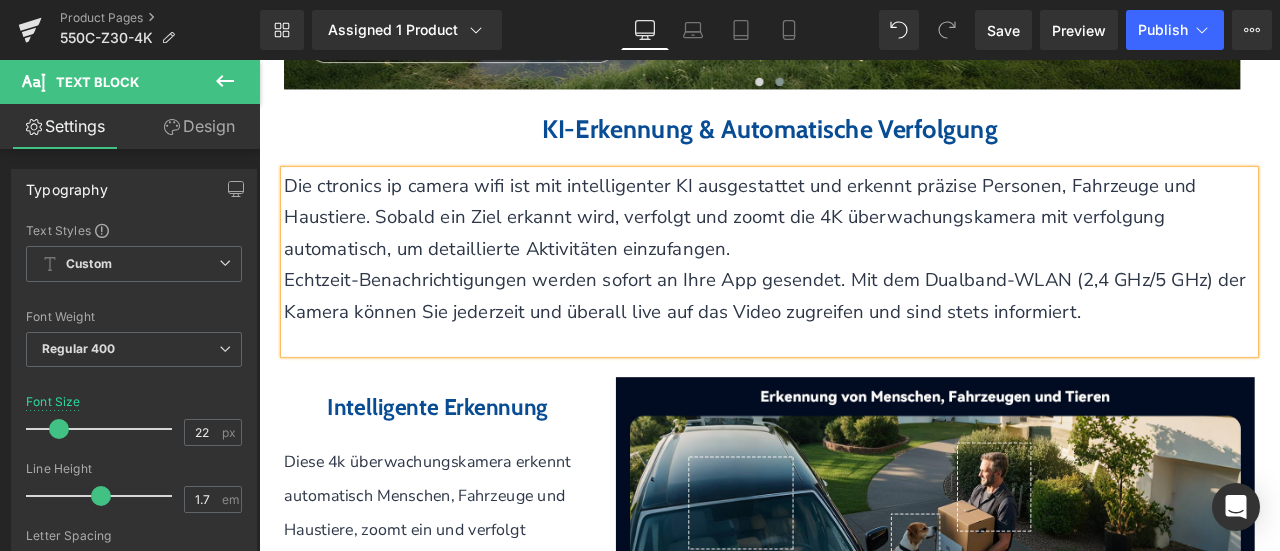scroll, scrollTop: 4578, scrollLeft: 0, axis: vertical 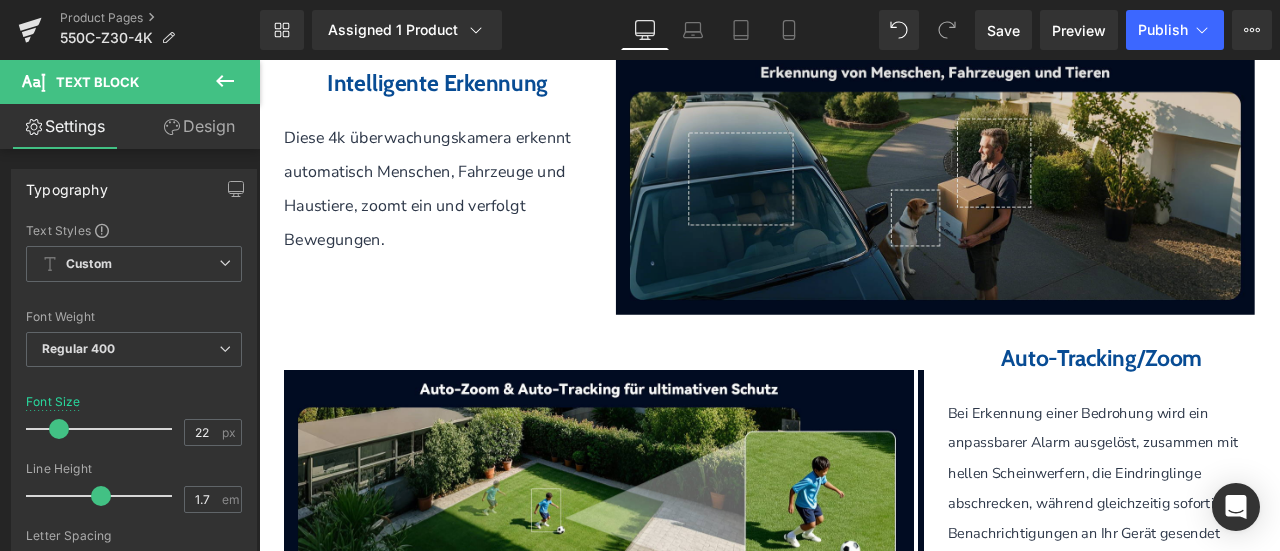 click at bounding box center [1060, 207] 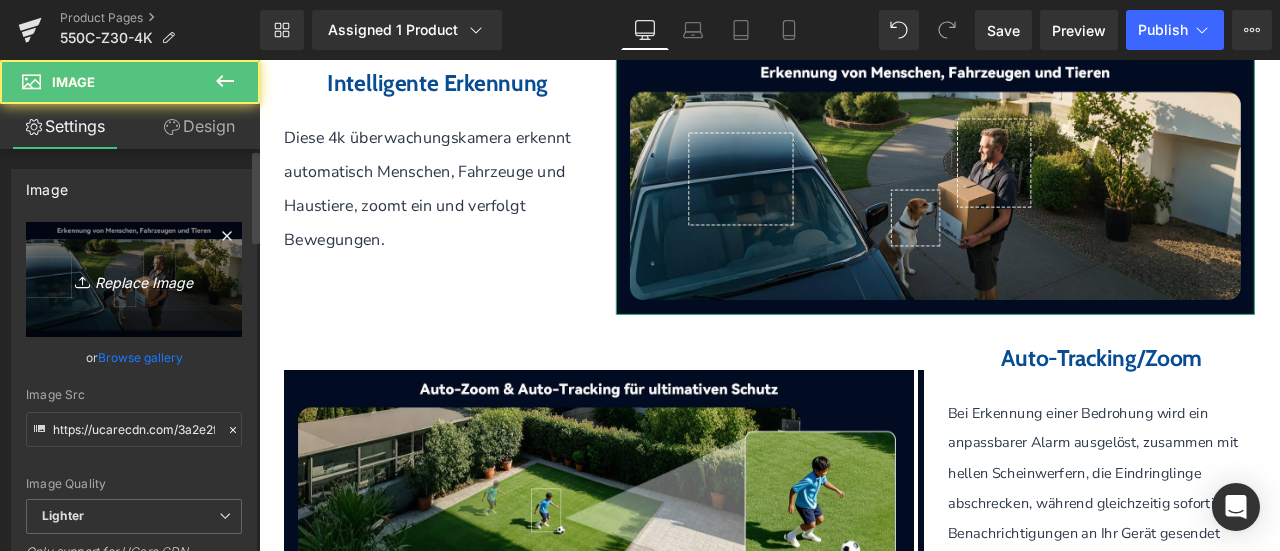 click on "Replace Image" at bounding box center [134, 279] 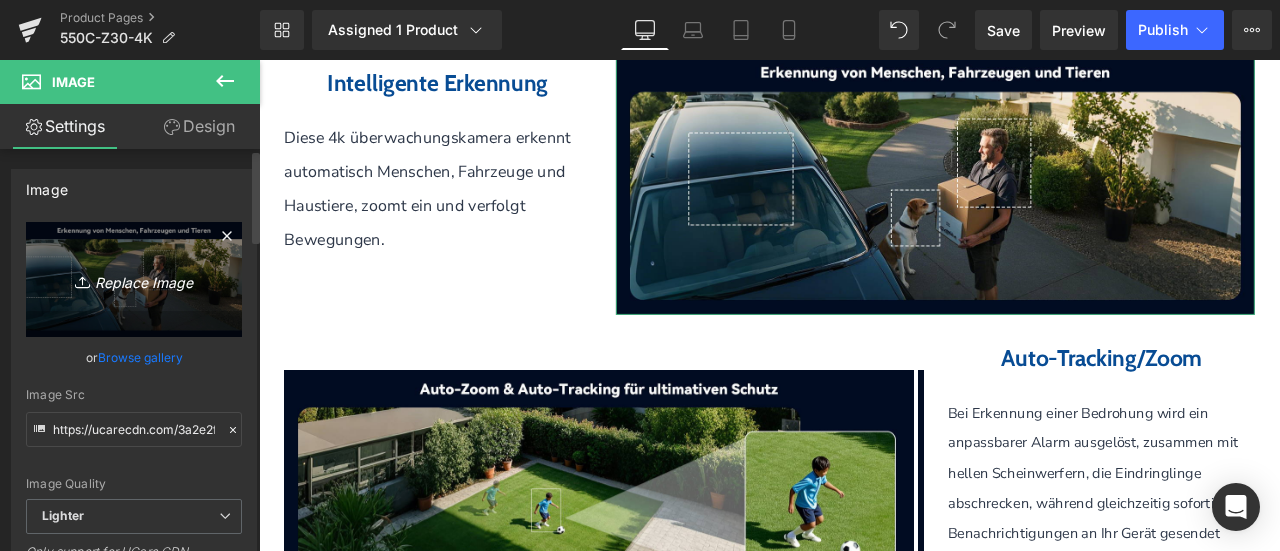 type on "C:\fakepath\画板 39.png" 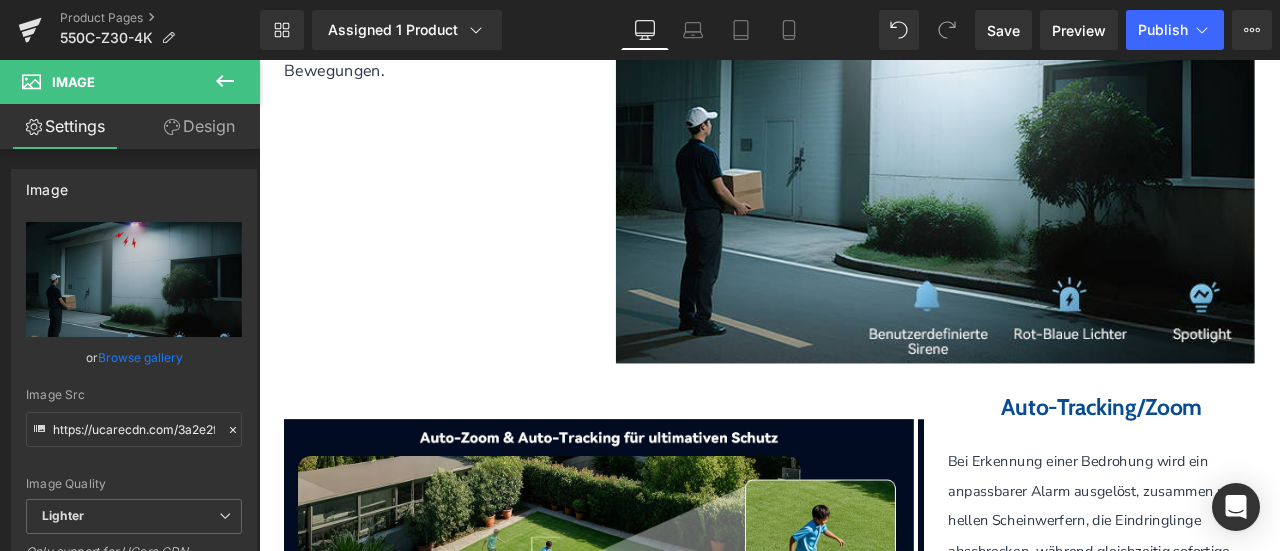 scroll, scrollTop: 4578, scrollLeft: 0, axis: vertical 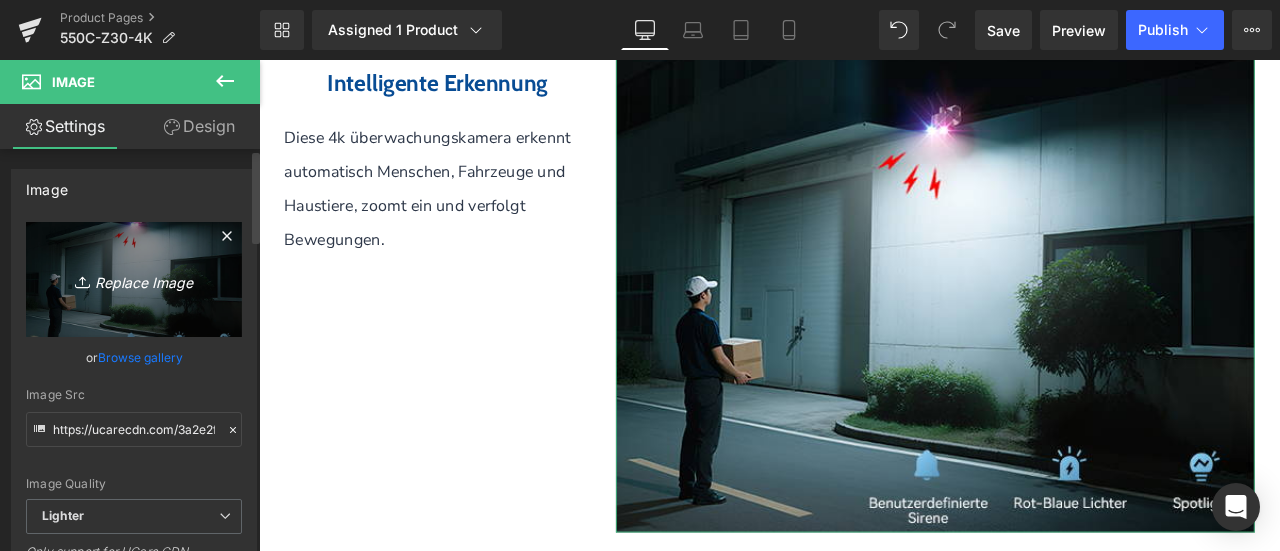 click on "Replace Image" at bounding box center [134, 279] 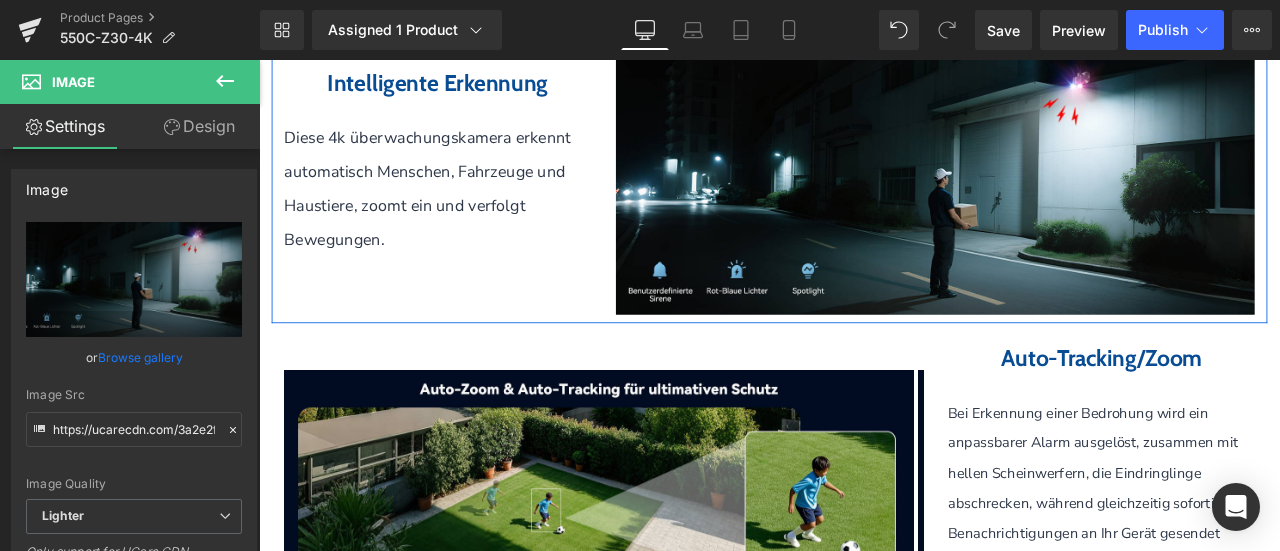 click on "Intelligente Erkennung" at bounding box center [471, 87] 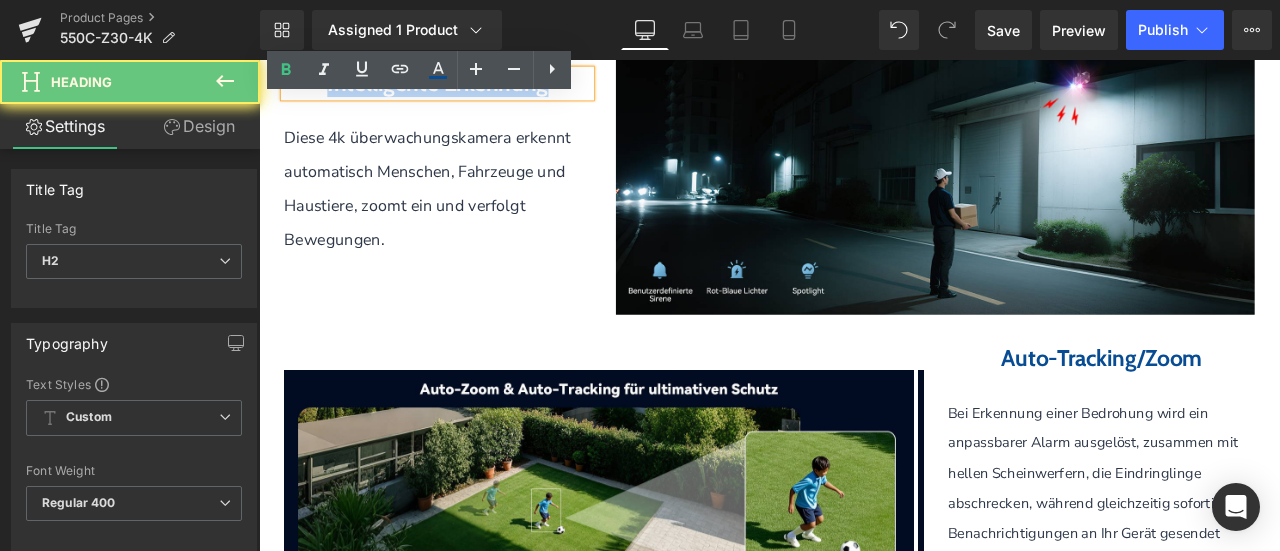 drag, startPoint x: 293, startPoint y: 122, endPoint x: 636, endPoint y: 124, distance: 343.00583 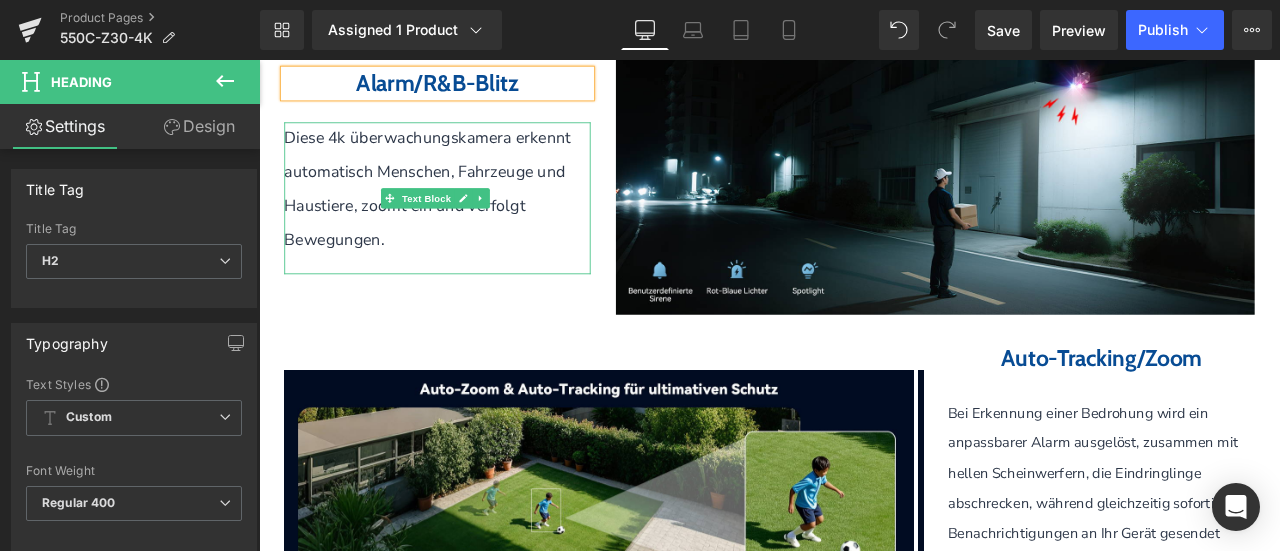 click on "Diese 4k überwachungskamera erkennt automatisch Menschen, Fahrzeuge und Haustiere, zoomt ein und verfolgt Bewegungen." at bounding box center (470, 214) 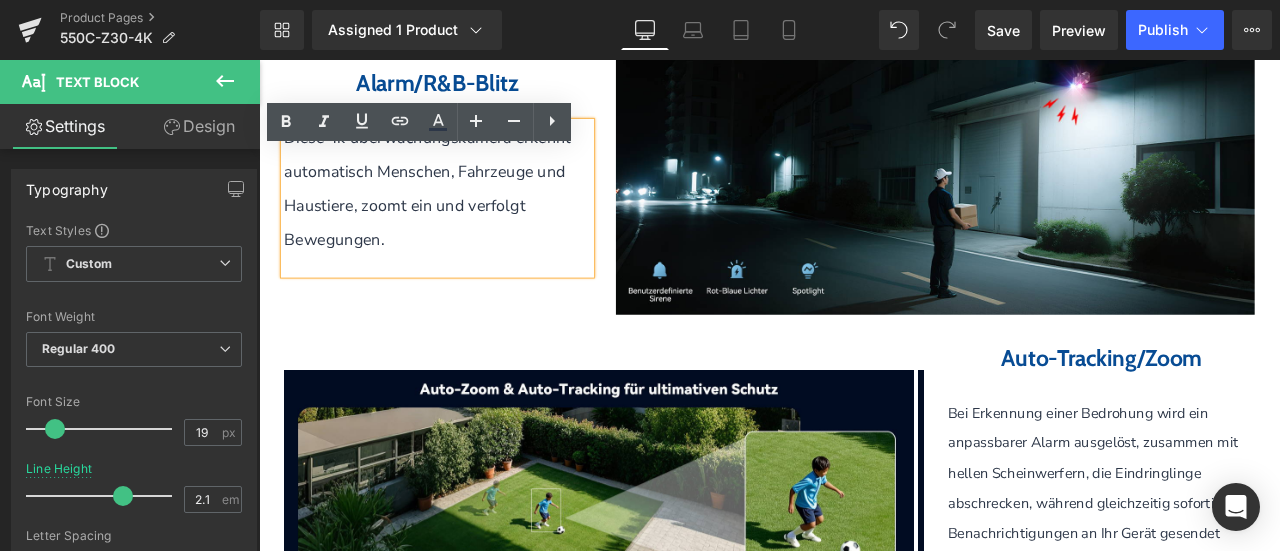 drag, startPoint x: 294, startPoint y: 190, endPoint x: 581, endPoint y: 325, distance: 317.16556 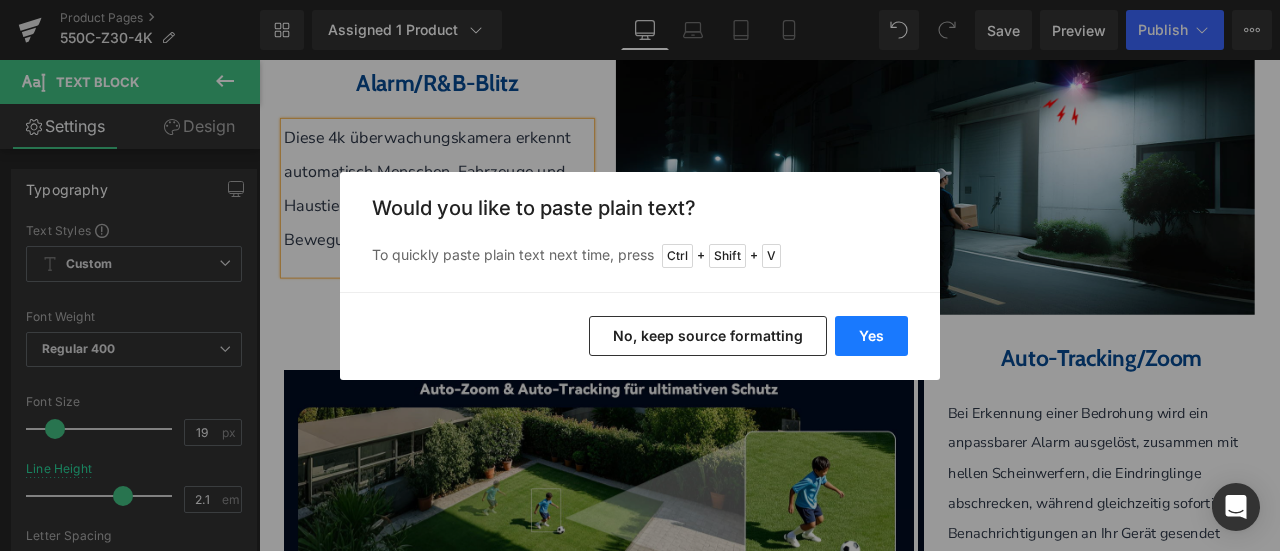 click on "Yes" at bounding box center [871, 336] 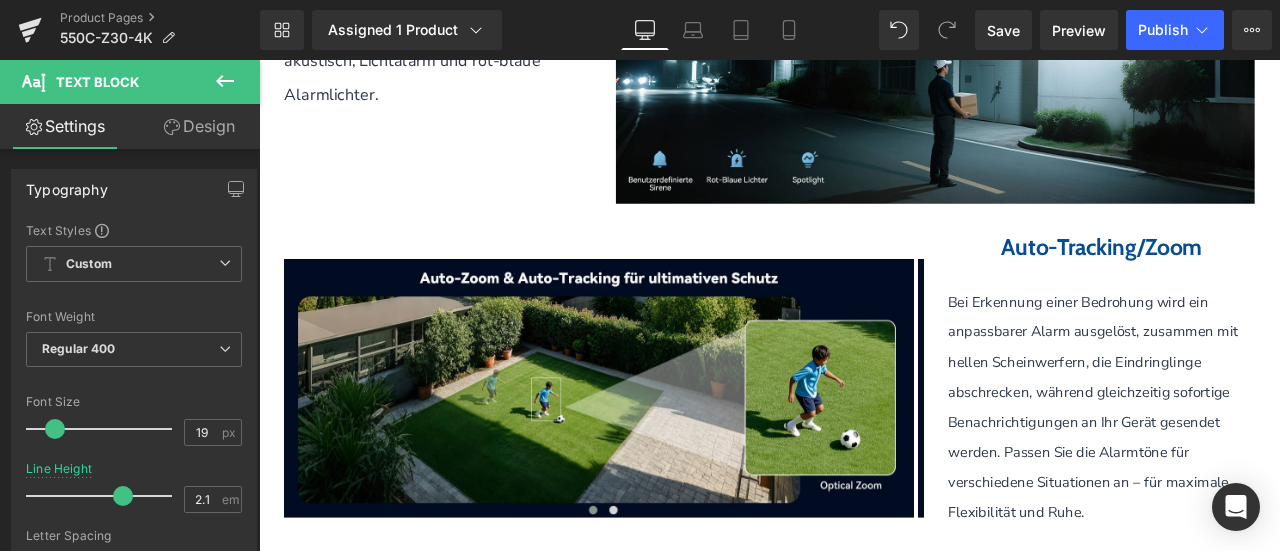 scroll, scrollTop: 4678, scrollLeft: 0, axis: vertical 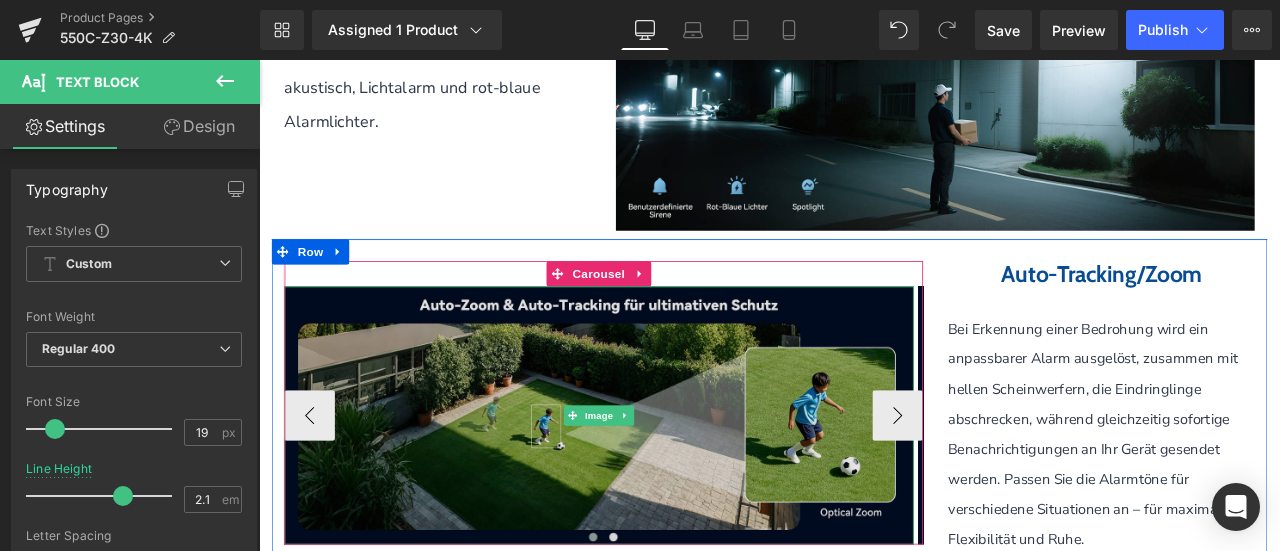 click at bounding box center (662, 481) 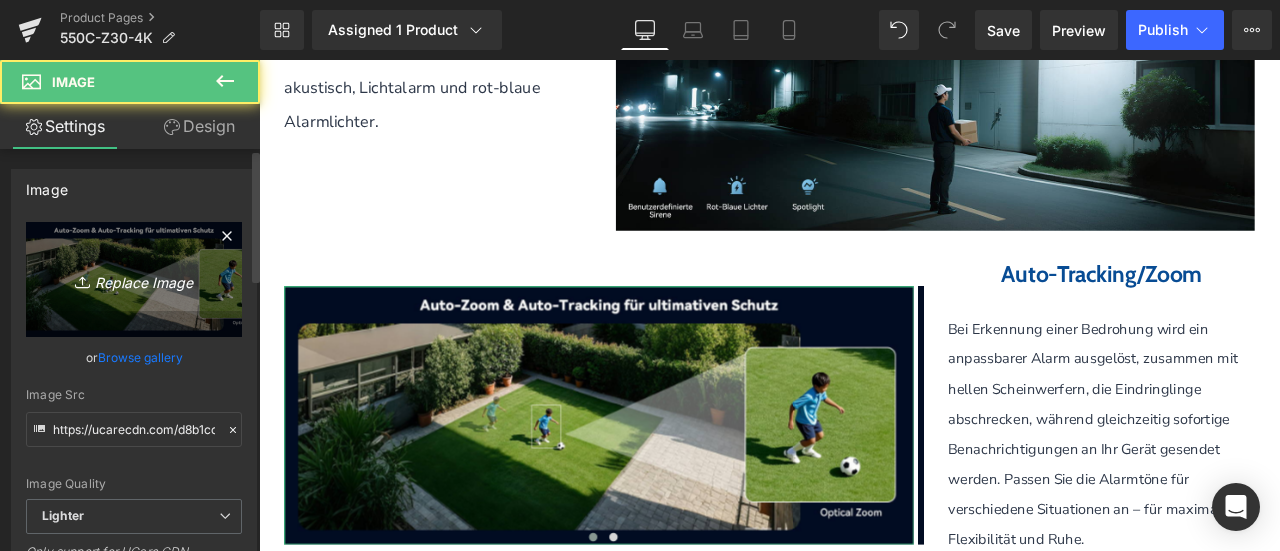 click on "Replace Image" at bounding box center [134, 279] 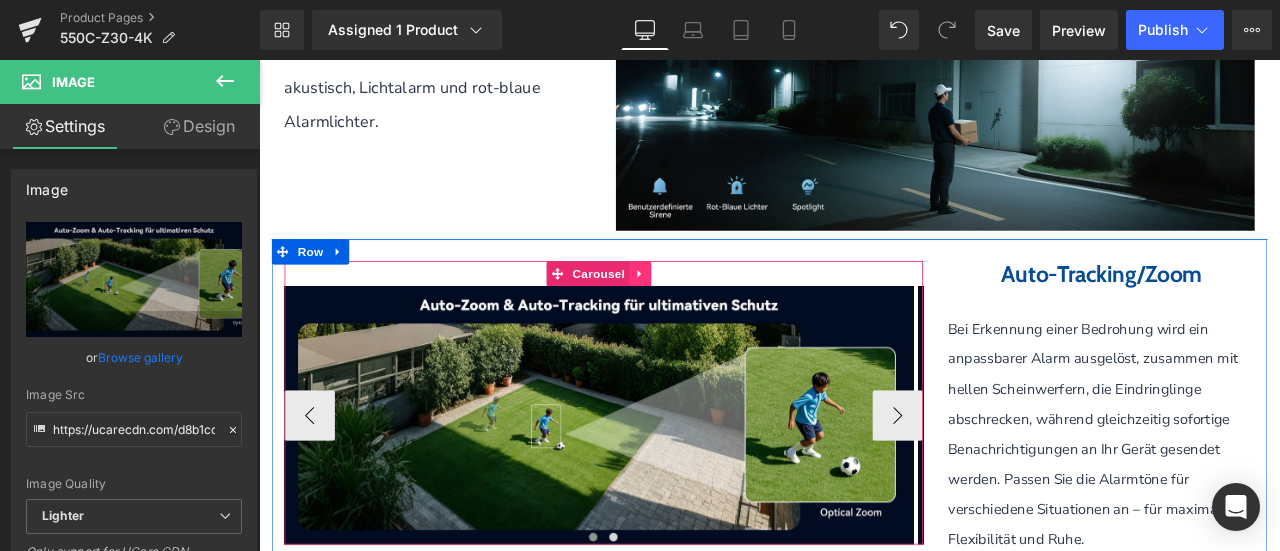 click 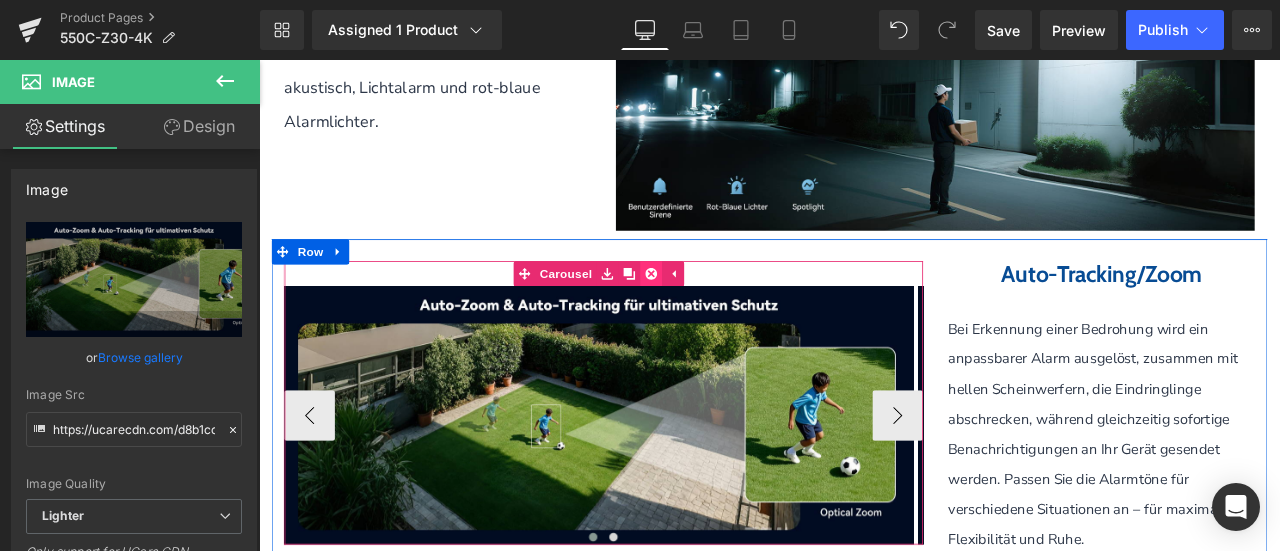 click 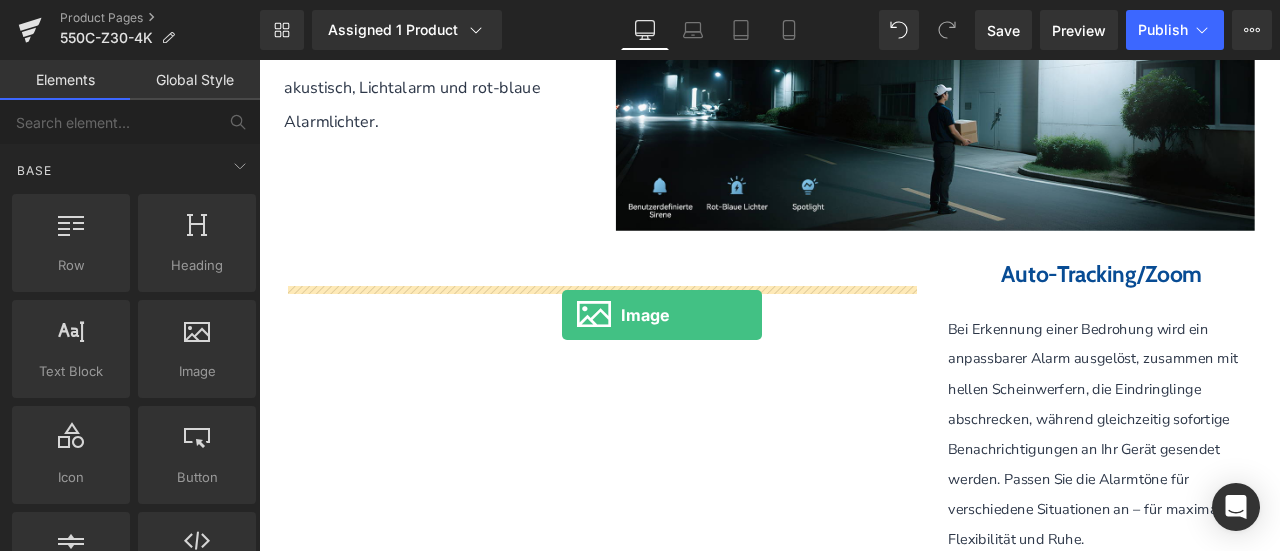 drag, startPoint x: 513, startPoint y: 408, endPoint x: 618, endPoint y: 362, distance: 114.6342 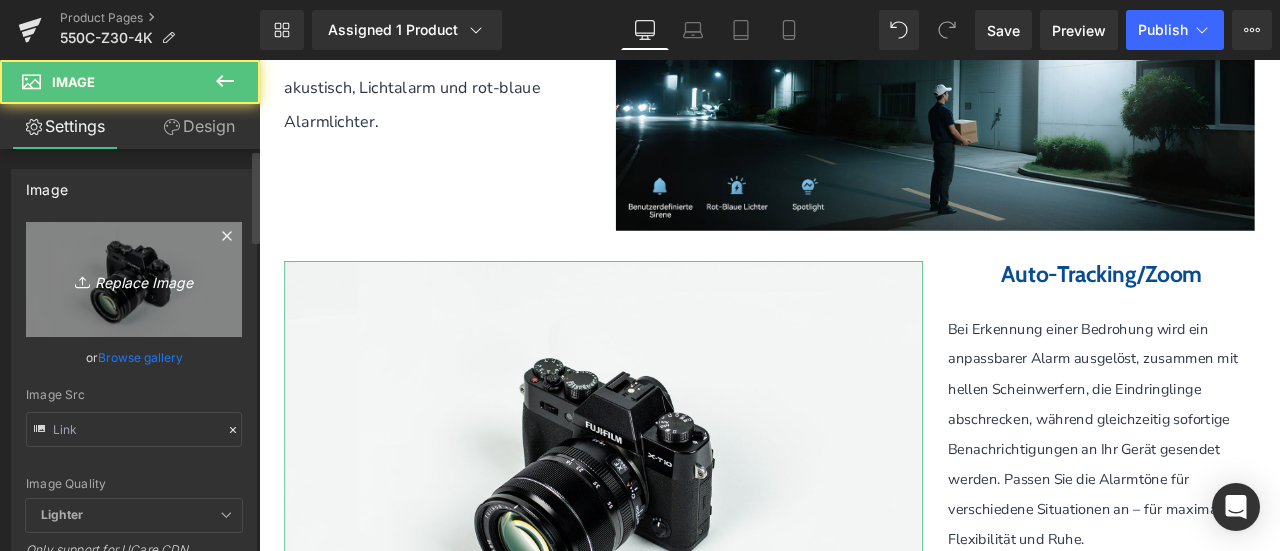 click on "Replace Image" at bounding box center [134, 279] 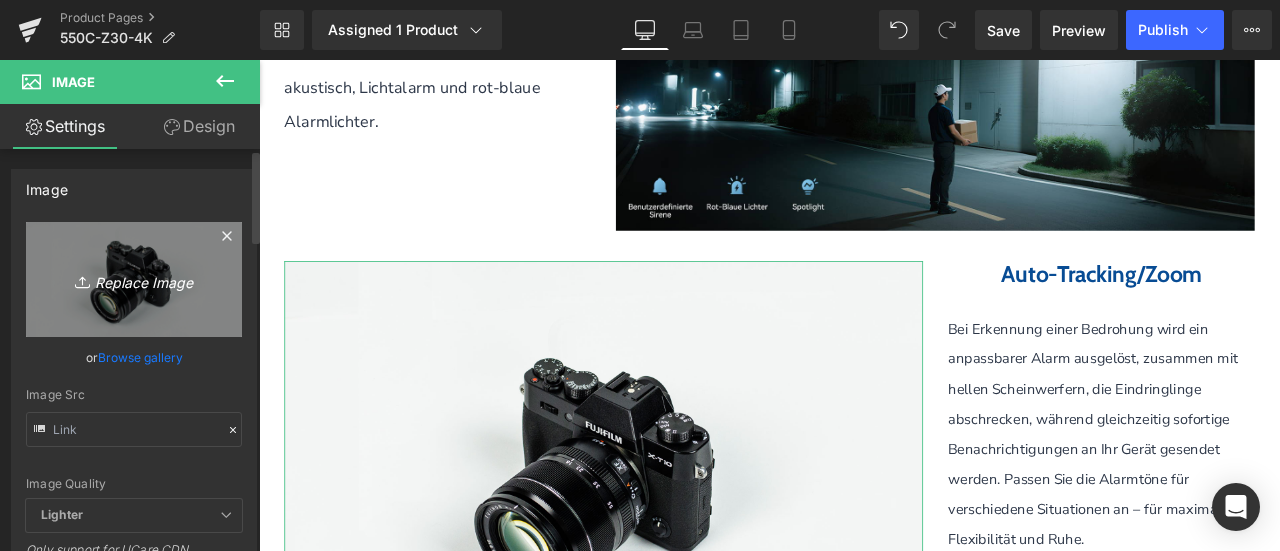 type on "C:\fakepath\画板 20.png" 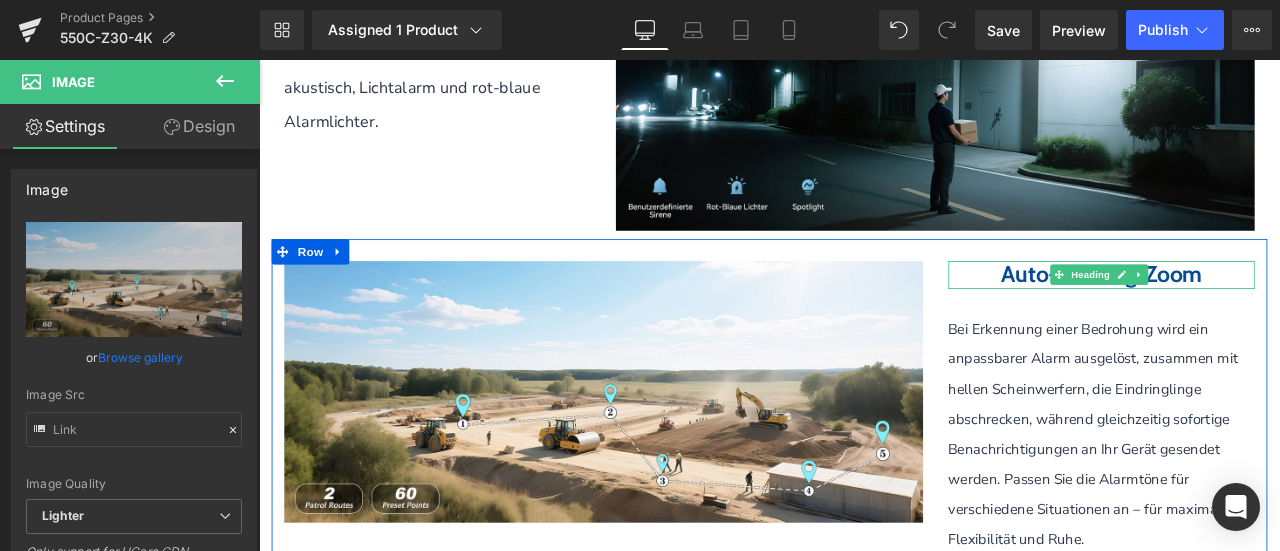 click on "Auto-Tracking/Zoom" at bounding box center [1257, 313] 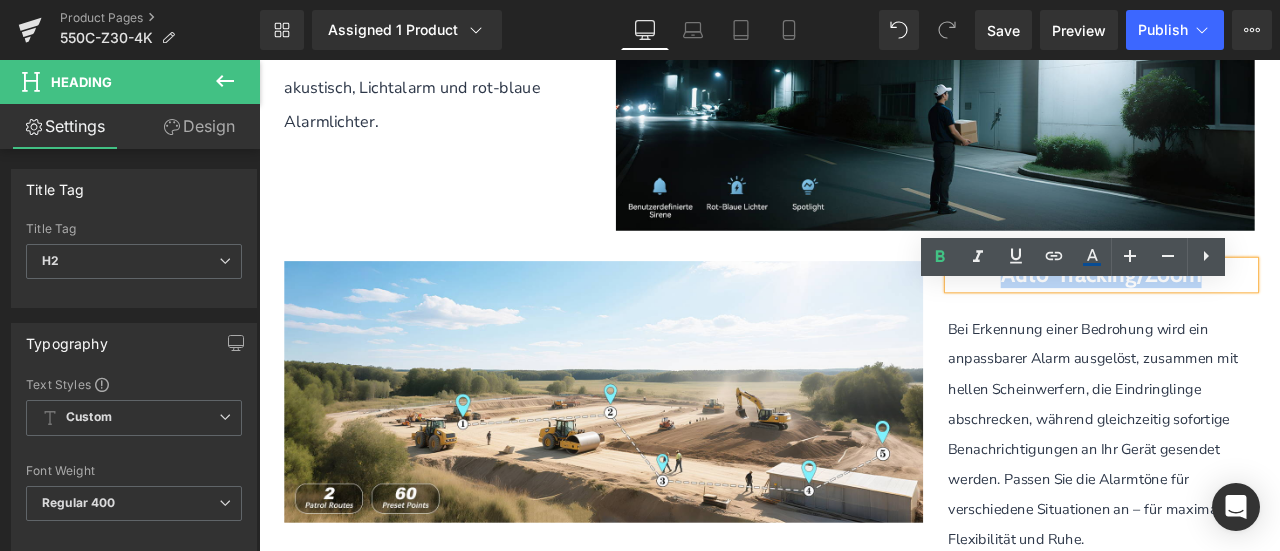 drag, startPoint x: 1095, startPoint y: 344, endPoint x: 1405, endPoint y: 341, distance: 310.01453 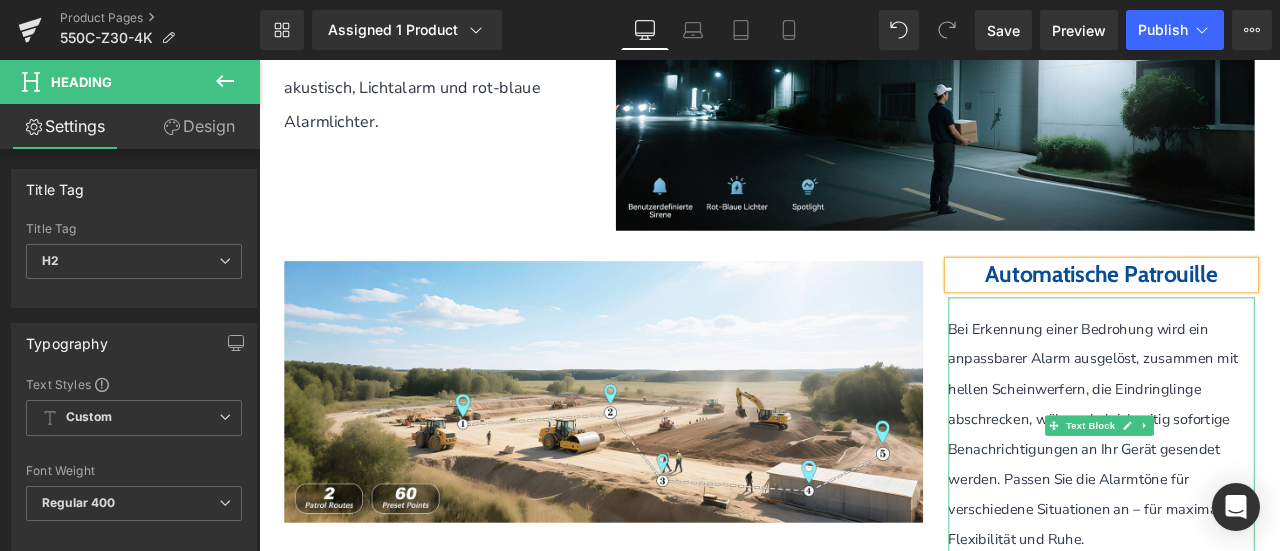 click on "Bei Erkennung einer Bedrohung wird ein anpassbarer Alarm ausgelöst, zusammen mit hellen Scheinwerfern, die Eindringlinge abschrecken, während gleichzeitig sofortige Benachrichtigungen an Ihr Gerät gesendet werden. Passen Sie die Alarmtöne für verschiedene Situationen an – für maximale Flexibilität und Ruhe." at bounding box center (1248, 503) 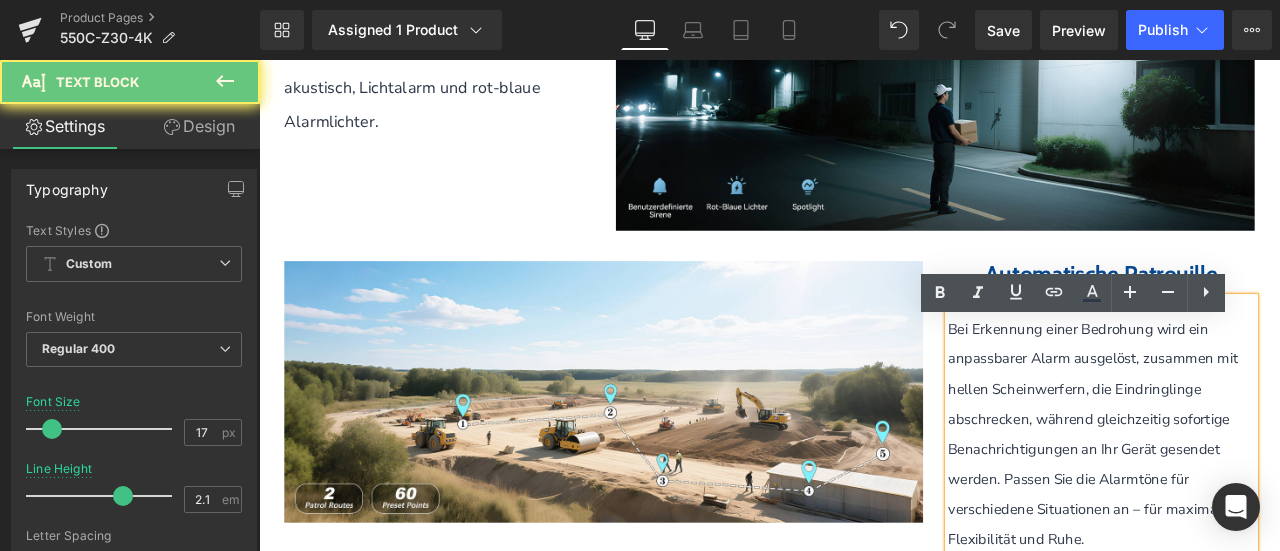 click on "Bei Erkennung einer Bedrohung wird ein anpassbarer Alarm ausgelöst, zusammen mit hellen Scheinwerfern, die Eindringlinge abschrecken, während gleichzeitig sofortige Benachrichtigungen an Ihr Gerät gesendet werden. Passen Sie die Alarmtöne für verschiedene Situationen an – für maximale Flexibilität und Ruhe." at bounding box center (1248, 503) 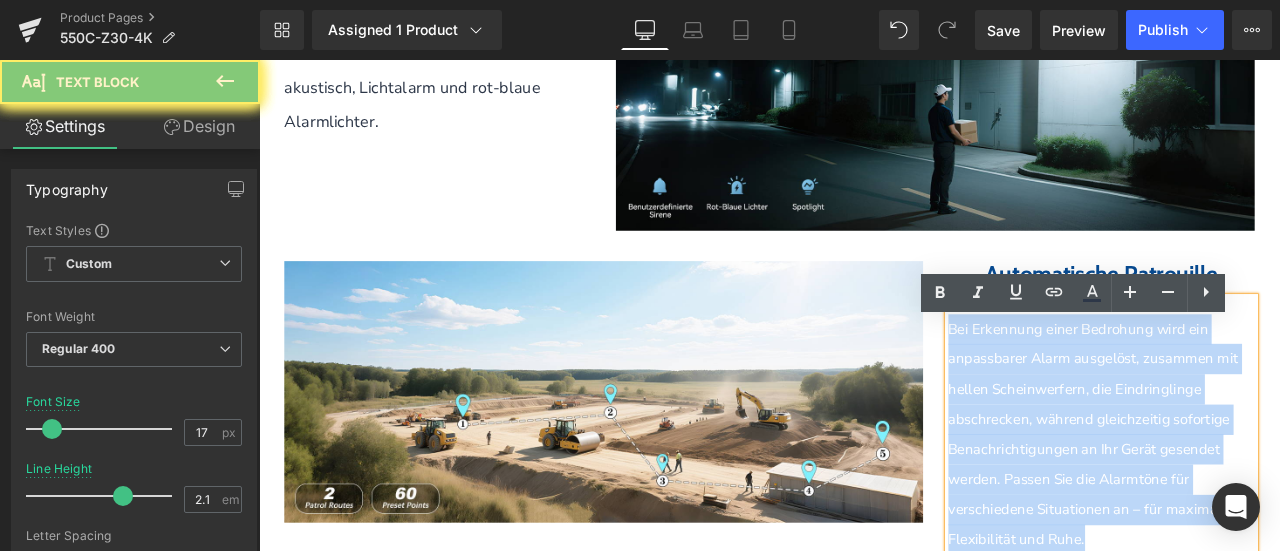 click on "Bei Erkennung einer Bedrohung wird ein anpassbarer Alarm ausgelöst, zusammen mit hellen Scheinwerfern, die Eindringlinge abschrecken, während gleichzeitig sofortige Benachrichtigungen an Ihr Gerät gesendet werden. Passen Sie die Alarmtöne für verschiedene Situationen an – für maximale Flexibilität und Ruhe." at bounding box center [1248, 503] 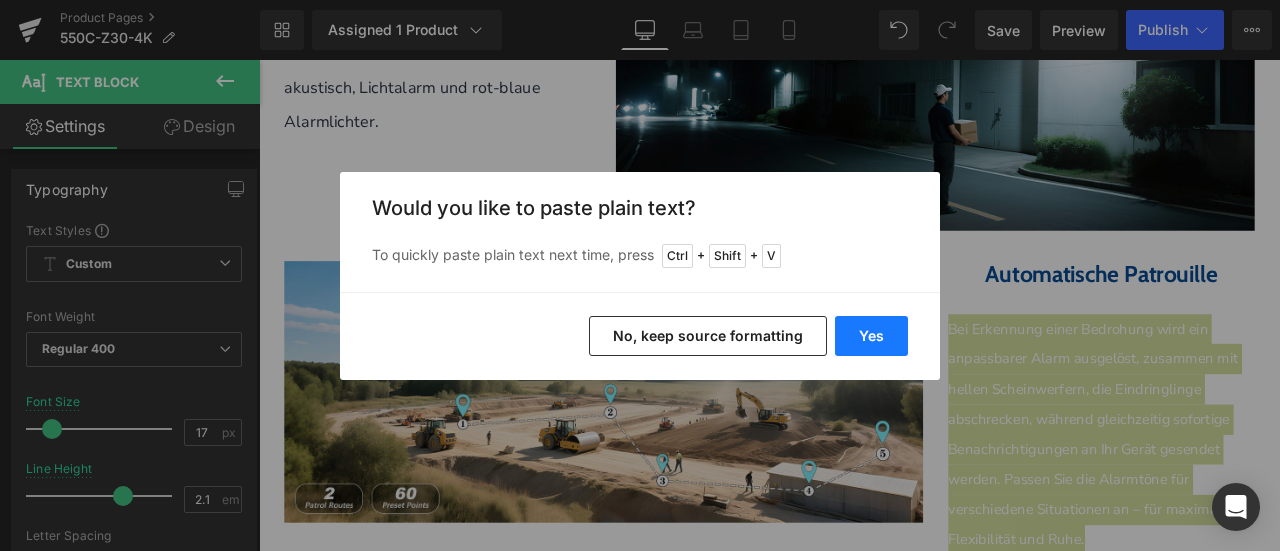 click on "Yes" at bounding box center [871, 336] 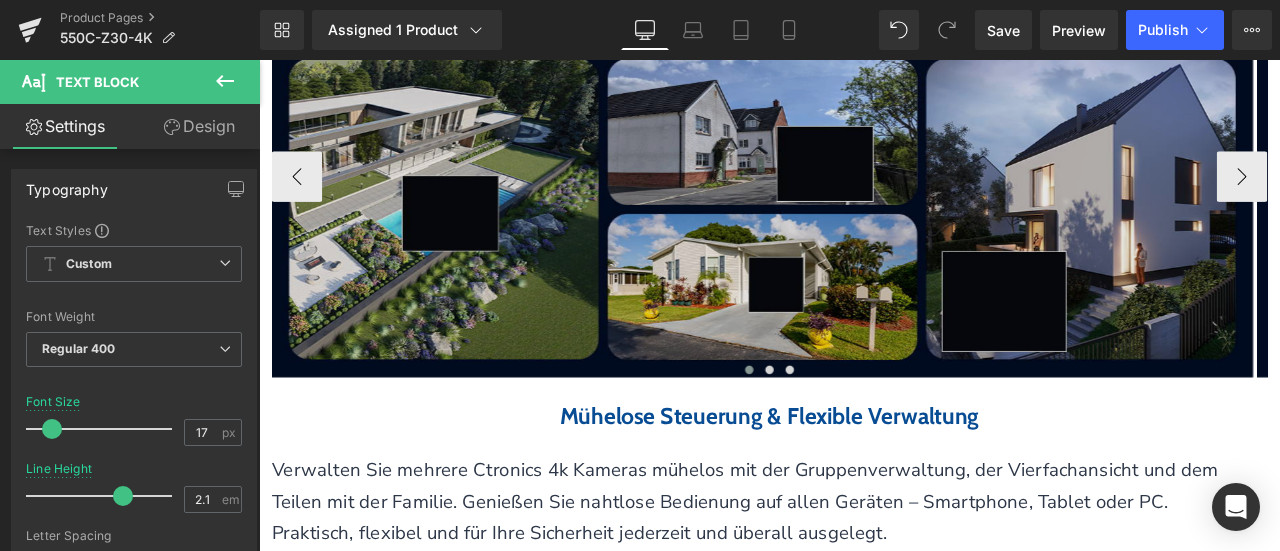 scroll, scrollTop: 6378, scrollLeft: 0, axis: vertical 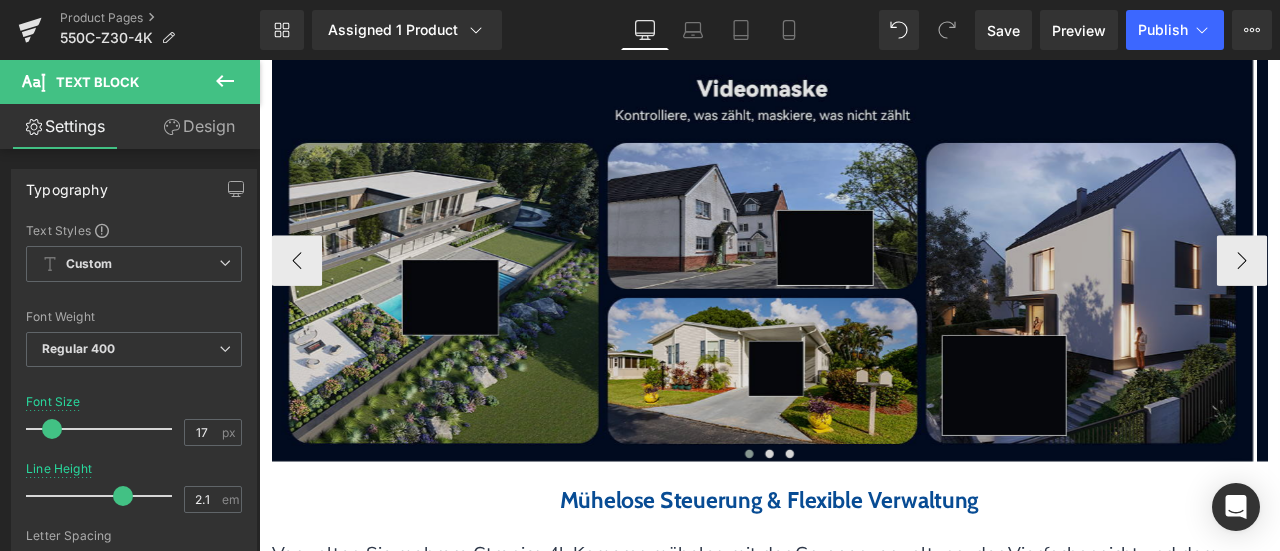 click at bounding box center (855, 297) 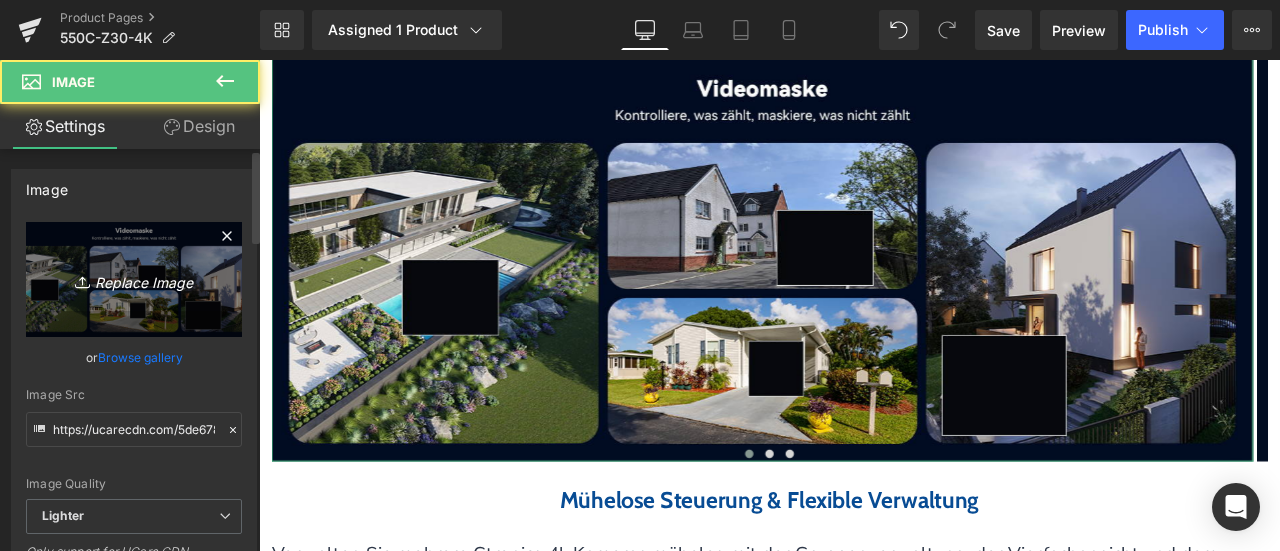 click on "Replace Image" at bounding box center [134, 279] 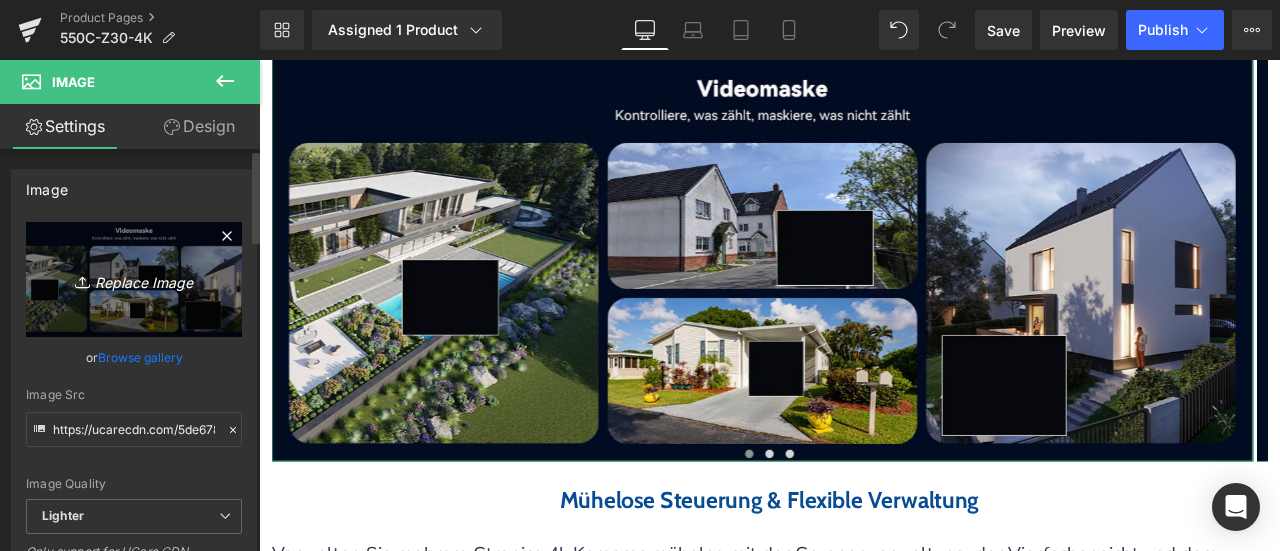 type on "C:\fakepath\画板 23.png" 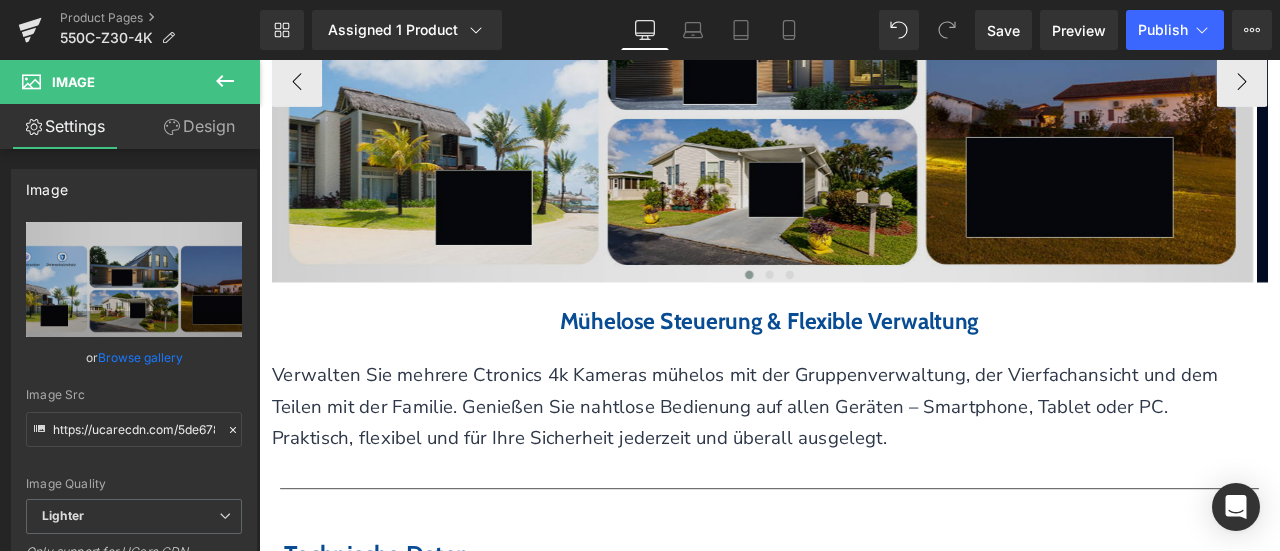 scroll, scrollTop: 6778, scrollLeft: 0, axis: vertical 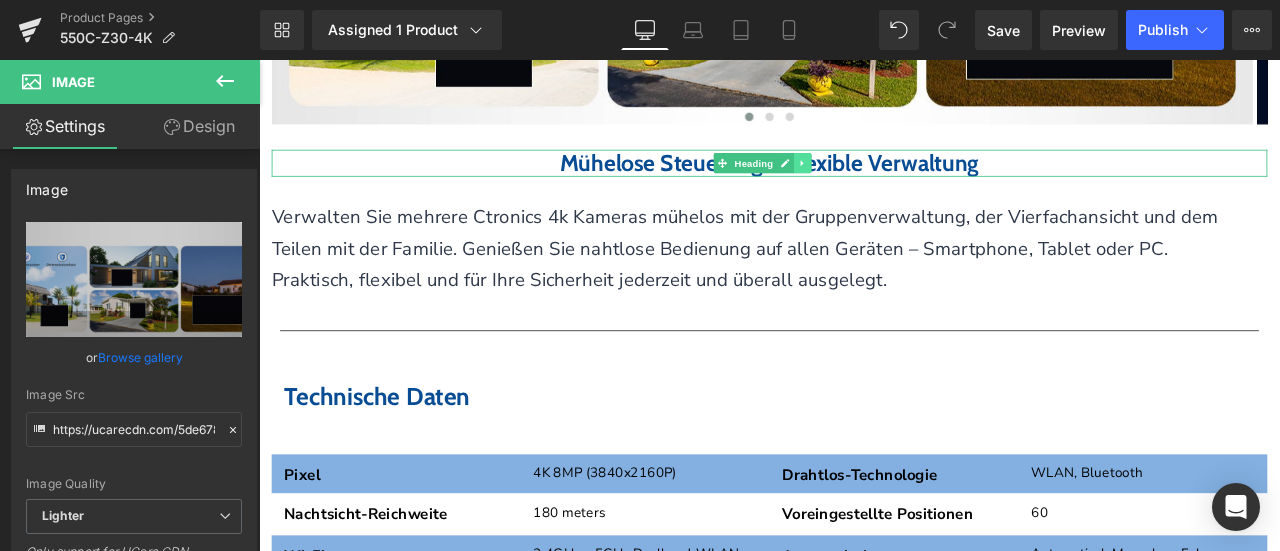 click 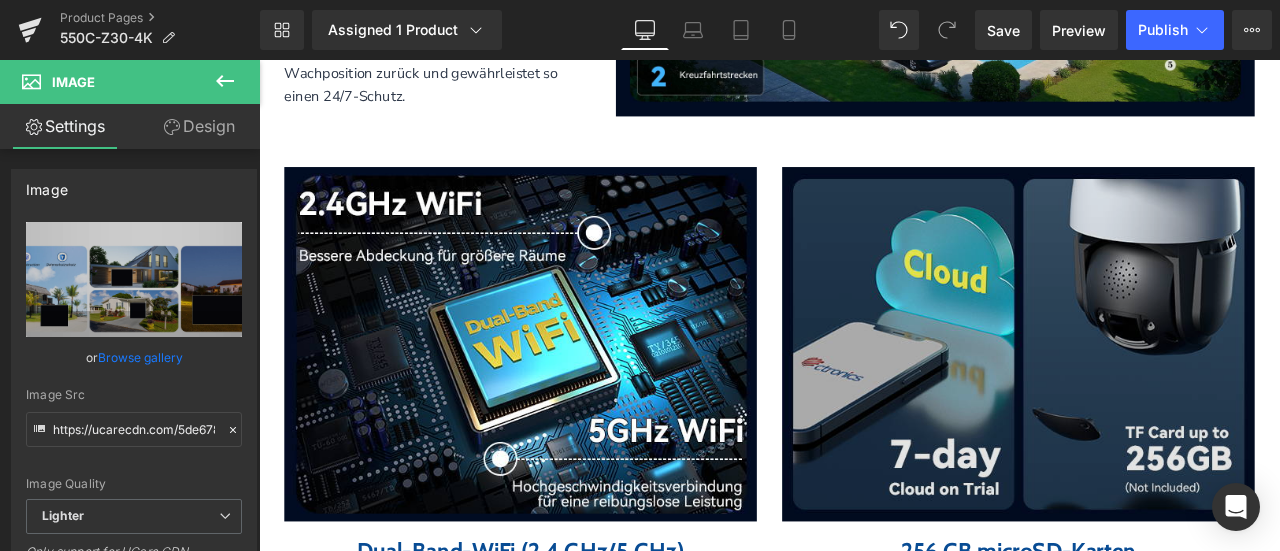 scroll, scrollTop: 5778, scrollLeft: 0, axis: vertical 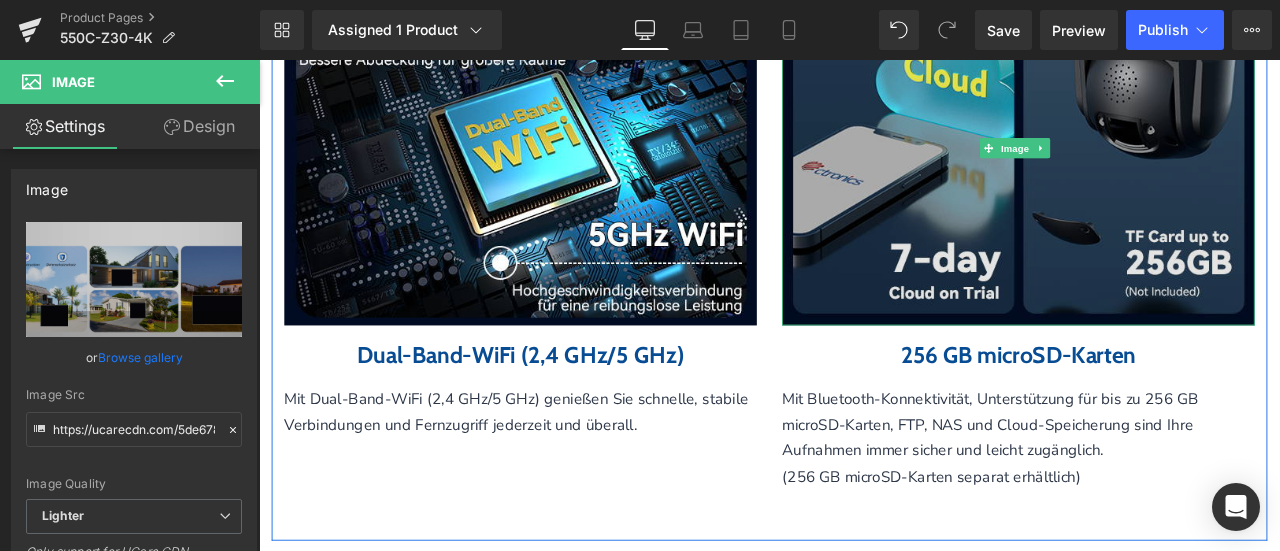 click at bounding box center [1159, 164] 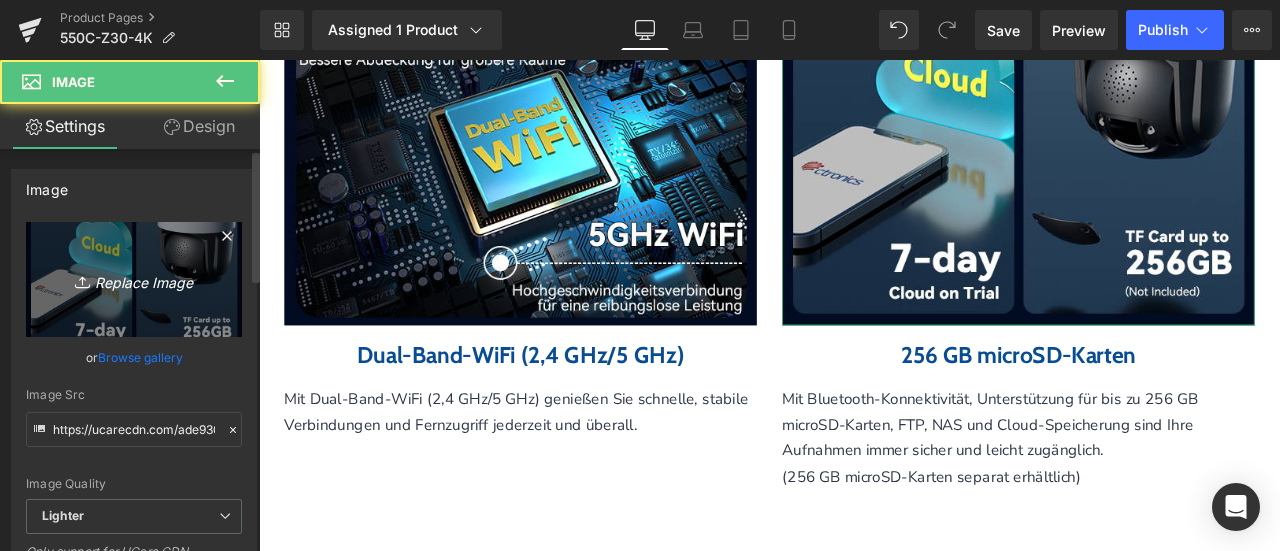 click on "Replace Image" at bounding box center (134, 279) 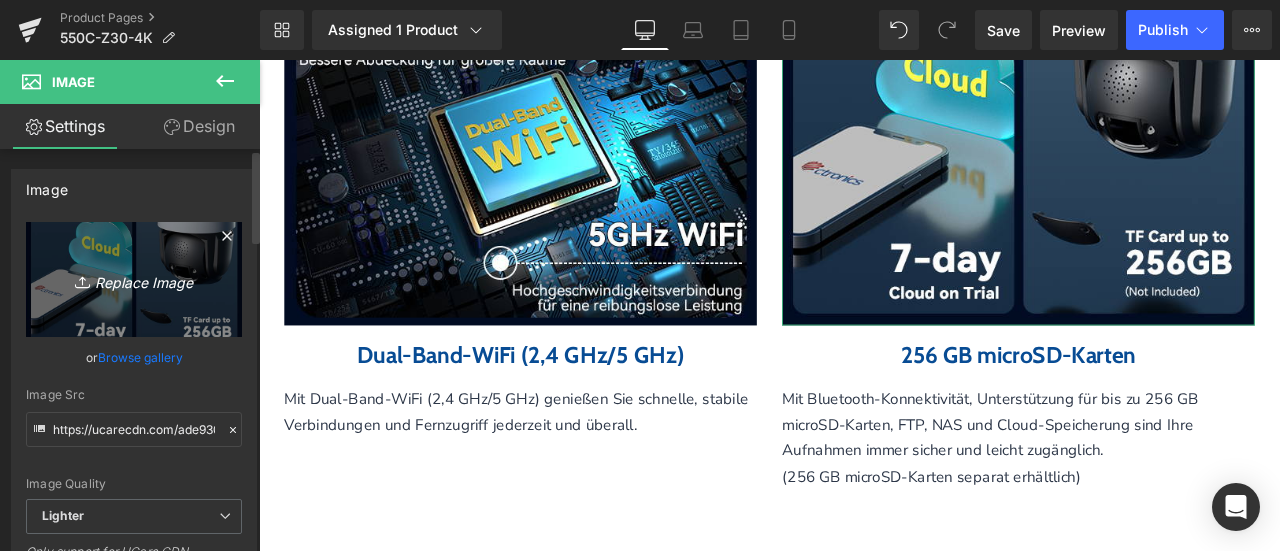 type on "C:\fakepath\画板 43.png" 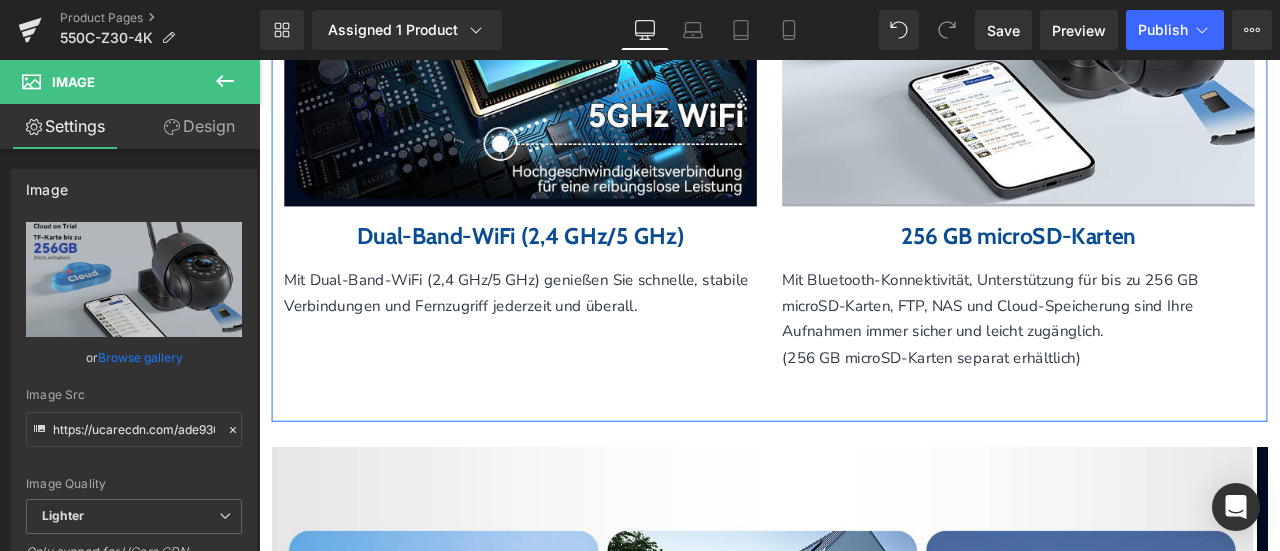 scroll, scrollTop: 6078, scrollLeft: 0, axis: vertical 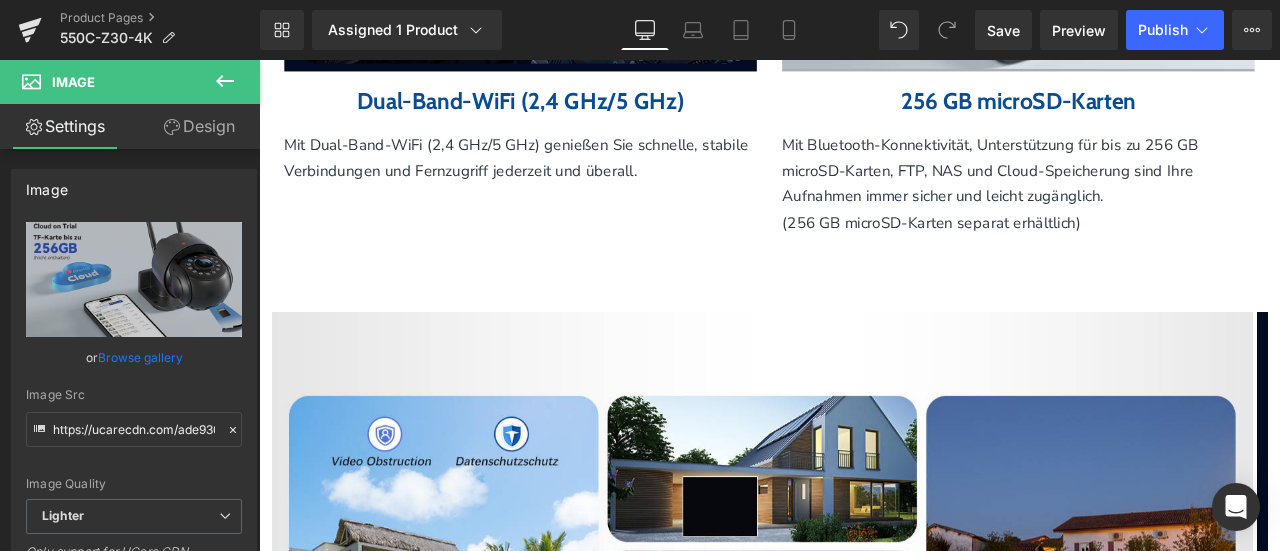 click on "Mit Bluetooth-Konnektivität, Unterstützung für bis zu 256 GB microSD-Karten, FTP, NAS und Cloud-Speicherung sind Ihre Aufnahmen immer sicher und leicht zugänglich." at bounding box center (1125, 191) 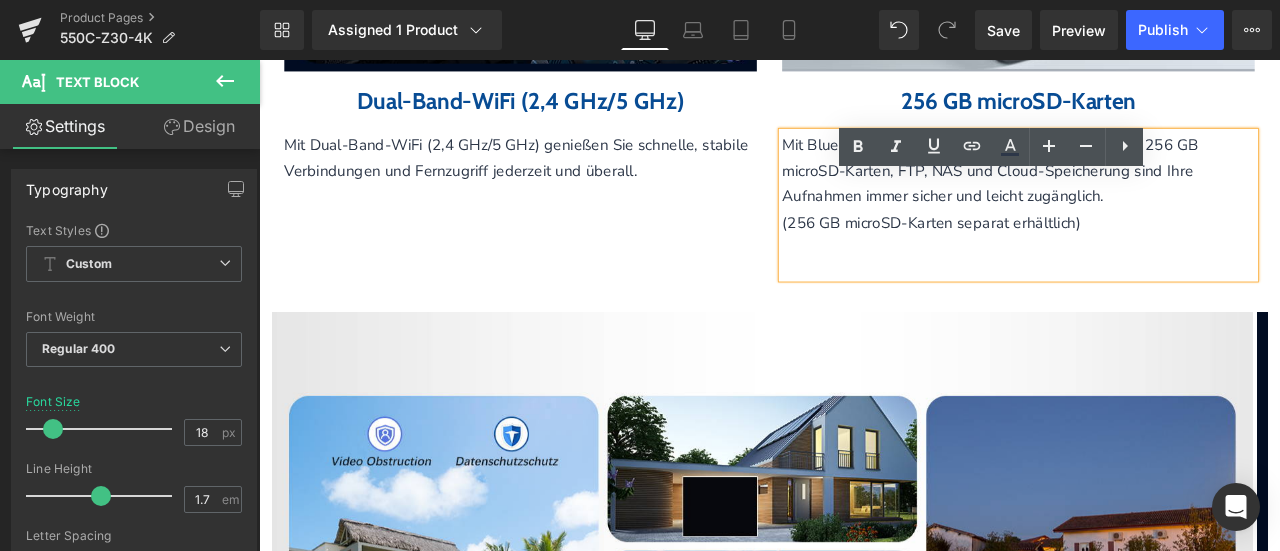 click on "256 GB microSD-Karten" at bounding box center (1159, 110) 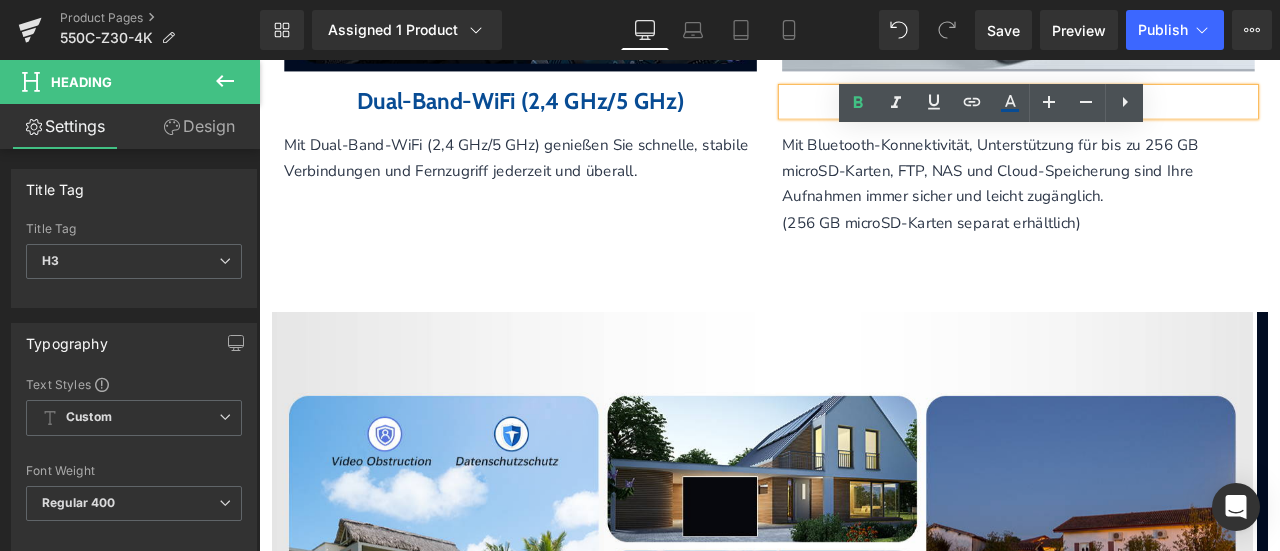 drag, startPoint x: 968, startPoint y: 158, endPoint x: 1339, endPoint y: 167, distance: 371.10916 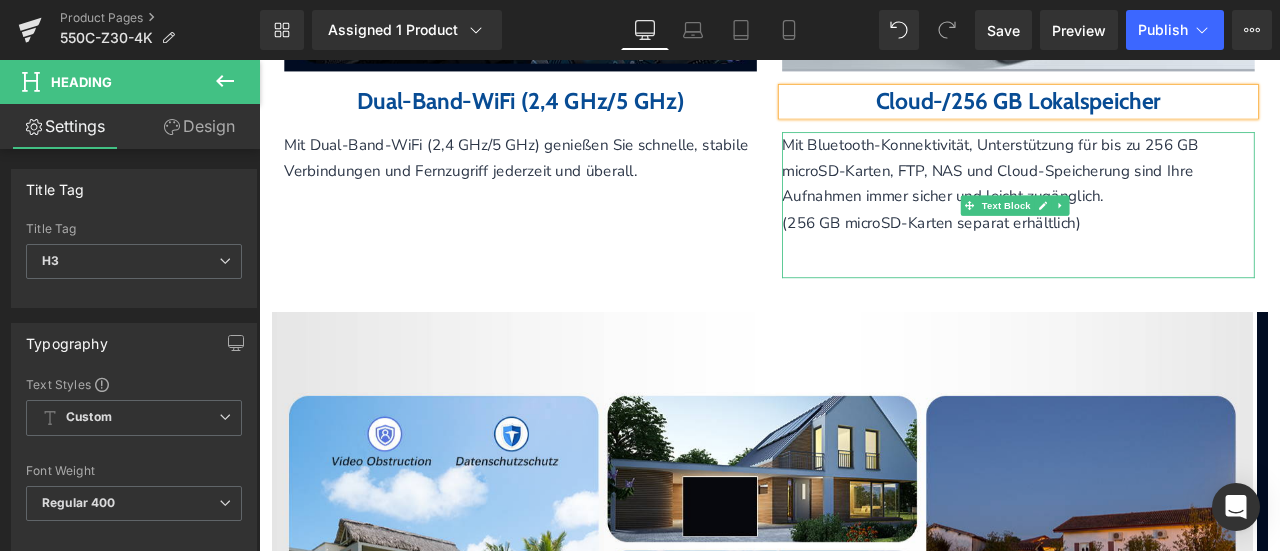 click on "Mit Bluetooth-Konnektivität, Unterstützung für bis zu 256 GB microSD-Karten, FTP, NAS und Cloud-Speicherung sind Ihre Aufnahmen immer sicher und leicht zugänglich." at bounding box center [1125, 191] 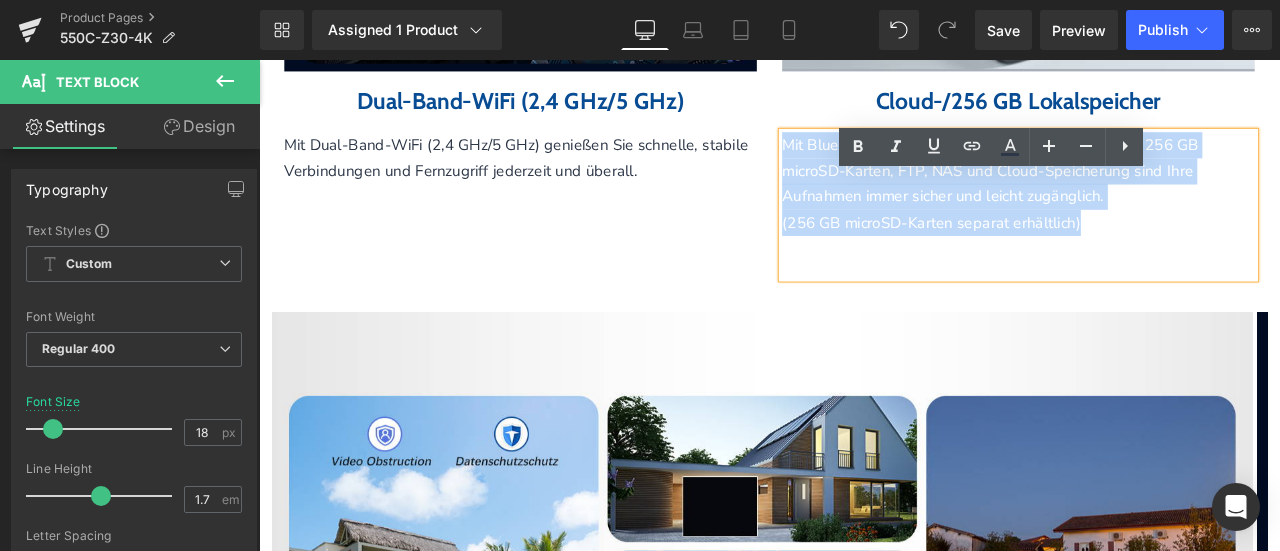 drag, startPoint x: 874, startPoint y: 213, endPoint x: 1310, endPoint y: 318, distance: 448.46515 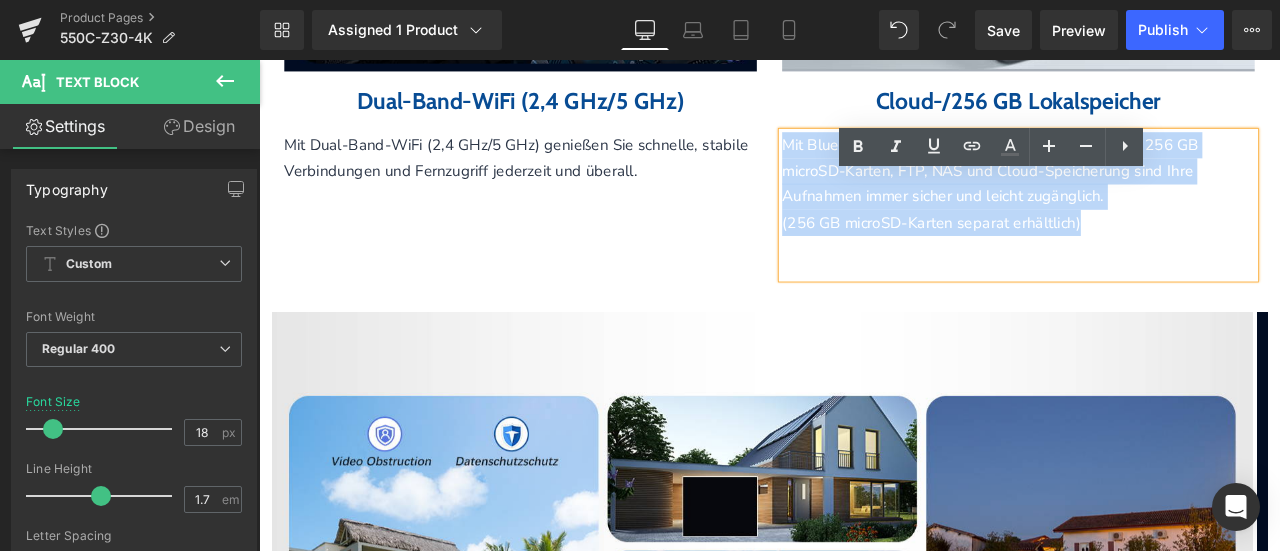 paste 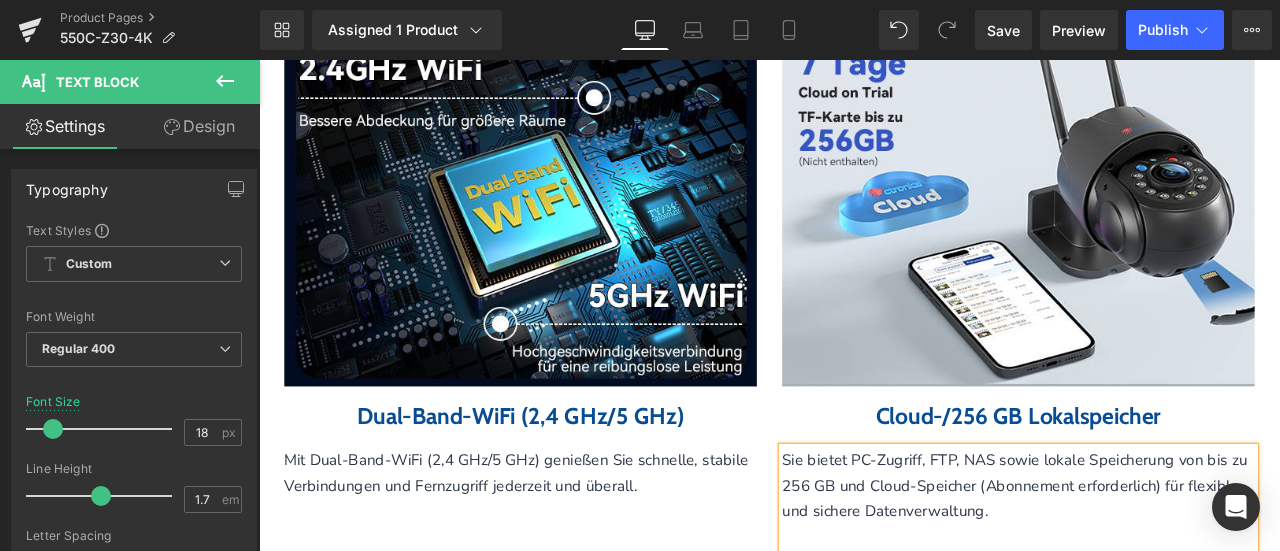 scroll, scrollTop: 5678, scrollLeft: 0, axis: vertical 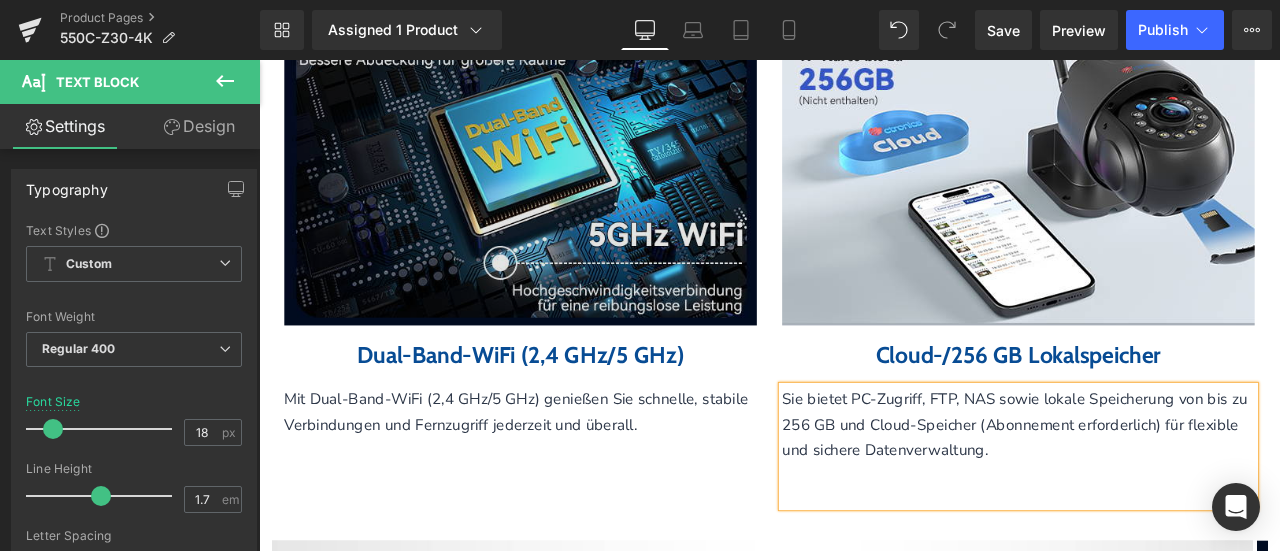 click at bounding box center [569, 164] 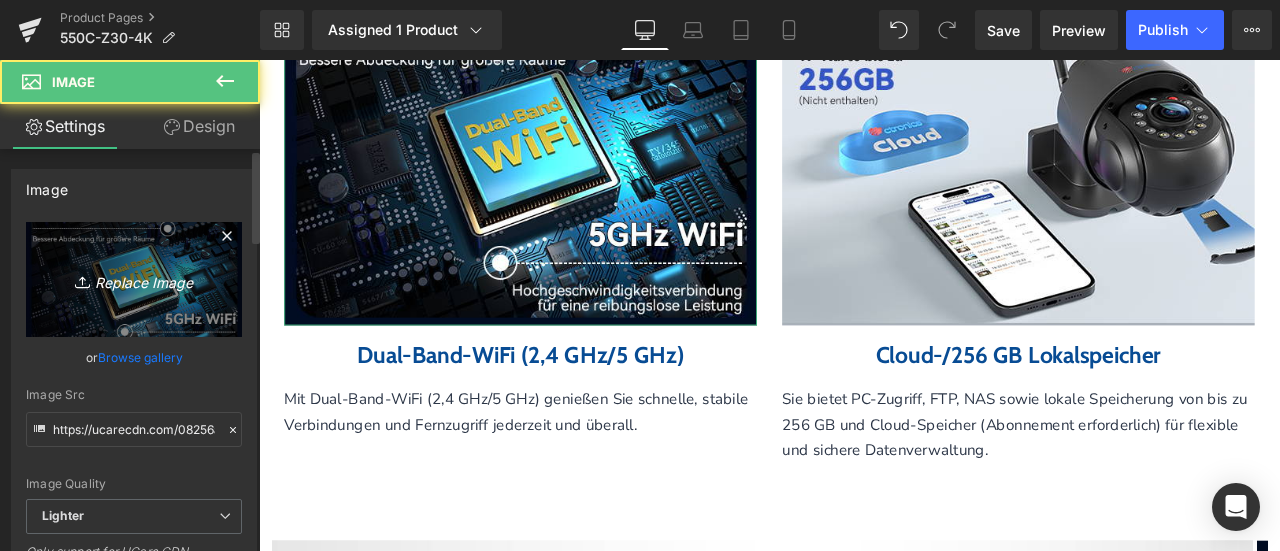 click on "Replace Image" at bounding box center [134, 279] 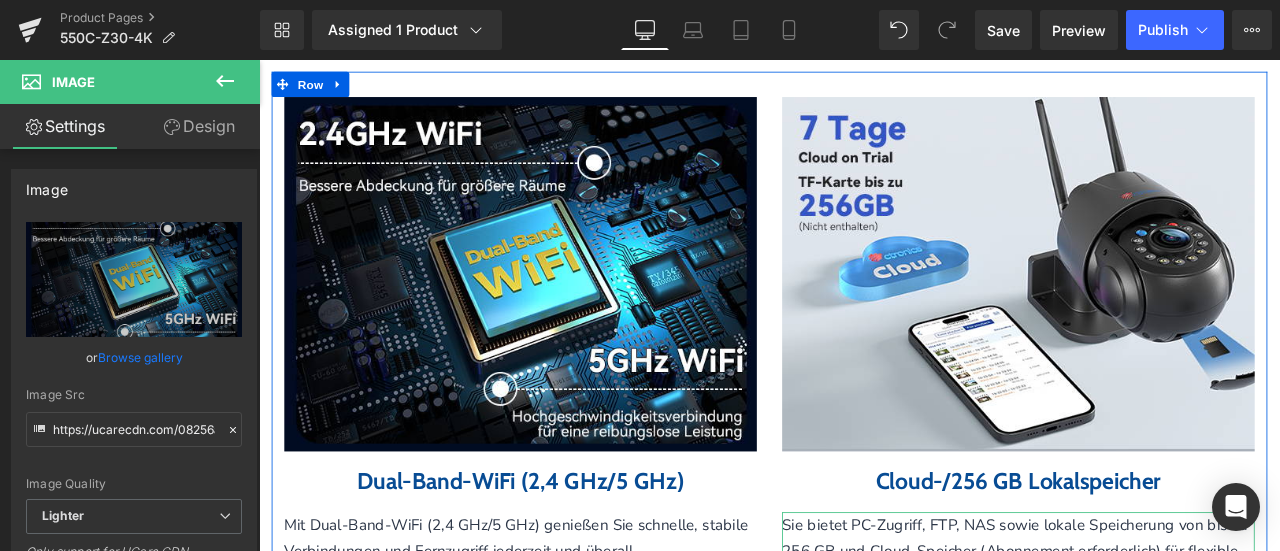 scroll, scrollTop: 5578, scrollLeft: 0, axis: vertical 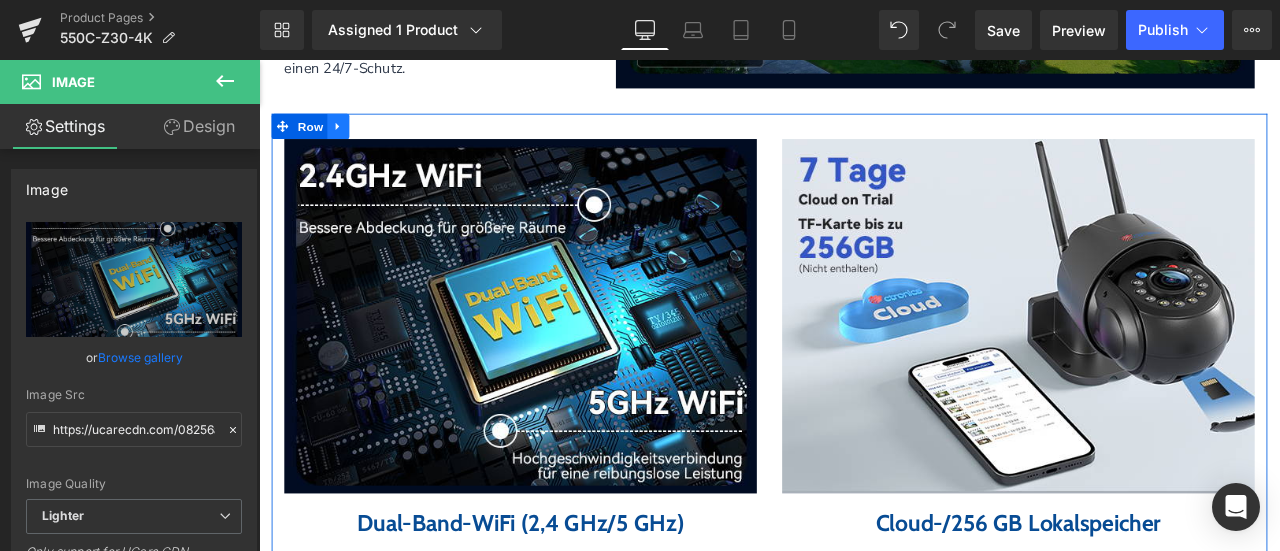 click 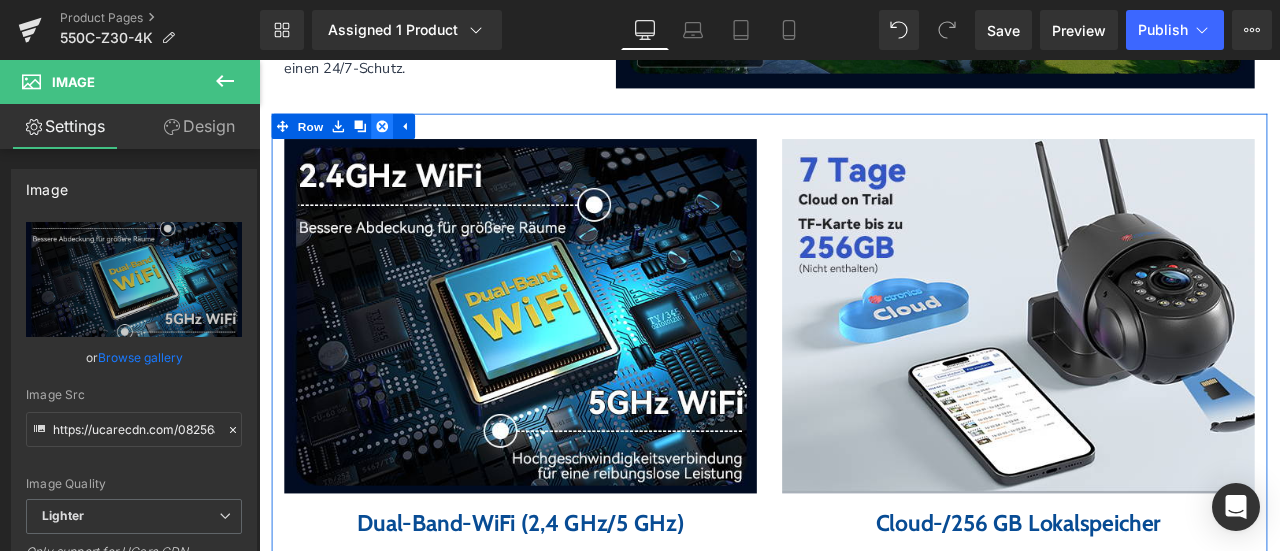 click at bounding box center [405, 139] 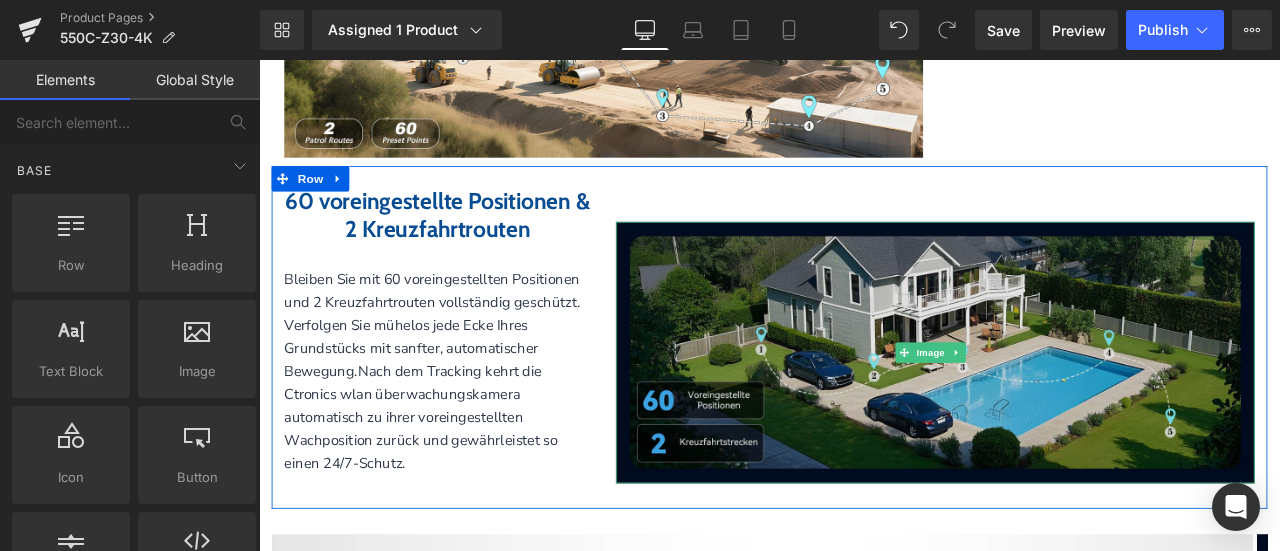 scroll, scrollTop: 5078, scrollLeft: 0, axis: vertical 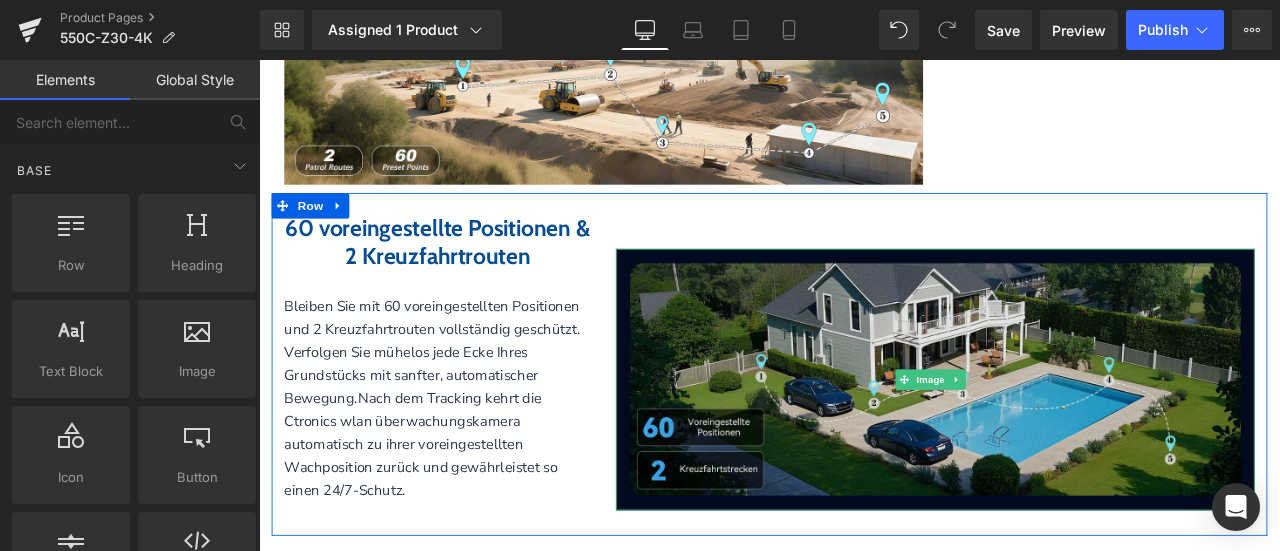 click at bounding box center [1060, 439] 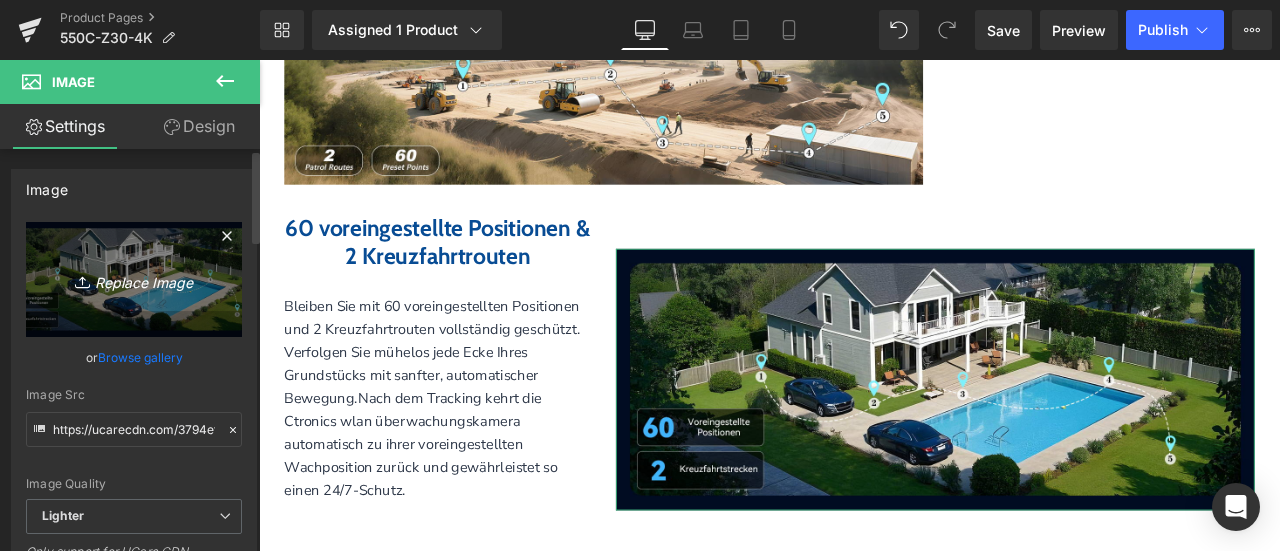 click on "Replace Image" at bounding box center [134, 279] 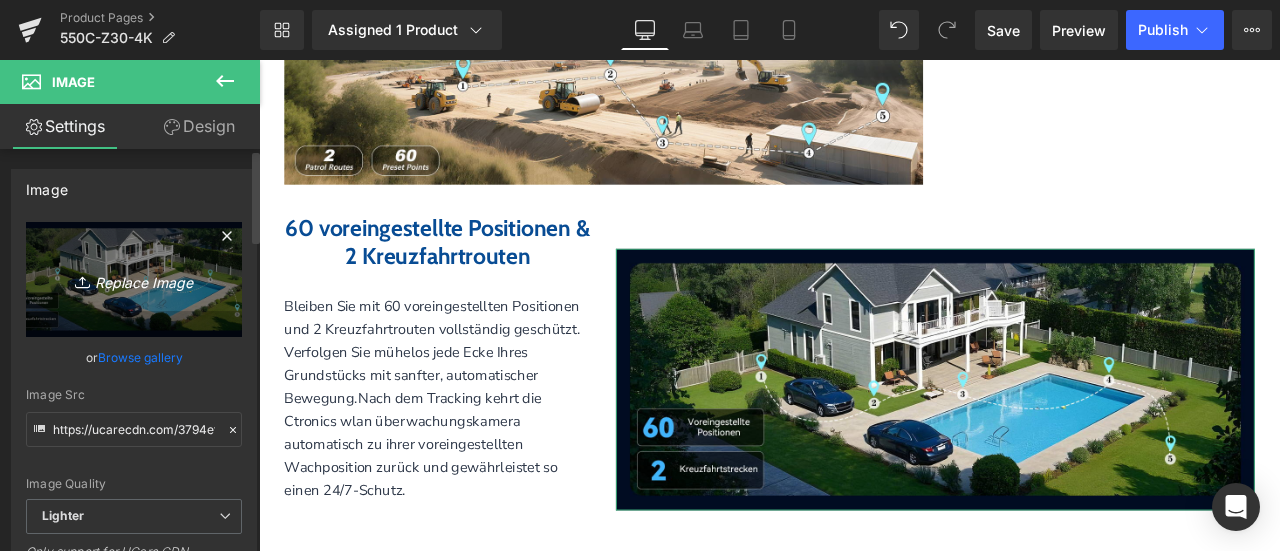 type on "C:\fakepath\画板 25.png" 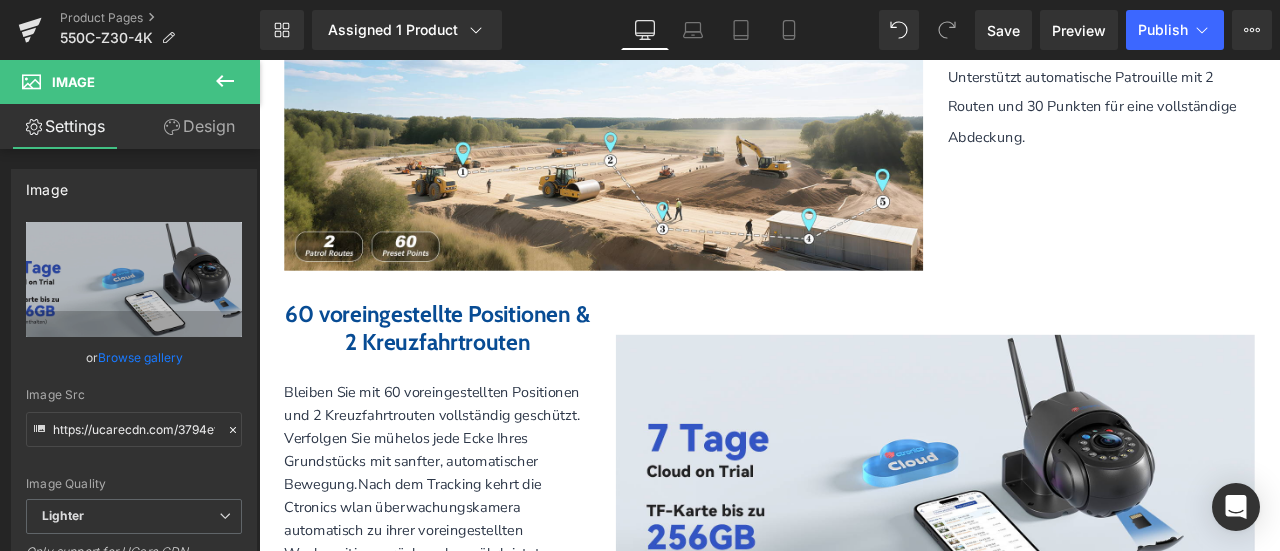 scroll, scrollTop: 5178, scrollLeft: 0, axis: vertical 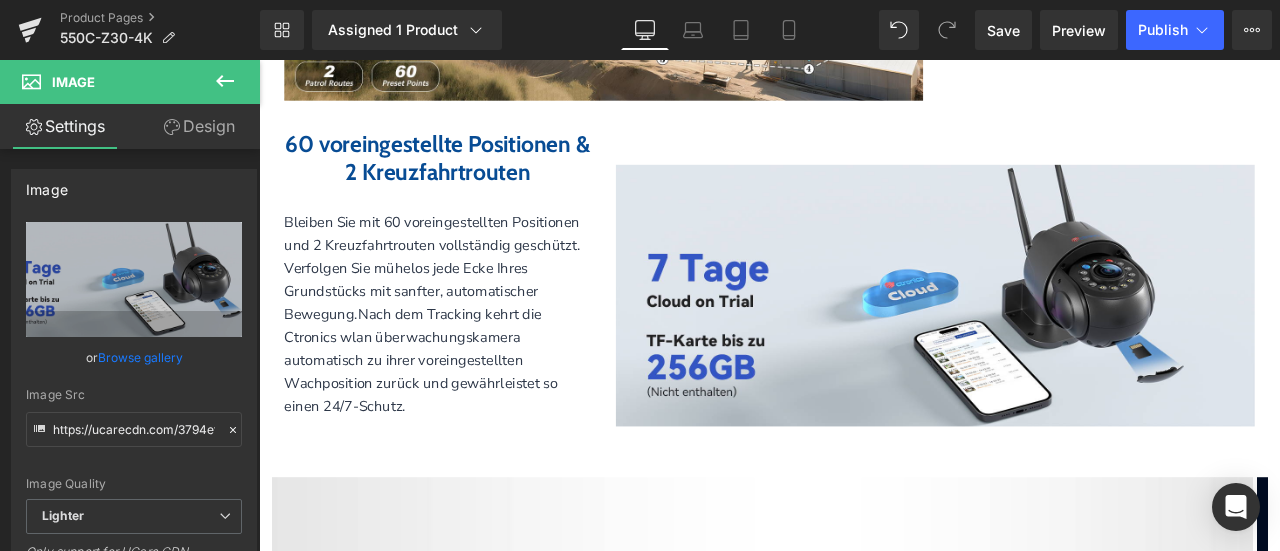 click on "60 voreingestellte Positionen & 2 Kreuzfahrtrouten" at bounding box center [470, 176] 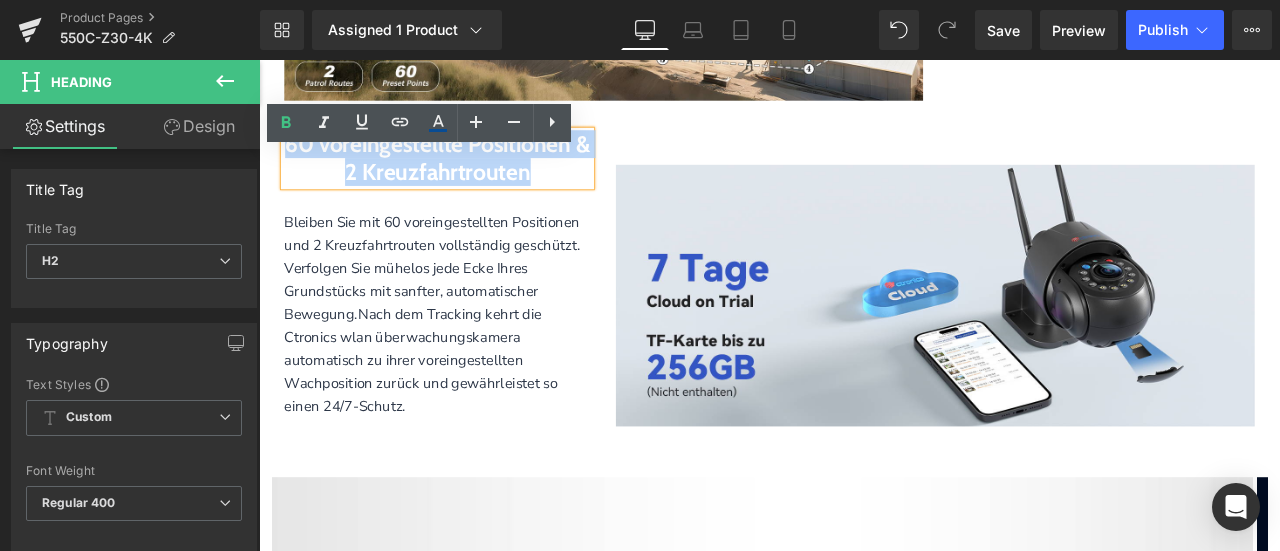 drag, startPoint x: 460, startPoint y: 208, endPoint x: 629, endPoint y: 252, distance: 174.6339 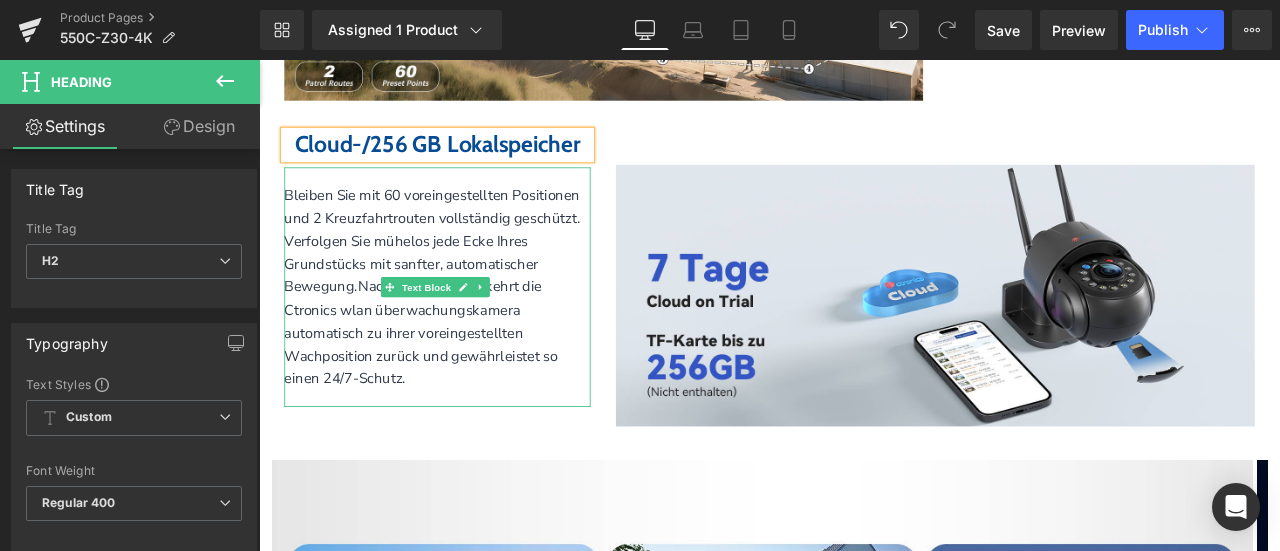 click on "Bleiben Sie mit 60 voreingestellten Positionen und 2 Kreuzfahrtrouten vollständig geschützt. Verfolgen Sie mühelos jede Ecke Ihres Grundstücks mit sanfter, automatischer Bewegung." at bounding box center (464, 275) 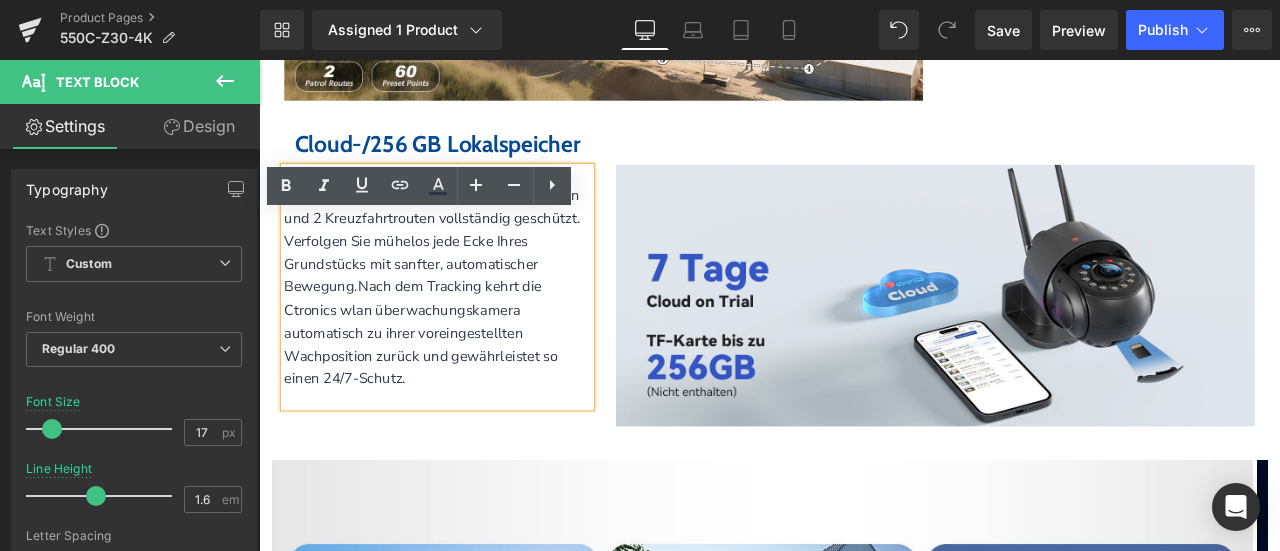 drag, startPoint x: 288, startPoint y: 268, endPoint x: 602, endPoint y: 478, distance: 377.75125 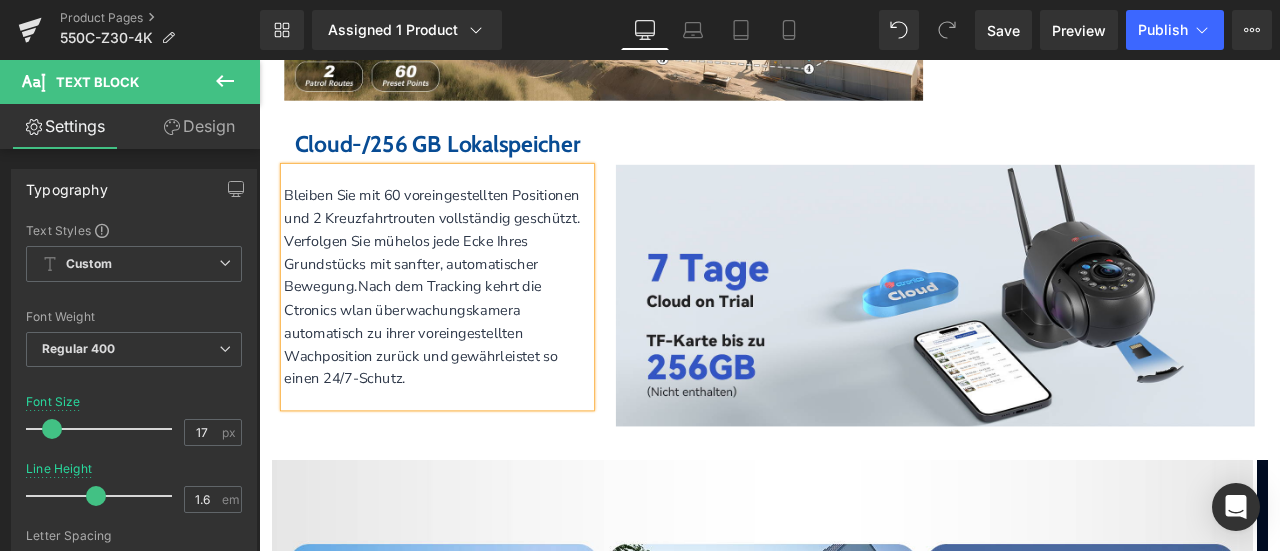 click on "Nach dem Tracking kehrt die Ctronics wlan überwachungskamera automatisch zu ihrer voreingestellten Wachposition zurück und gewährleistet so einen 24/7-Schutz." at bounding box center (451, 383) 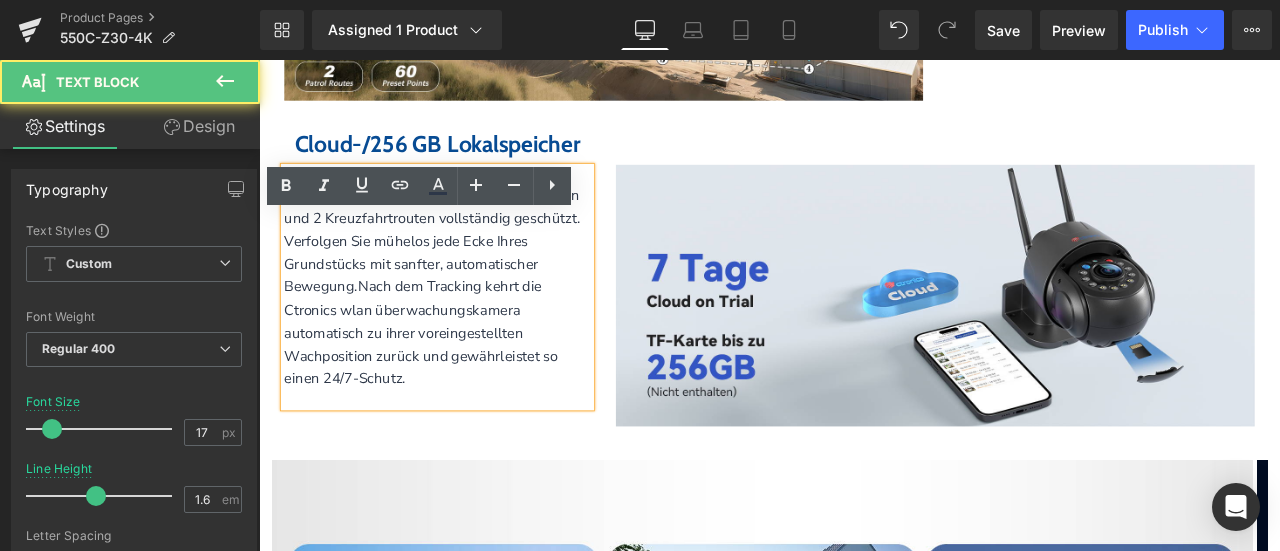 click on "Nach dem Tracking kehrt die Ctronics wlan überwachungskamera automatisch zu ihrer voreingestellten Wachposition zurück und gewährleistet so einen 24/7-Schutz." at bounding box center [451, 383] 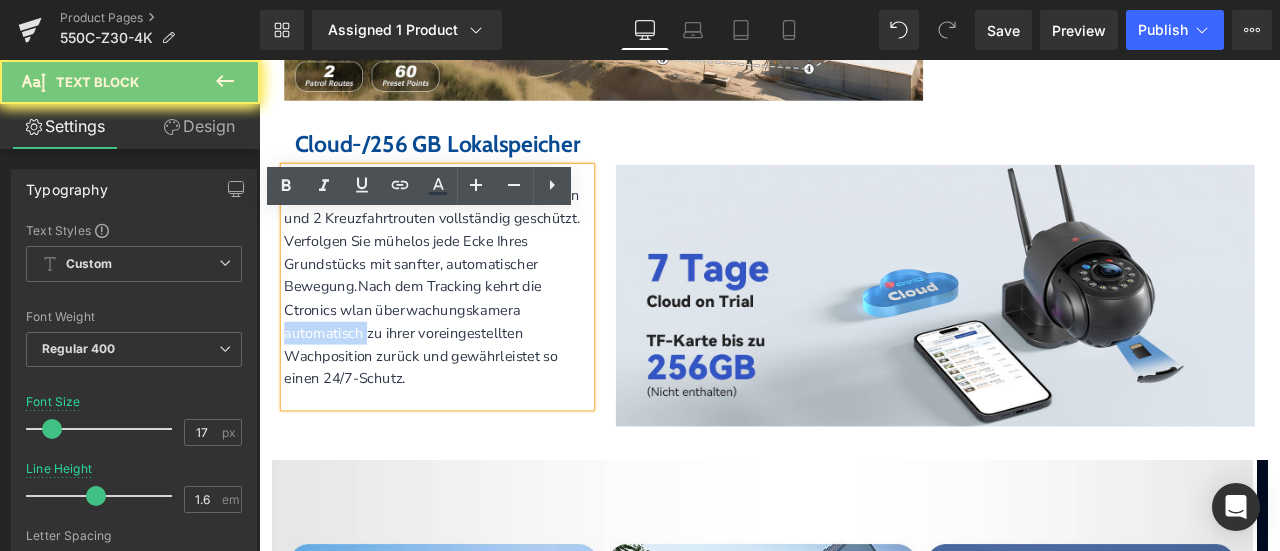 click on "Nach dem Tracking kehrt die Ctronics wlan überwachungskamera automatisch zu ihrer voreingestellten Wachposition zurück und gewährleistet so einen 24/7-Schutz." at bounding box center (451, 383) 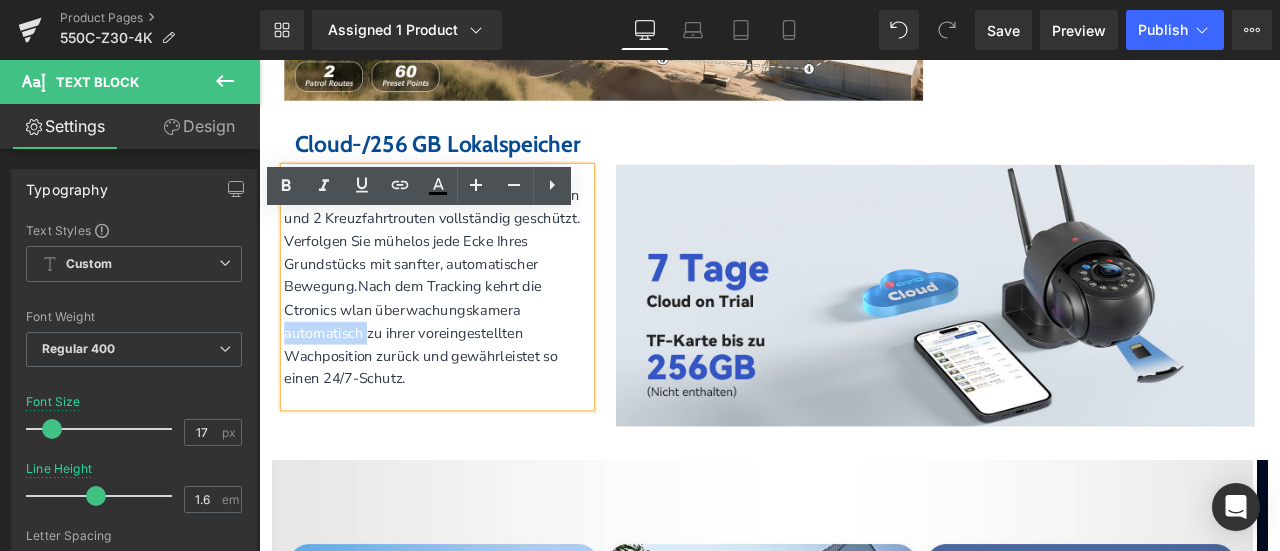 paste 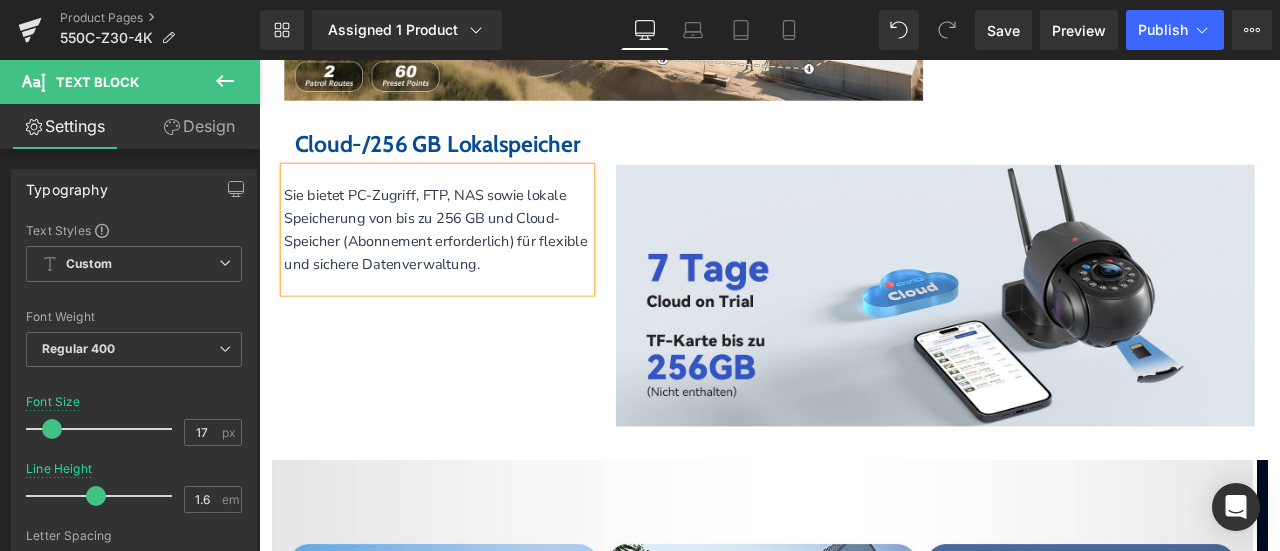 click on "Image         Cloud-/256 GB Lokalspeicher Heading         Sie bietet PC-Zugriff, FTP, NAS sowie lokale Speicherung von bis zu 256 GB und Cloud-Speicher (Abonnement erforderlich) für flexible und sichere Datenverwaltung. Text Block         Image         Row" at bounding box center (864, 311) 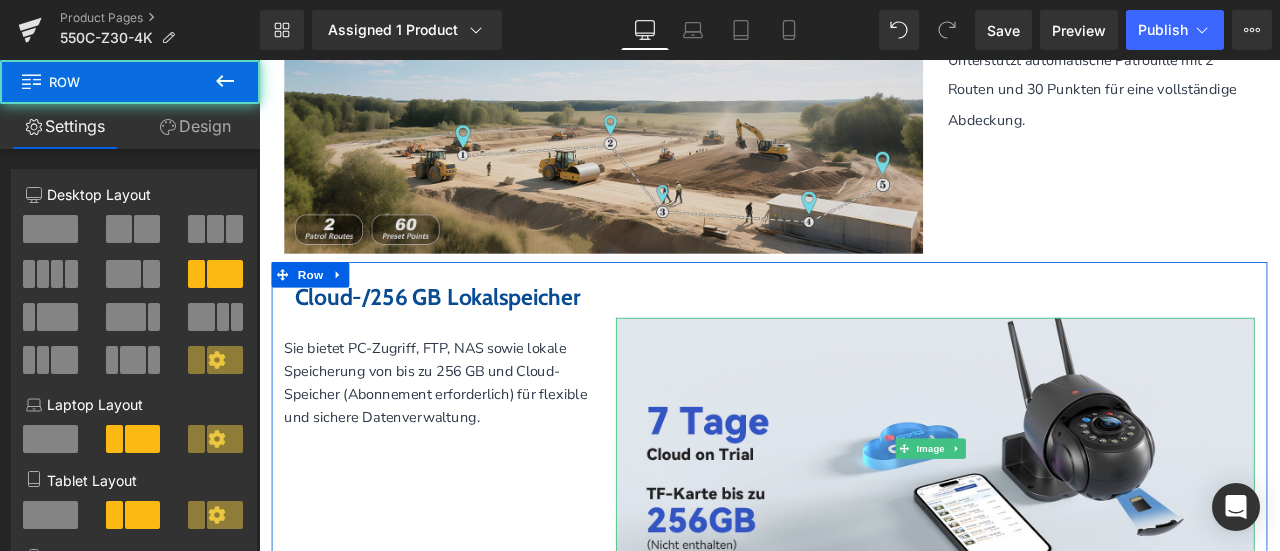 scroll, scrollTop: 4878, scrollLeft: 0, axis: vertical 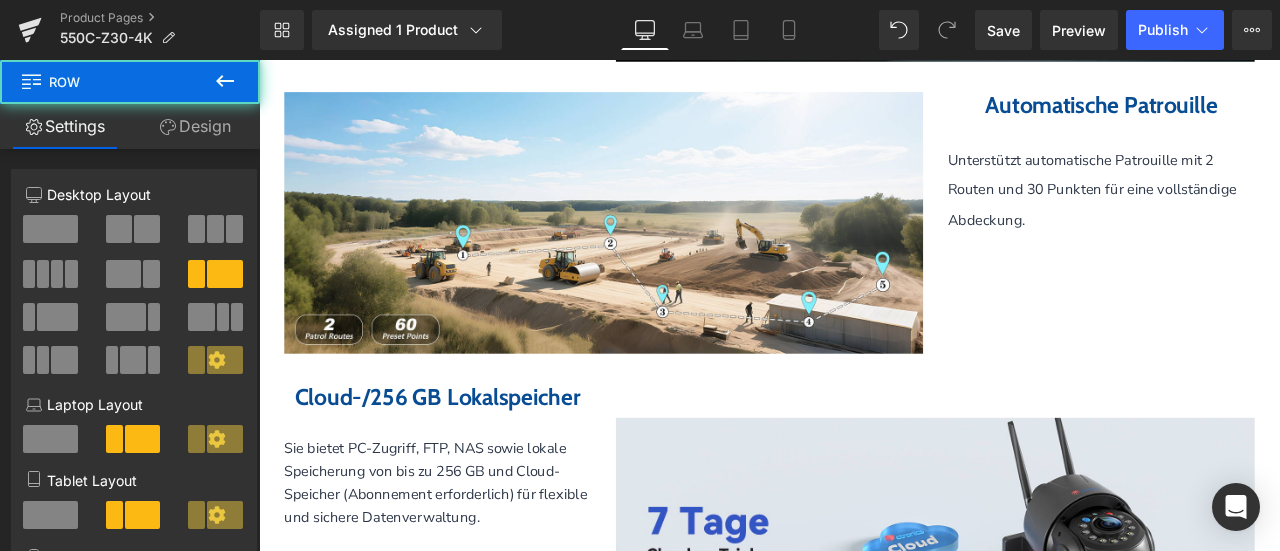 click on "Unterstützt automatische Patrouille mit 2 Routen und 30 Punkten für eine vollständige Abdeckung." at bounding box center (1247, 214) 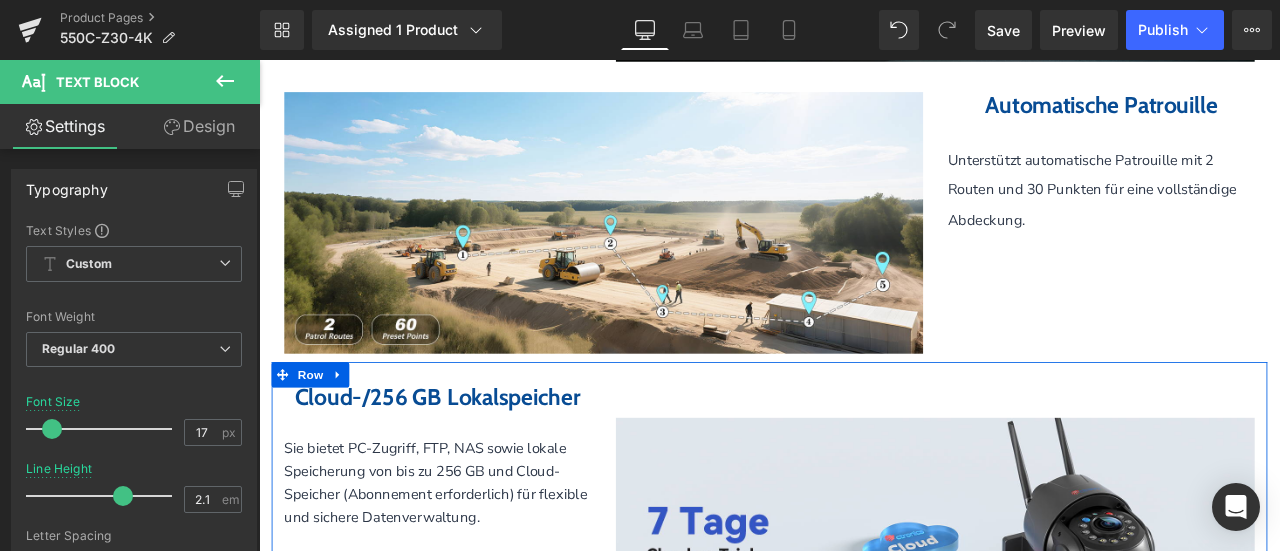 click on "Sie bietet PC-Zugriff, FTP, NAS sowie lokale Speicherung von bis zu 256 GB und Cloud-Speicher (Abonnement erforderlich) für flexible und sichere Datenverwaltung." at bounding box center (468, 561) 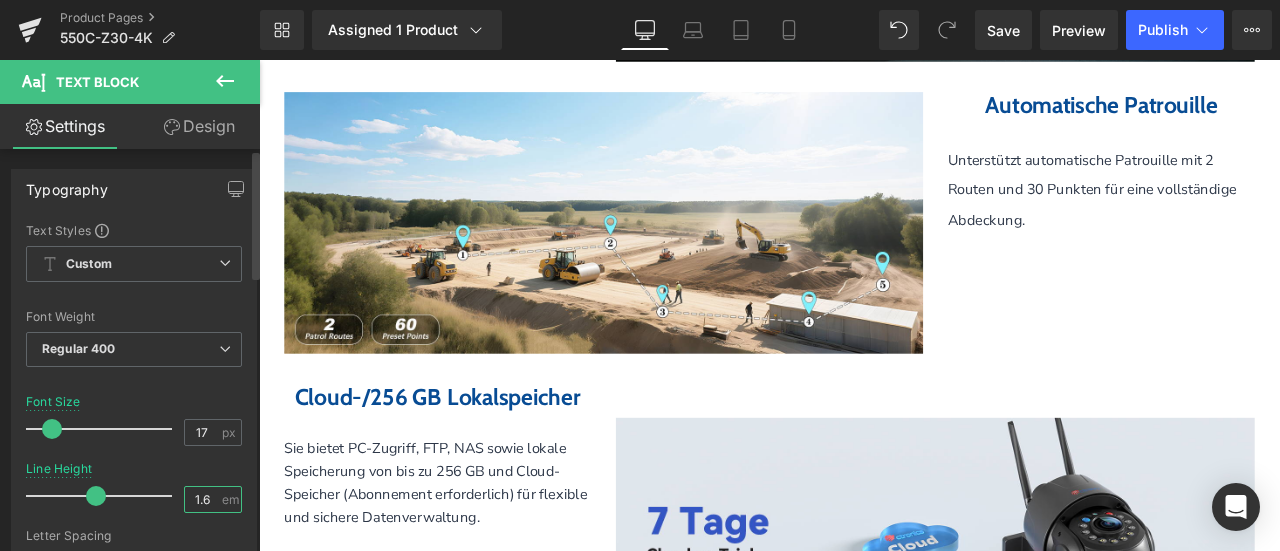 drag, startPoint x: 204, startPoint y: 498, endPoint x: 166, endPoint y: 499, distance: 38.013157 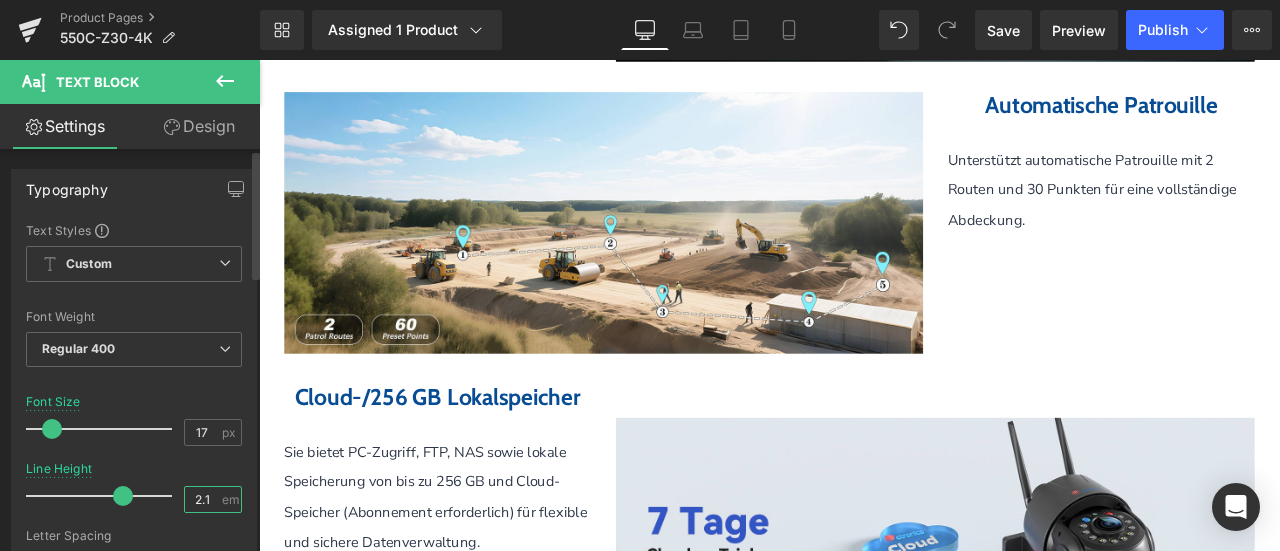 type on "2.1" 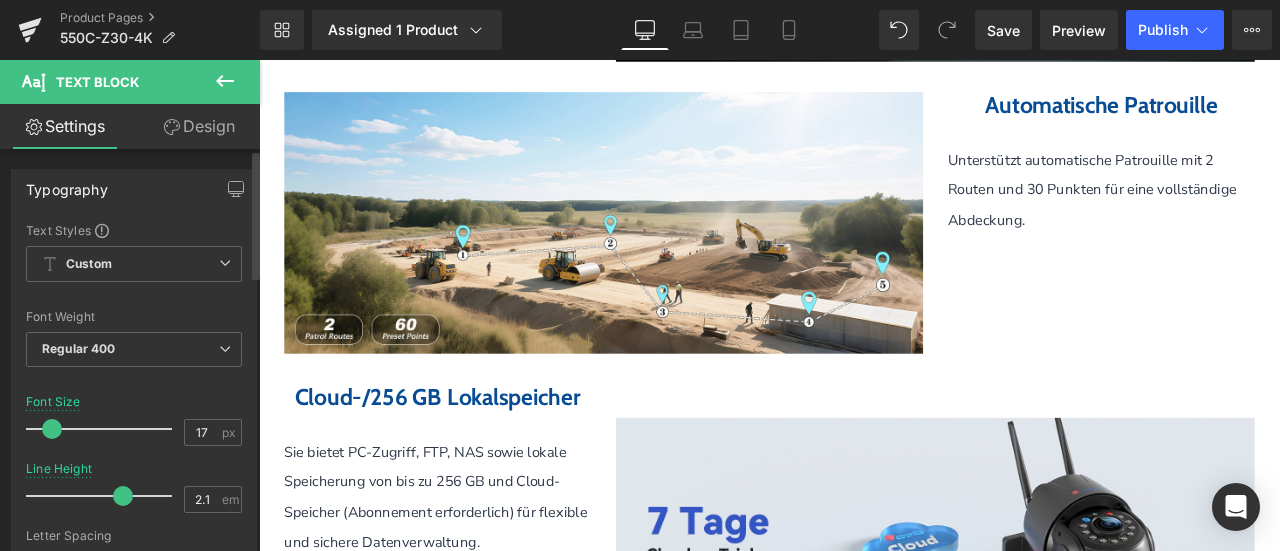 click on "Line Height 2.1 em" at bounding box center [134, 495] 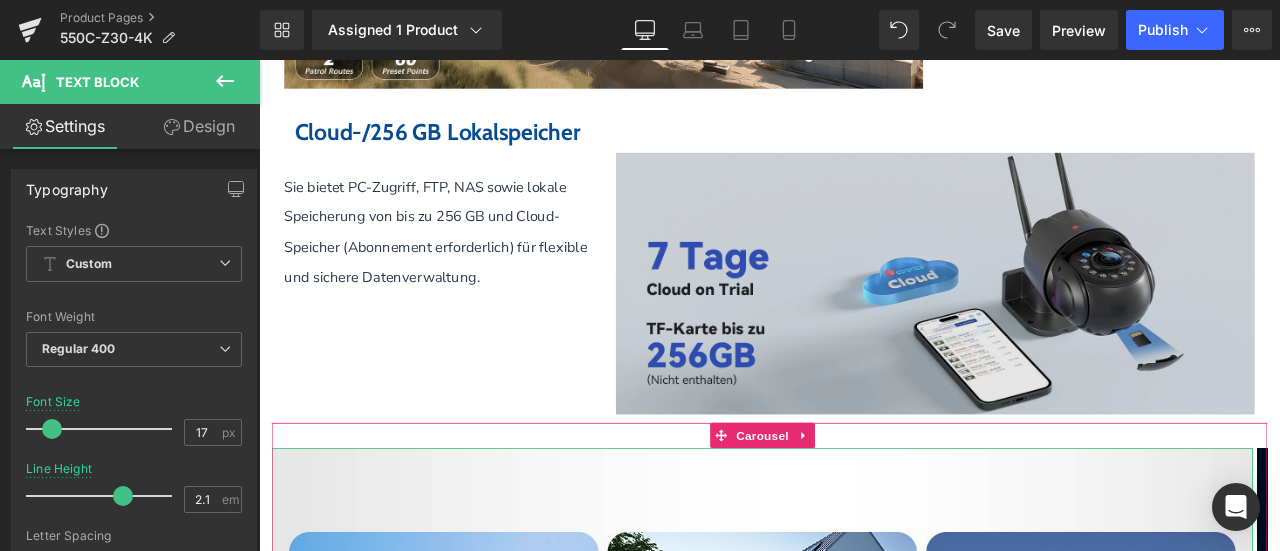 scroll, scrollTop: 5078, scrollLeft: 0, axis: vertical 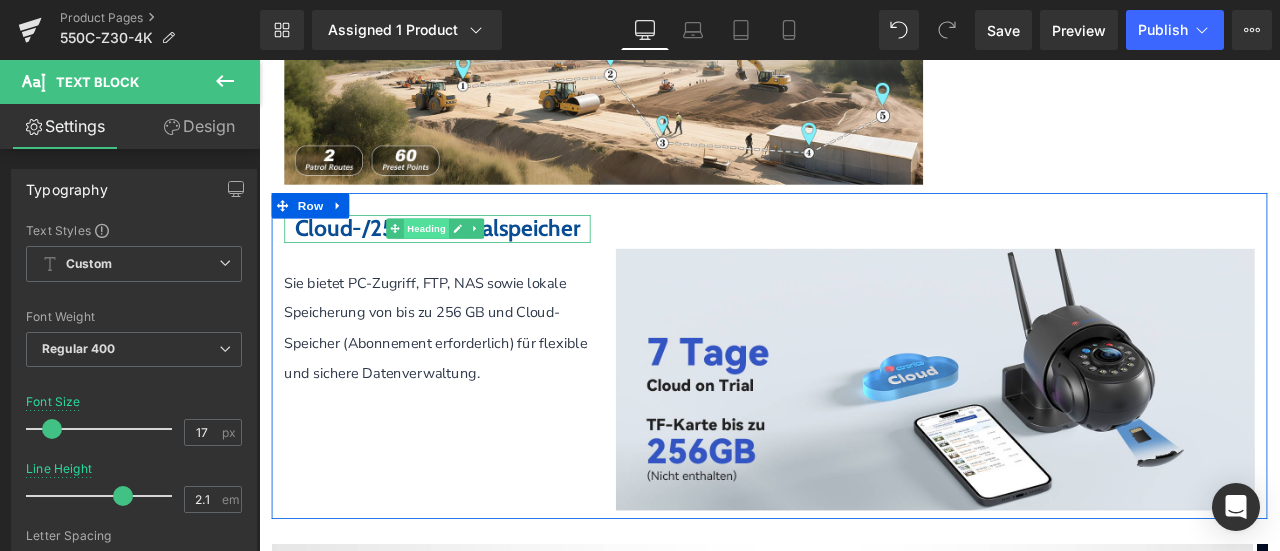 click on "Heading" at bounding box center (458, 260) 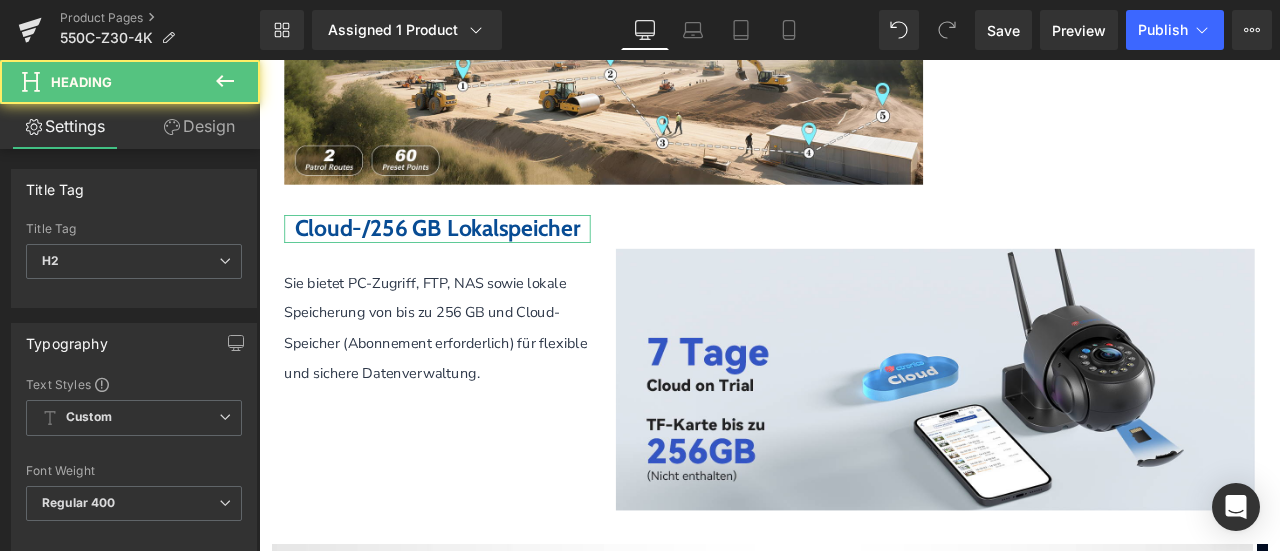 click on "Design" at bounding box center [199, 126] 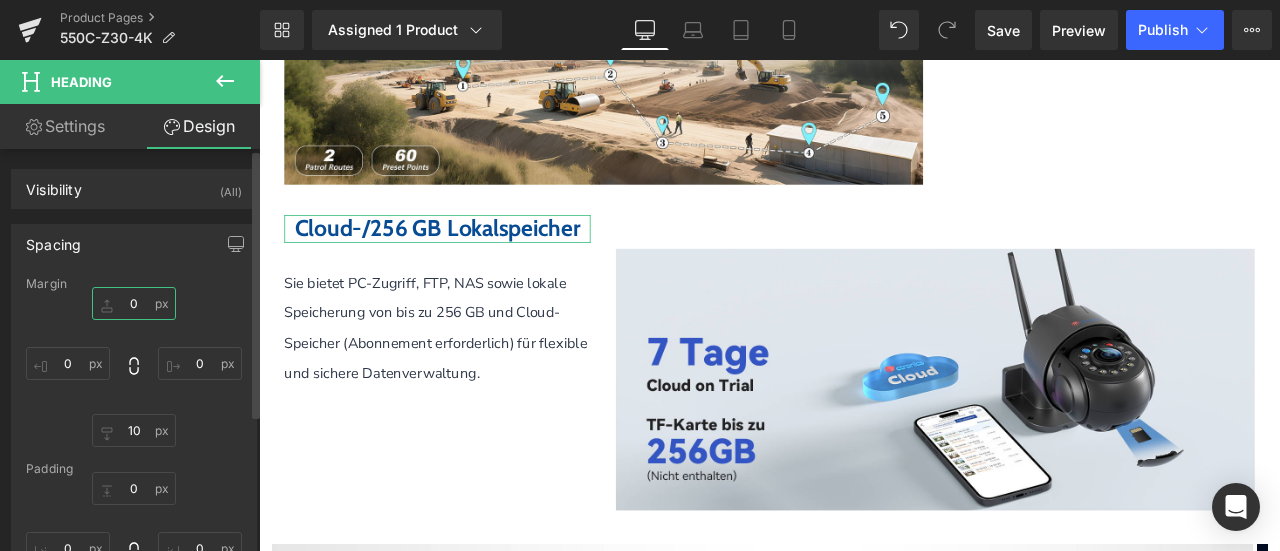 click at bounding box center (134, 303) 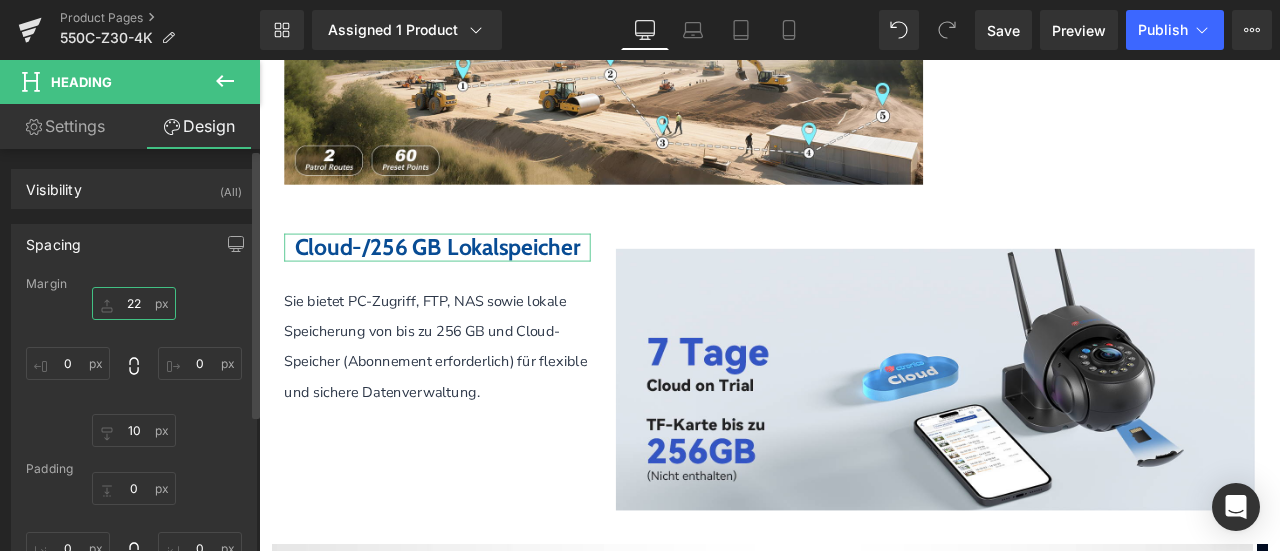 drag, startPoint x: 139, startPoint y: 299, endPoint x: 110, endPoint y: 303, distance: 29.274563 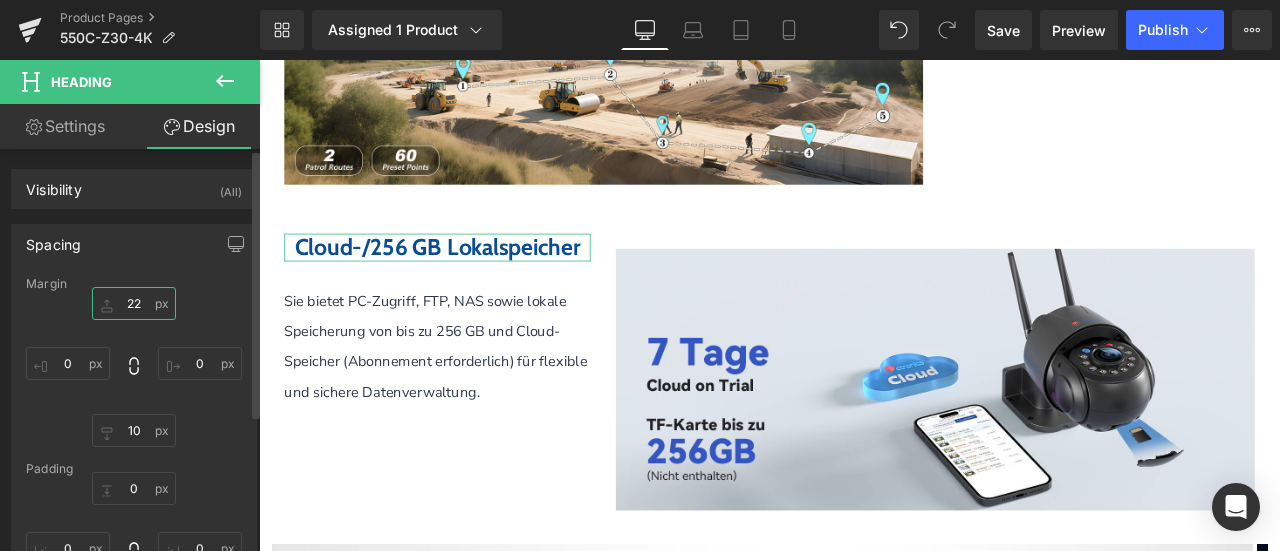 click on "22" at bounding box center [134, 303] 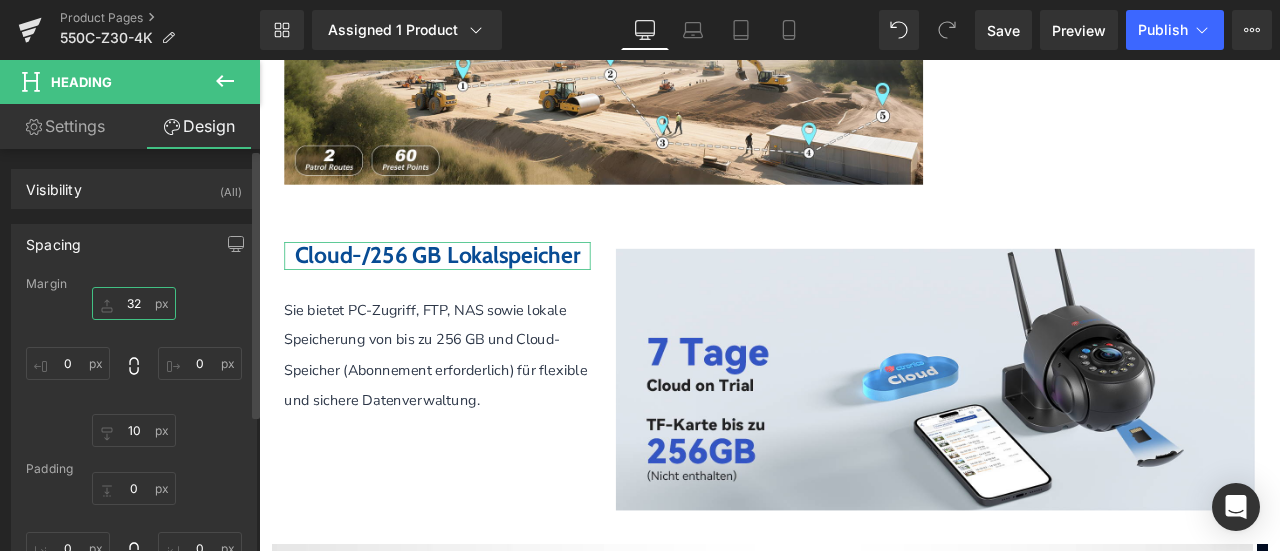 drag, startPoint x: 136, startPoint y: 305, endPoint x: 104, endPoint y: 302, distance: 32.140316 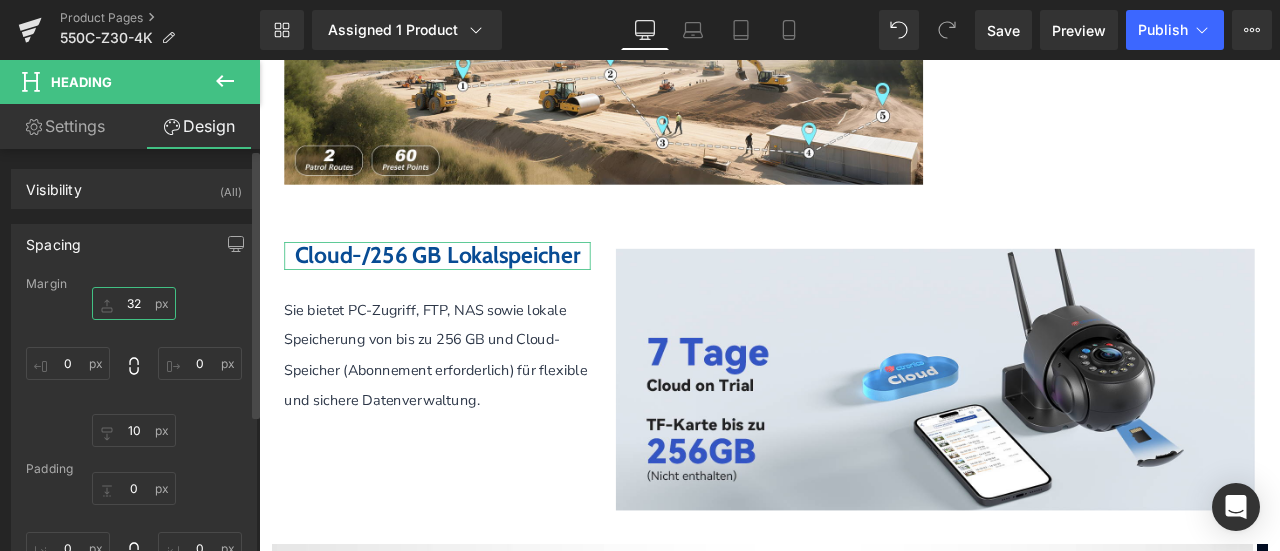 click on "32" at bounding box center (134, 303) 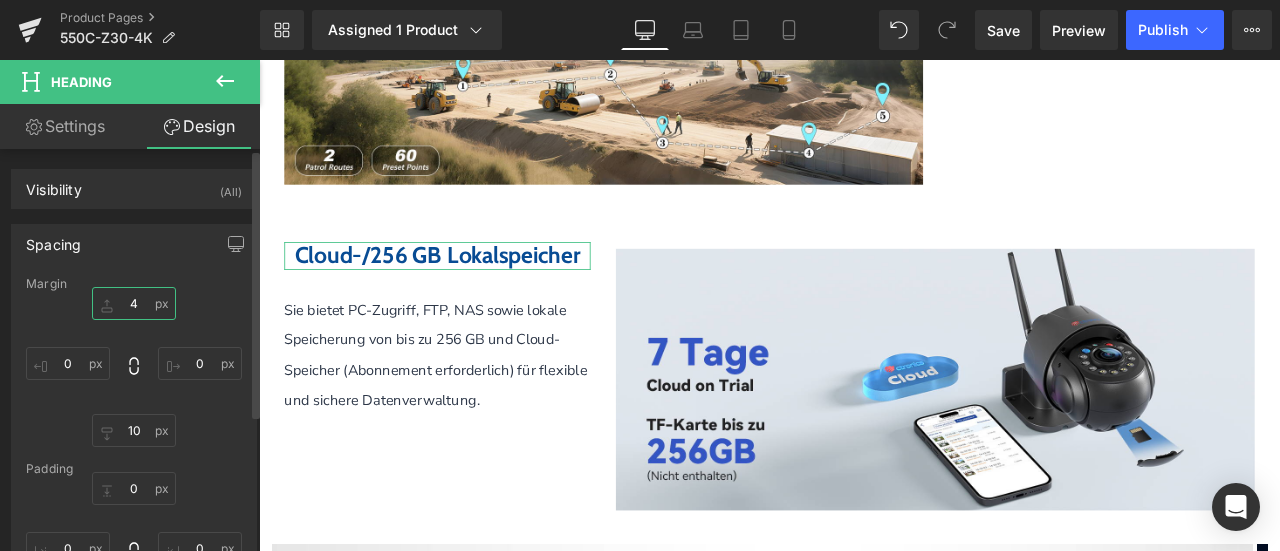 type on "44" 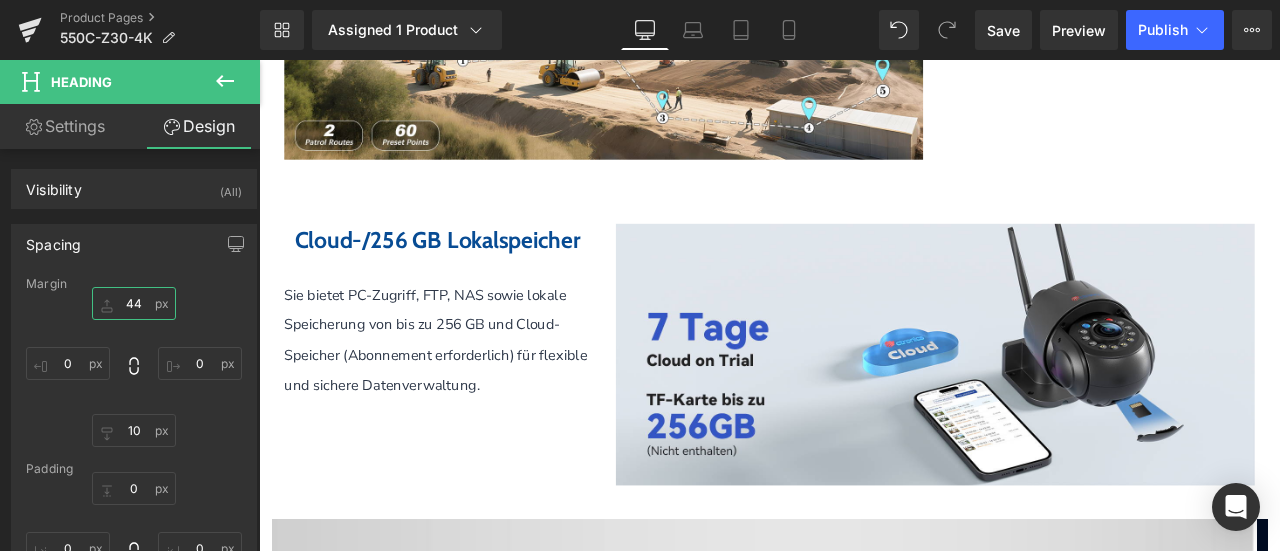 scroll, scrollTop: 4878, scrollLeft: 0, axis: vertical 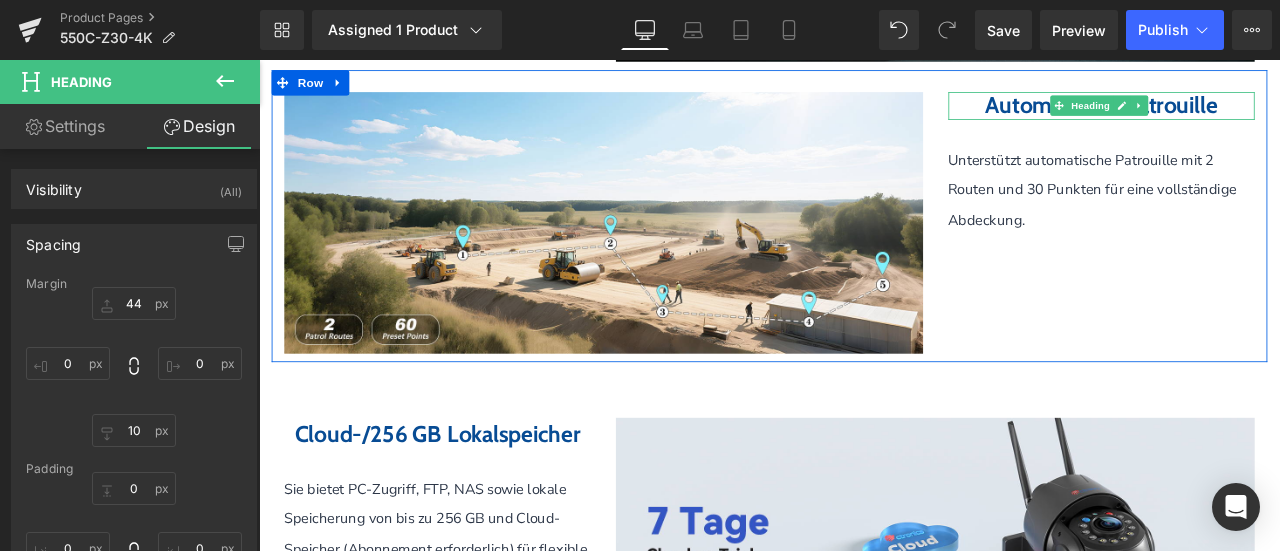 click on "Automatische Patrouille" at bounding box center [1257, 113] 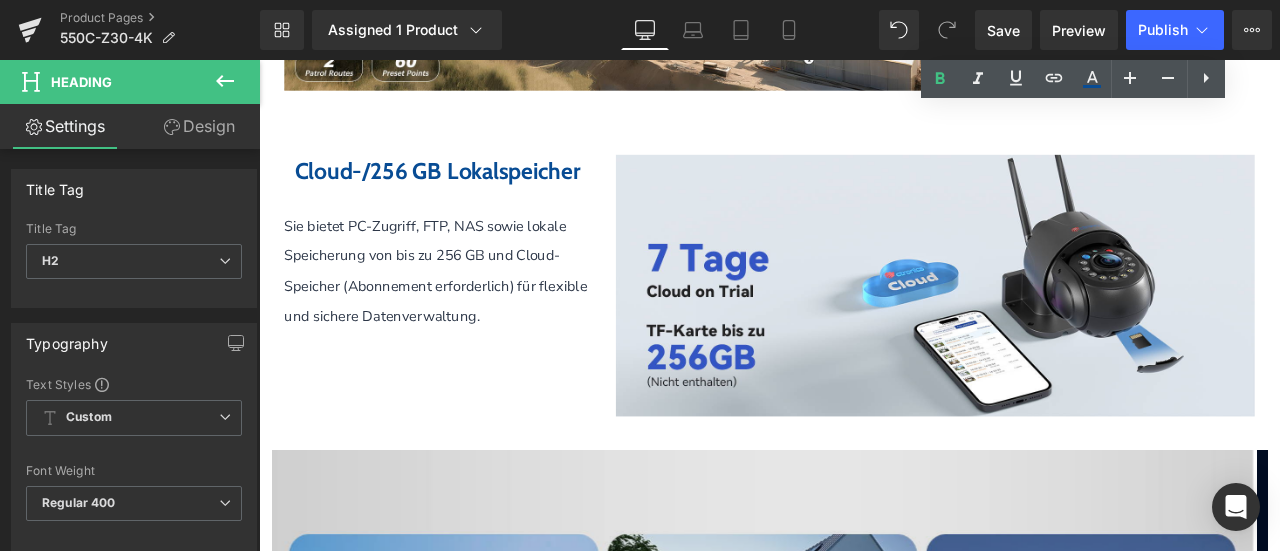 scroll, scrollTop: 5078, scrollLeft: 0, axis: vertical 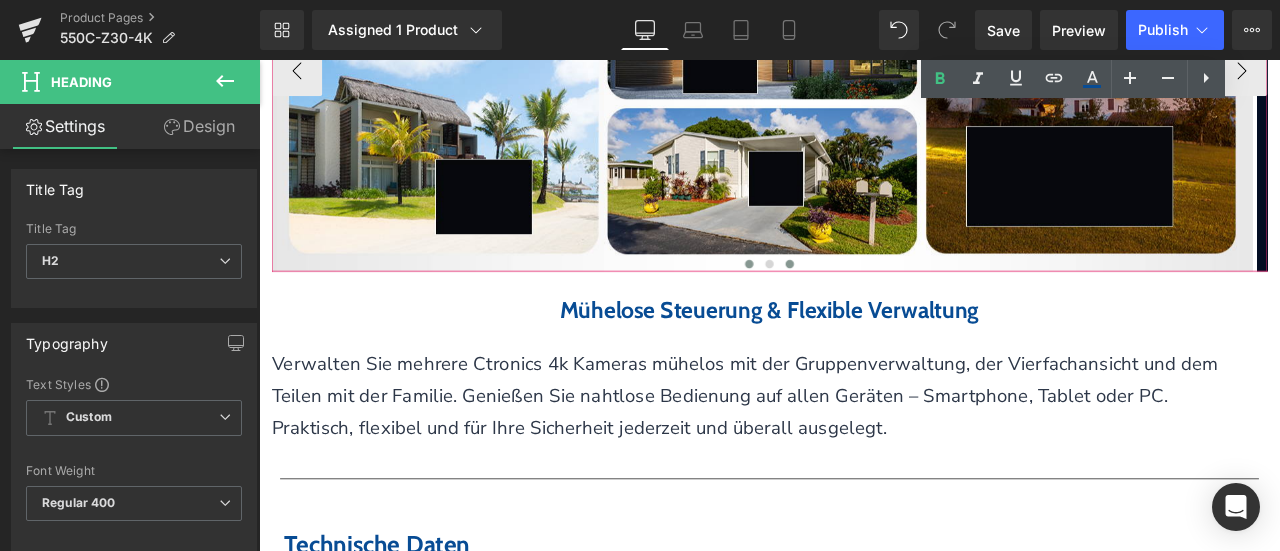 click at bounding box center (888, 302) 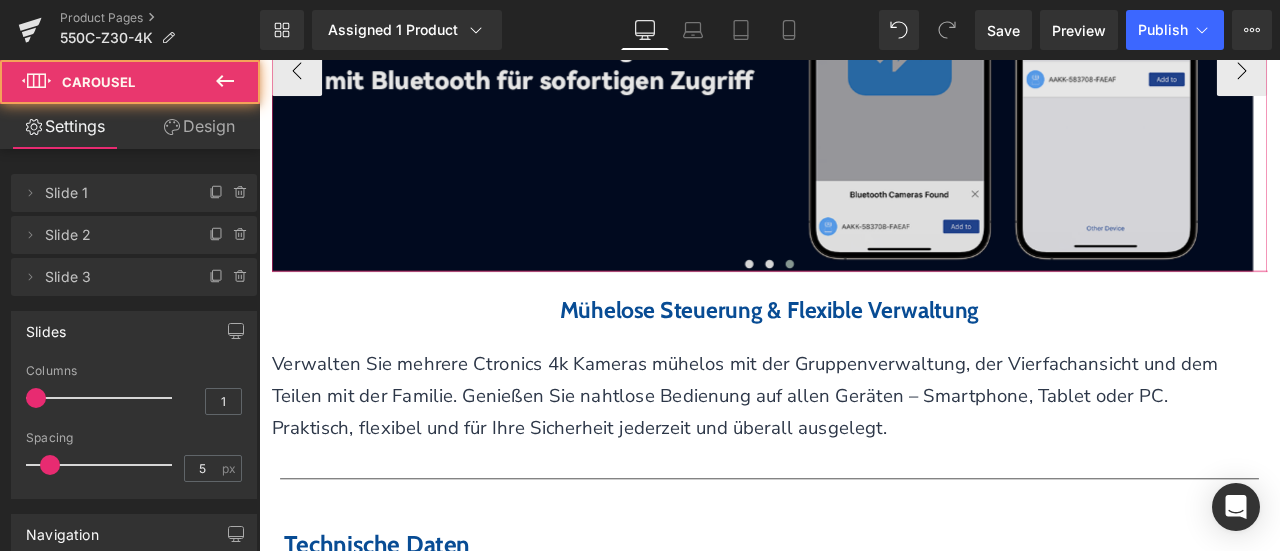 click at bounding box center (855, 72) 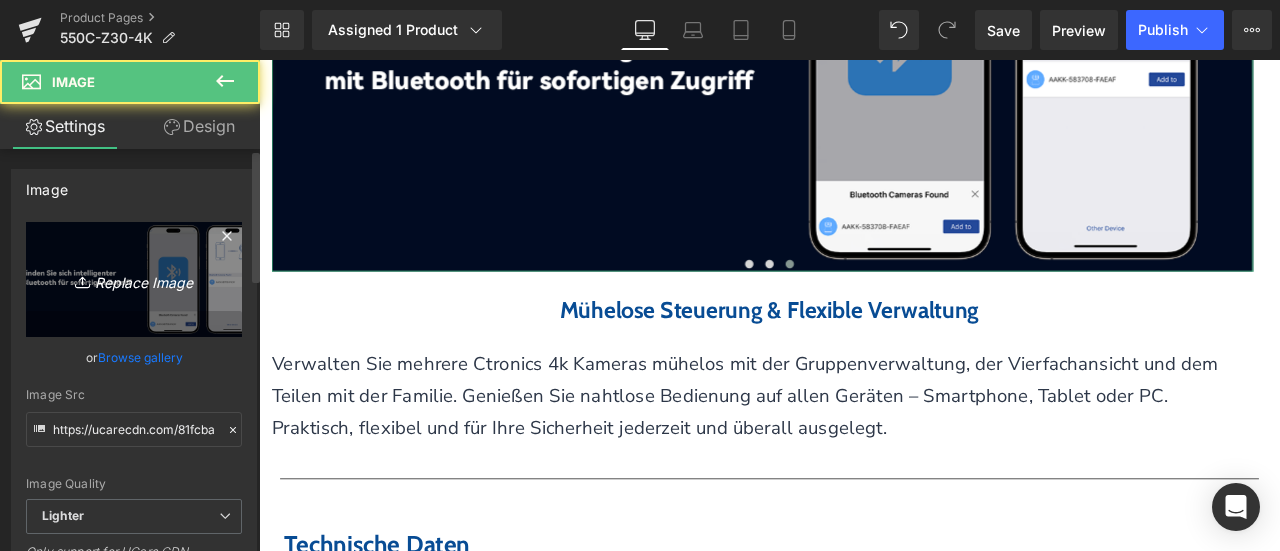 click on "Replace Image" at bounding box center (134, 279) 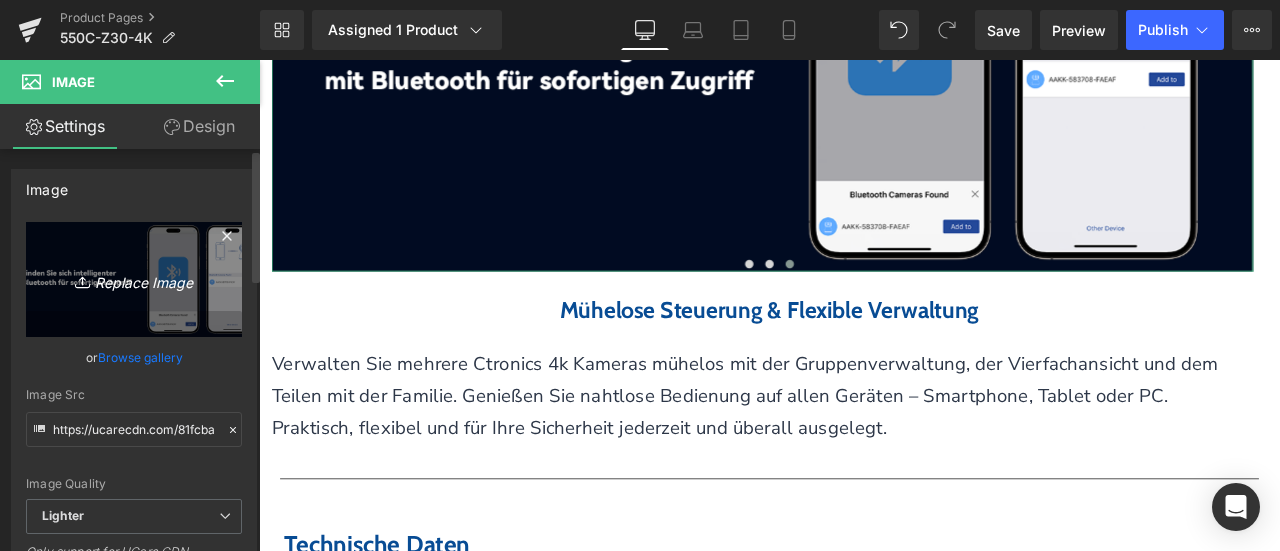 type on "C:\fakepath\画板 26.png" 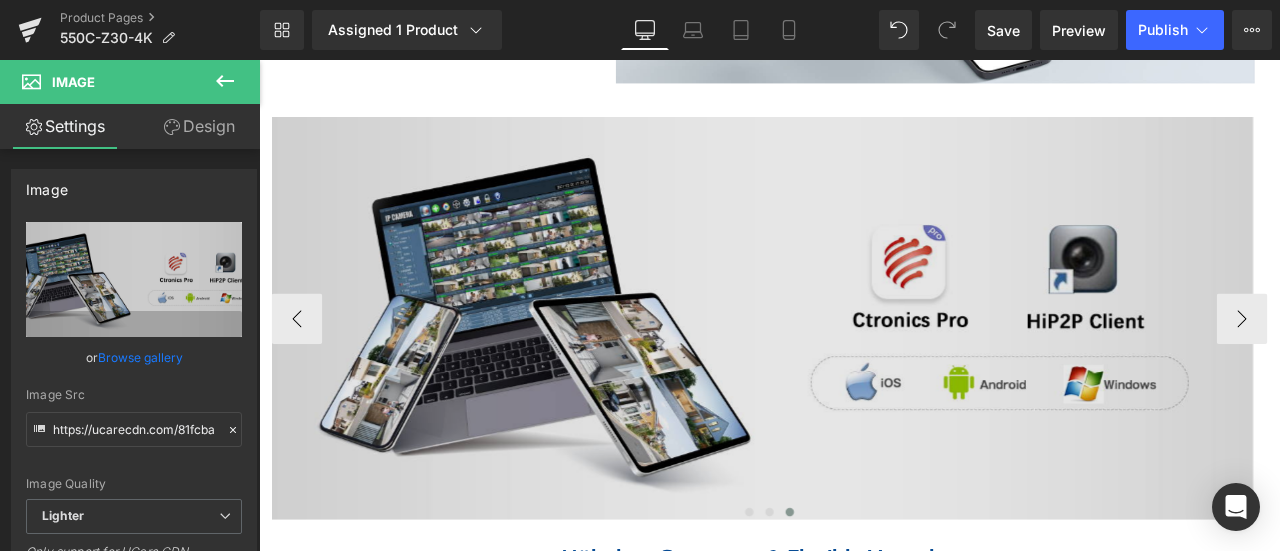 scroll, scrollTop: 5578, scrollLeft: 0, axis: vertical 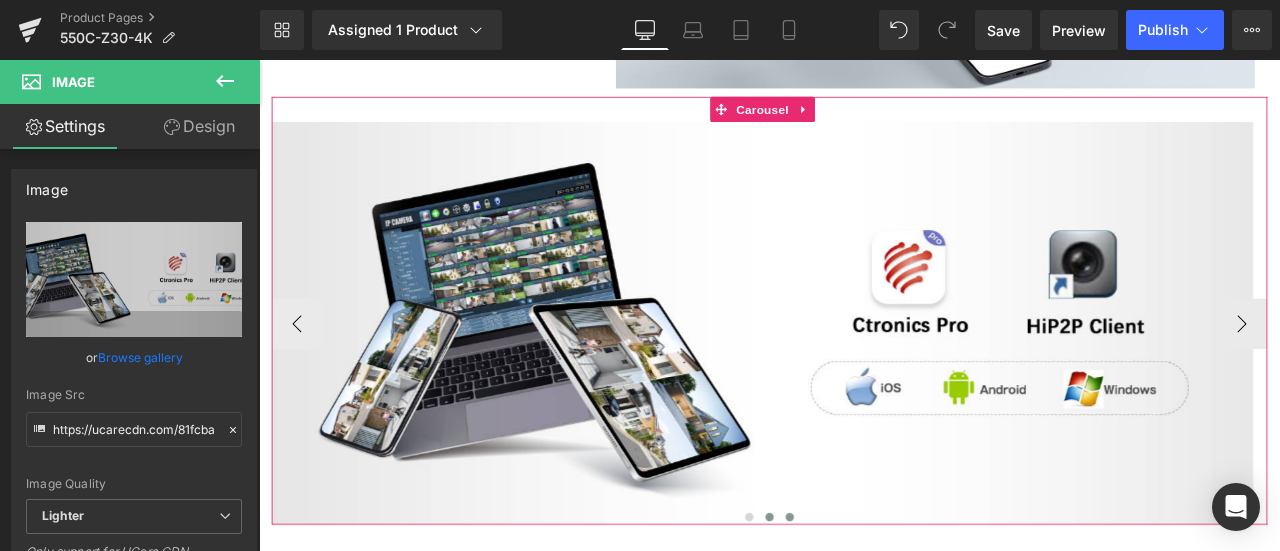 click at bounding box center [864, 602] 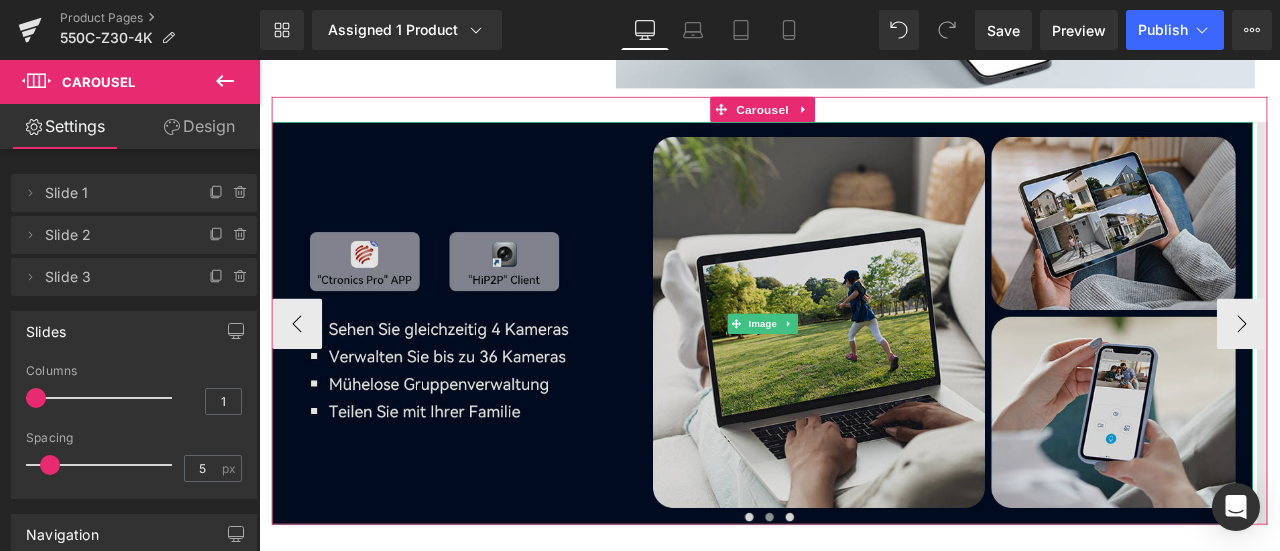 click at bounding box center [855, 372] 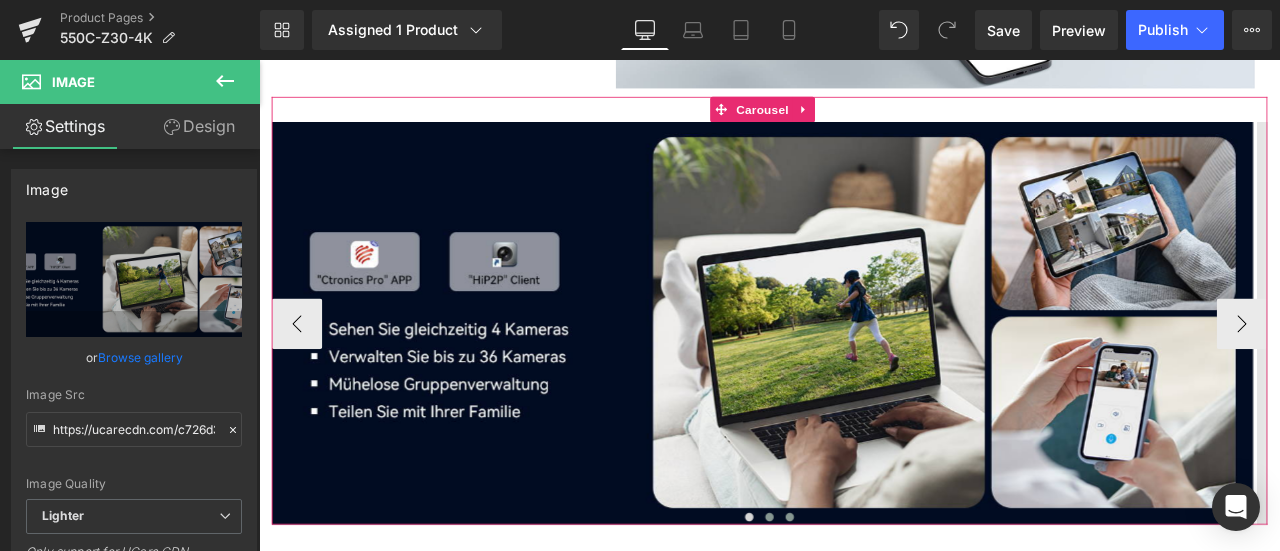click at bounding box center (888, 602) 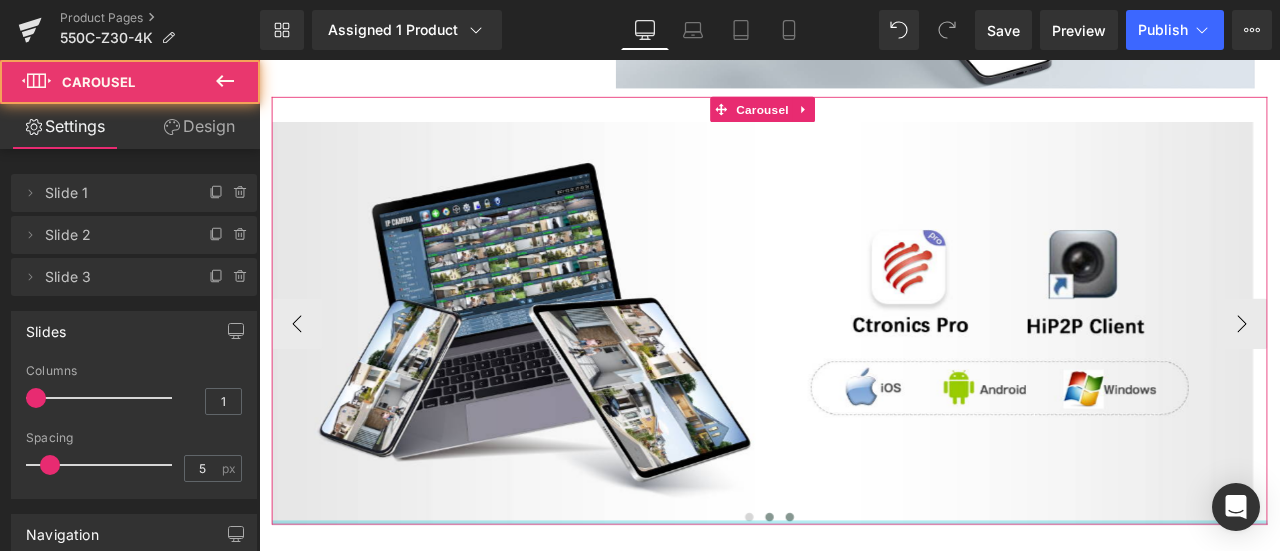 click at bounding box center (864, 608) 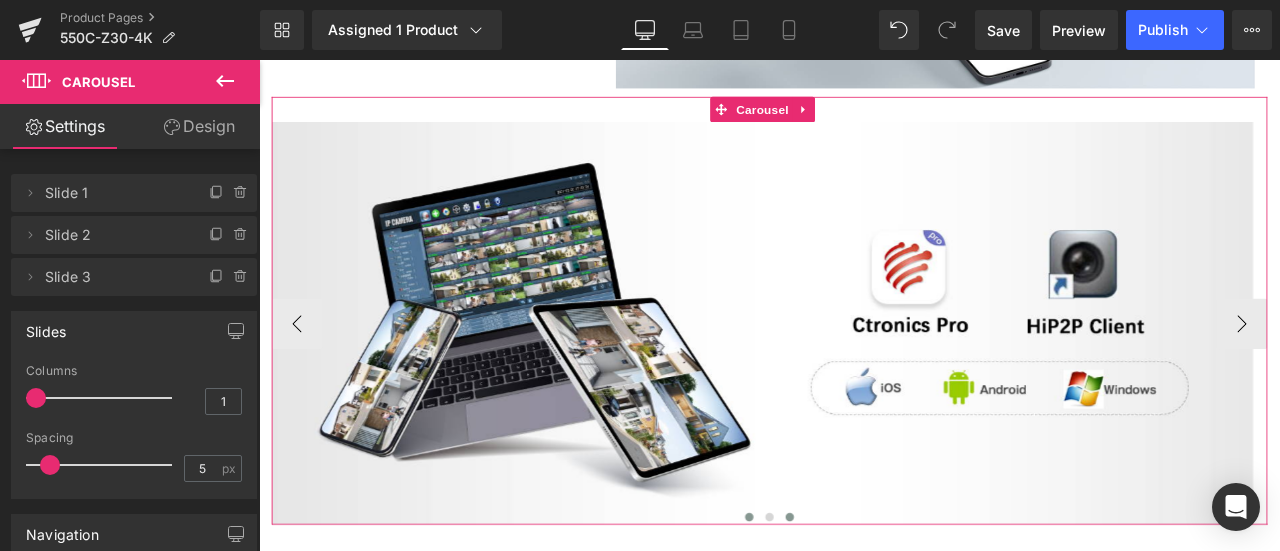 click at bounding box center [840, 602] 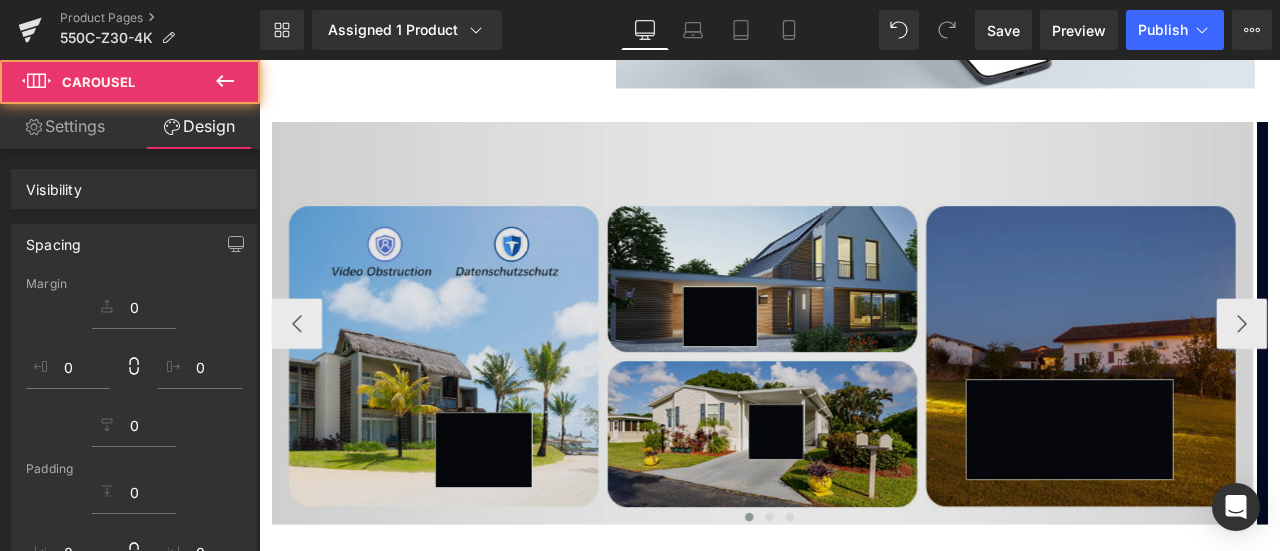 click at bounding box center [888, 602] 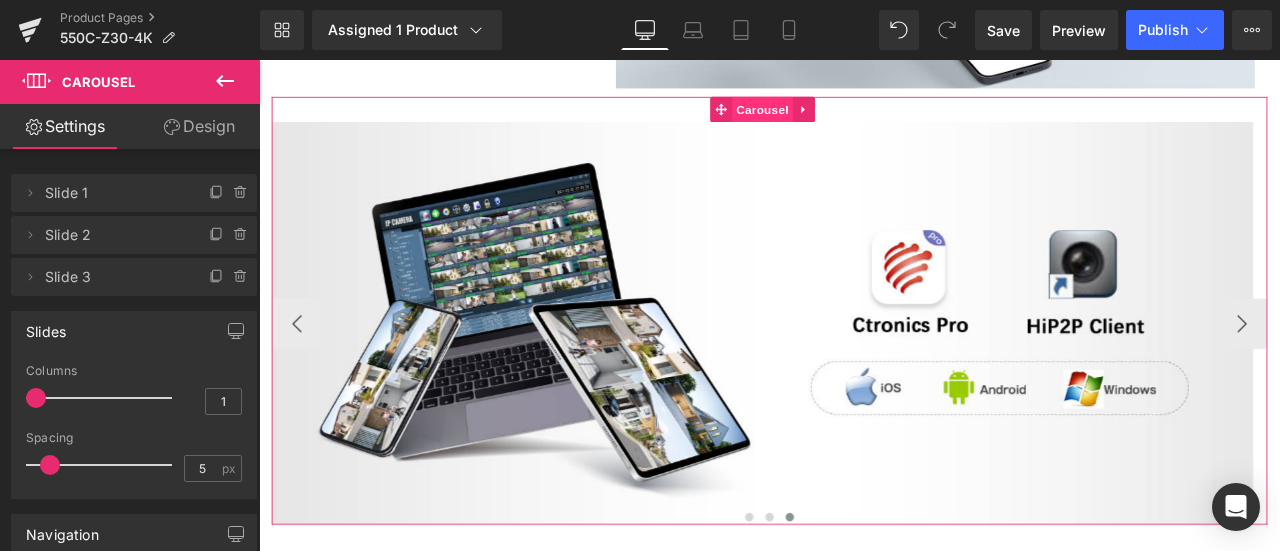 click on "Carousel" at bounding box center (856, 119) 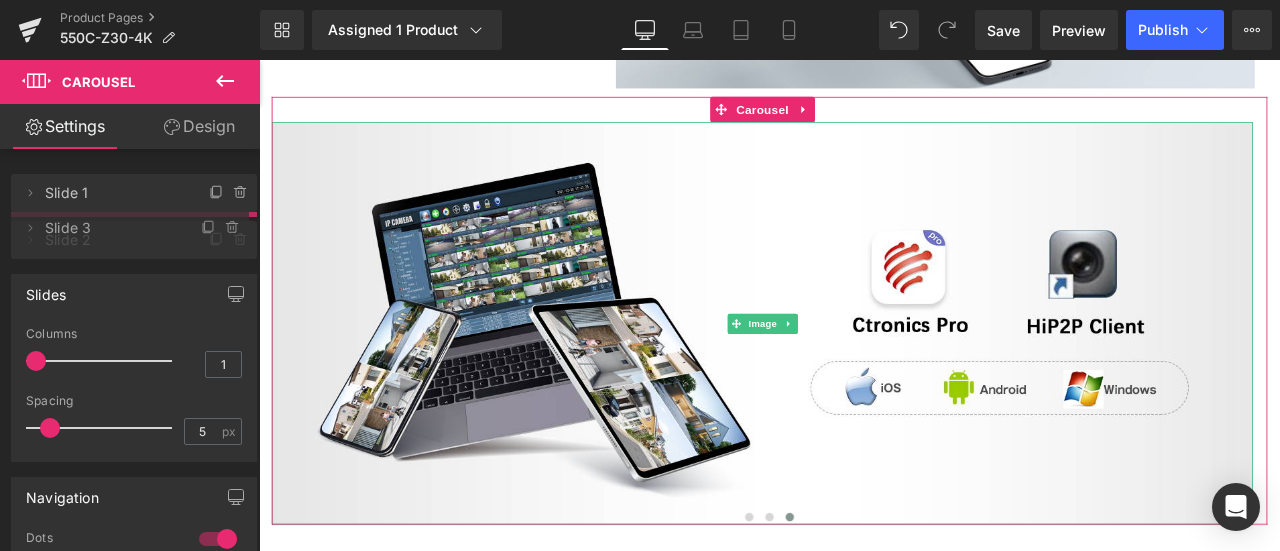 drag, startPoint x: 121, startPoint y: 278, endPoint x: 121, endPoint y: 229, distance: 49 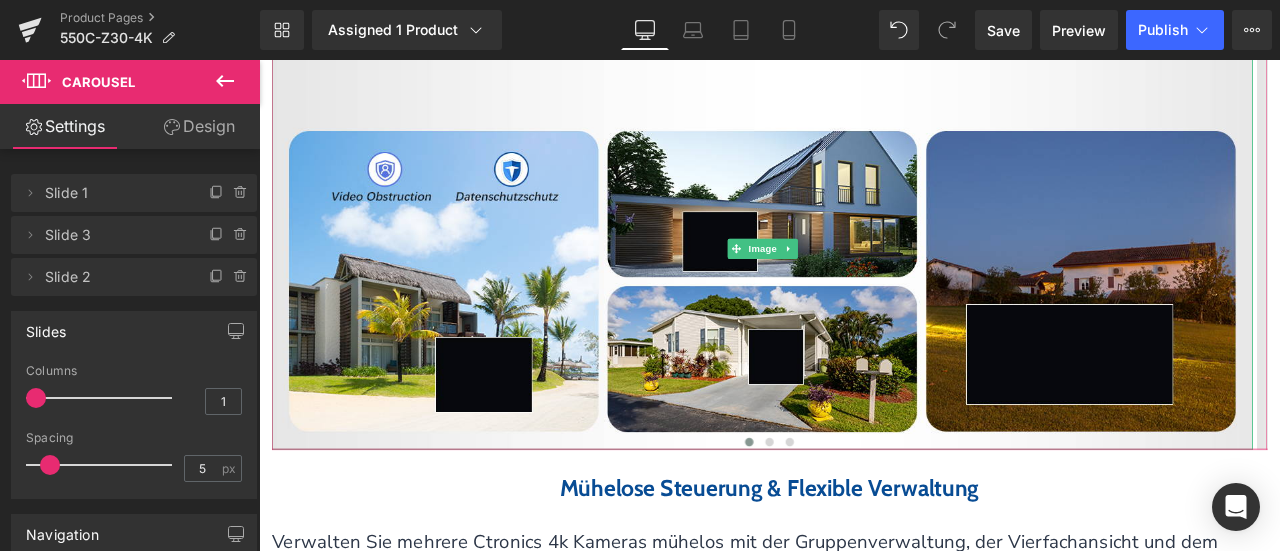 scroll, scrollTop: 5778, scrollLeft: 0, axis: vertical 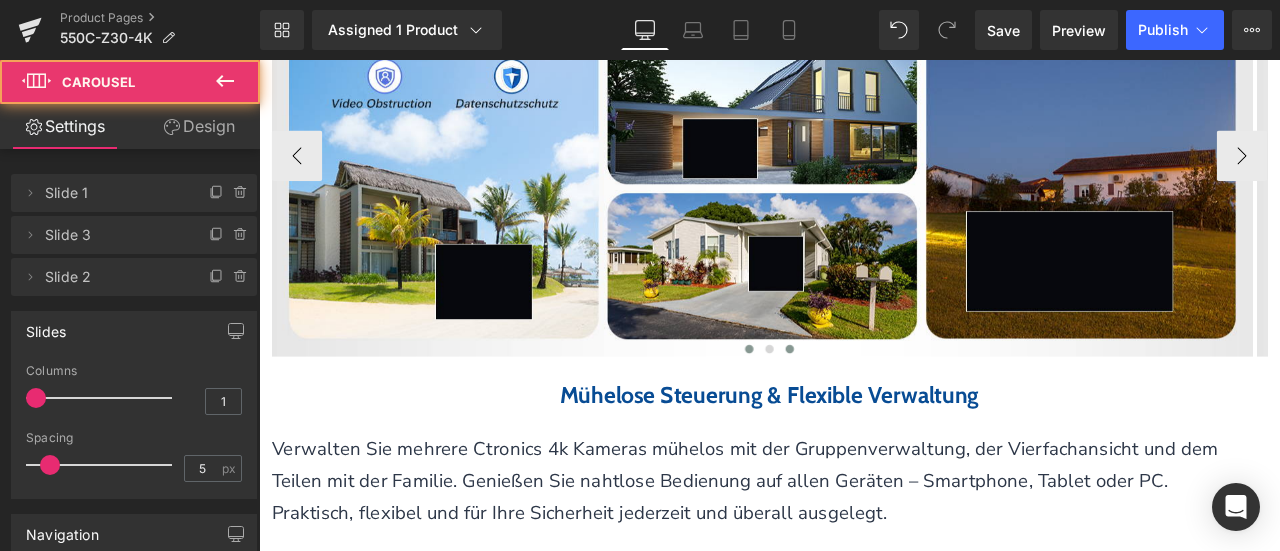 click at bounding box center [888, 402] 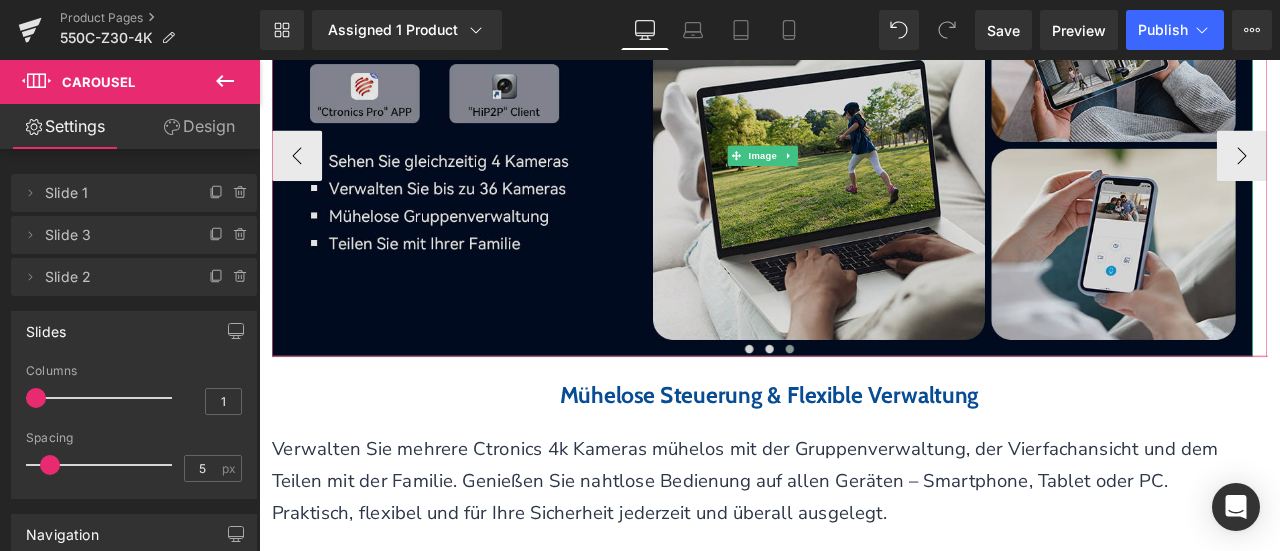 click at bounding box center [855, 172] 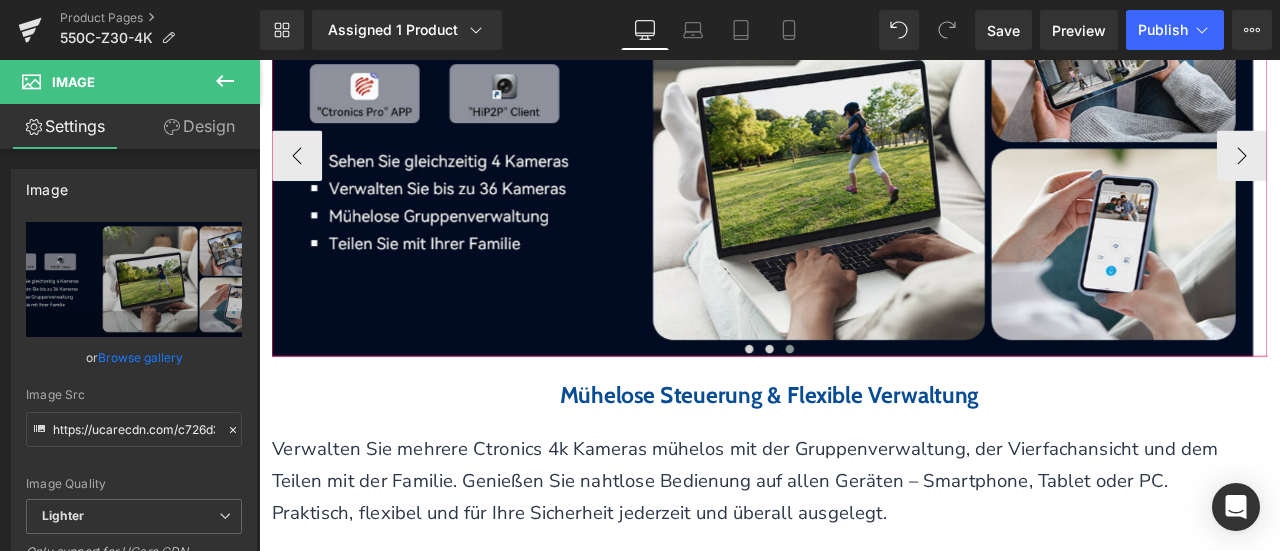 click at bounding box center [888, 402] 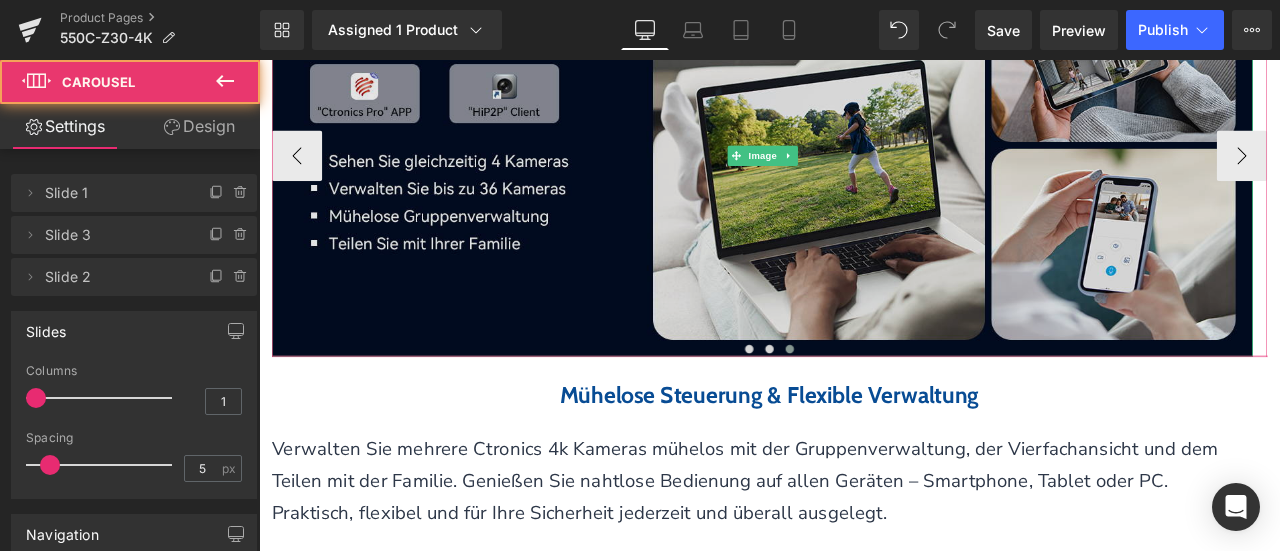 click at bounding box center (855, 172) 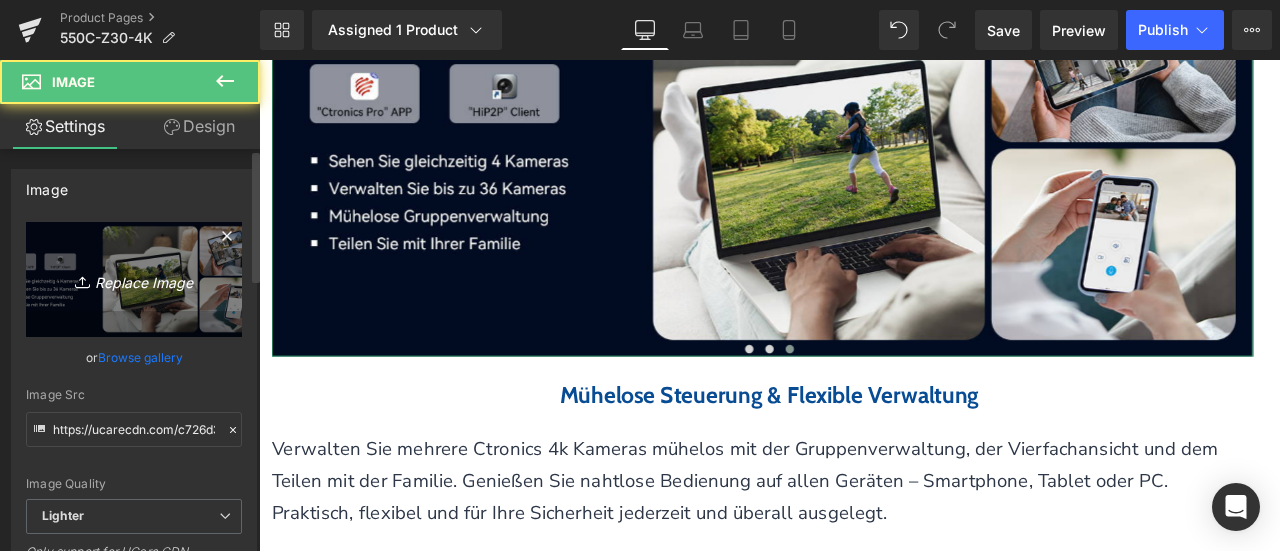 click on "Replace Image" at bounding box center (134, 279) 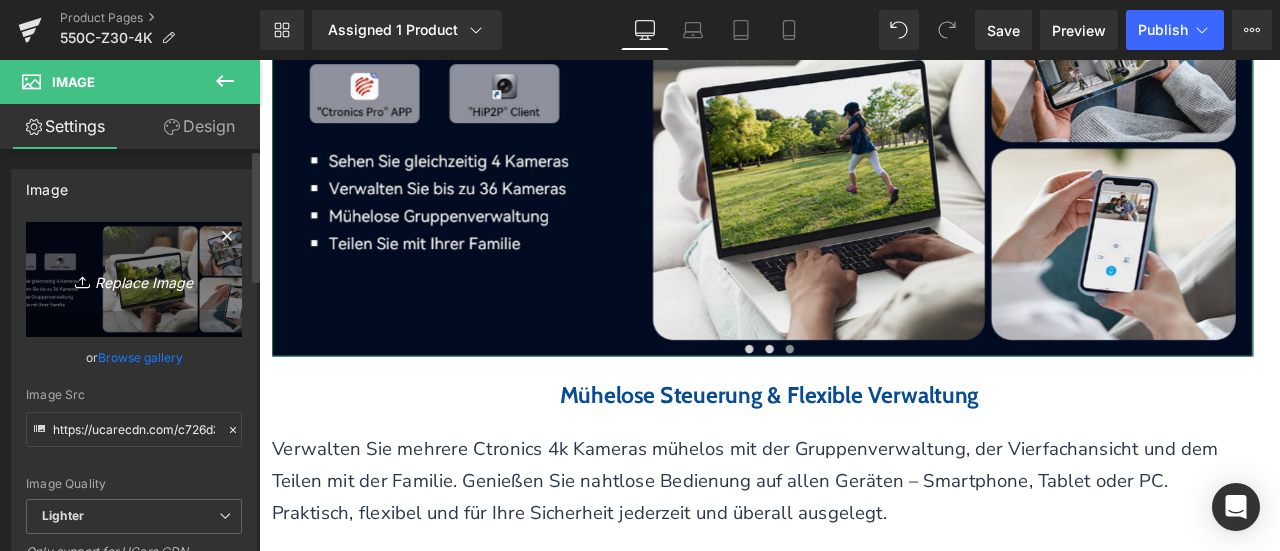 type on "C:\fakepath\画板 27.png" 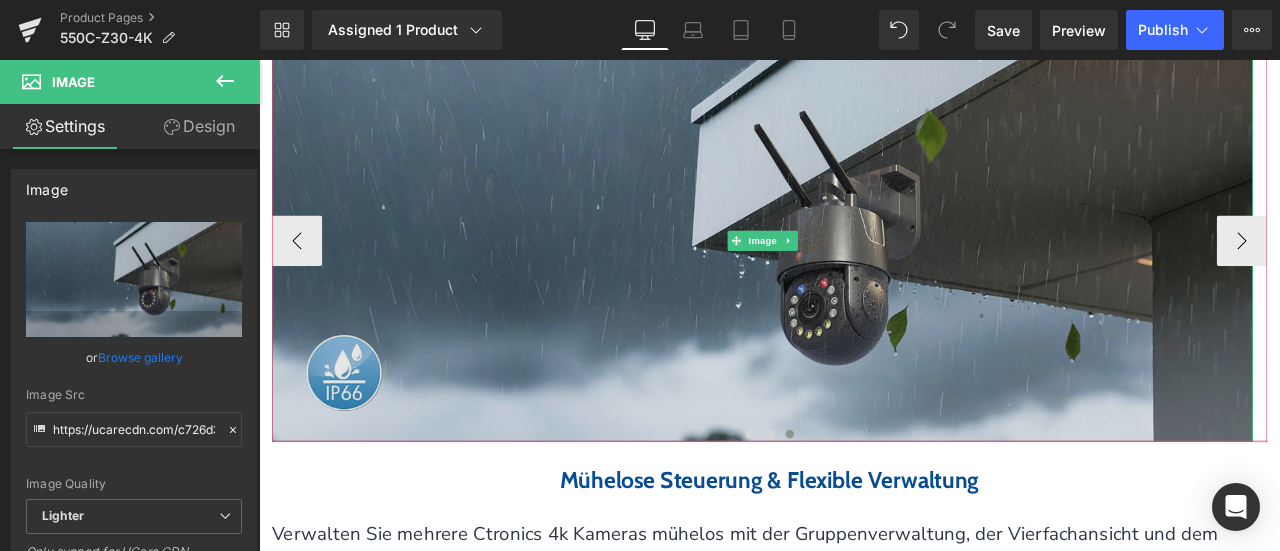 scroll, scrollTop: 5578, scrollLeft: 0, axis: vertical 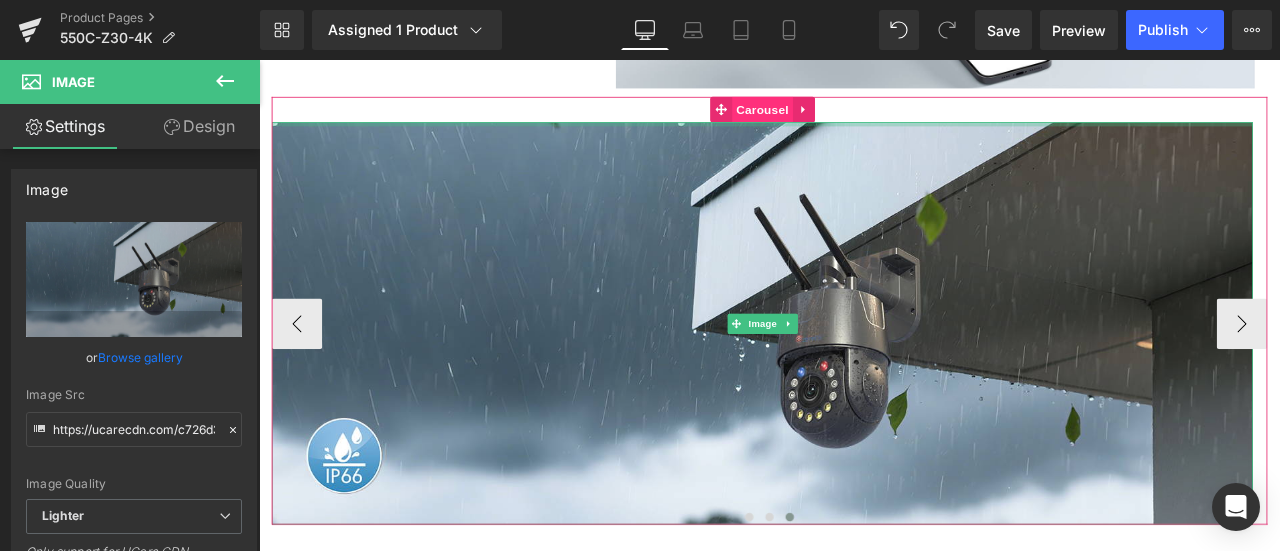 click on "Carousel" at bounding box center (856, 119) 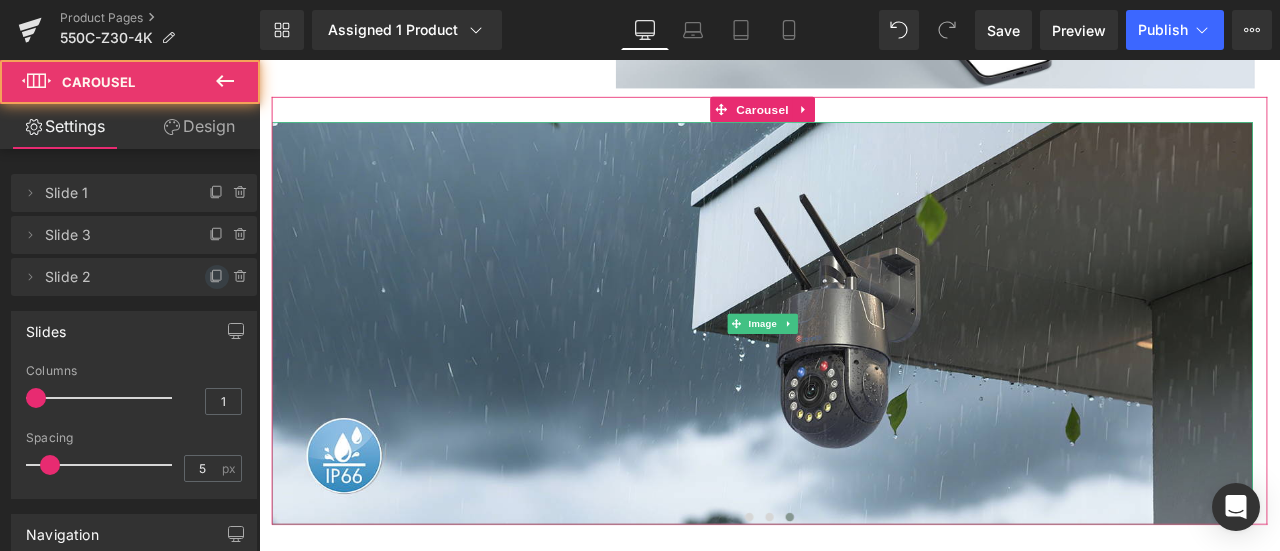 click 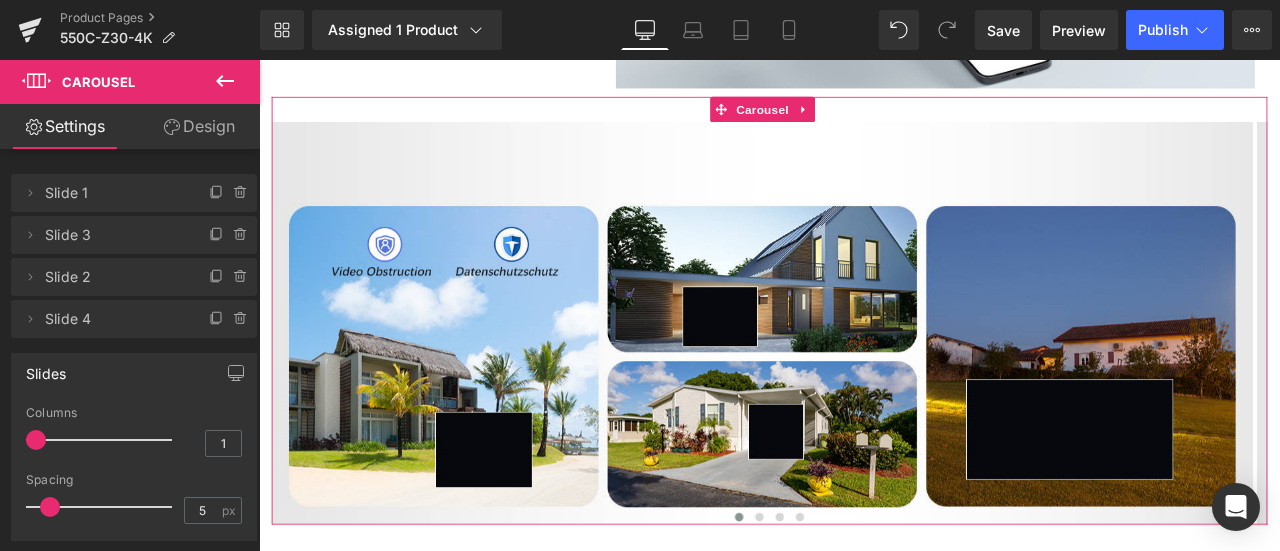 click on "Slide 4" at bounding box center (114, 319) 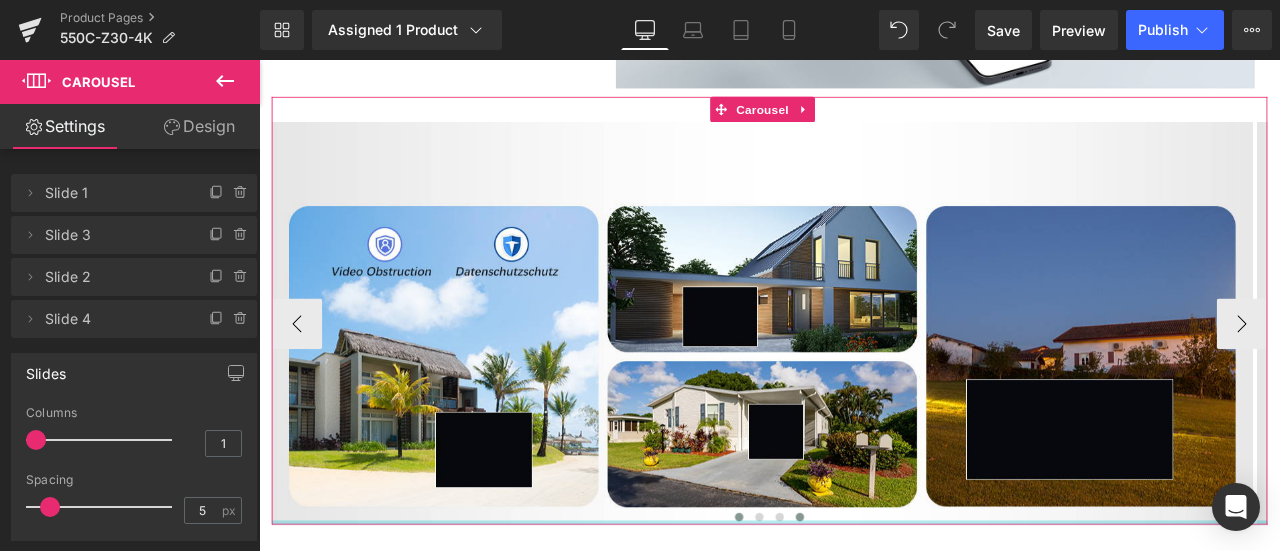 click at bounding box center (864, 608) 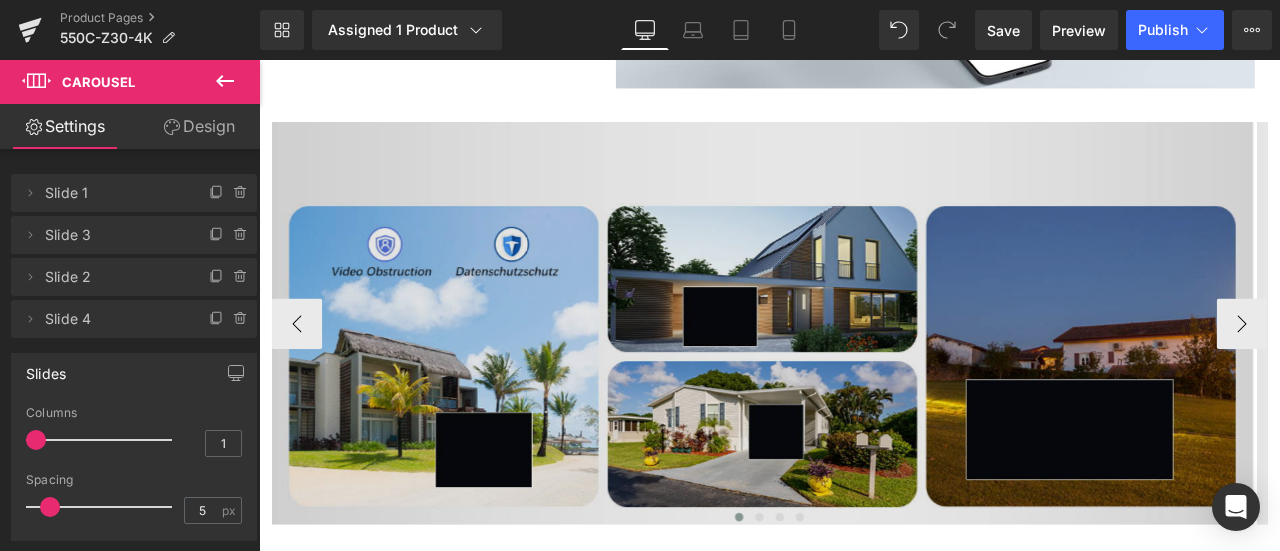 click at bounding box center [855, 372] 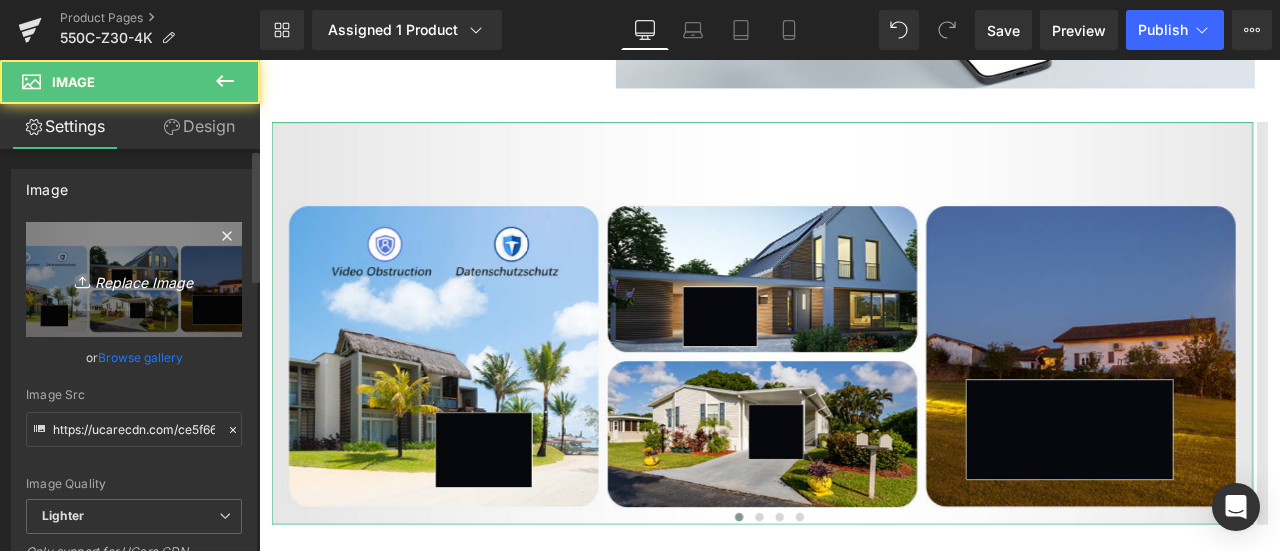 click on "Replace Image" at bounding box center (134, 279) 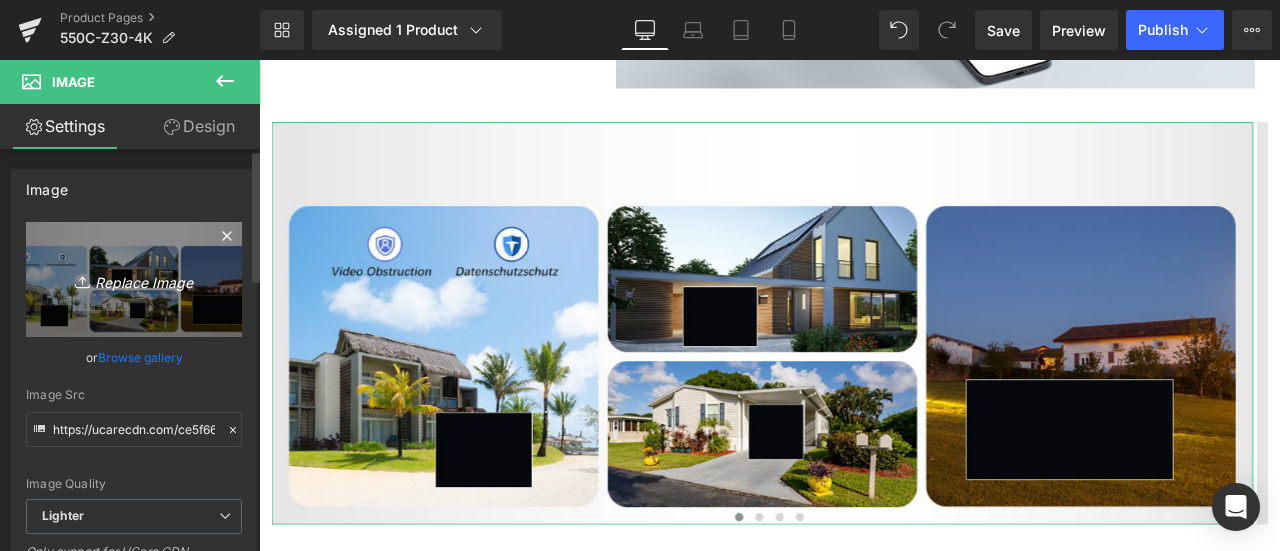 type on "C:\fakepath\画板 28.png" 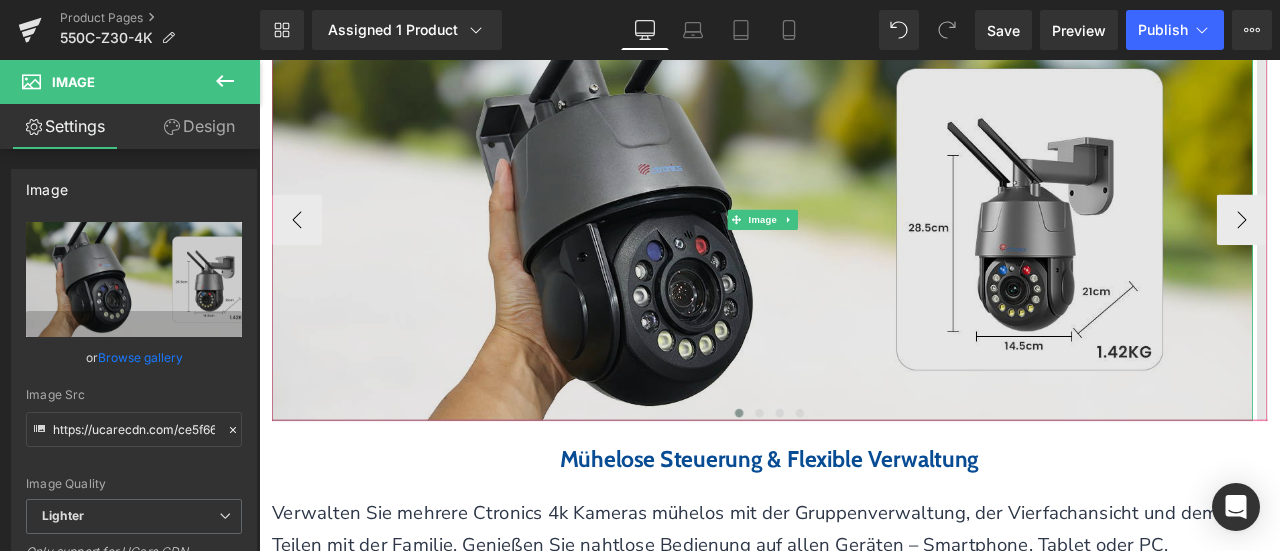 scroll, scrollTop: 5978, scrollLeft: 0, axis: vertical 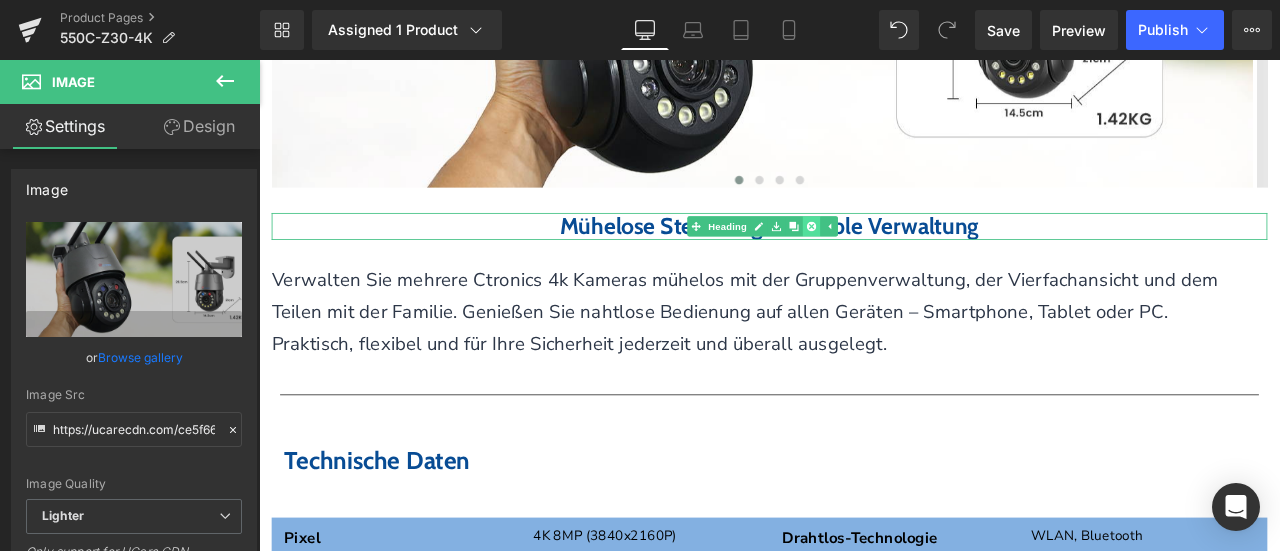 click 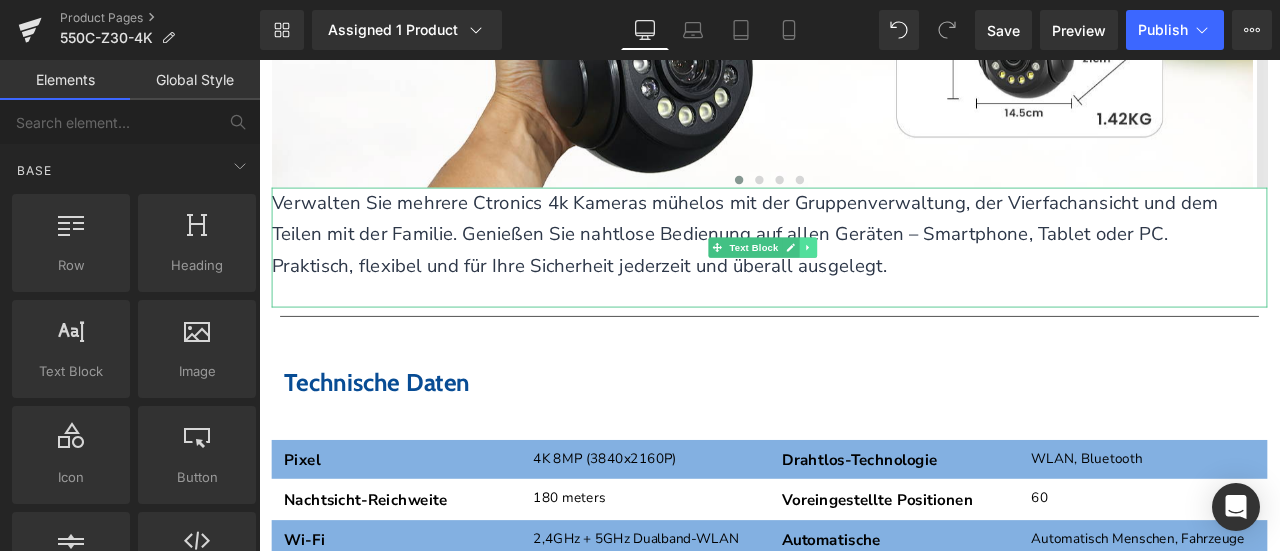 click at bounding box center [909, 282] 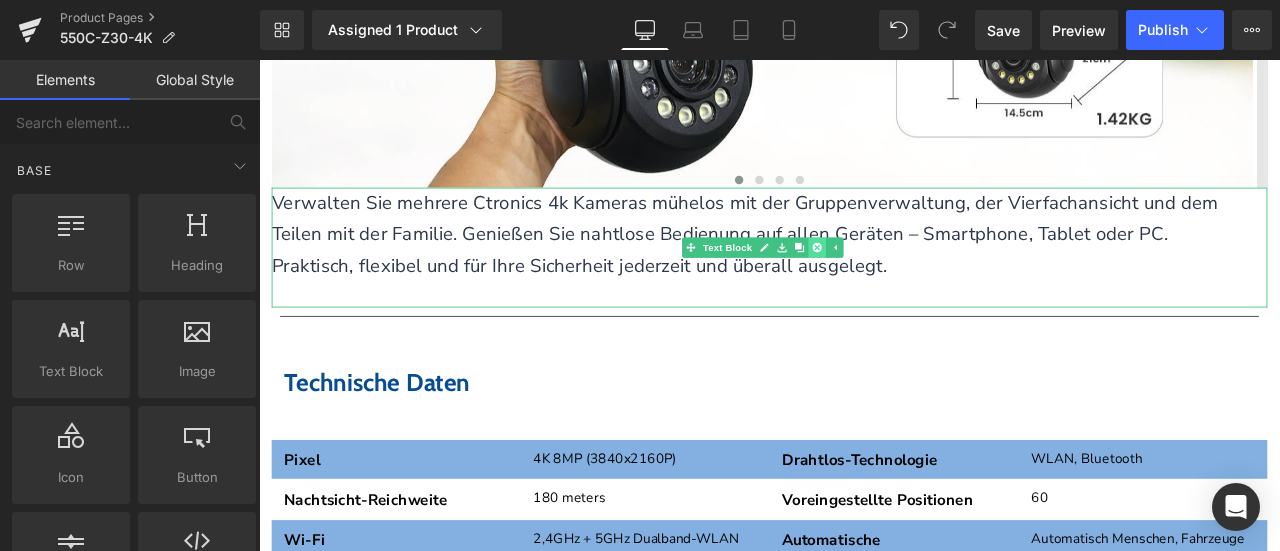 click 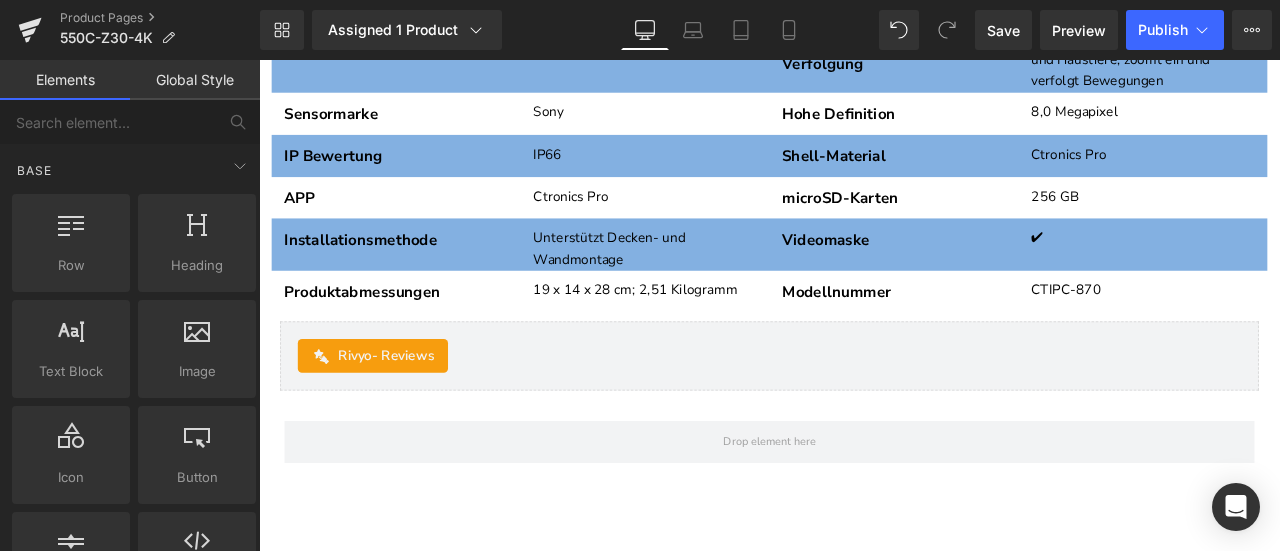 scroll, scrollTop: 6478, scrollLeft: 0, axis: vertical 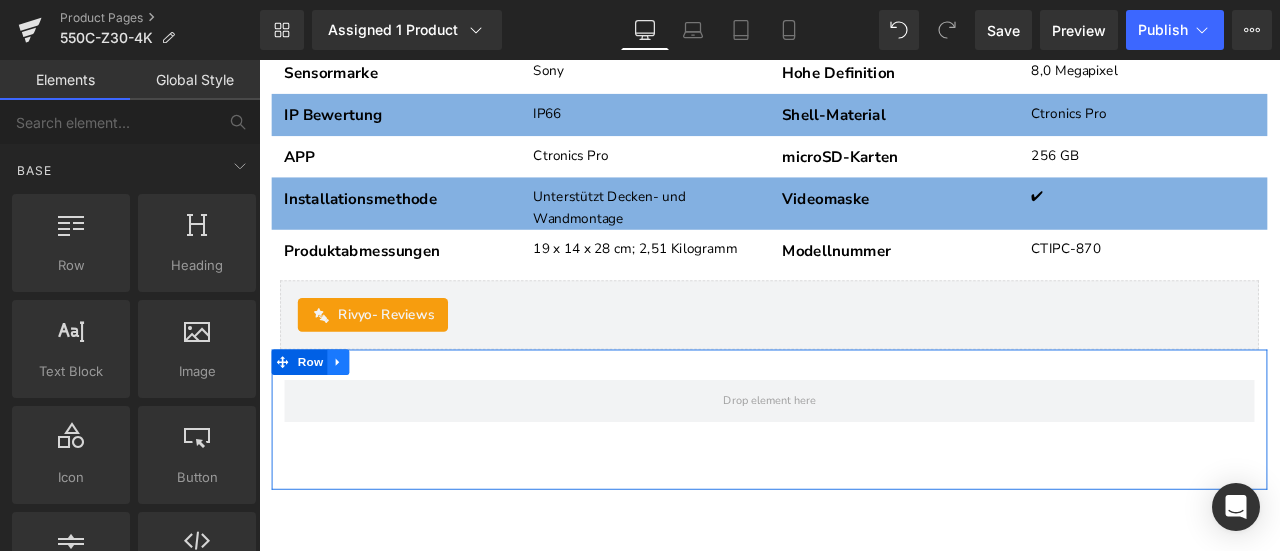 click 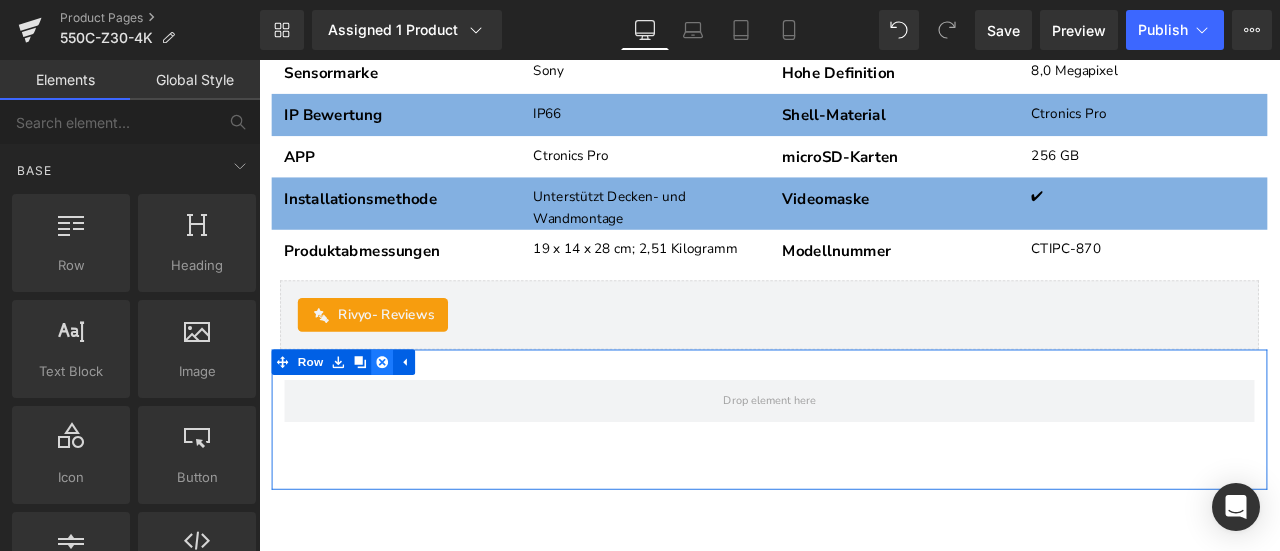 click at bounding box center (405, 418) 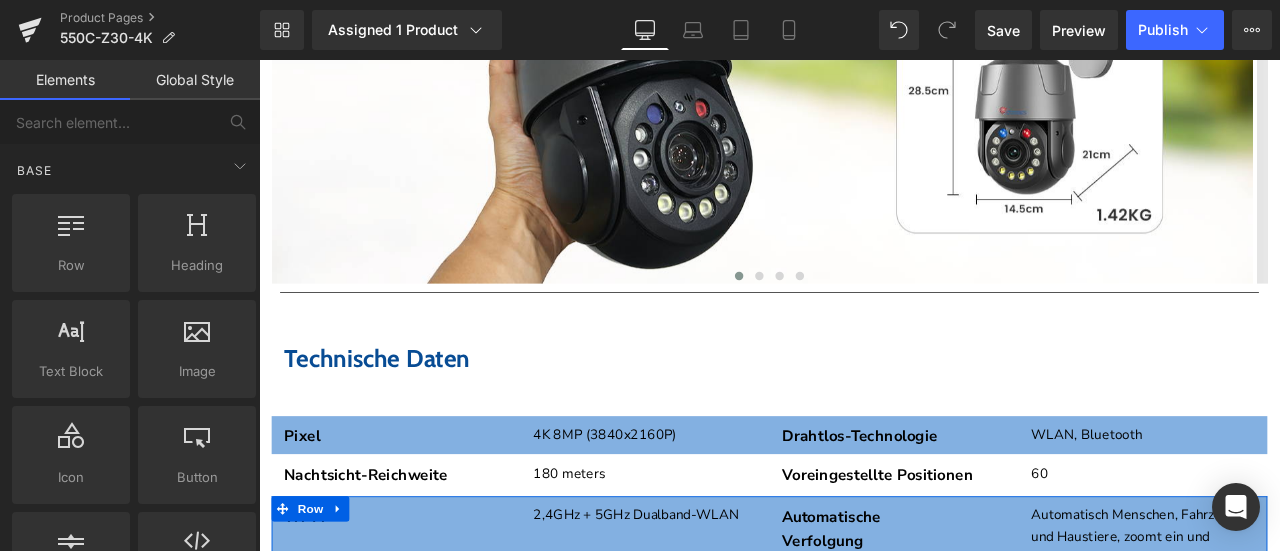 scroll, scrollTop: 5878, scrollLeft: 0, axis: vertical 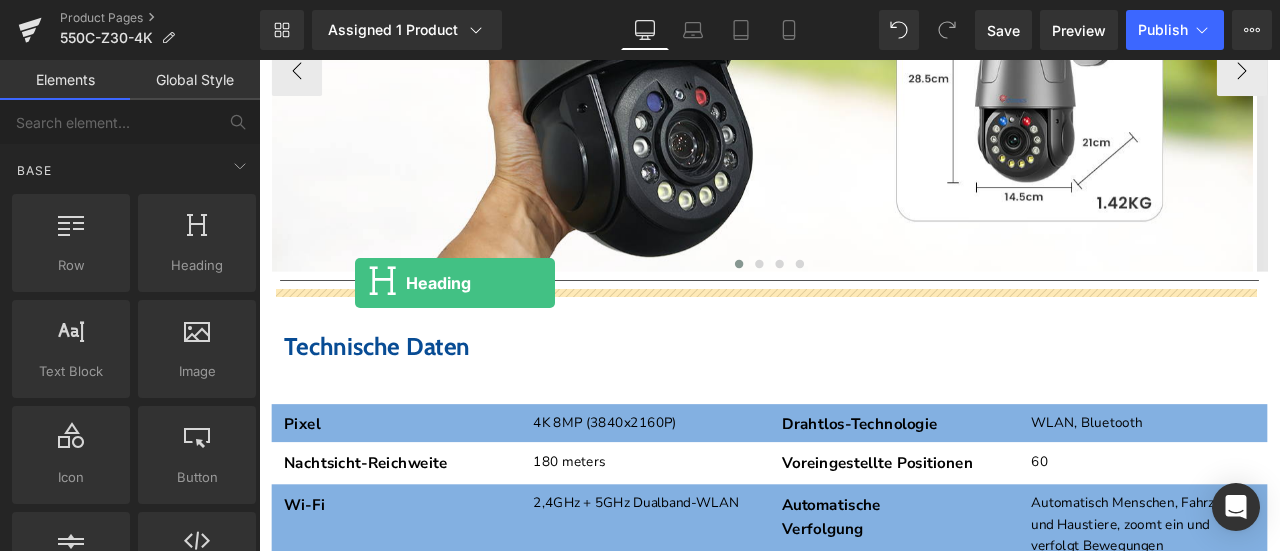 drag, startPoint x: 457, startPoint y: 318, endPoint x: 373, endPoint y: 325, distance: 84.29116 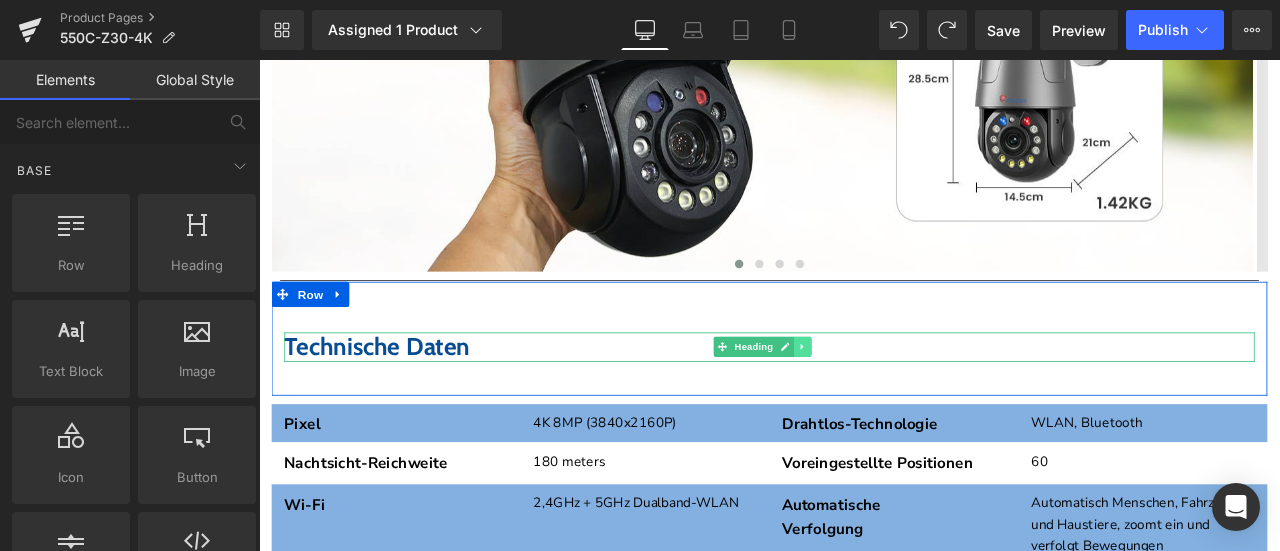 click at bounding box center (903, 400) 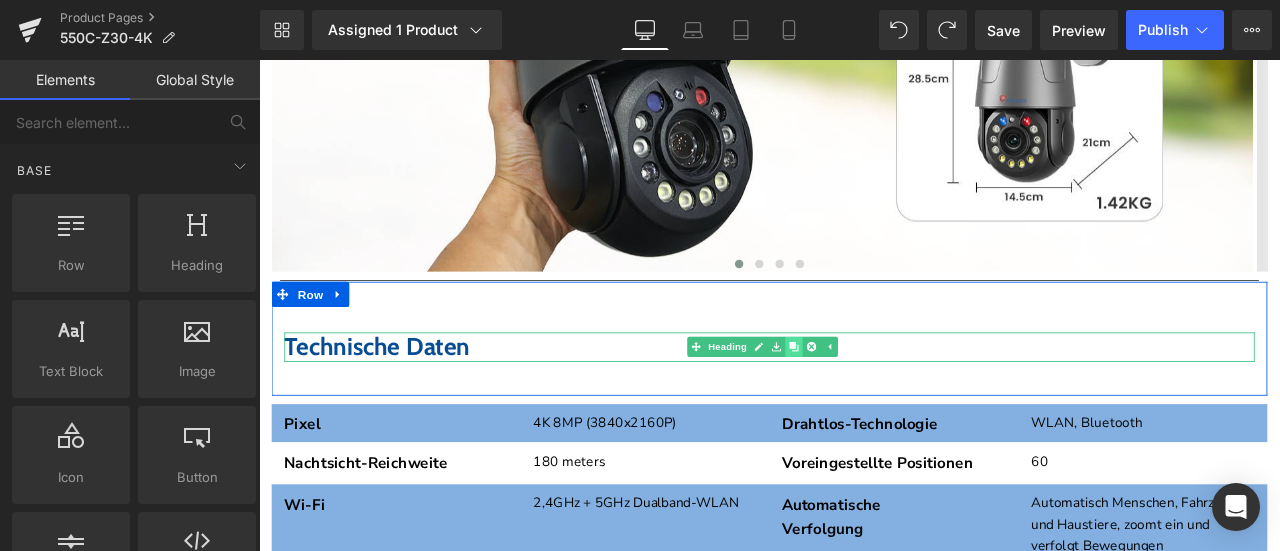 click 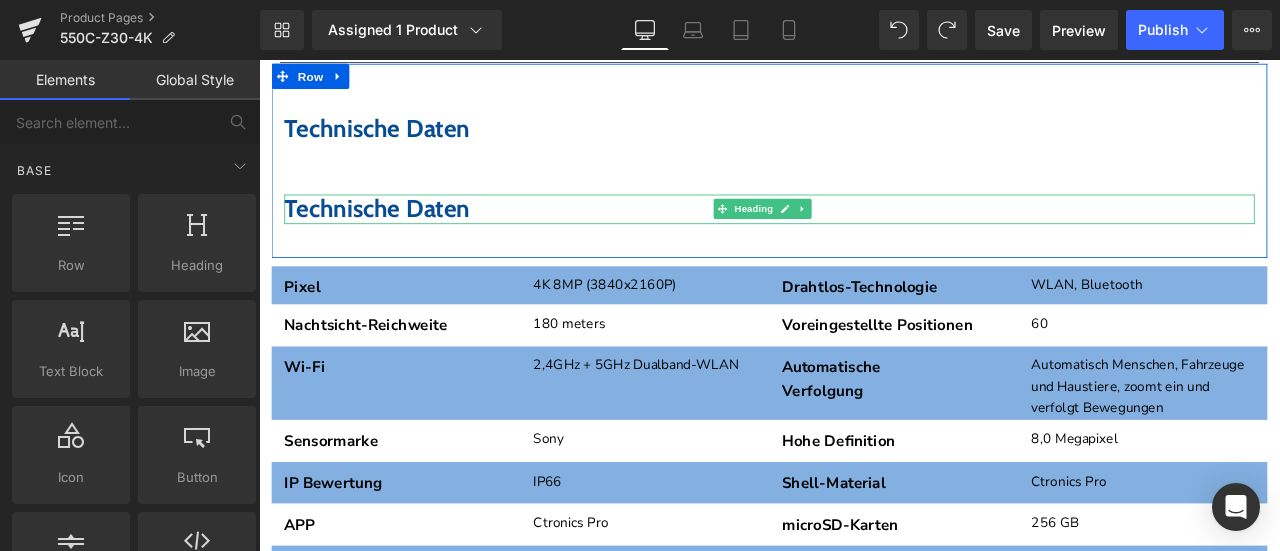 scroll, scrollTop: 5836, scrollLeft: 0, axis: vertical 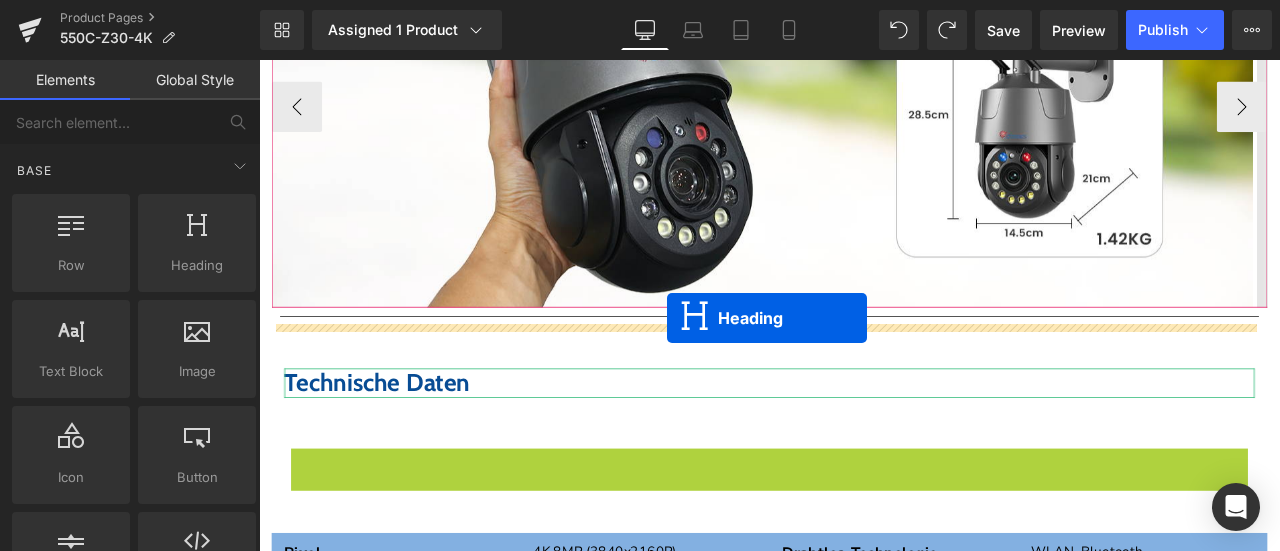 drag, startPoint x: 802, startPoint y: 562, endPoint x: 742, endPoint y: 366, distance: 204.97804 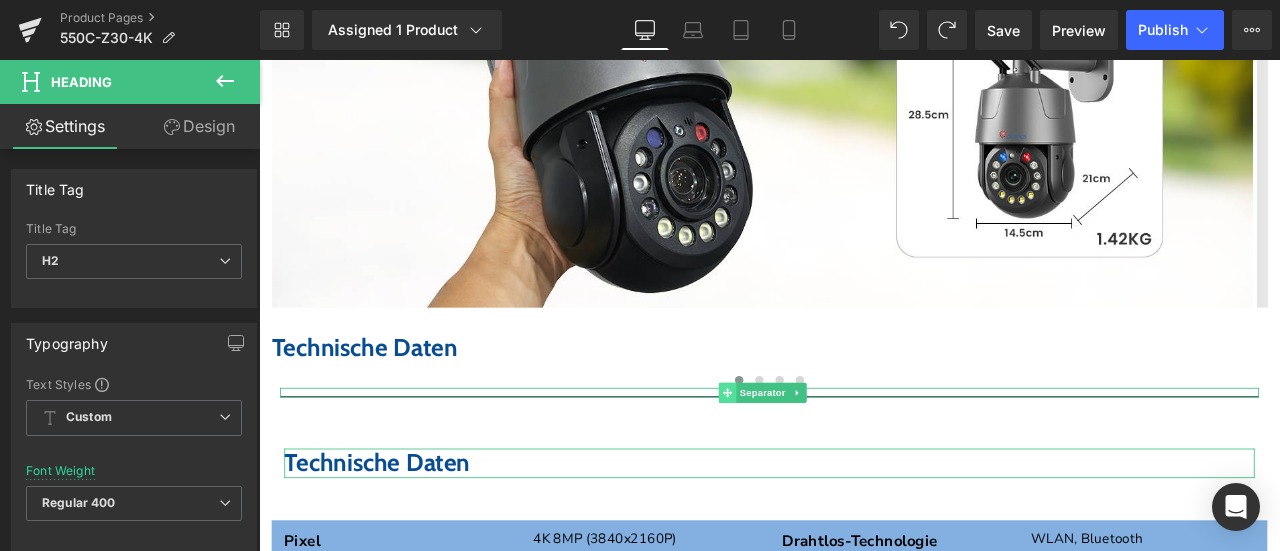 click at bounding box center [814, 454] 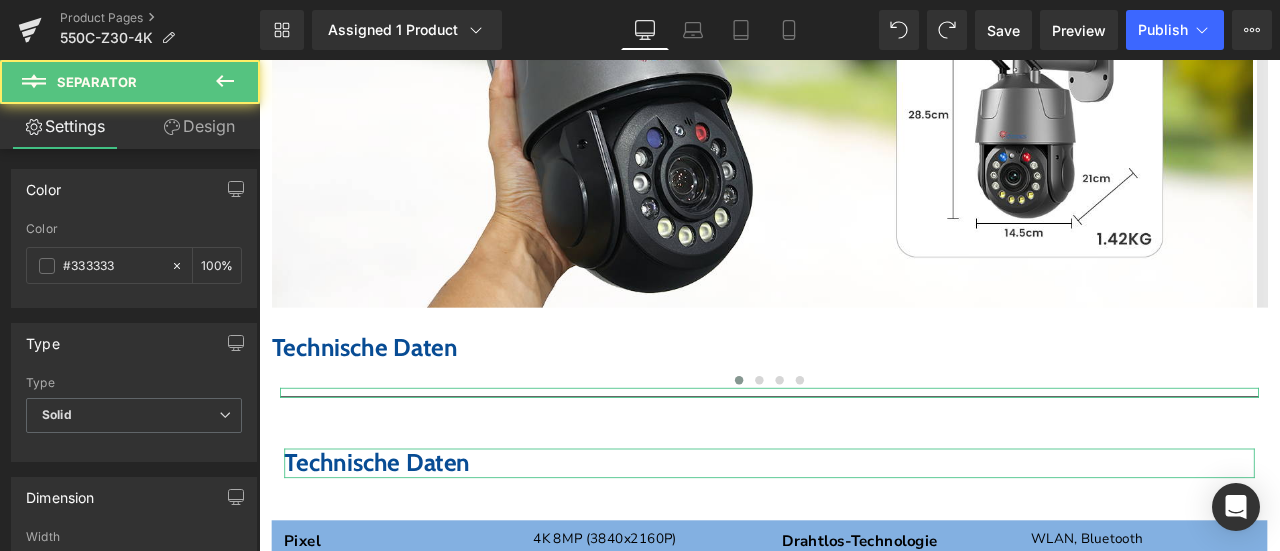 click on "Design" at bounding box center (199, 126) 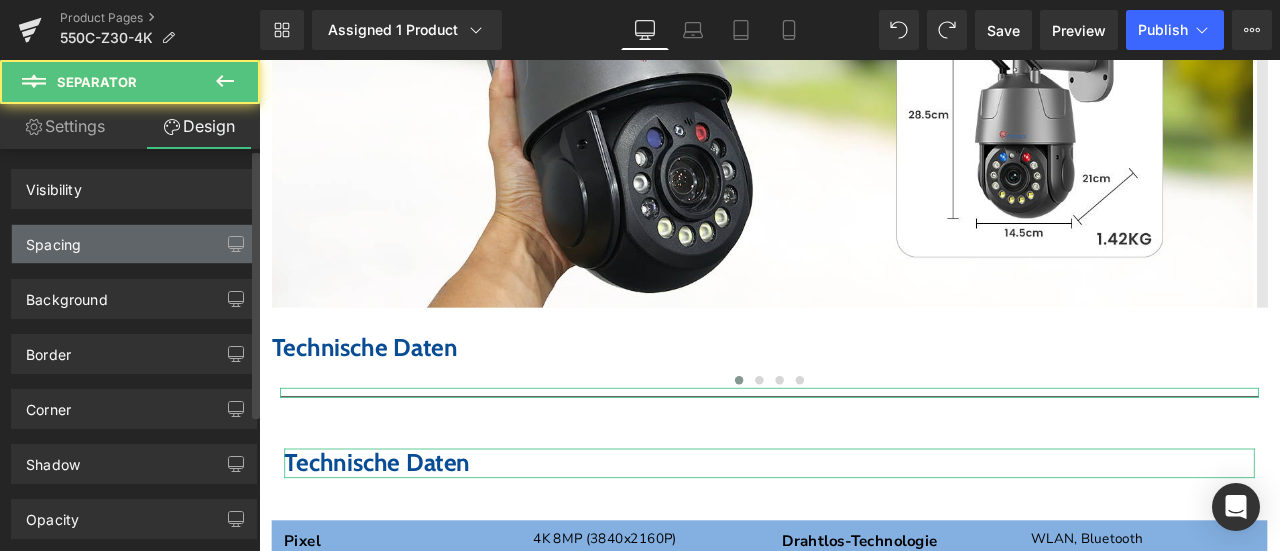 click on "Spacing" at bounding box center (134, 244) 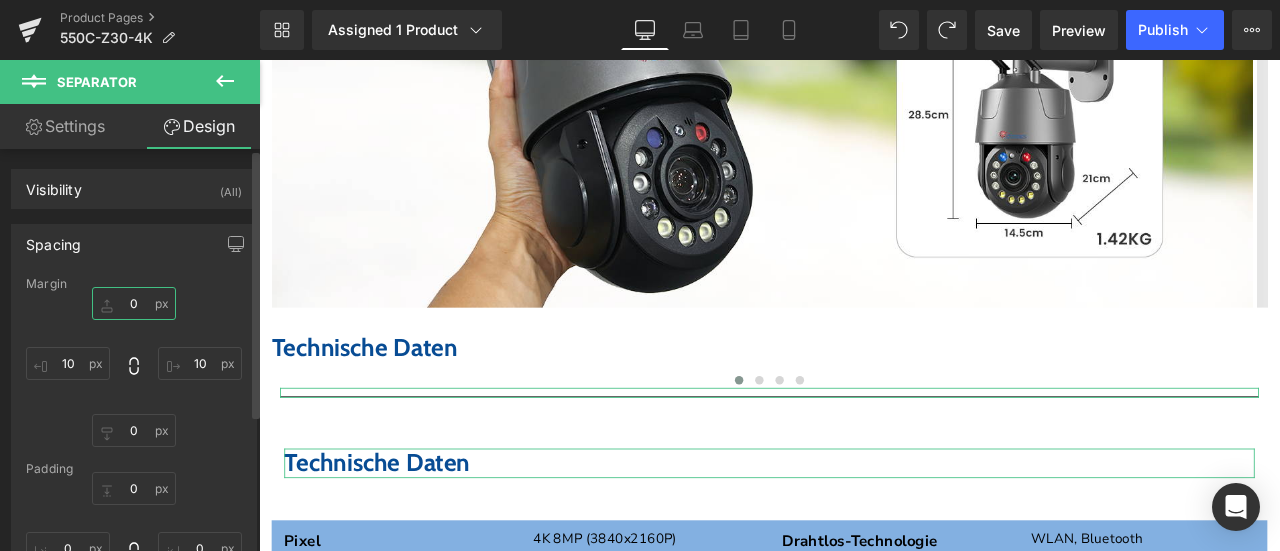 click at bounding box center (134, 303) 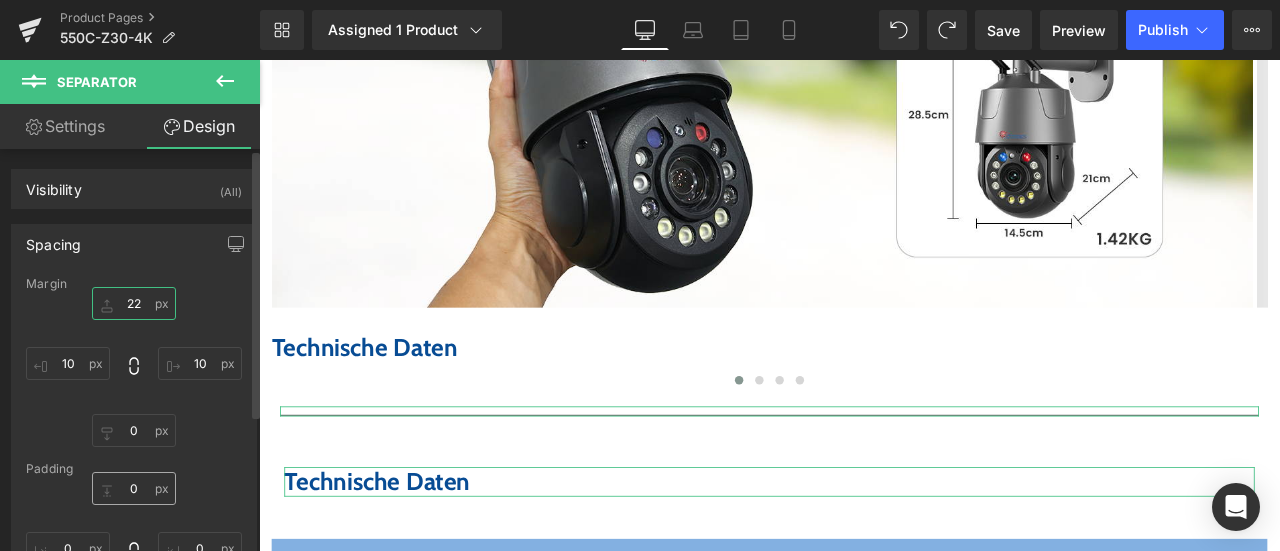 type on "22" 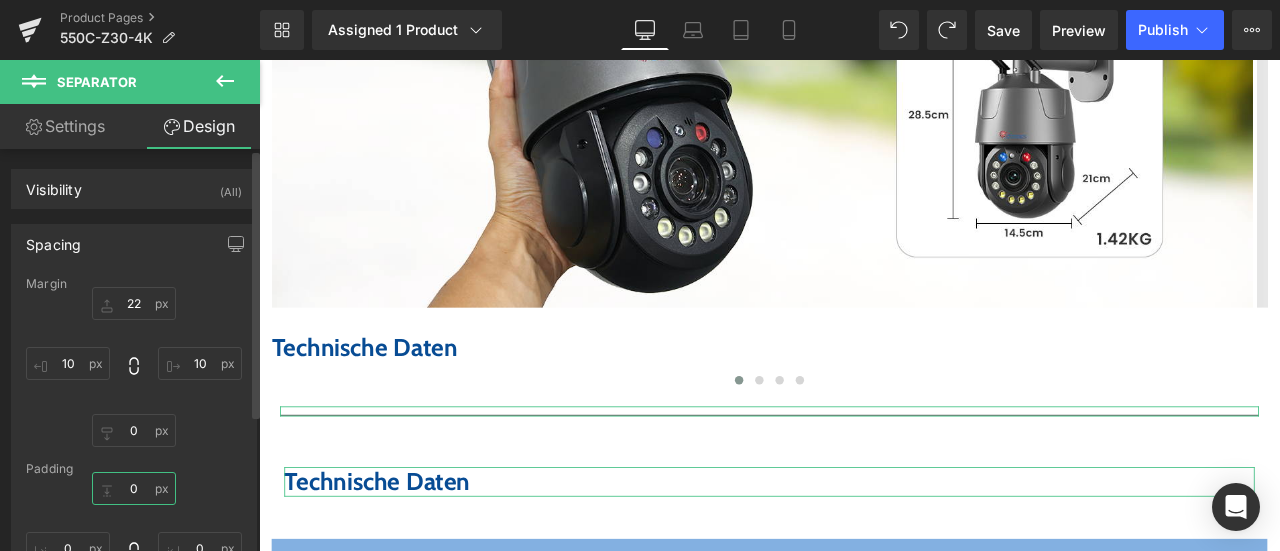 click at bounding box center [134, 488] 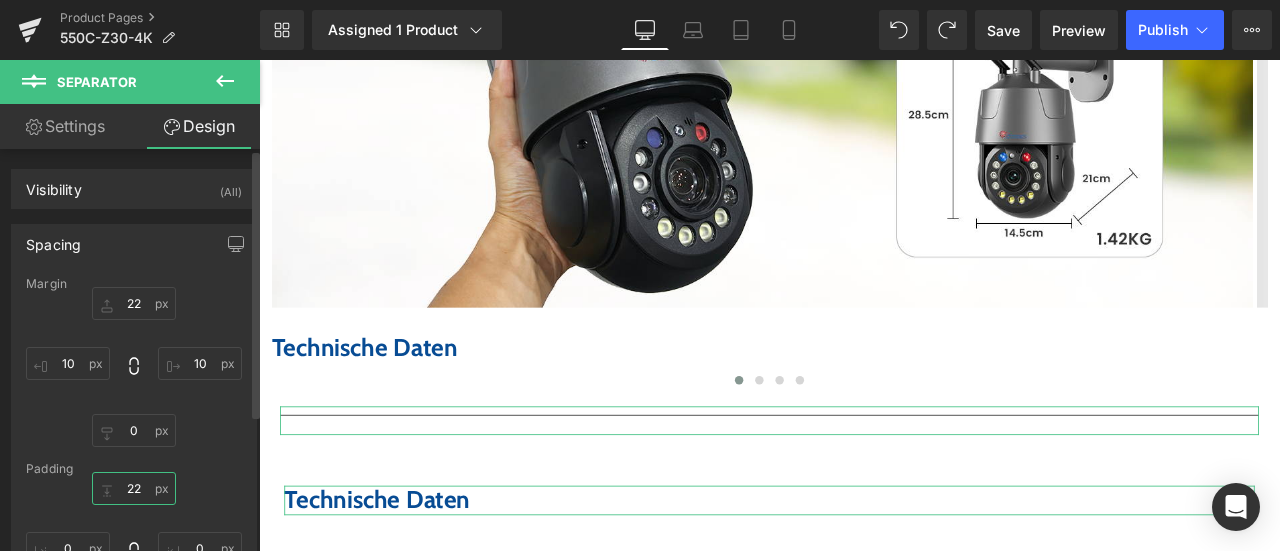 type on "22" 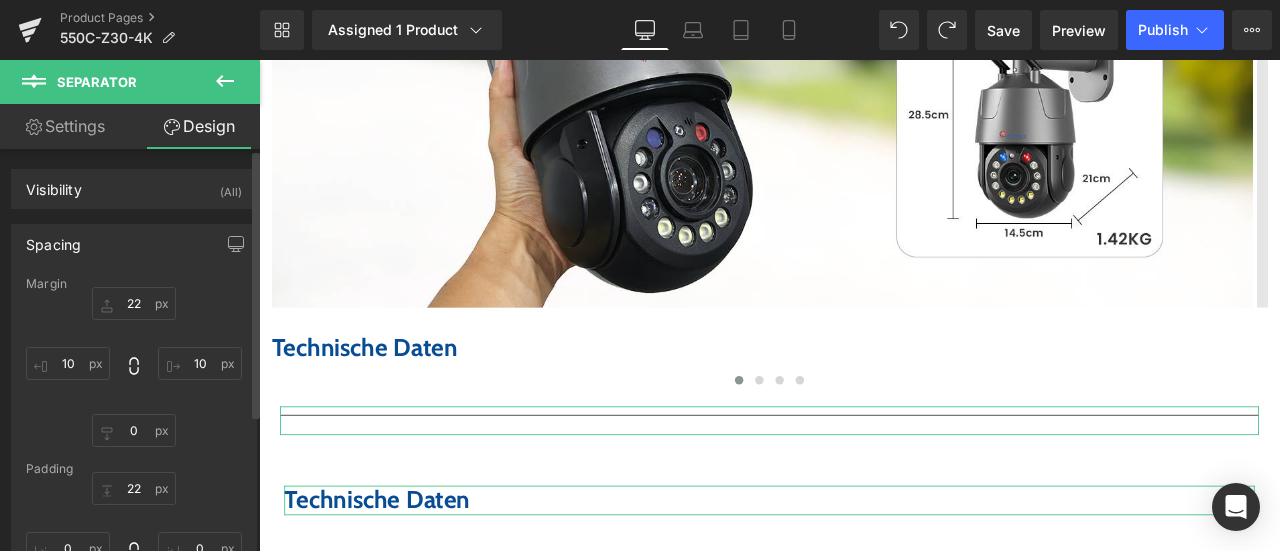 click on "Margin
22
Padding
22
Setup Global Style" at bounding box center [134, 477] 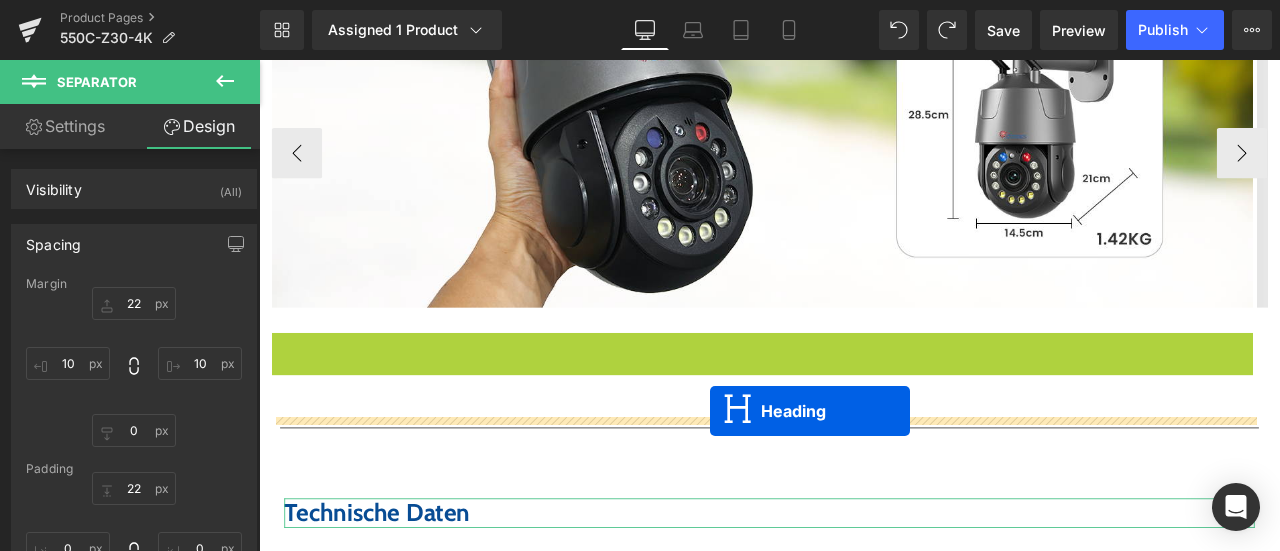 drag, startPoint x: 808, startPoint y: 419, endPoint x: 793, endPoint y: 476, distance: 58.940647 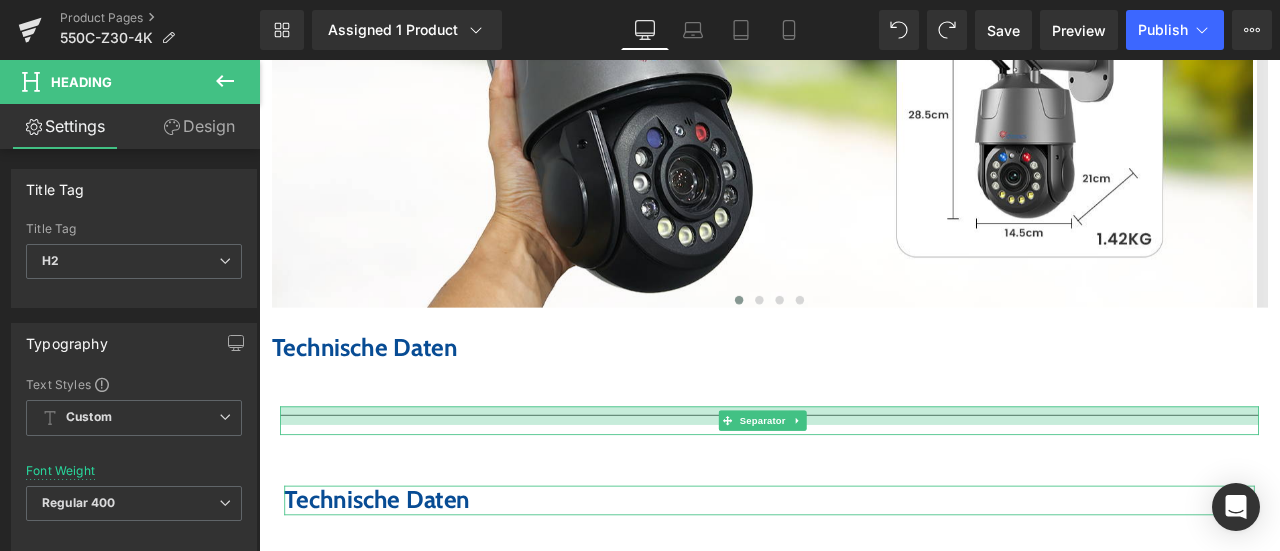 click at bounding box center (864, 481) 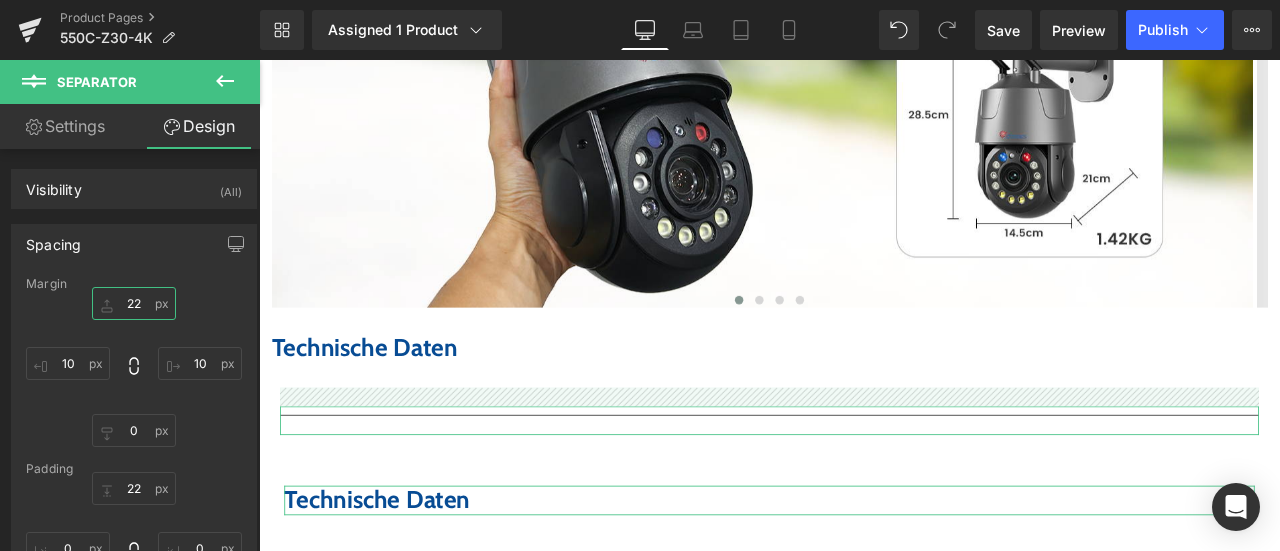 click on "22" at bounding box center (134, 303) 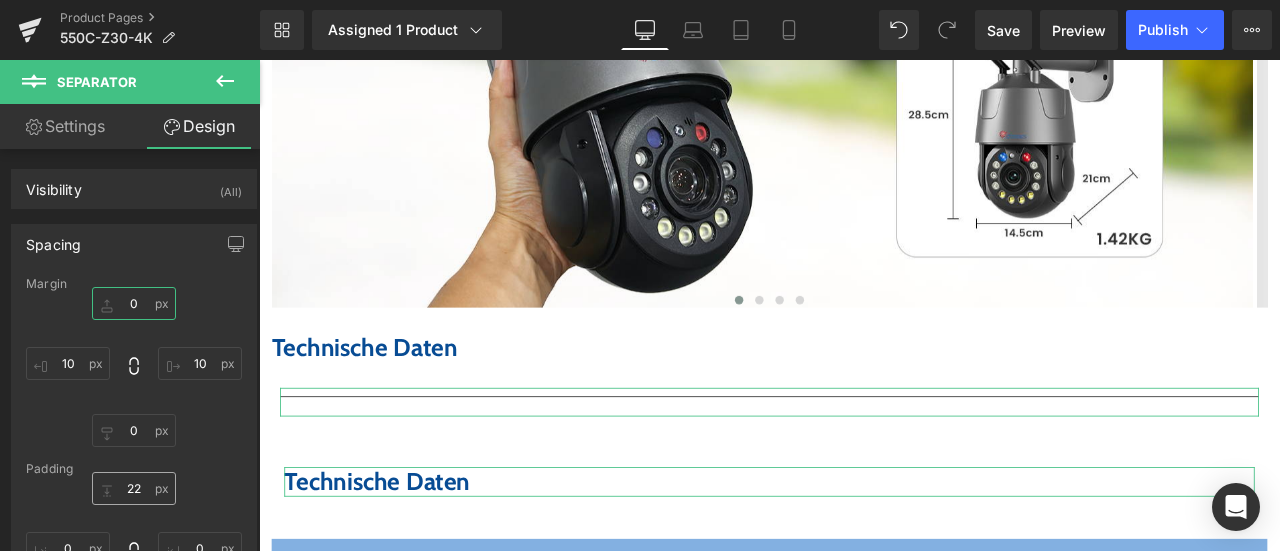 type on "0" 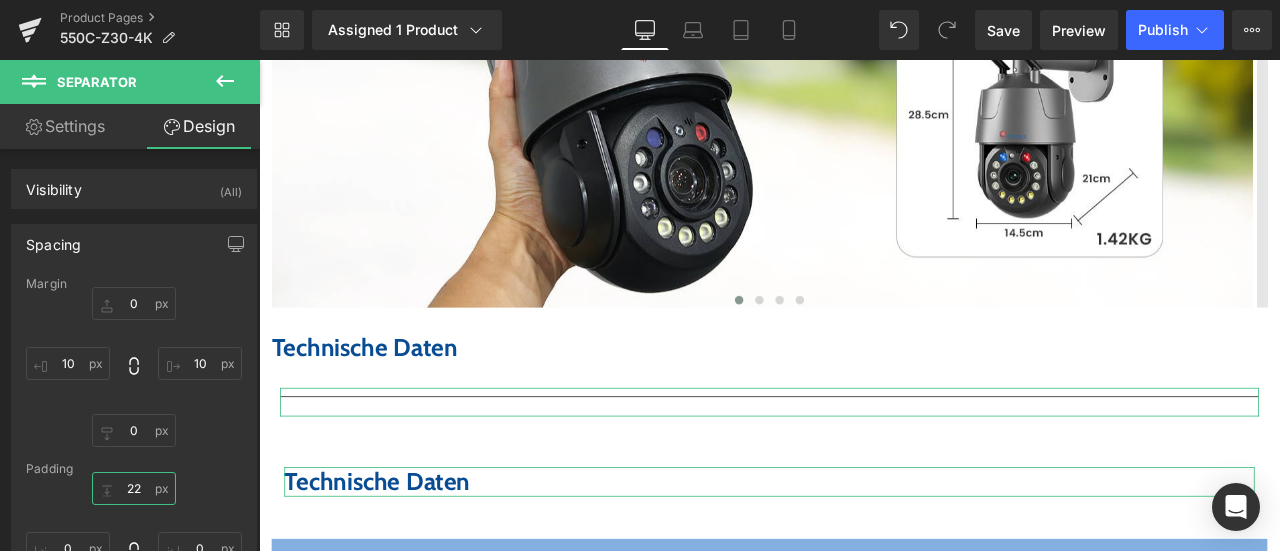 click on "22" at bounding box center [134, 488] 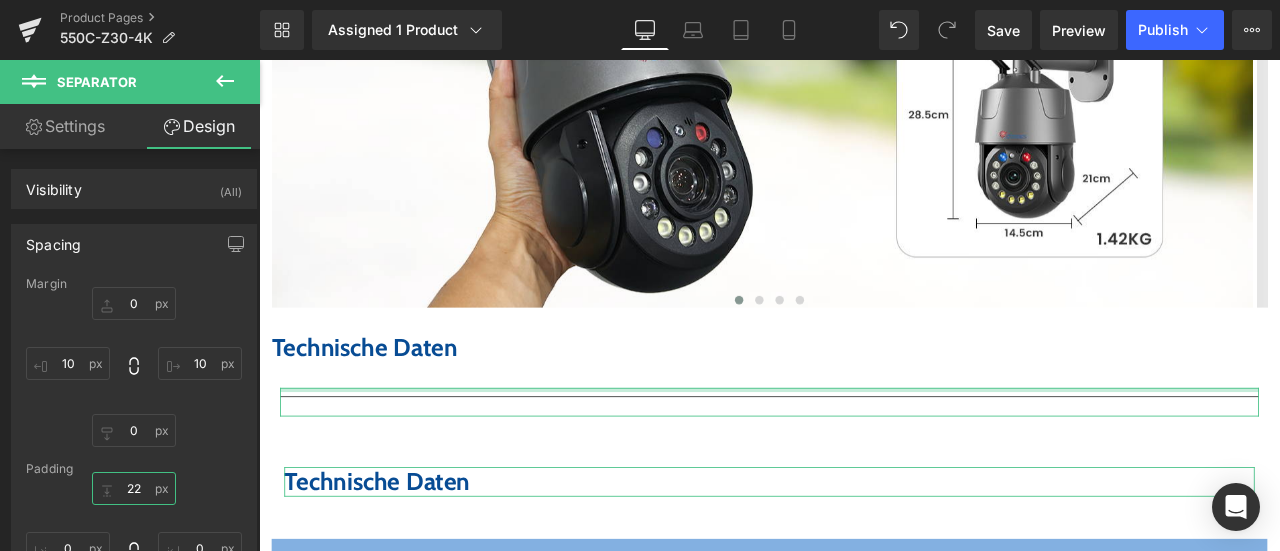 type on "0" 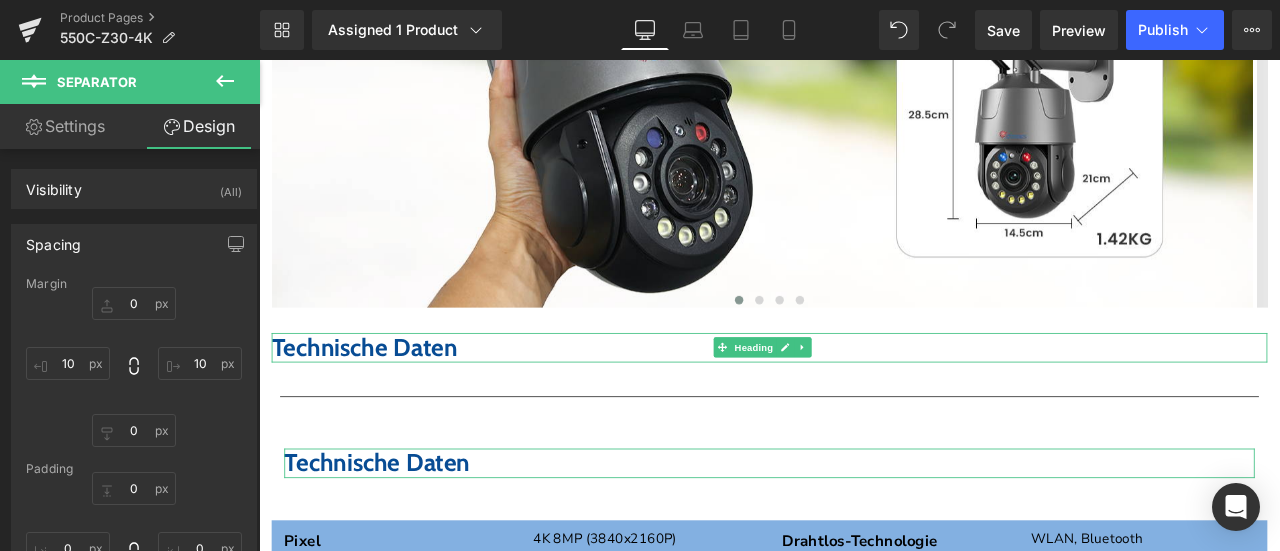 click on "Technische Daten" at bounding box center [384, 399] 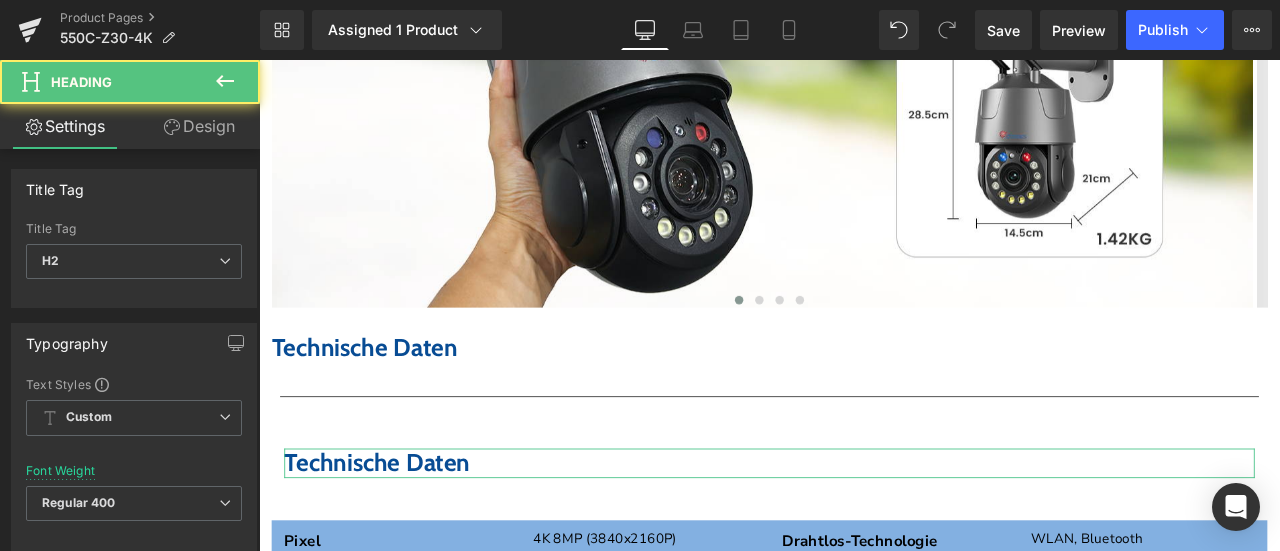 click 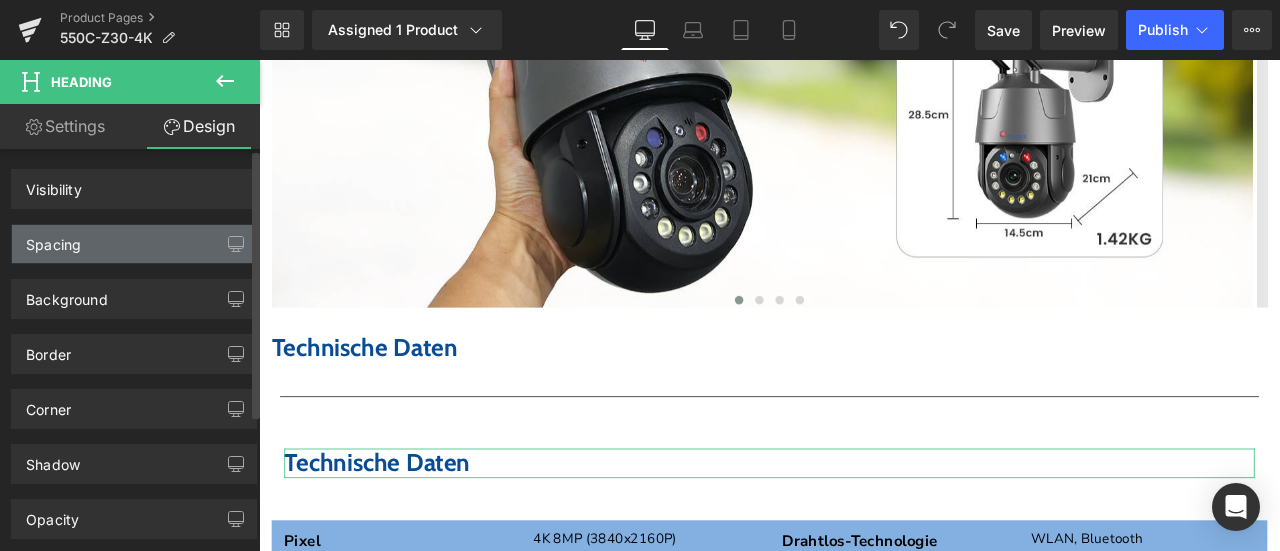 click on "Spacing" at bounding box center [134, 244] 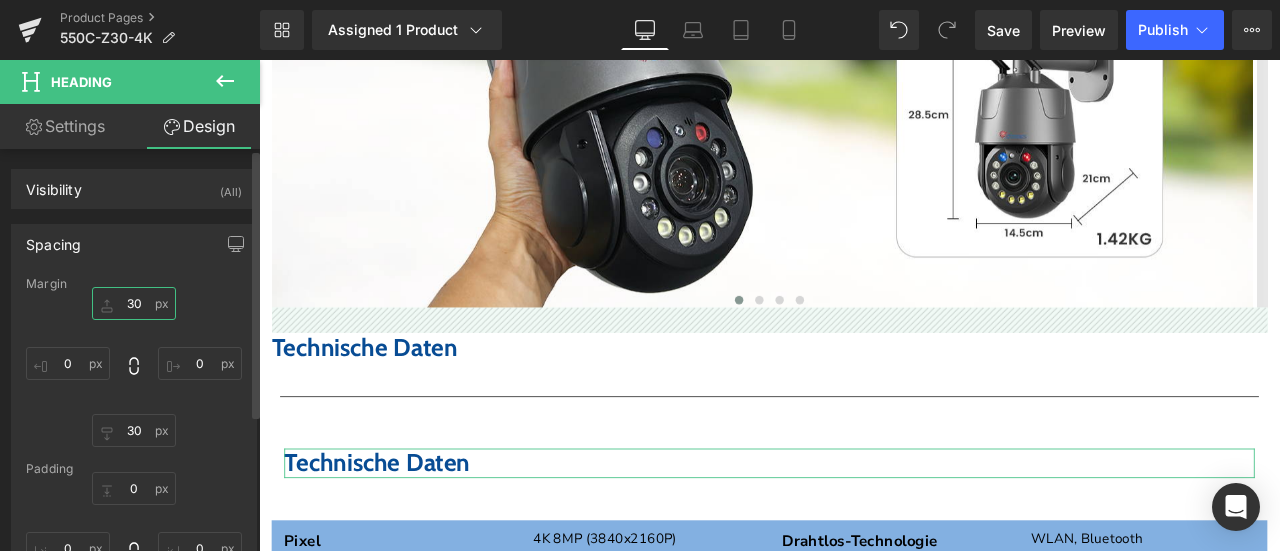 click at bounding box center (134, 303) 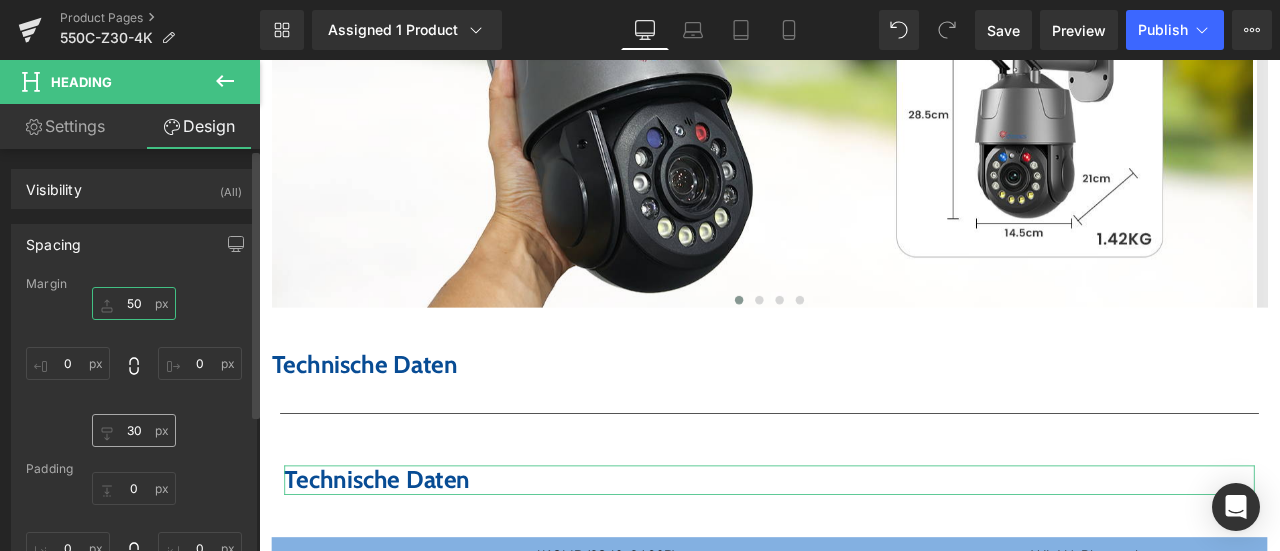 type on "50" 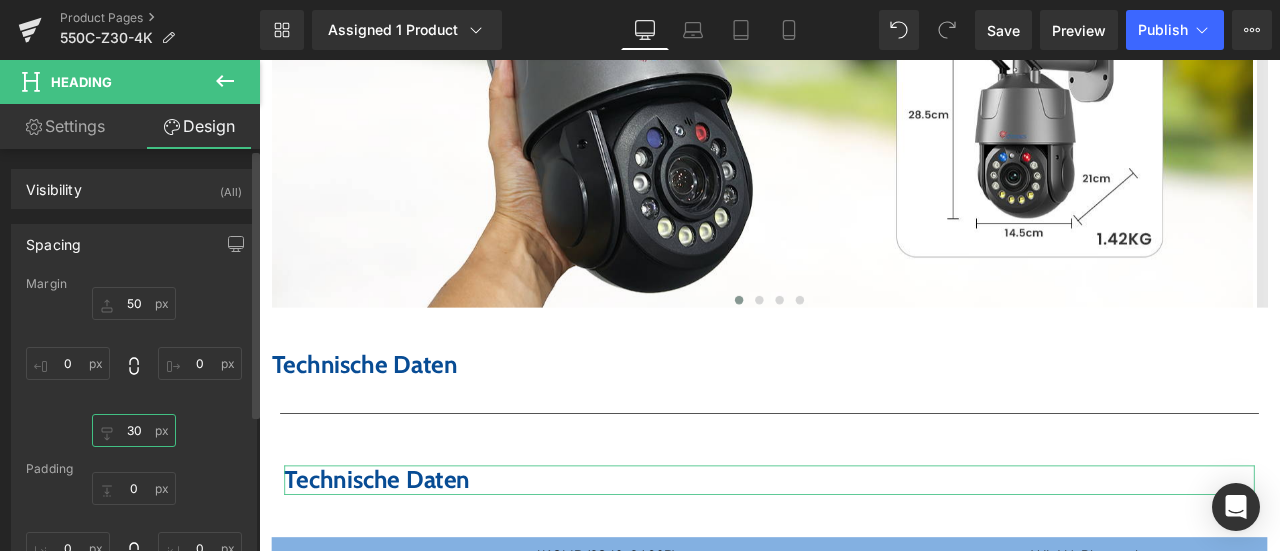 click at bounding box center [134, 430] 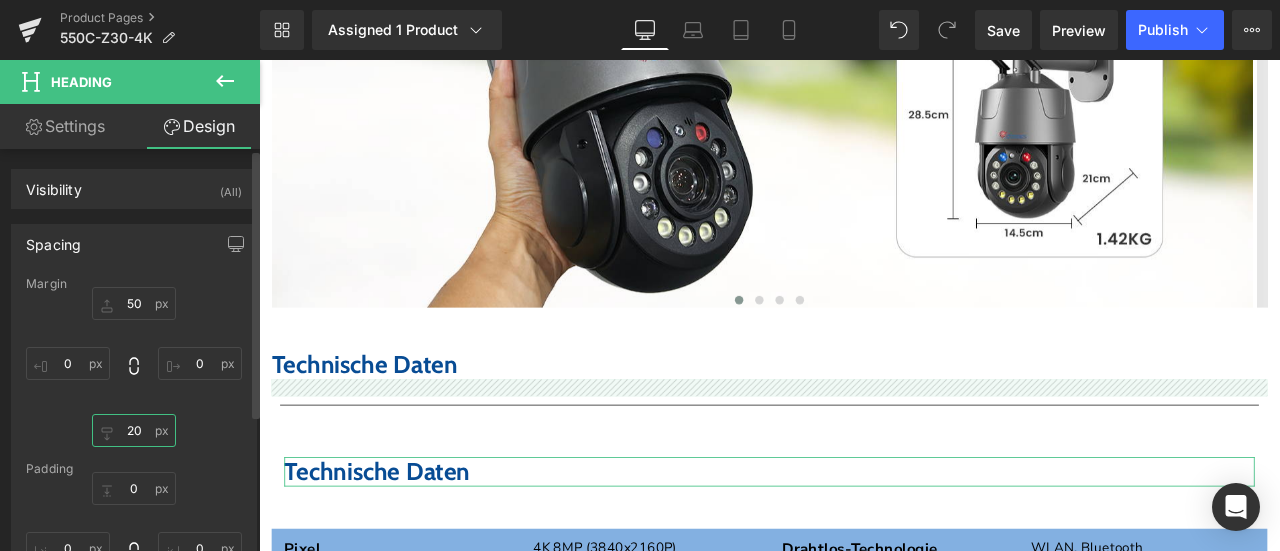 type on "2" 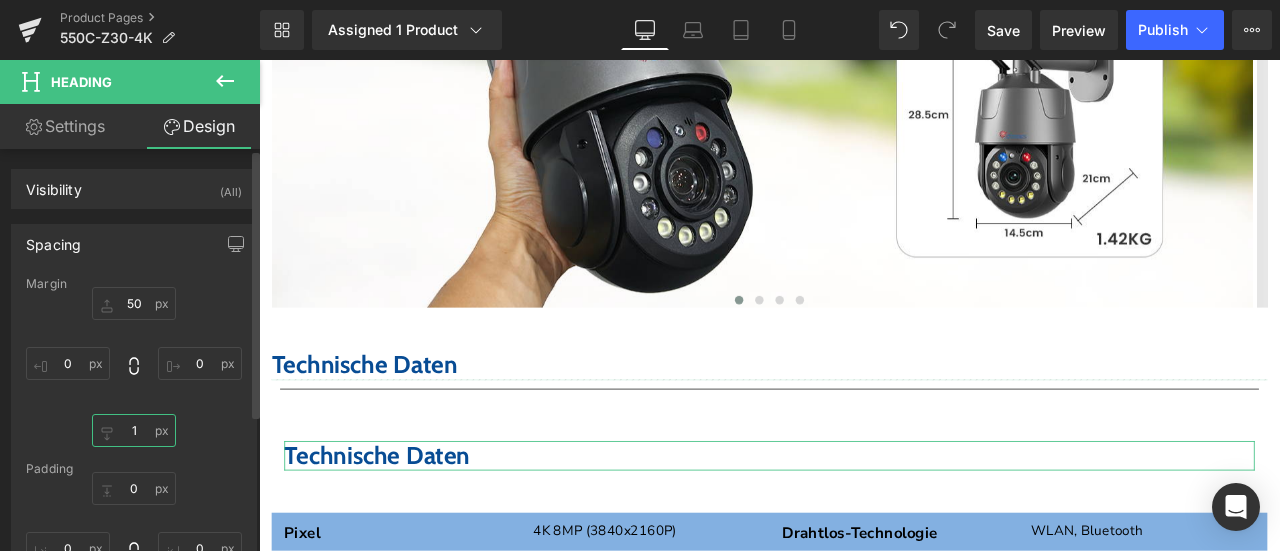 type on "10" 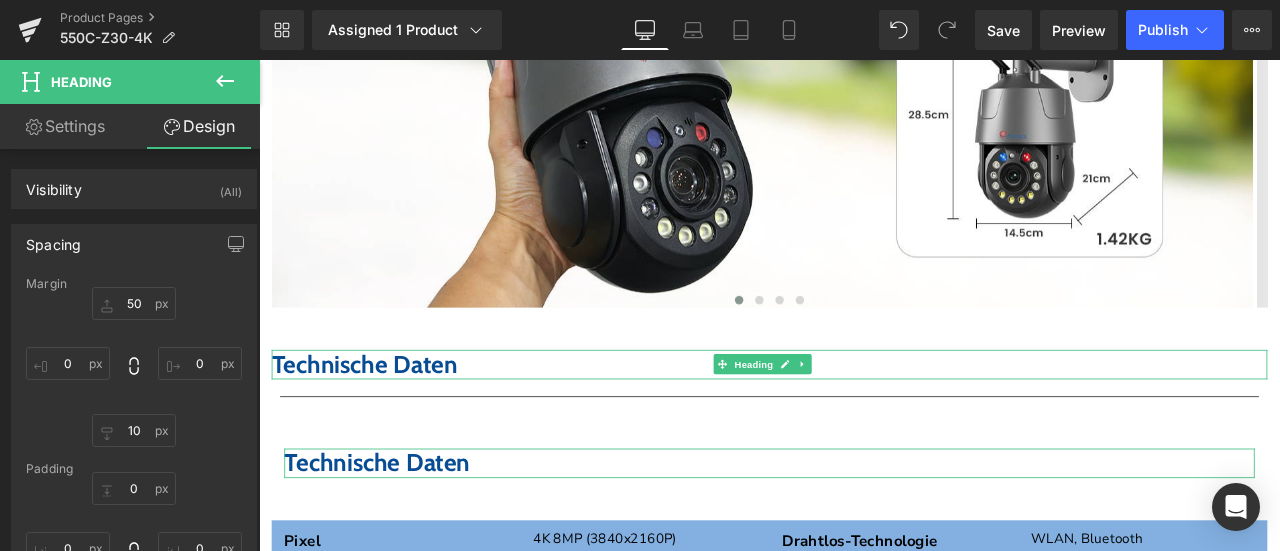 click on "Technische Daten" at bounding box center (384, 419) 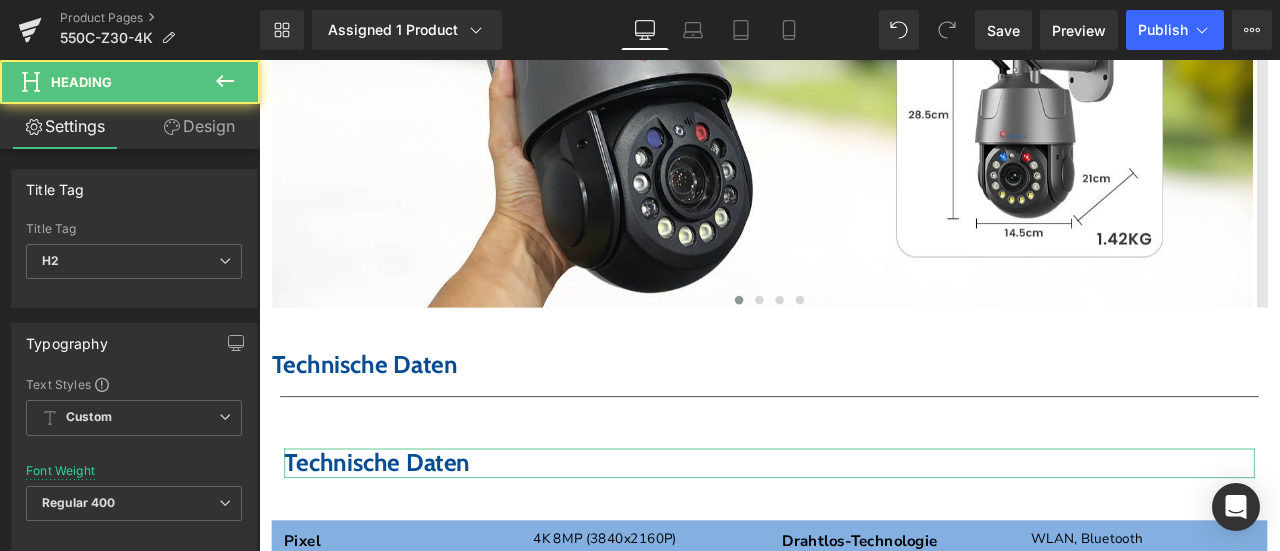 click on "Design" at bounding box center (199, 126) 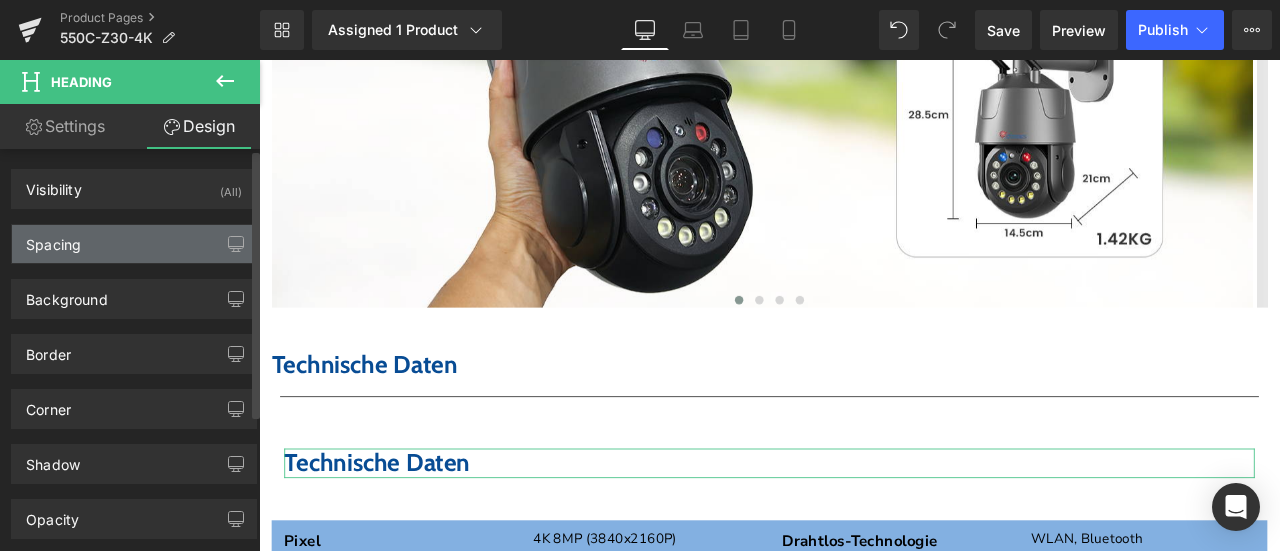 click on "Spacing" at bounding box center [134, 244] 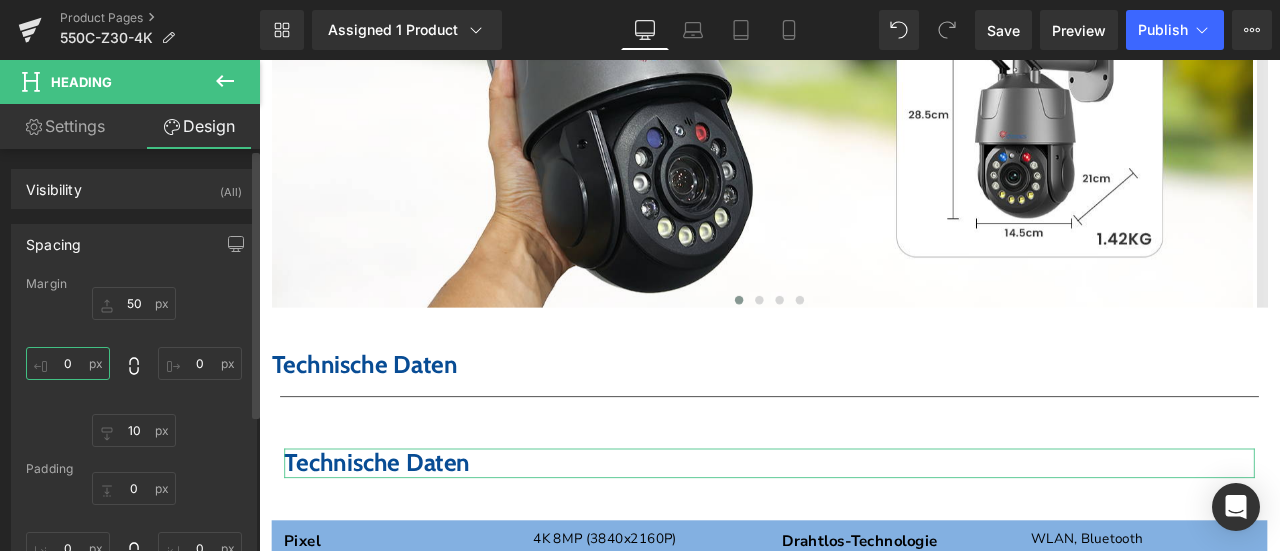 click at bounding box center [68, 363] 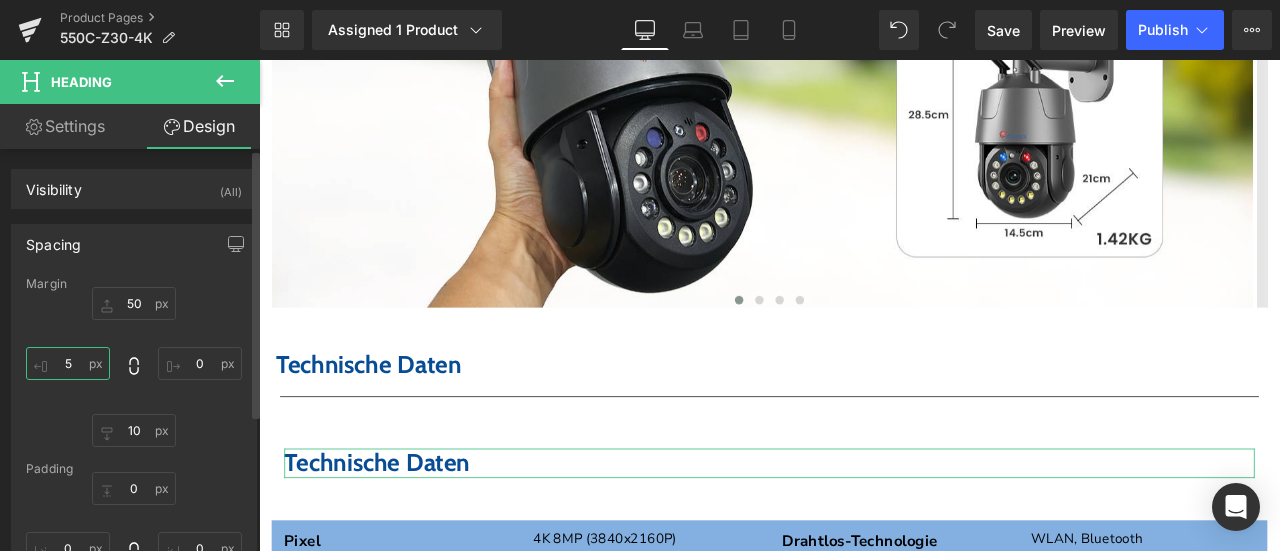 drag, startPoint x: 83, startPoint y: 356, endPoint x: 34, endPoint y: 357, distance: 49.010204 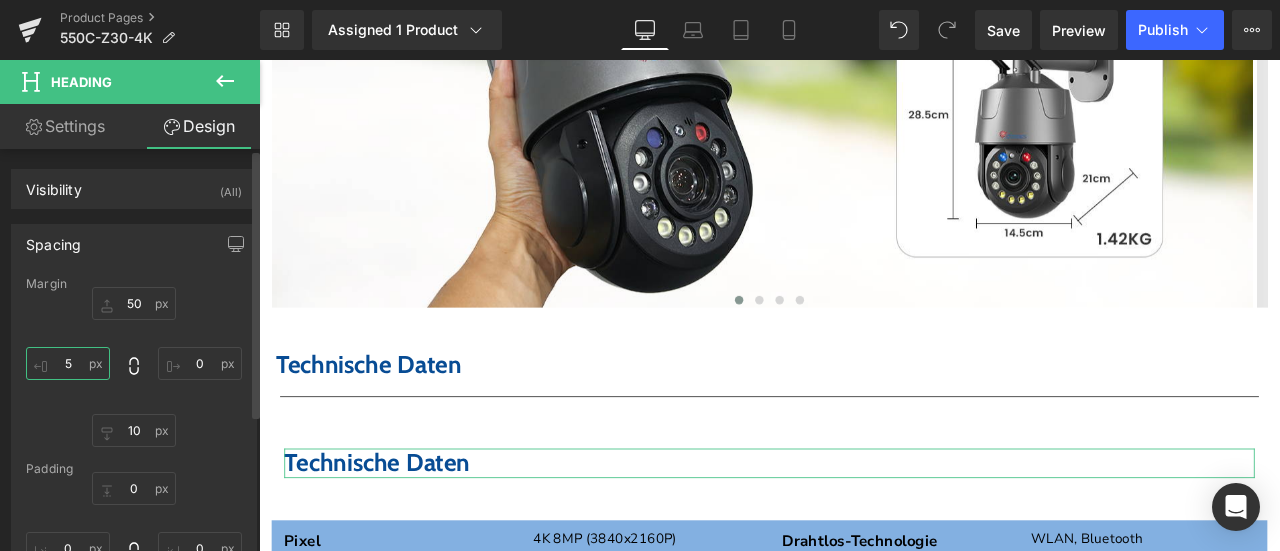 click on "5" at bounding box center (68, 363) 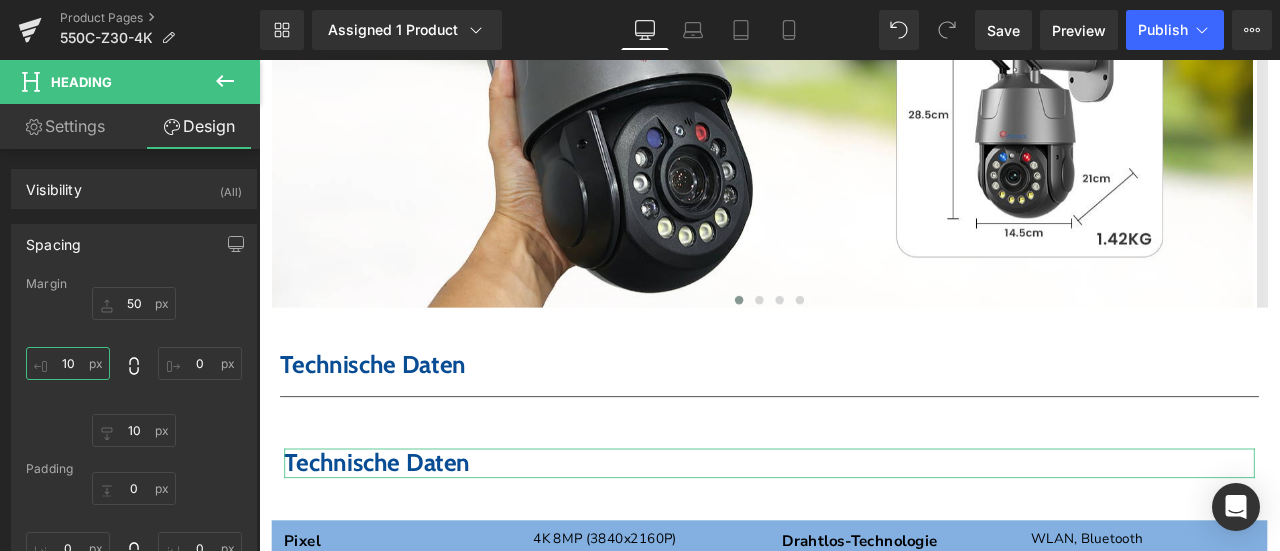 type on "10" 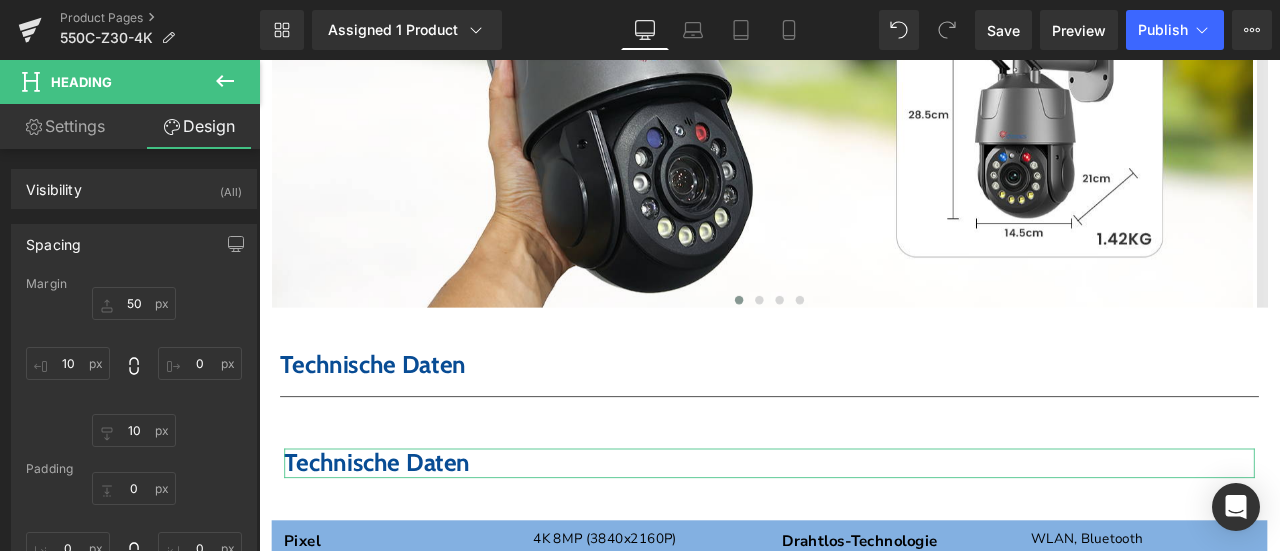 click on "Technische Daten" at bounding box center [394, 419] 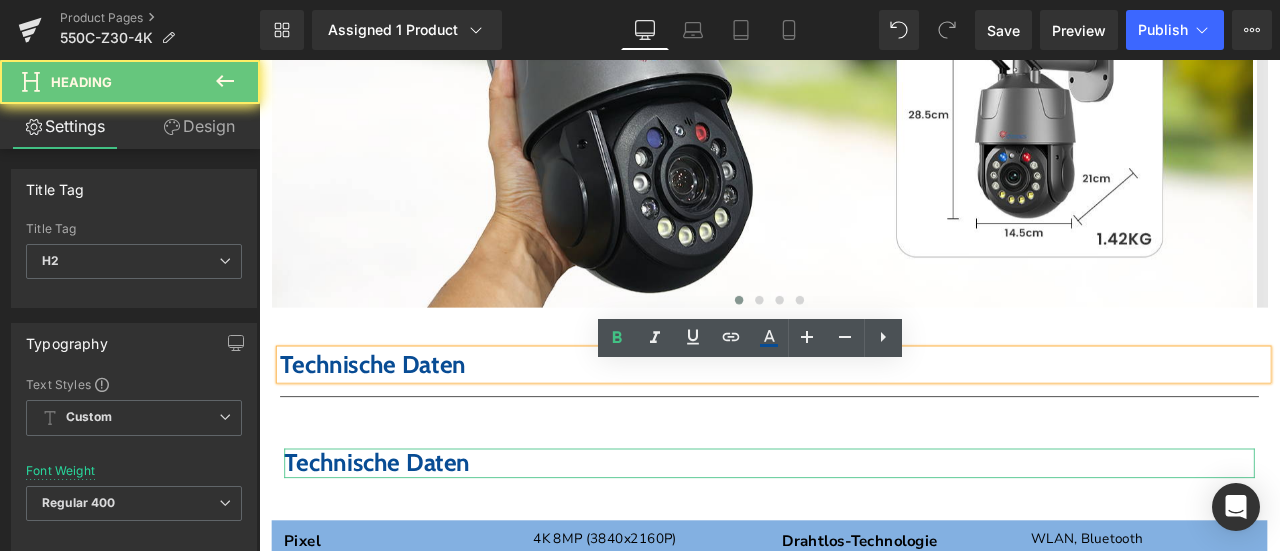 click on "Technische Daten" at bounding box center [394, 419] 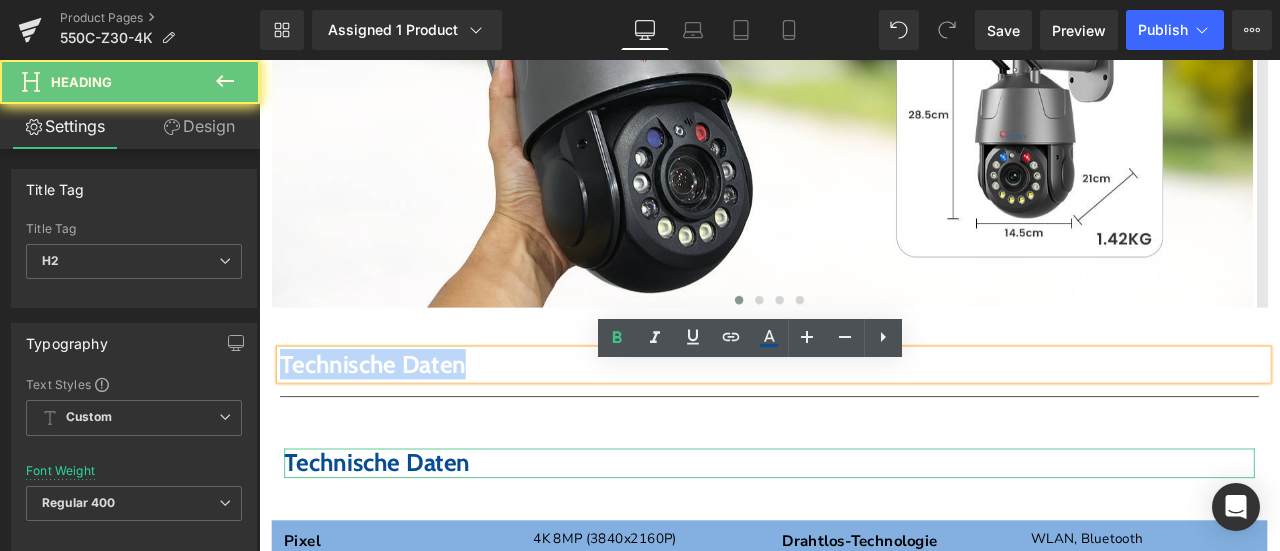 click on "Technische Daten" at bounding box center (394, 419) 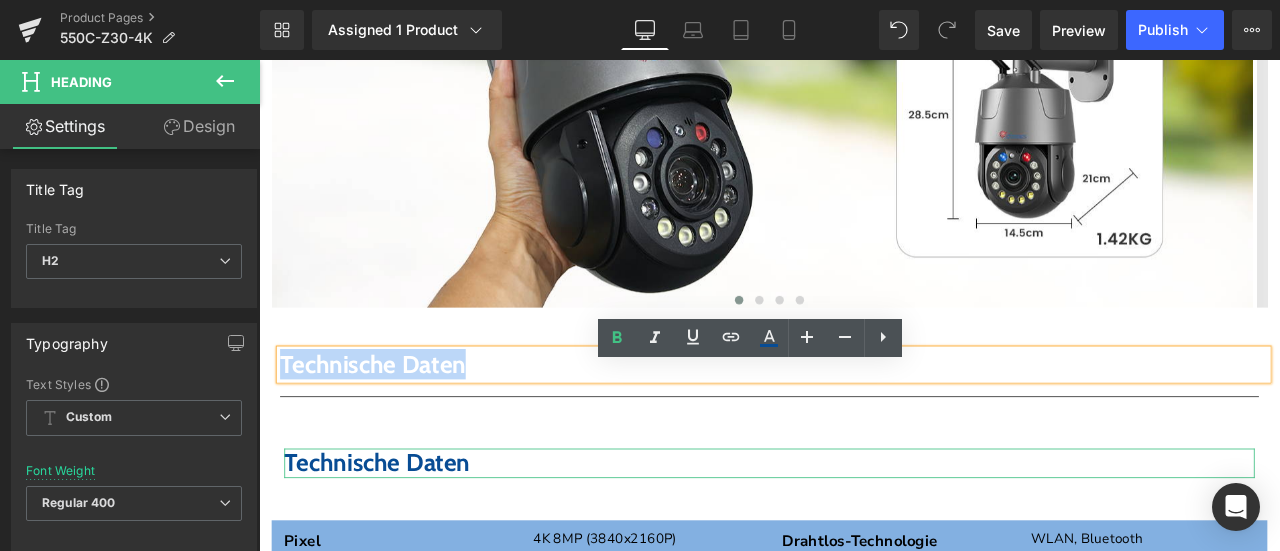 type 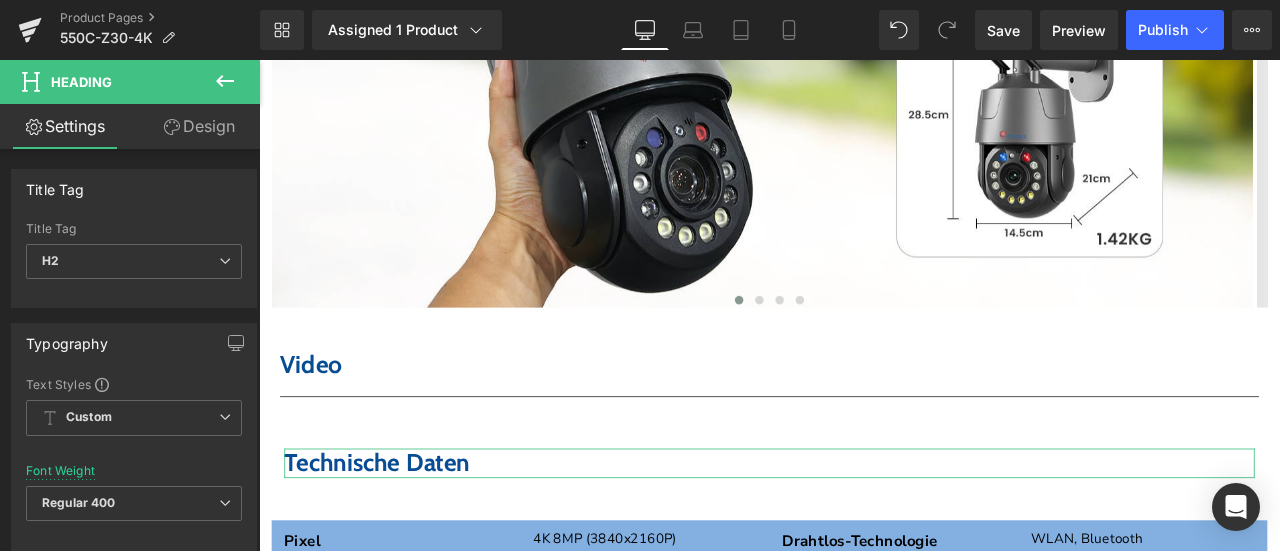 click 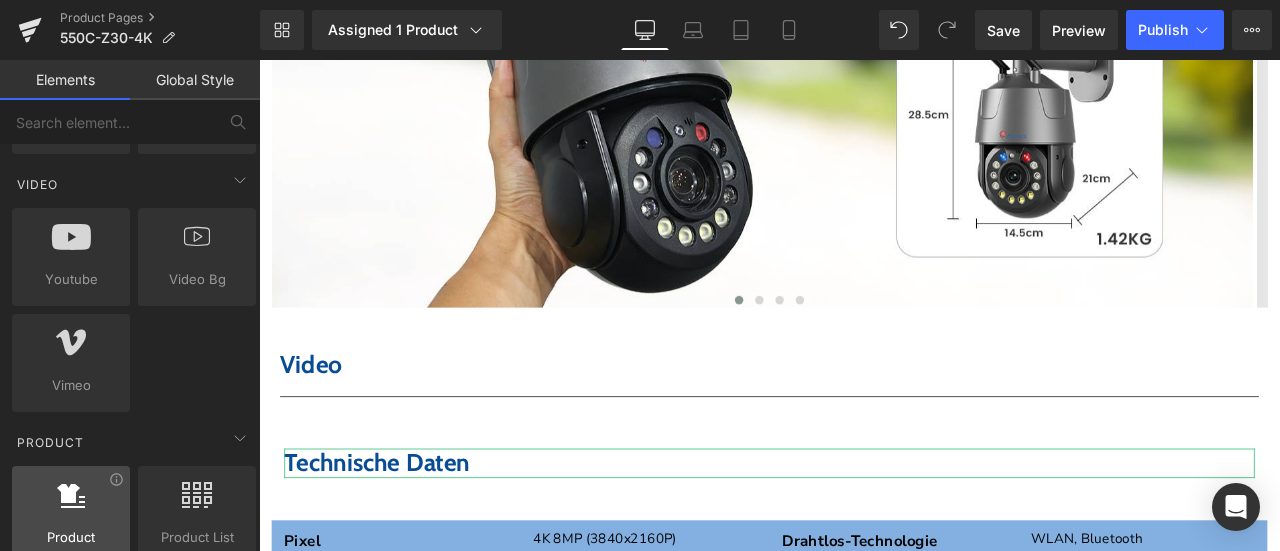 scroll, scrollTop: 1300, scrollLeft: 0, axis: vertical 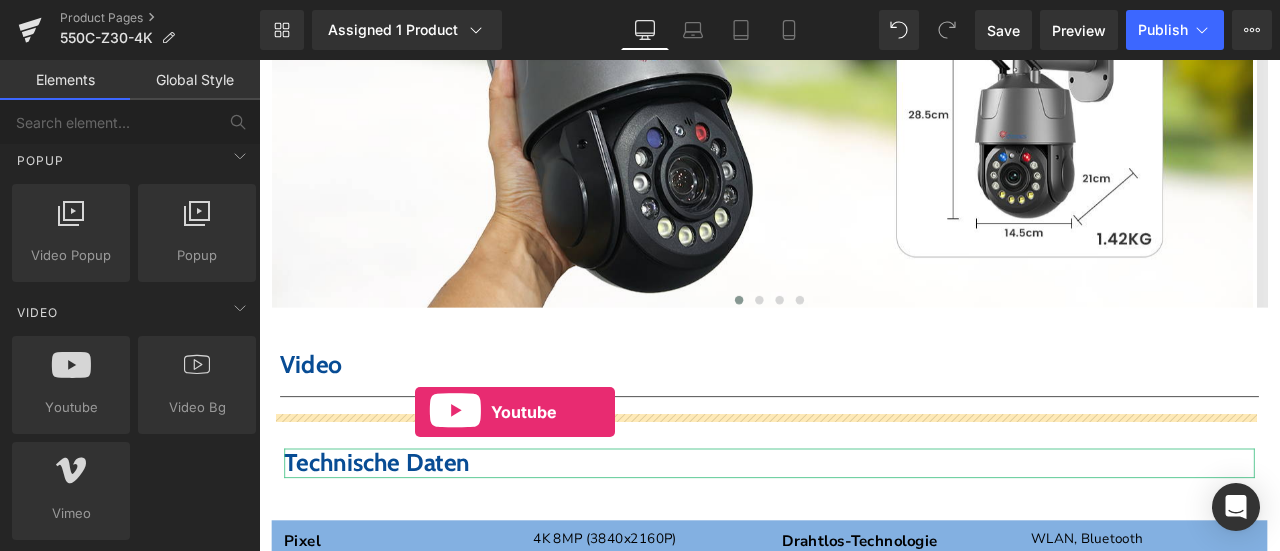 drag, startPoint x: 333, startPoint y: 449, endPoint x: 444, endPoint y: 477, distance: 114.47707 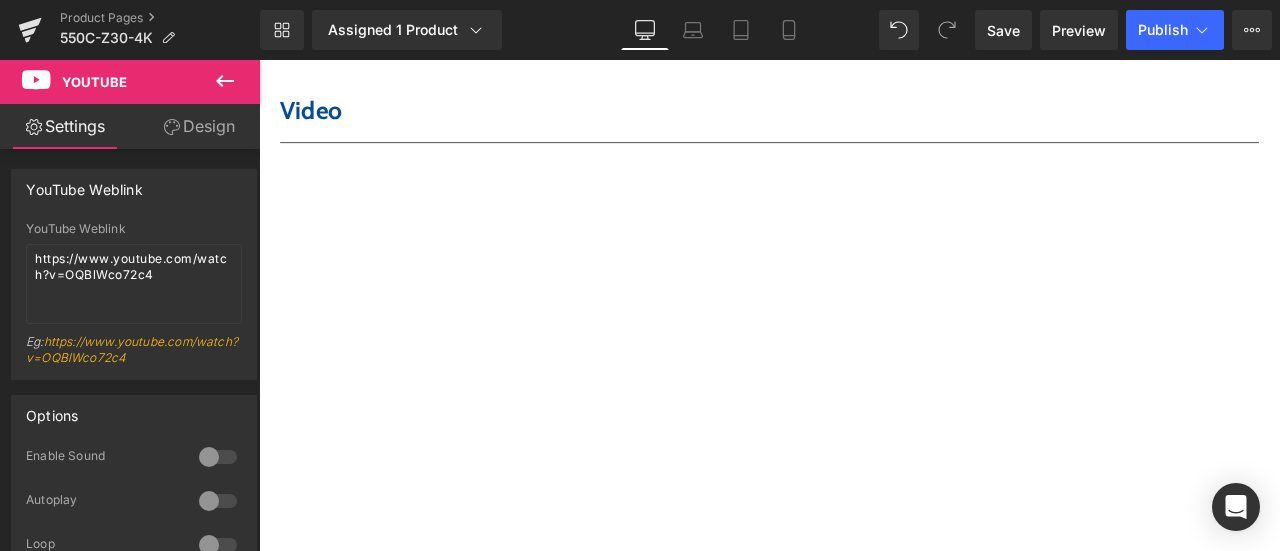 scroll, scrollTop: 5736, scrollLeft: 0, axis: vertical 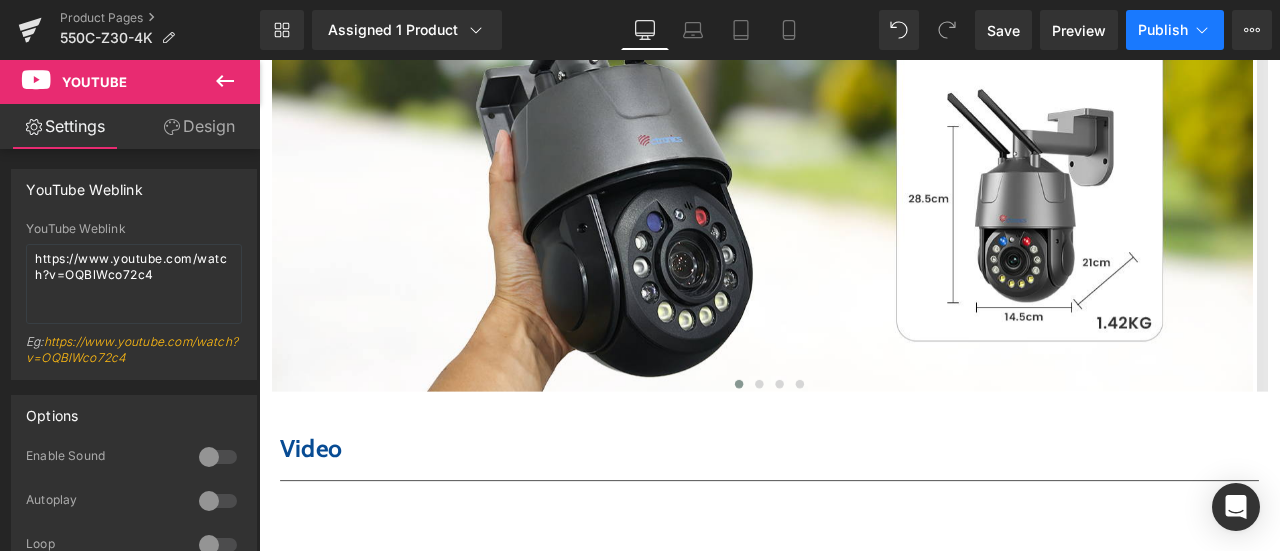 click on "Publish" at bounding box center (1163, 30) 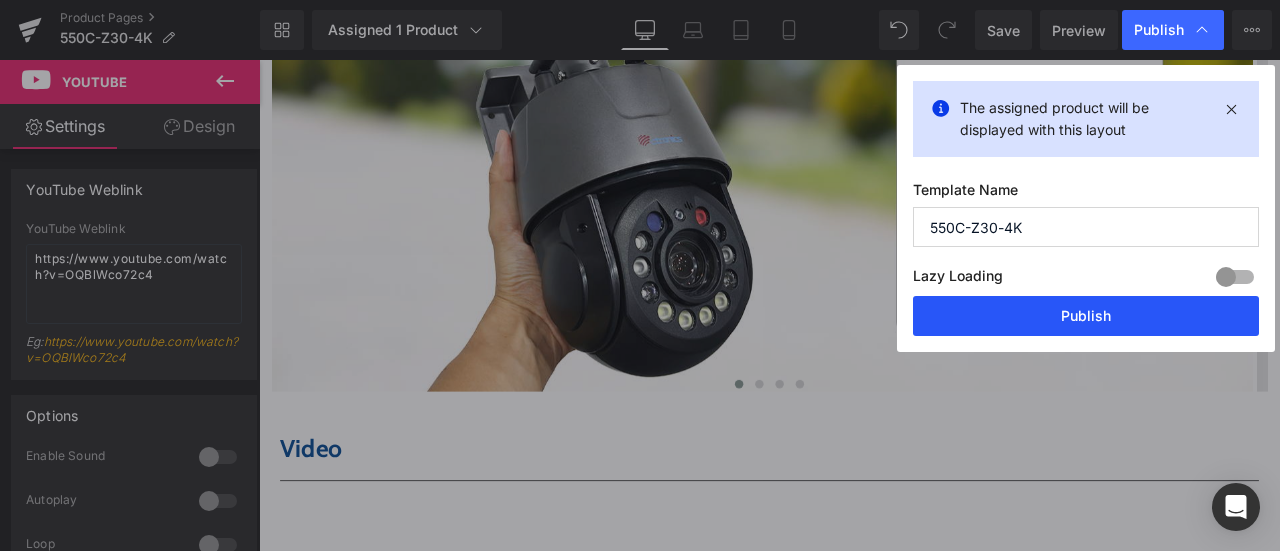 click on "Publish" at bounding box center (1086, 316) 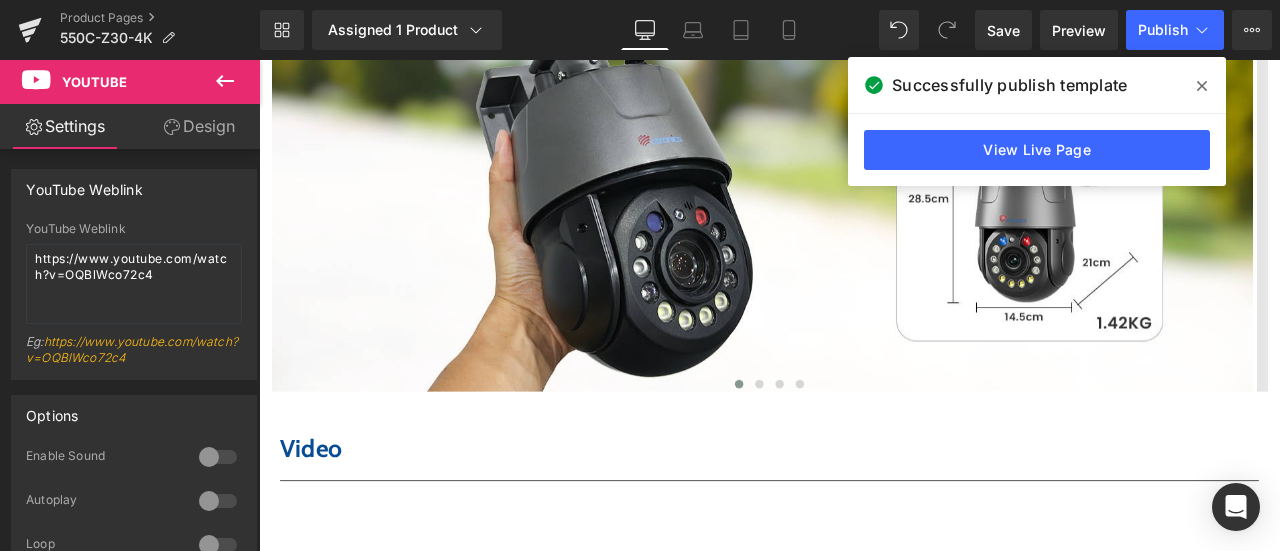 click 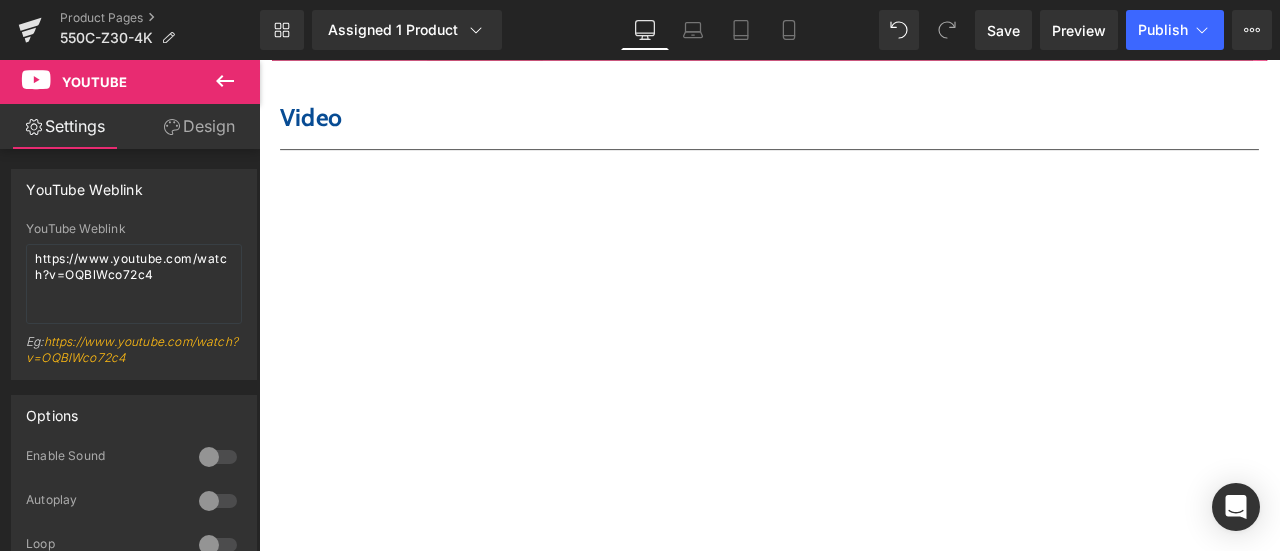 scroll, scrollTop: 6136, scrollLeft: 0, axis: vertical 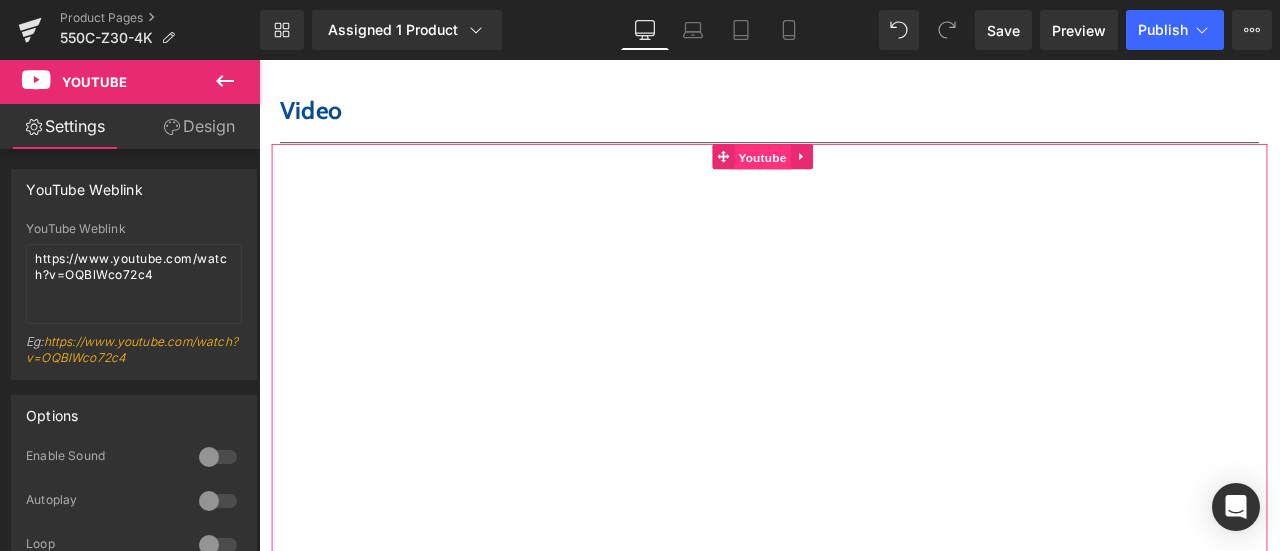 click on "Youtube" at bounding box center (855, 176) 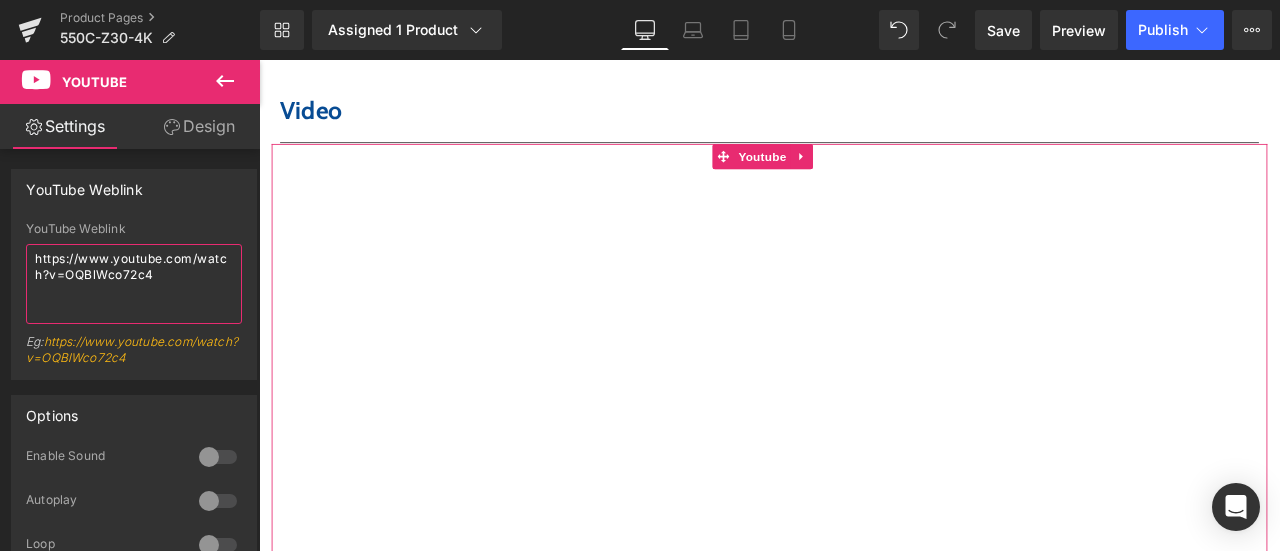 drag, startPoint x: 174, startPoint y: 277, endPoint x: 0, endPoint y: 236, distance: 178.76521 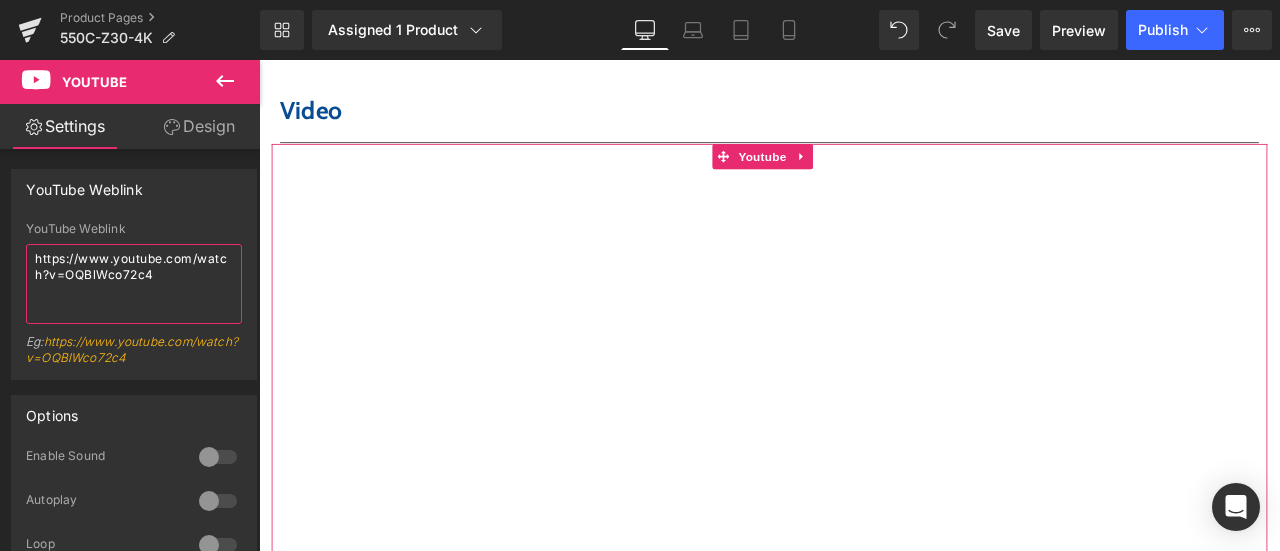 paste on "youtu.be/9BA3tXQK-3E" 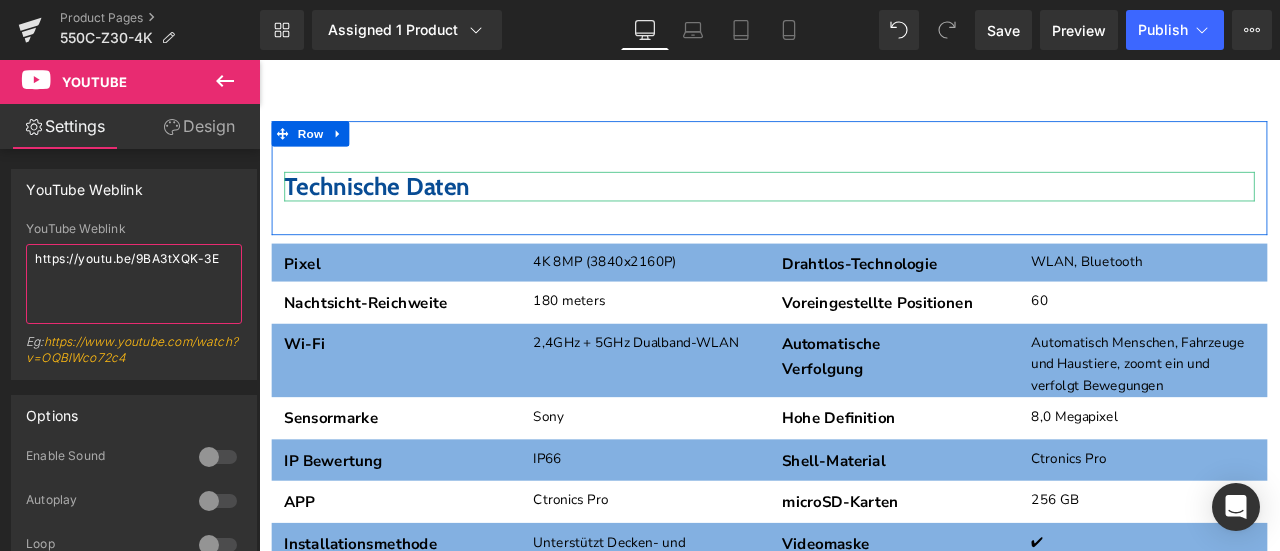 scroll, scrollTop: 6836, scrollLeft: 0, axis: vertical 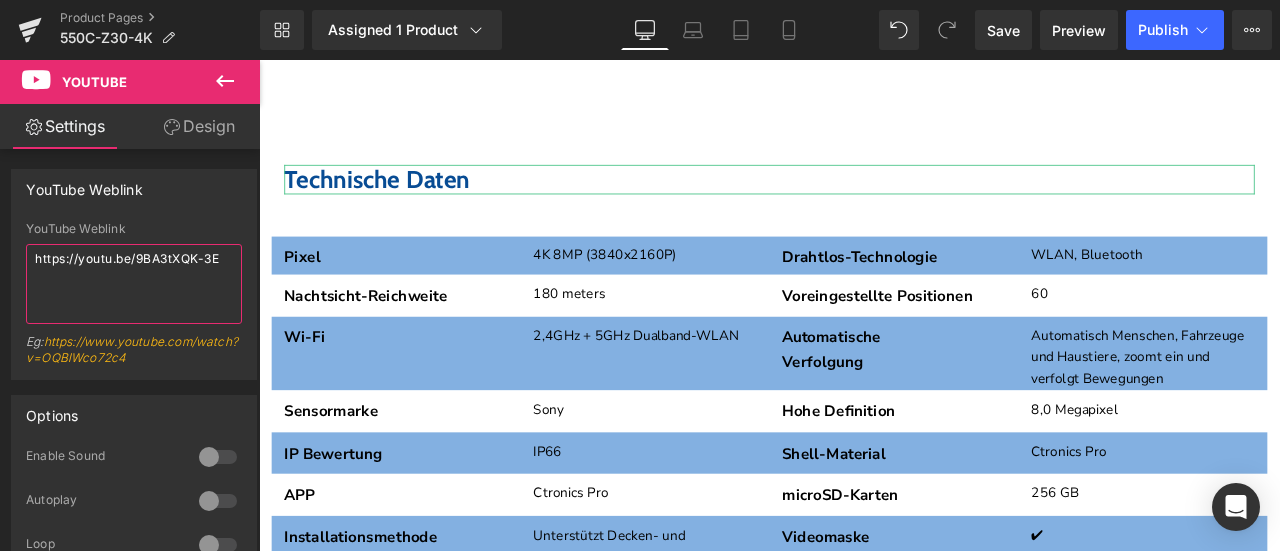 type on "https://youtu.be/9BA3tXQK-3E" 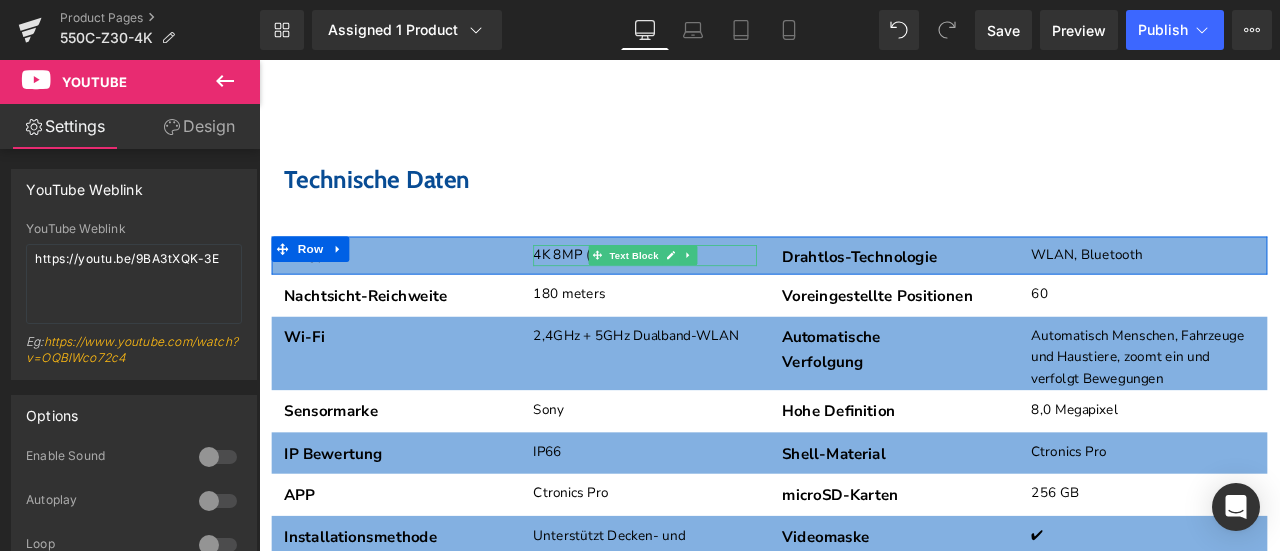 click on "4K 8MP (3840x2160P)" at bounding box center (716, 292) 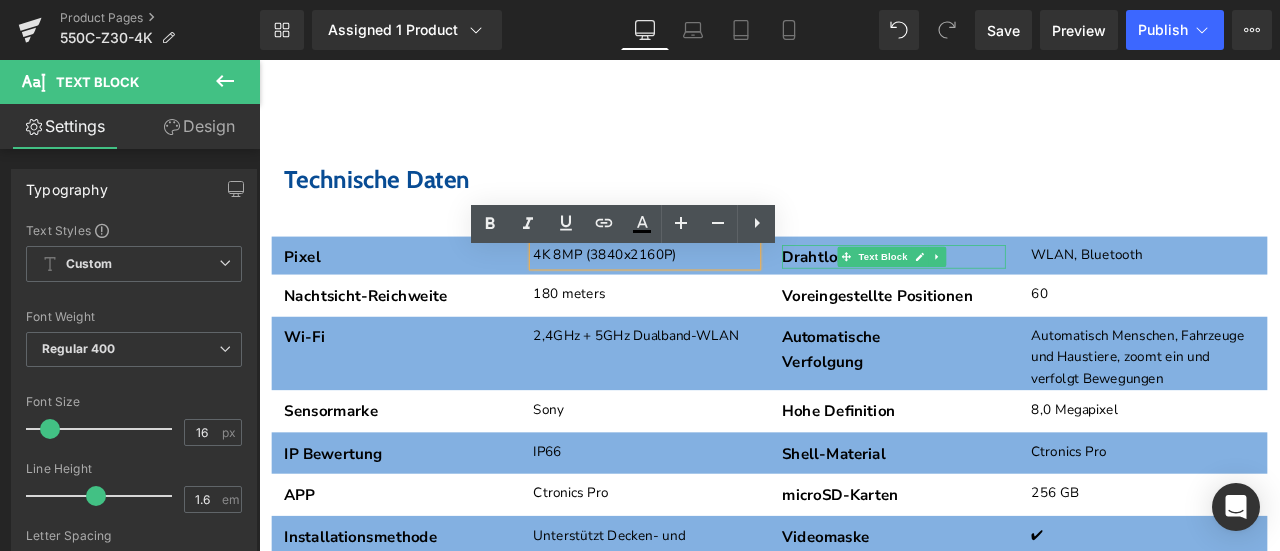 click 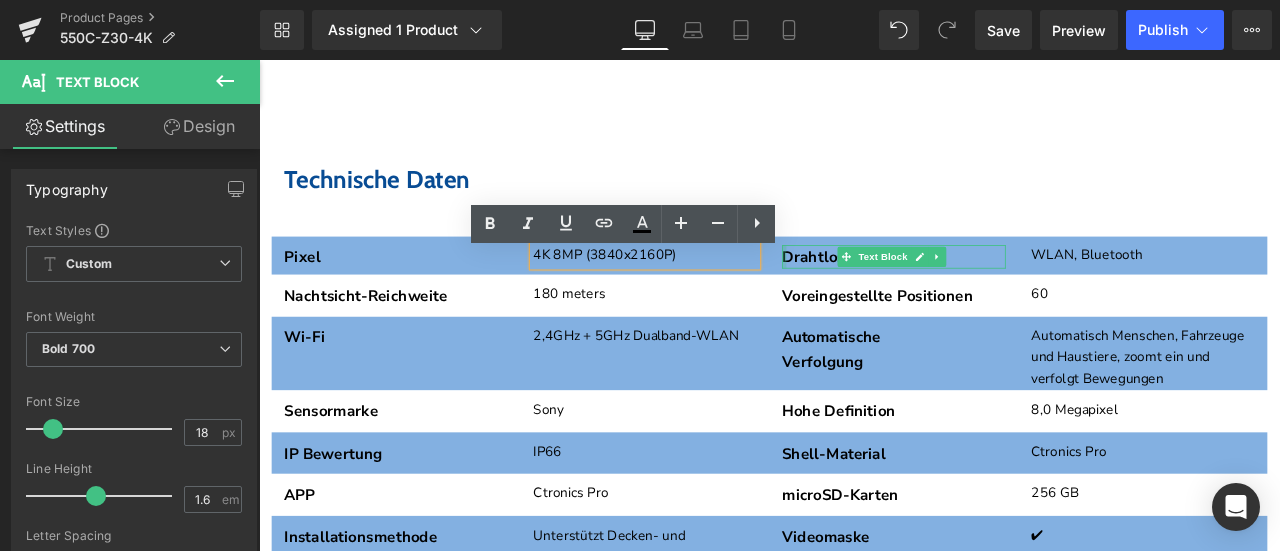 drag, startPoint x: 872, startPoint y: 306, endPoint x: 848, endPoint y: 305, distance: 24.020824 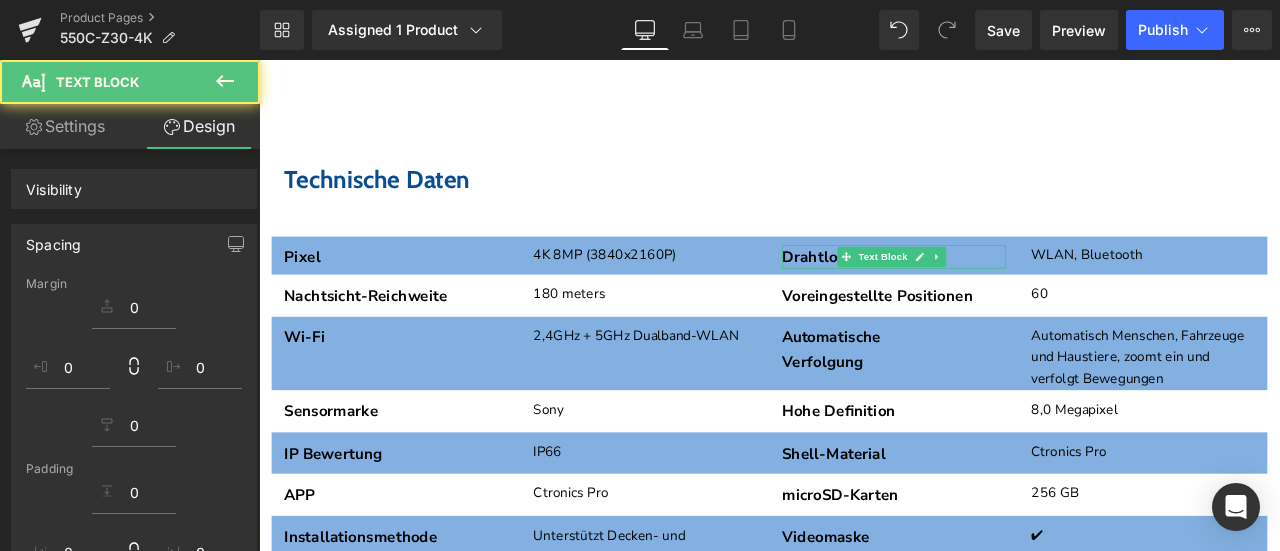 click on "Drahtlos-Technologie" at bounding box center (1011, 293) 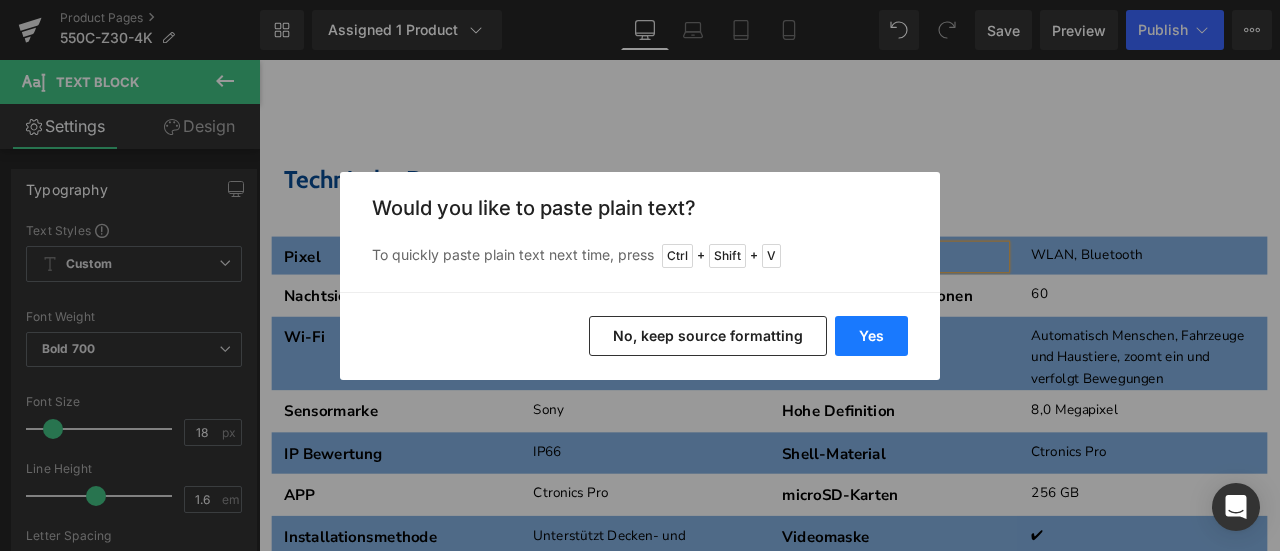 click on "Yes" at bounding box center (871, 336) 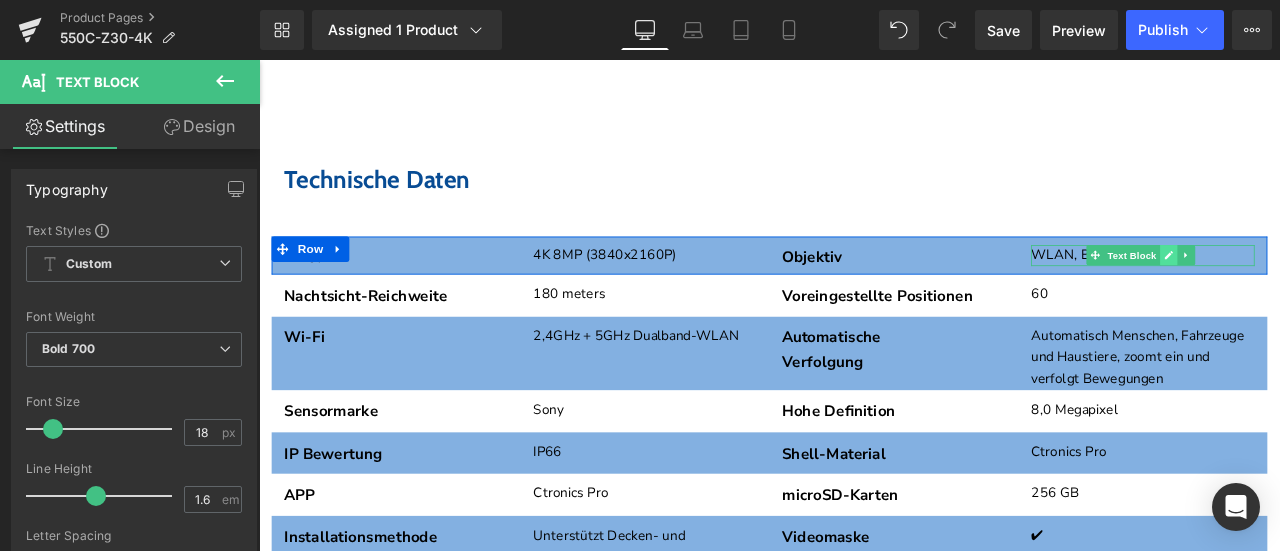 click 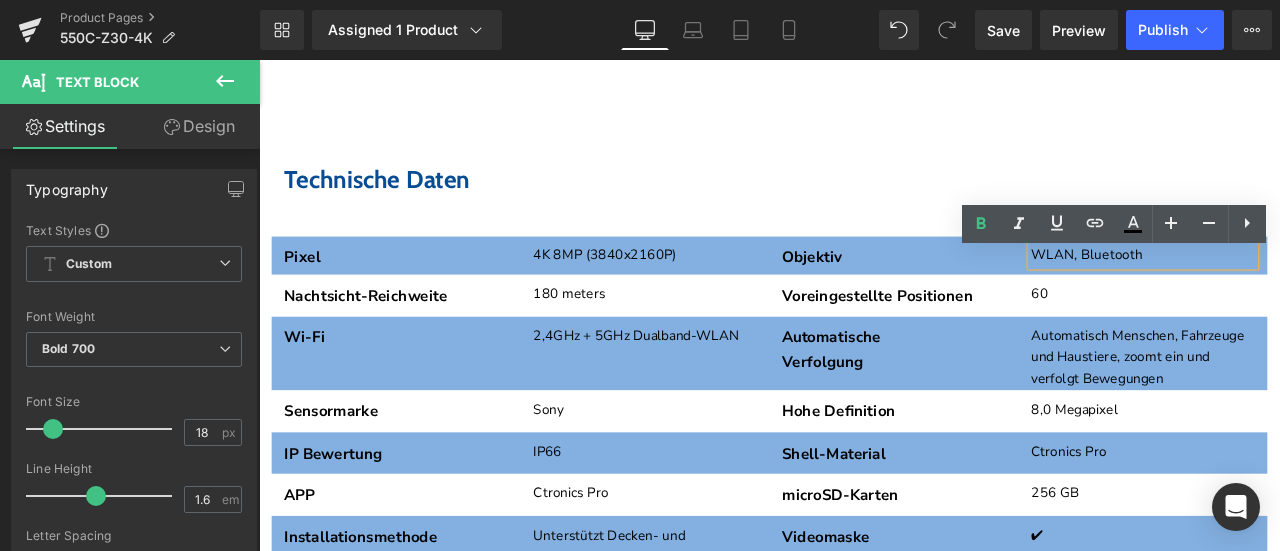 click on "WLAN, Bluetooth" at bounding box center (1306, 292) 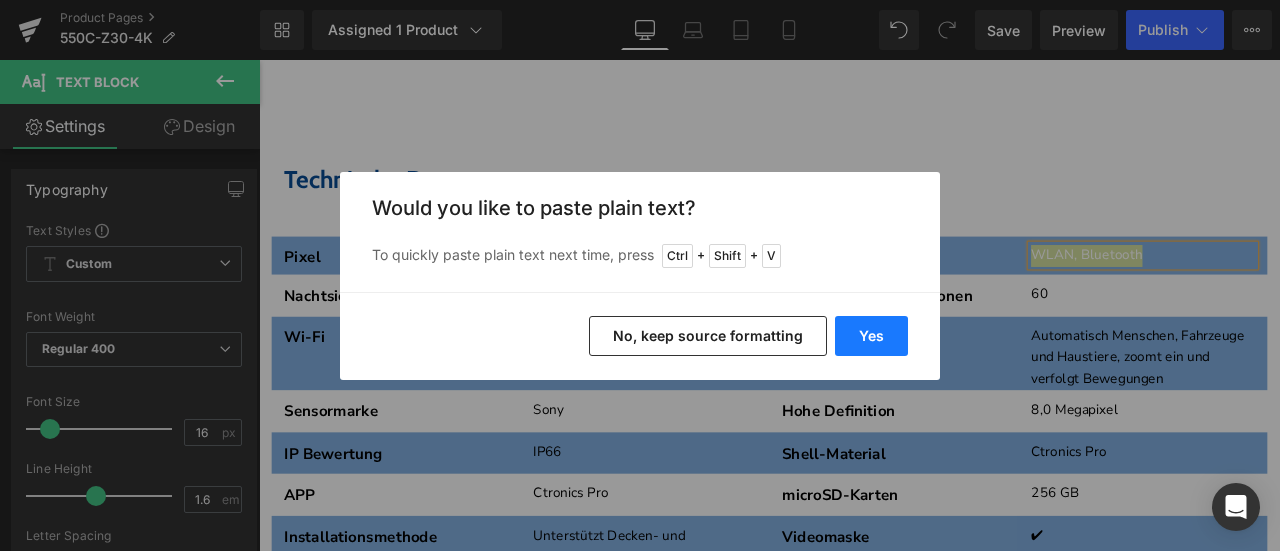 click on "Yes" at bounding box center (871, 336) 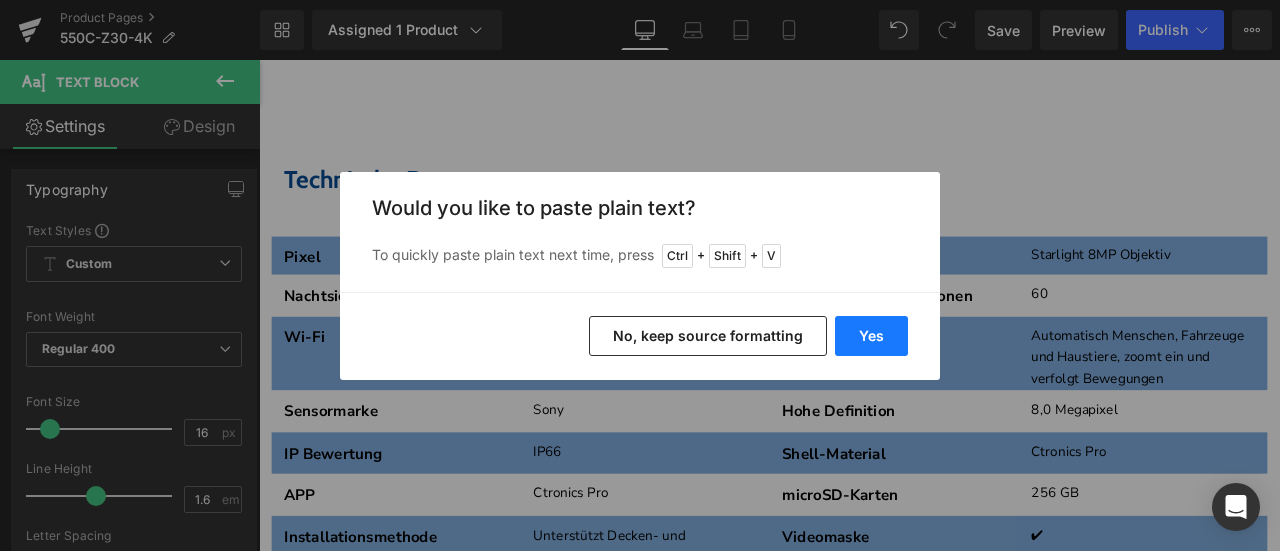 type 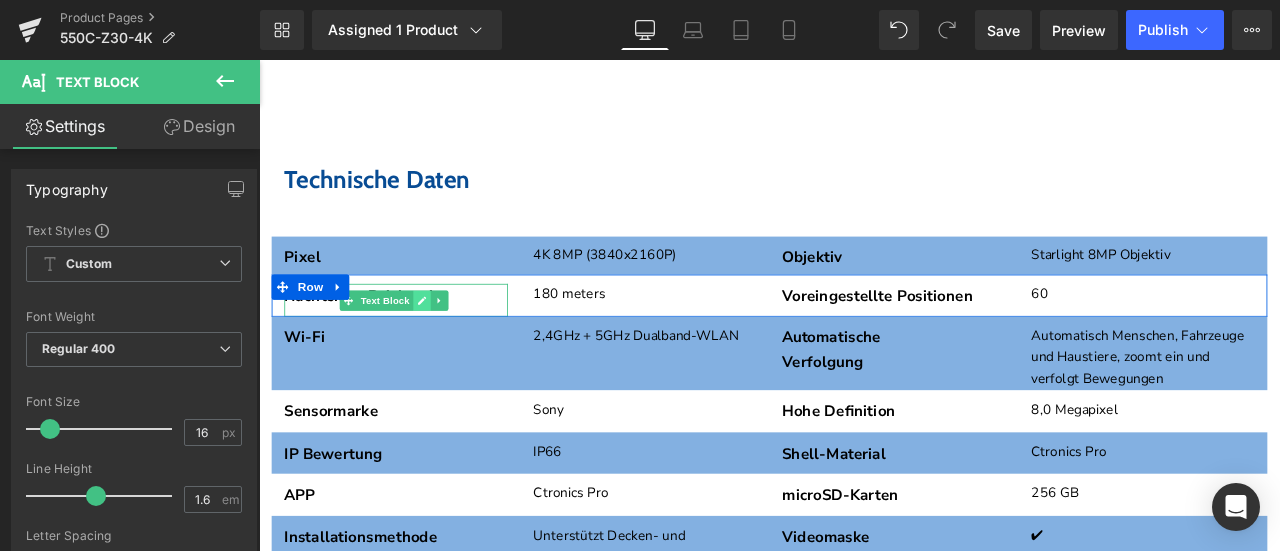 click 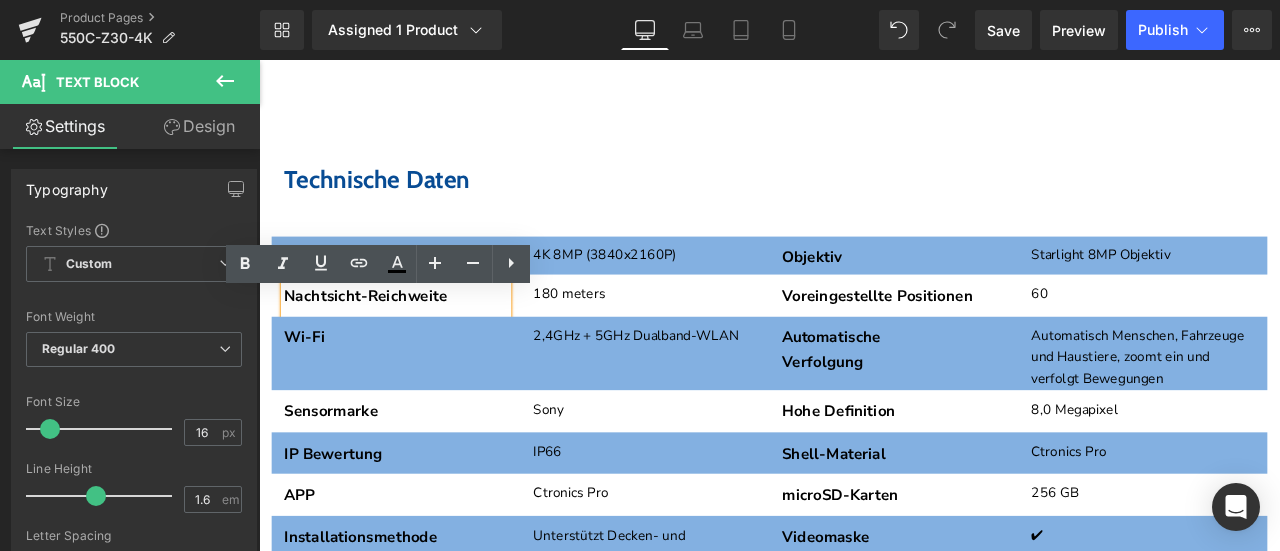 click on "Nachtsicht-Reichweite" at bounding box center (421, 339) 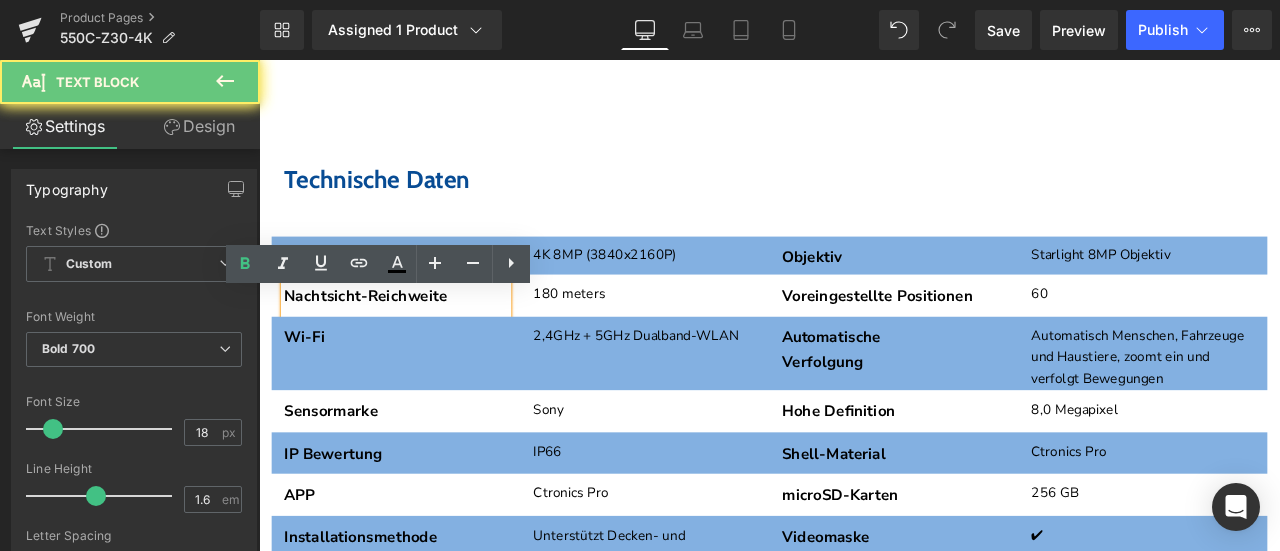 click on "Nachtsicht-Reichweite" at bounding box center (421, 339) 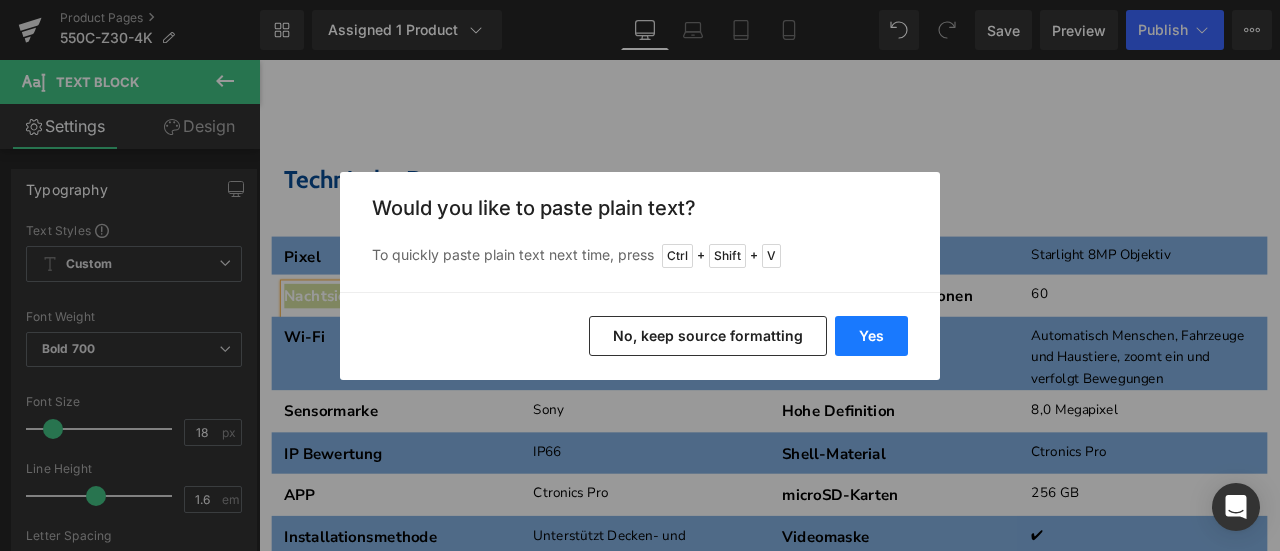 click on "Yes" at bounding box center [871, 336] 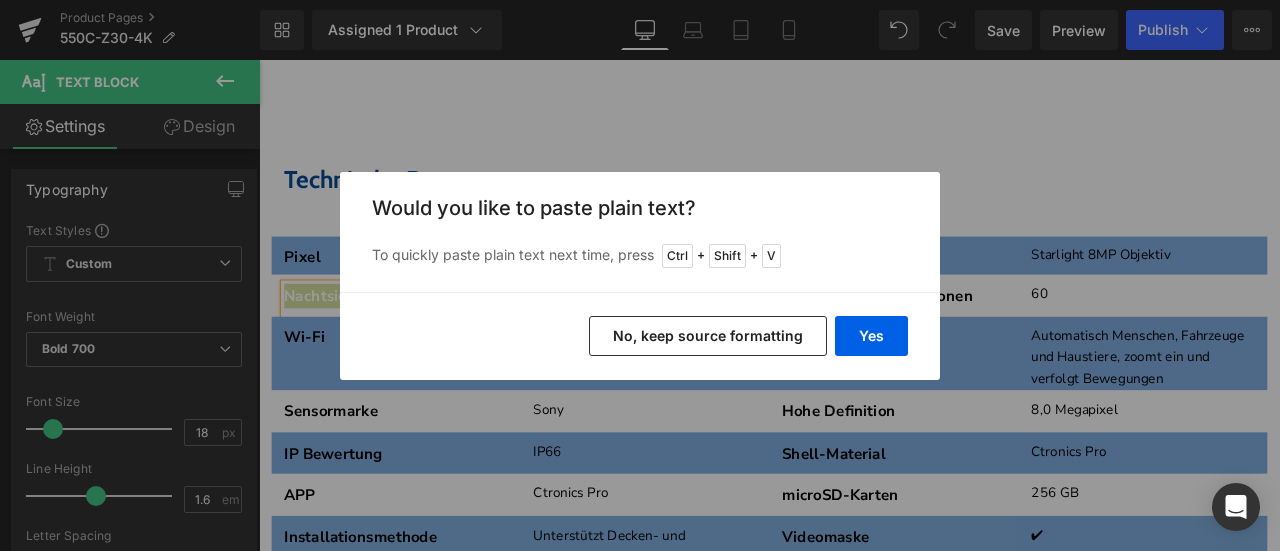 type 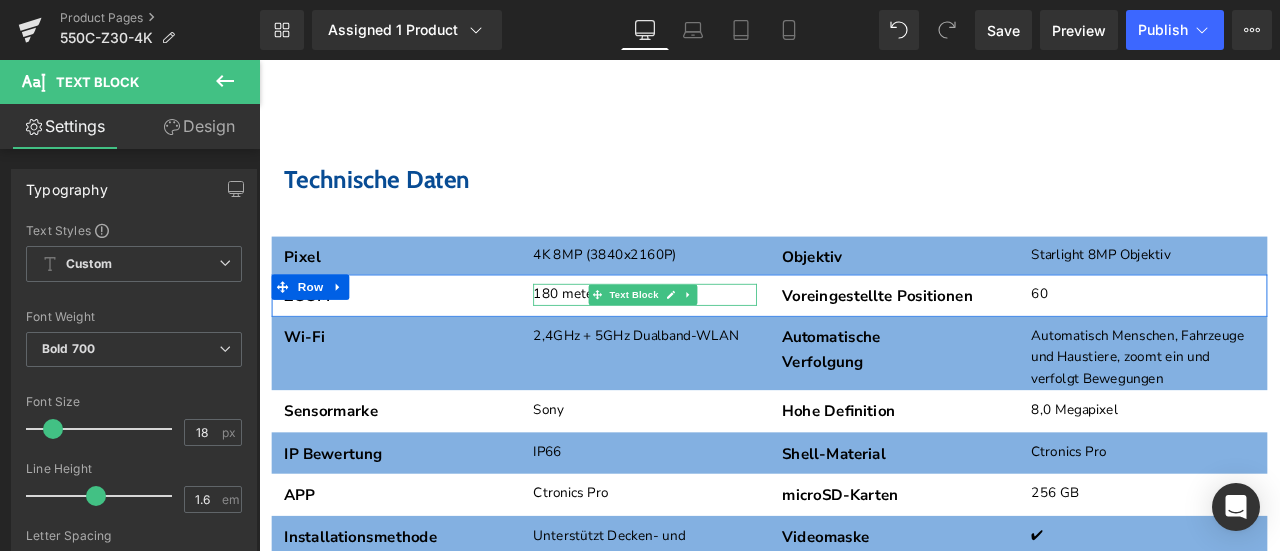 click on "180 meters" at bounding box center [716, 338] 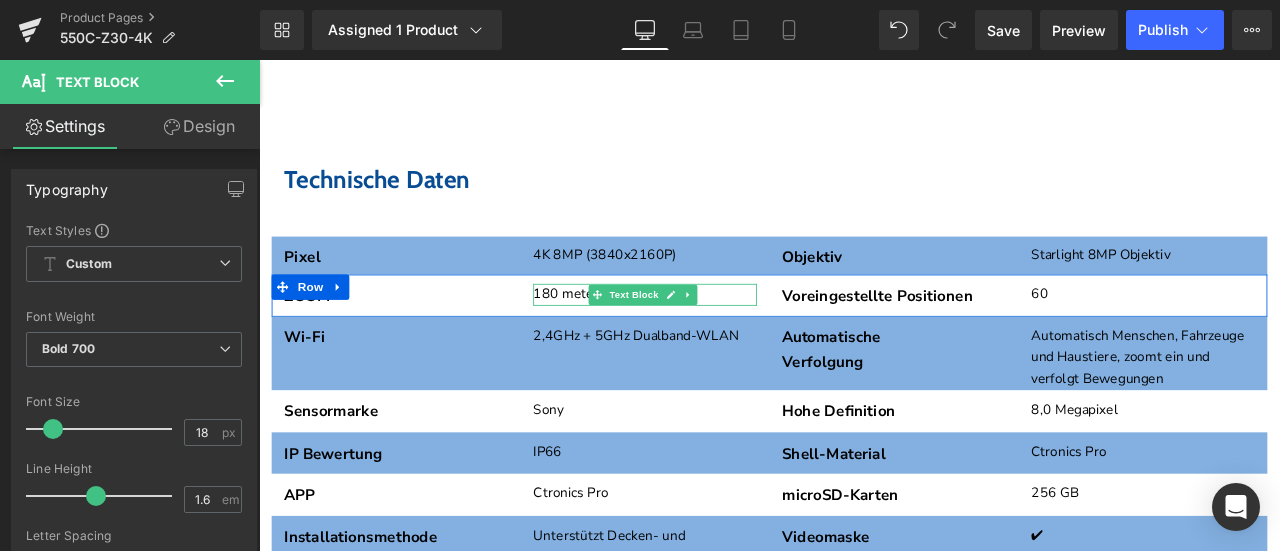 click on "180 meters" at bounding box center (716, 338) 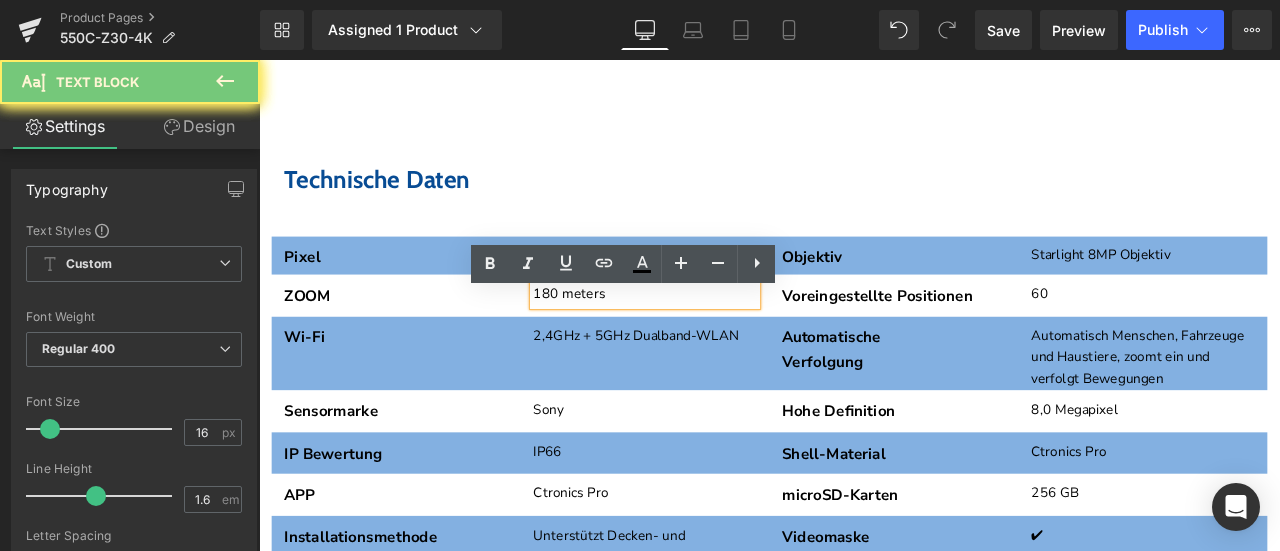 click on "180 meters" at bounding box center [716, 338] 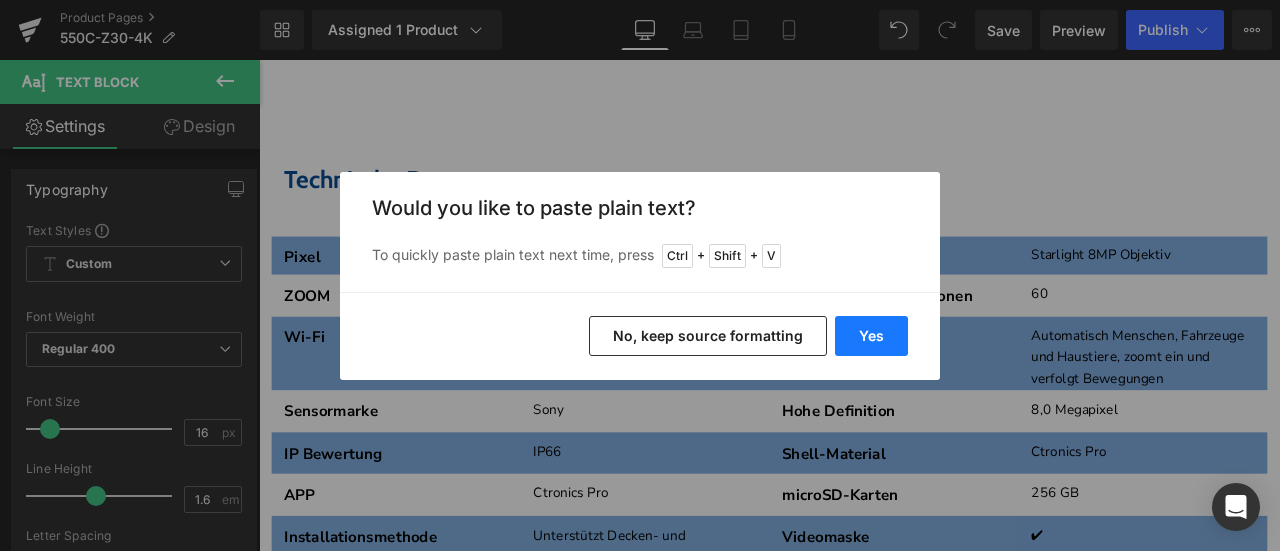 click on "Yes" at bounding box center (871, 336) 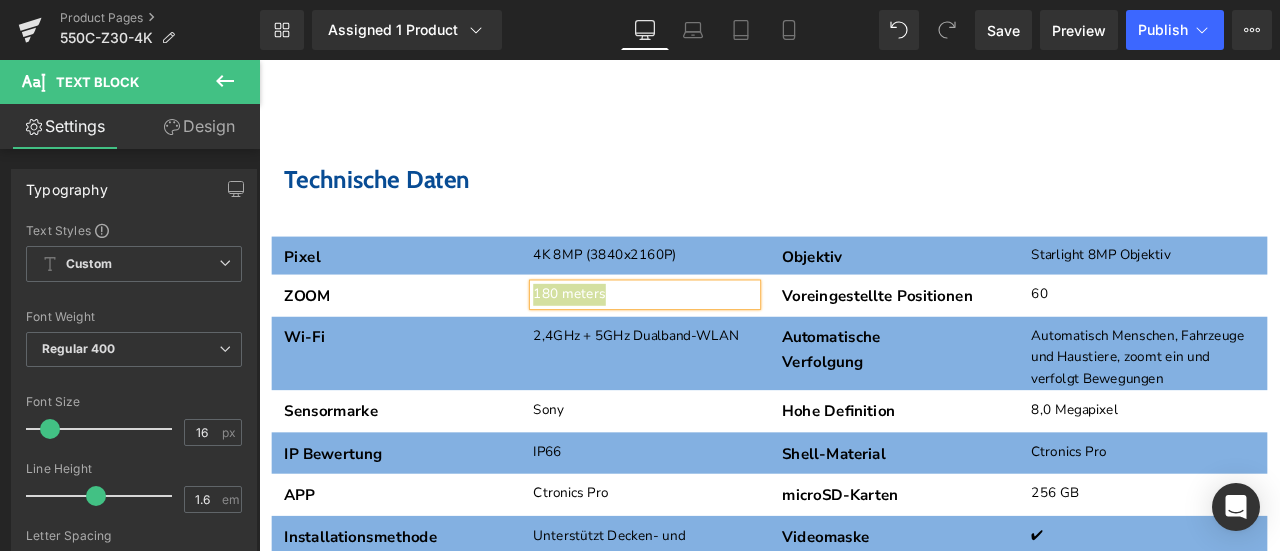 type 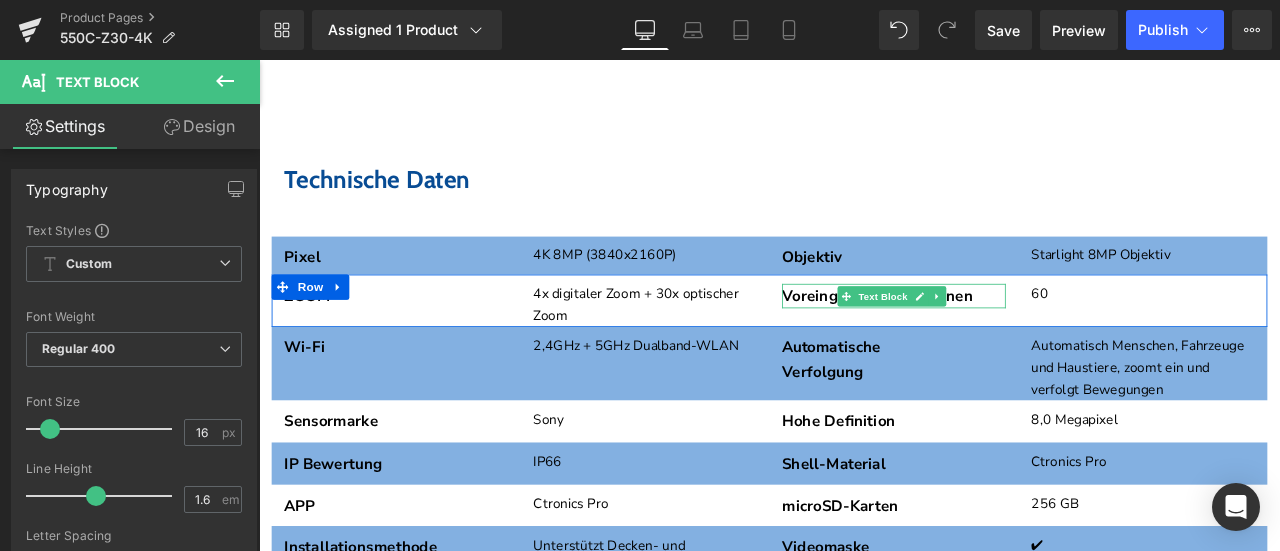 click on "Voreingestellte Positionen" at bounding box center [1011, 339] 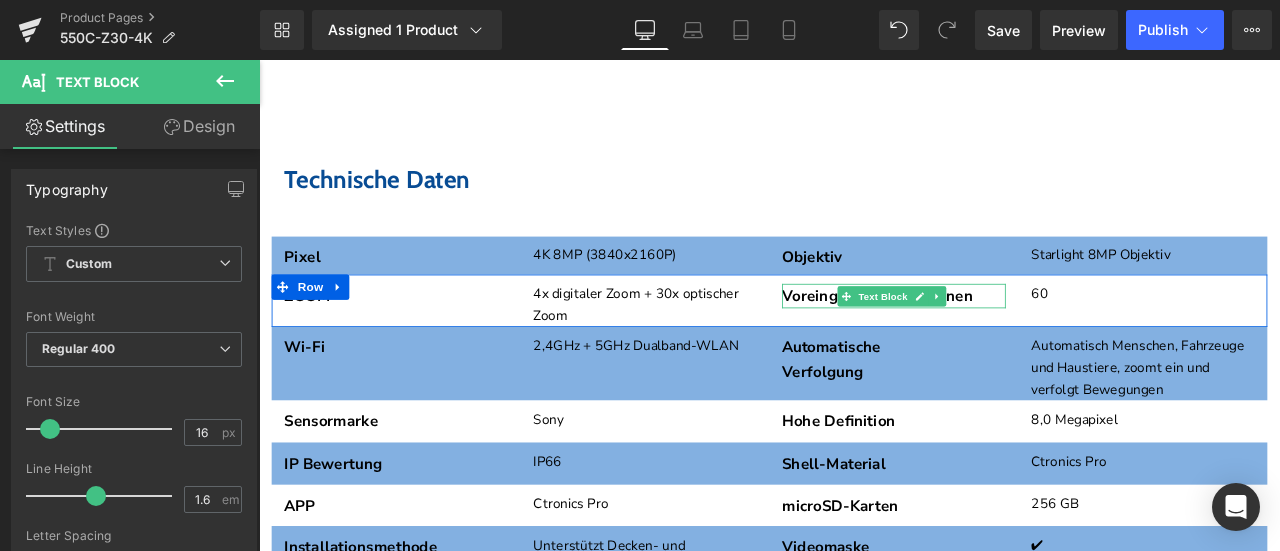 click on "Voreingestellte Positionen" at bounding box center [1011, 339] 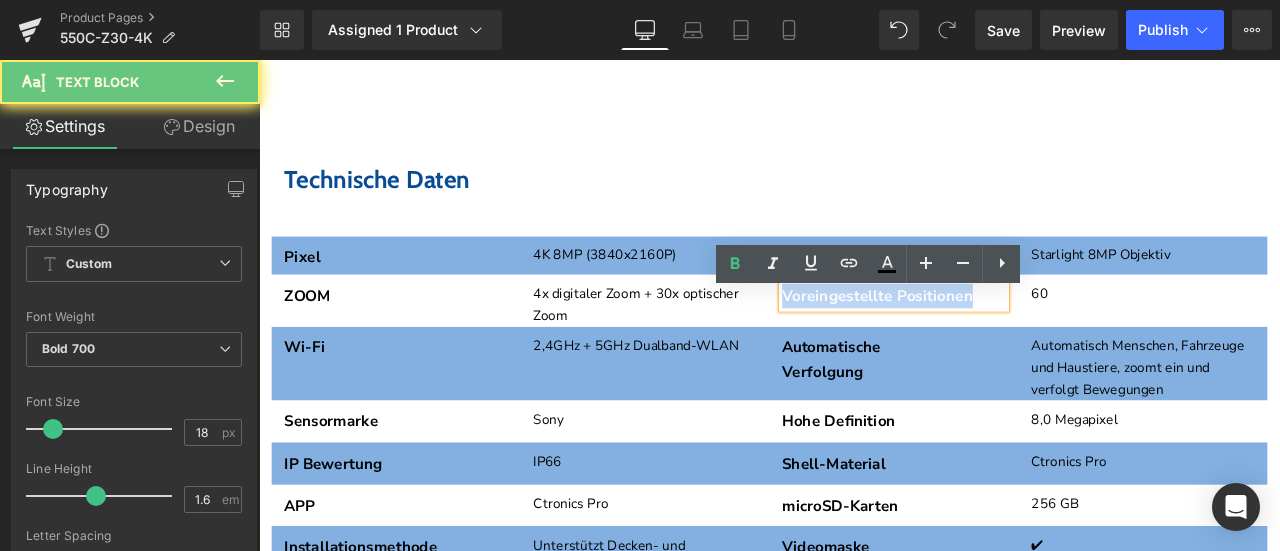 click on "Voreingestellte Positionen" at bounding box center (1011, 339) 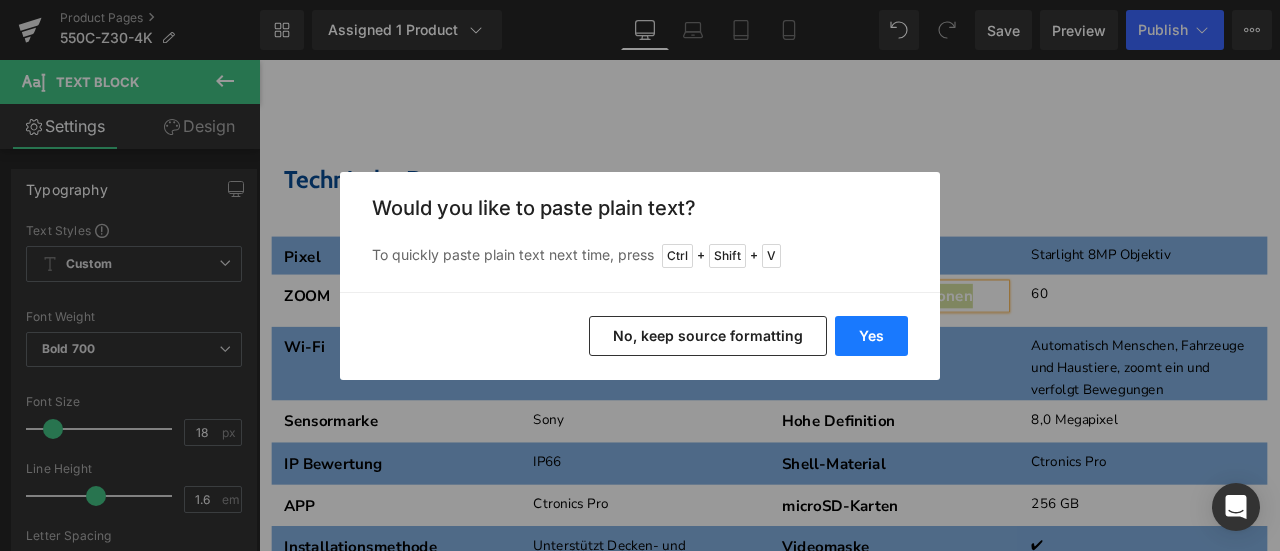 click on "Yes" at bounding box center [871, 336] 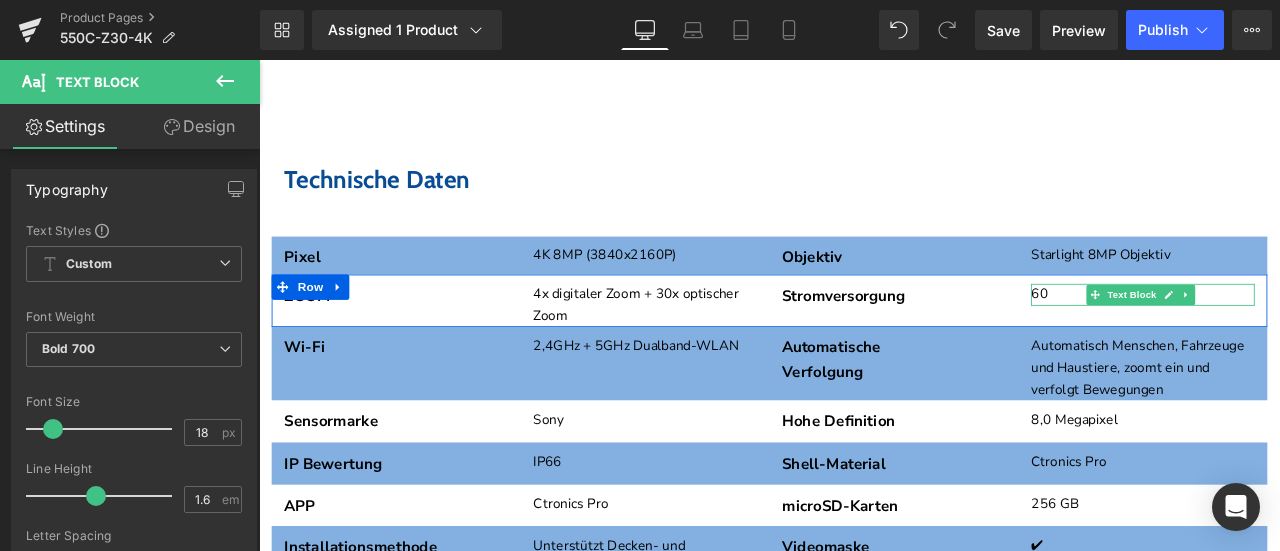 click on "60" at bounding box center (1306, 338) 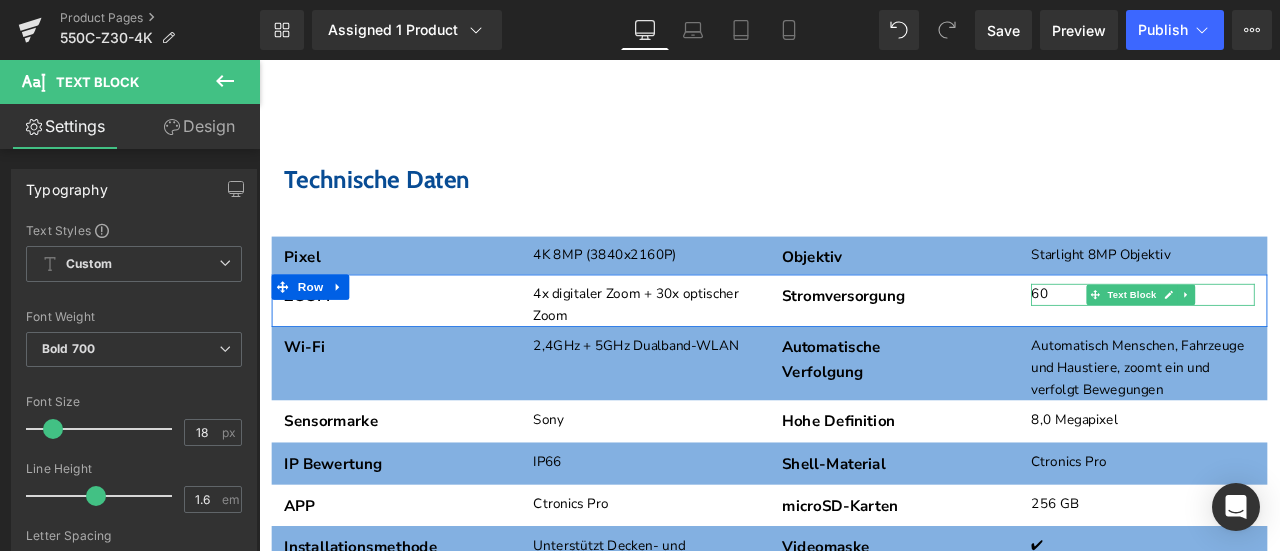 click on "60" at bounding box center (1306, 338) 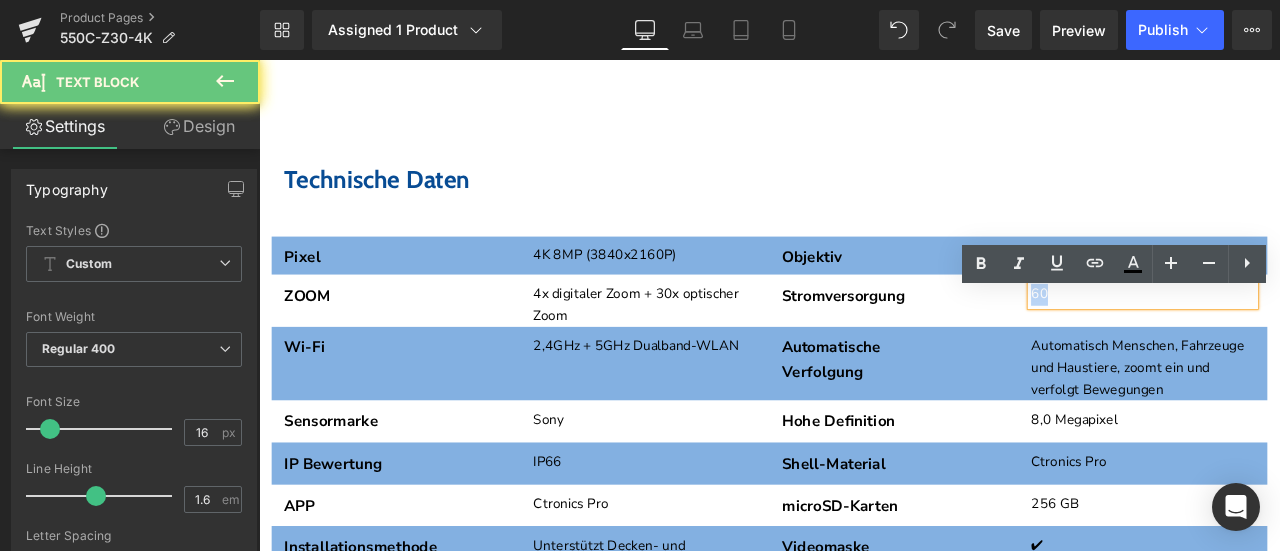 click on "60" at bounding box center (1306, 338) 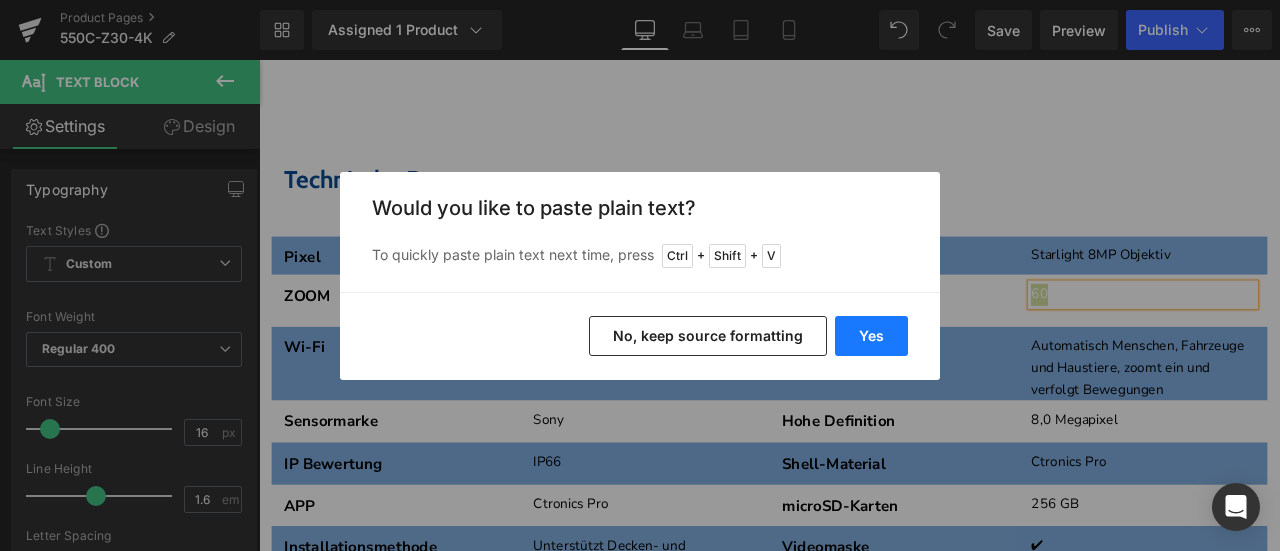 click on "Yes" at bounding box center (871, 336) 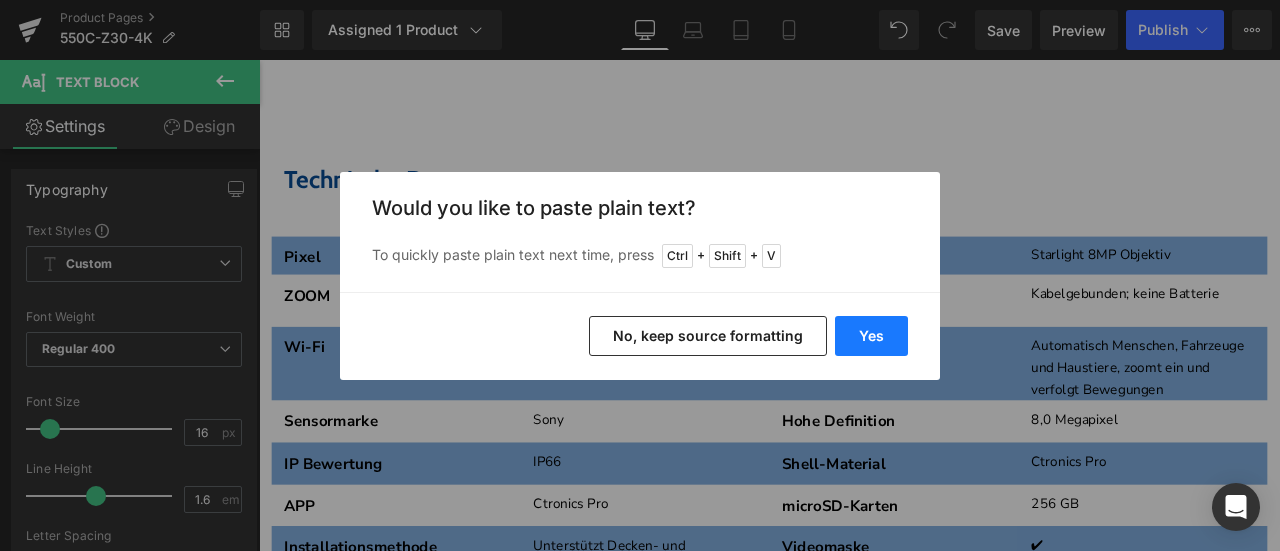 type 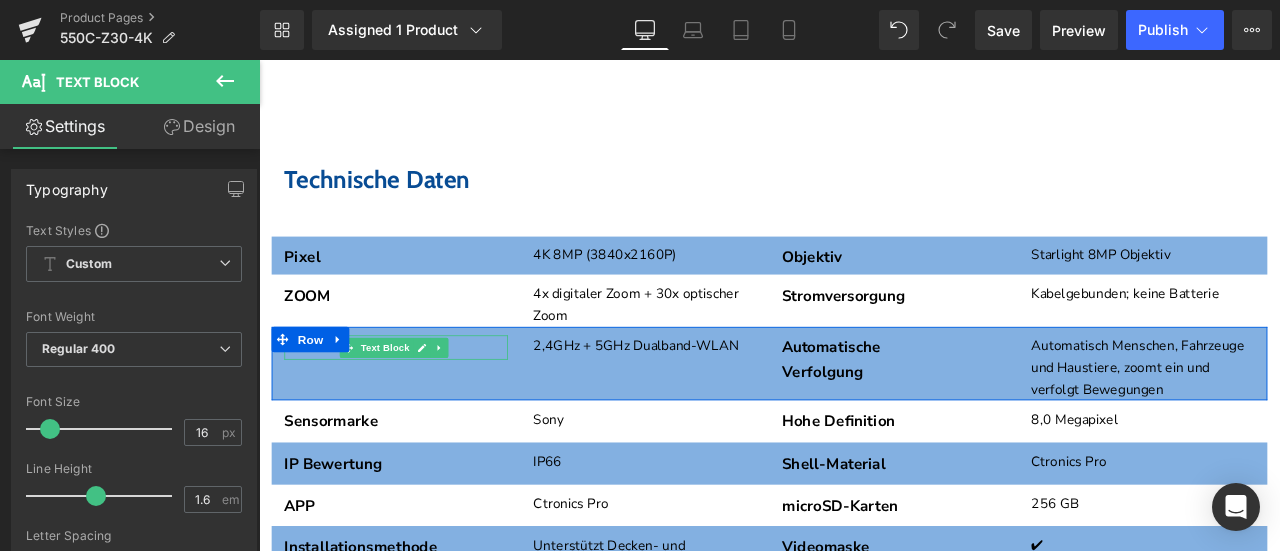 click at bounding box center [452, 401] 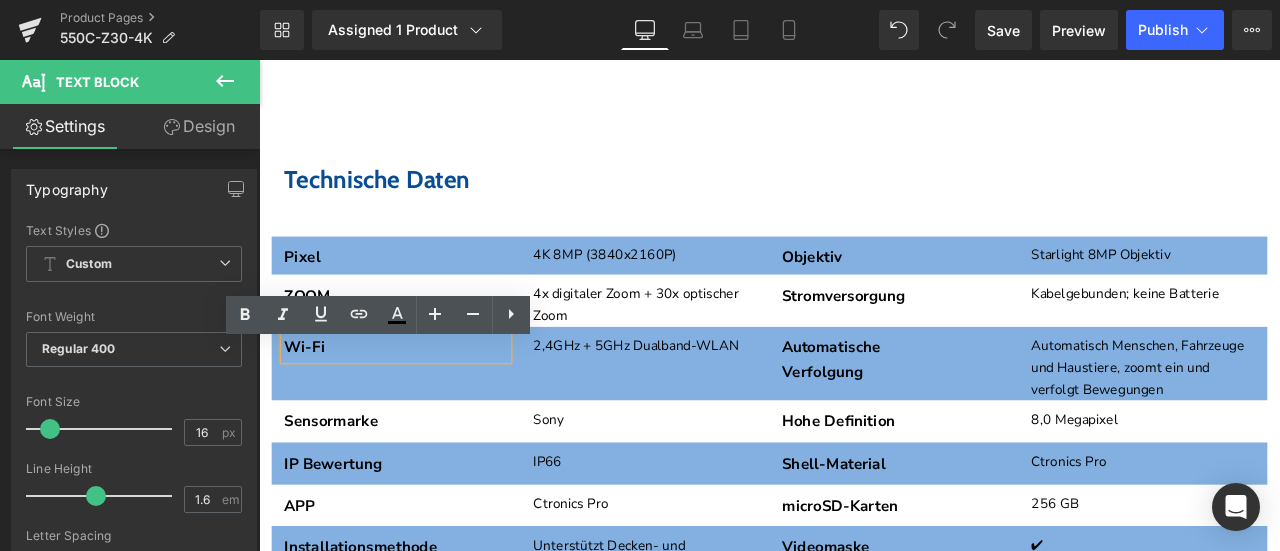 click on "Wi-Fi" at bounding box center (421, 400) 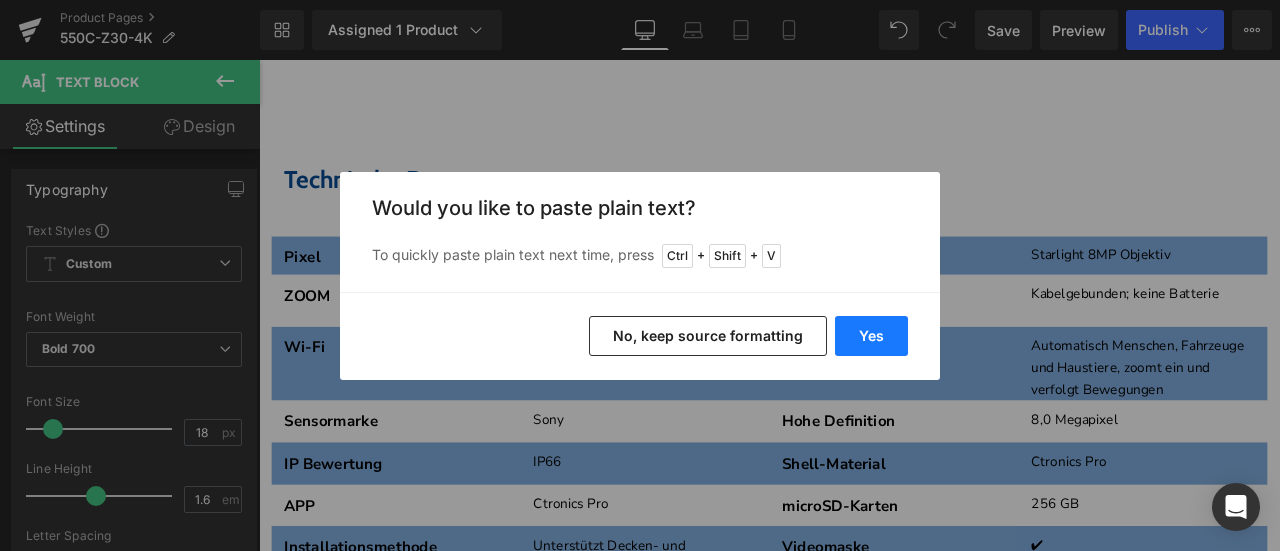 click on "Yes" at bounding box center [871, 336] 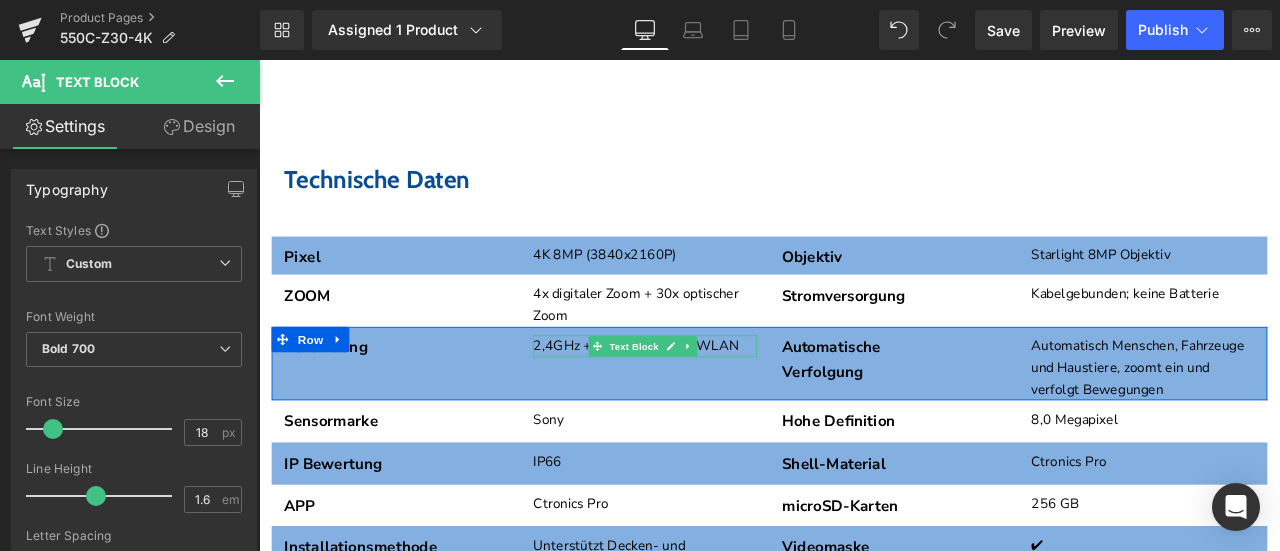 click on "2,4GHz + 5GHz Dualband-WLAN" at bounding box center [716, 399] 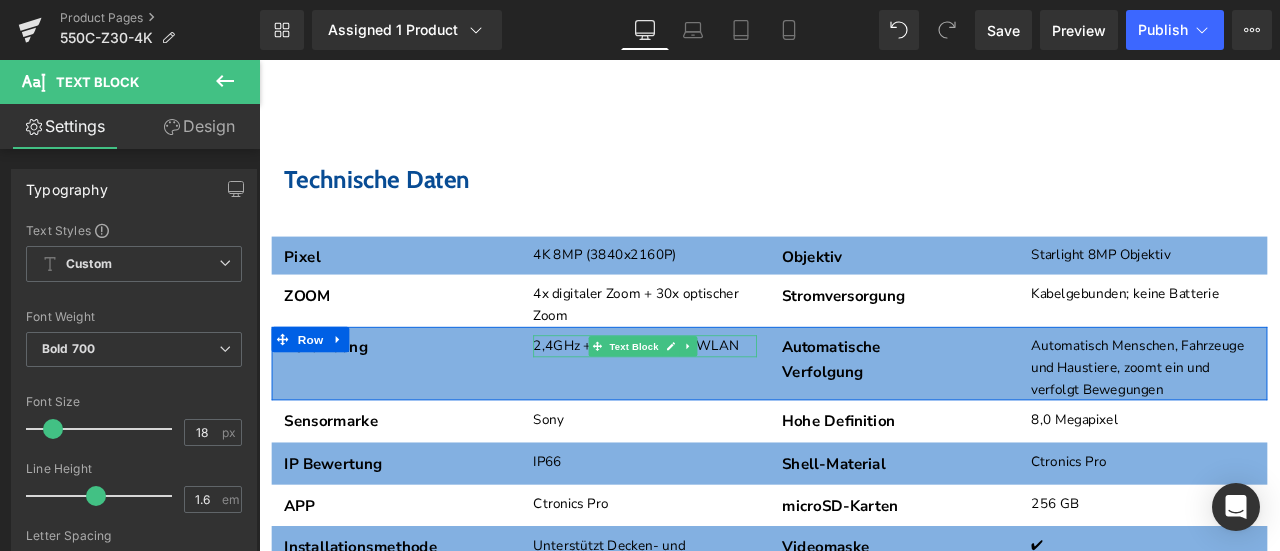 click on "2,4GHz + 5GHz Dualband-WLAN" at bounding box center (716, 399) 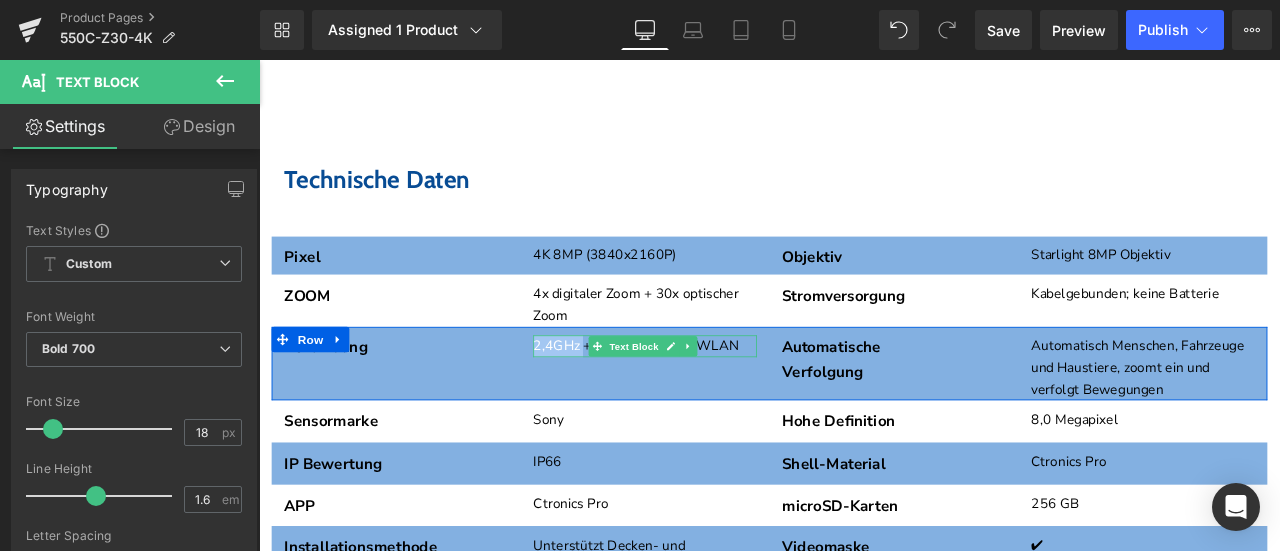 click on "2,4GHz + 5GHz Dualband-WLAN" at bounding box center (716, 399) 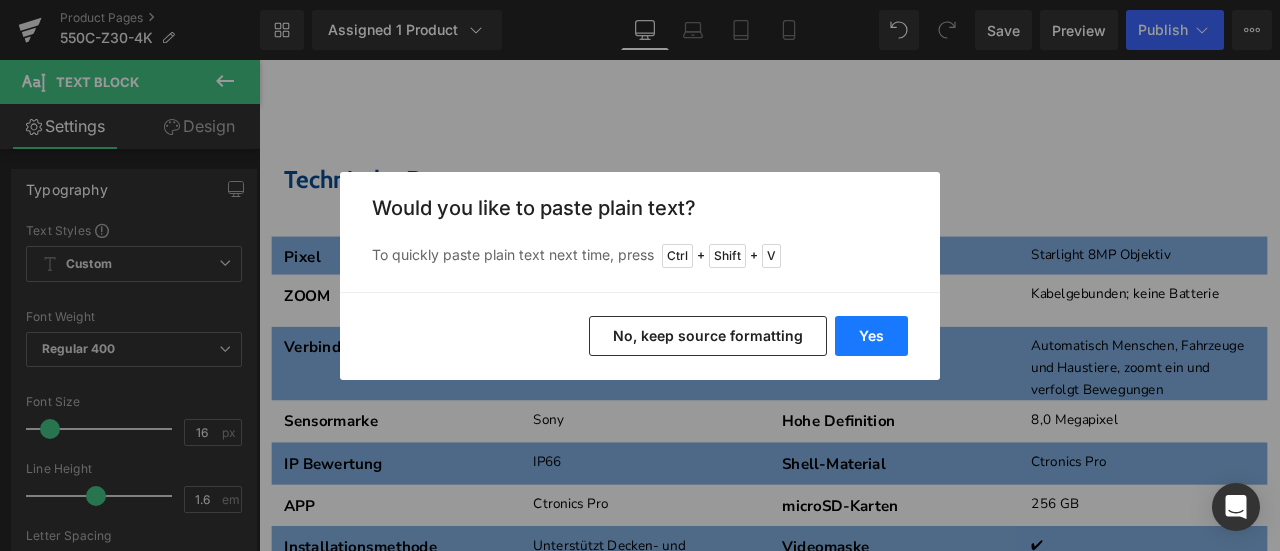 click on "Yes" at bounding box center [871, 336] 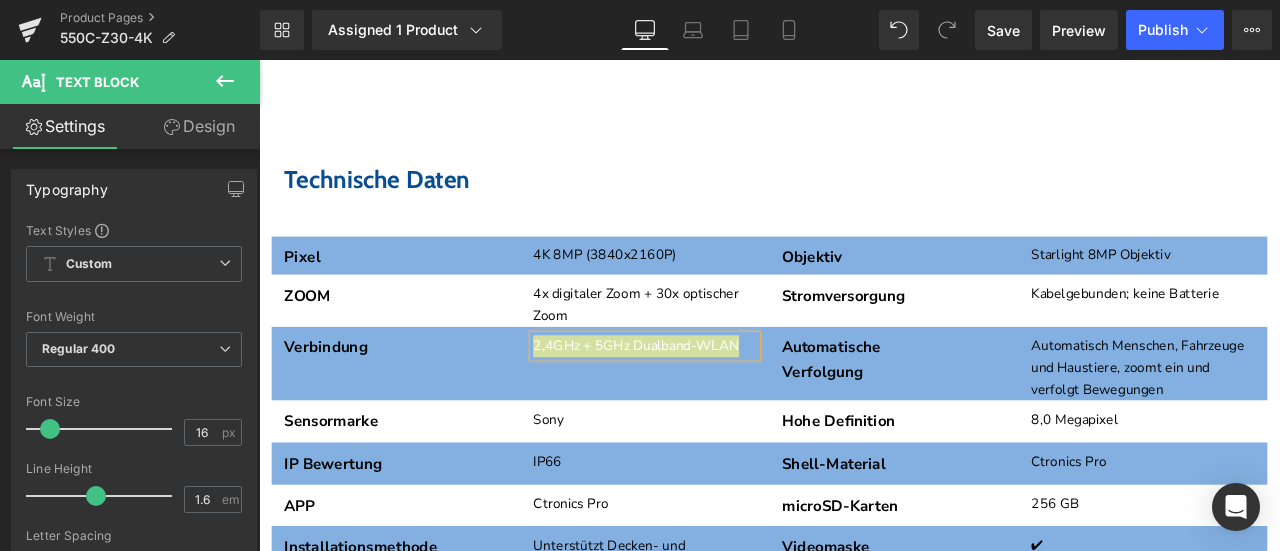 type 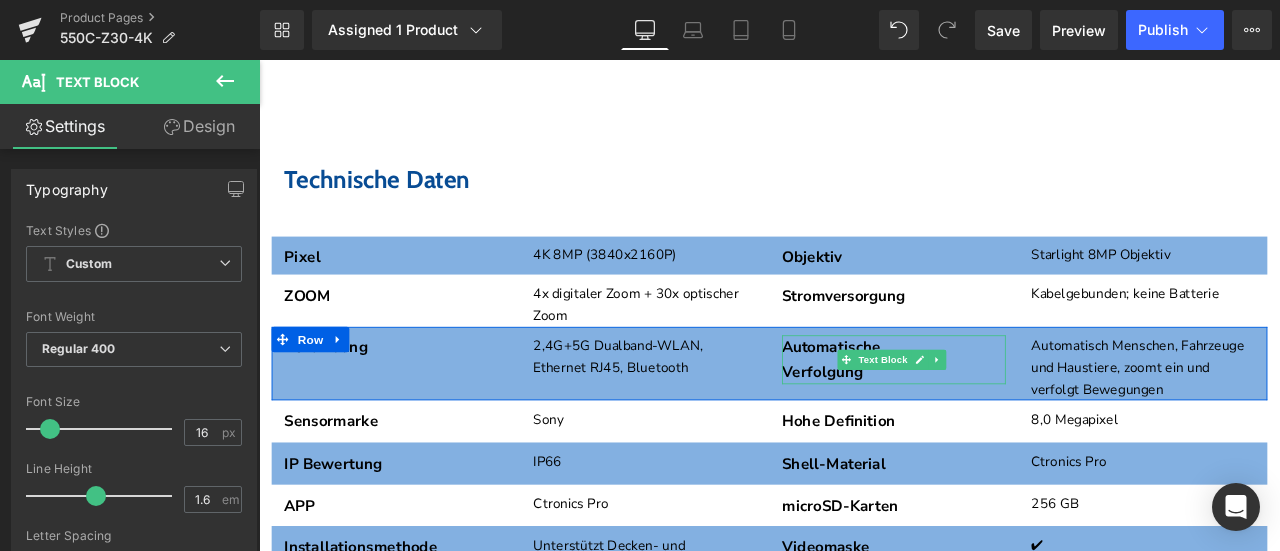 click on "Automatische" at bounding box center (1011, 400) 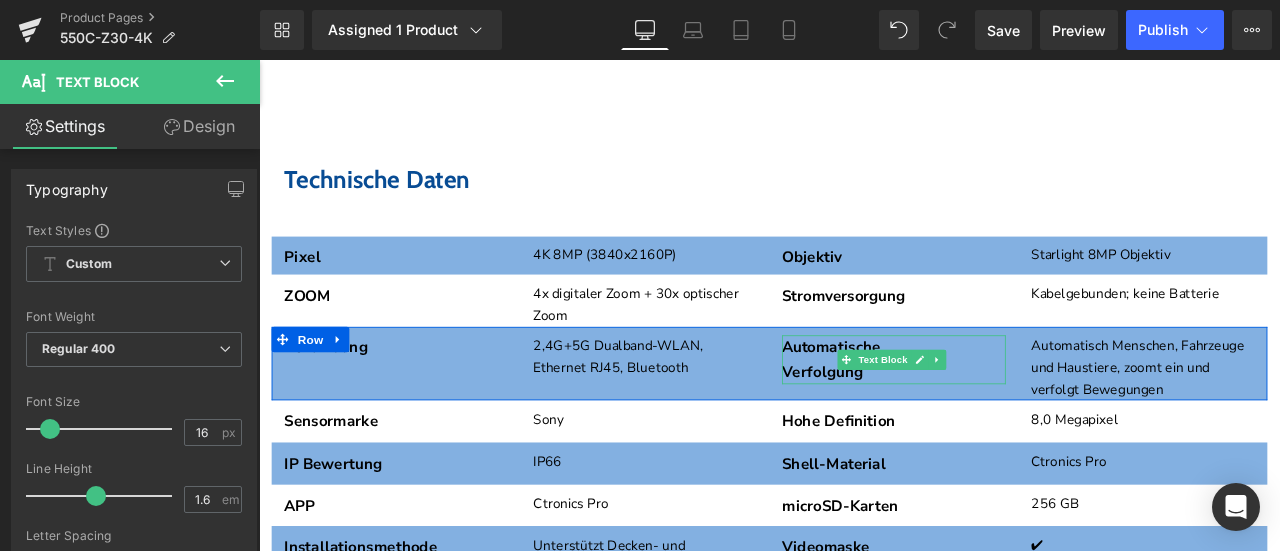 click on "Automatische" at bounding box center (1011, 400) 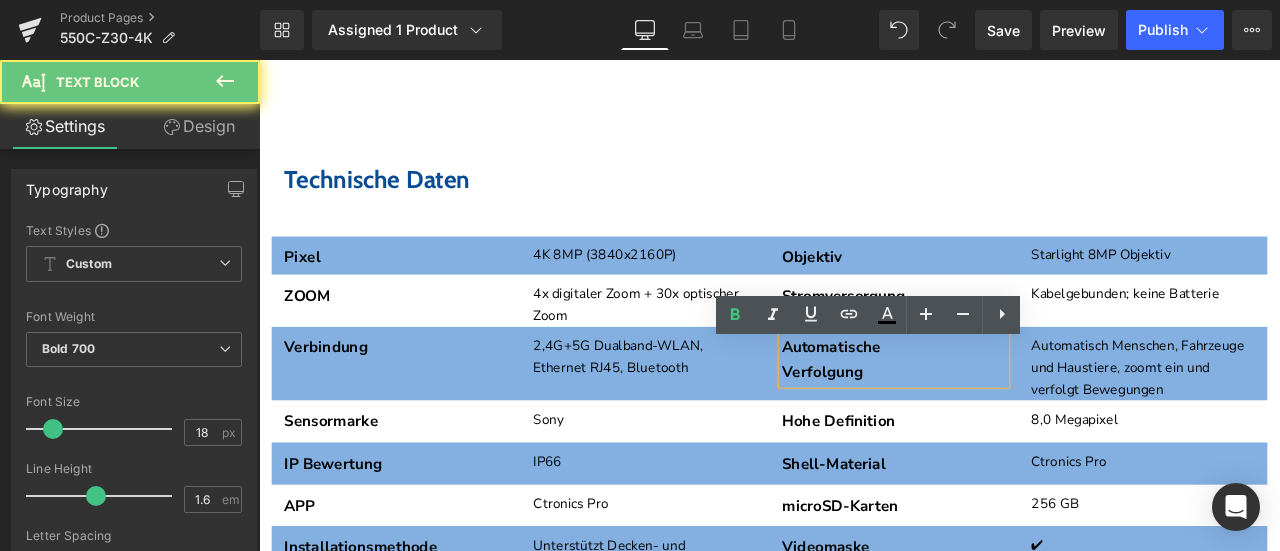 click on "Automatische" at bounding box center (1011, 400) 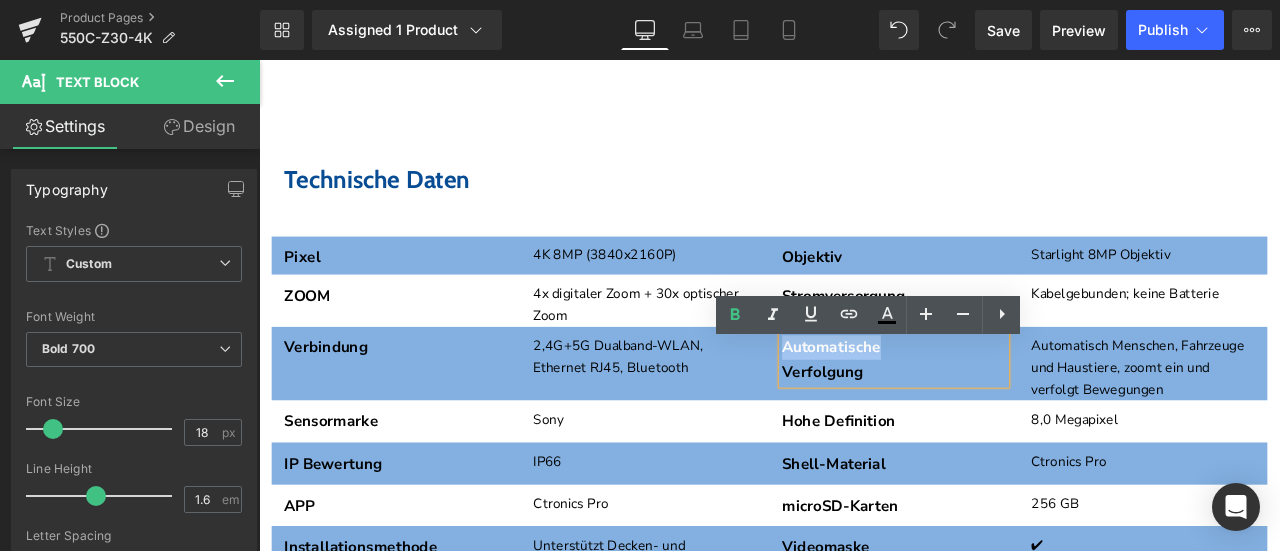 click on "Verfolgung" at bounding box center [927, 429] 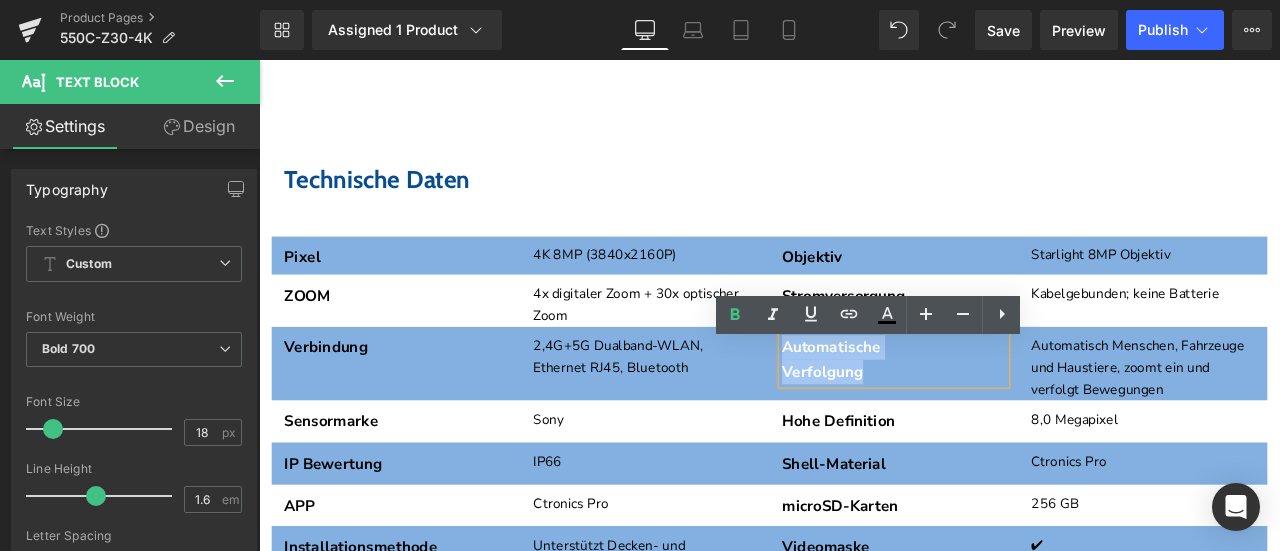 drag, startPoint x: 985, startPoint y: 445, endPoint x: 870, endPoint y: 419, distance: 117.902504 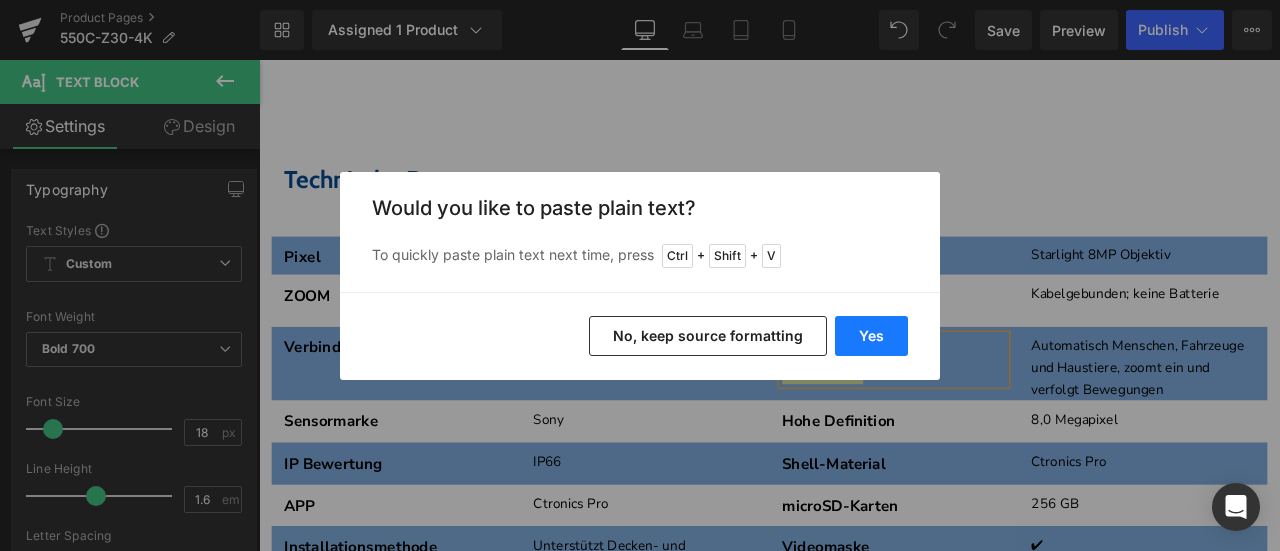 click on "Yes" at bounding box center [871, 336] 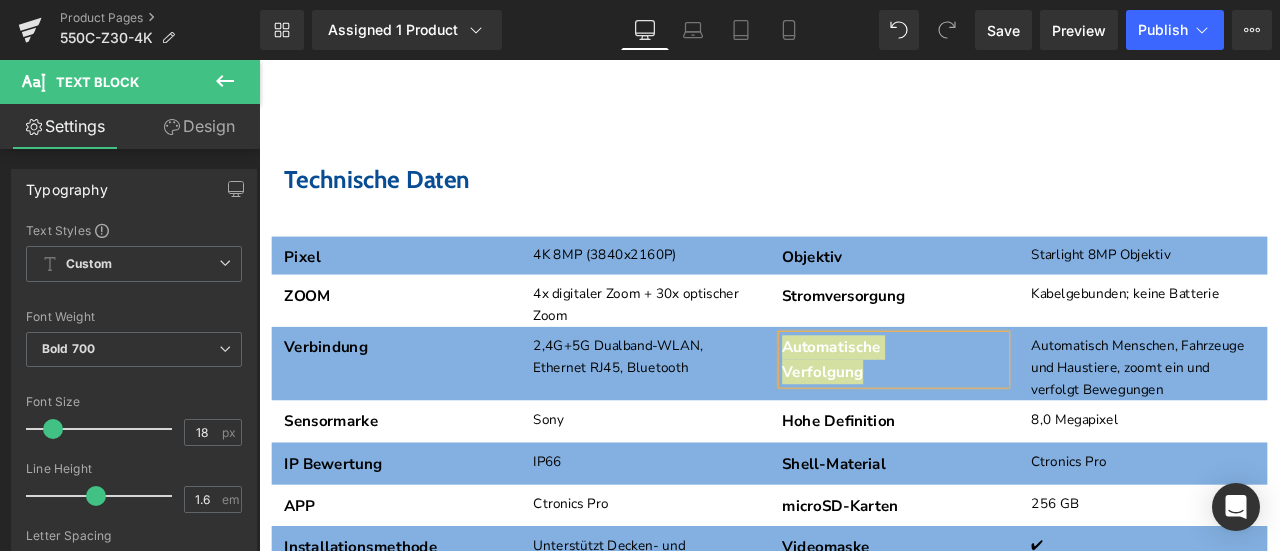 type 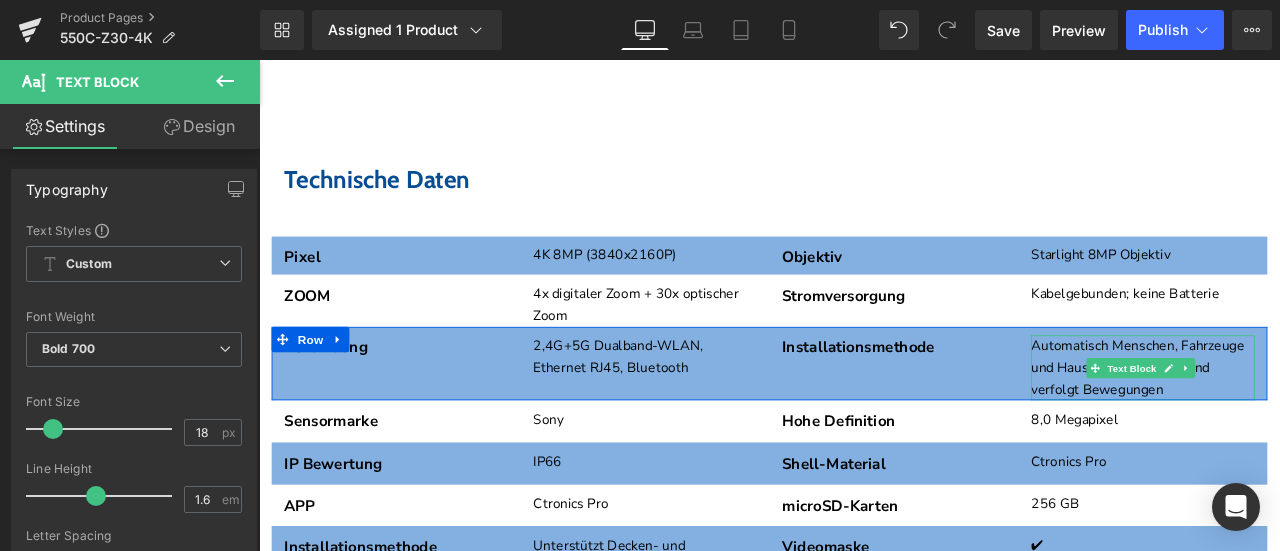 click on "Automatisch Menschen, Fahrzeuge und Haustiere, zoomt ein und verfolgt Bewegungen" at bounding box center [1306, 424] 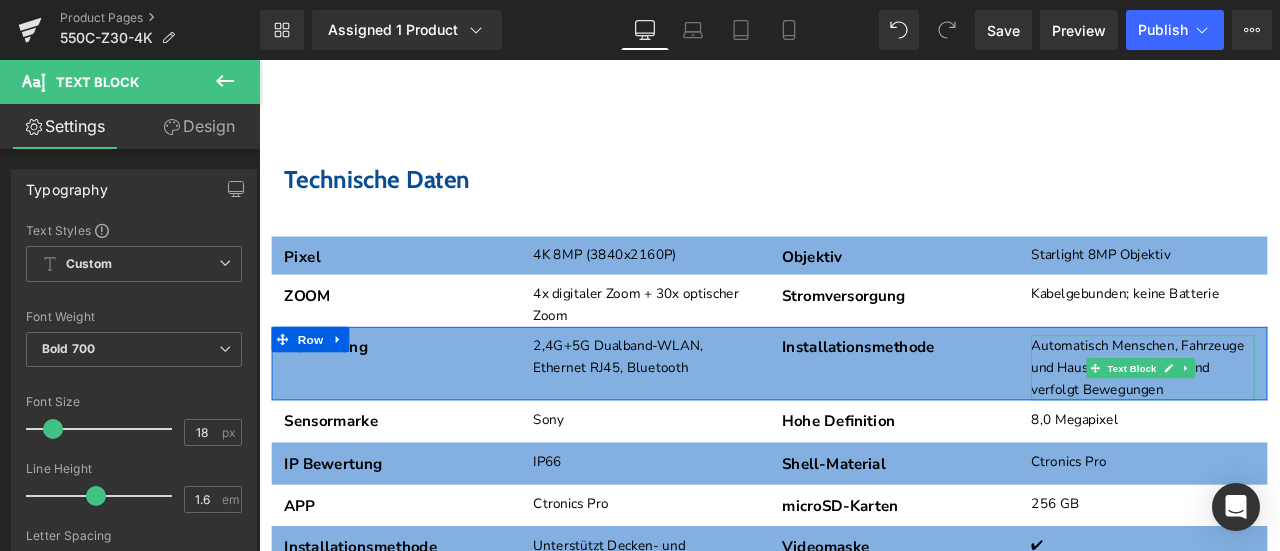 click on "Automatisch Menschen, Fahrzeuge und Haustiere, zoomt ein und verfolgt Bewegungen" at bounding box center (1306, 424) 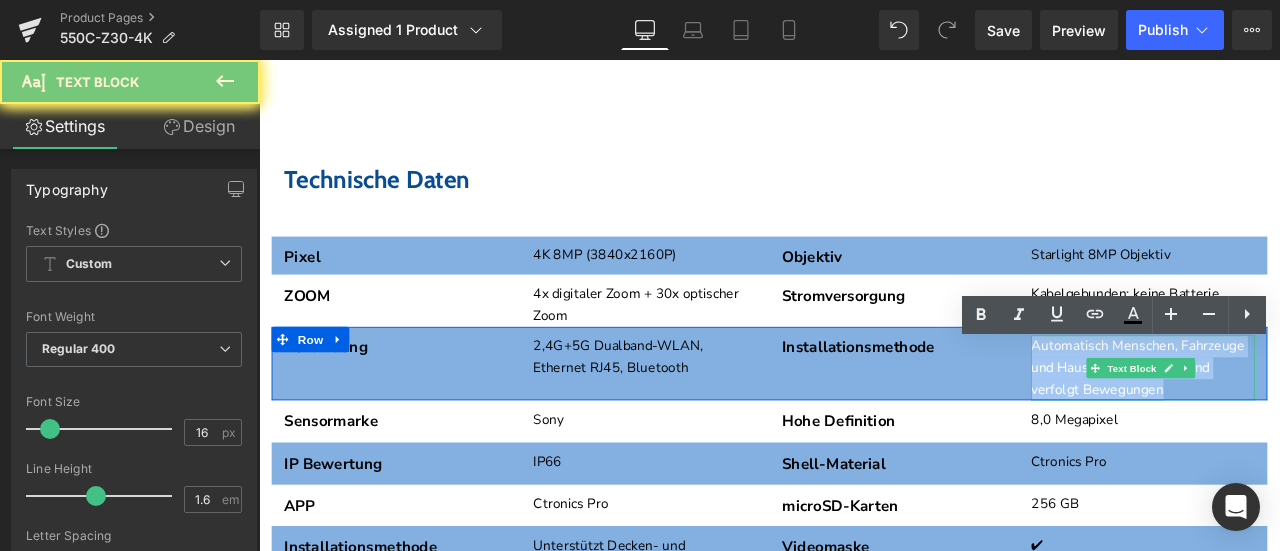 click on "Automatisch Menschen, Fahrzeuge und Haustiere, zoomt ein und verfolgt Bewegungen" at bounding box center [1306, 424] 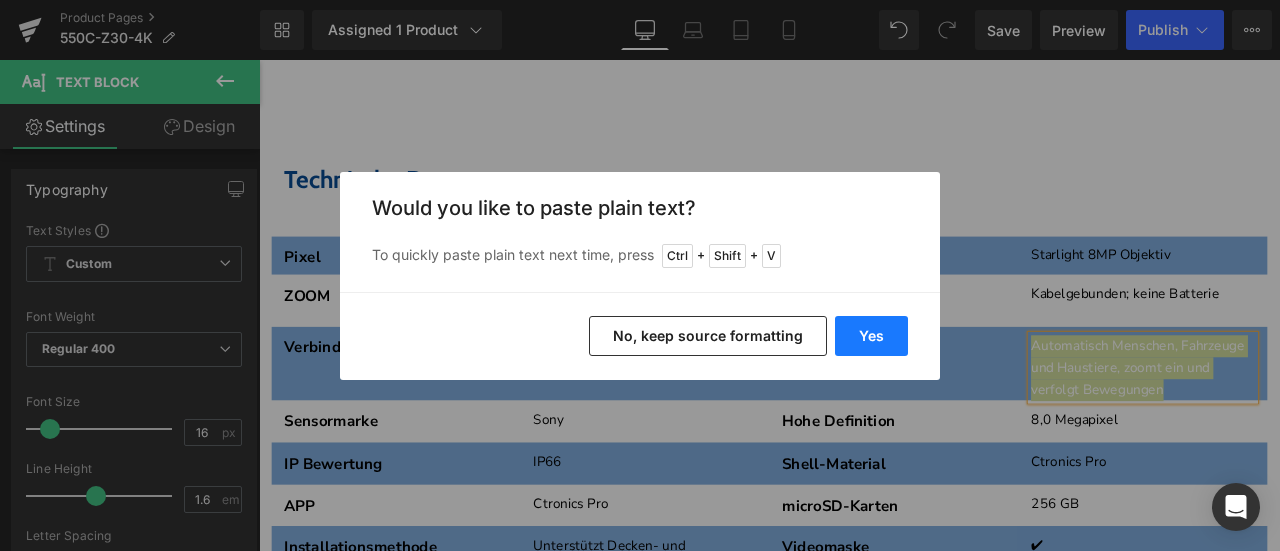 click on "Yes" at bounding box center (871, 336) 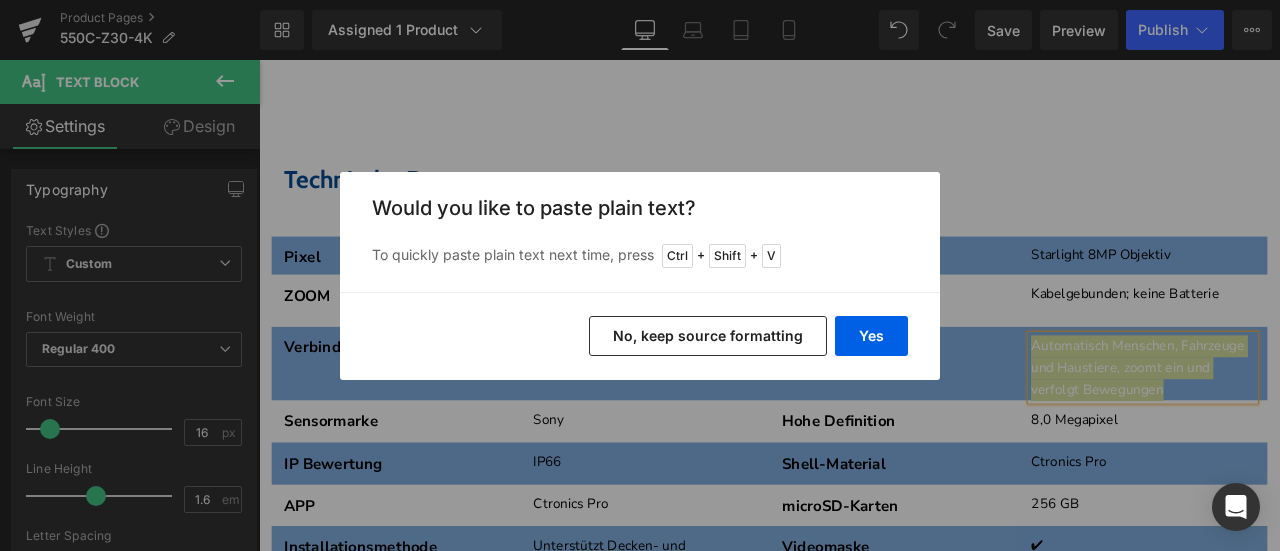 type 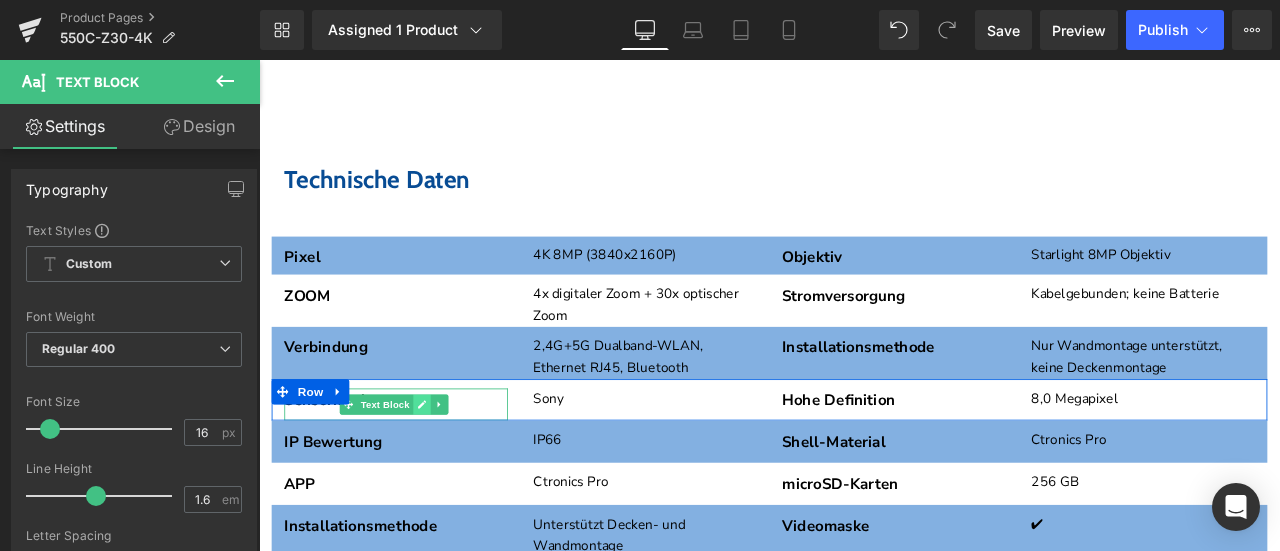 click 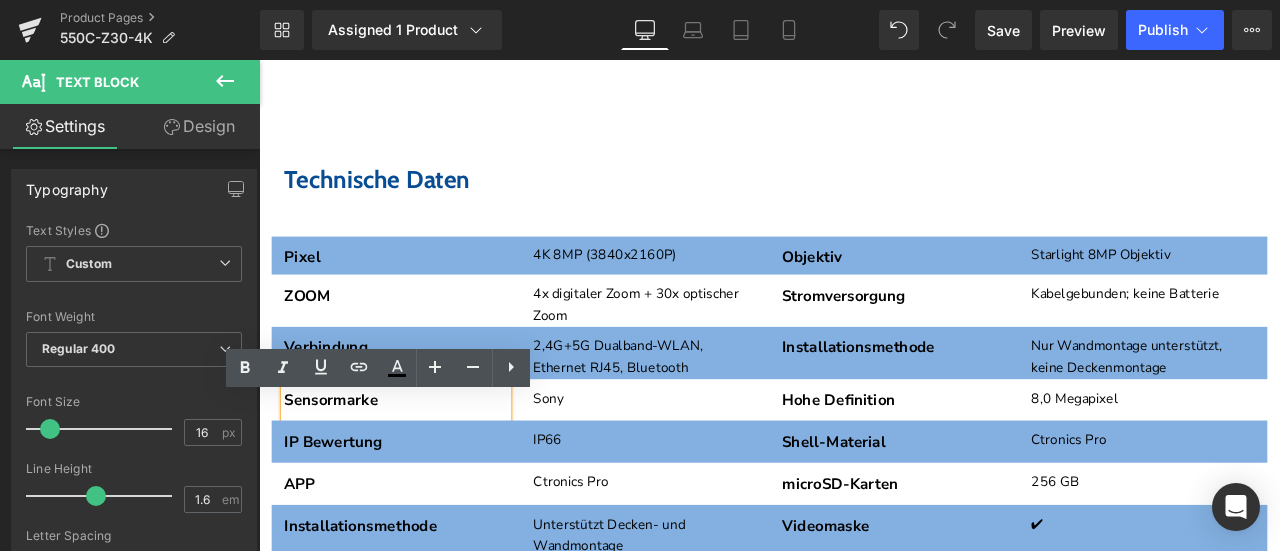 click on "Sensormarke" at bounding box center [421, 463] 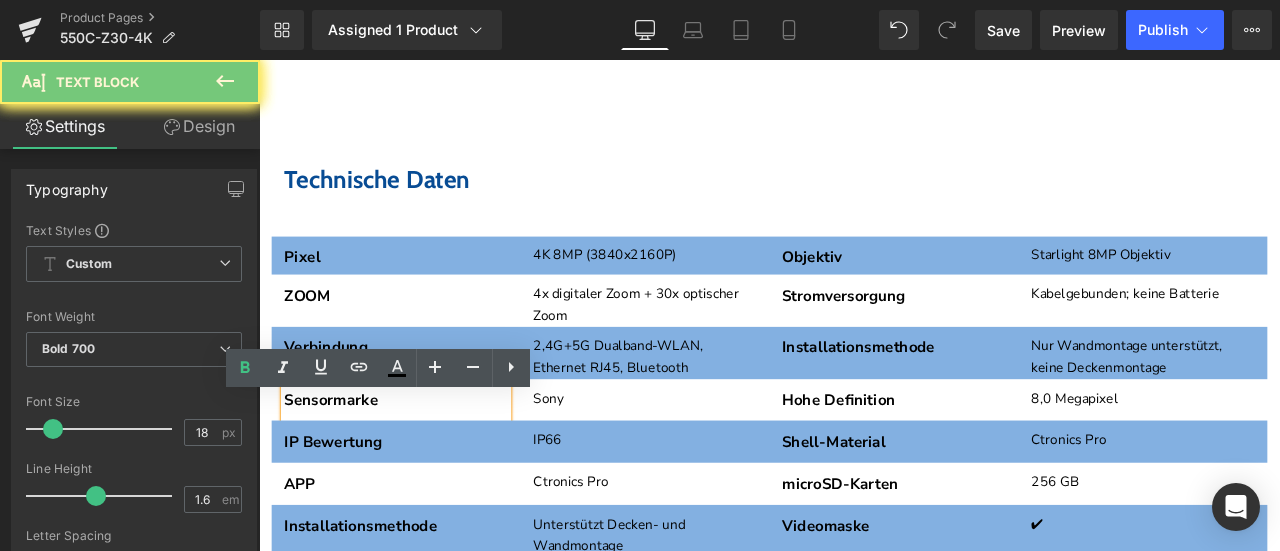 click on "Sensormarke" at bounding box center [421, 463] 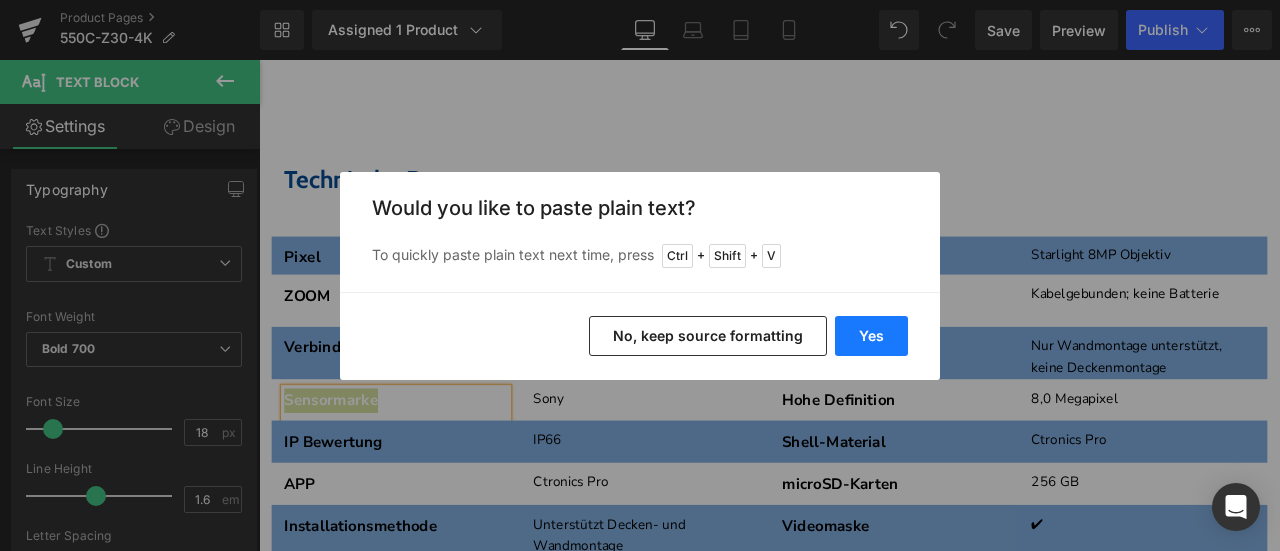 click on "Yes" at bounding box center (871, 336) 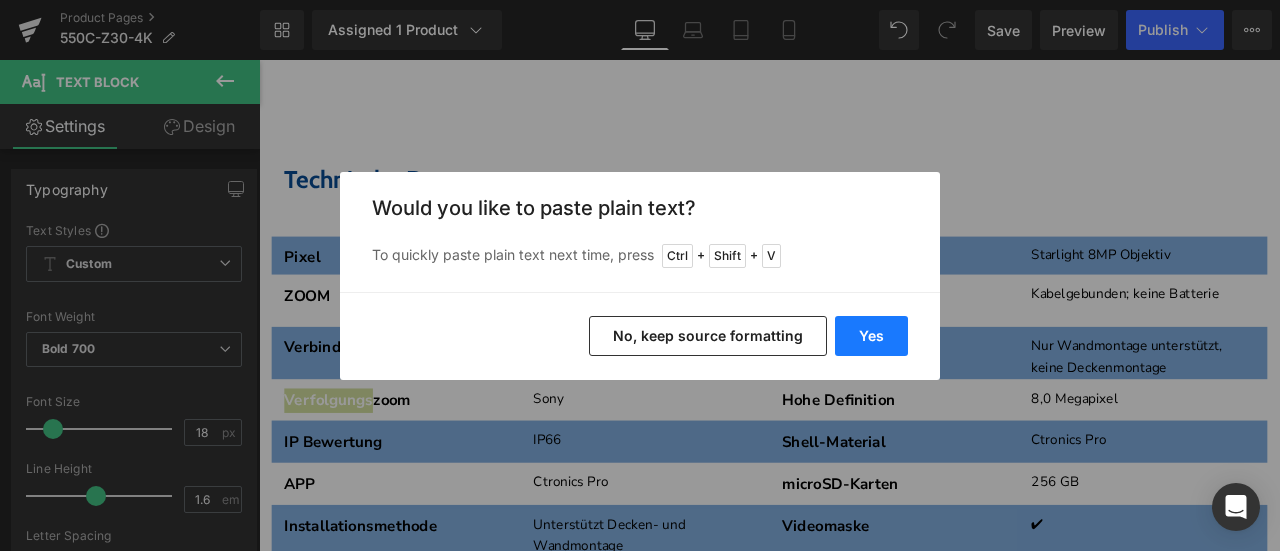 type 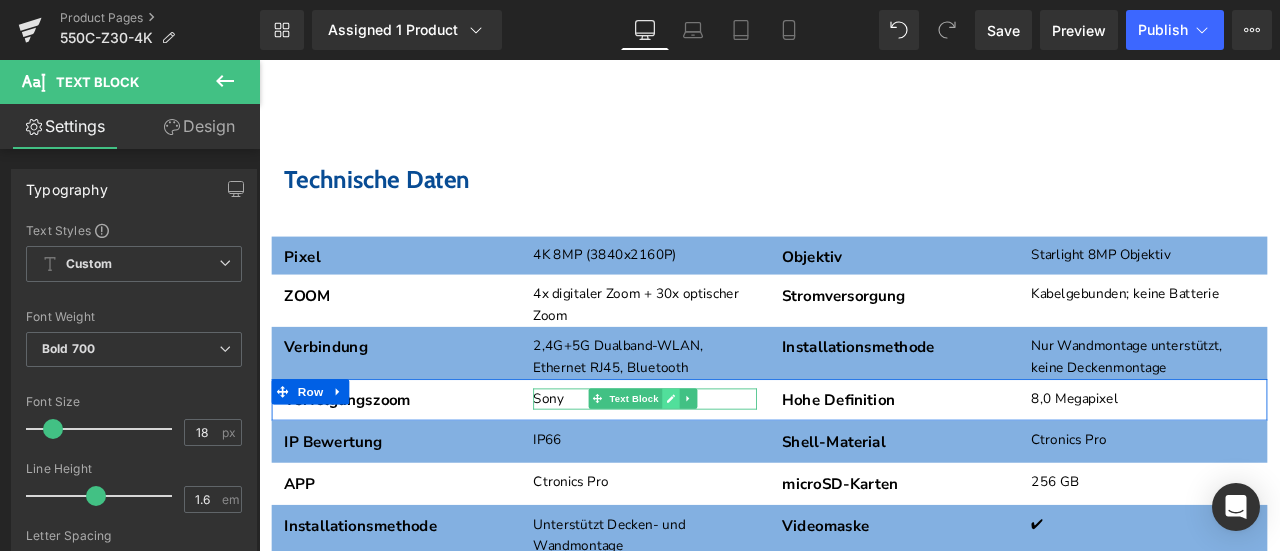 click 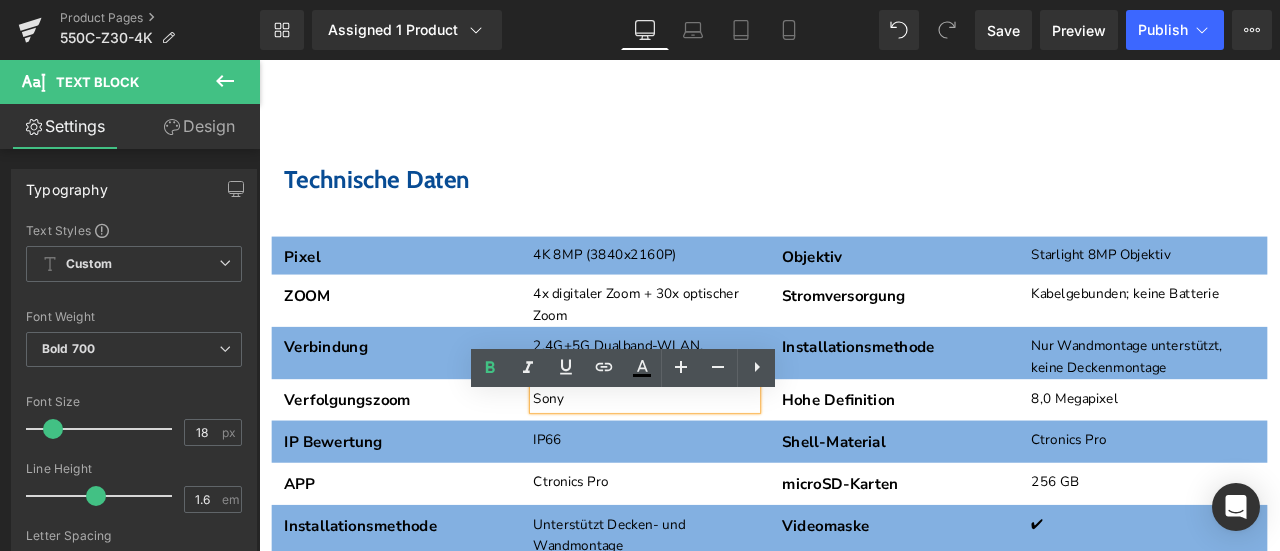 click on "Sony" at bounding box center [716, 462] 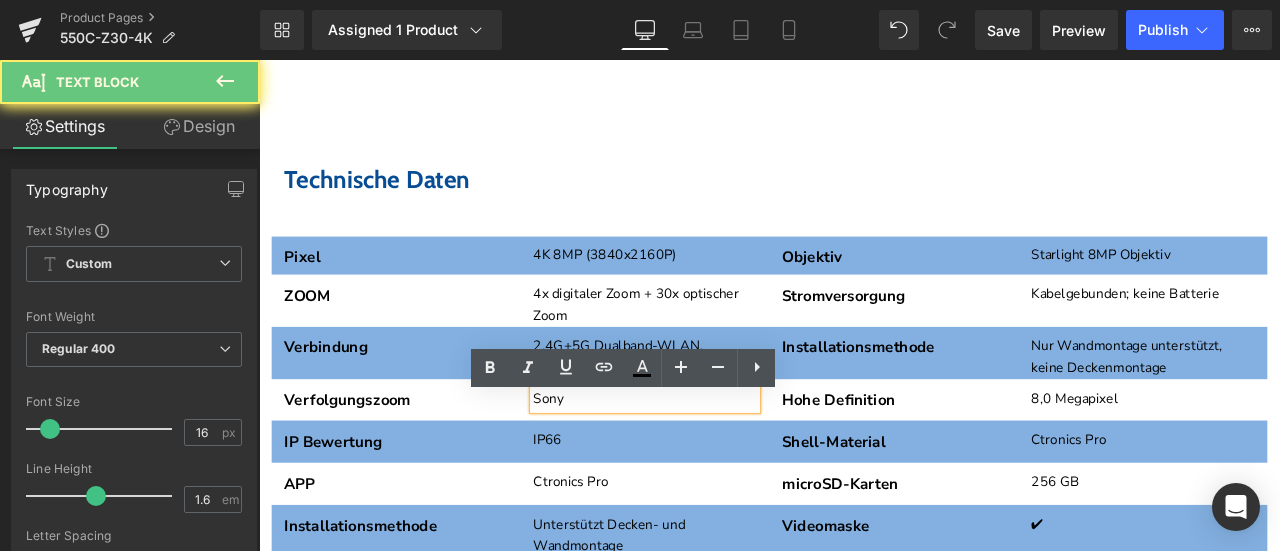 click on "Sony" at bounding box center [716, 462] 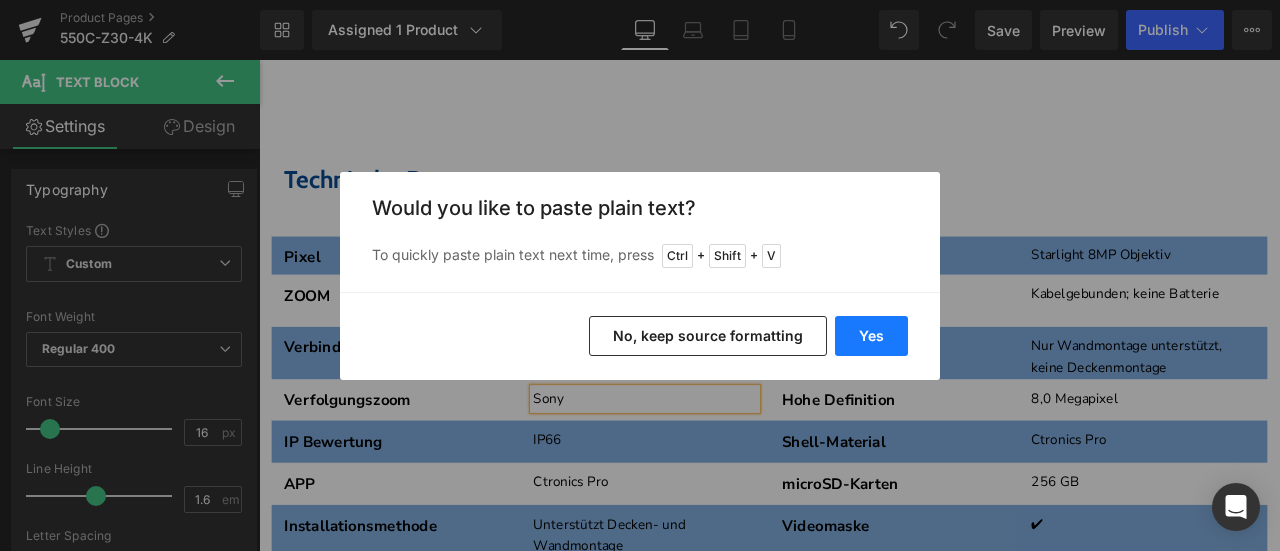 click on "Yes" at bounding box center [871, 336] 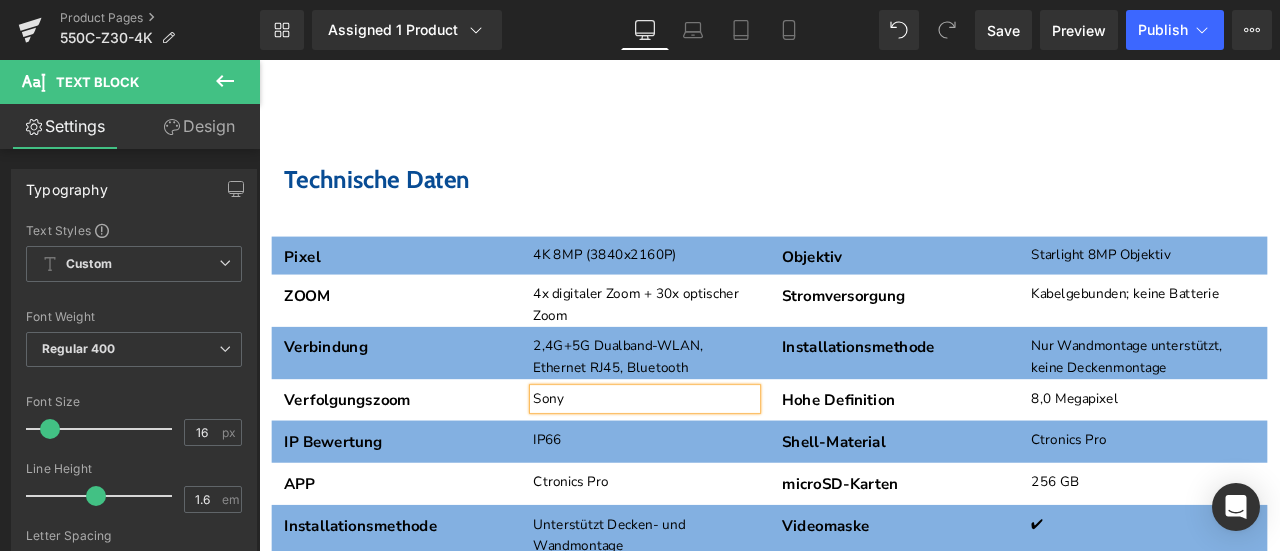 type 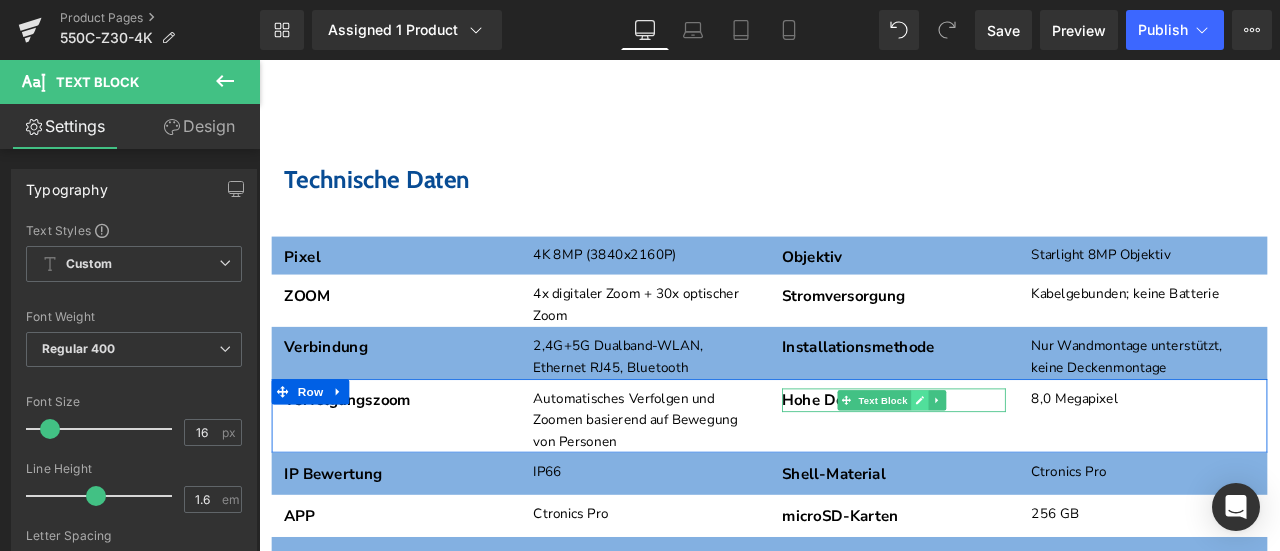 click at bounding box center [1042, 463] 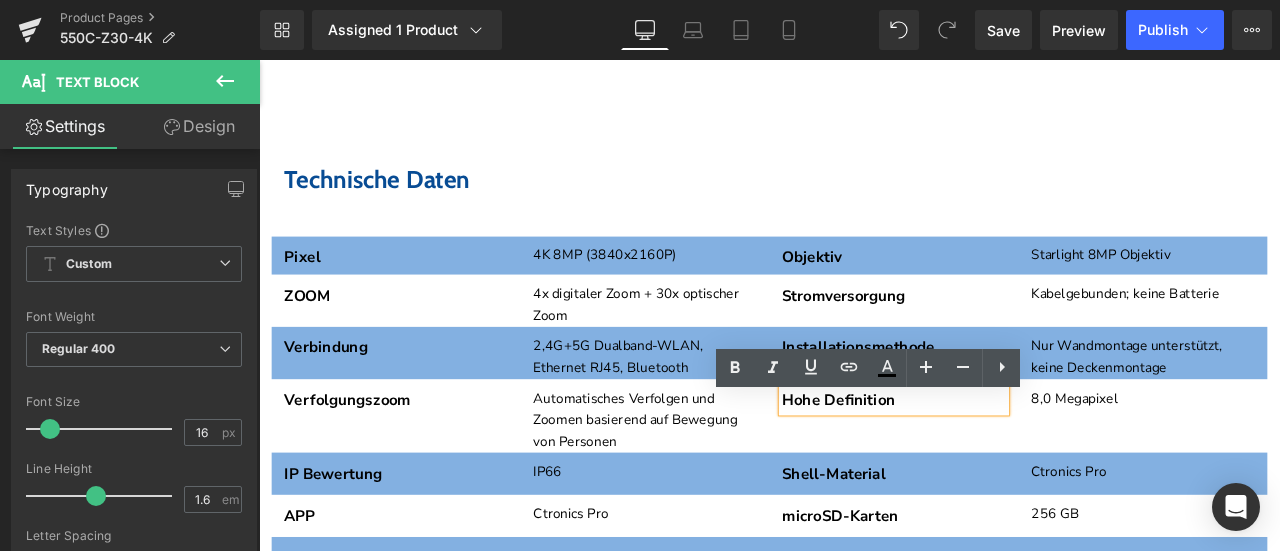 click on "Hohe Definition" at bounding box center [1011, 463] 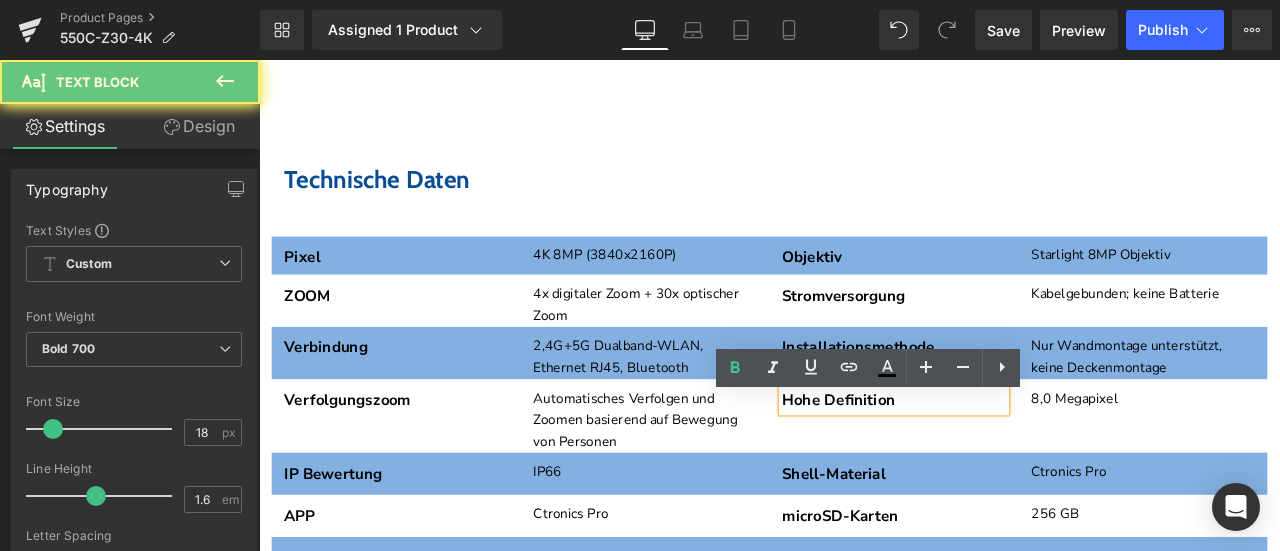 click on "Hohe Definition" at bounding box center (1011, 463) 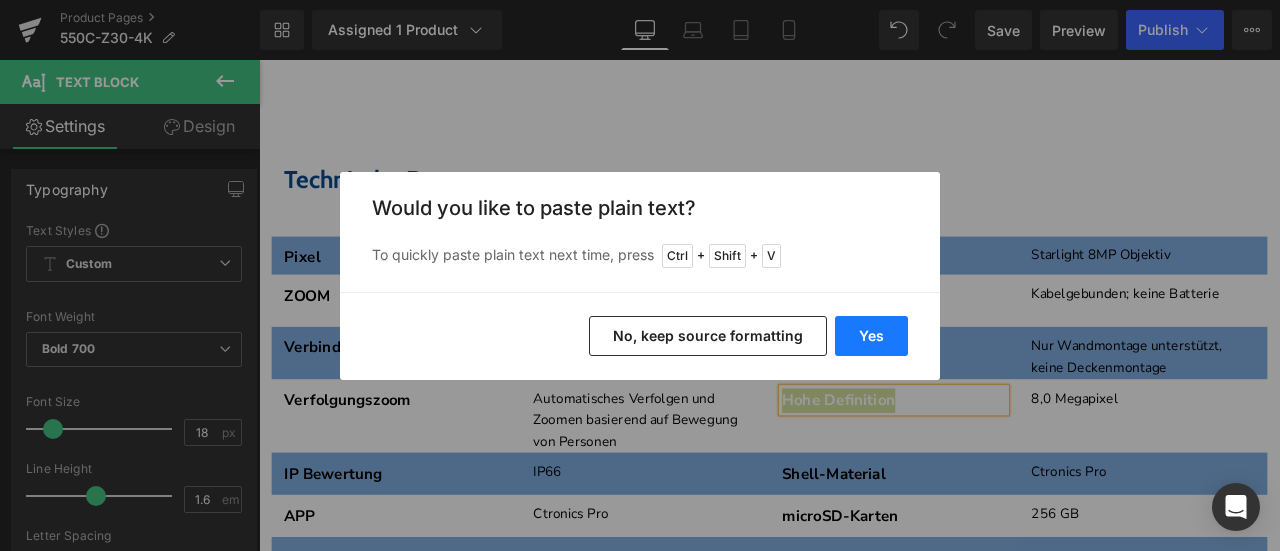 click on "Yes" at bounding box center (871, 336) 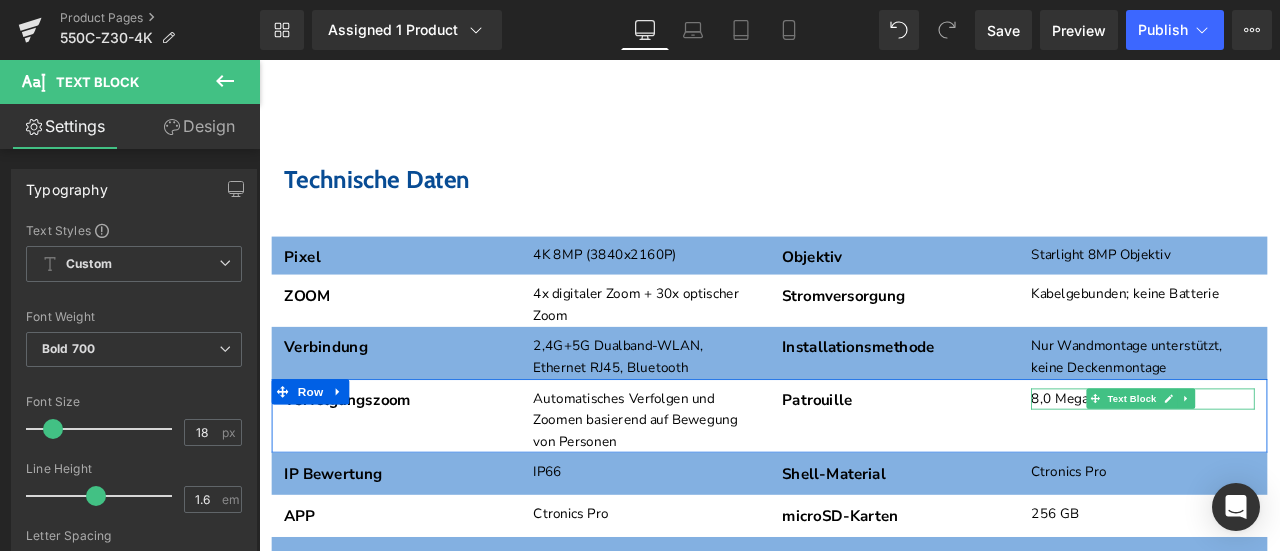 click on "8,0 Megapixel" at bounding box center (1306, 462) 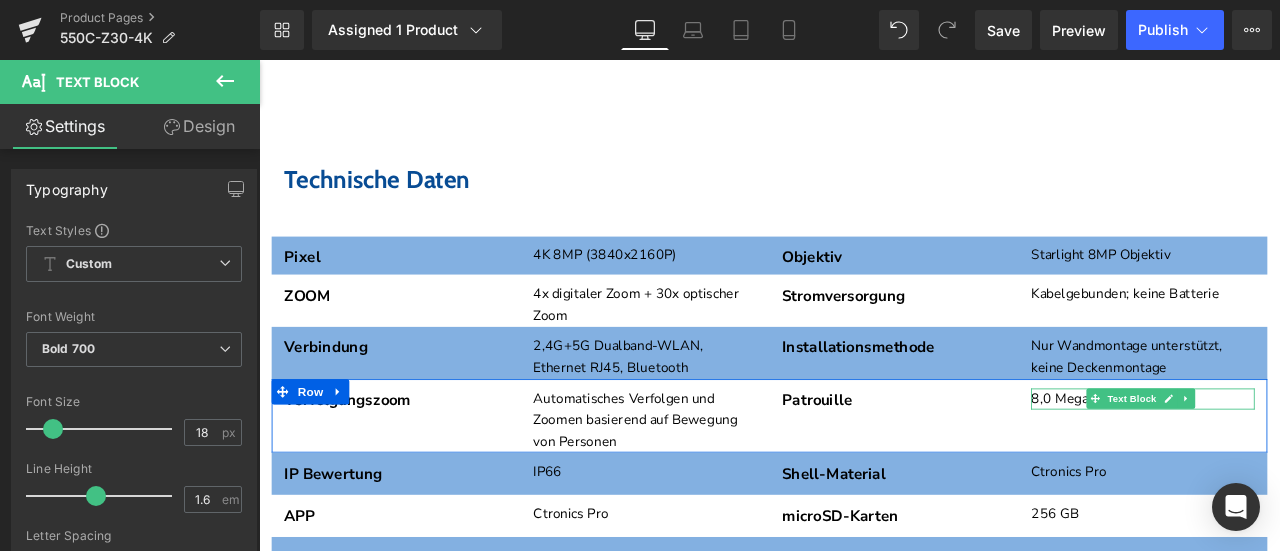 click on "8,0 Megapixel" at bounding box center (1306, 462) 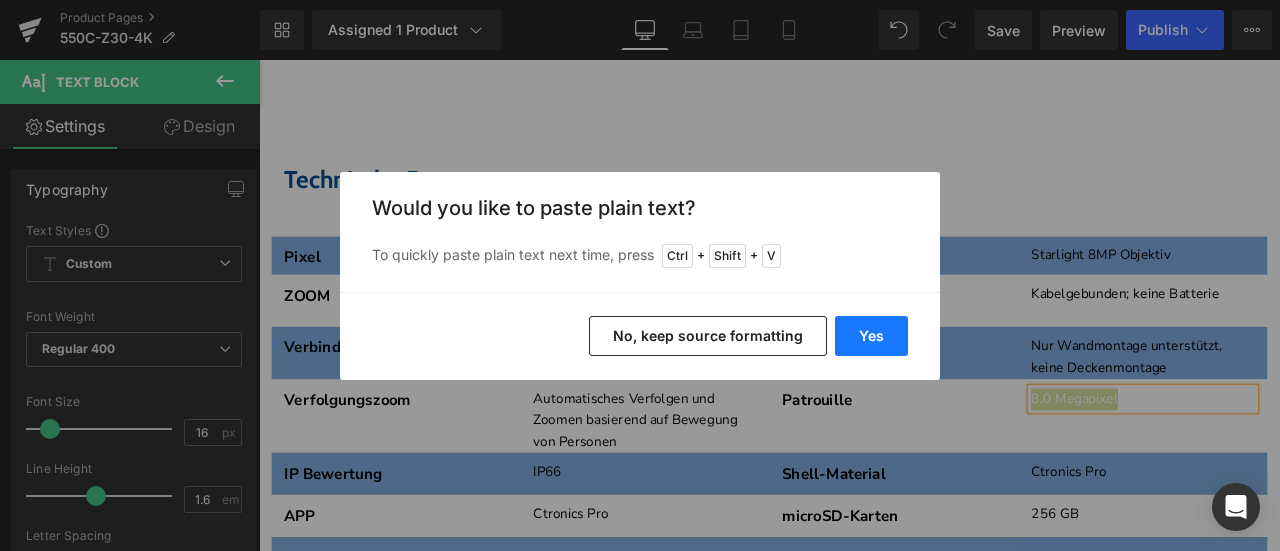 click on "Yes" at bounding box center (871, 336) 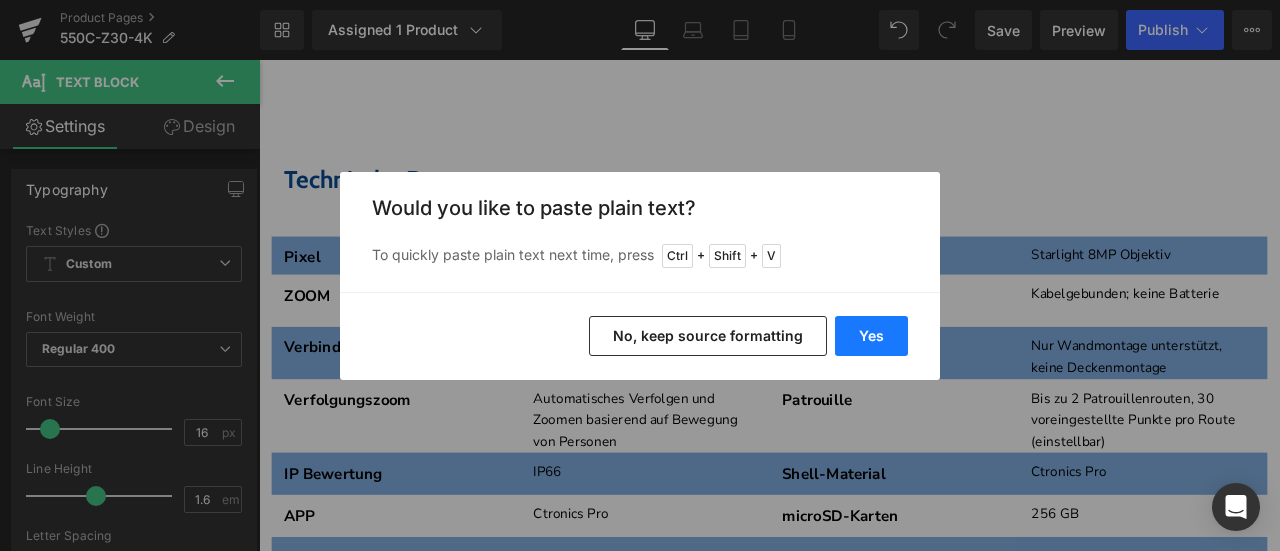 type 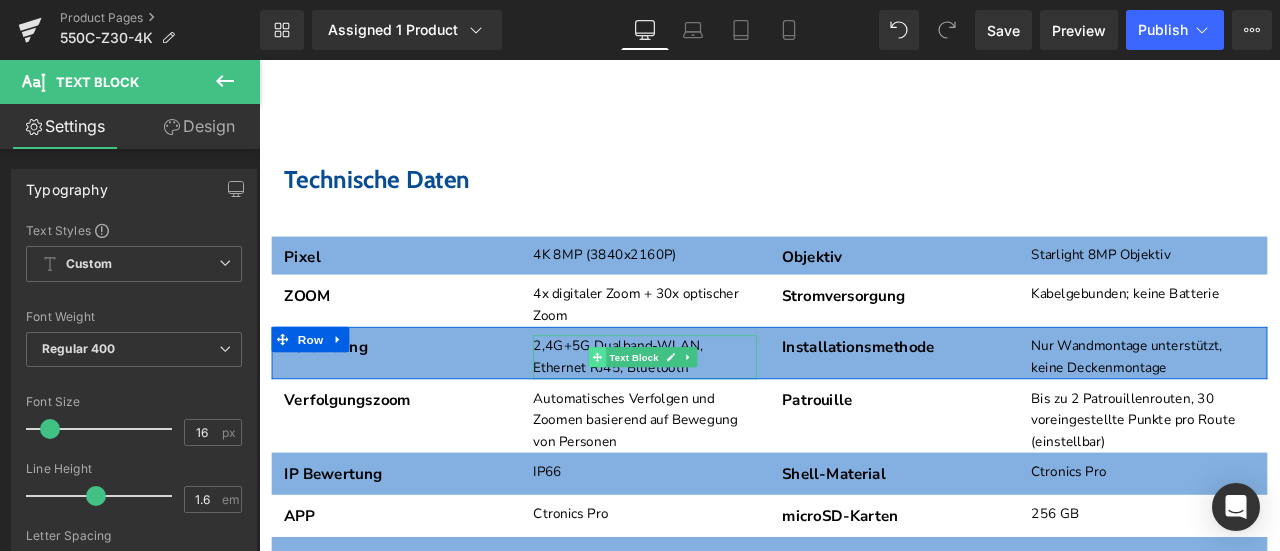 scroll, scrollTop: 6936, scrollLeft: 0, axis: vertical 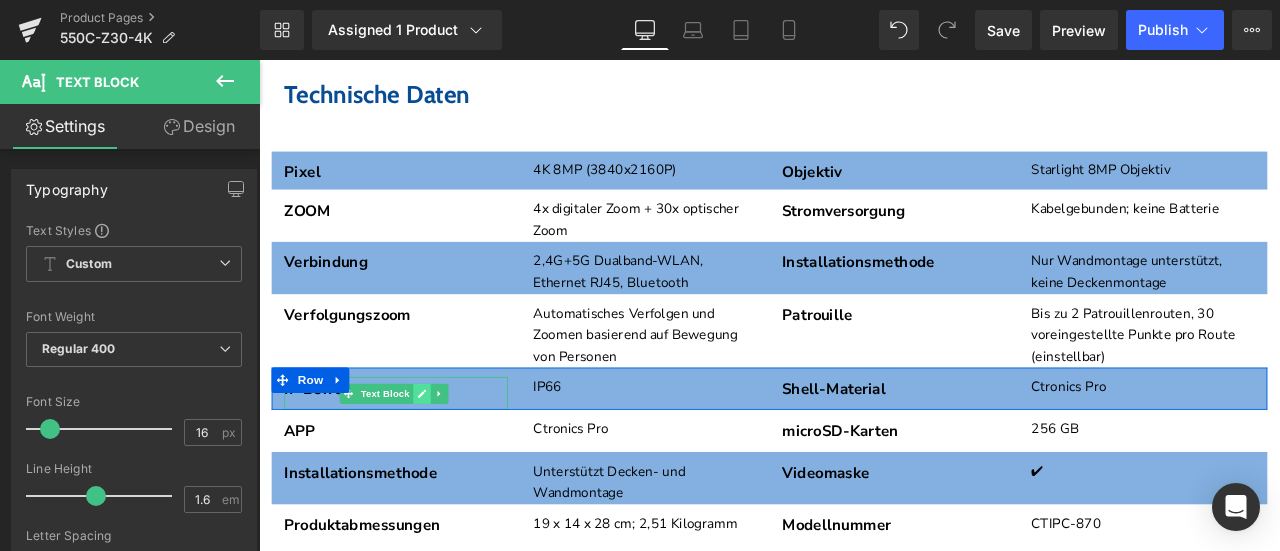 click 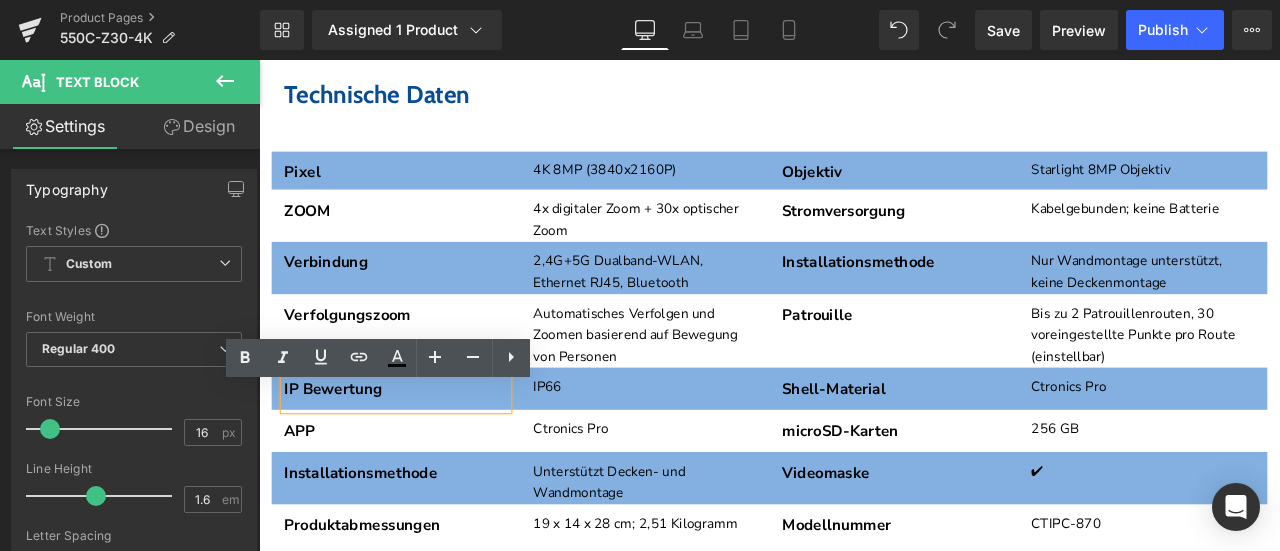 click on "IP Bewertung" at bounding box center (421, 450) 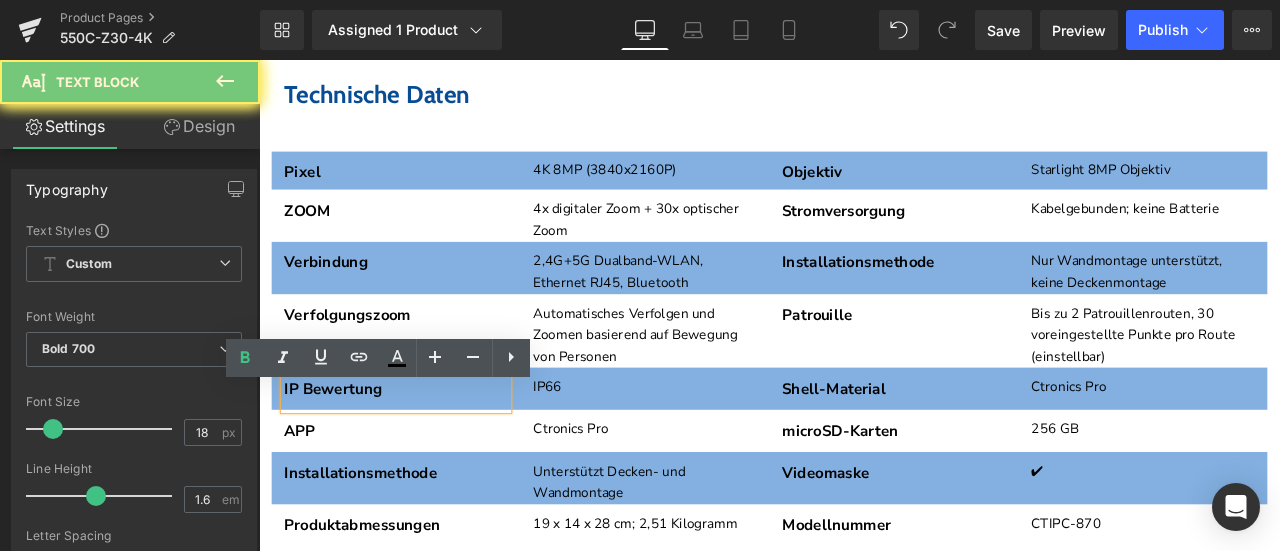 click on "IP Bewertung" at bounding box center [421, 450] 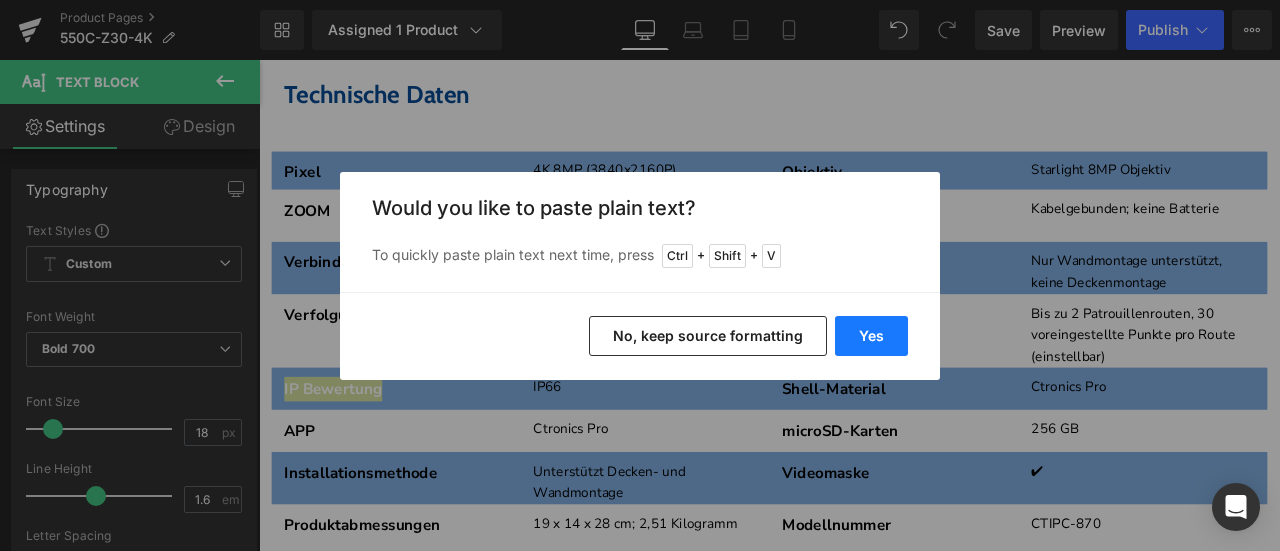 click on "Yes" at bounding box center [871, 336] 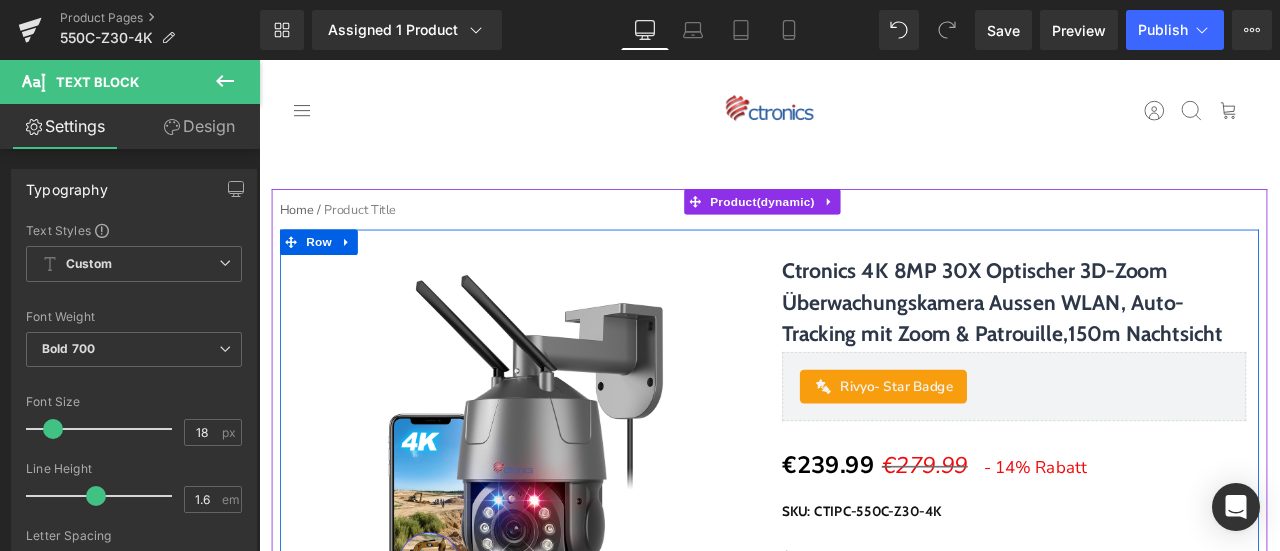 scroll, scrollTop: 6936, scrollLeft: 0, axis: vertical 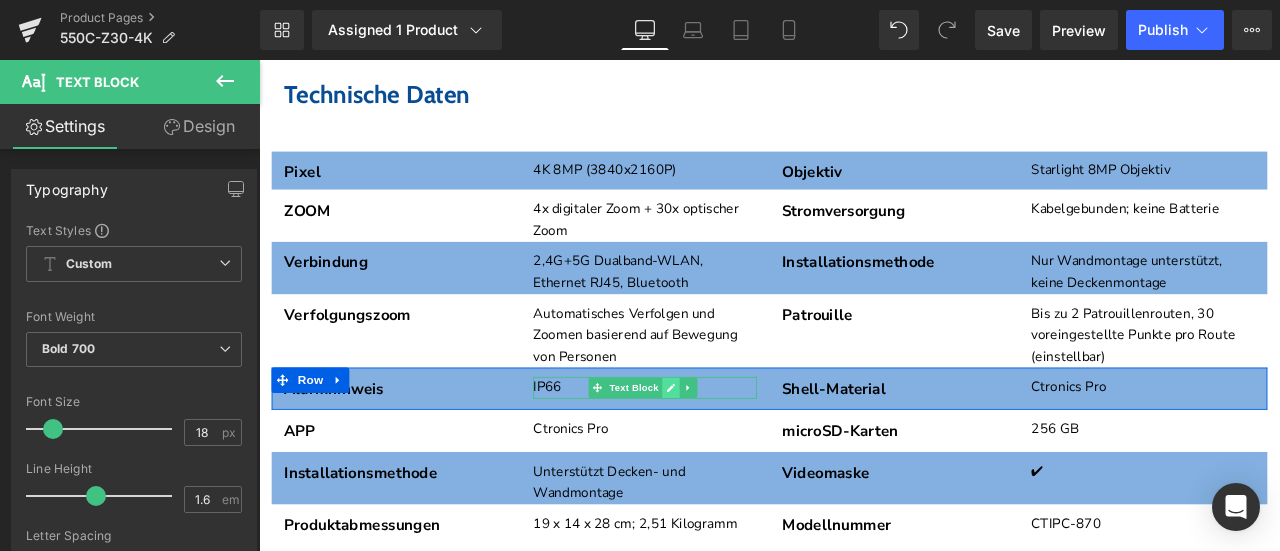click at bounding box center (747, 449) 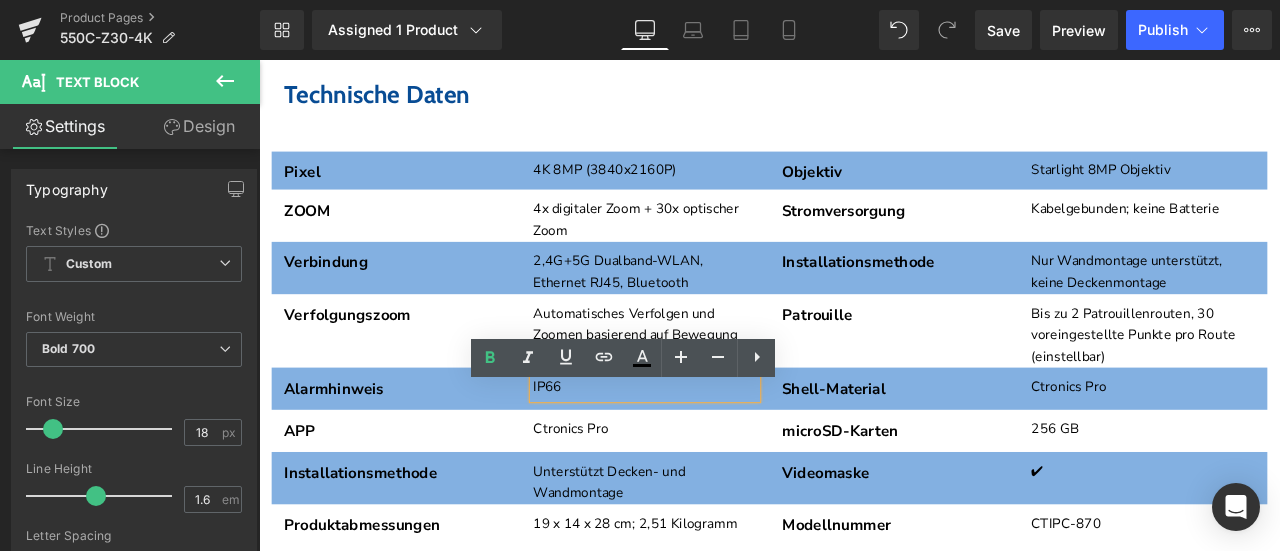 click on "IP66" at bounding box center [716, 449] 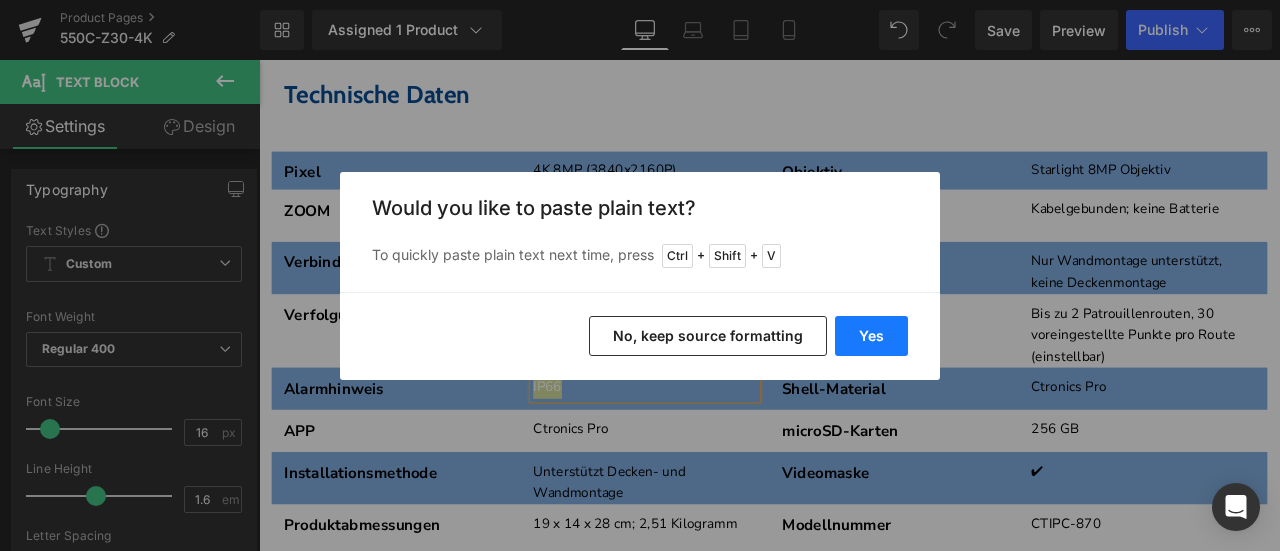 click on "Yes" at bounding box center (871, 336) 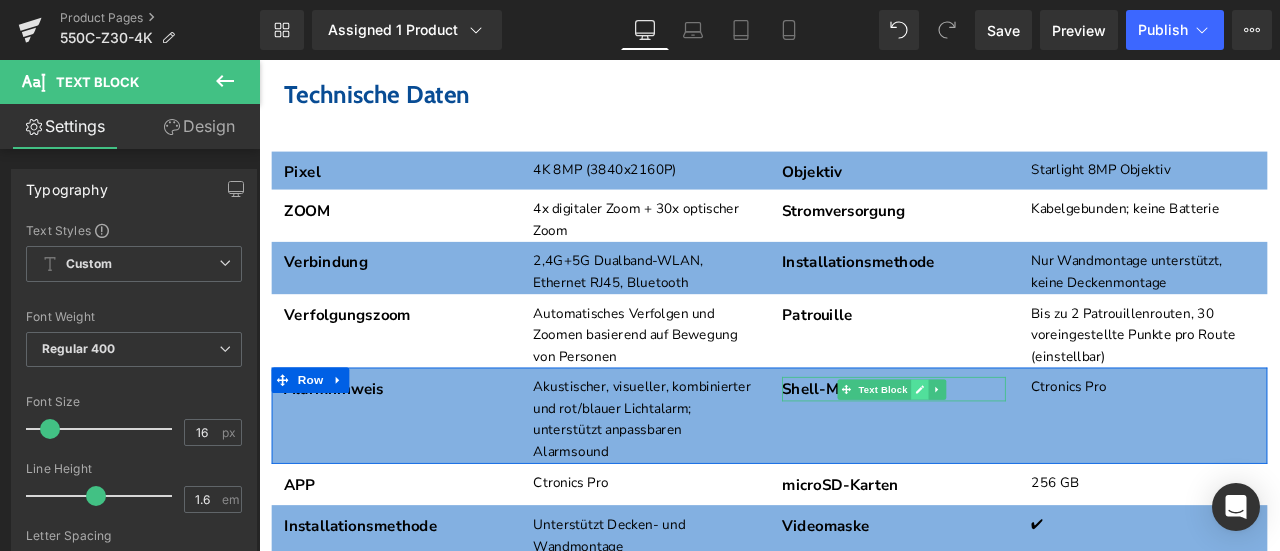 click 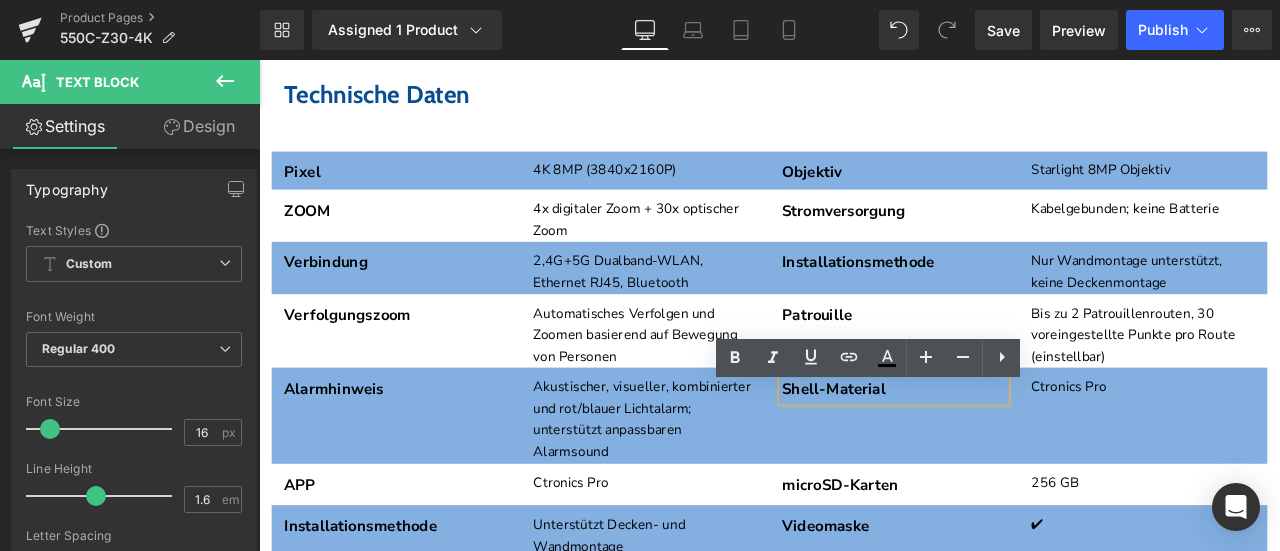 click on "Shell-Material" at bounding box center [1011, 450] 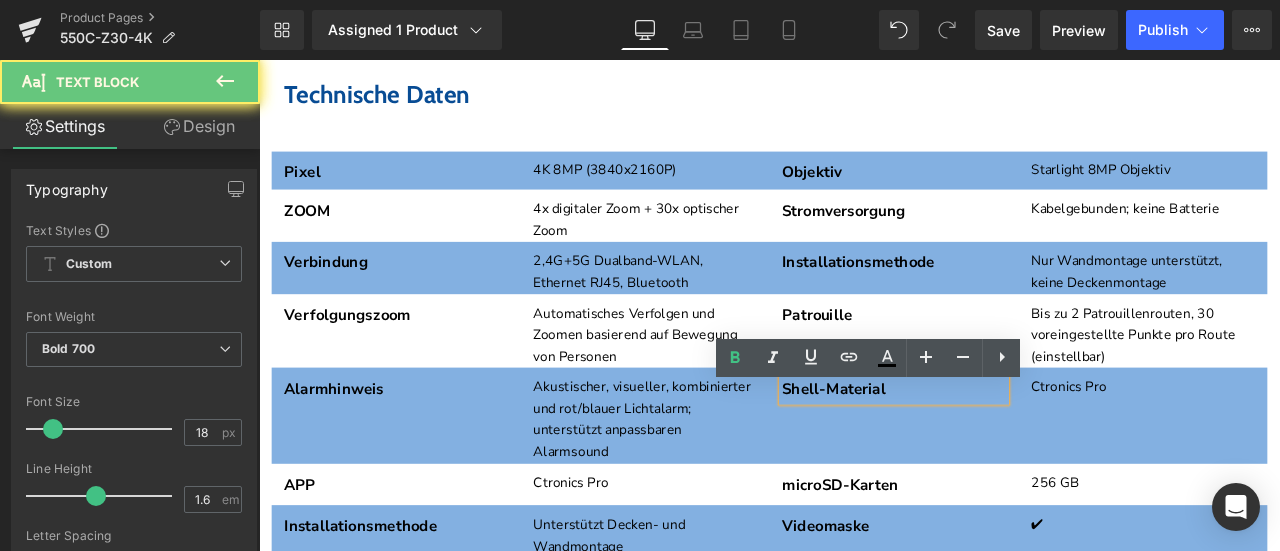 click on "Shell-Material" at bounding box center [1011, 450] 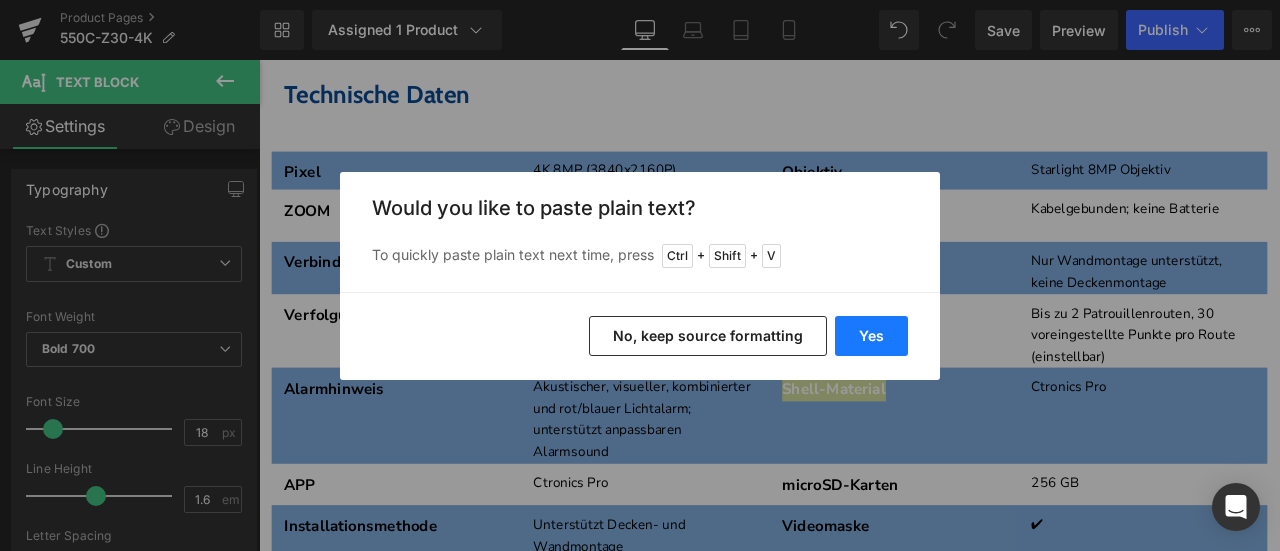 click on "Yes" at bounding box center [871, 336] 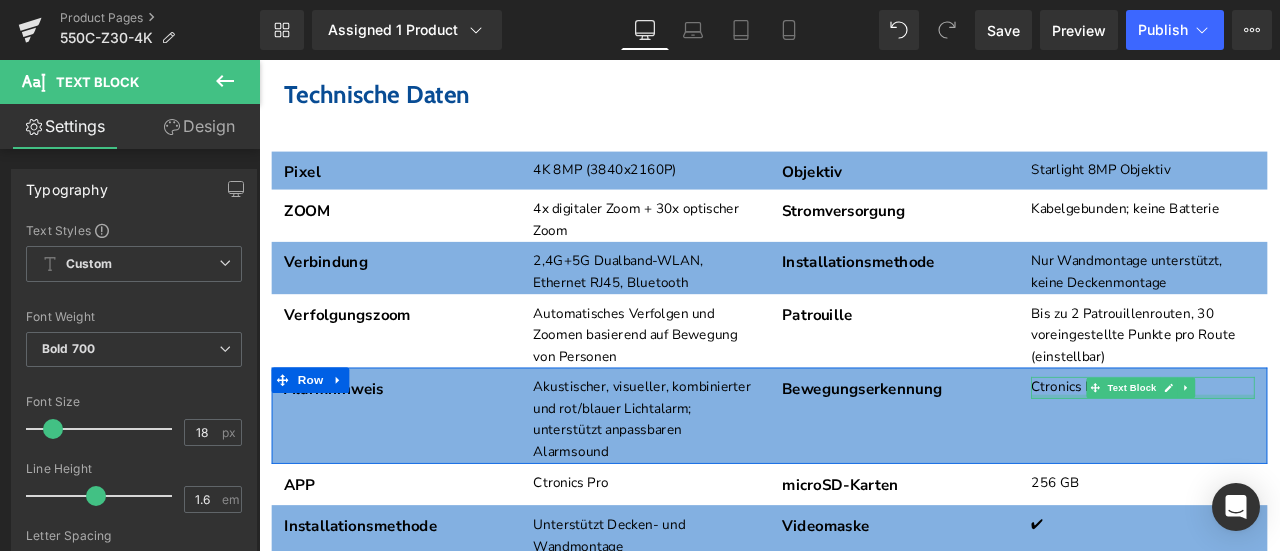 click at bounding box center [1306, 459] 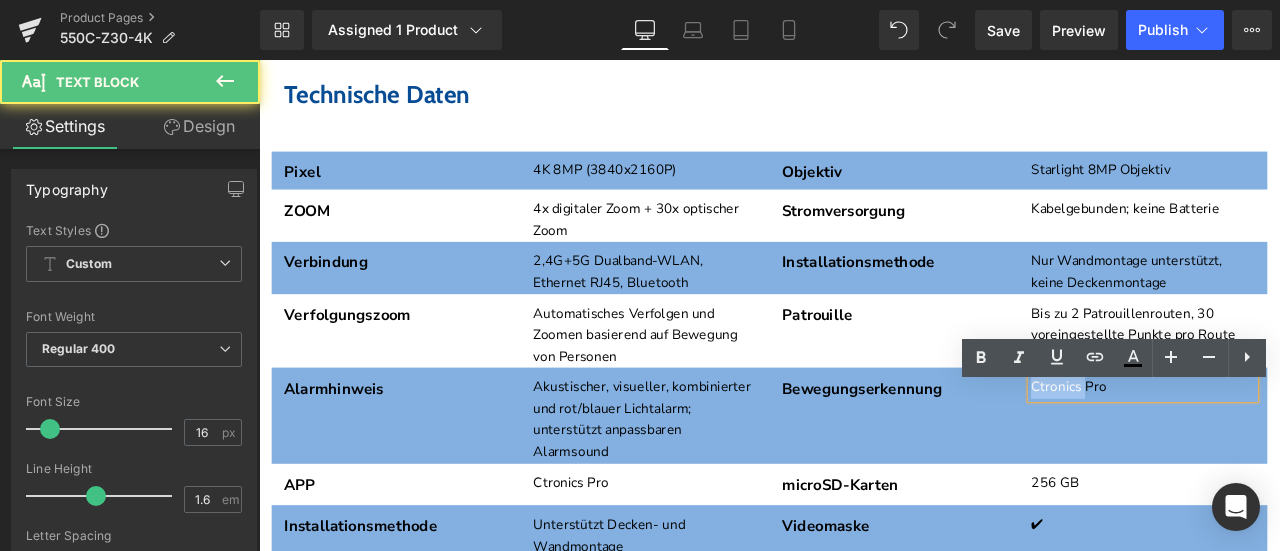 click on "Ctronics Pro" at bounding box center (1306, 449) 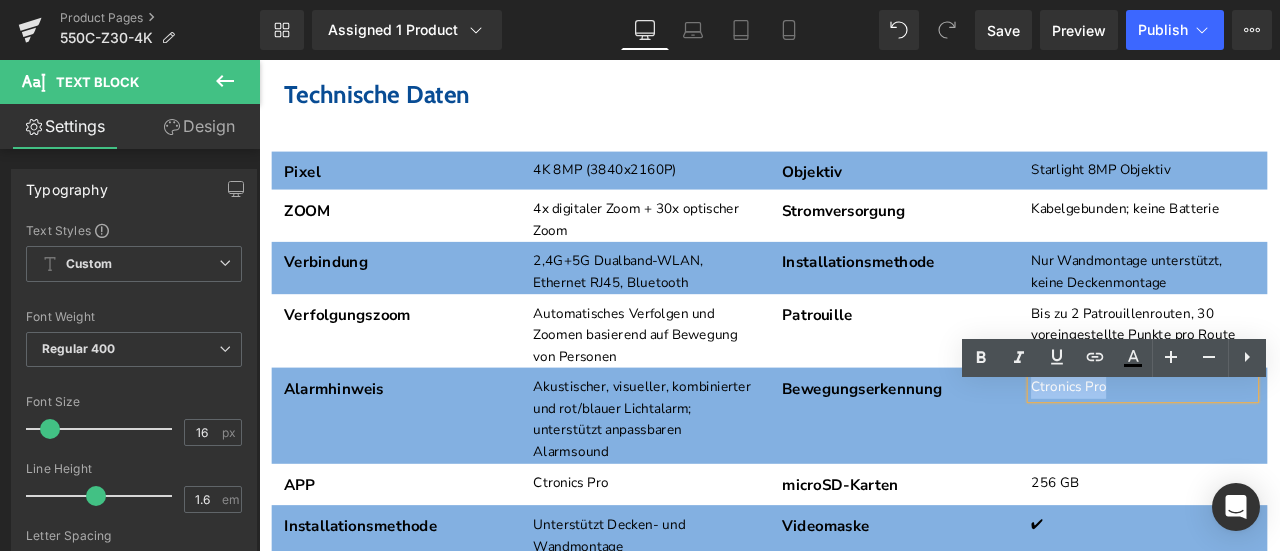 drag, startPoint x: 1260, startPoint y: 460, endPoint x: 1164, endPoint y: 457, distance: 96.04687 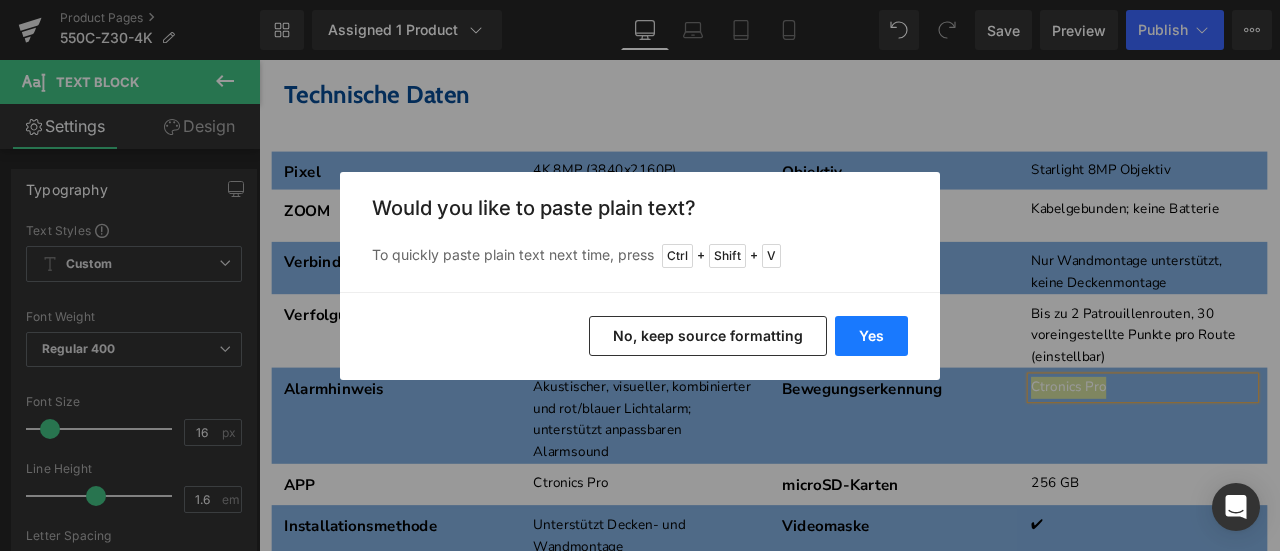 click on "Yes" at bounding box center (871, 336) 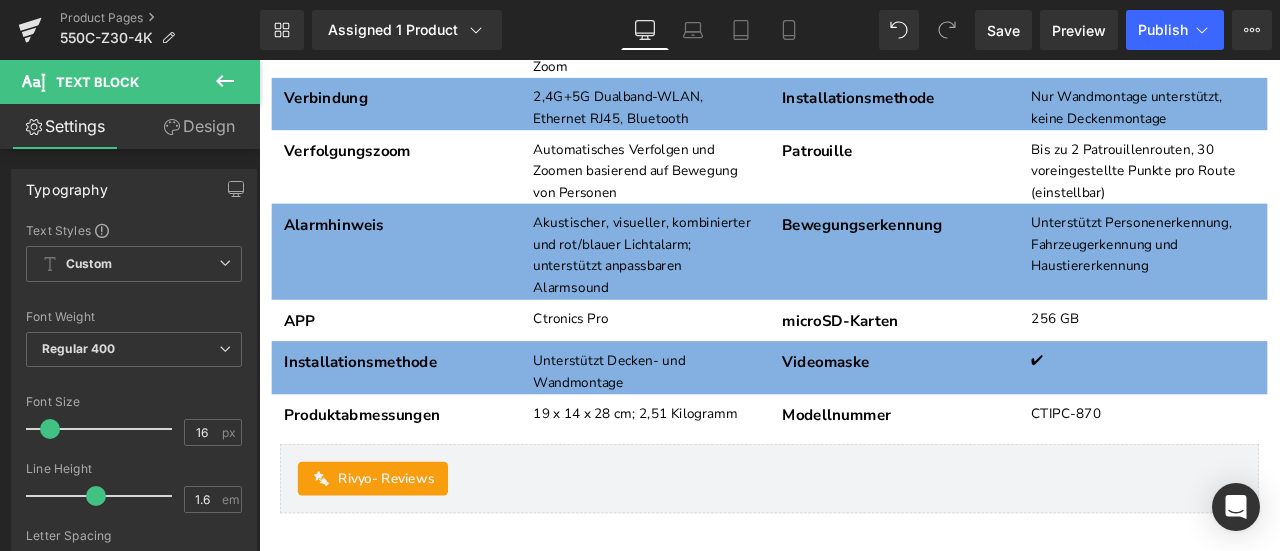 scroll, scrollTop: 7136, scrollLeft: 0, axis: vertical 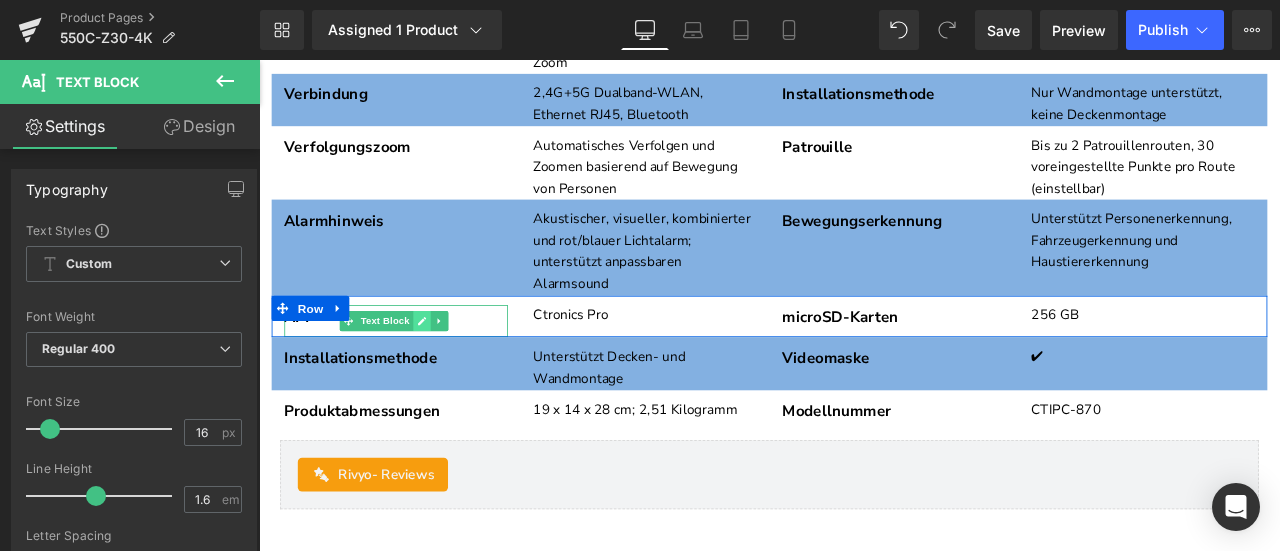 click 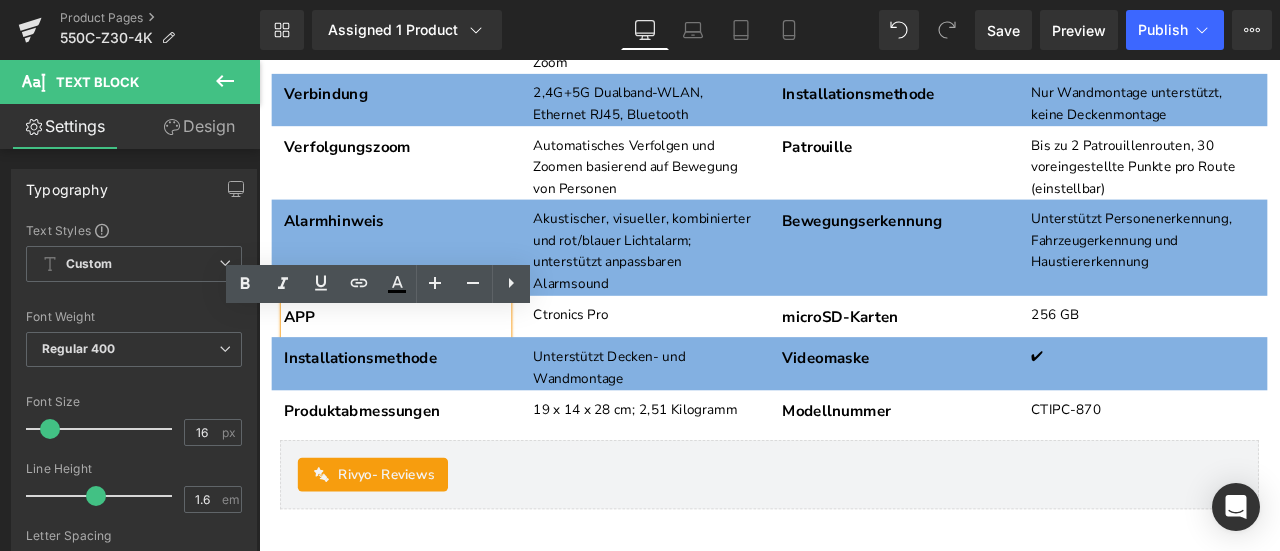 click on "APP" at bounding box center (421, 364) 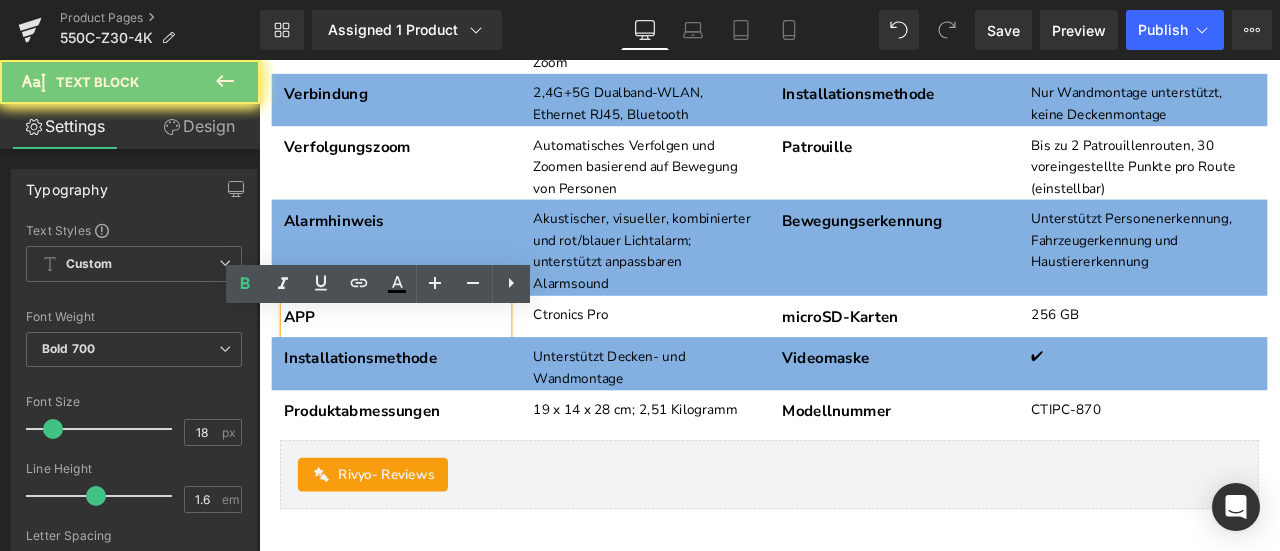 click on "APP" at bounding box center (421, 364) 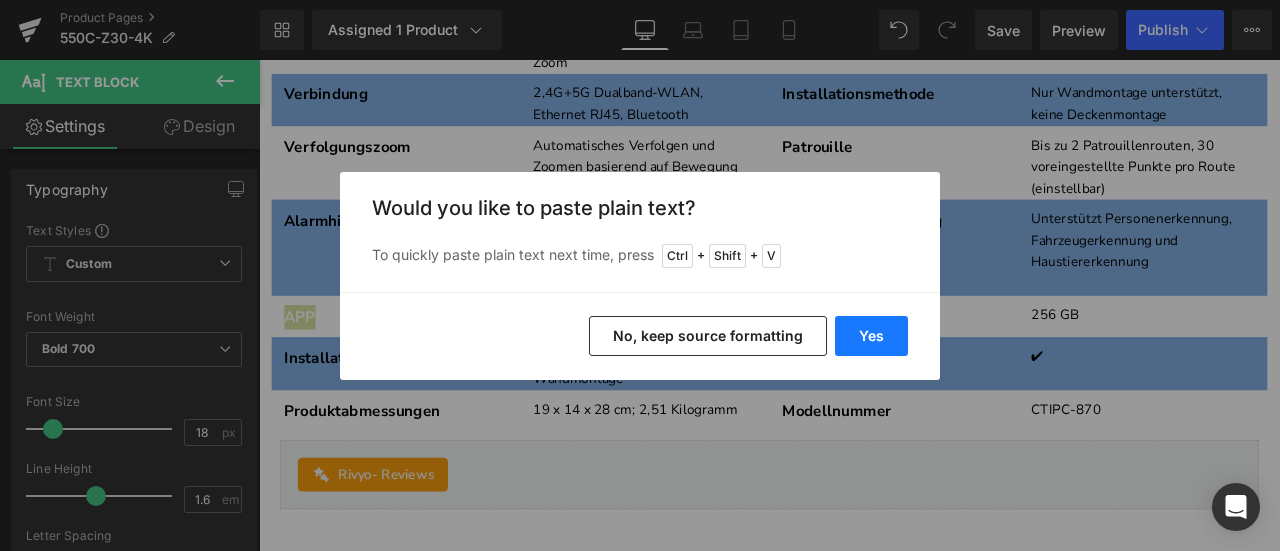 click on "Yes" at bounding box center (871, 336) 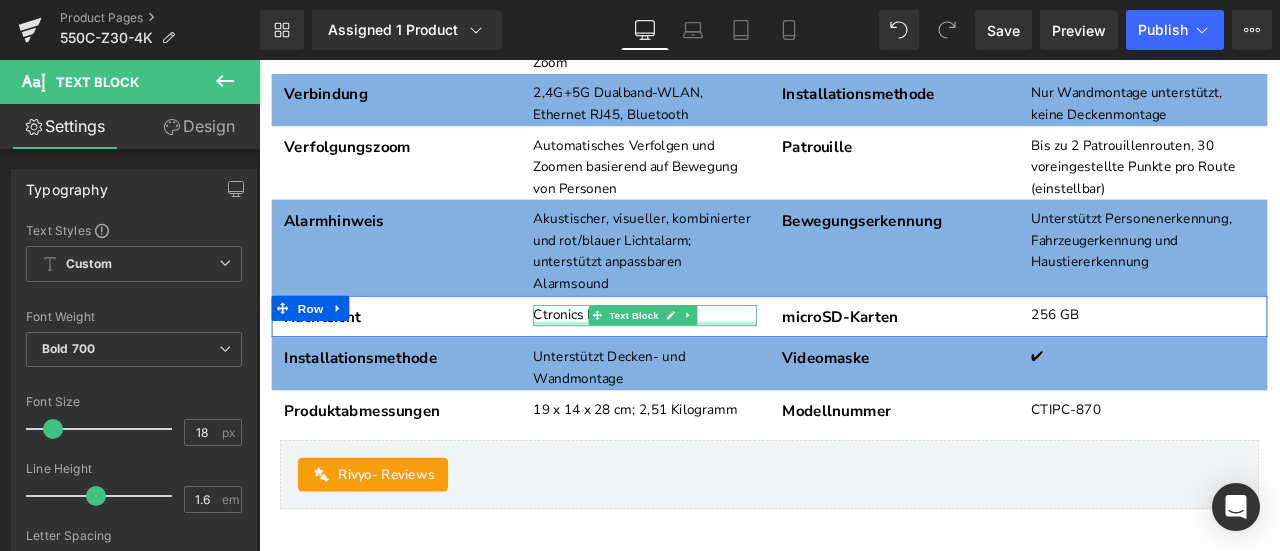 click on "Ctronics Pro" at bounding box center [716, 363] 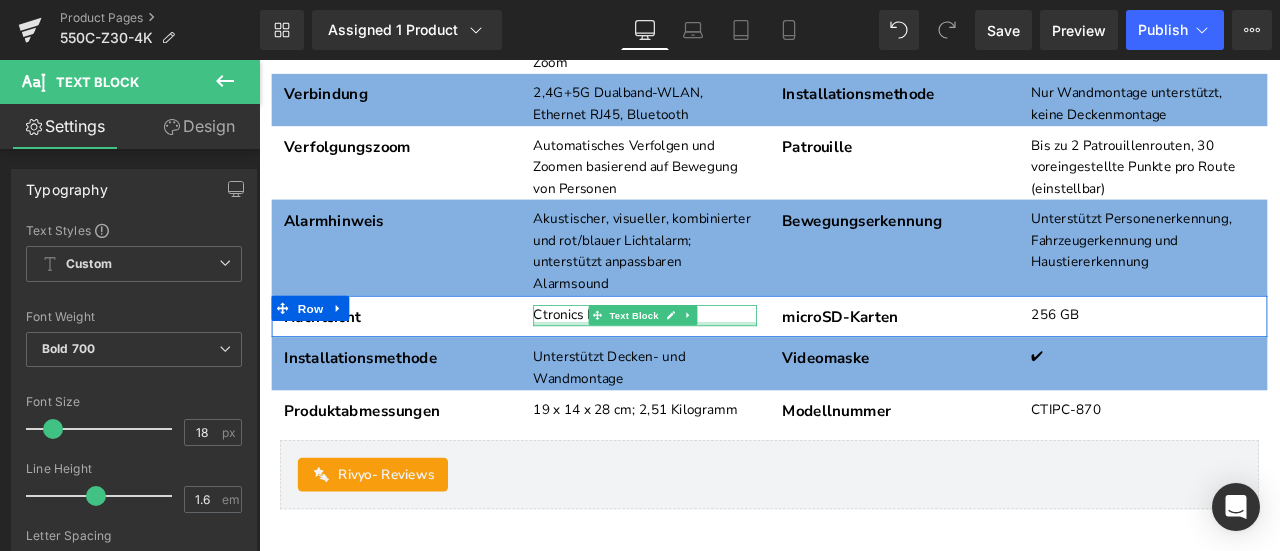 click on "Ctronics Pro" at bounding box center [716, 363] 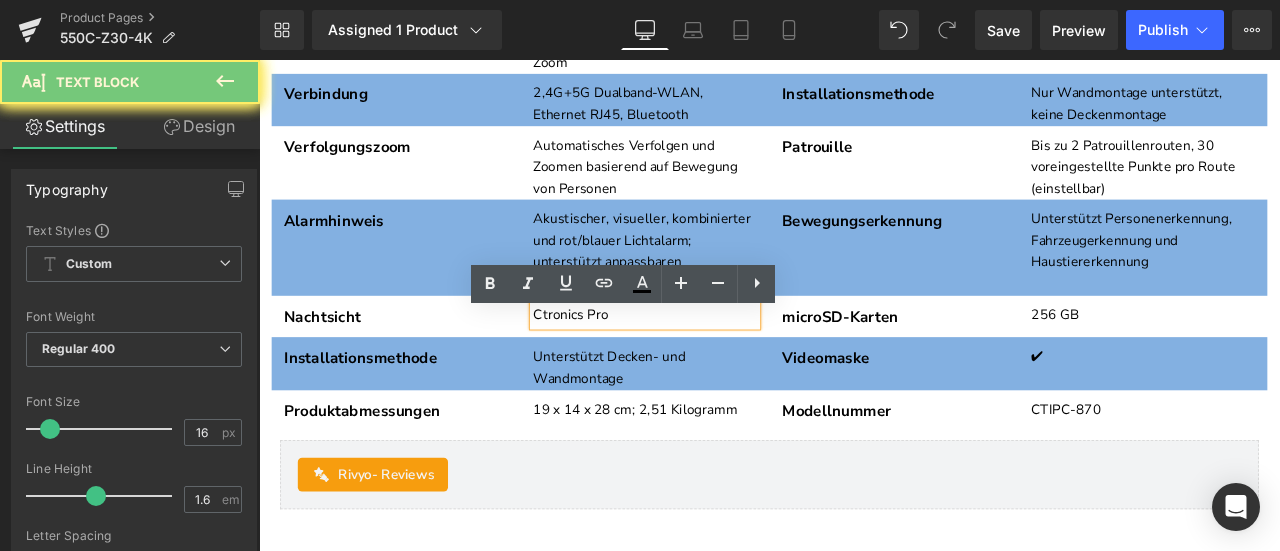 click on "Ctronics Pro" at bounding box center [716, 363] 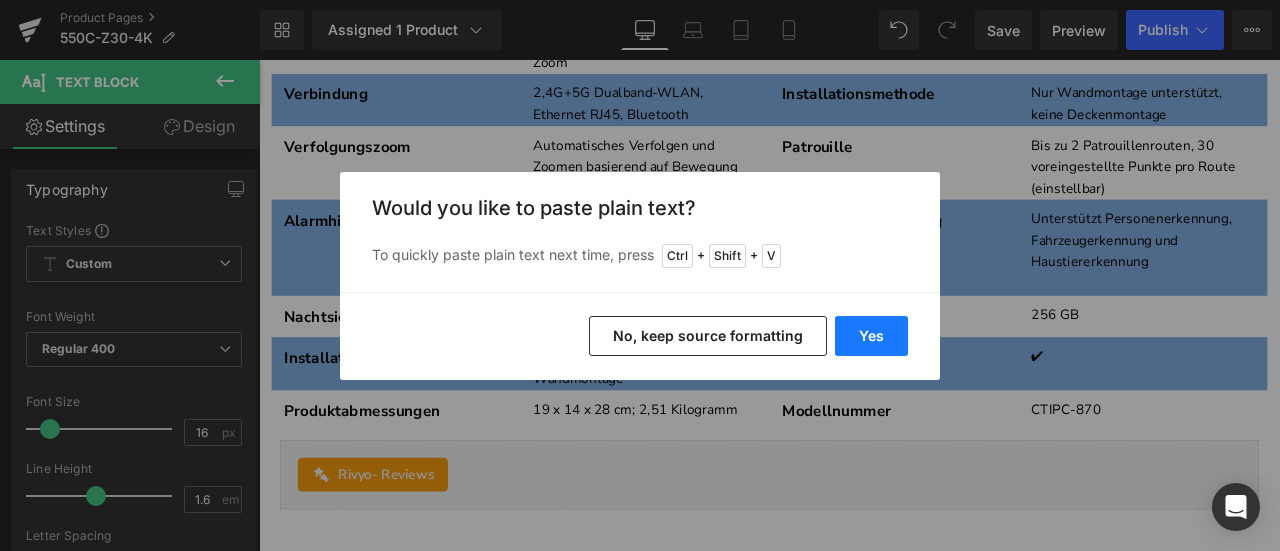 click on "Yes" at bounding box center [871, 336] 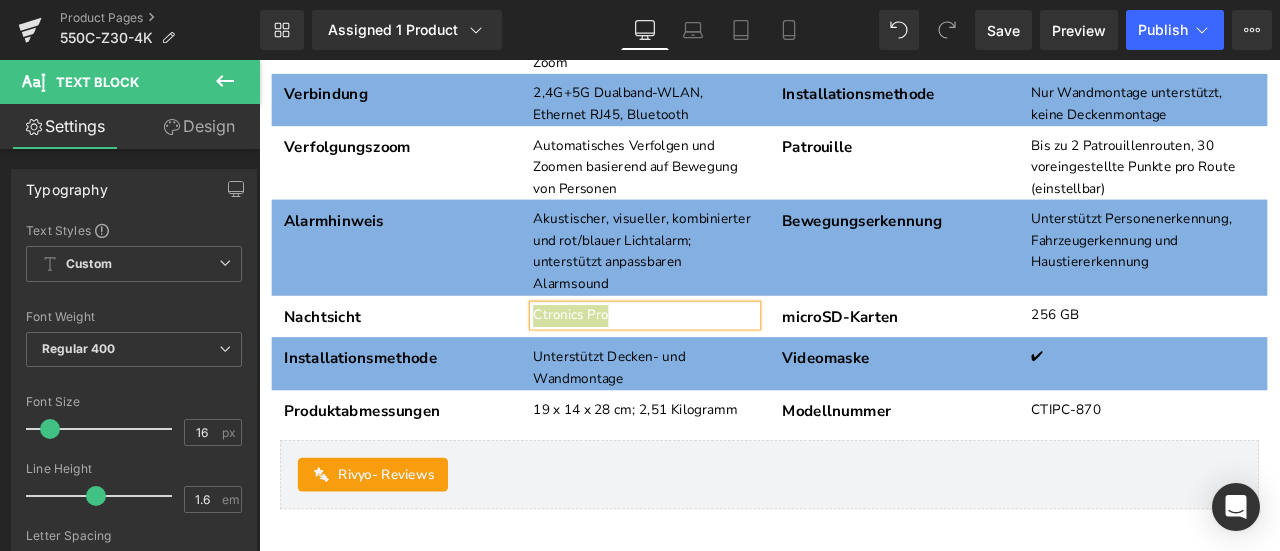 type 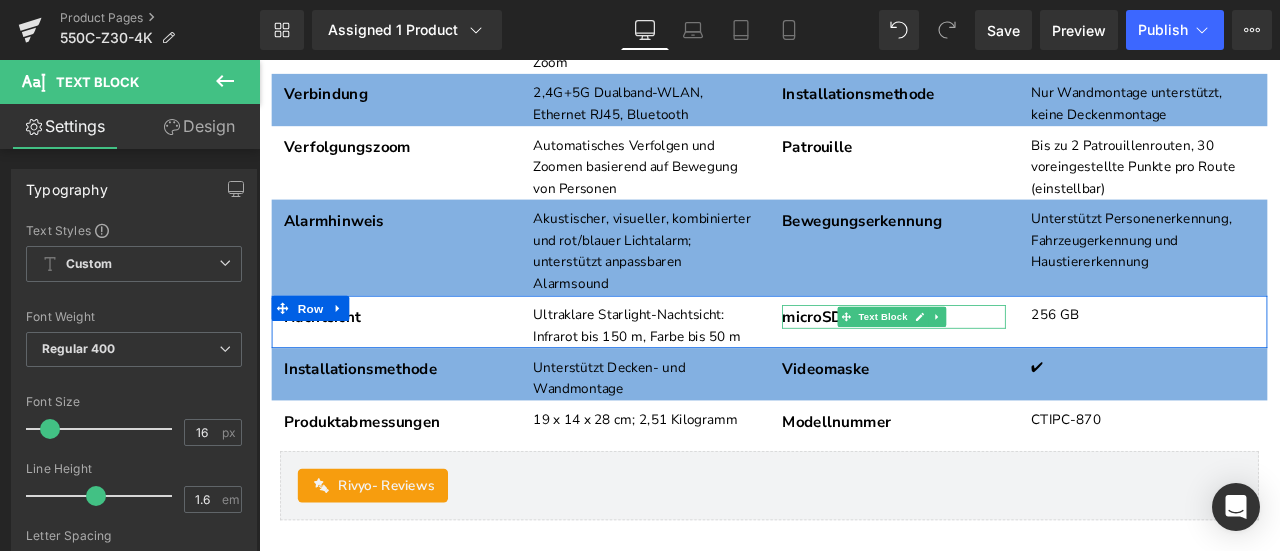 click on "microSD-Karten" at bounding box center (1011, 364) 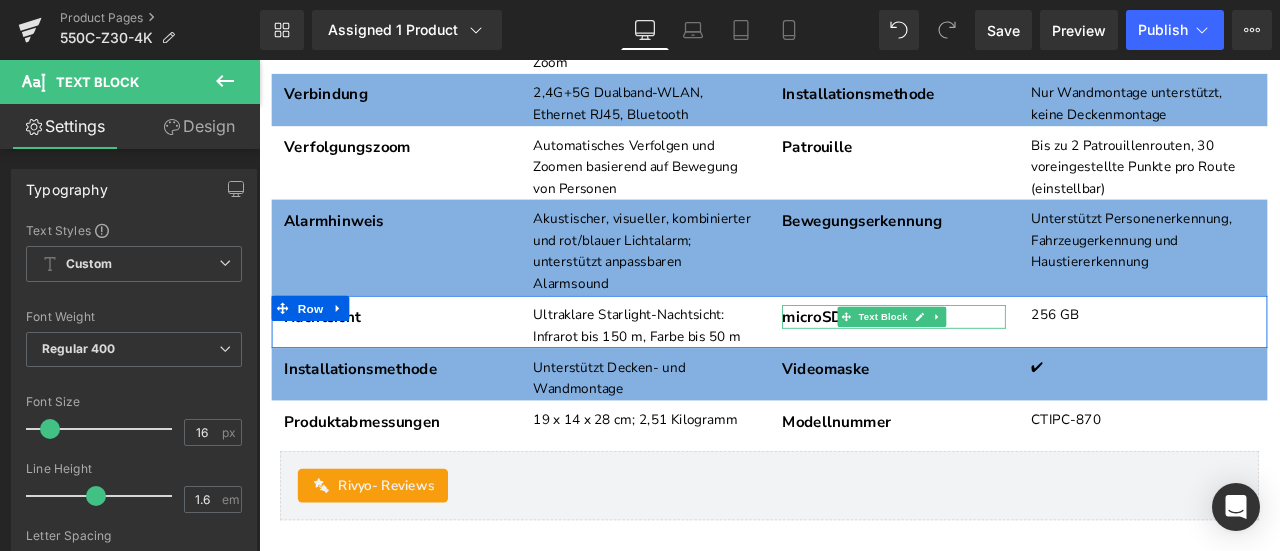 click on "microSD-Karten" at bounding box center (1011, 364) 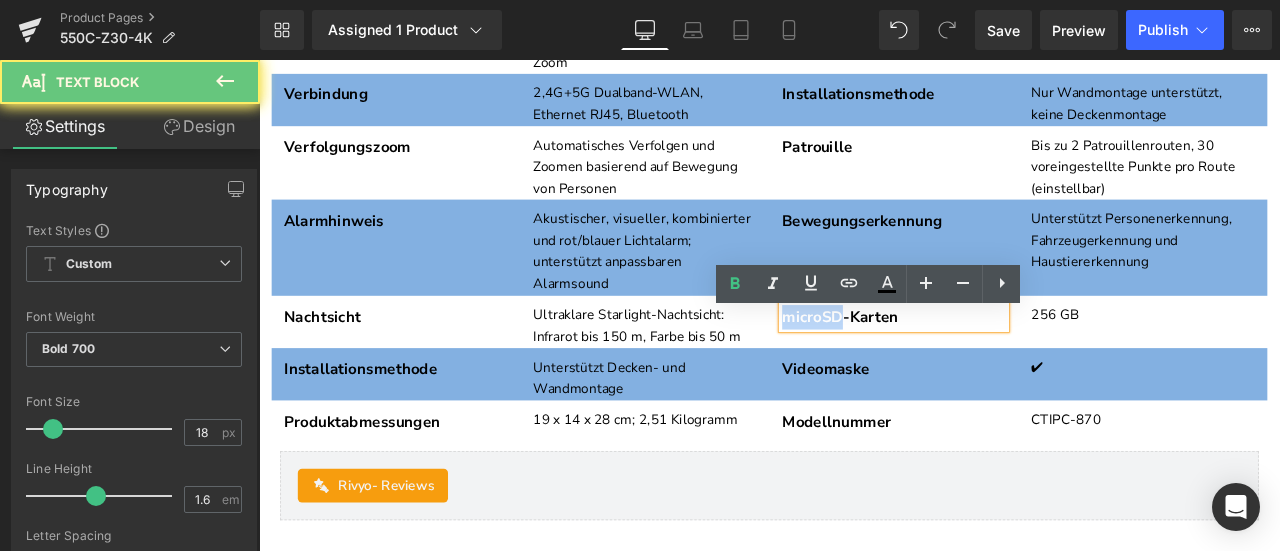 click on "microSD-Karten" at bounding box center [1011, 364] 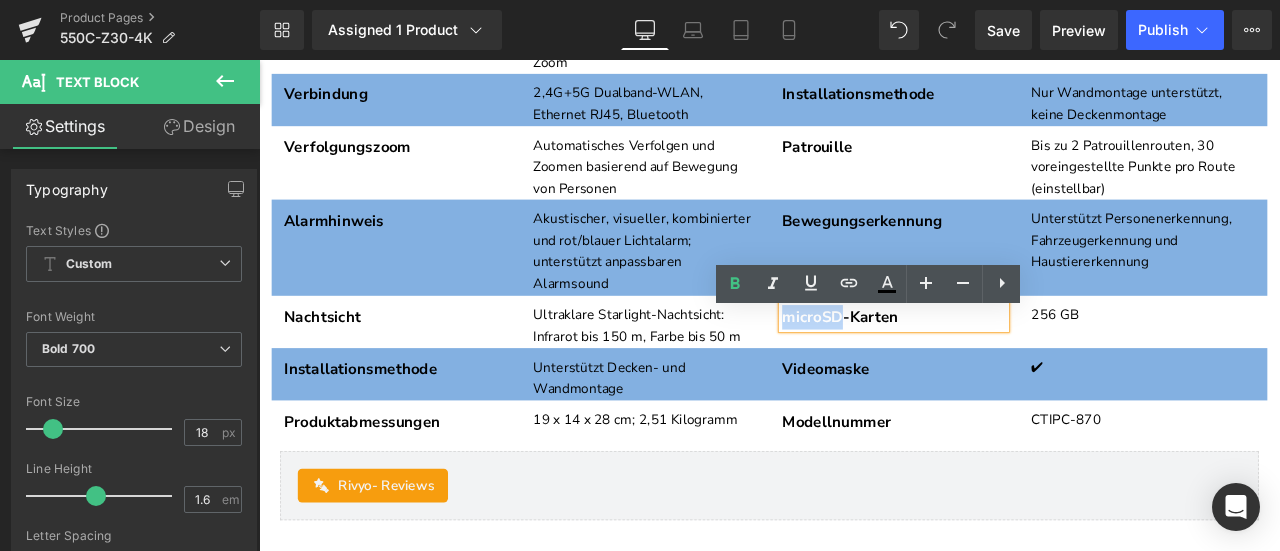 click on "microSD-Karten" at bounding box center [1011, 364] 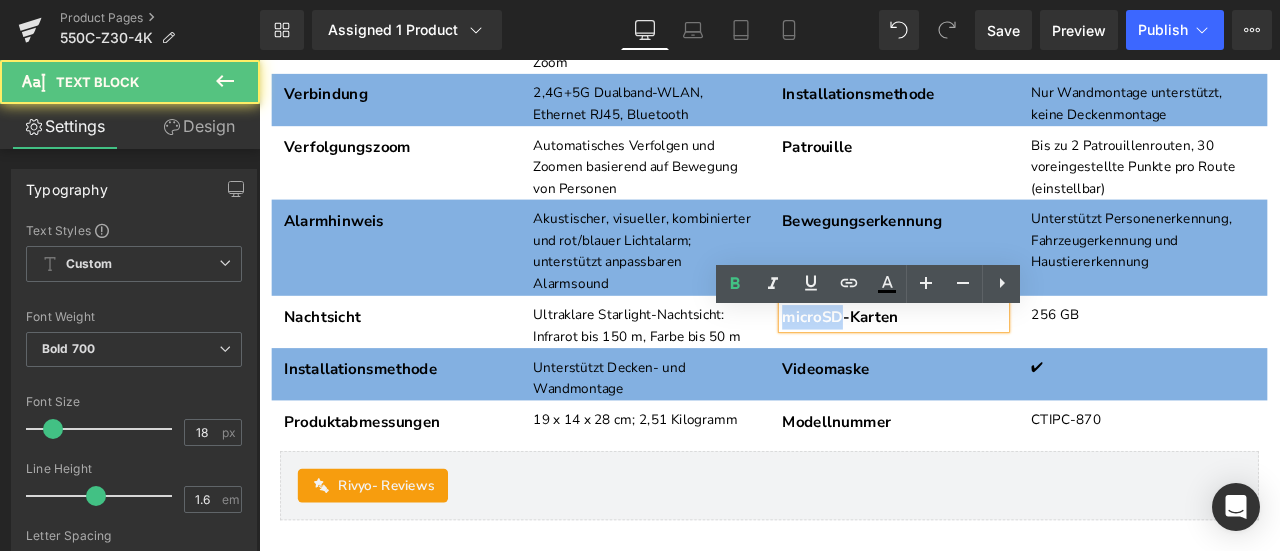 click on "microSD-Karten" at bounding box center [1011, 364] 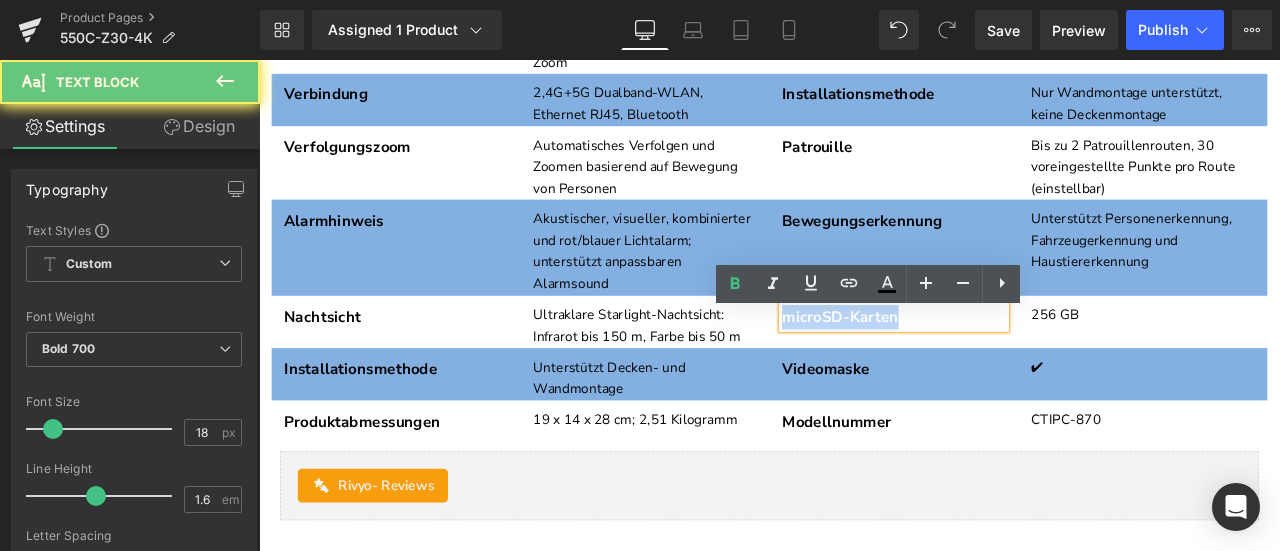 click on "microSD-Karten" at bounding box center [1011, 364] 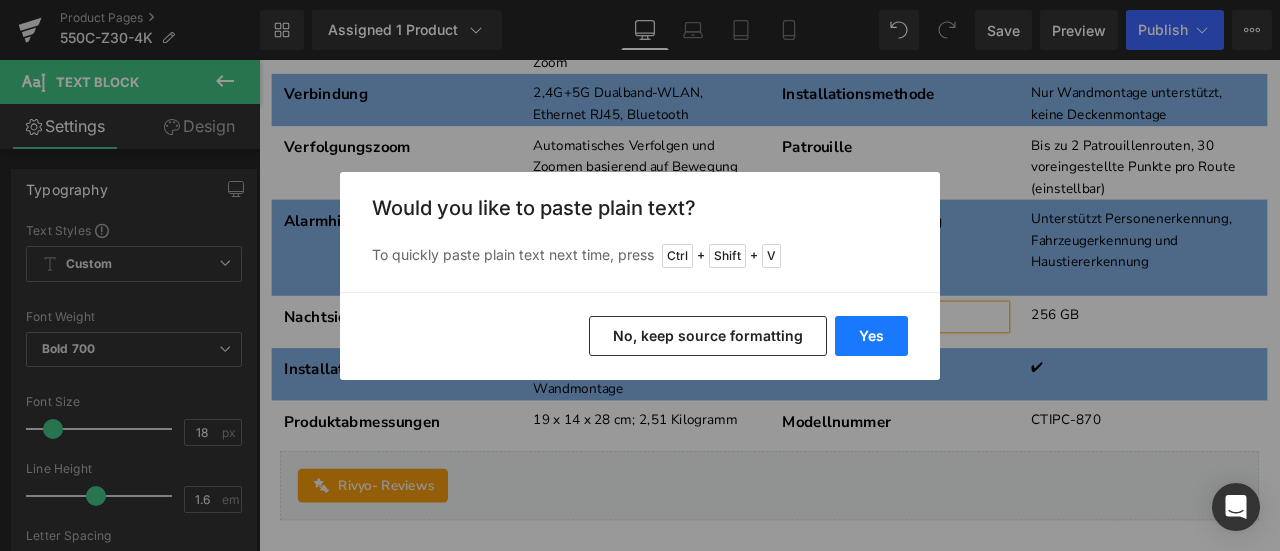 click on "Yes" at bounding box center [871, 336] 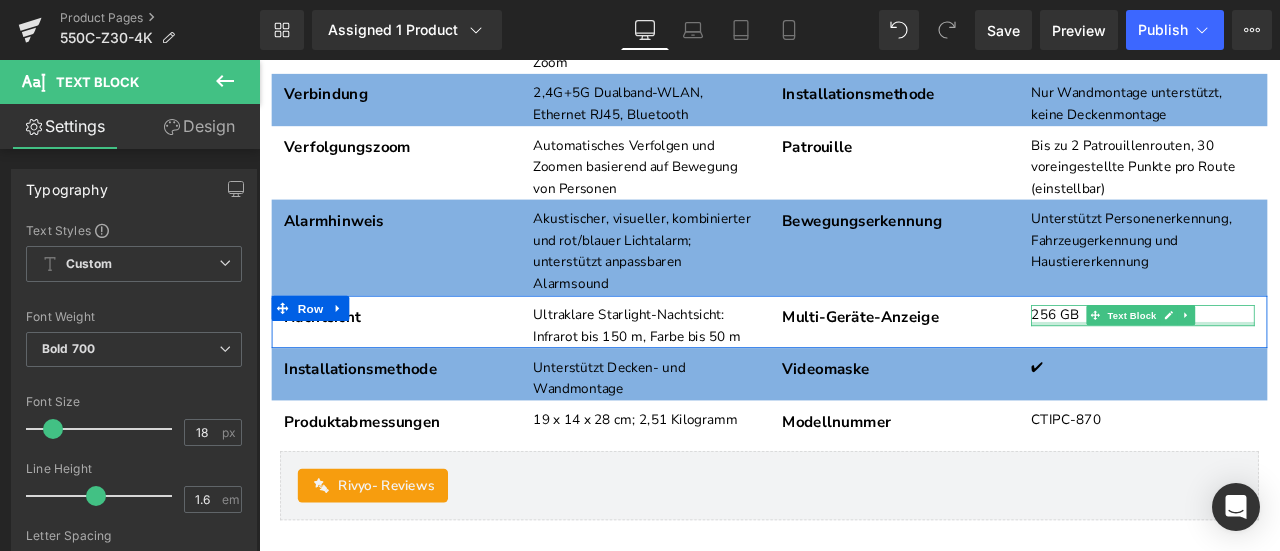 click on "256 GB" at bounding box center [1306, 363] 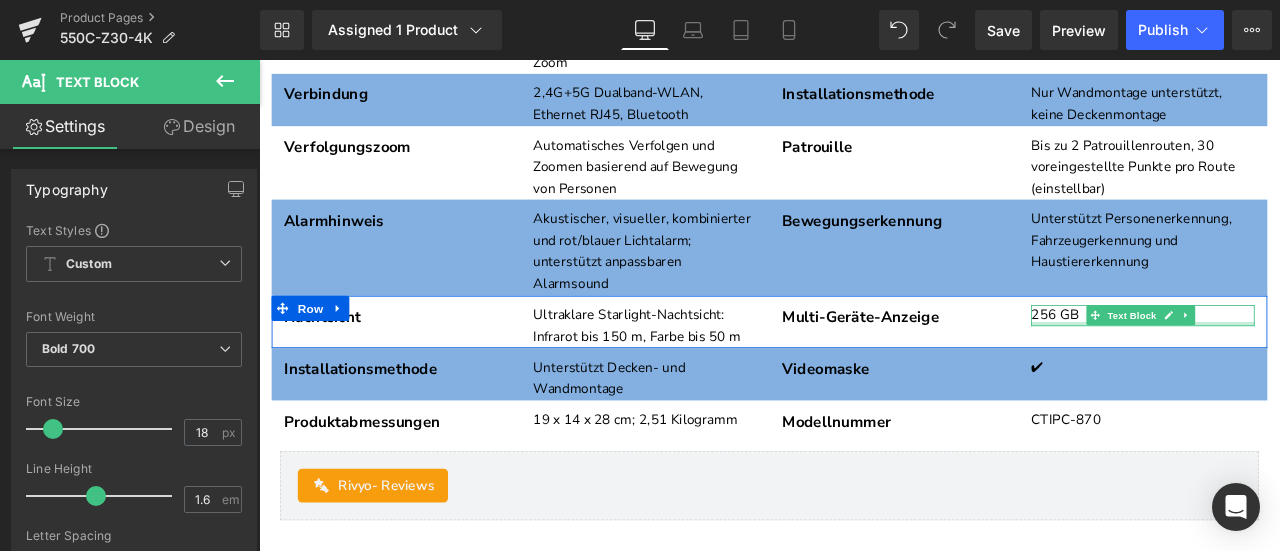 click on "256 GB" at bounding box center [1306, 363] 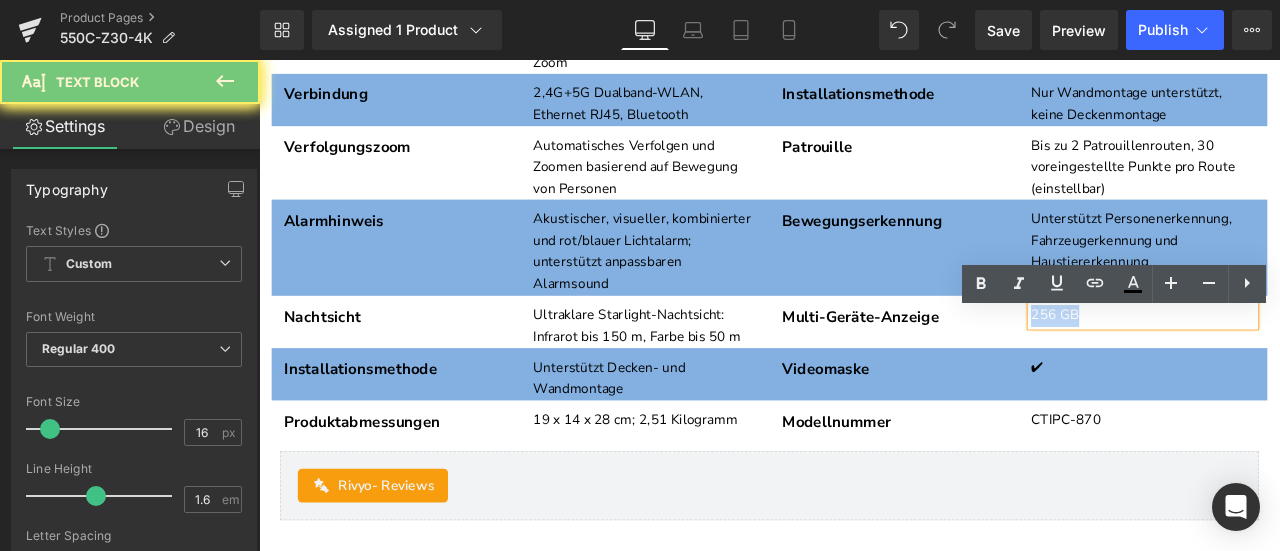 click on "256 GB" at bounding box center (1306, 363) 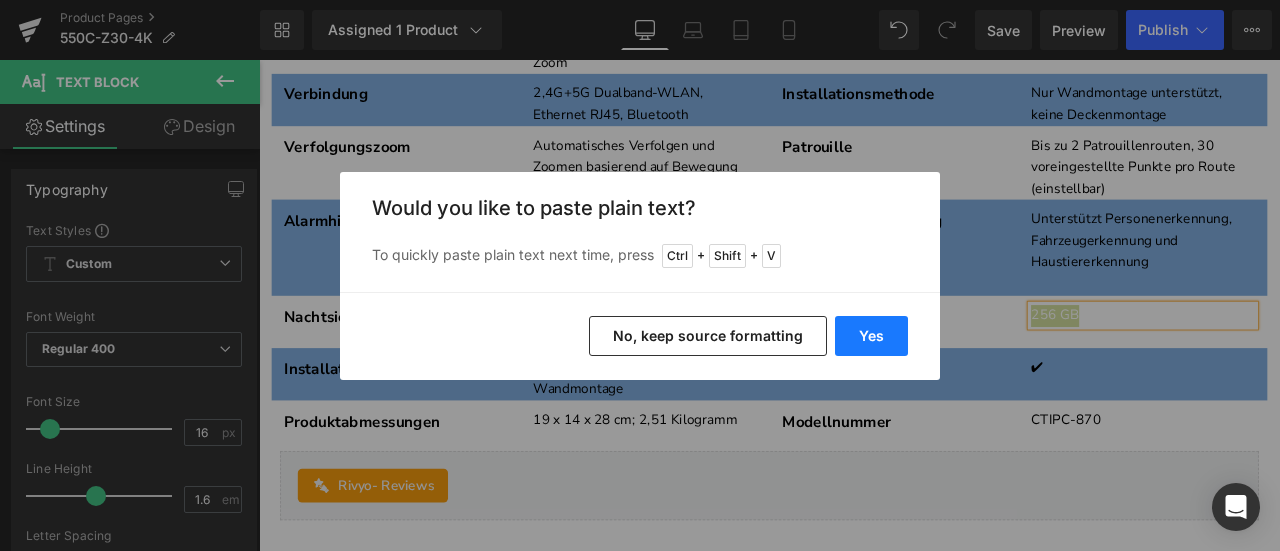 click on "Yes" at bounding box center [871, 336] 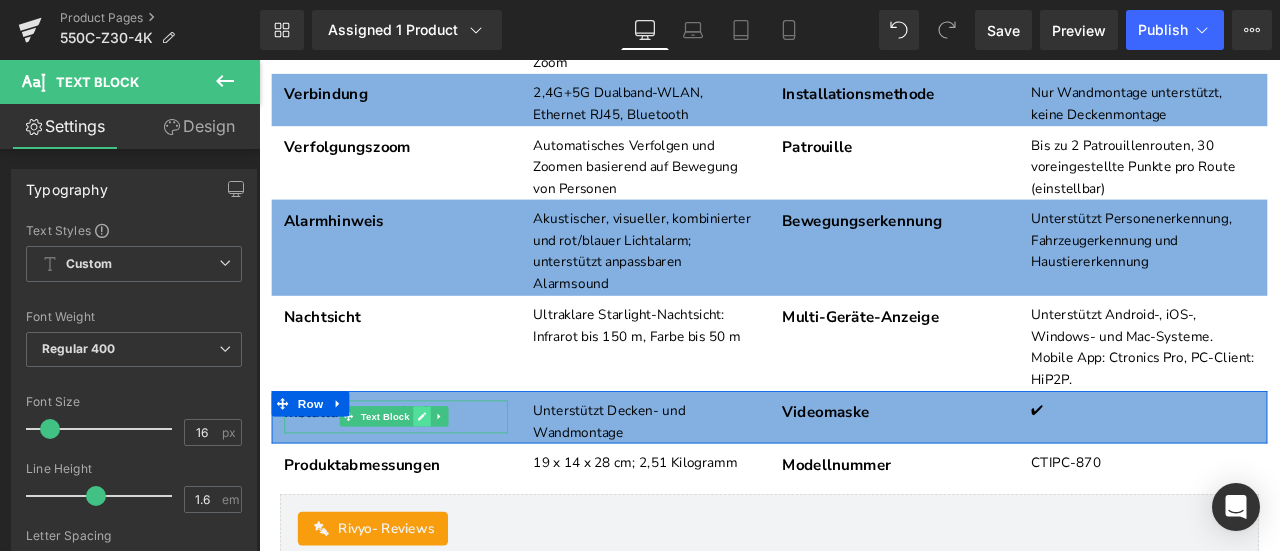 click 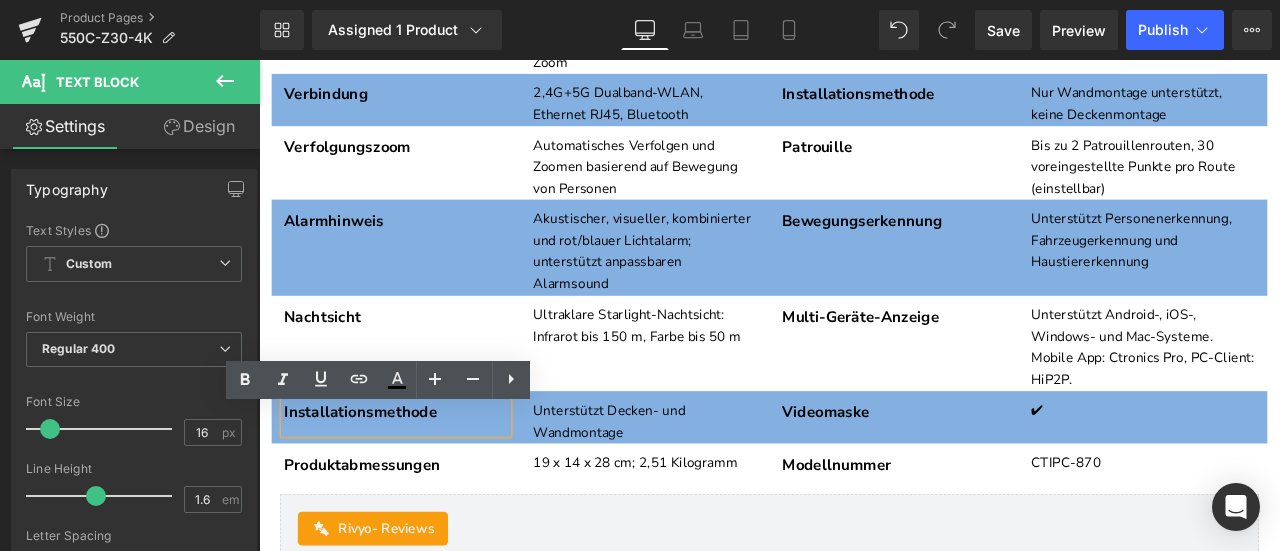 click on "Installationsmethode" at bounding box center (421, 477) 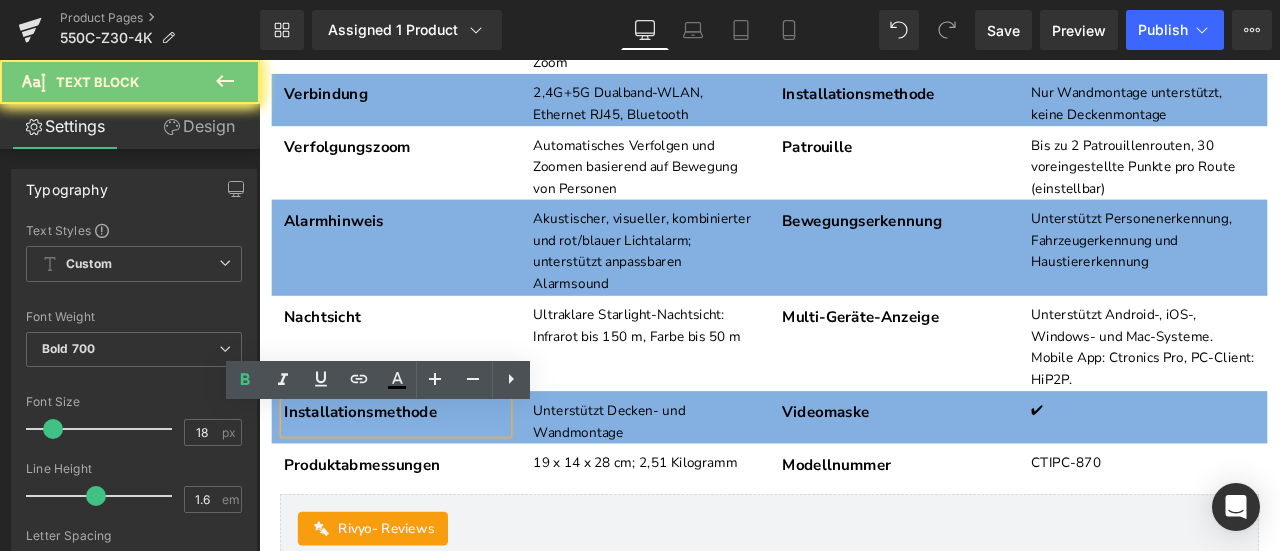 click on "Installationsmethode" at bounding box center [421, 477] 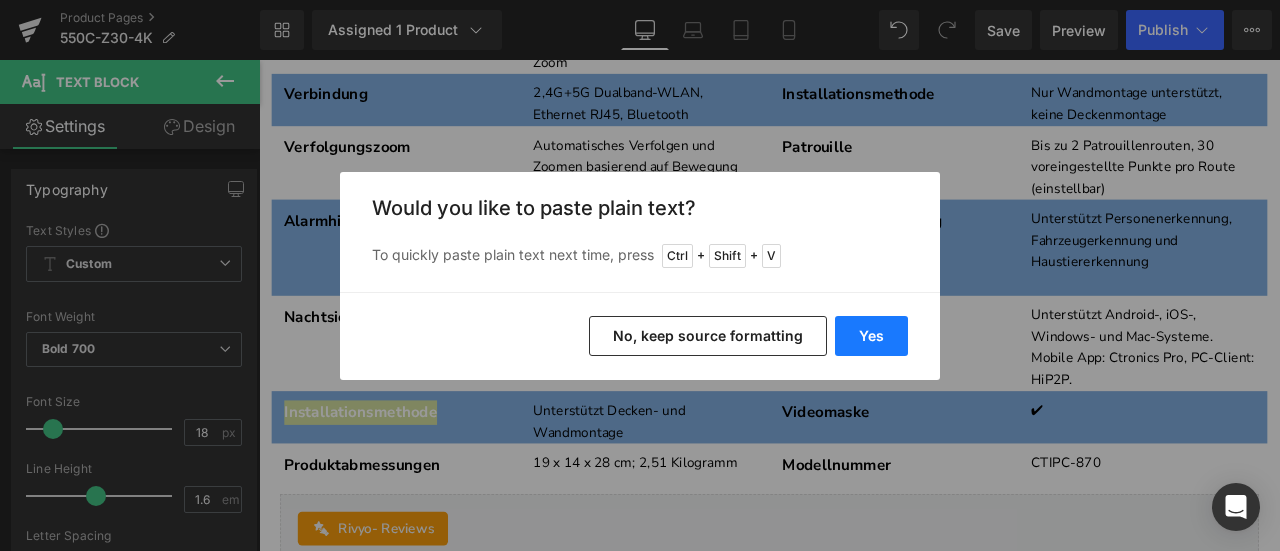 click on "Yes" at bounding box center [871, 336] 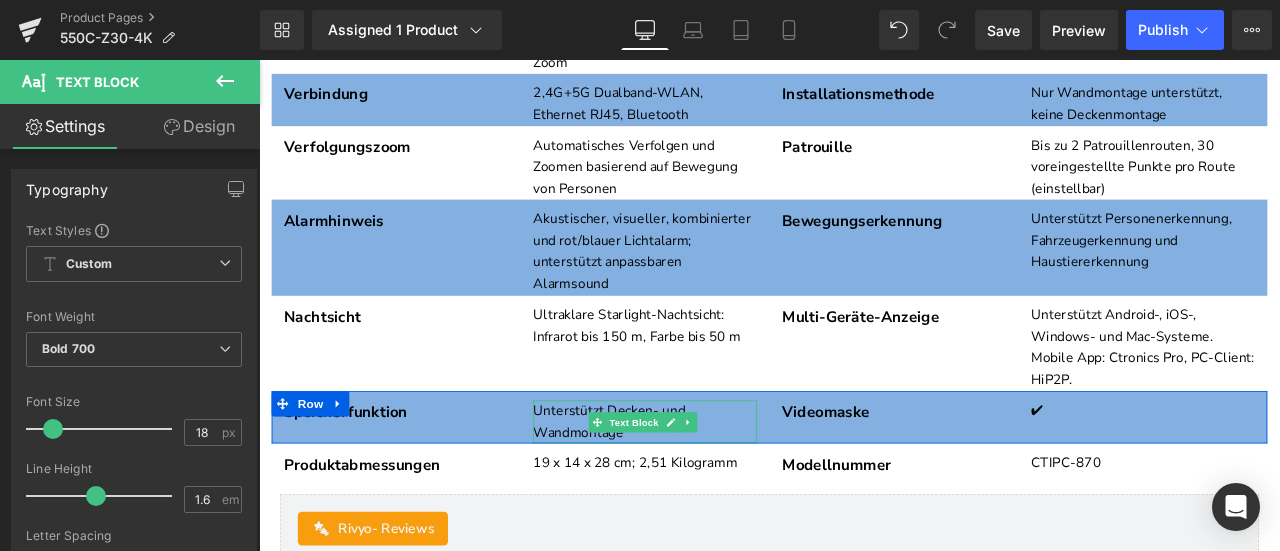 click on "Unterstützt Decken- und Wandmontage" at bounding box center (716, 488) 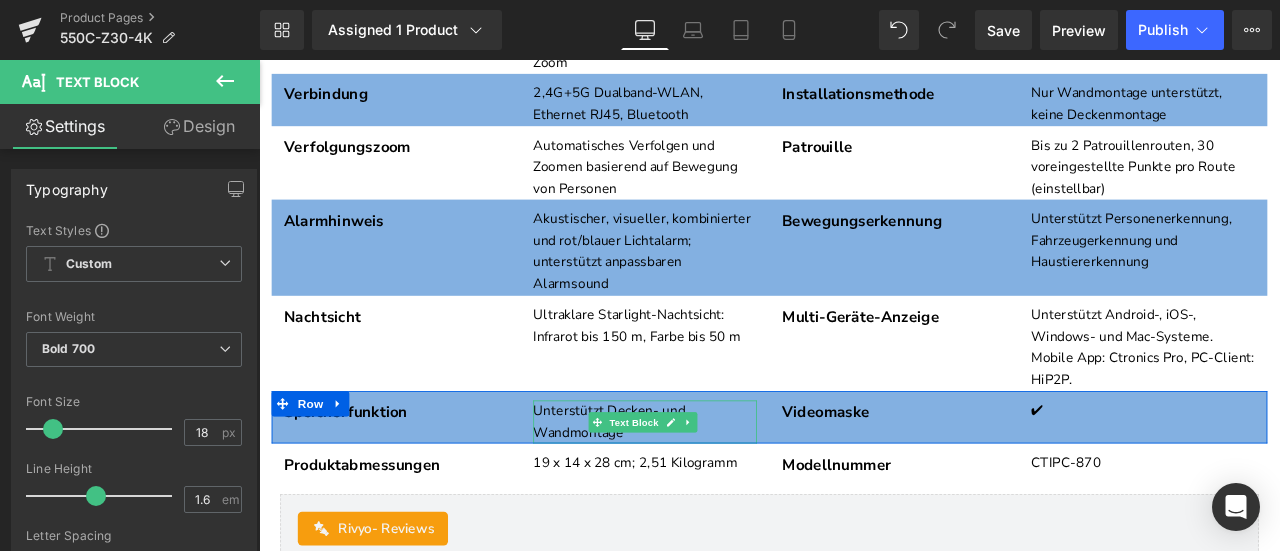 click on "Unterstützt Decken- und Wandmontage" at bounding box center (716, 488) 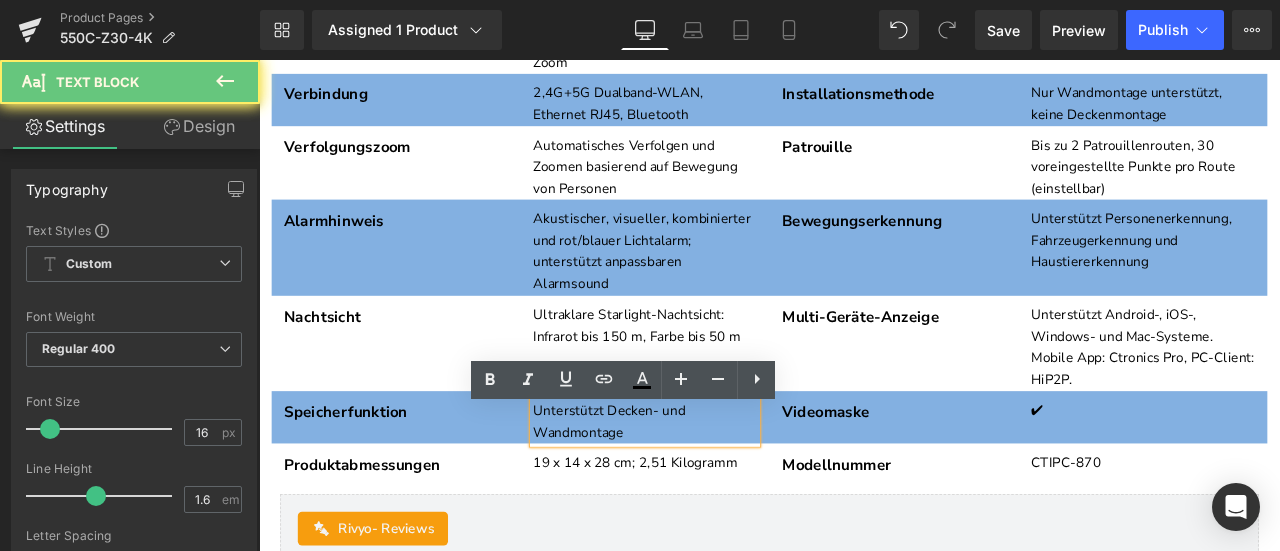 click on "Unterstützt Decken- und Wandmontage" at bounding box center [716, 488] 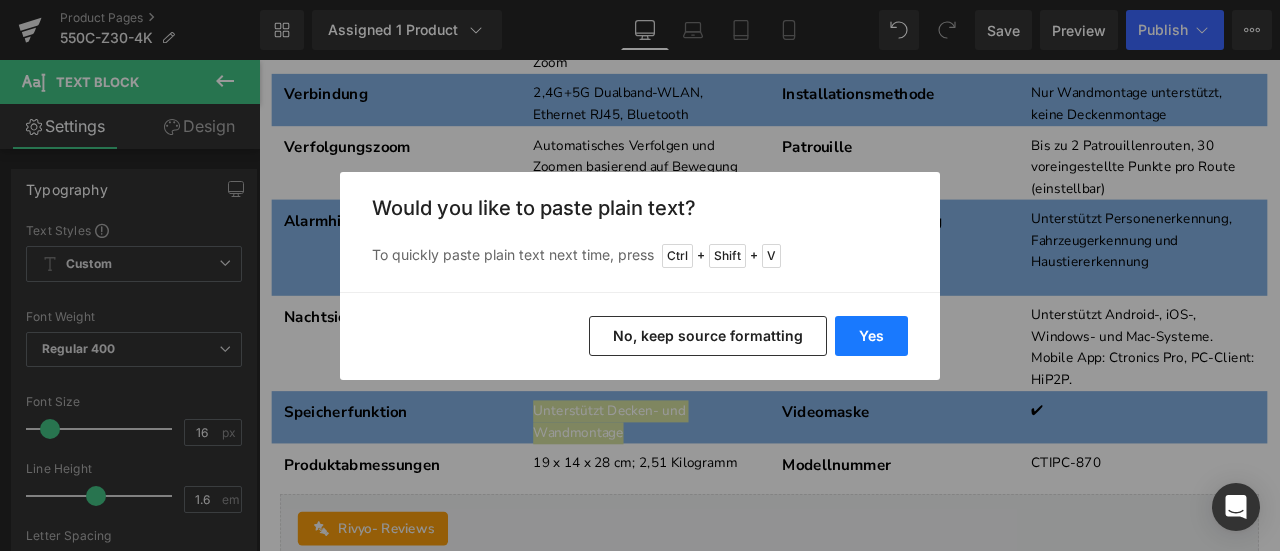 click on "Yes" at bounding box center (871, 336) 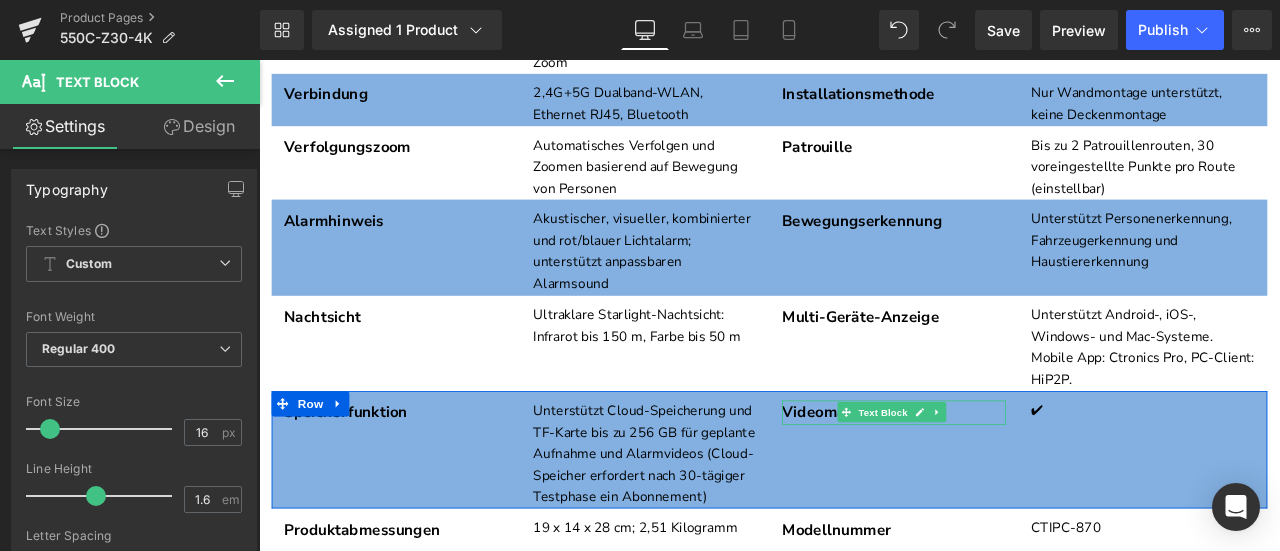 click at bounding box center [955, 477] 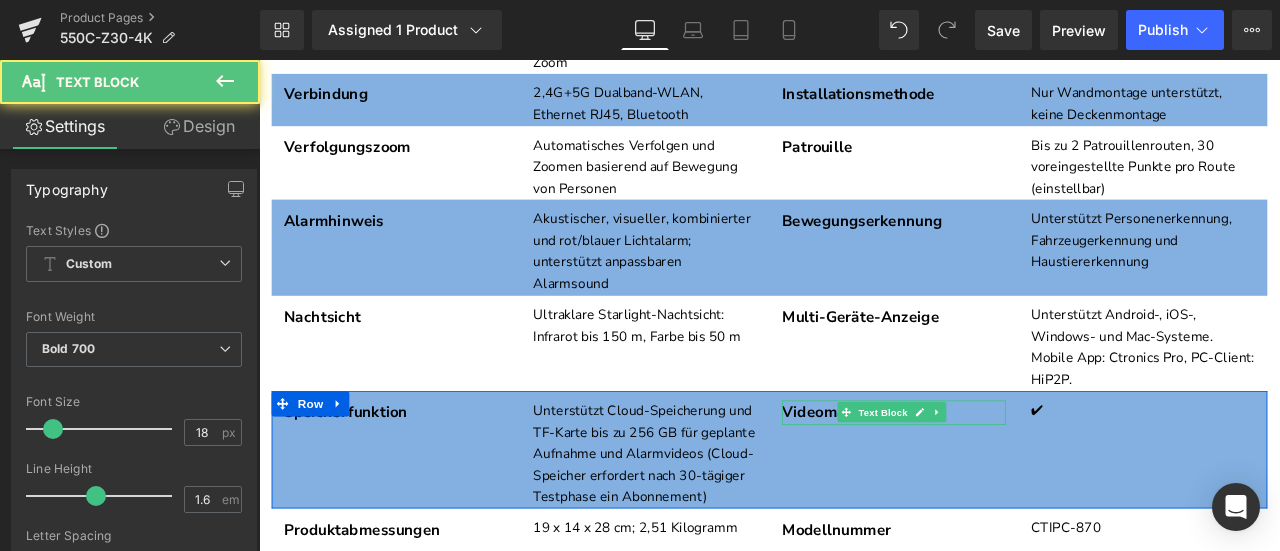 click on "Videomaske" at bounding box center (1011, 477) 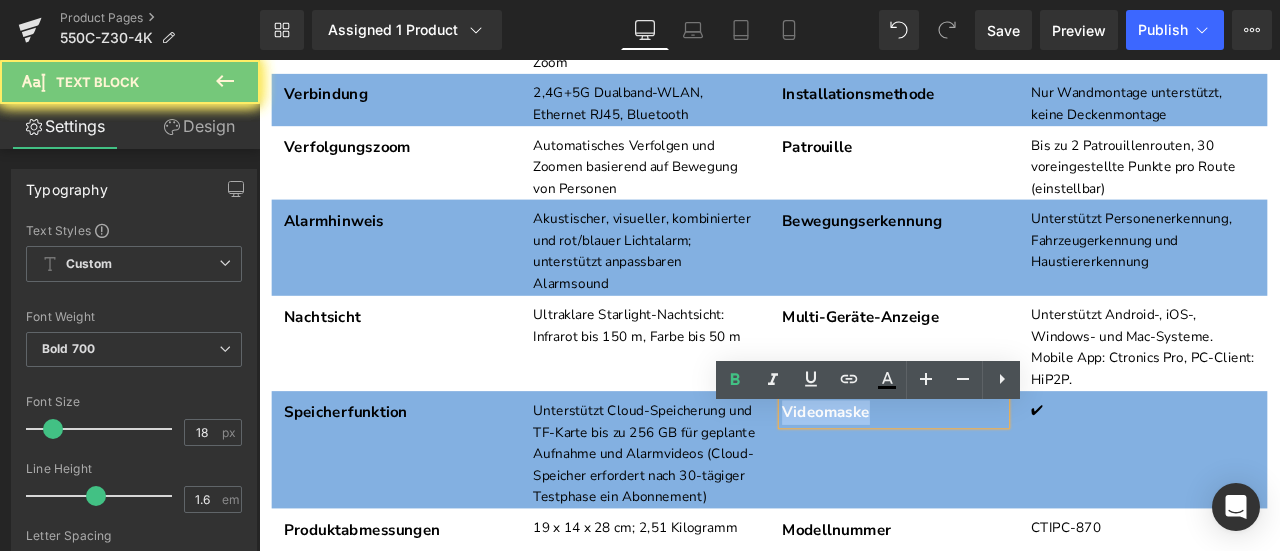 click on "Videomaske" at bounding box center (1011, 477) 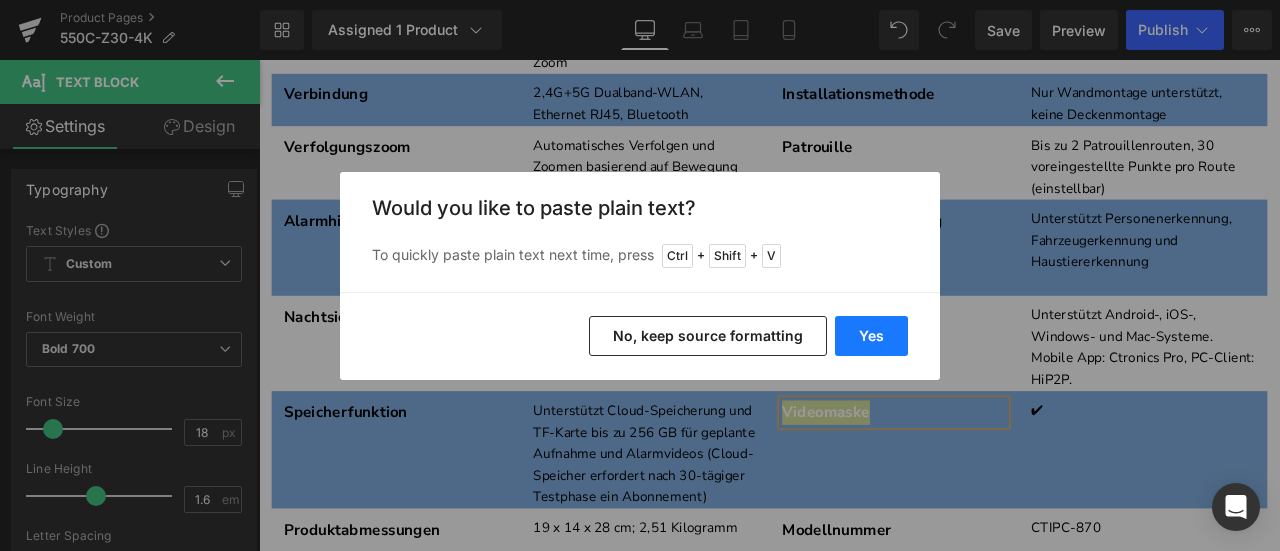 click on "Yes" at bounding box center [871, 336] 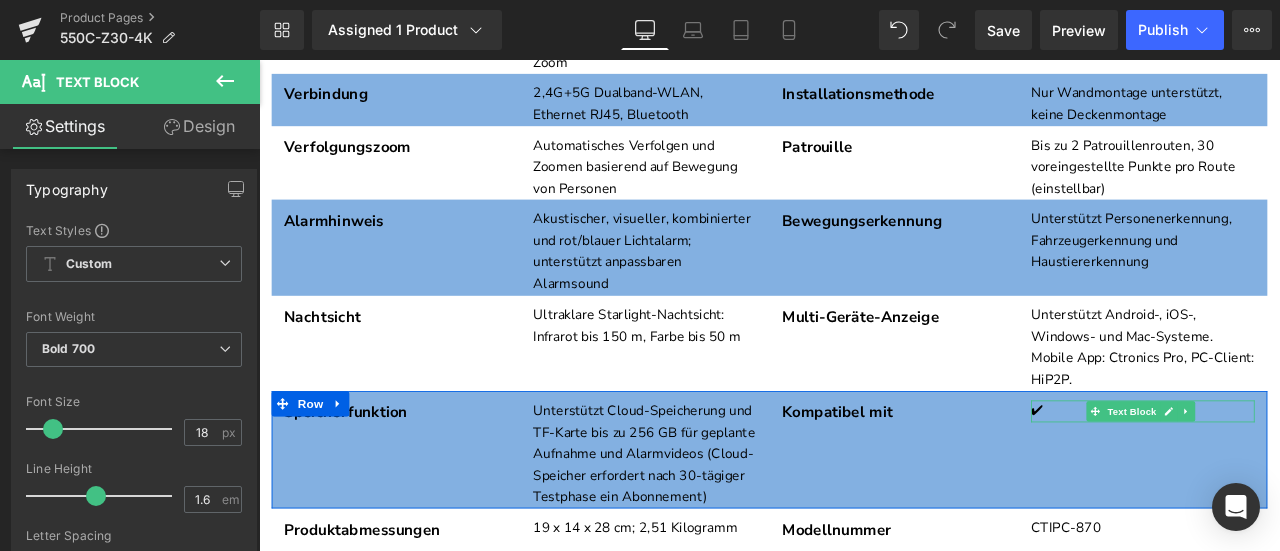 click on "✔" at bounding box center [1306, 476] 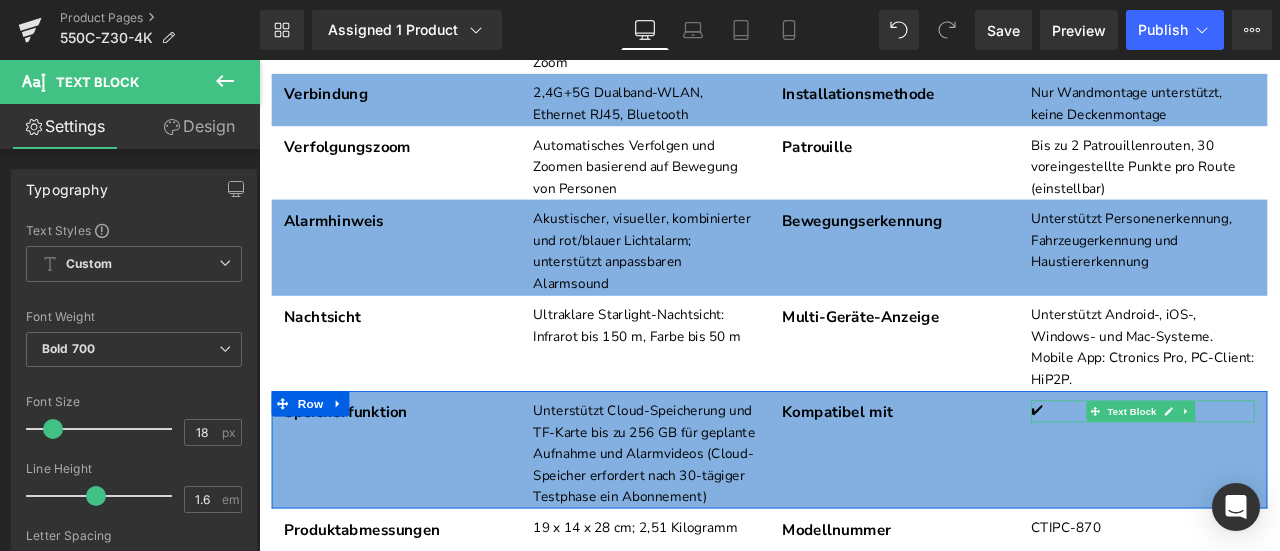click on "✔" at bounding box center [1306, 476] 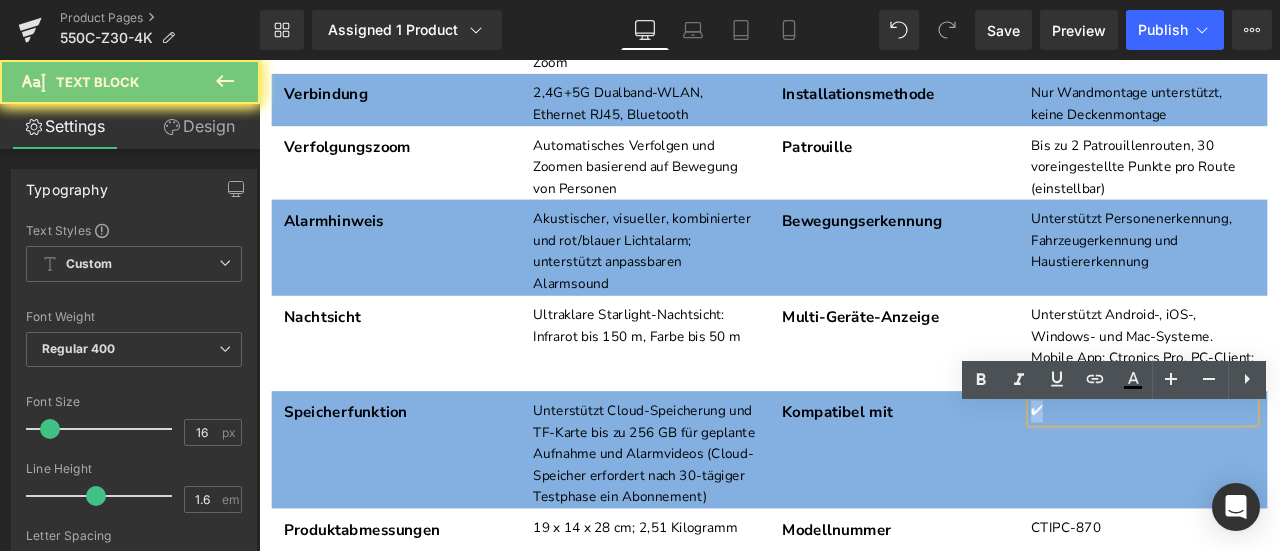 click on "✔" at bounding box center [1306, 476] 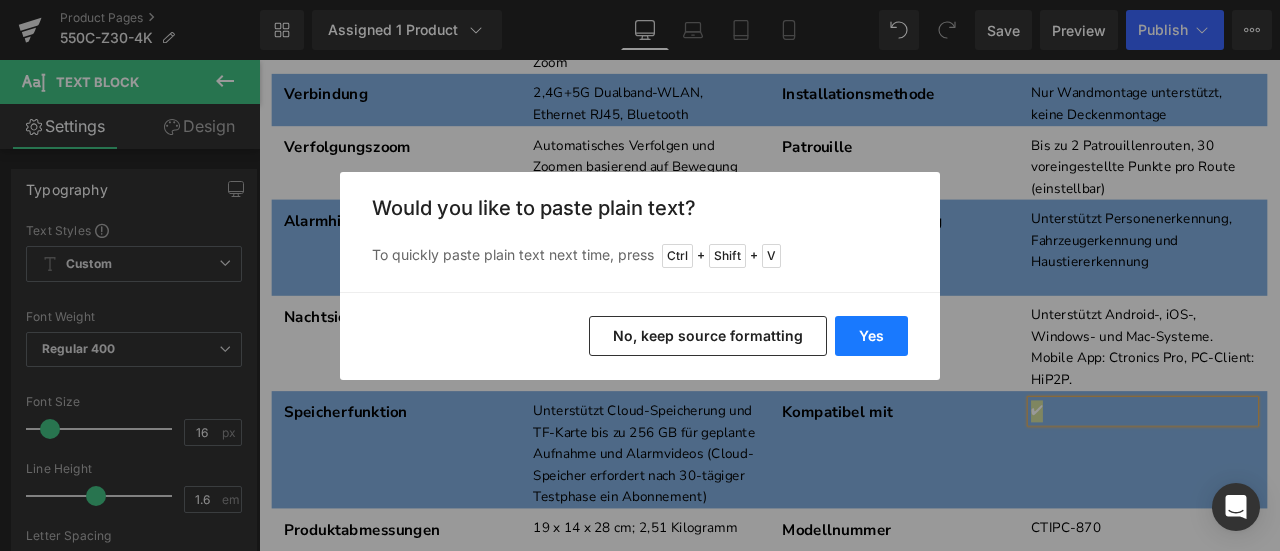 click on "Yes" at bounding box center [871, 336] 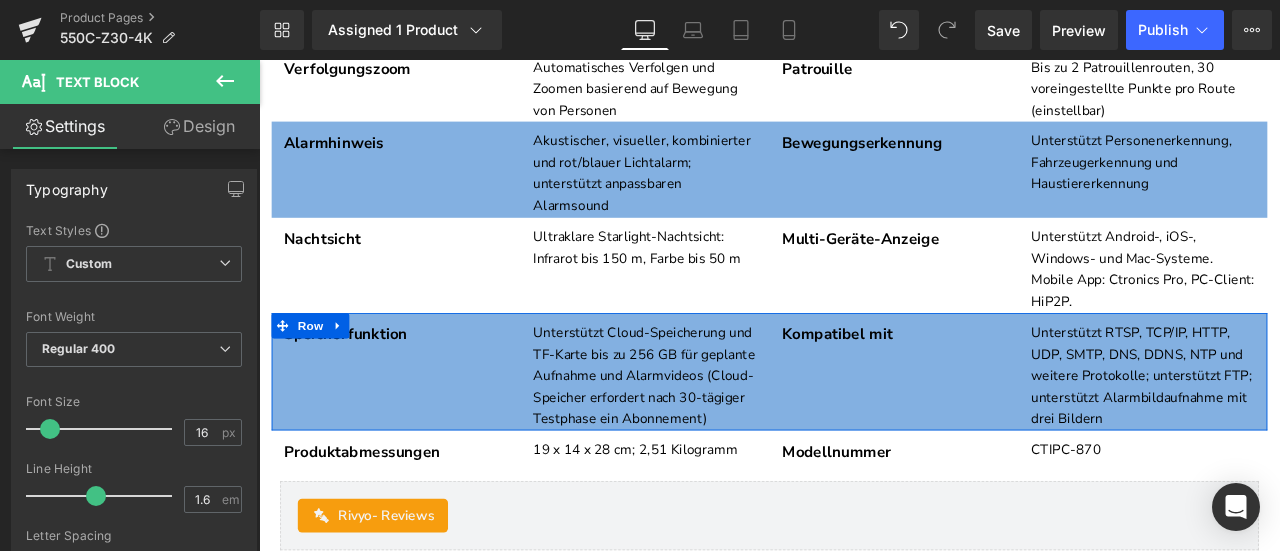 scroll, scrollTop: 7336, scrollLeft: 0, axis: vertical 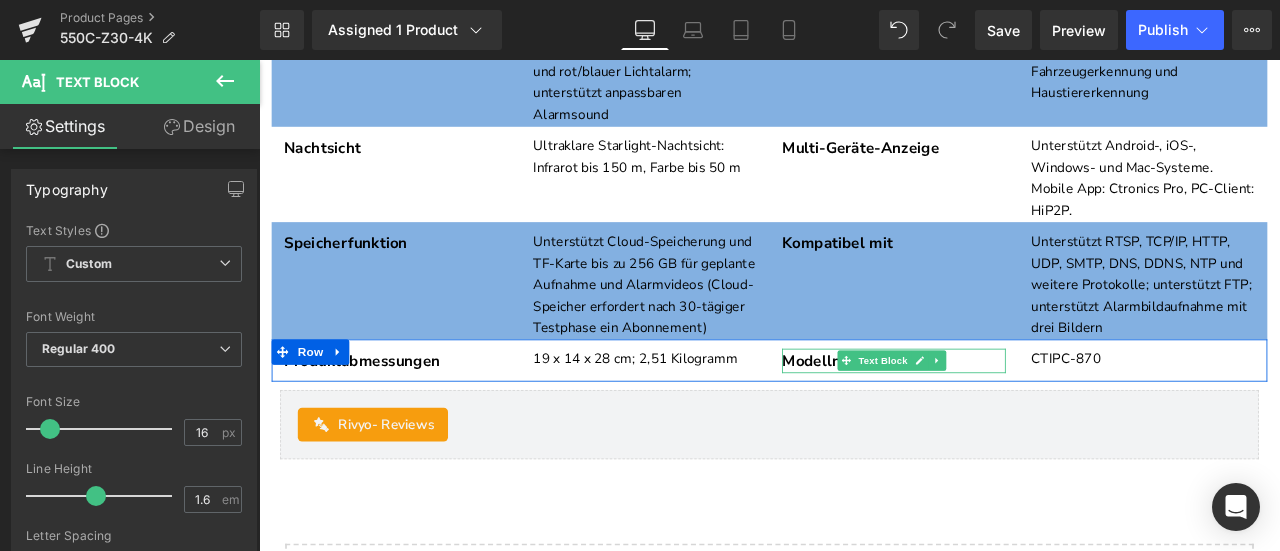 click on "Modellnummer" at bounding box center (1011, 416) 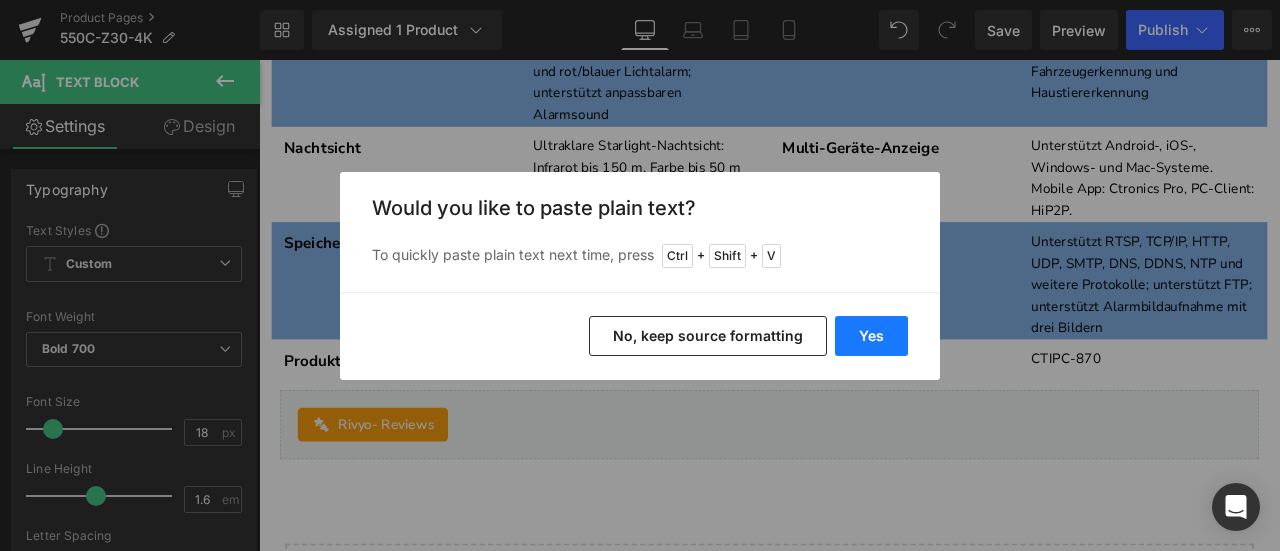 click on "Yes" at bounding box center [871, 336] 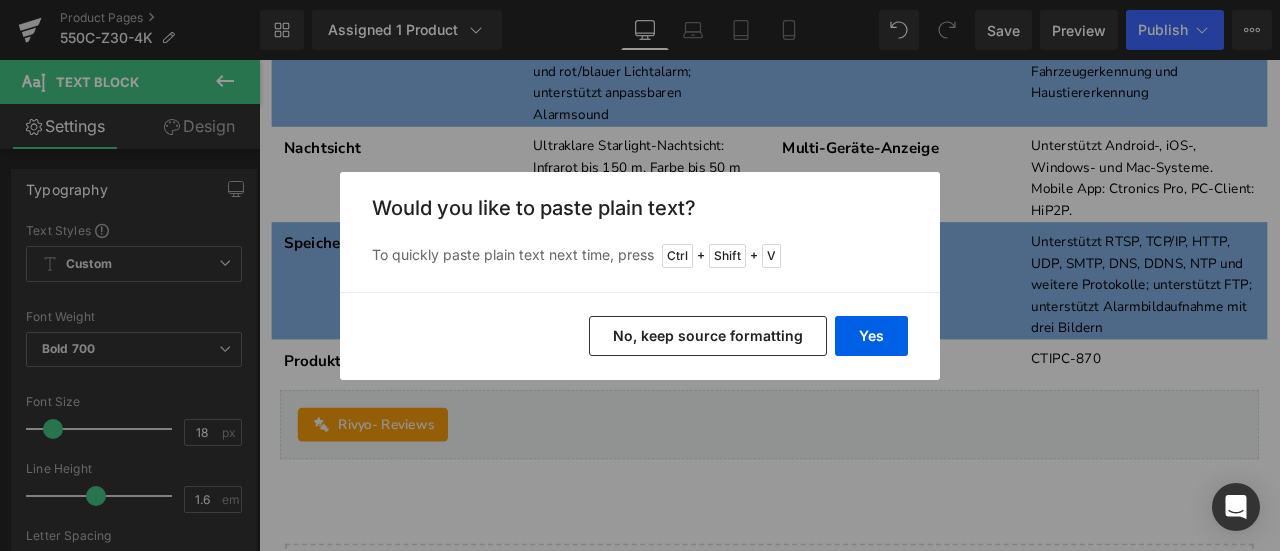 type 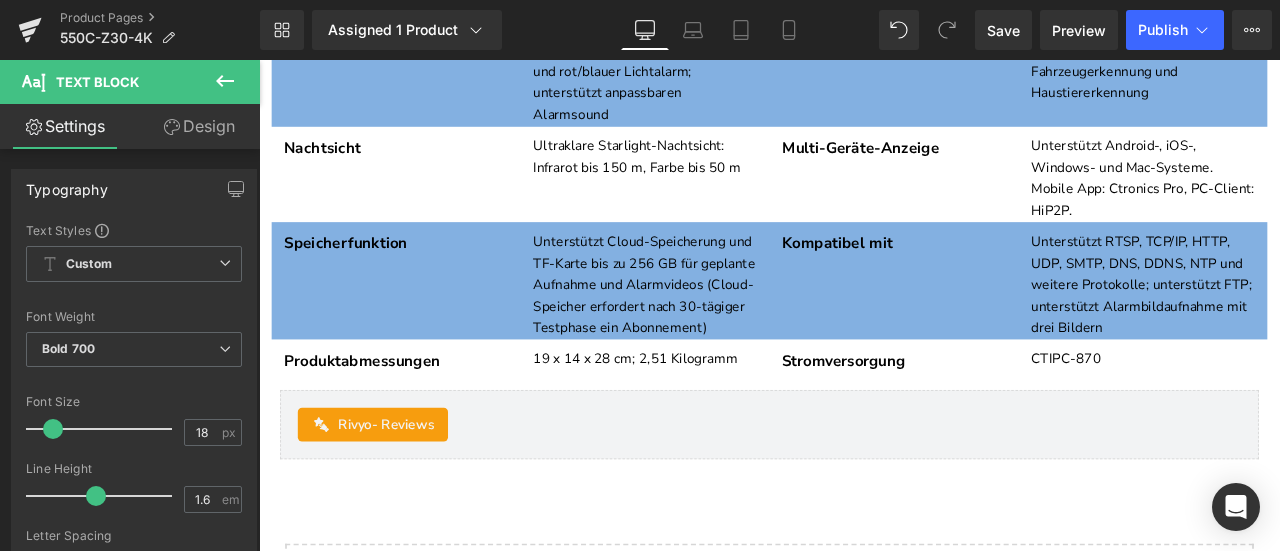 click at bounding box center [259, 60] 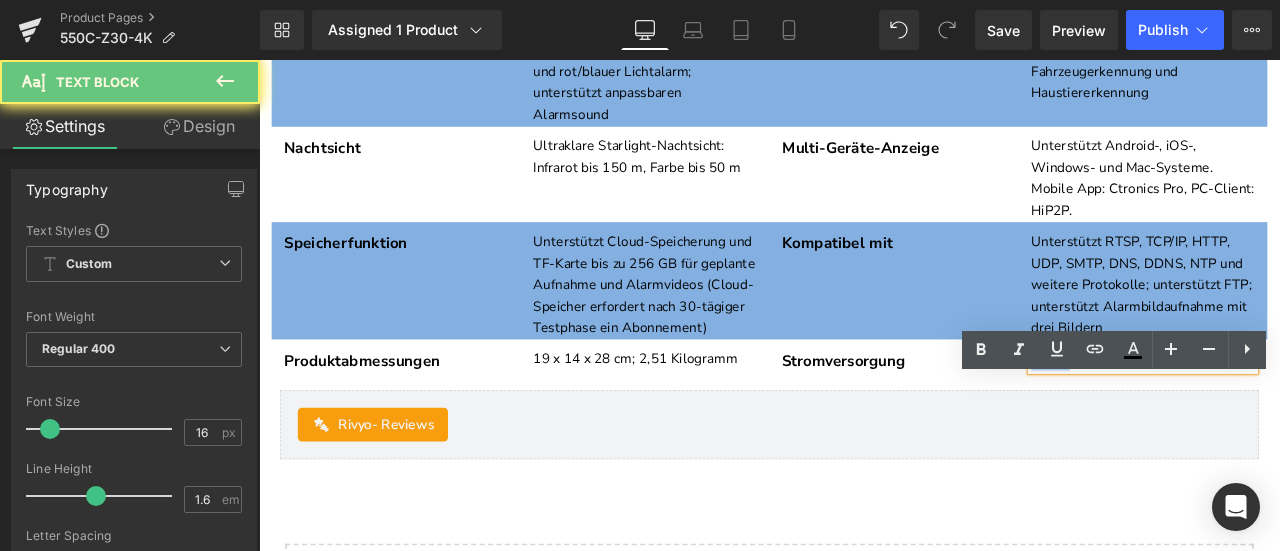 click on "CTIPC-870" at bounding box center [1306, 415] 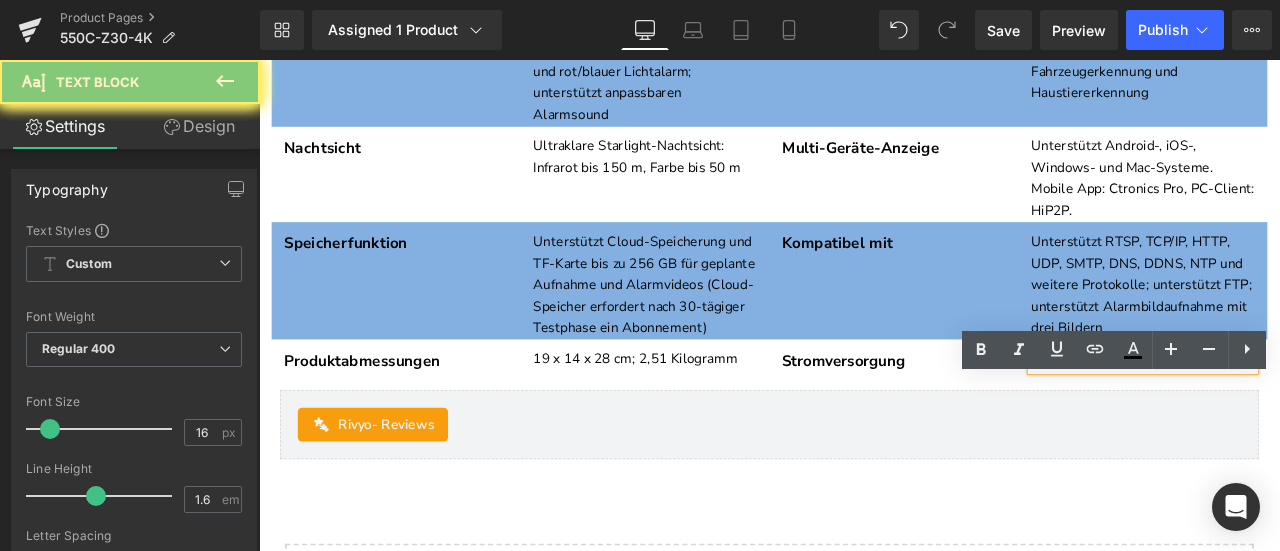 click on "CTIPC-870" at bounding box center (1306, 415) 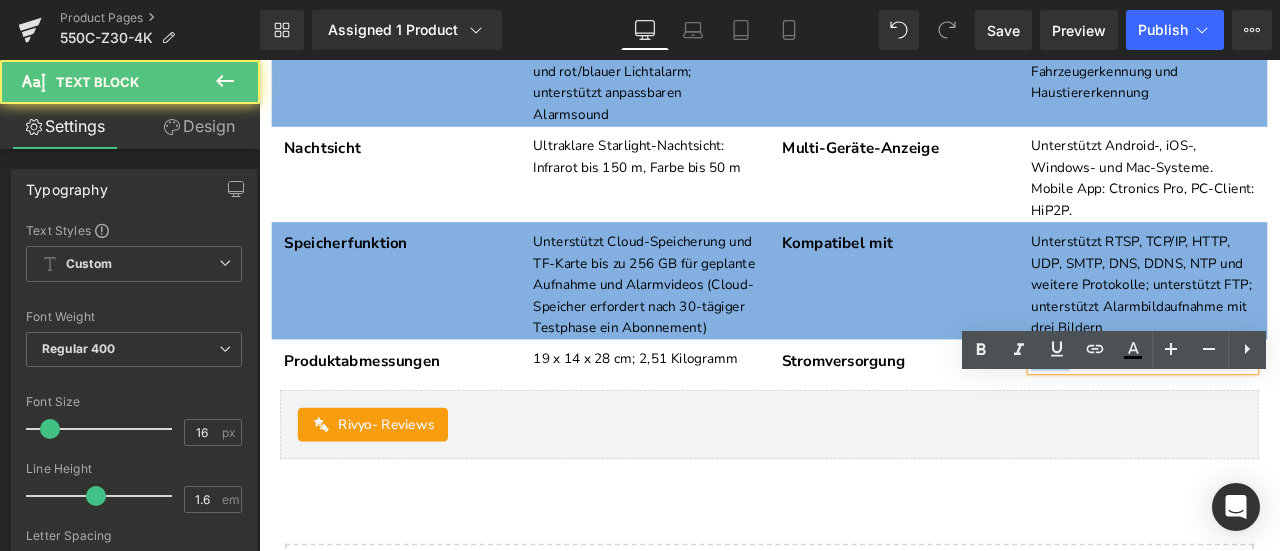 click on "CTIPC-870" at bounding box center (1306, 415) 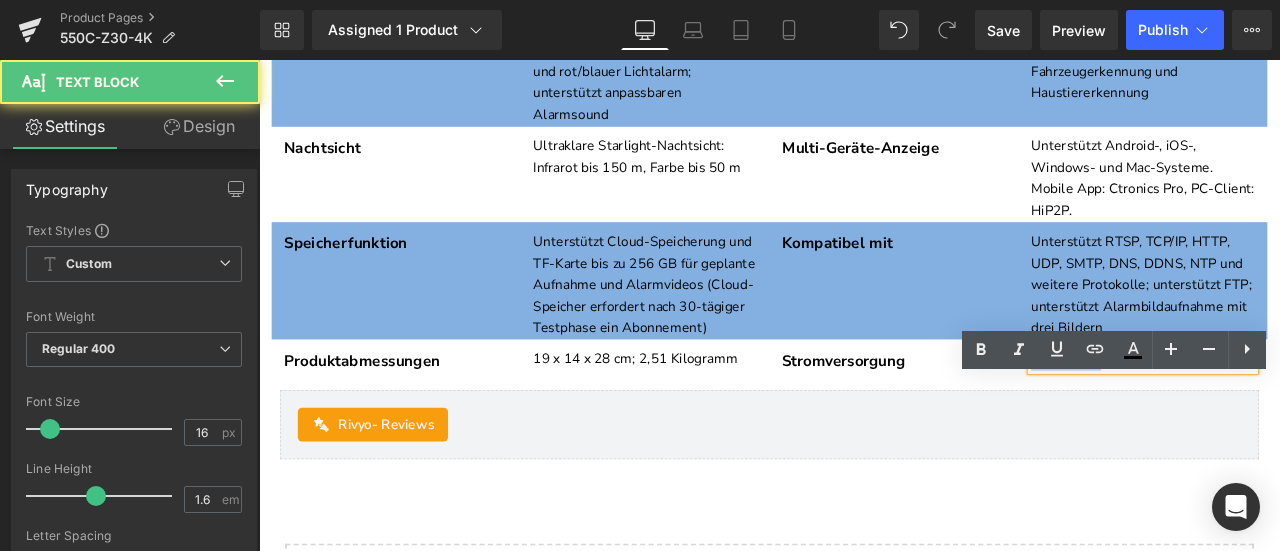 click on "CTIPC-870" at bounding box center [1306, 415] 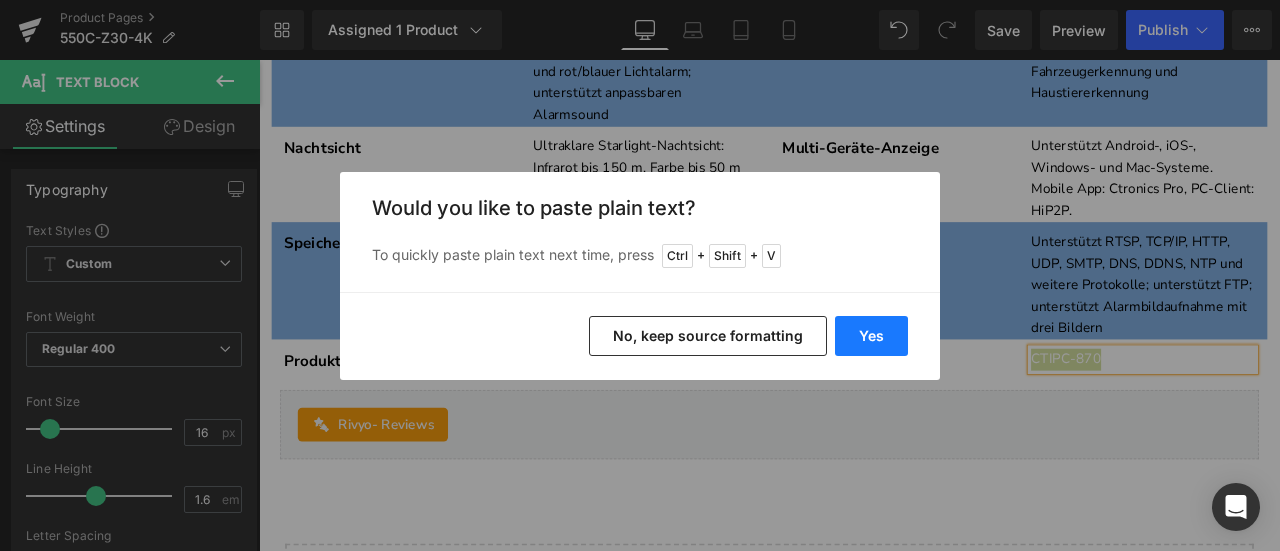 click on "Yes" at bounding box center (871, 336) 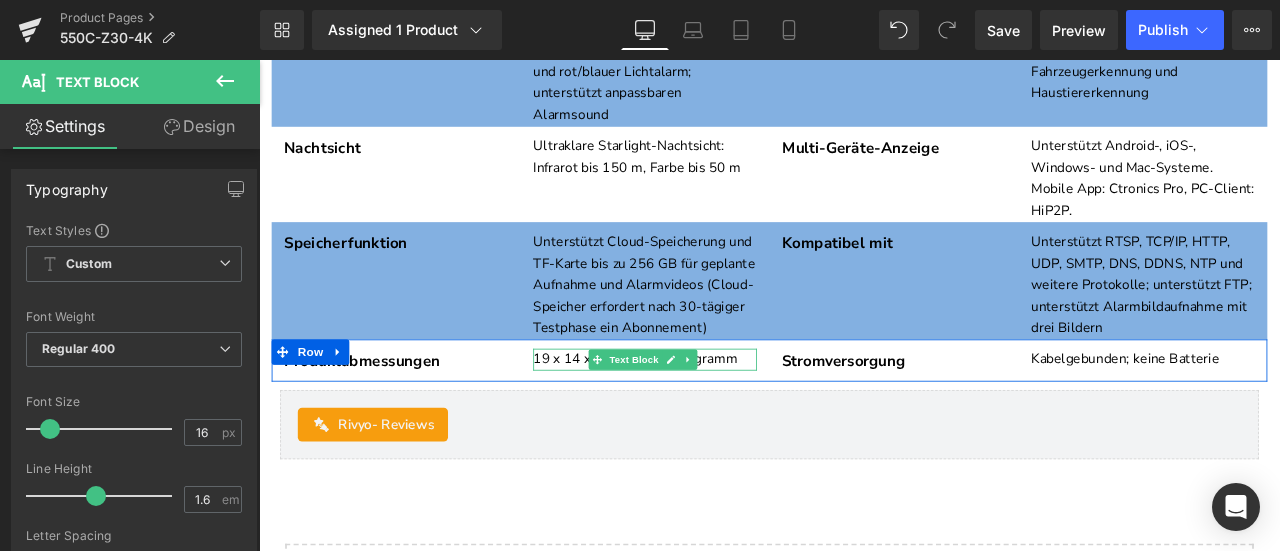 click on "19 x 14 x 28 cm; 2,51 Kilogramm" at bounding box center (716, 415) 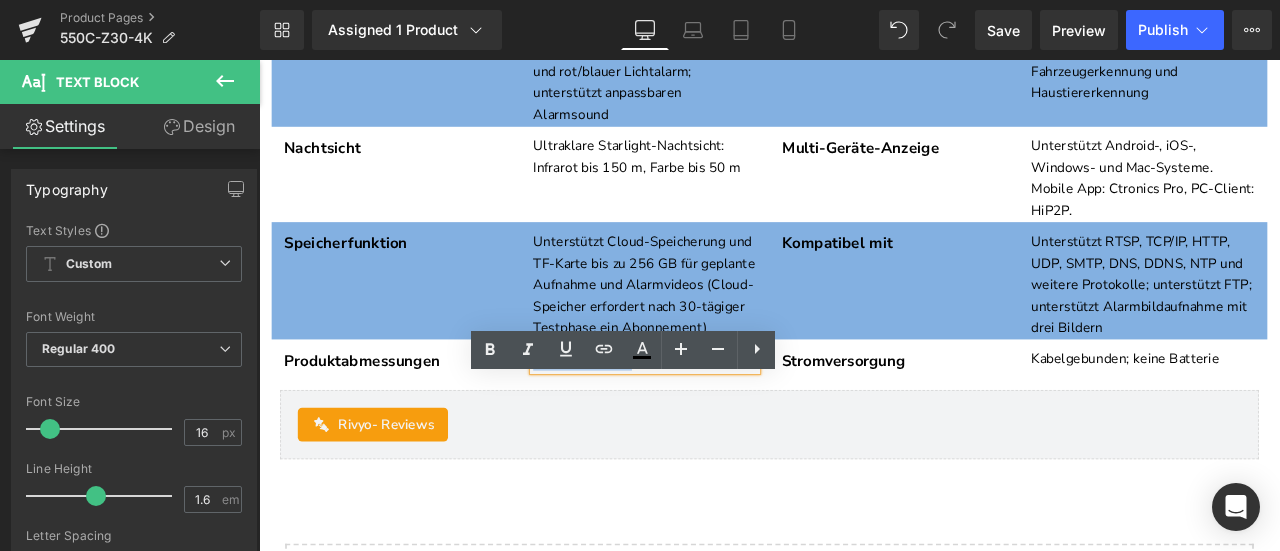 drag, startPoint x: 580, startPoint y: 450, endPoint x: 700, endPoint y: 457, distance: 120.203995 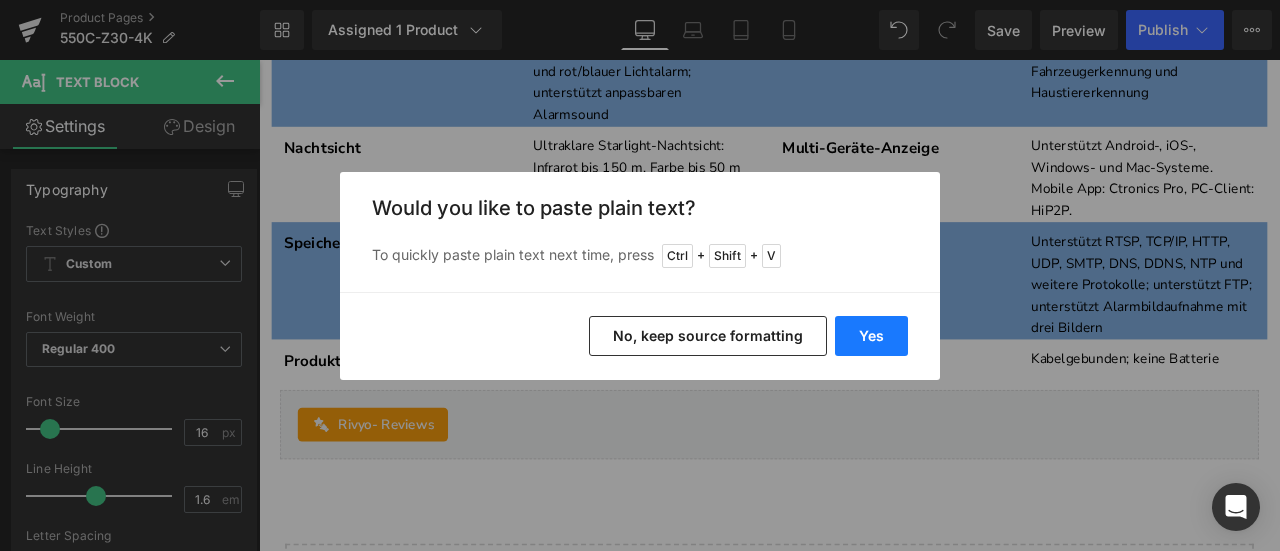 click on "Yes" at bounding box center (871, 336) 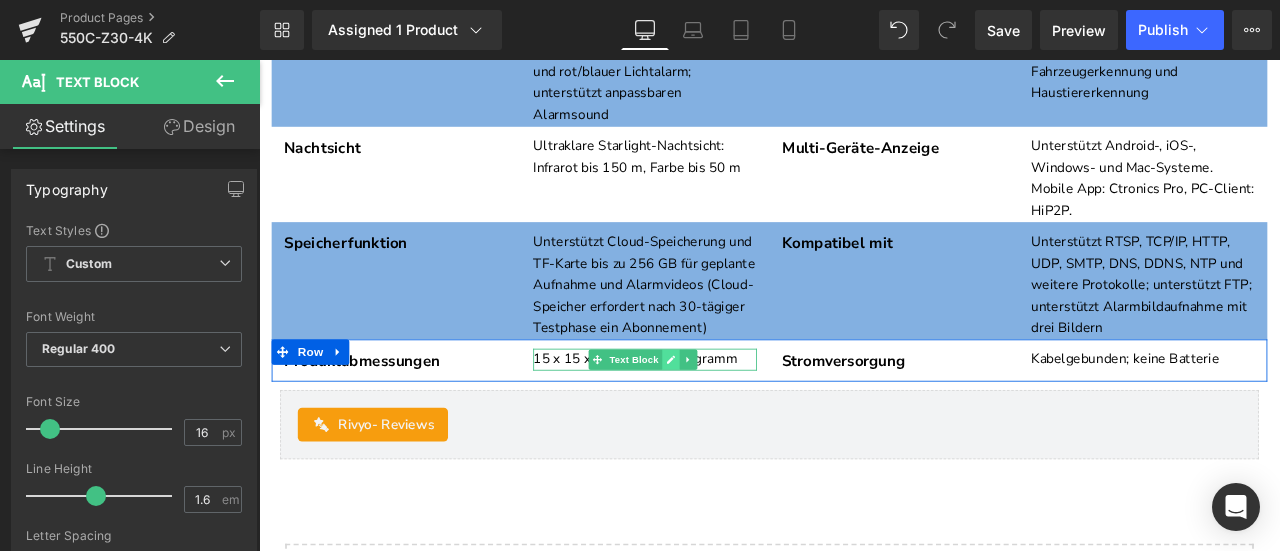 click 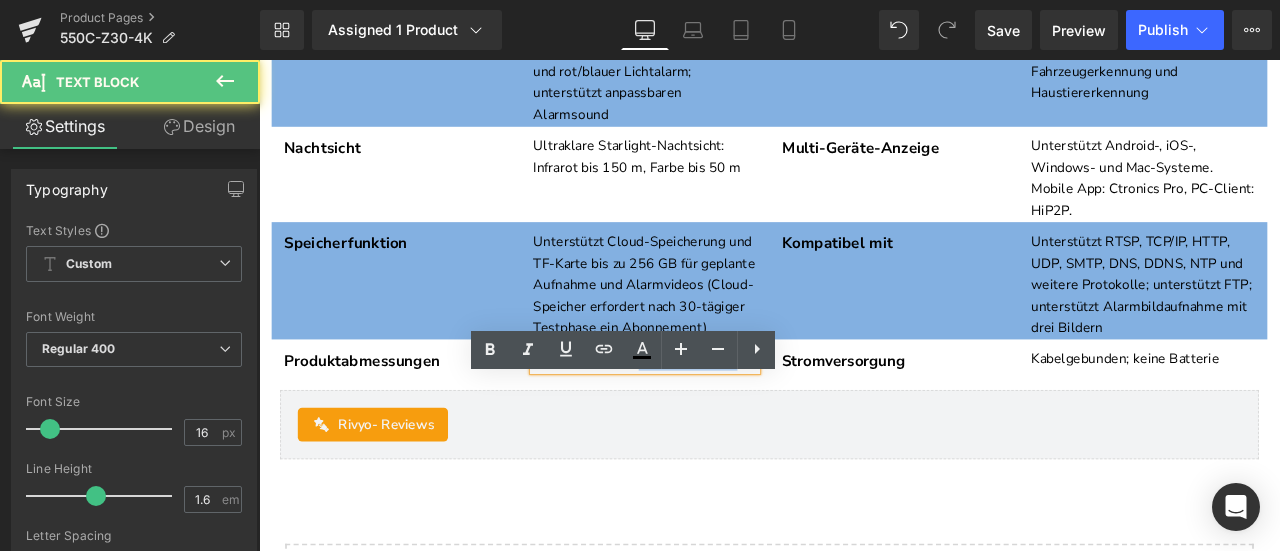 drag, startPoint x: 706, startPoint y: 450, endPoint x: 840, endPoint y: 448, distance: 134.01492 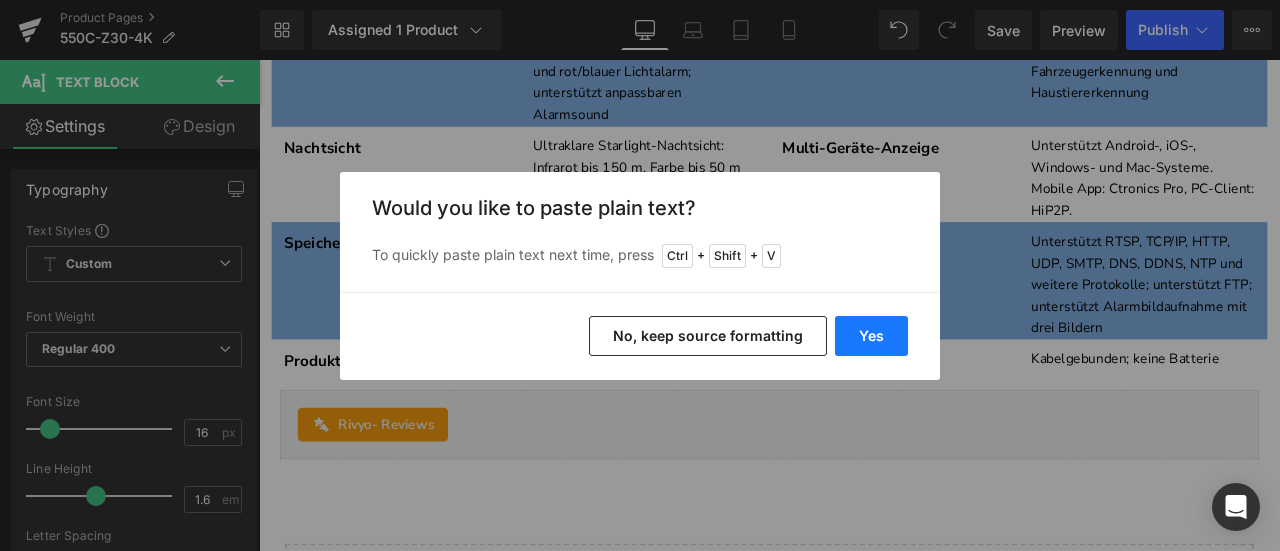 click on "Yes" at bounding box center (871, 336) 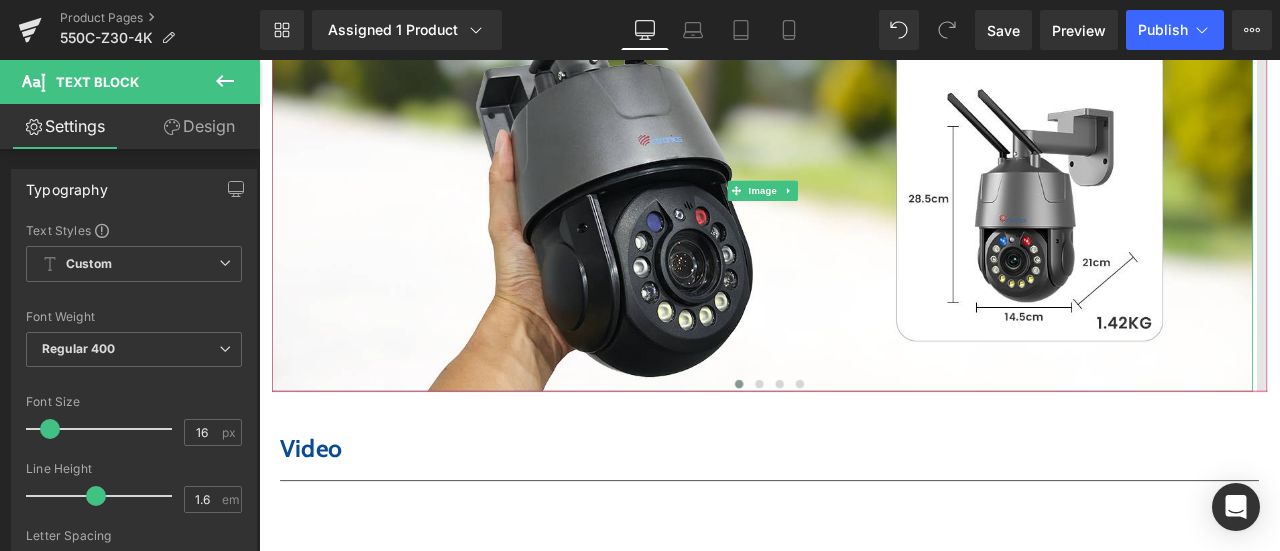 scroll, scrollTop: 5236, scrollLeft: 0, axis: vertical 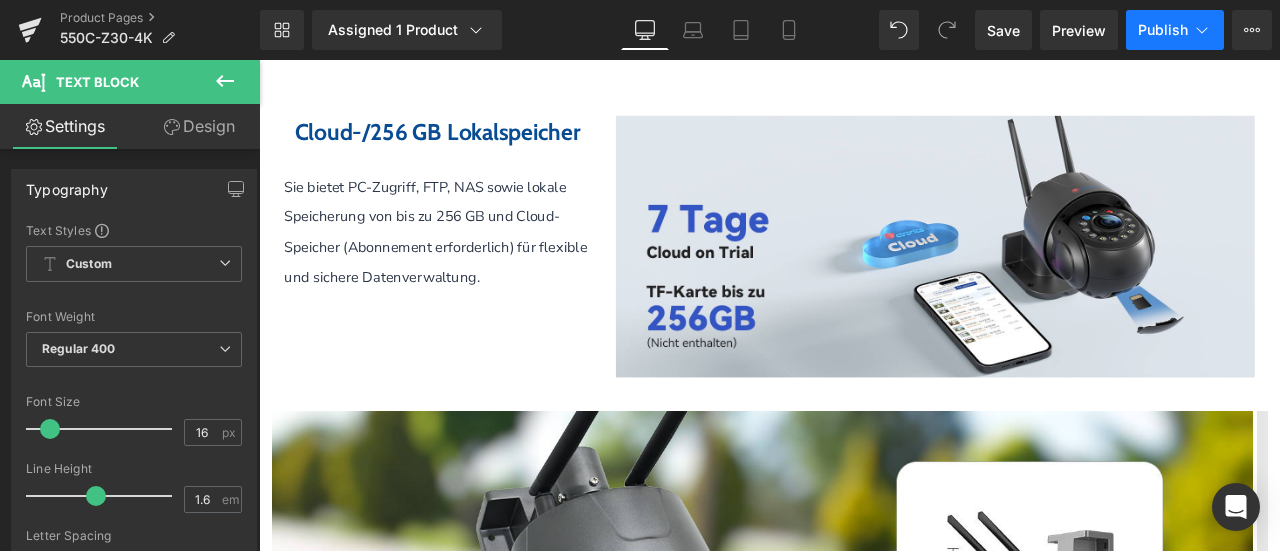 click on "Publish" at bounding box center (1163, 30) 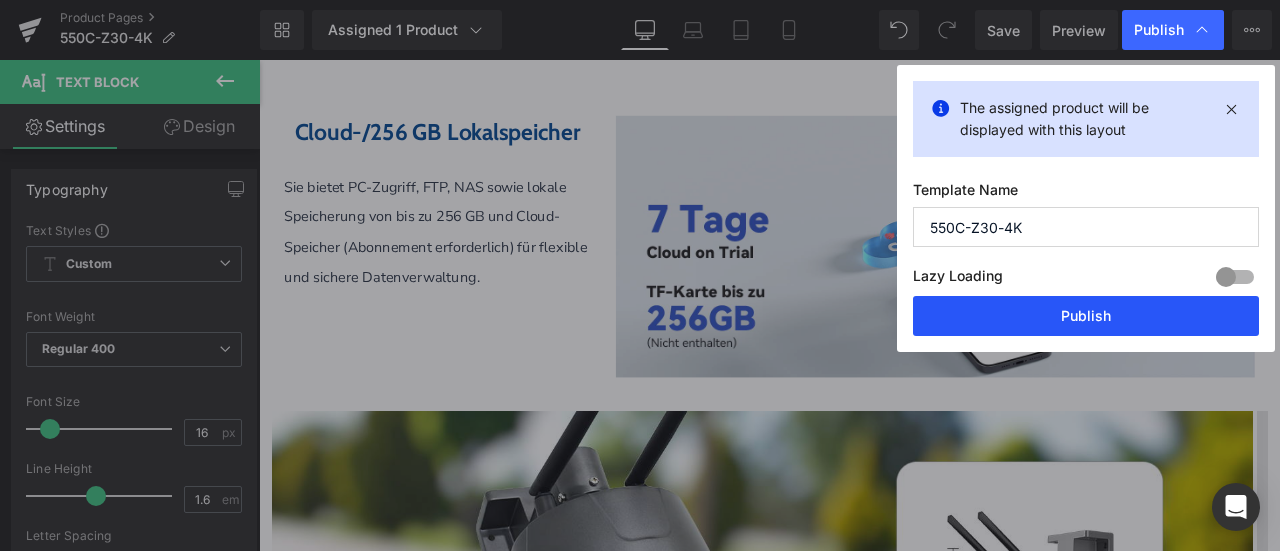 click on "Publish" at bounding box center (1086, 316) 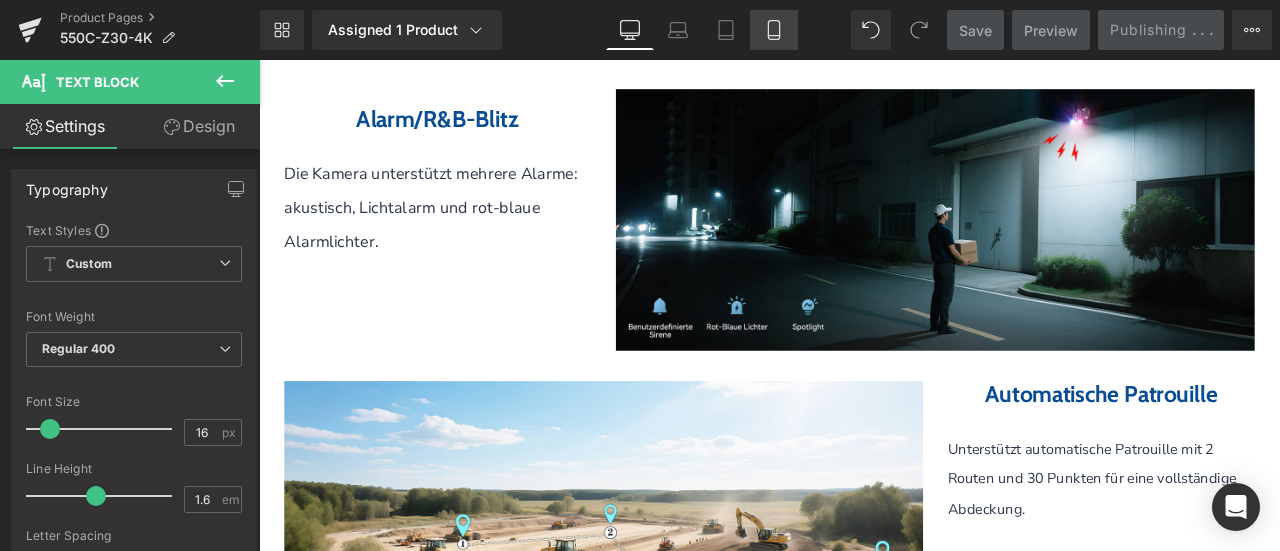 click 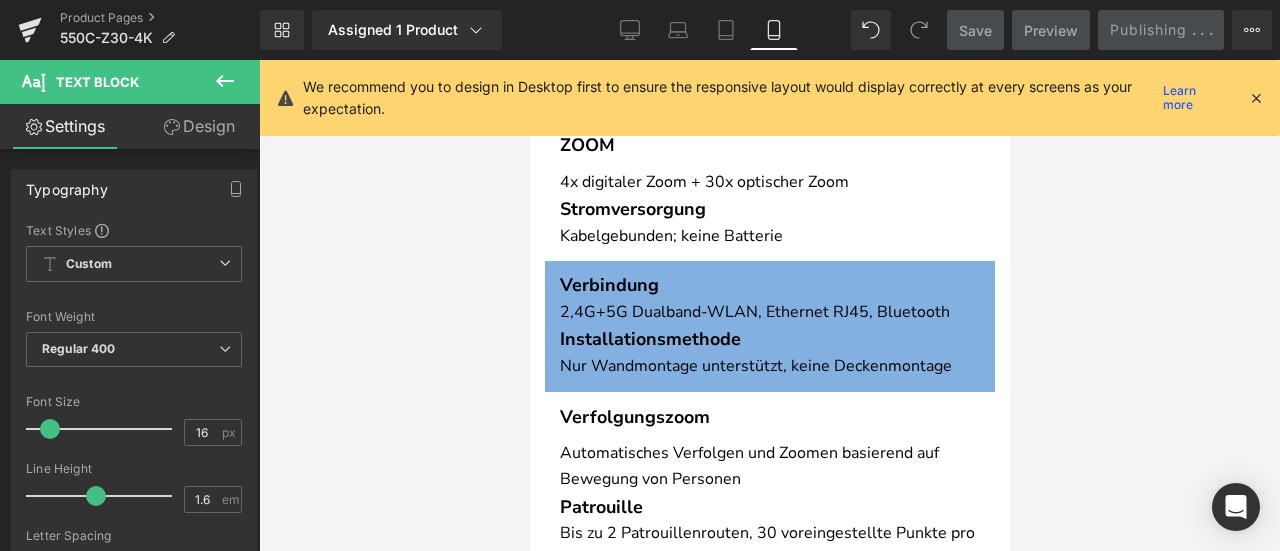 scroll, scrollTop: 7822, scrollLeft: 0, axis: vertical 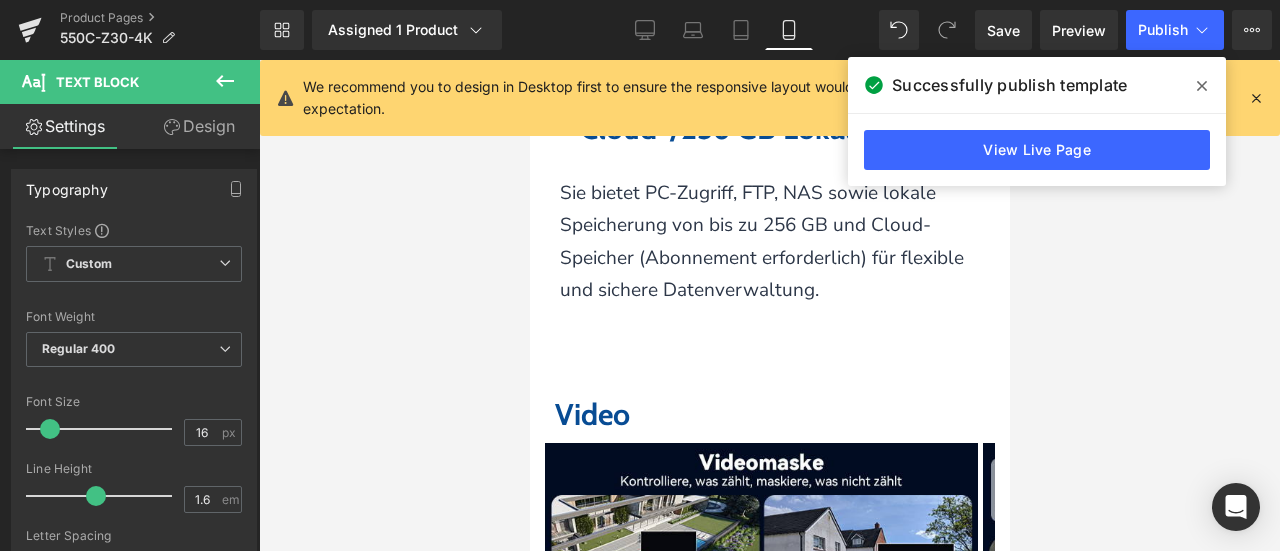 click at bounding box center (1256, 98) 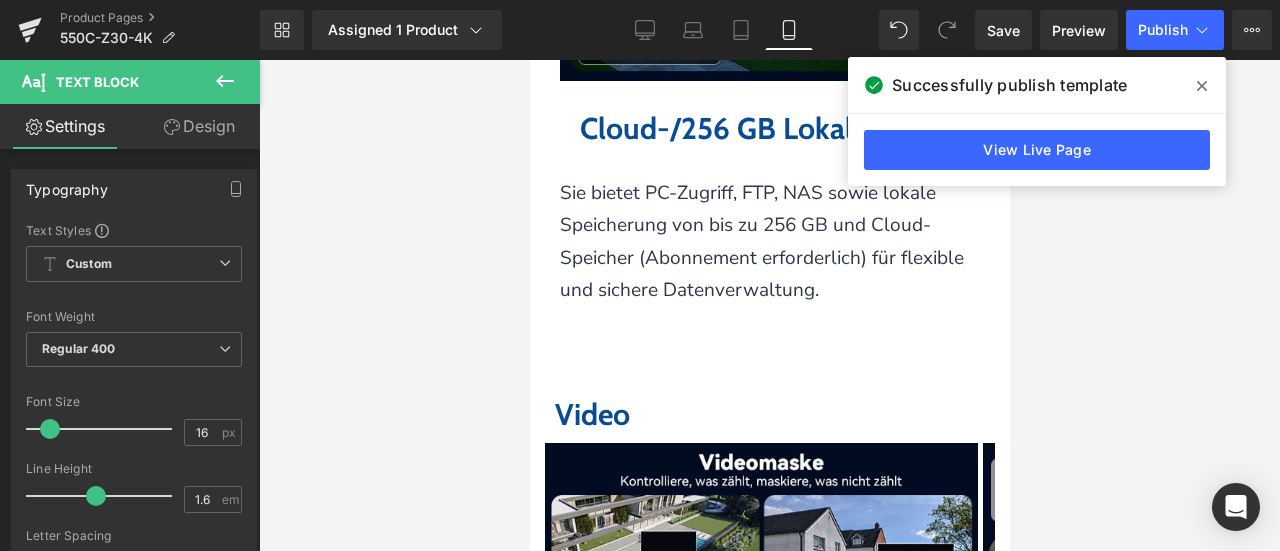 click 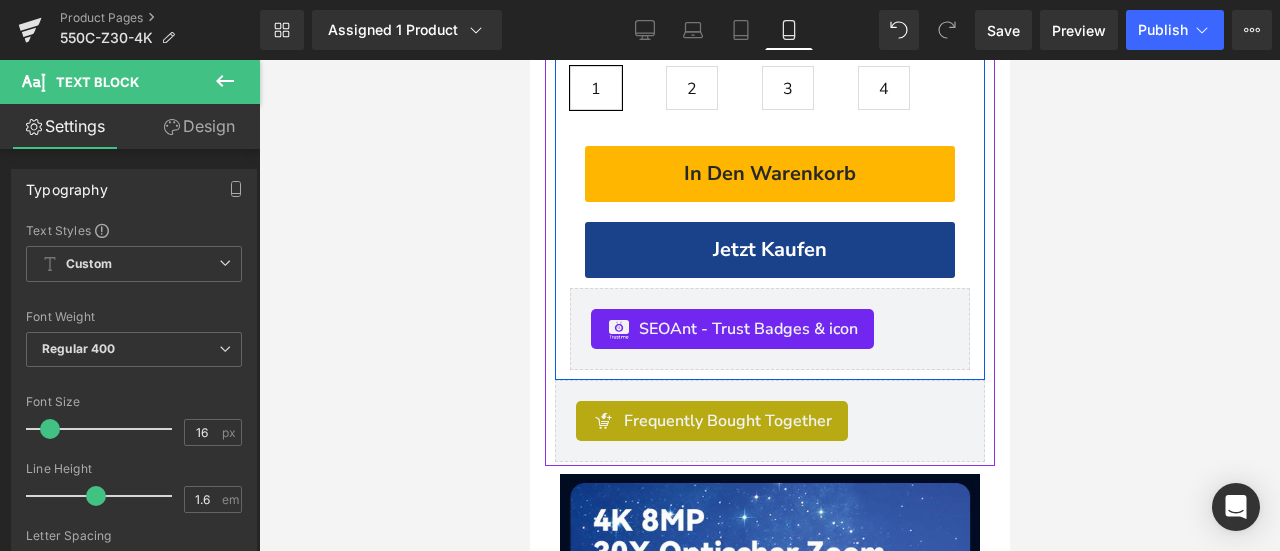 scroll, scrollTop: 46, scrollLeft: 0, axis: vertical 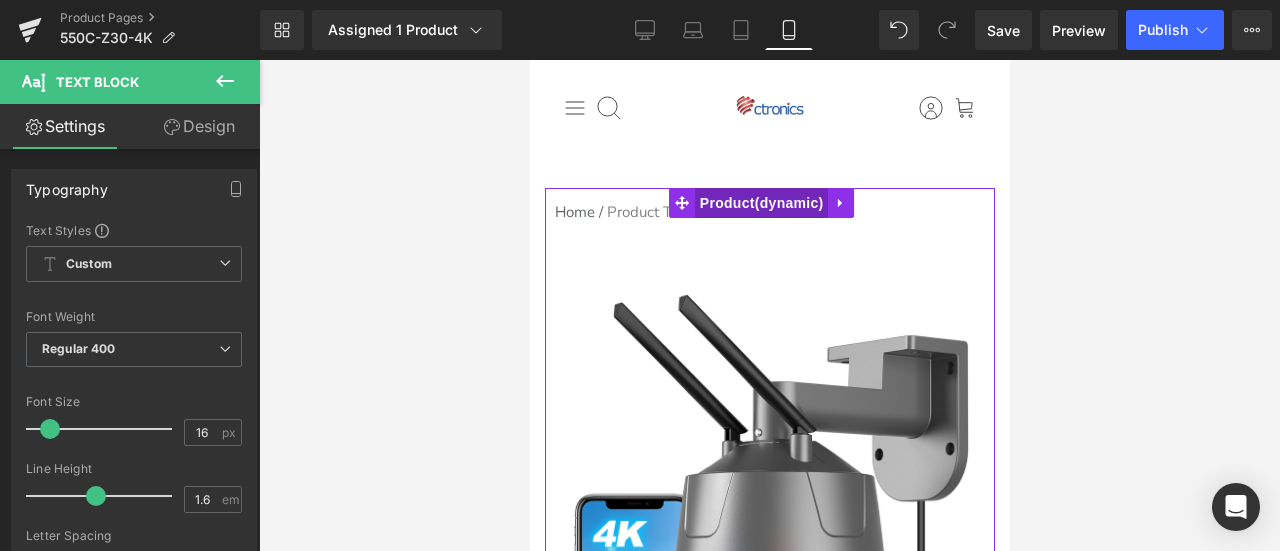 click on "Product" at bounding box center (761, 203) 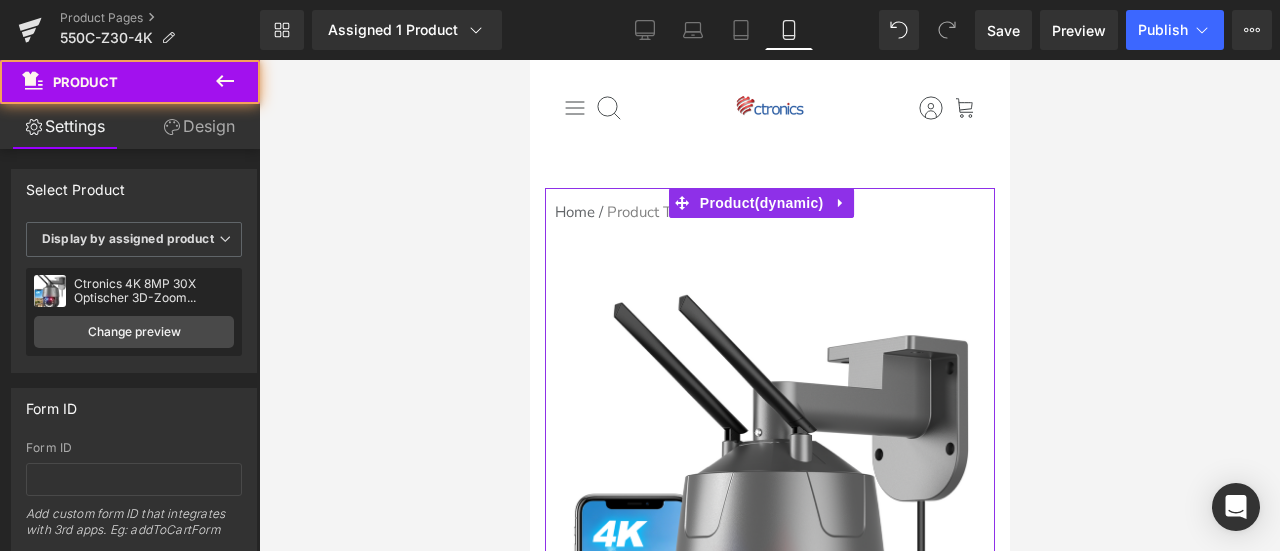 click on "Design" at bounding box center [199, 126] 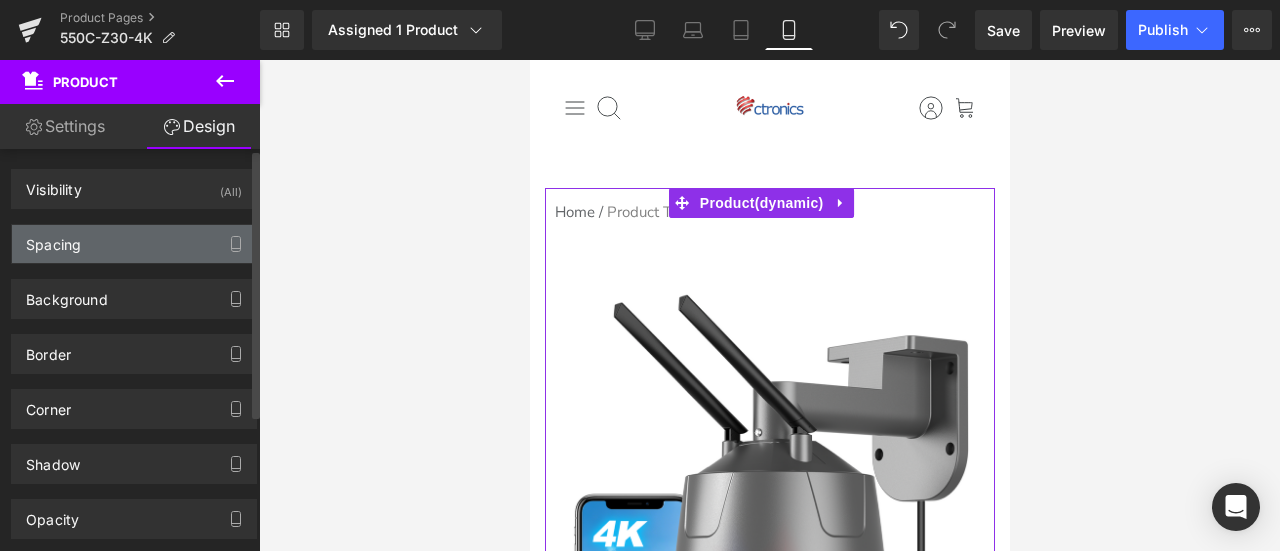 click on "Spacing" at bounding box center [134, 244] 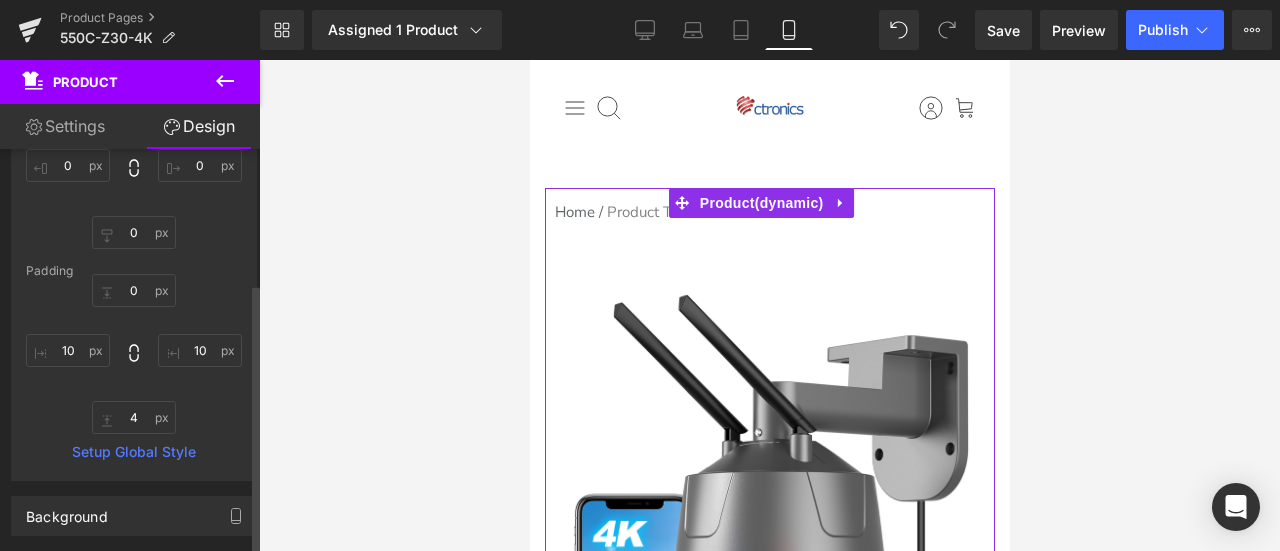 scroll, scrollTop: 200, scrollLeft: 0, axis: vertical 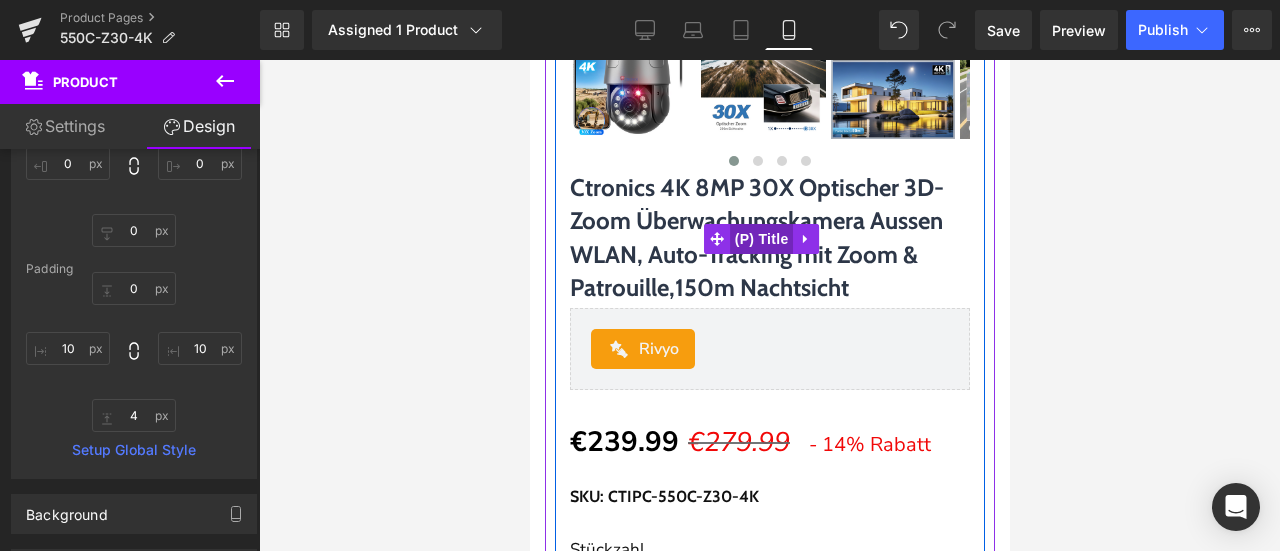 click on "(P) Title" at bounding box center (761, 239) 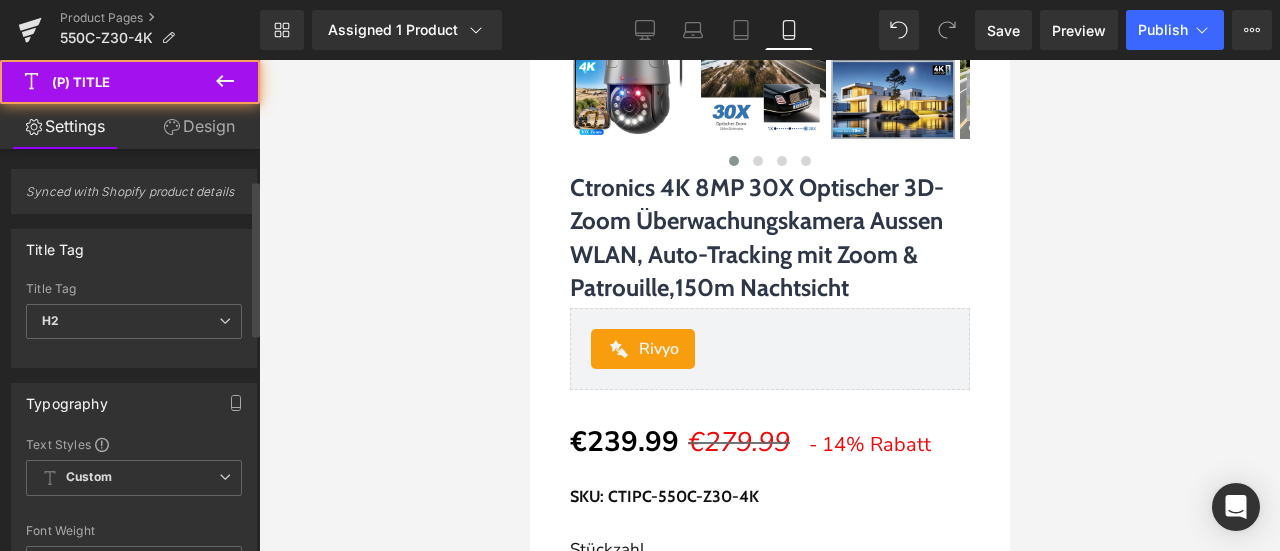 scroll, scrollTop: 300, scrollLeft: 0, axis: vertical 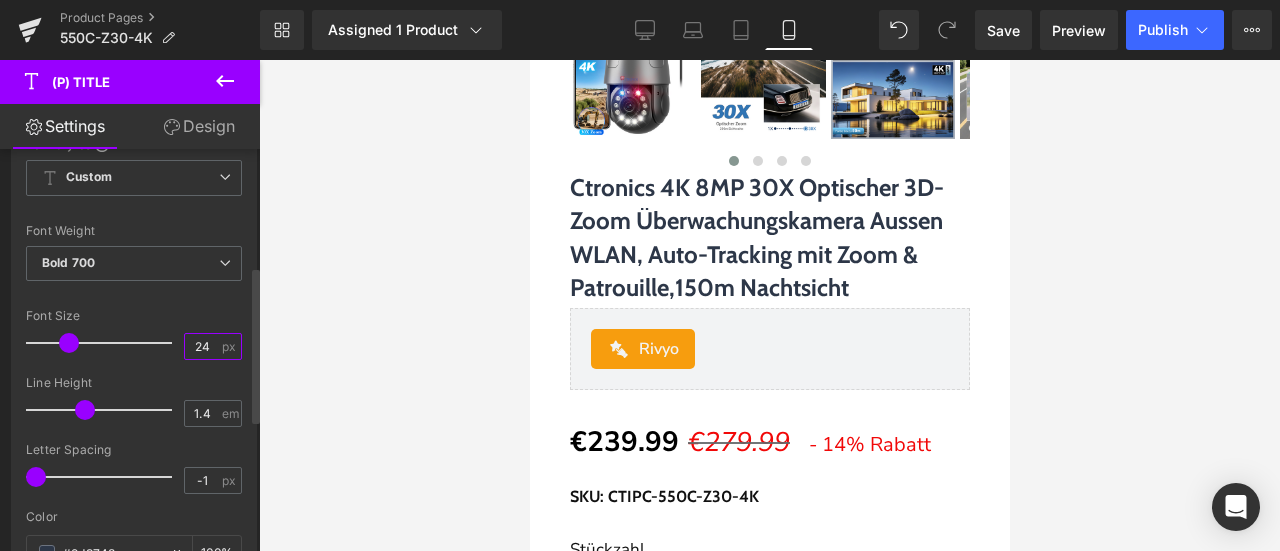 click on "24" at bounding box center (202, 346) 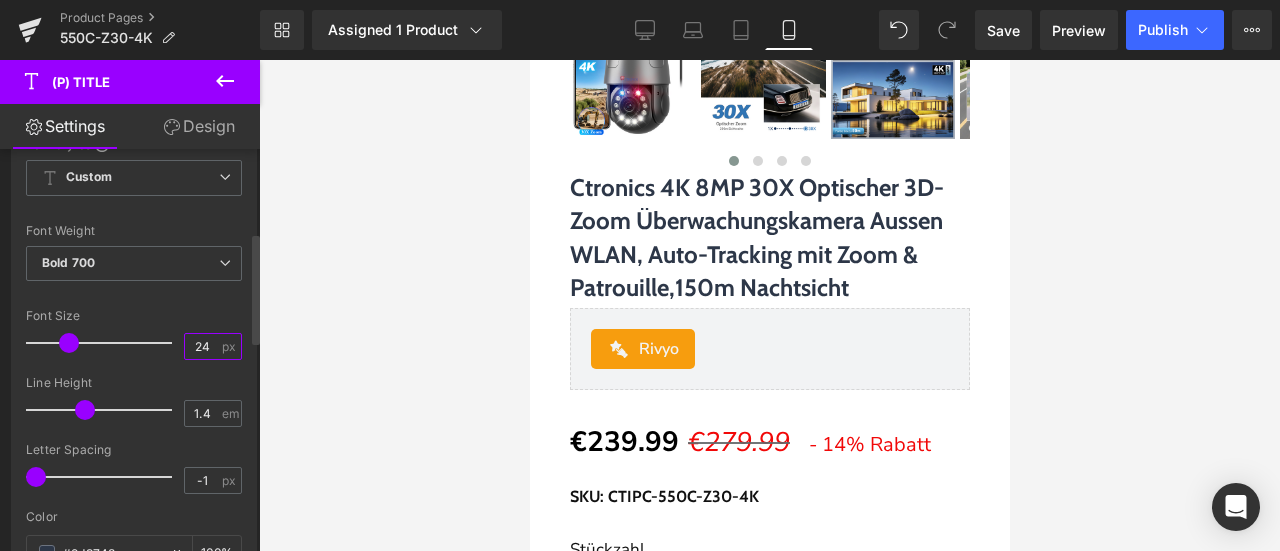 type on "22" 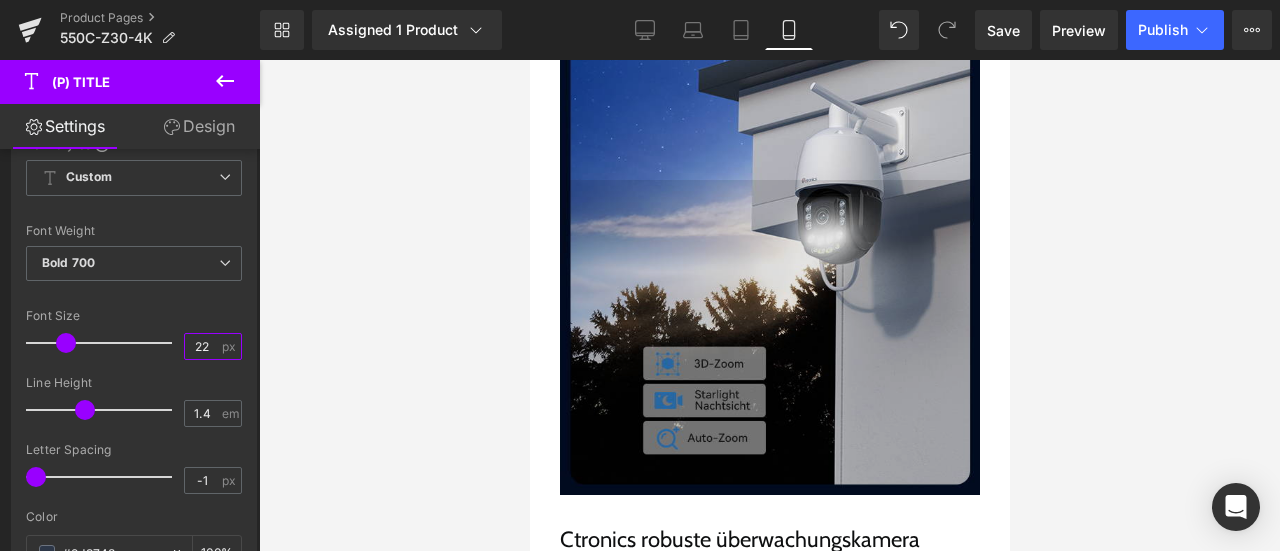 scroll, scrollTop: 1700, scrollLeft: 0, axis: vertical 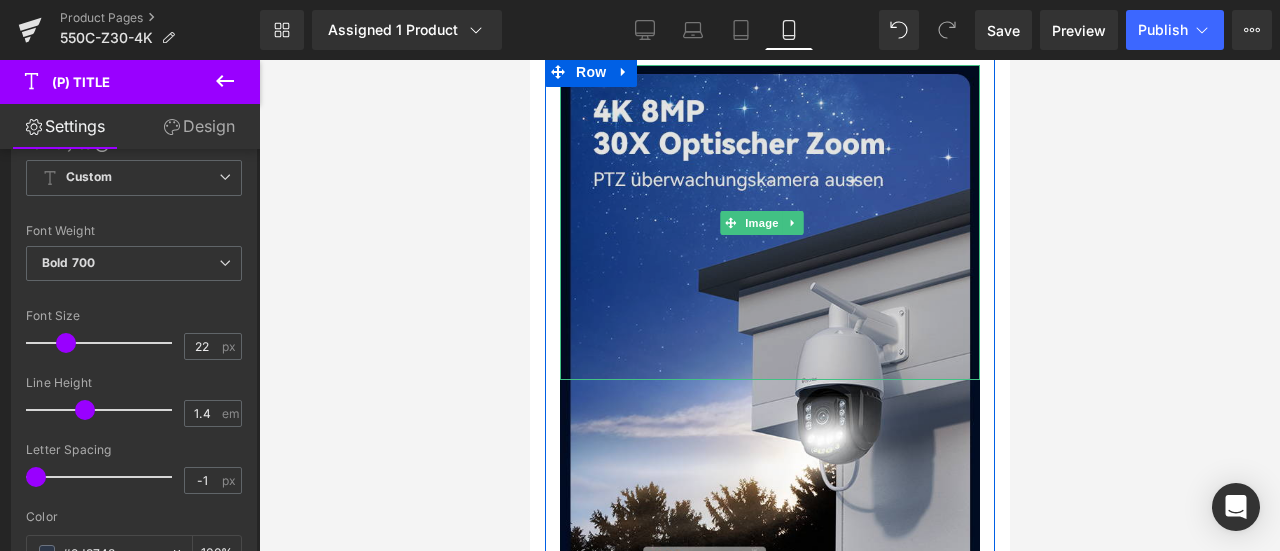 click at bounding box center [769, 222] 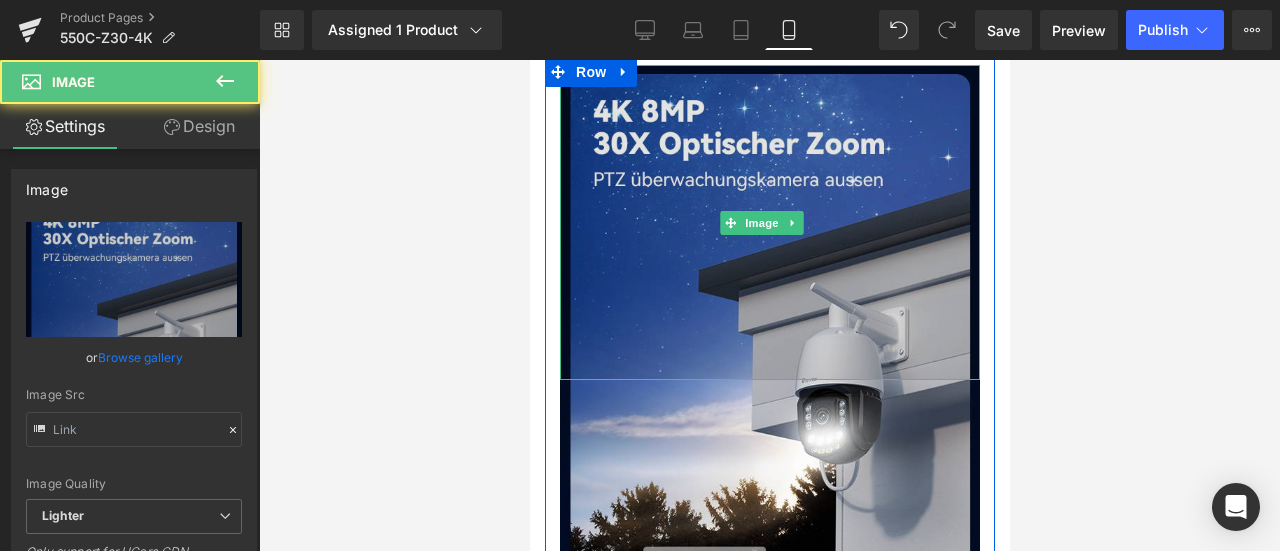 type on "https://ucarecdn.com/c008fefd-c90b-4036-bd7f-e5e65b26bde7/-/format/auto/-/preview/3000x3000/-/quality/lighter/%E7%94%BB%E6%9D%BF%2026.png" 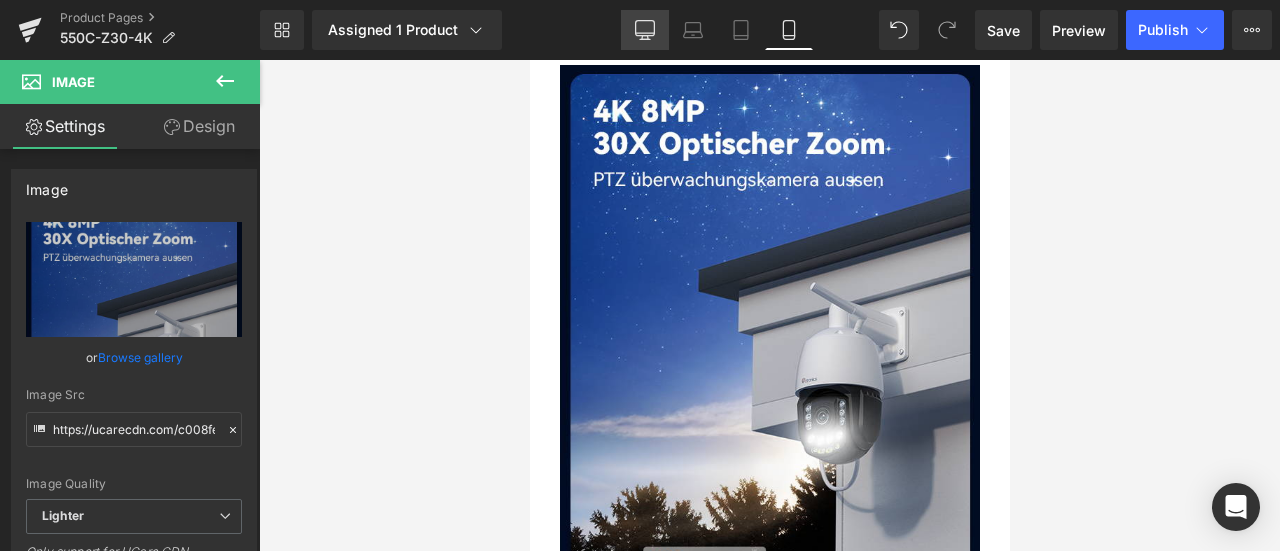 click on "Desktop" at bounding box center (645, 30) 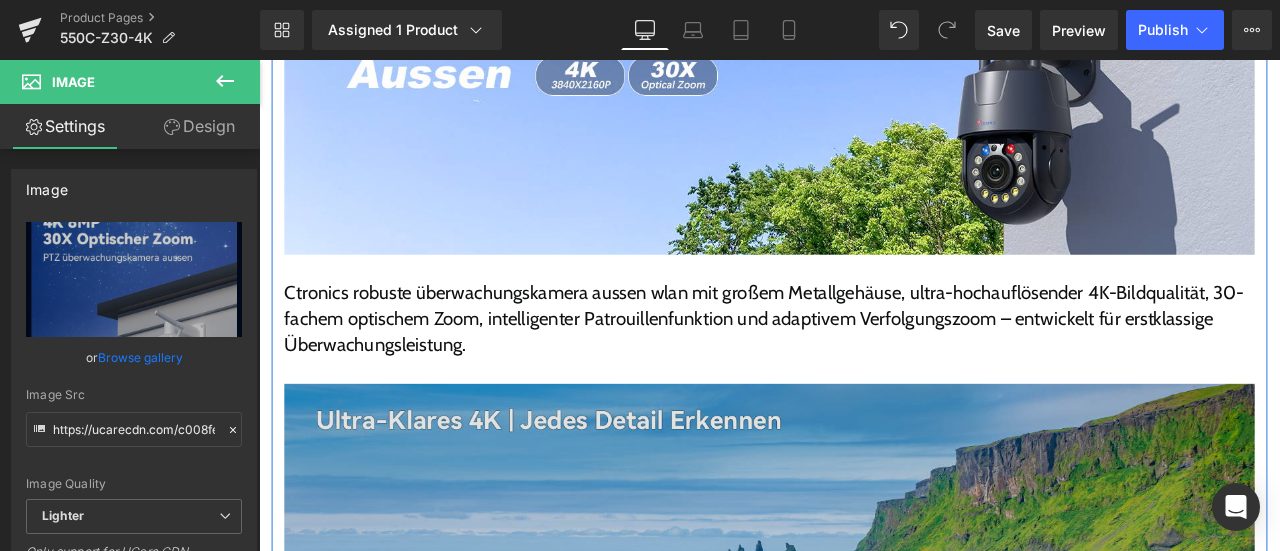 scroll, scrollTop: 1100, scrollLeft: 0, axis: vertical 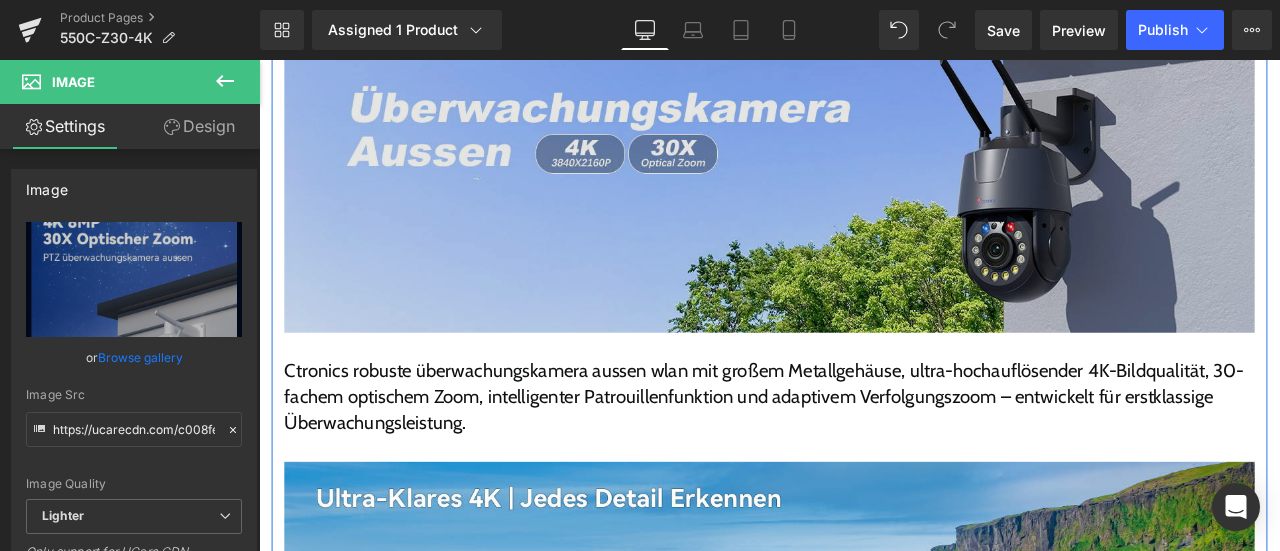 click on "Image" at bounding box center (864, 147) 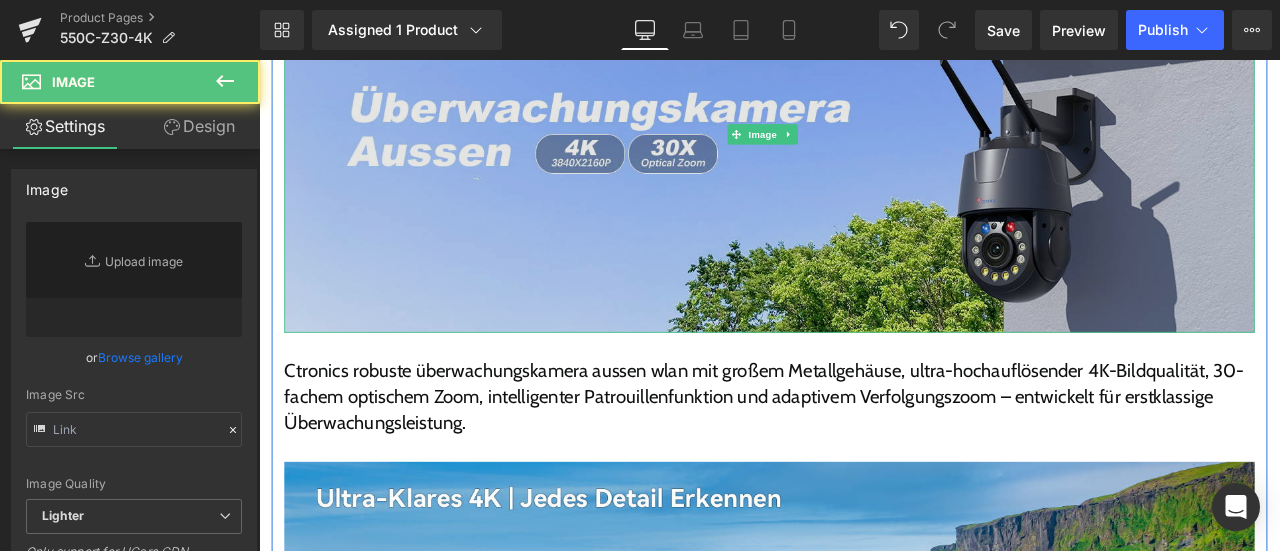 type on "https://ucarecdn.com/11e9b4b6-b310-421d-b7bf-42cf7e83a77b/-/format/auto/-/preview/3000x3000/-/quality/lighter/%E7%94%BB%E6%9D%BF%209.png" 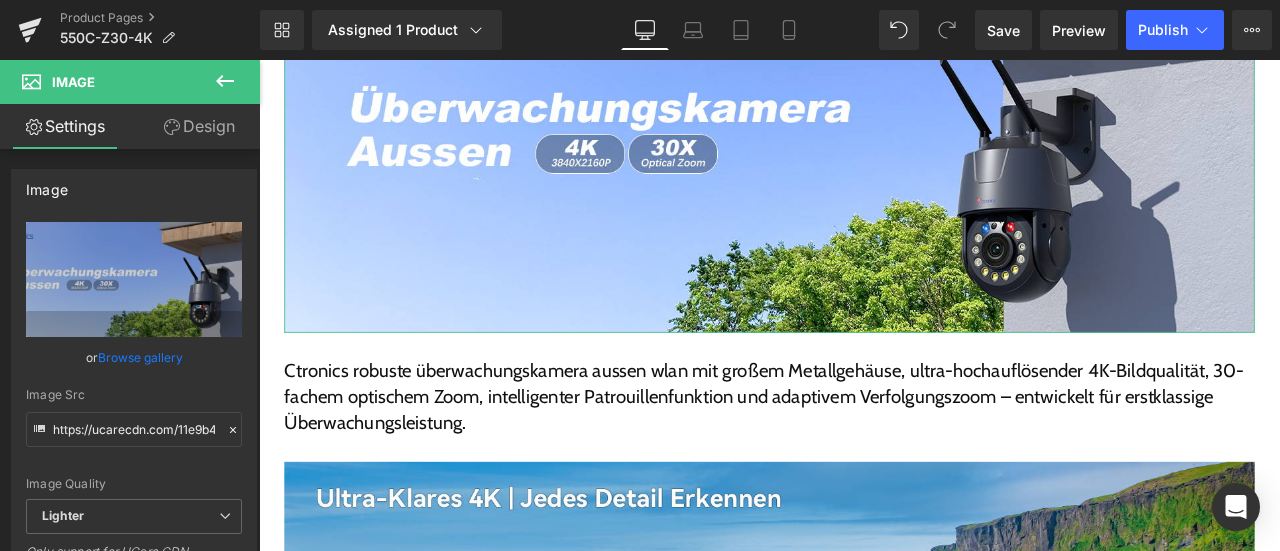 click on "Design" at bounding box center (199, 126) 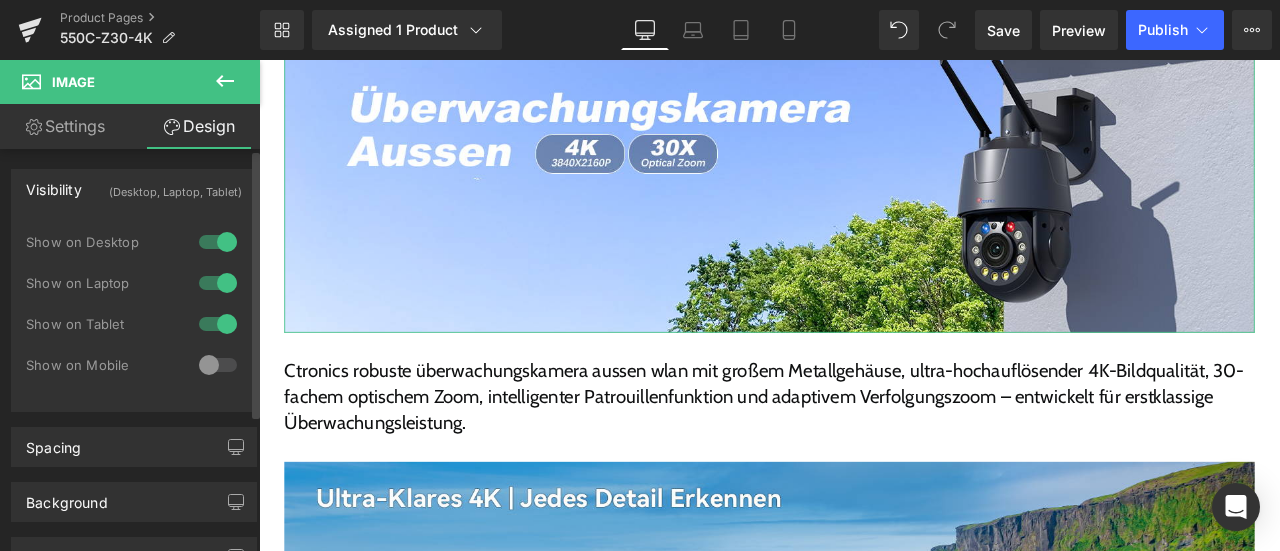click at bounding box center [218, 365] 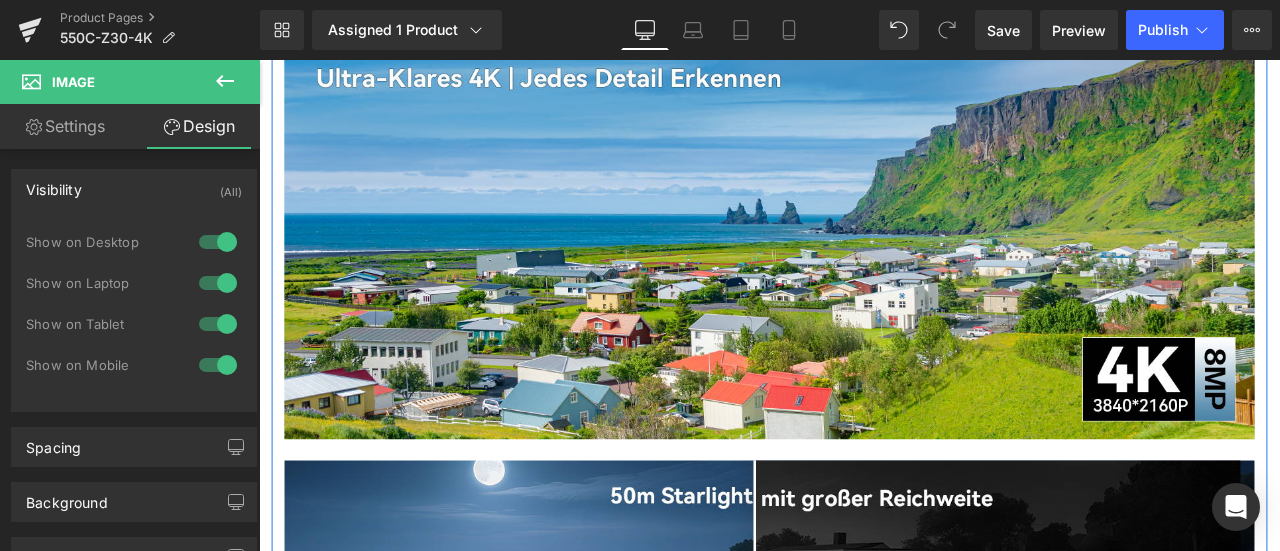 scroll, scrollTop: 1600, scrollLeft: 0, axis: vertical 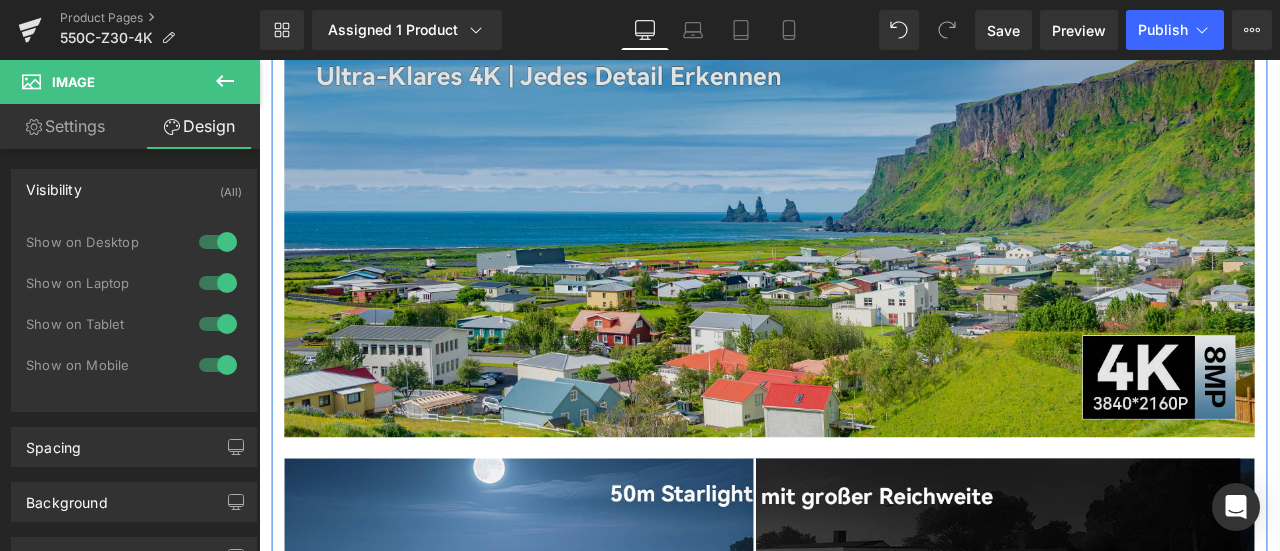 click at bounding box center (864, 284) 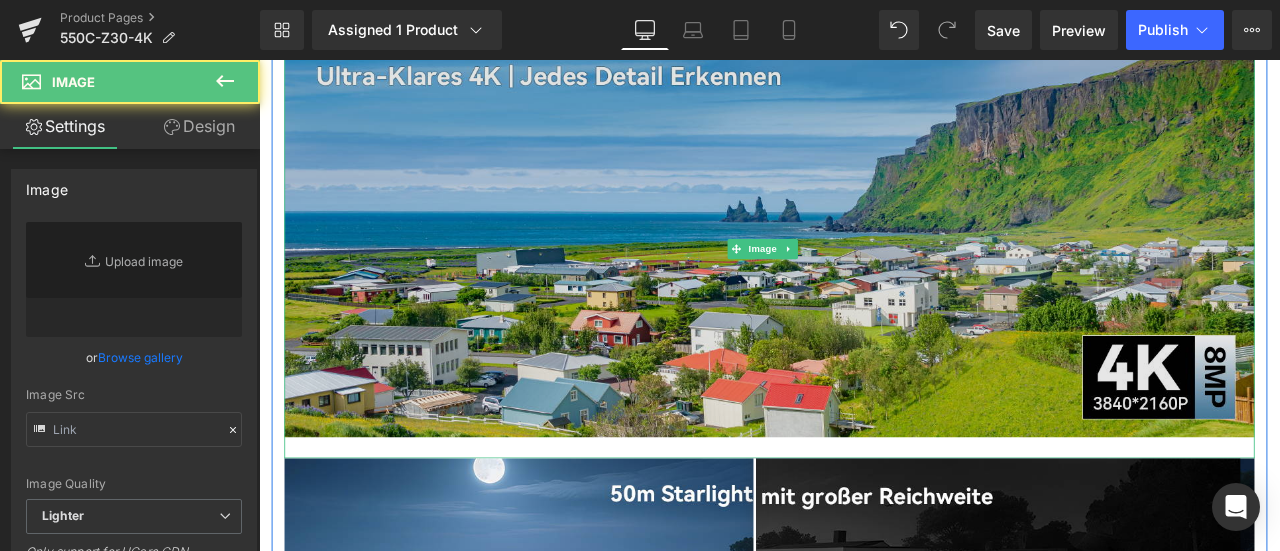 type on "https://ucarecdn.com/cbf3c86f-d180-4880-8c5b-d04511b84202/-/format/auto/-/preview/3000x3000/-/quality/lighter/%E7%94%BB%E6%9D%BF%2010.png" 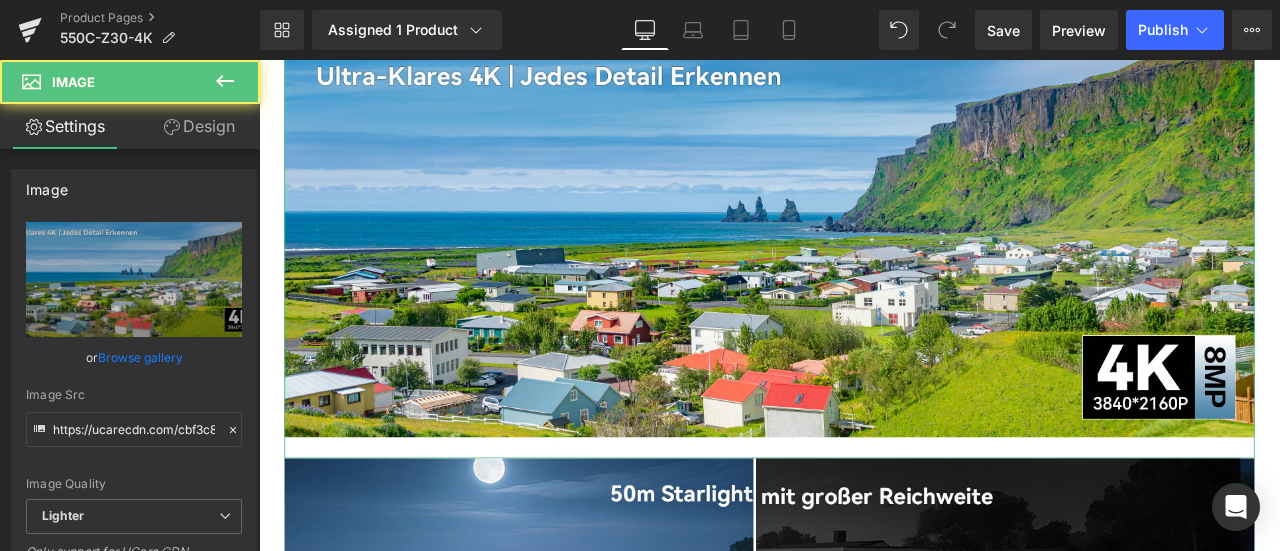 drag, startPoint x: 210, startPoint y: 126, endPoint x: 161, endPoint y: 197, distance: 86.26703 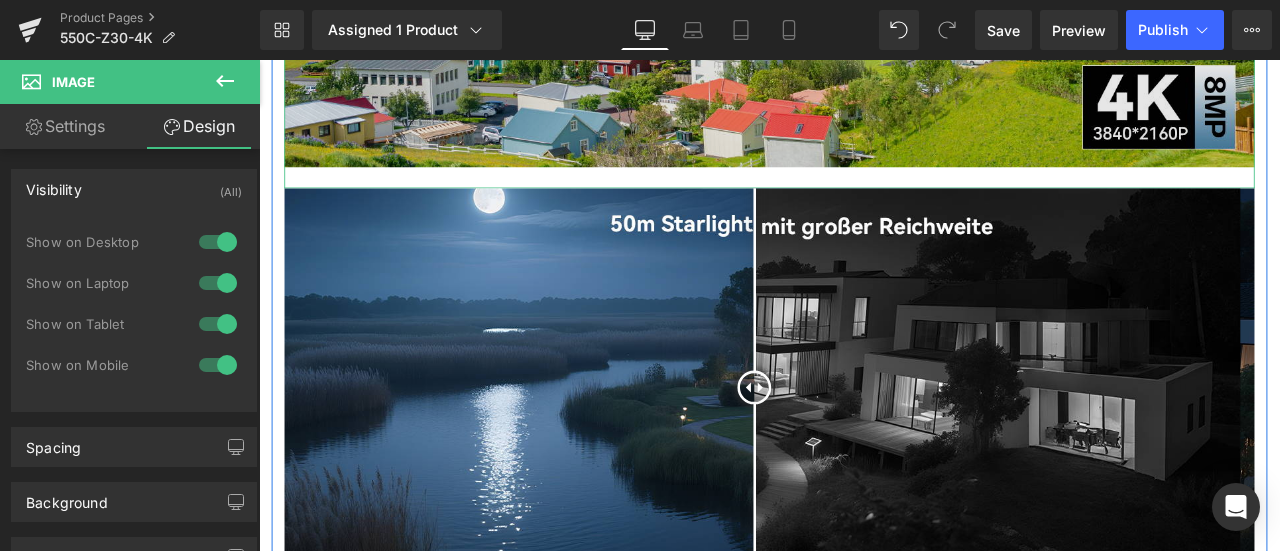 scroll, scrollTop: 2100, scrollLeft: 0, axis: vertical 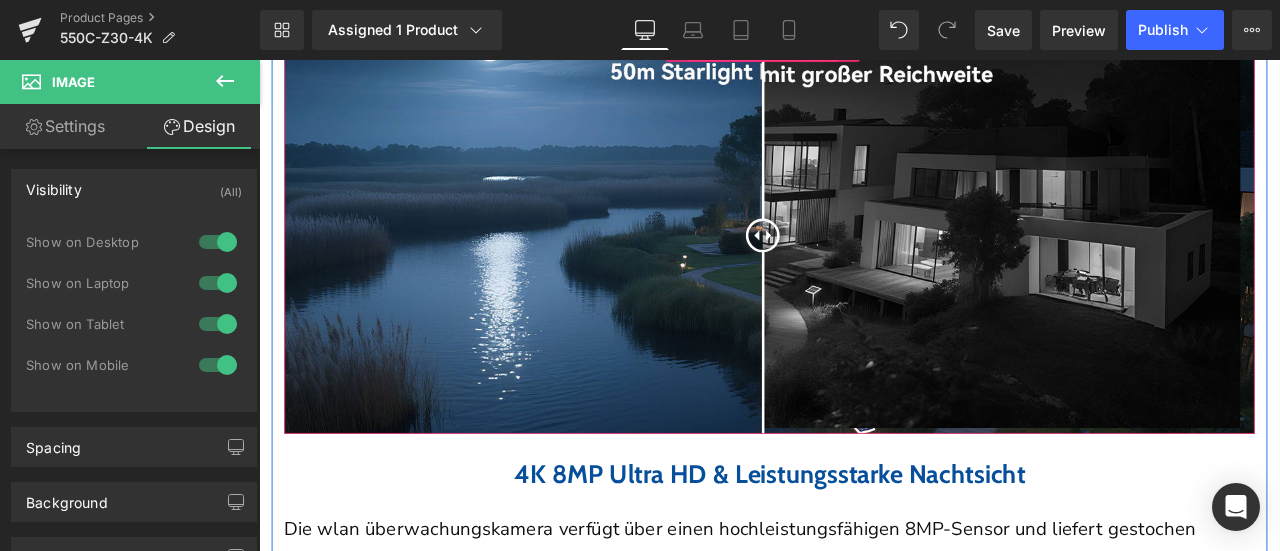 click on "Before and After Images" at bounding box center [856, 47] 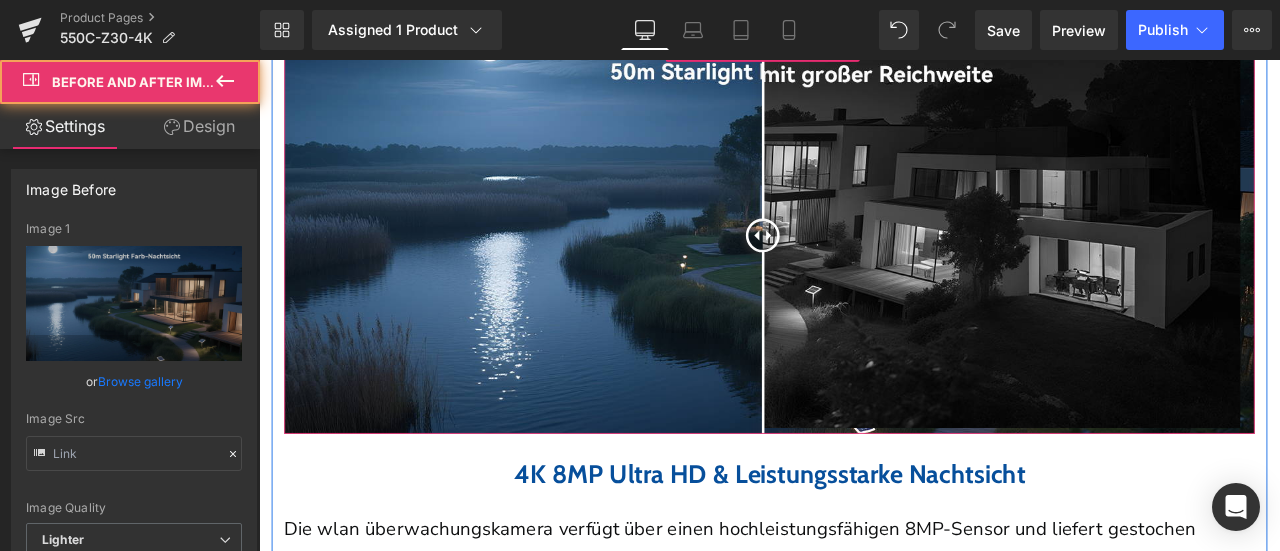type on "https://ucarecdn.com/e66e7089-1b37-4bf6-8f3b-6e7aef8f5747/-/format/auto/-/preview/3000x3000/-/quality/lighter/%E7%94%BB%E6%9D%BF%2012.png" 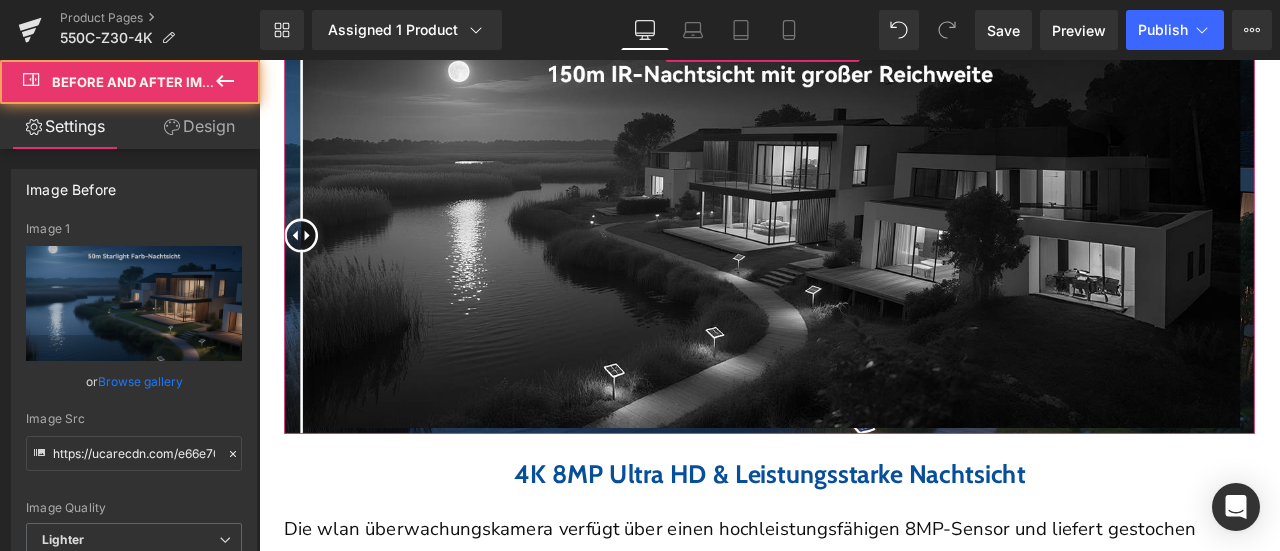 click on "Design" at bounding box center (199, 126) 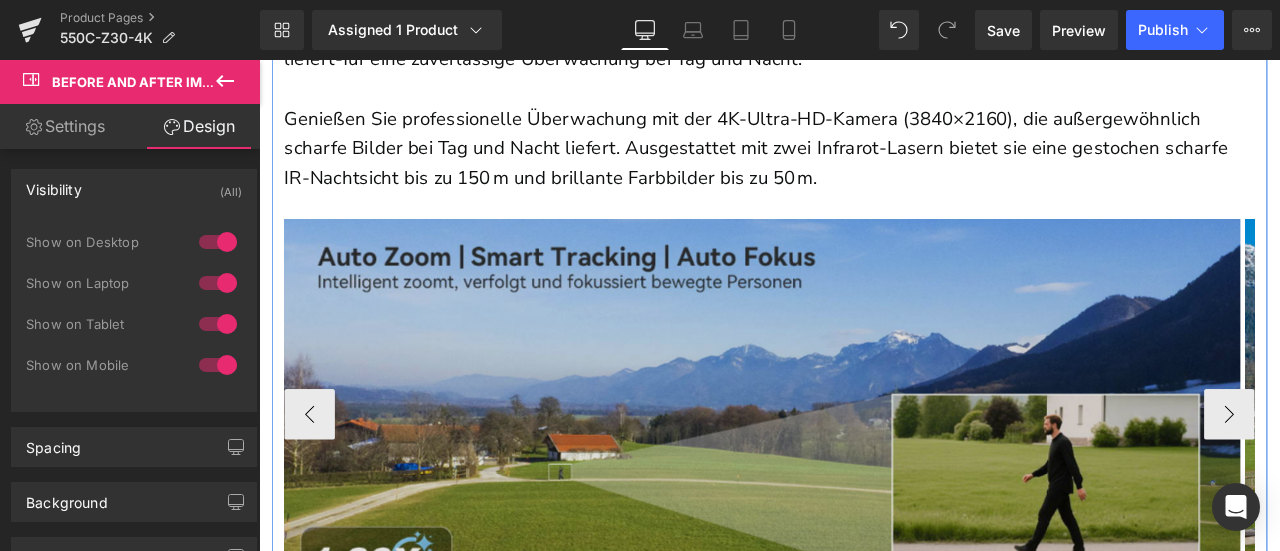scroll, scrollTop: 2800, scrollLeft: 0, axis: vertical 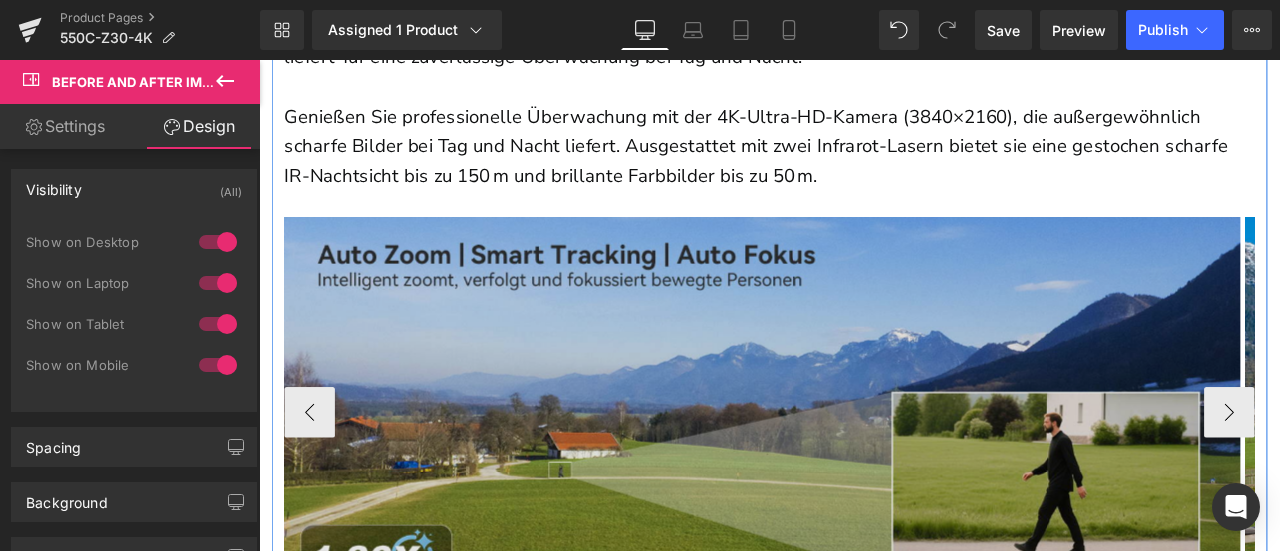 click at bounding box center [855, 478] 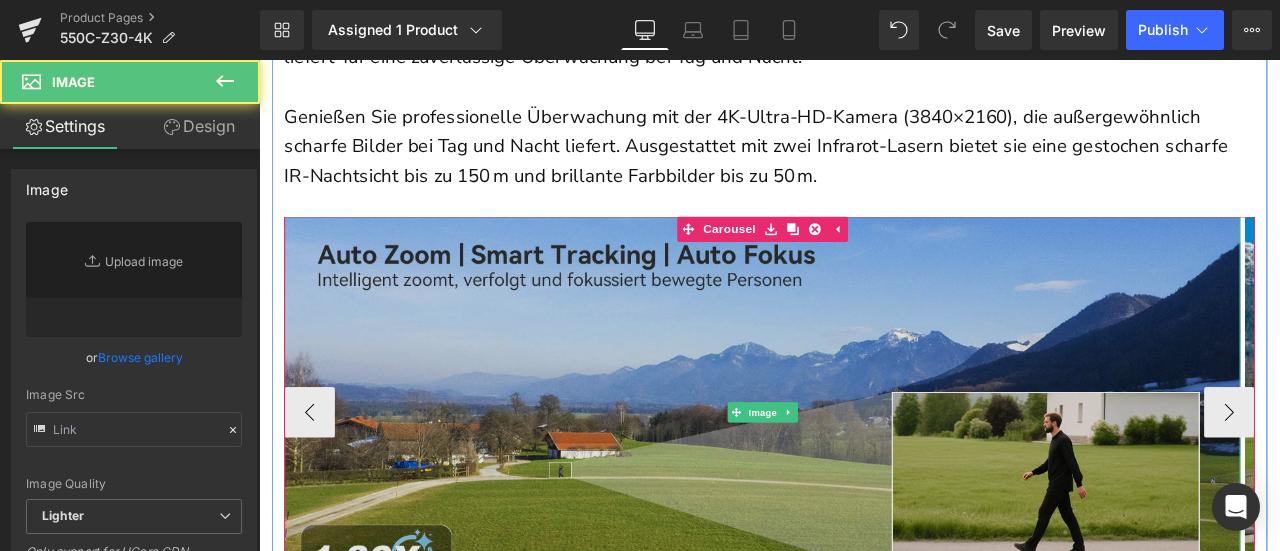 type on "https://ucarecdn.com/0dd5d2a3-774f-4b32-b397-9243022b00aa/-/format/auto/-/preview/3000x3000/-/quality/lighter/%E7%94%BB%E6%9D%BF%2014.png" 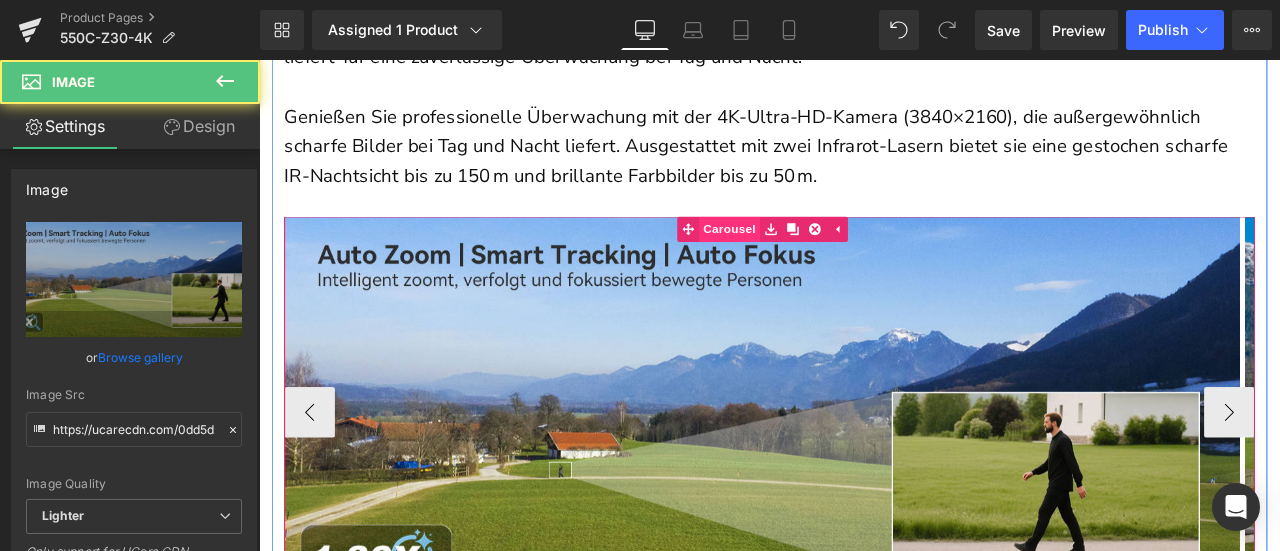 click on "Carousel" at bounding box center [817, 261] 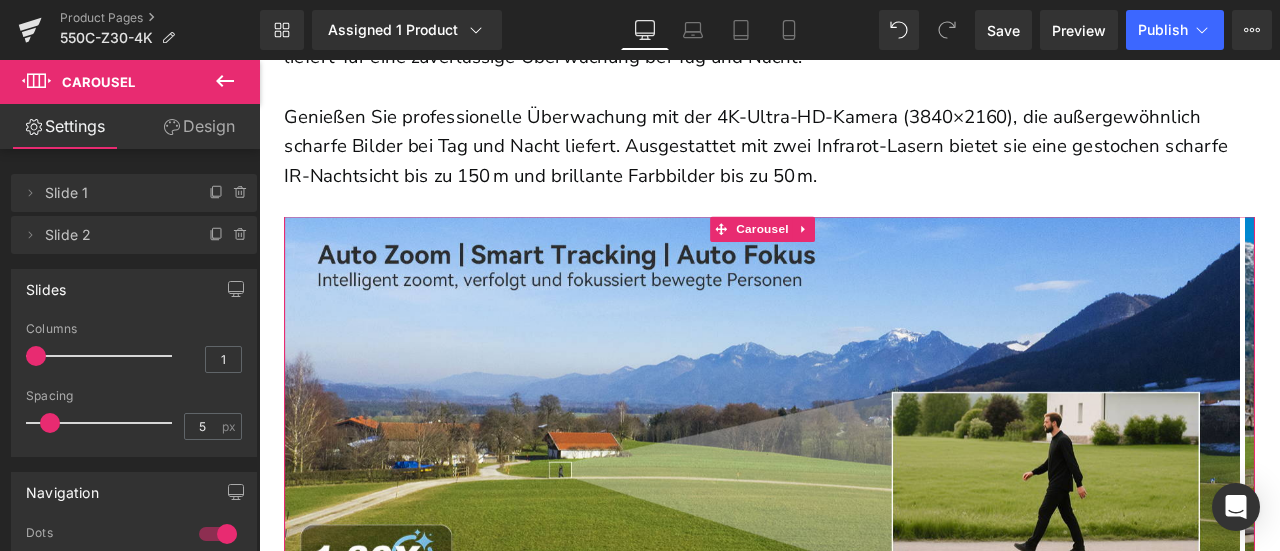 click on "Design" at bounding box center (199, 126) 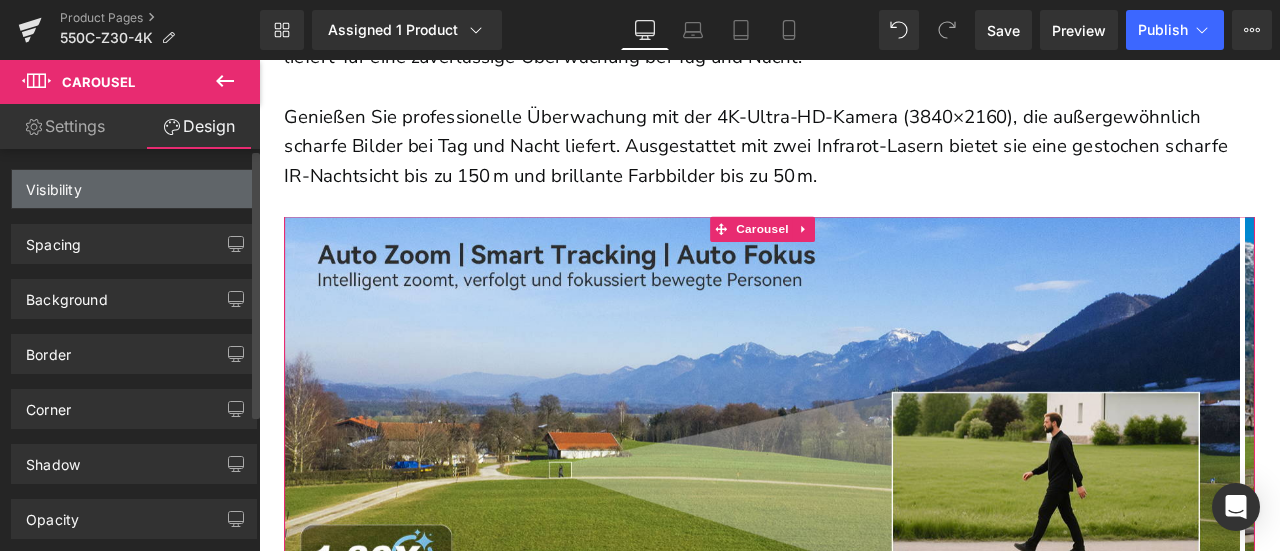 click on "Visibility" at bounding box center [134, 189] 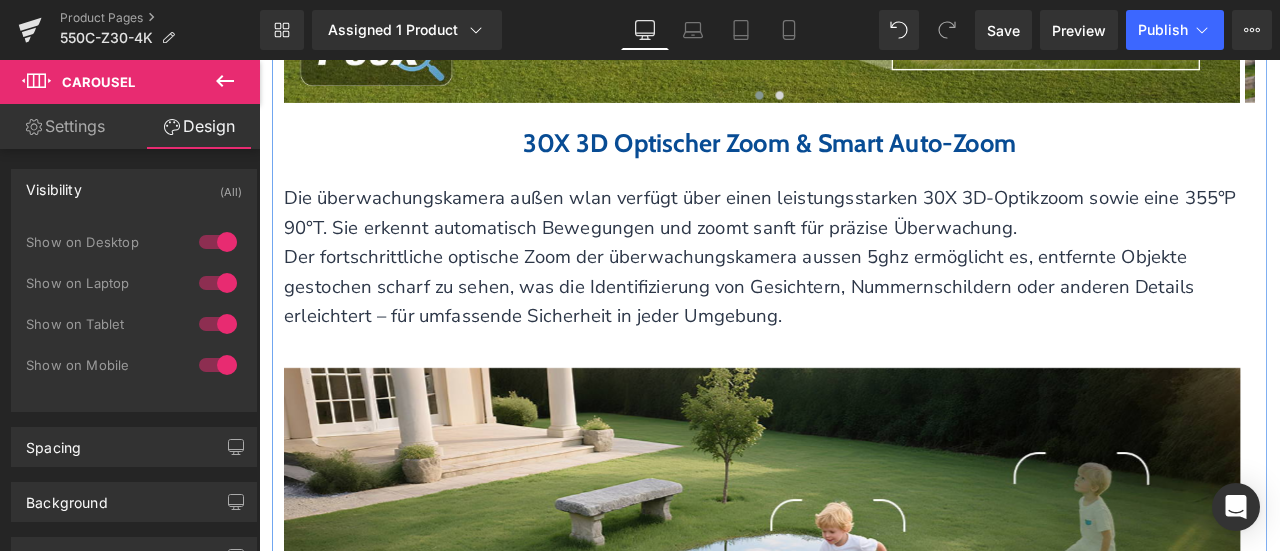 scroll, scrollTop: 3700, scrollLeft: 0, axis: vertical 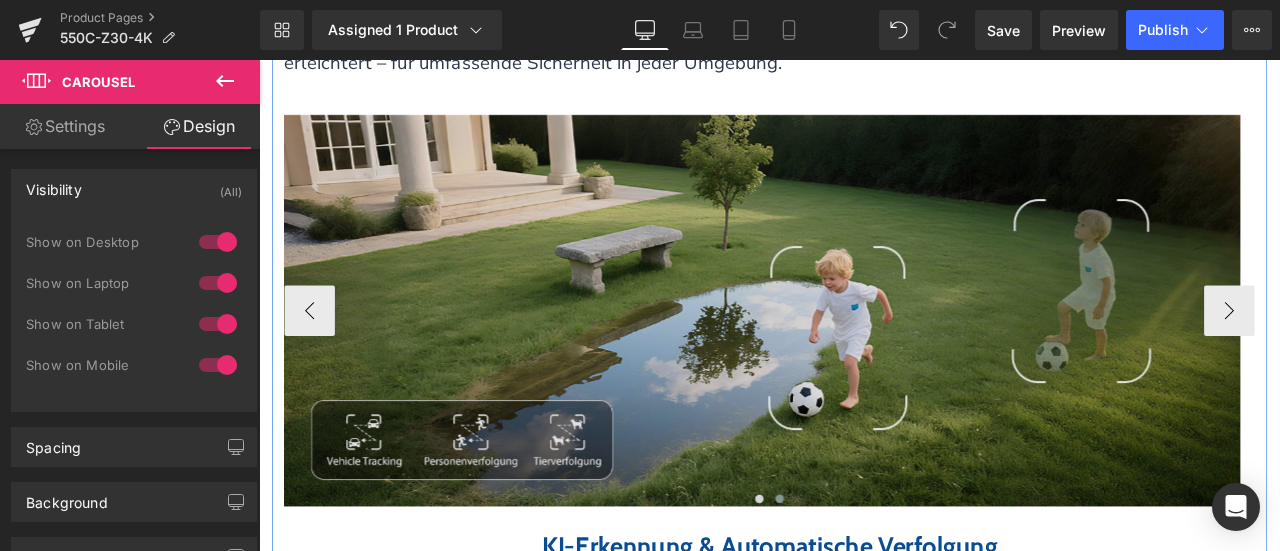 click at bounding box center (855, 357) 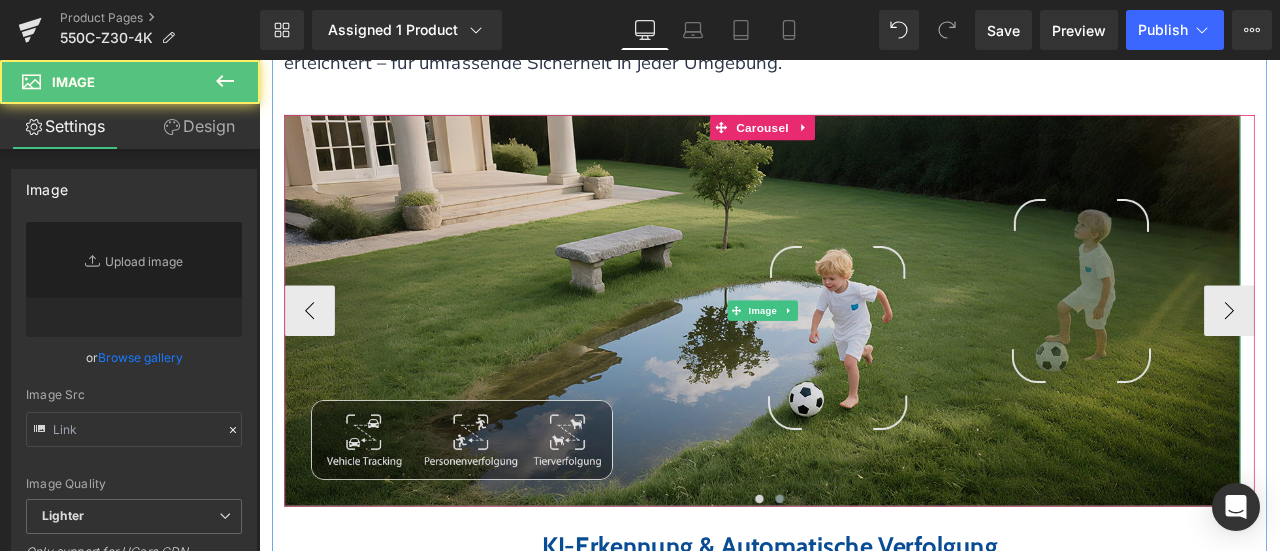 type on "https://ucarecdn.com/cc3c8384-d716-4d47-9c04-1642e09f3c65/-/format/auto/-/preview/3000x3000/-/quality/lighter/%E7%94%BB%E6%9D%BF%2016.png" 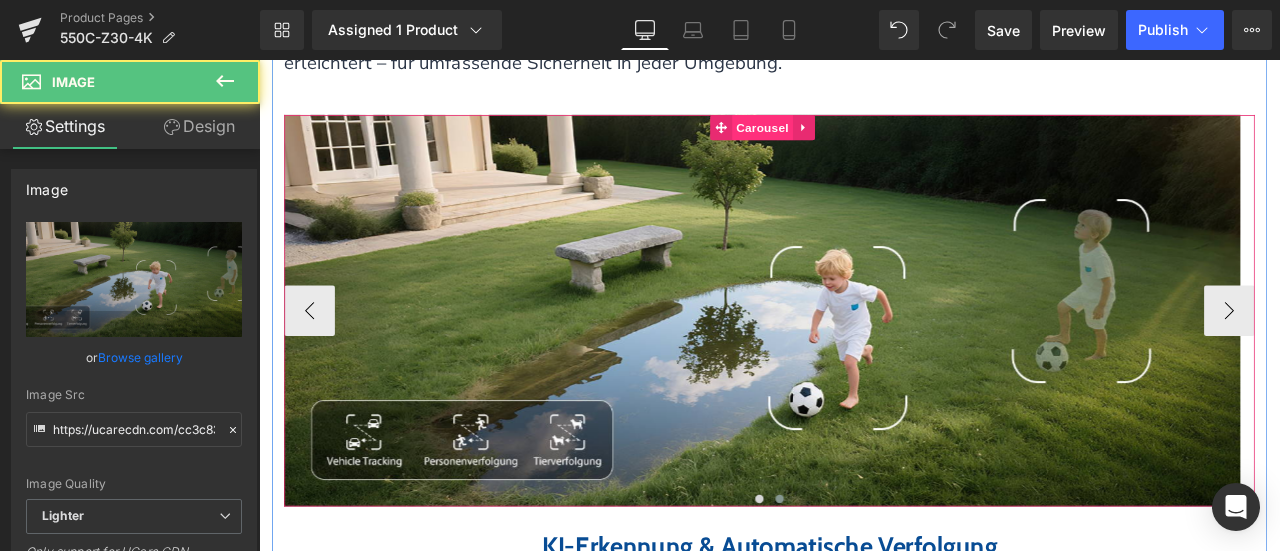 click on "Carousel" at bounding box center (856, 140) 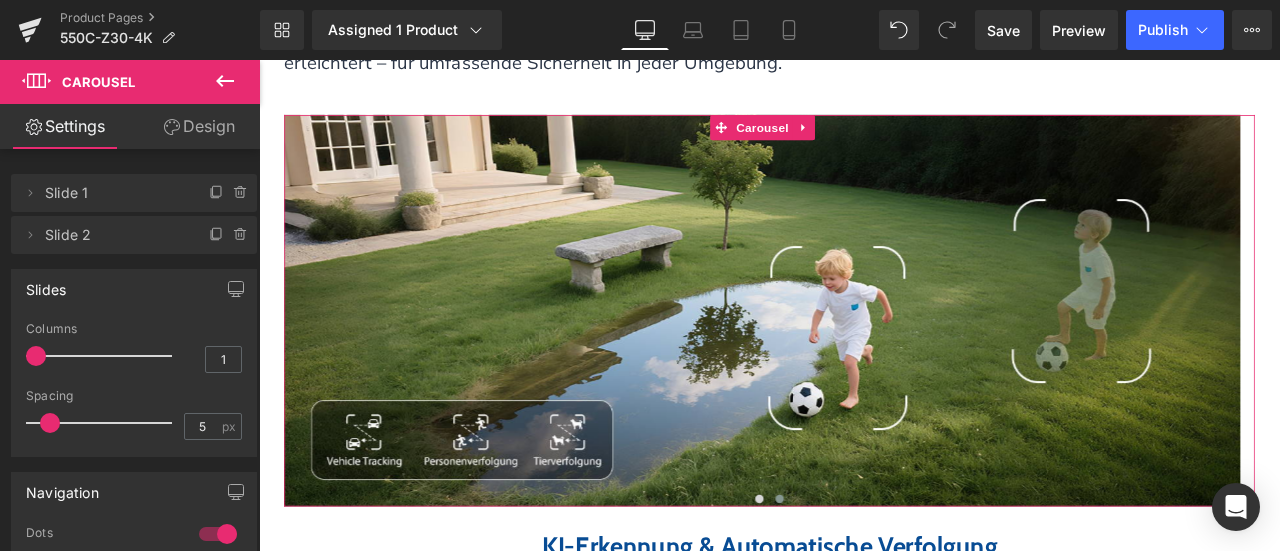 click on "Design" at bounding box center [199, 126] 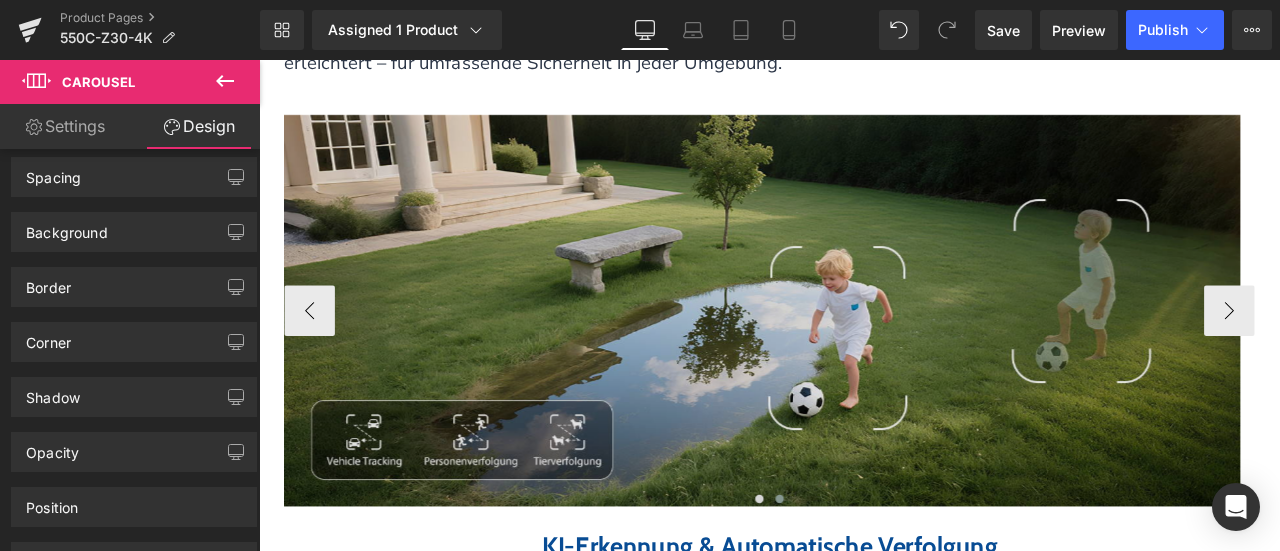 scroll, scrollTop: 300, scrollLeft: 0, axis: vertical 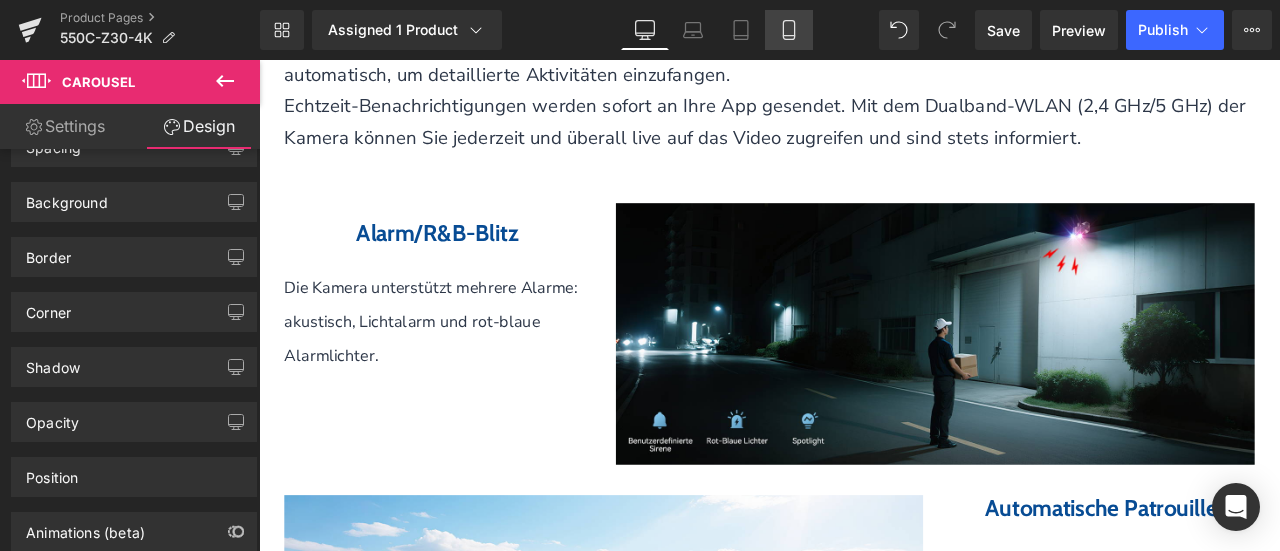 click 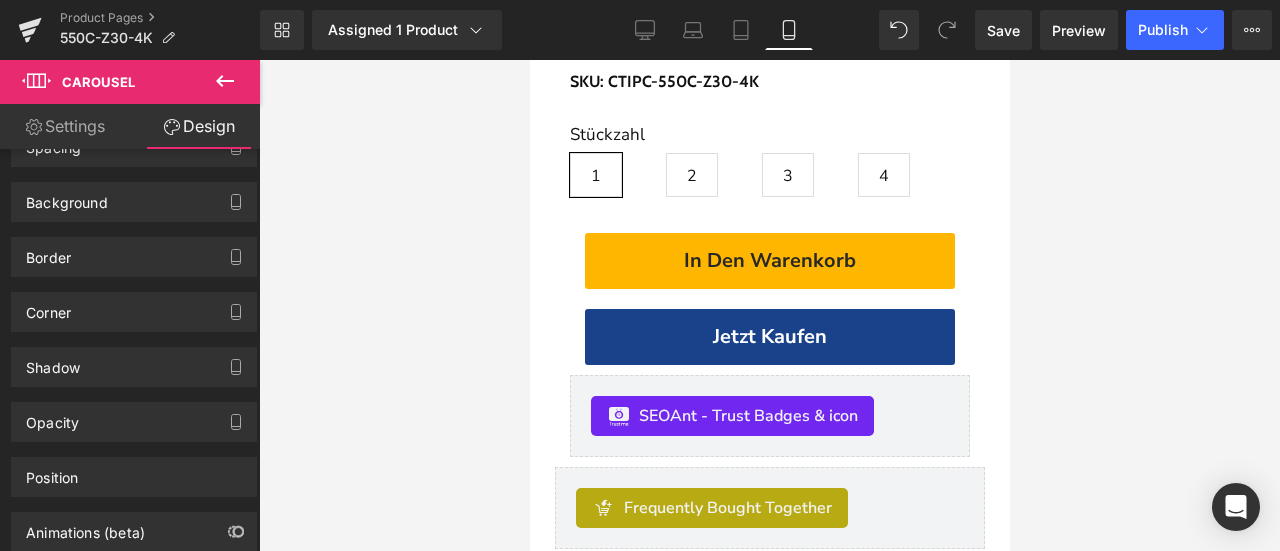 scroll, scrollTop: 274, scrollLeft: 0, axis: vertical 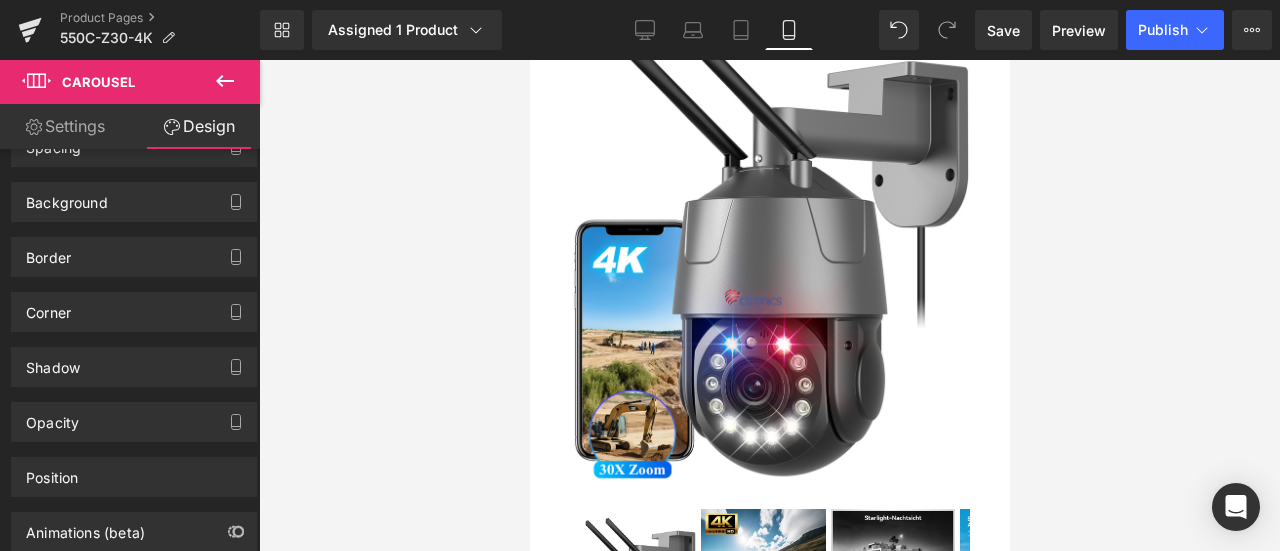 drag, startPoint x: 1003, startPoint y: 249, endPoint x: 1539, endPoint y: 137, distance: 547.5765 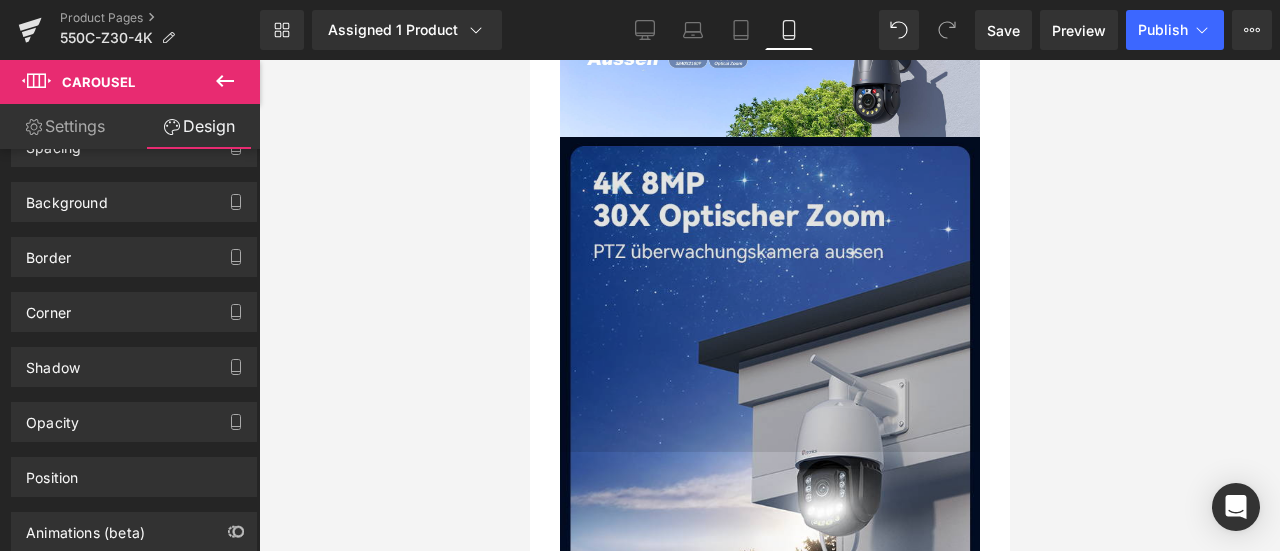 scroll, scrollTop: 1700, scrollLeft: 0, axis: vertical 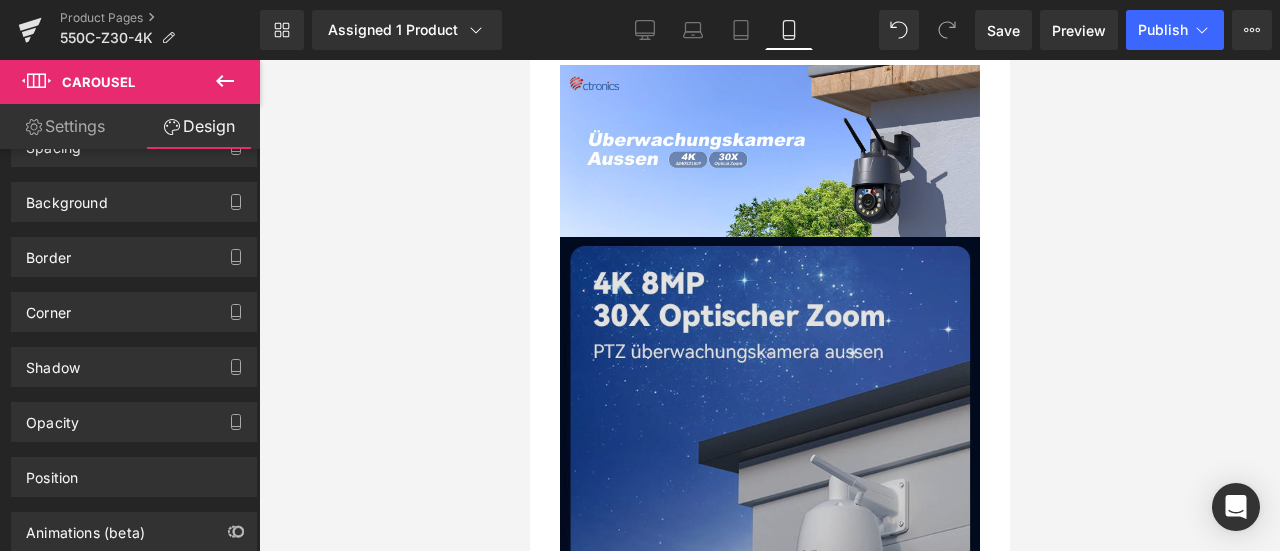 click at bounding box center (769, 394) 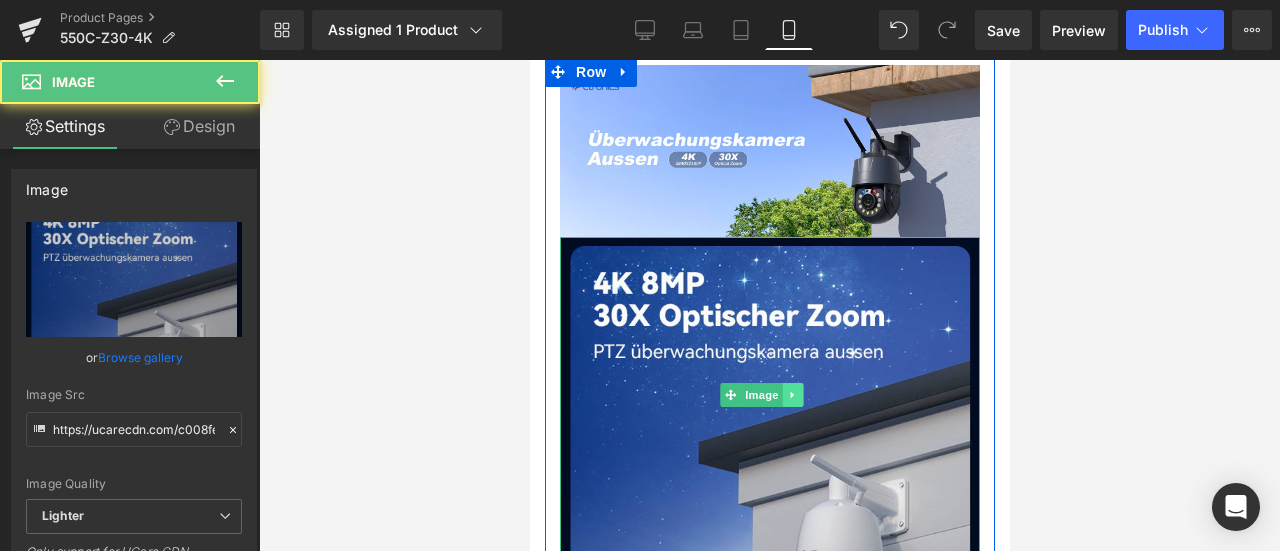 click 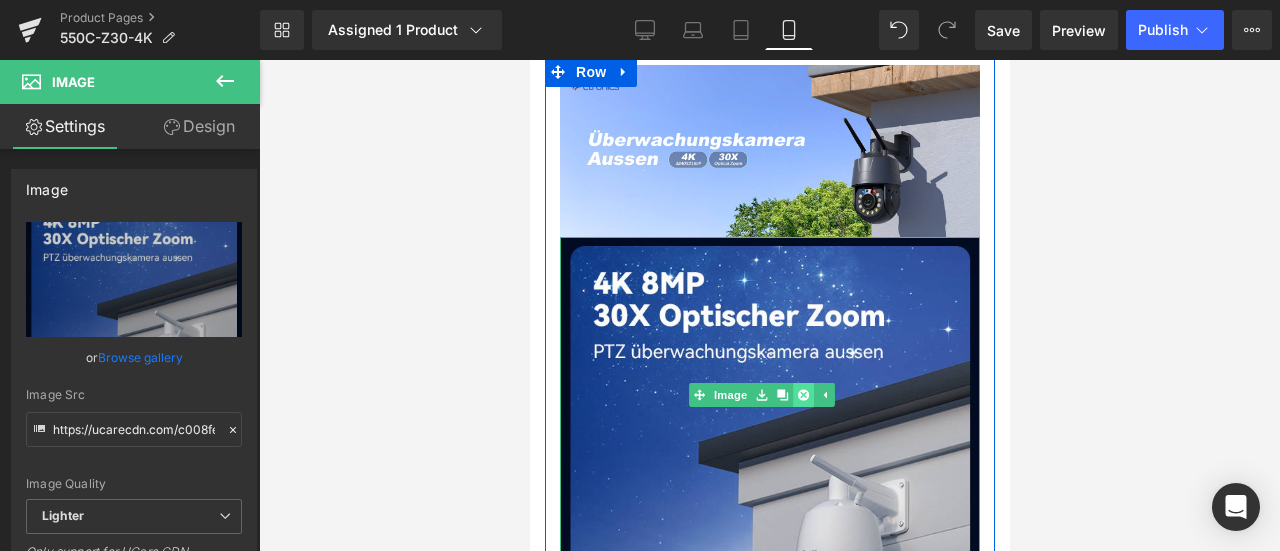 click at bounding box center [802, 395] 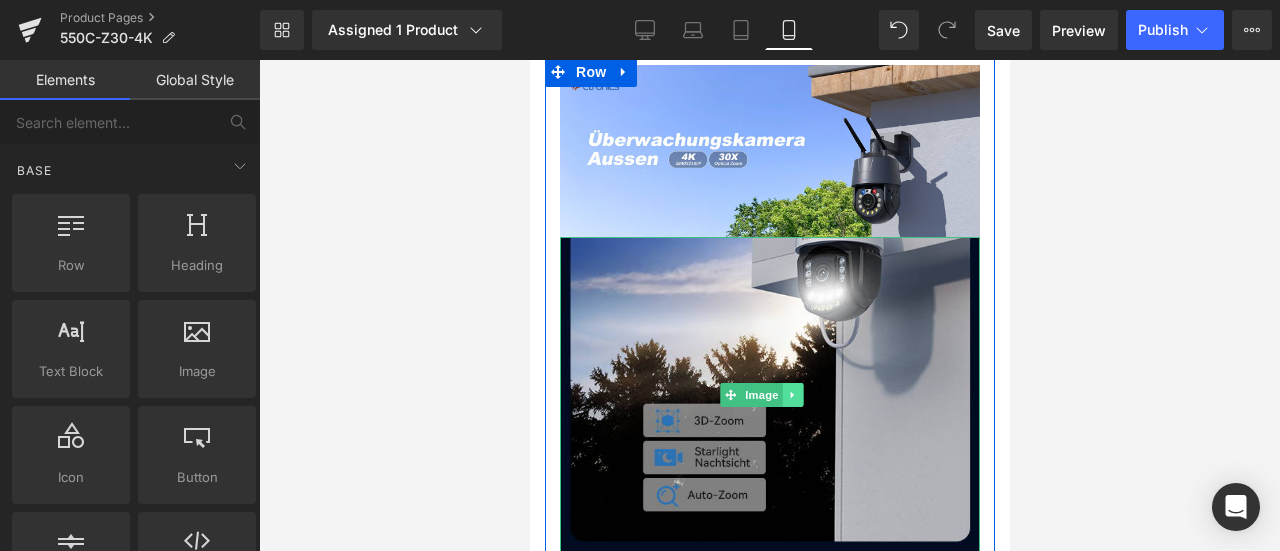 click 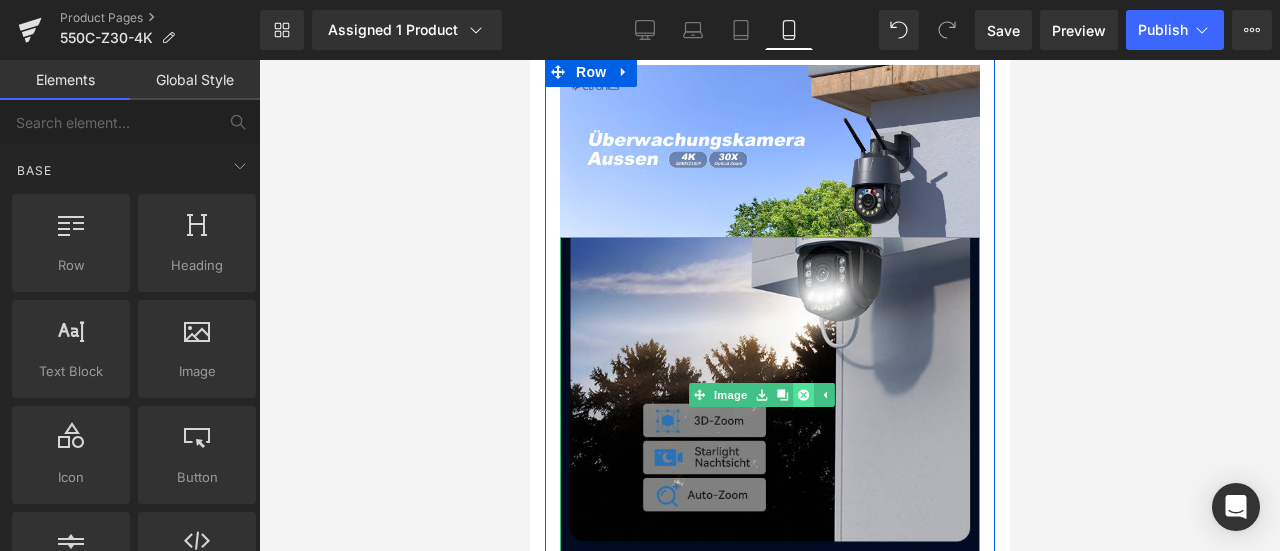 click 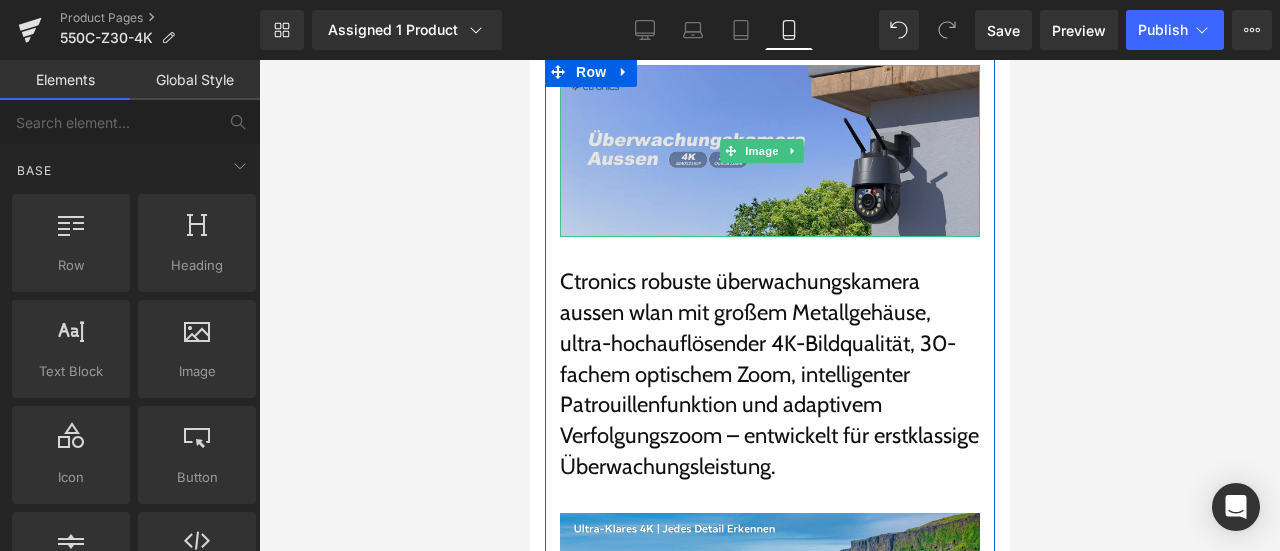 click at bounding box center (769, 151) 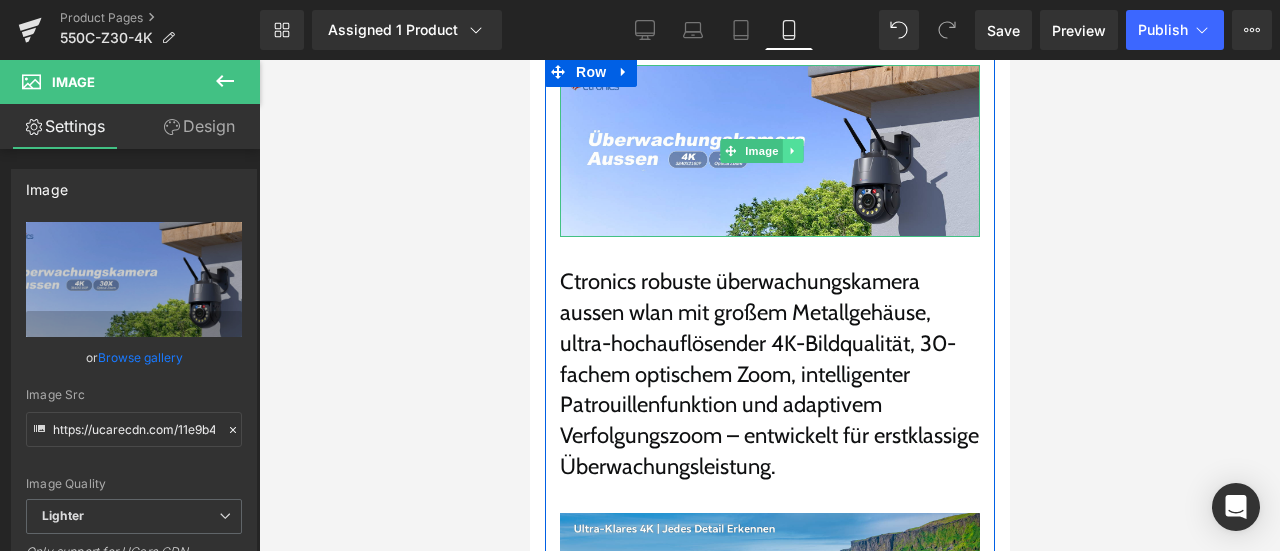 click 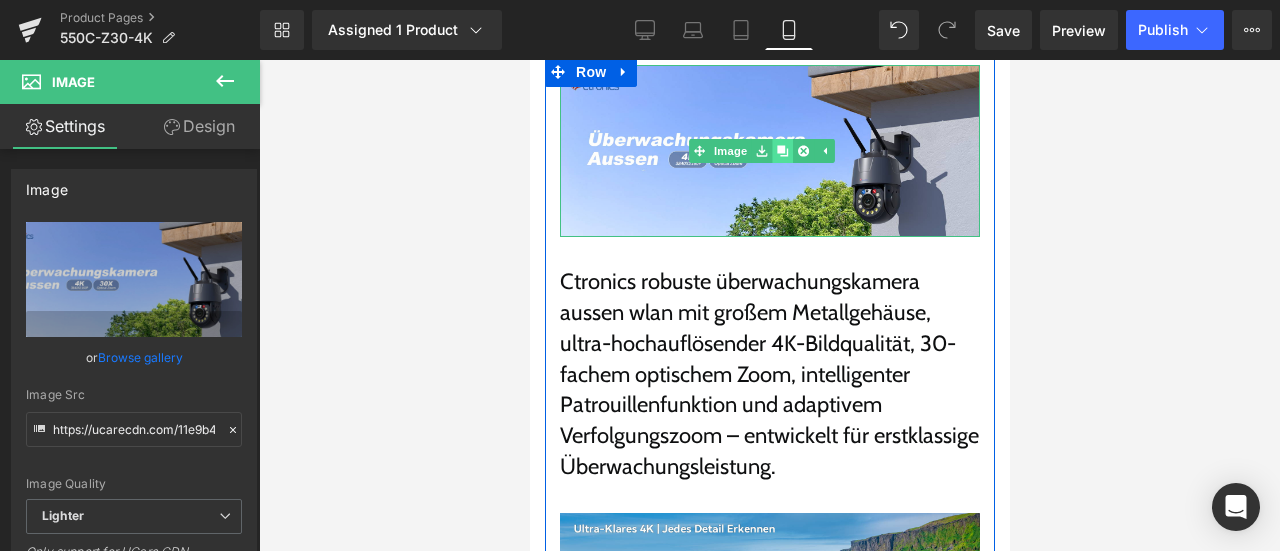 click 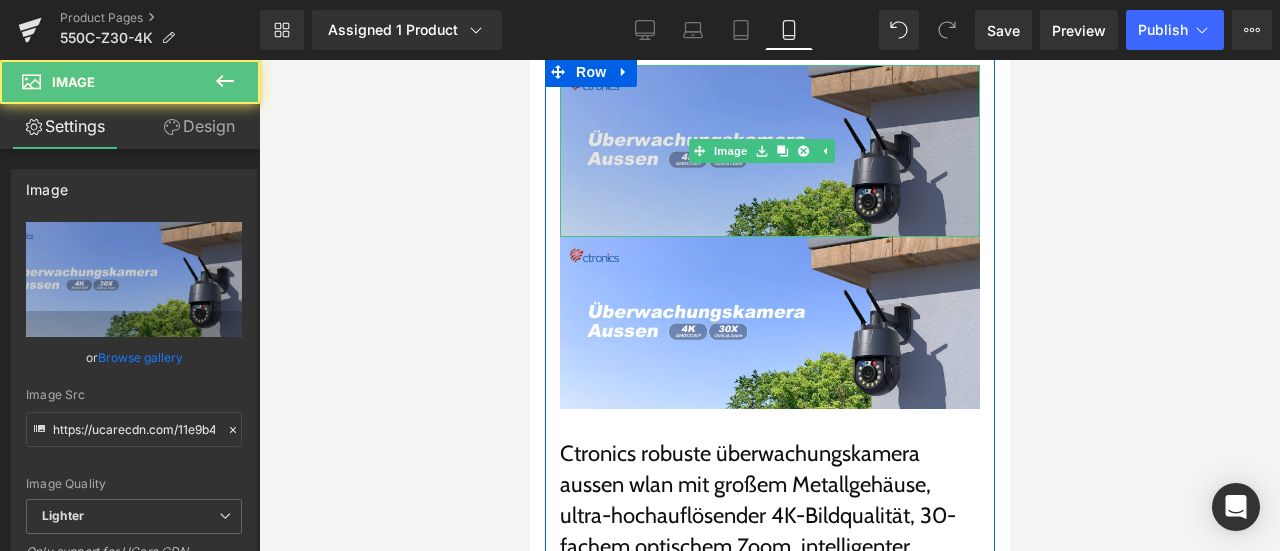 click at bounding box center (769, 151) 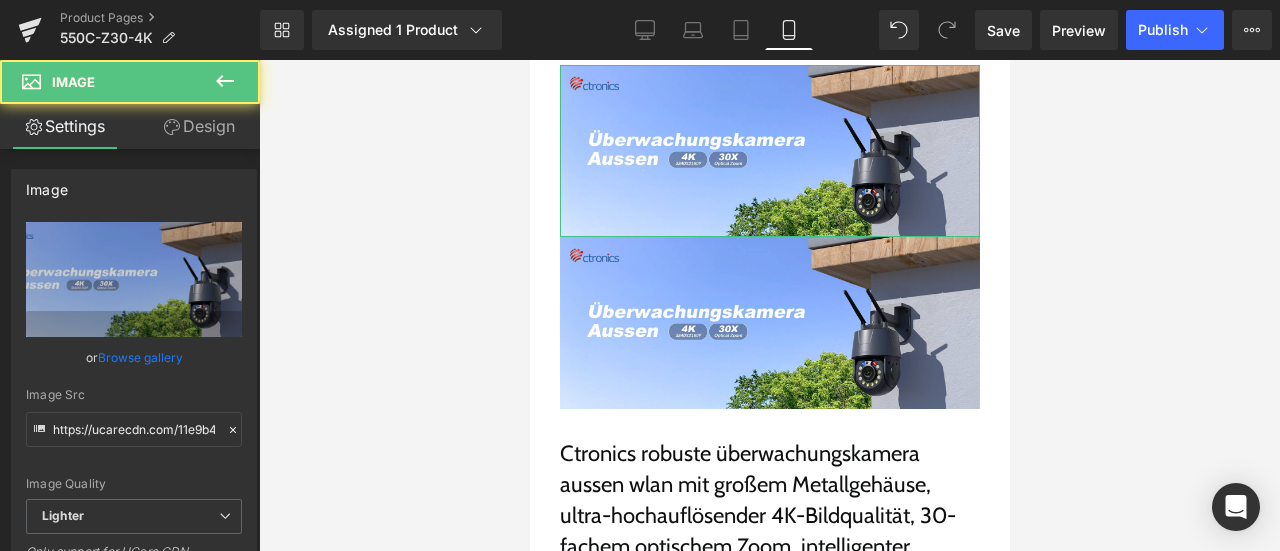 click on "Design" at bounding box center (199, 126) 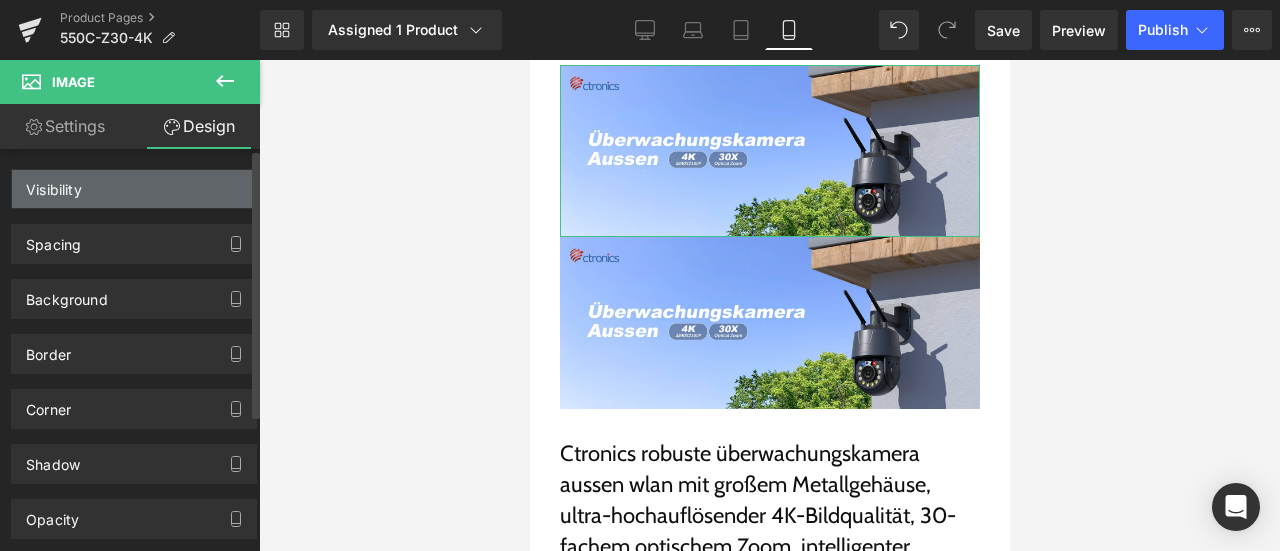 click on "Visibility" at bounding box center (134, 189) 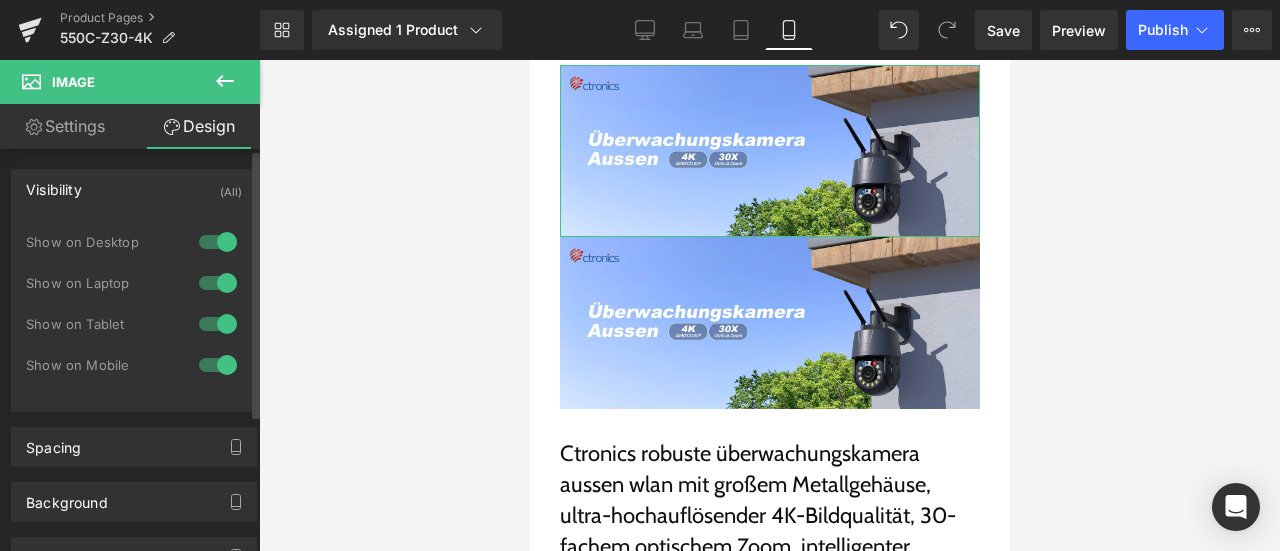 click at bounding box center (218, 365) 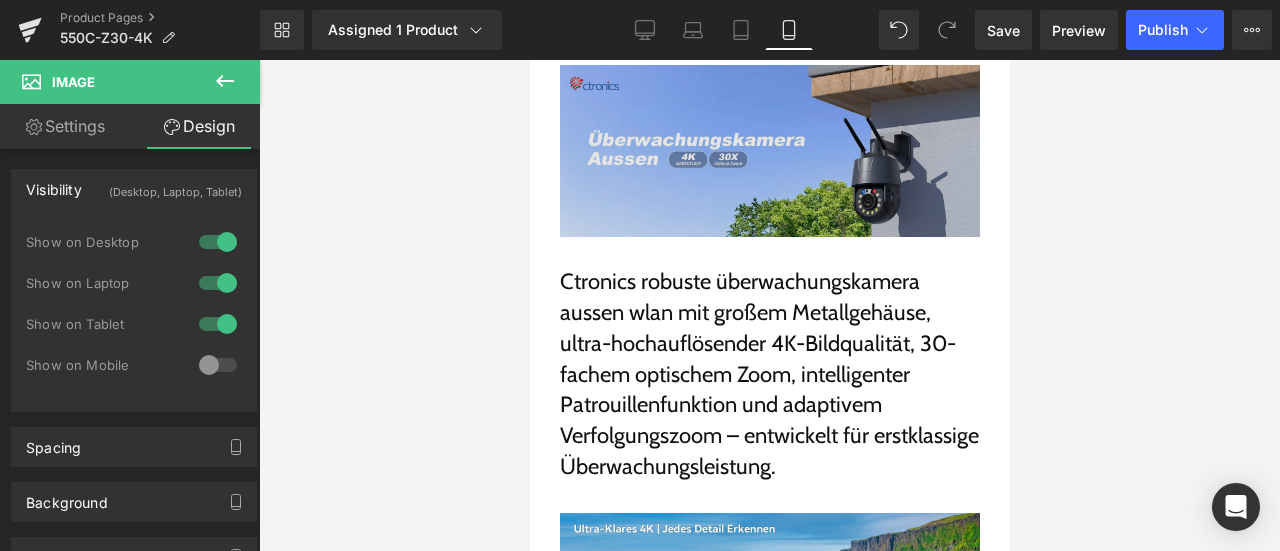 click at bounding box center [769, 151] 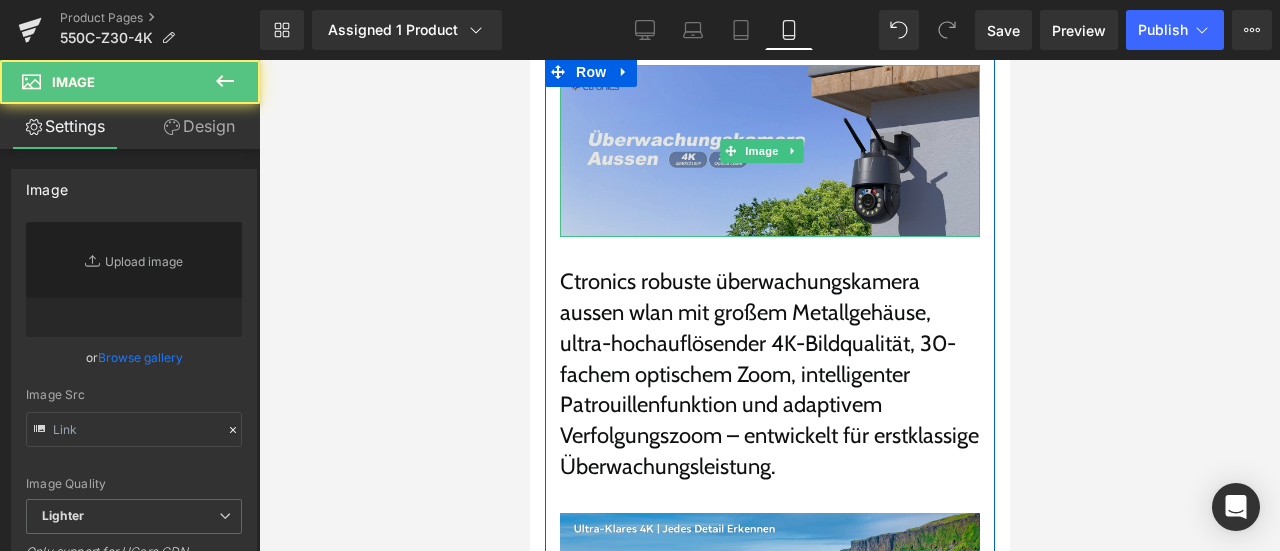 type on "https://ucarecdn.com/11e9b4b6-b310-421d-b7bf-42cf7e83a77b/-/format/auto/-/preview/3000x3000/-/quality/lighter/%E7%94%BB%E6%9D%BF%209.png" 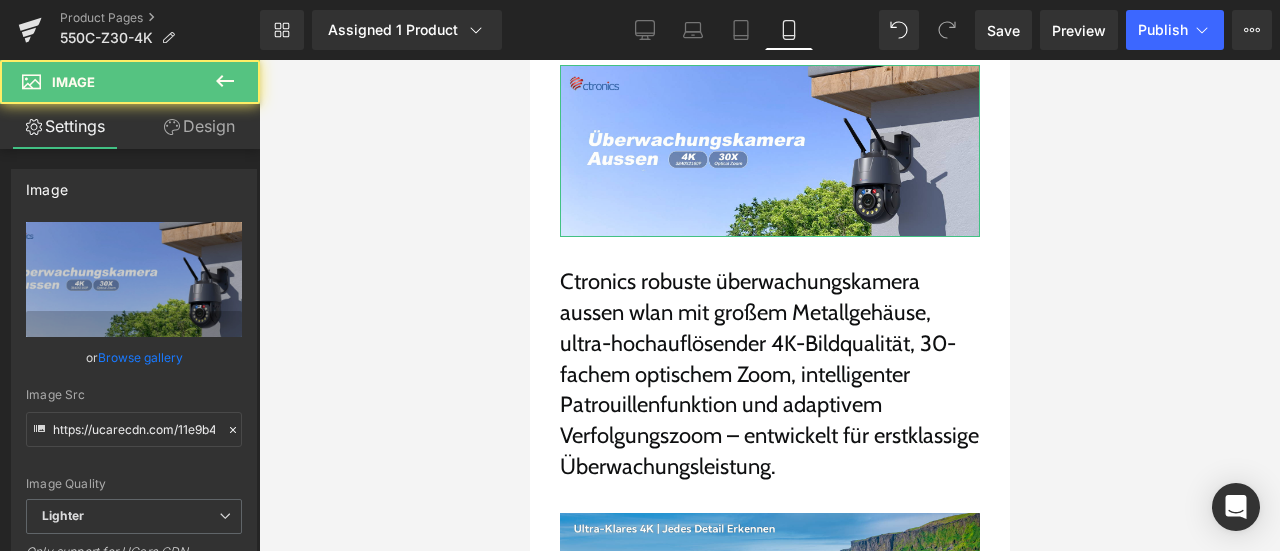 click 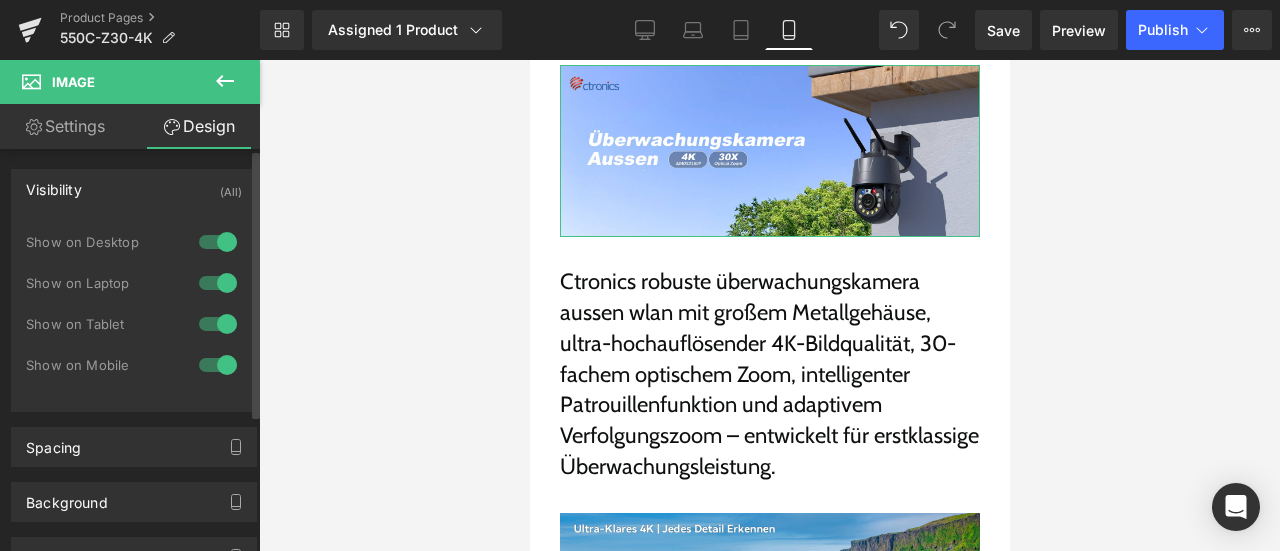click at bounding box center (218, 242) 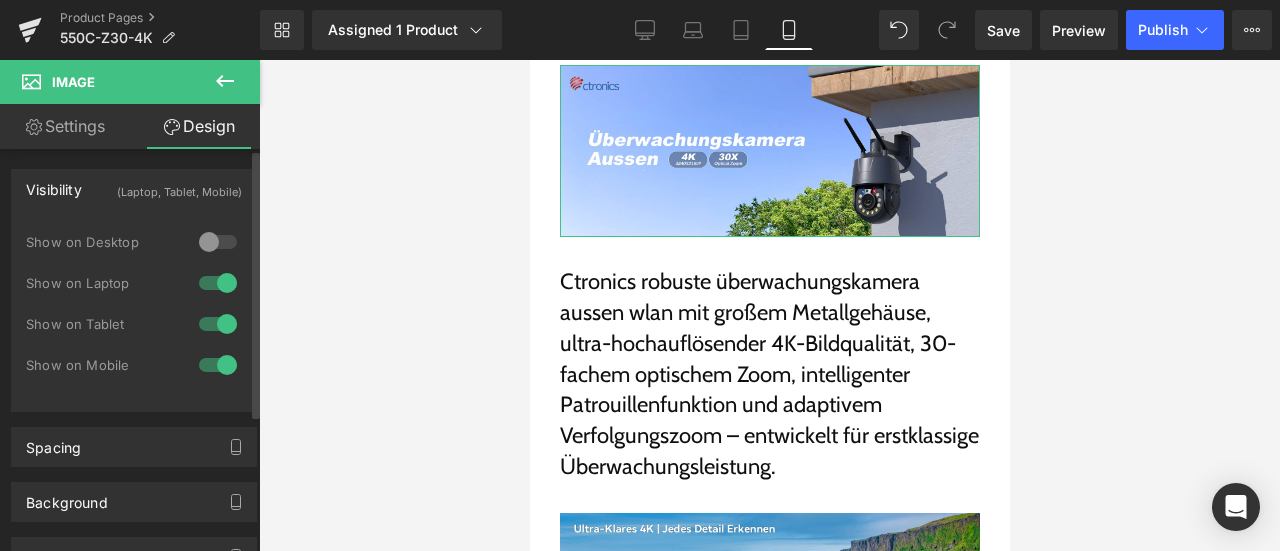 click at bounding box center [218, 283] 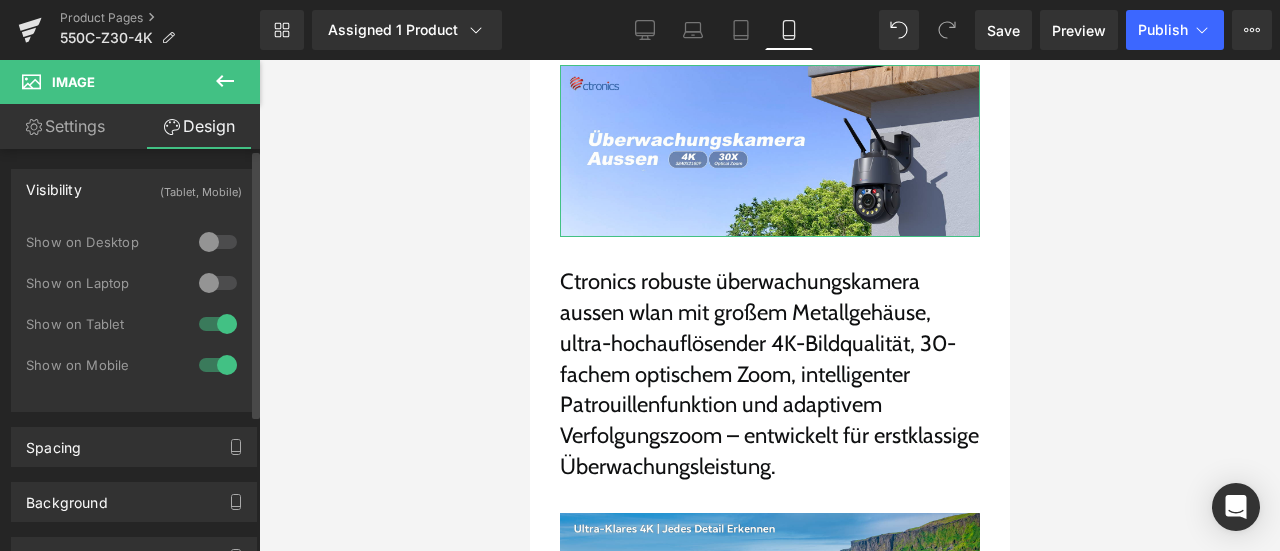 click at bounding box center (218, 324) 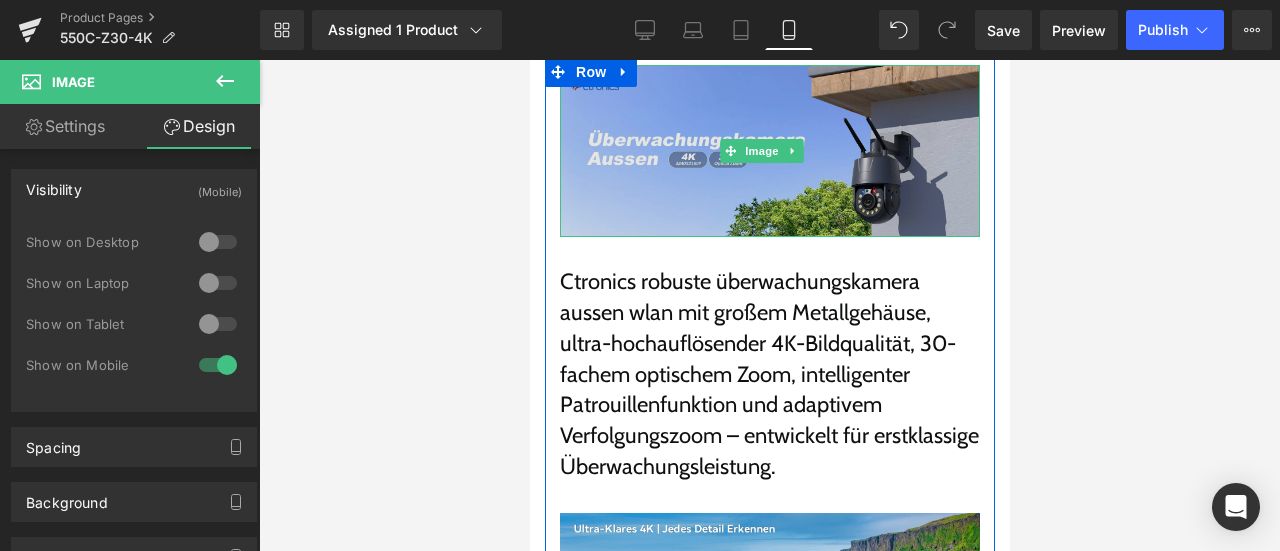 click at bounding box center (769, 151) 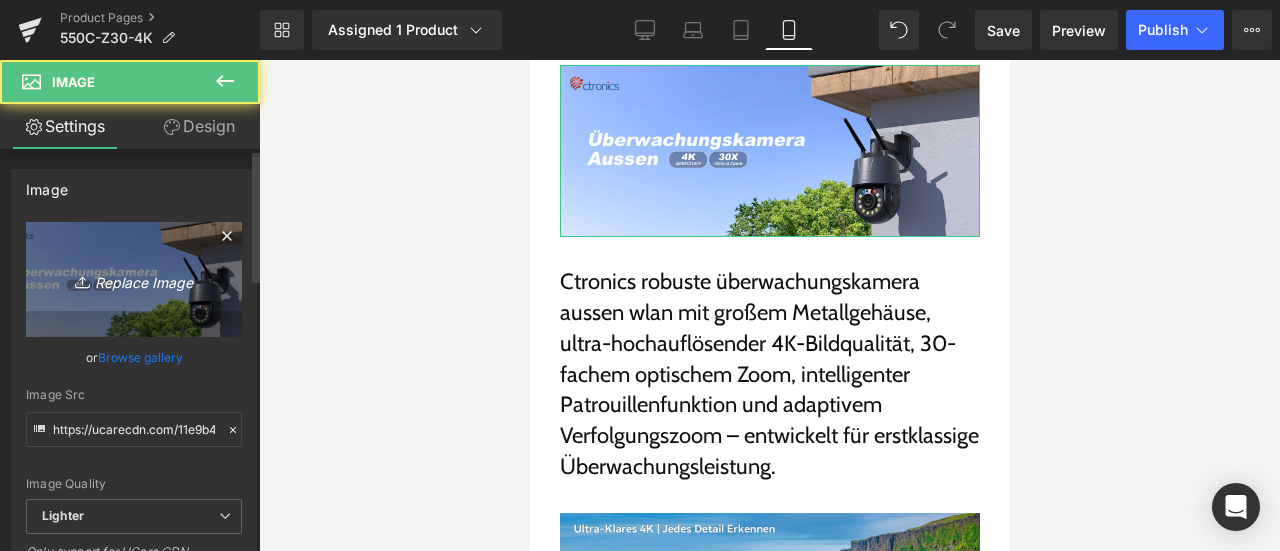 click on "Replace Image" at bounding box center (134, 279) 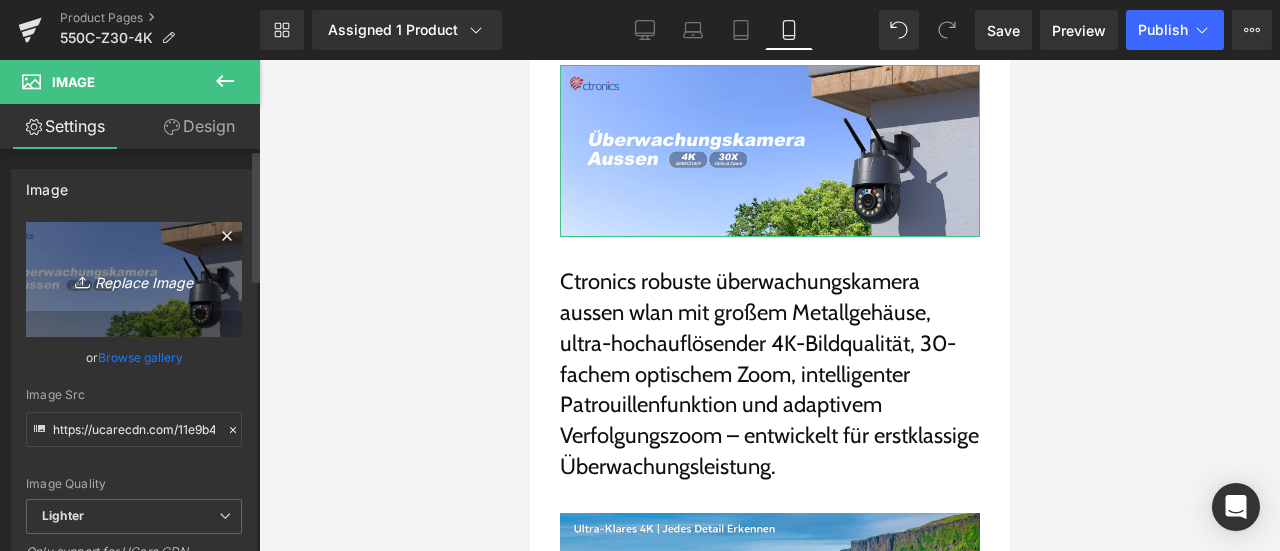 type on "C:\fakepath\画板 30.png" 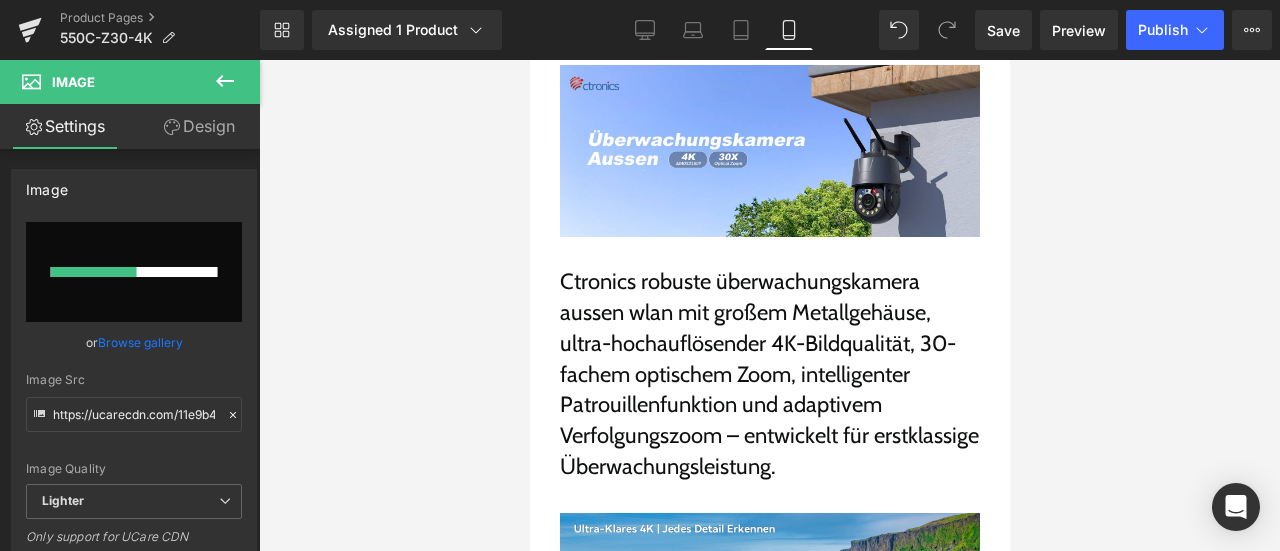 type 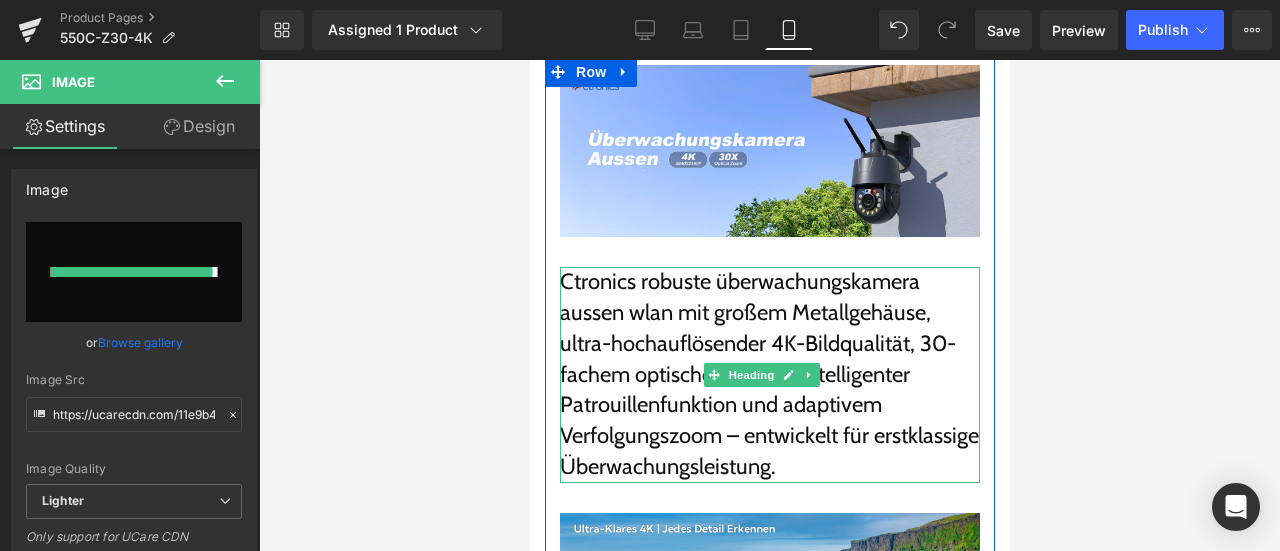 type on "https://ucarecdn.com/94b07207-c517-48f2-af81-896f02ea4d8f/-/format/auto/-/preview/3000x3000/-/quality/lighter/%E7%94%BB%E6%9D%BF%2030.png" 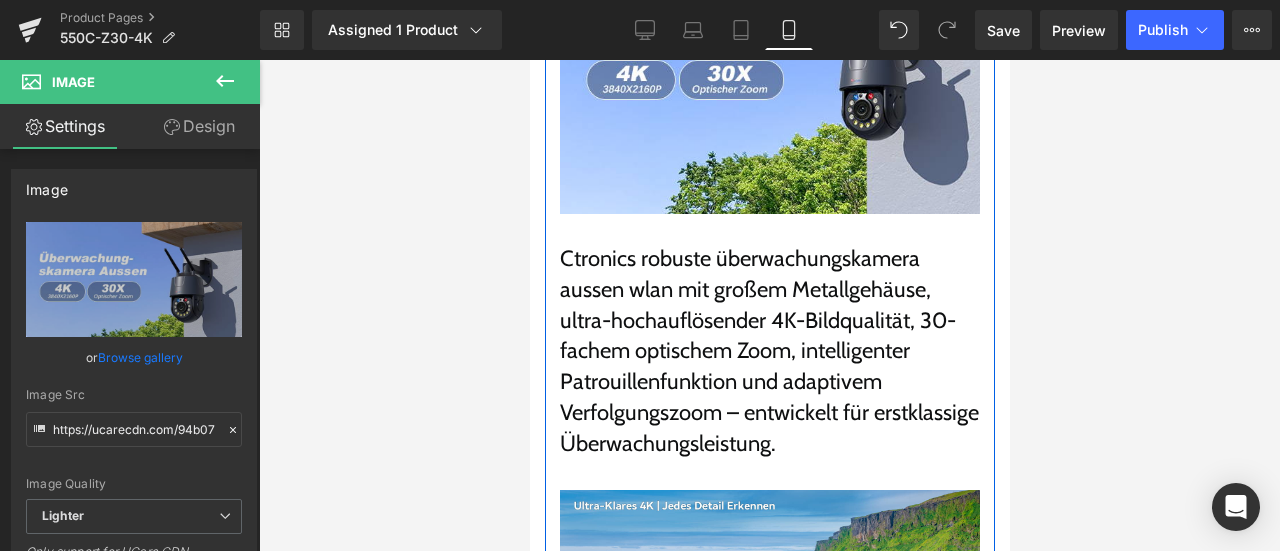 scroll, scrollTop: 1900, scrollLeft: 0, axis: vertical 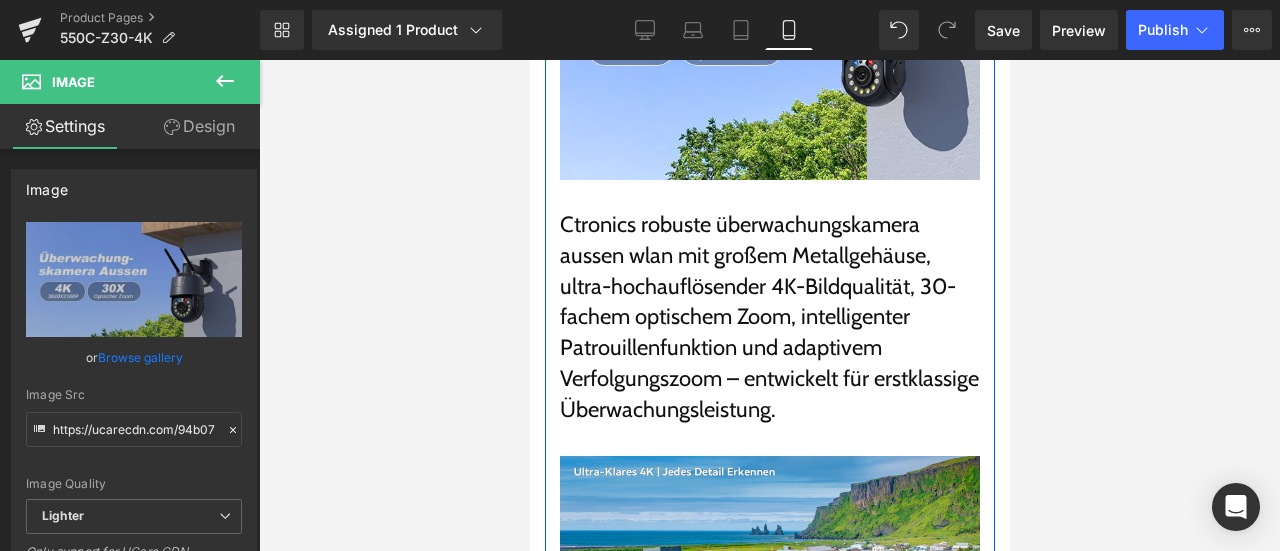 click on "Ctronics robuste überwachungskamera aussen wlan mit großem Metallgehäuse, ultra-hochauflösender 4K-Bildqualität, 30-fachem optischem Zoom, intelligenter Patrouillenfunktion und adaptivem Verfolgungszoom – entwickelt für erstklassige Überwachungsleistung." at bounding box center (768, 317) 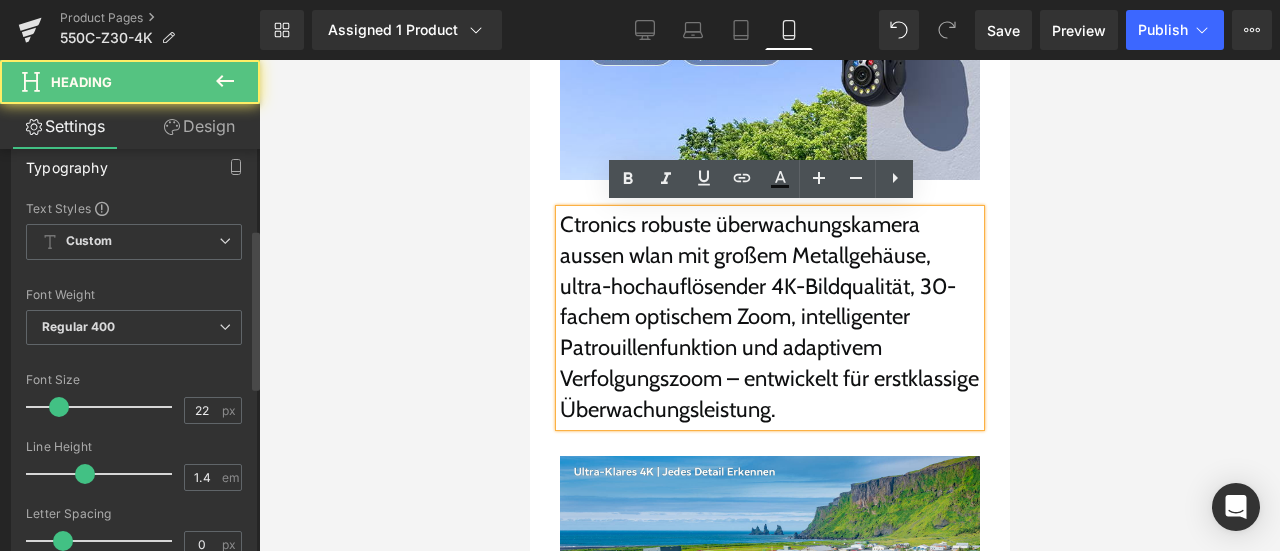 scroll, scrollTop: 200, scrollLeft: 0, axis: vertical 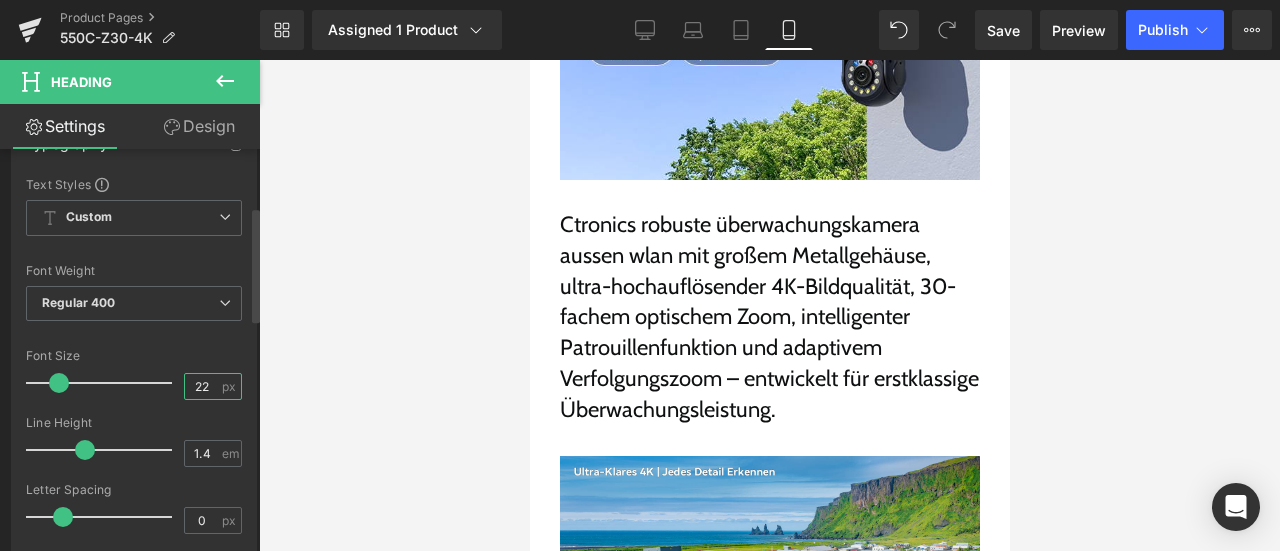 drag, startPoint x: 193, startPoint y: 385, endPoint x: 204, endPoint y: 387, distance: 11.18034 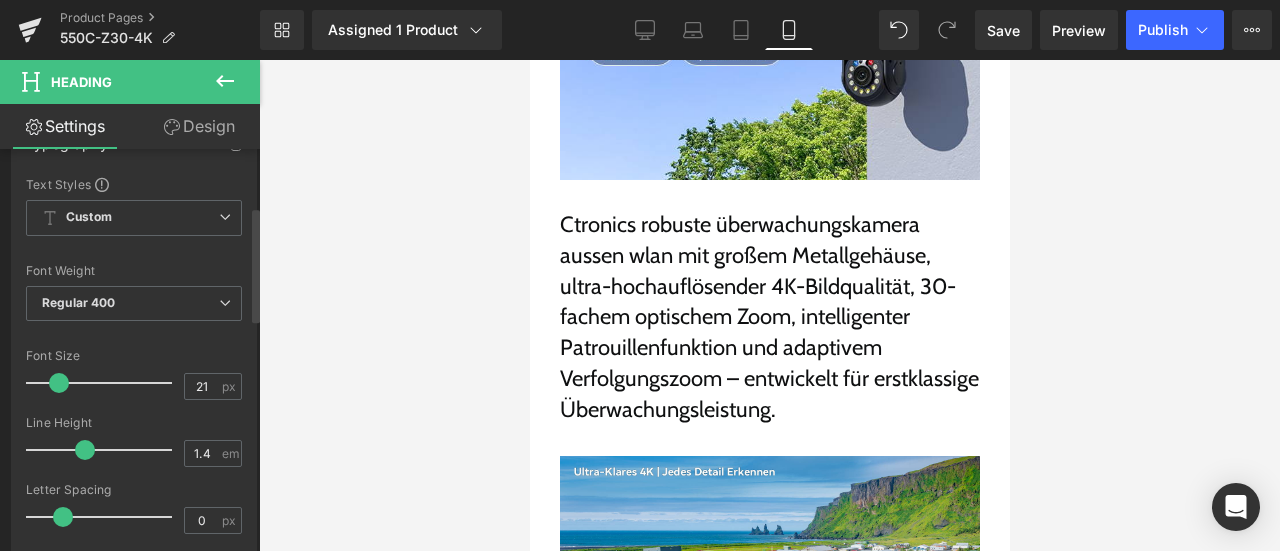 click on "Font Size" at bounding box center [134, 356] 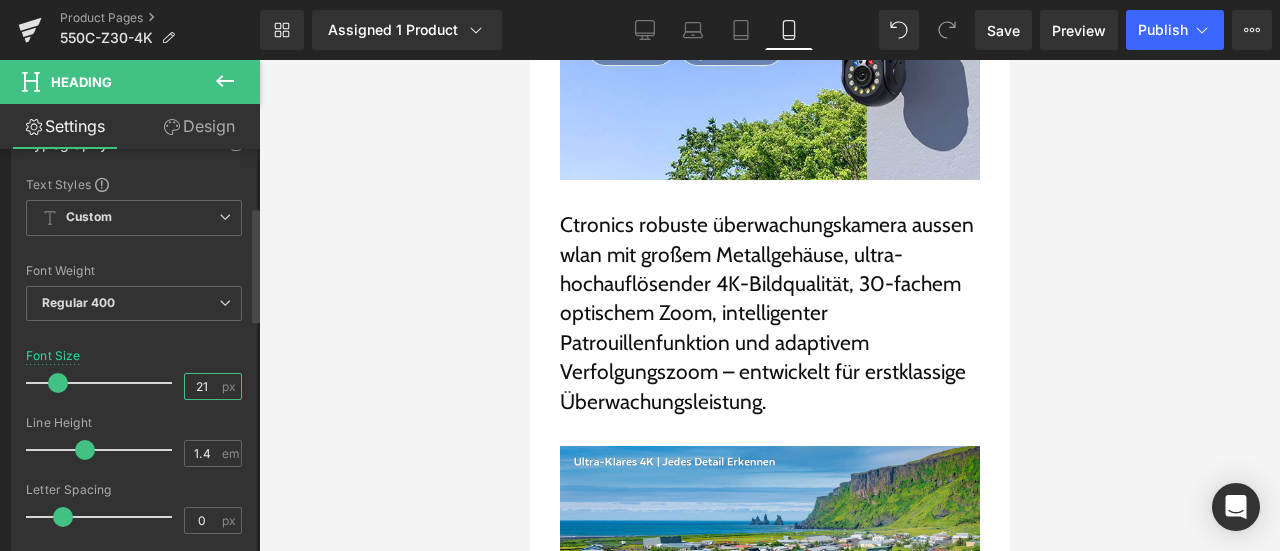 drag, startPoint x: 197, startPoint y: 381, endPoint x: 209, endPoint y: 383, distance: 12.165525 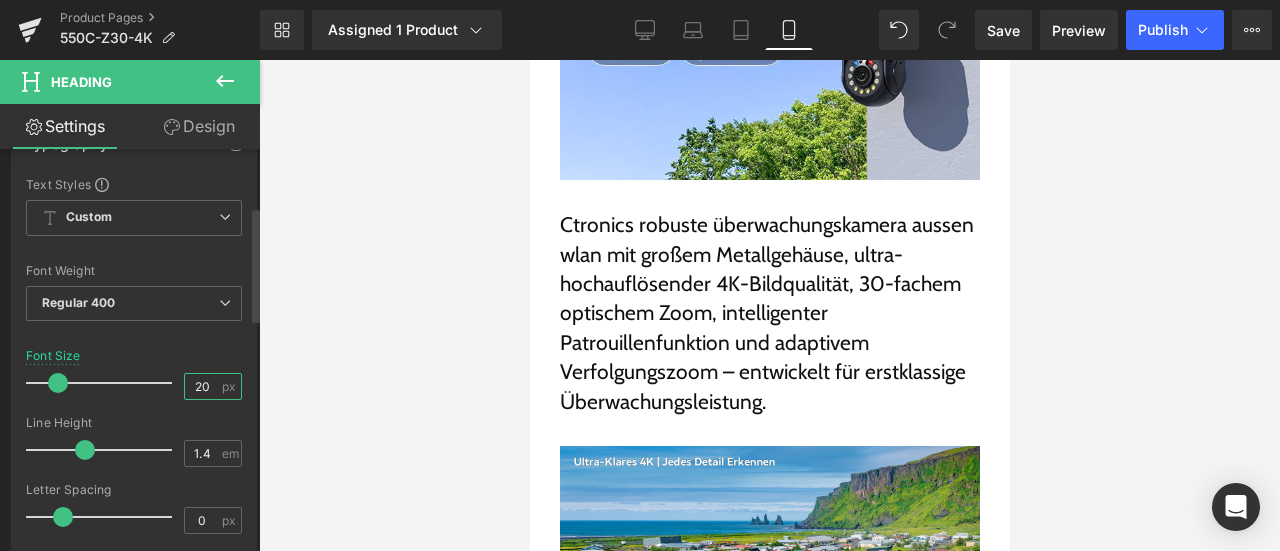type on "20" 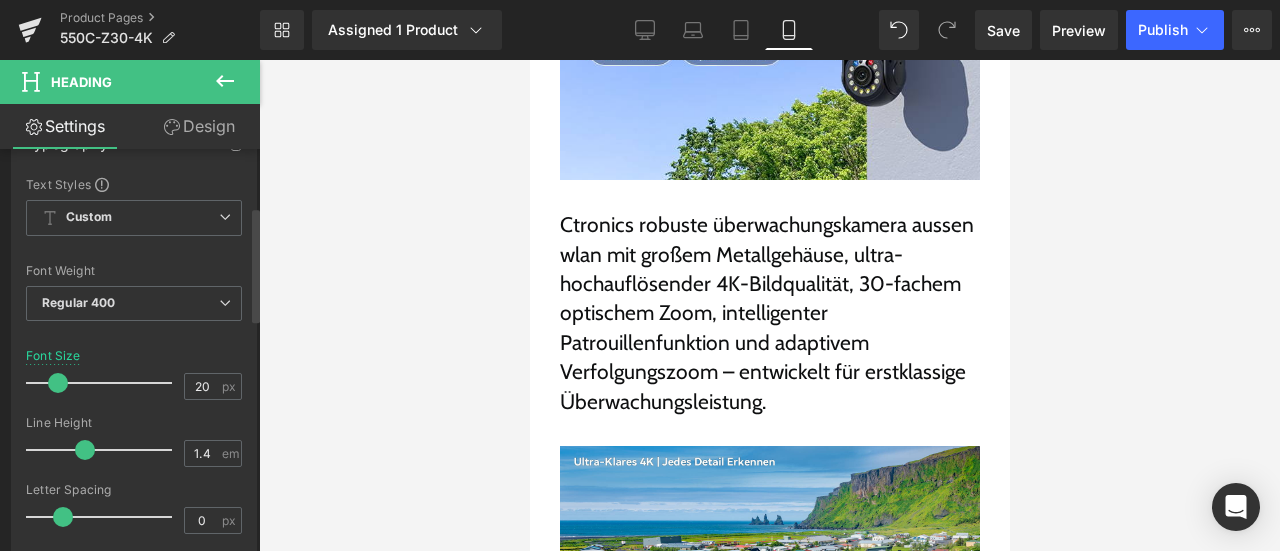 click on "Font Size 20 px" at bounding box center (134, 382) 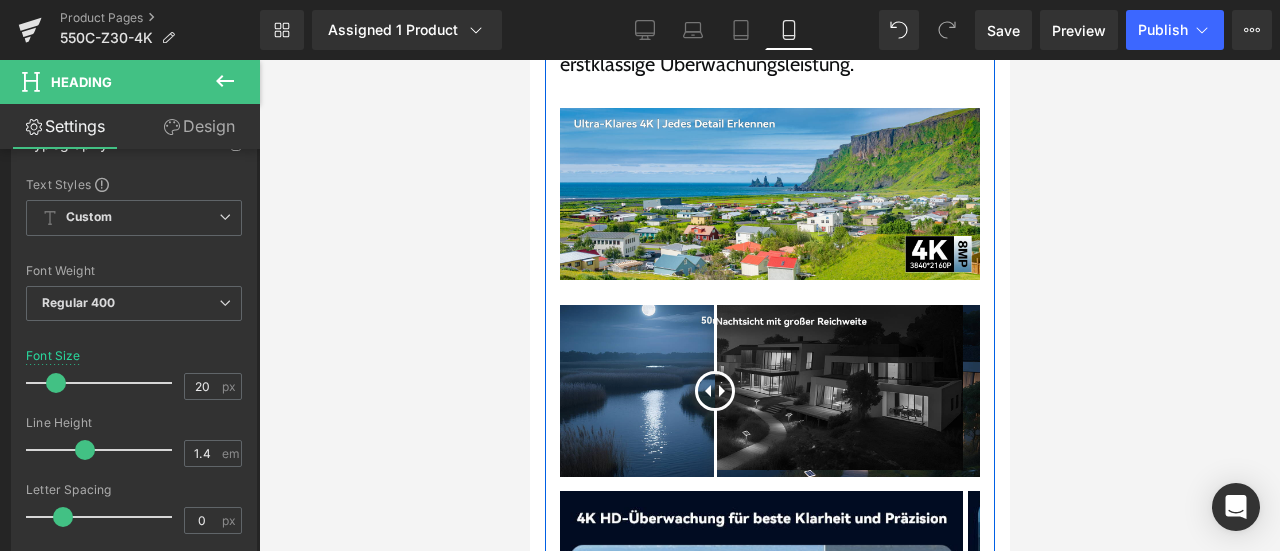 scroll, scrollTop: 2400, scrollLeft: 0, axis: vertical 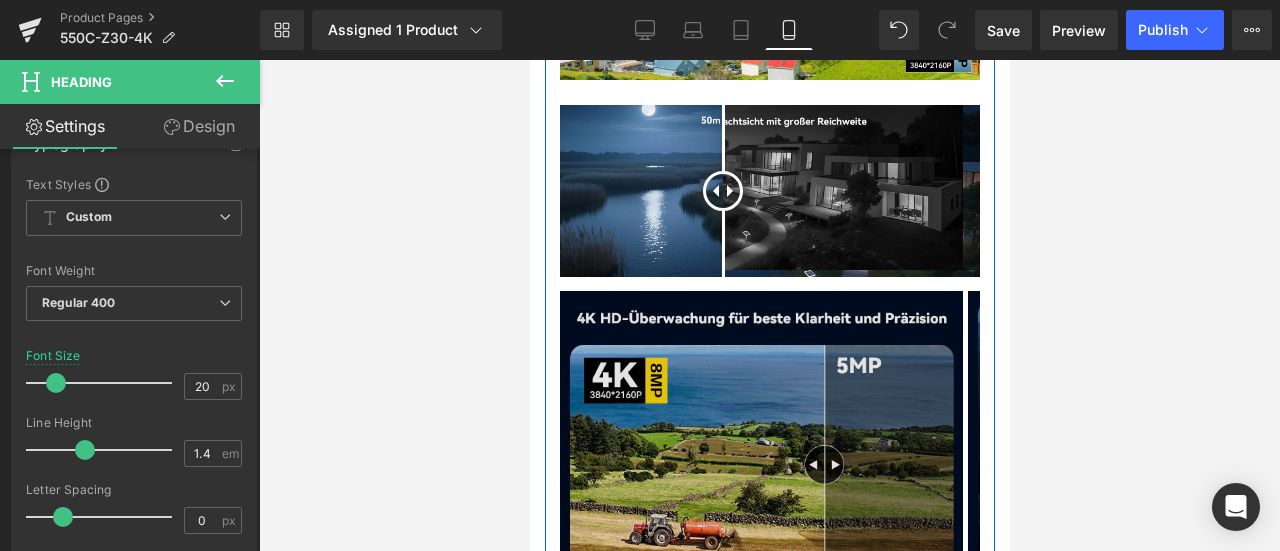 click at bounding box center [760, 442] 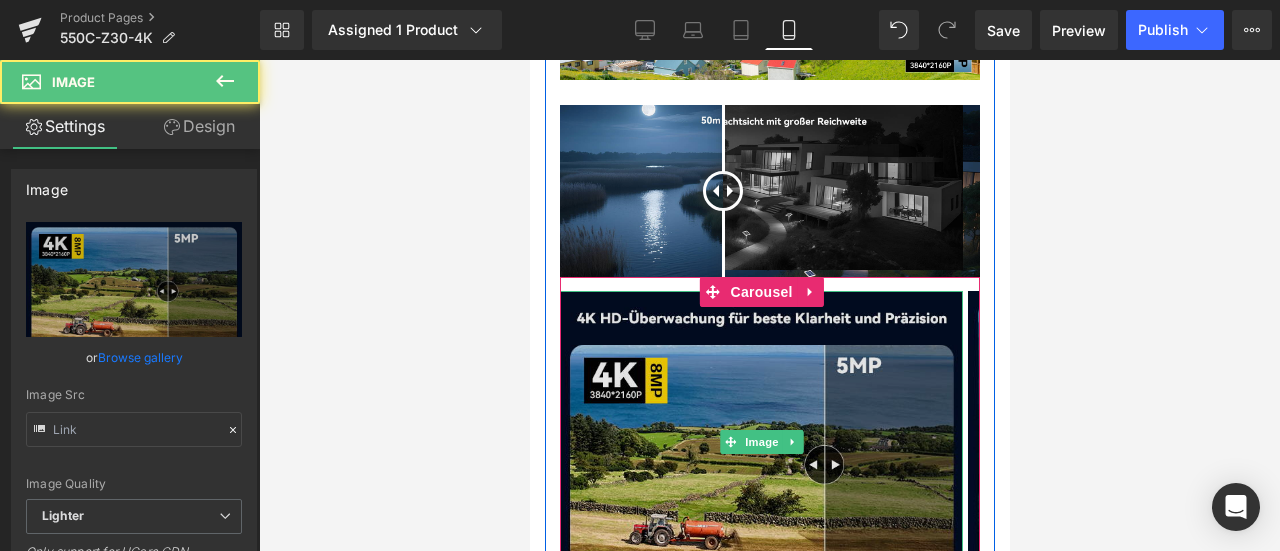 type on "https://ucarecdn.com/c41ea2a7-700d-4d2b-bb3f-fb2b6b3299f6/-/format/auto/-/preview/3000x3000/-/quality/lighter/%E7%94%BB%E6%9D%BF%2027.png" 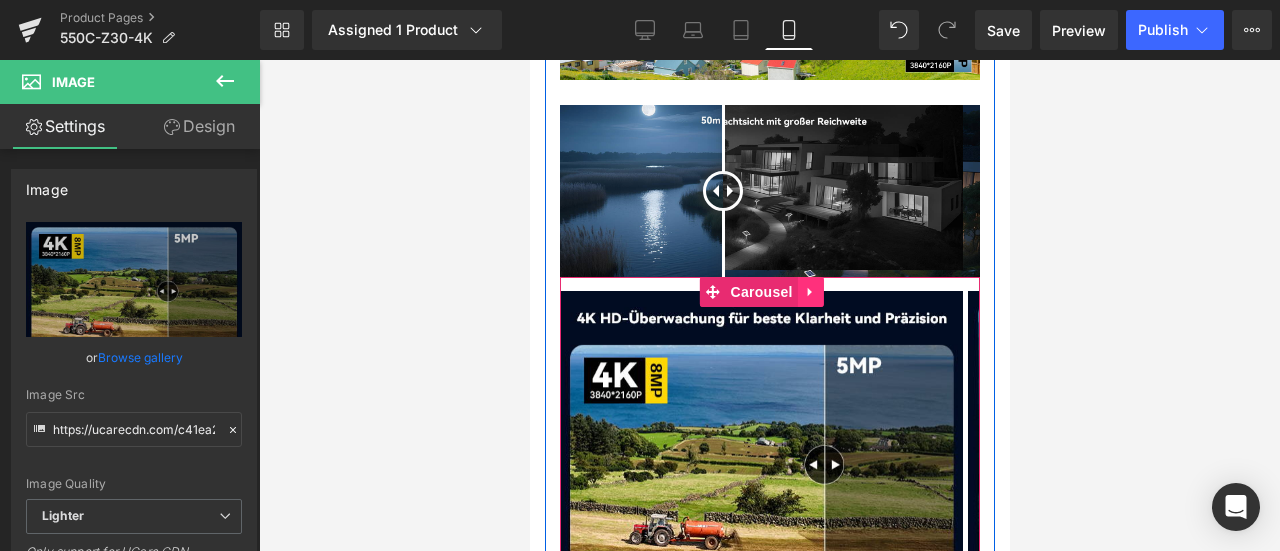 click 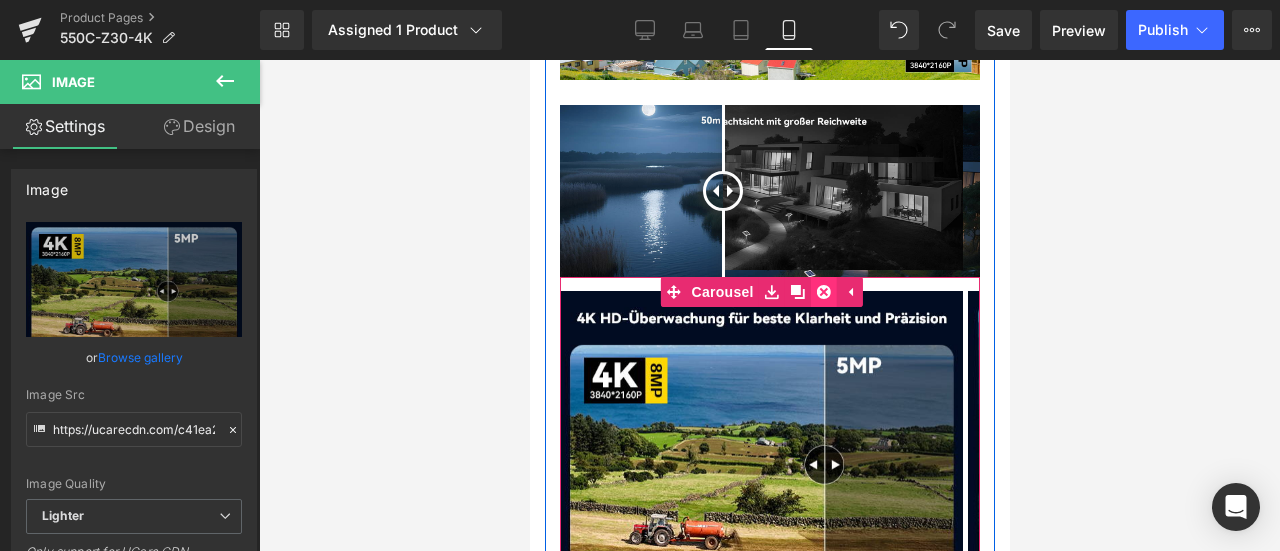 click 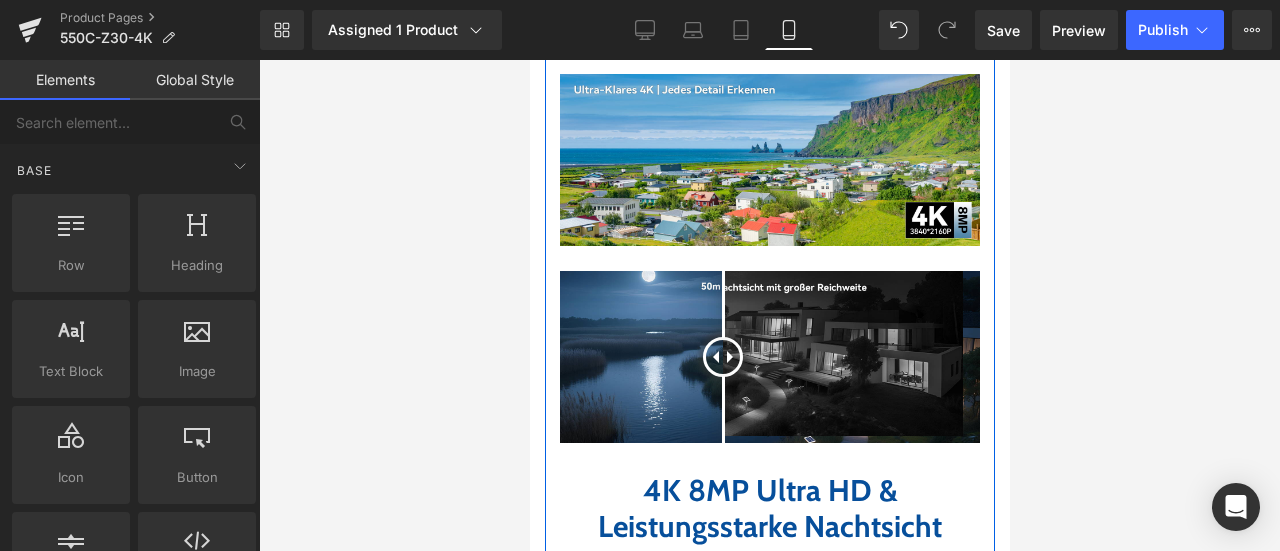 scroll, scrollTop: 2200, scrollLeft: 0, axis: vertical 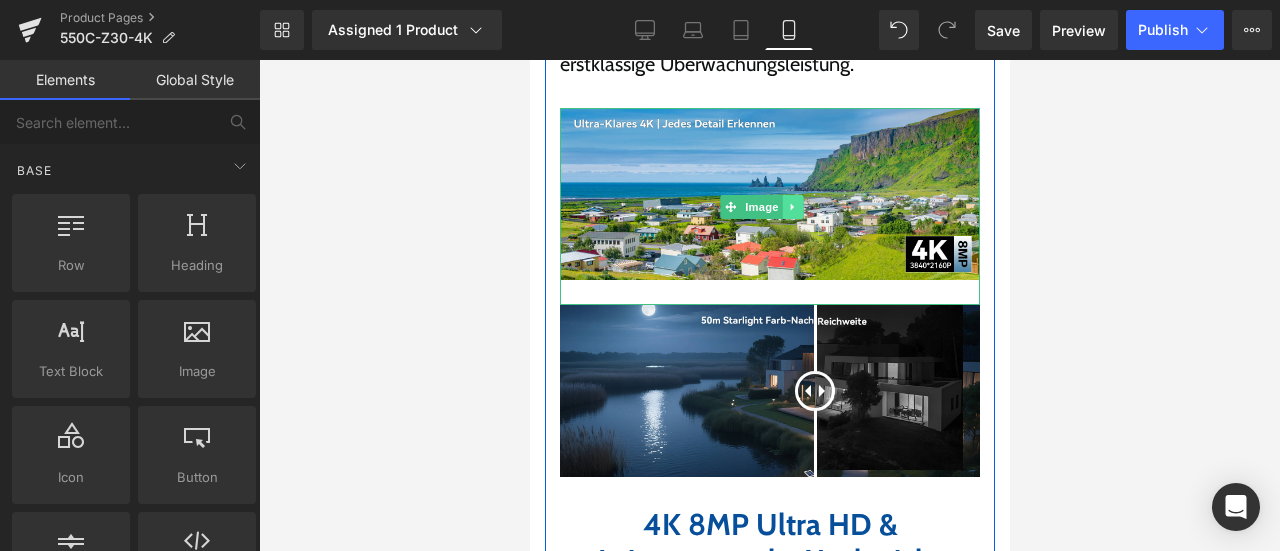 click 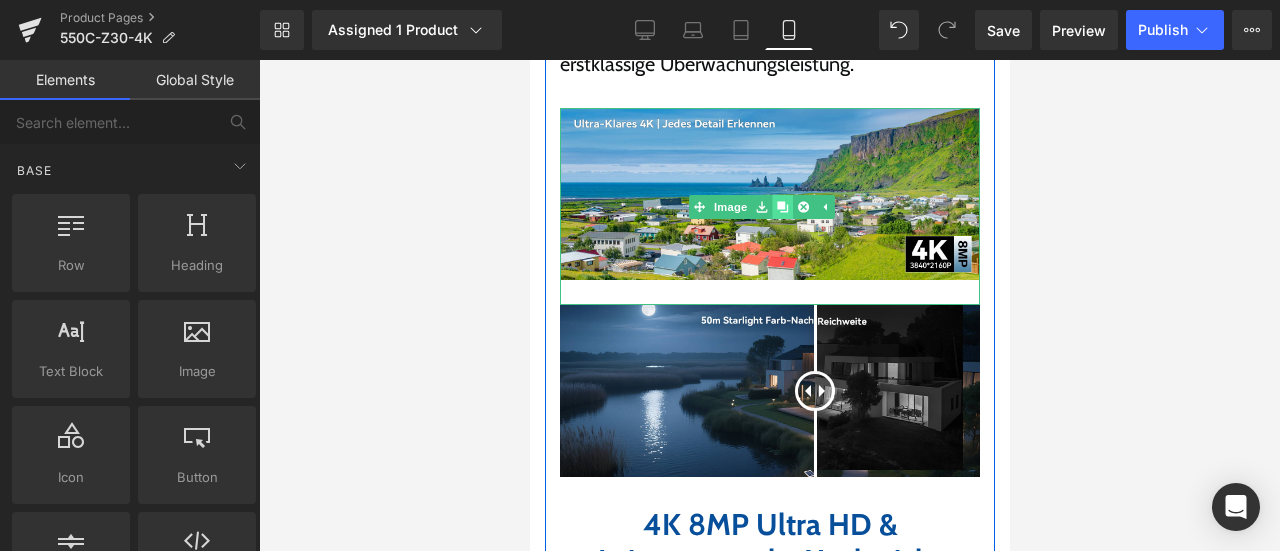 click 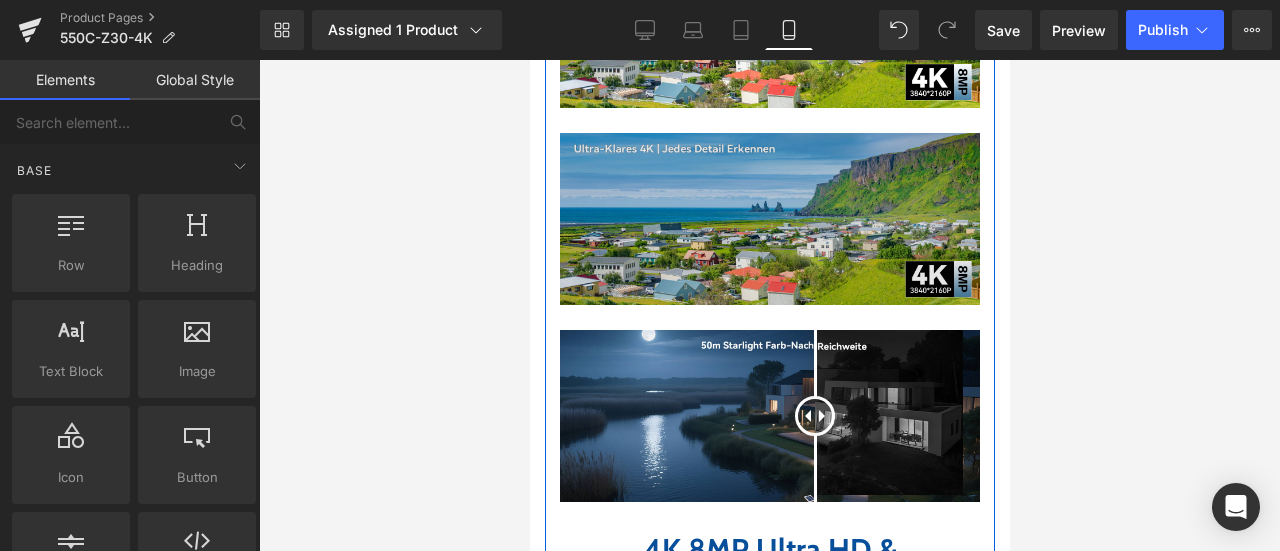 scroll, scrollTop: 2382, scrollLeft: 0, axis: vertical 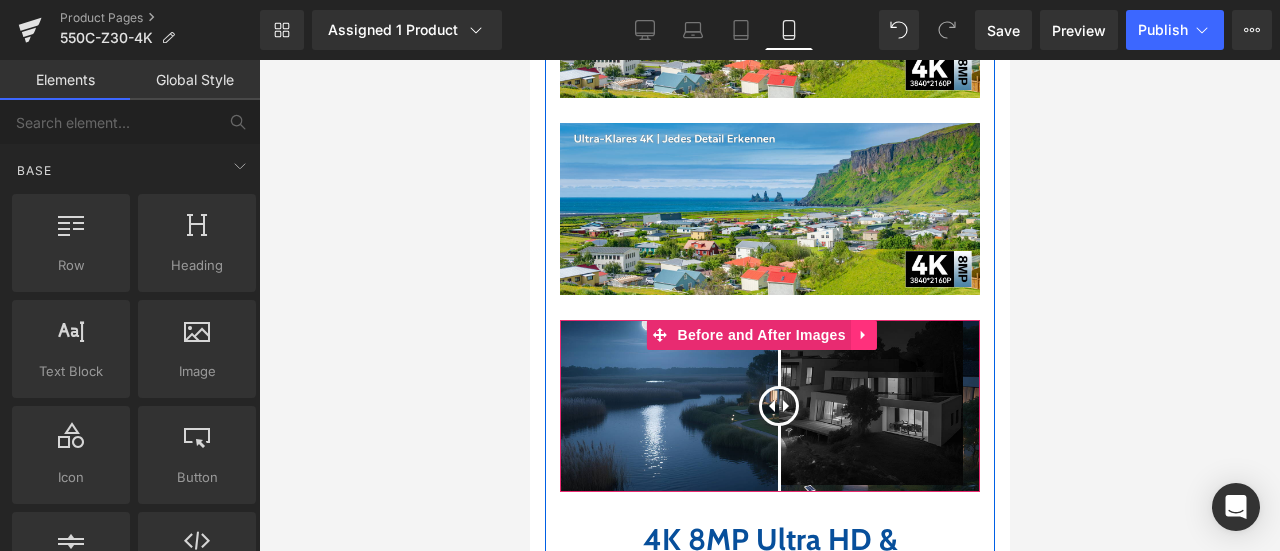 click 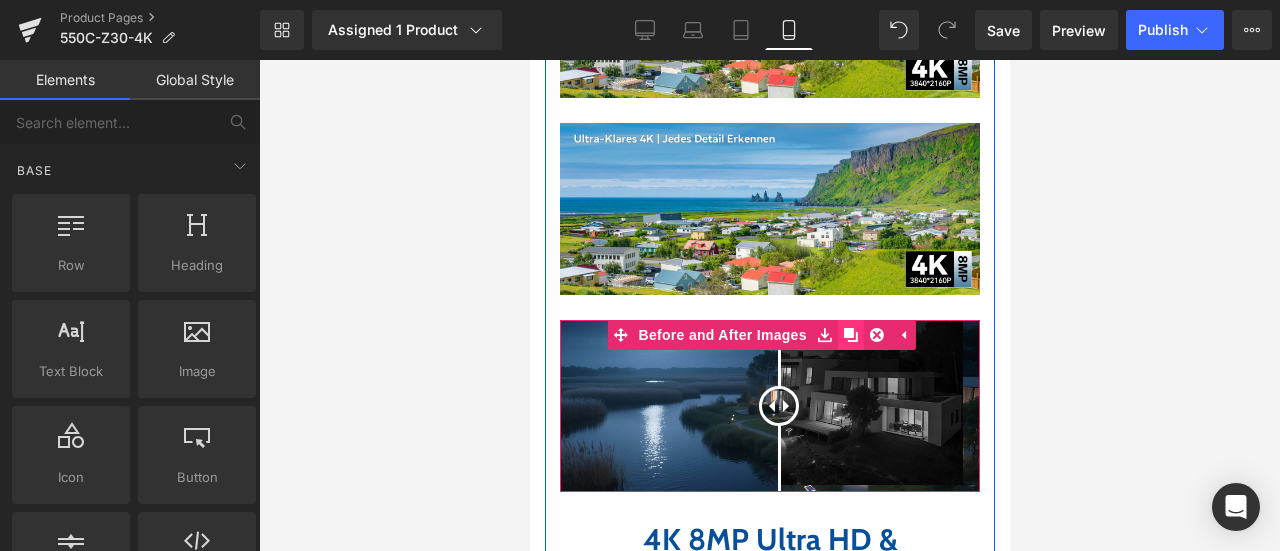 click 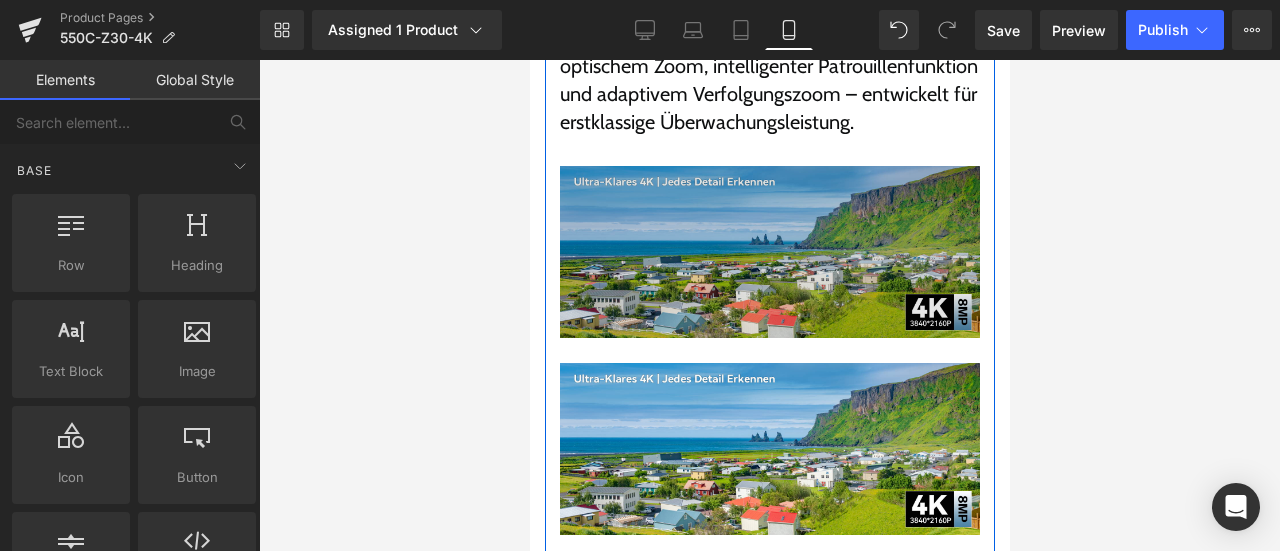 scroll, scrollTop: 2037, scrollLeft: 0, axis: vertical 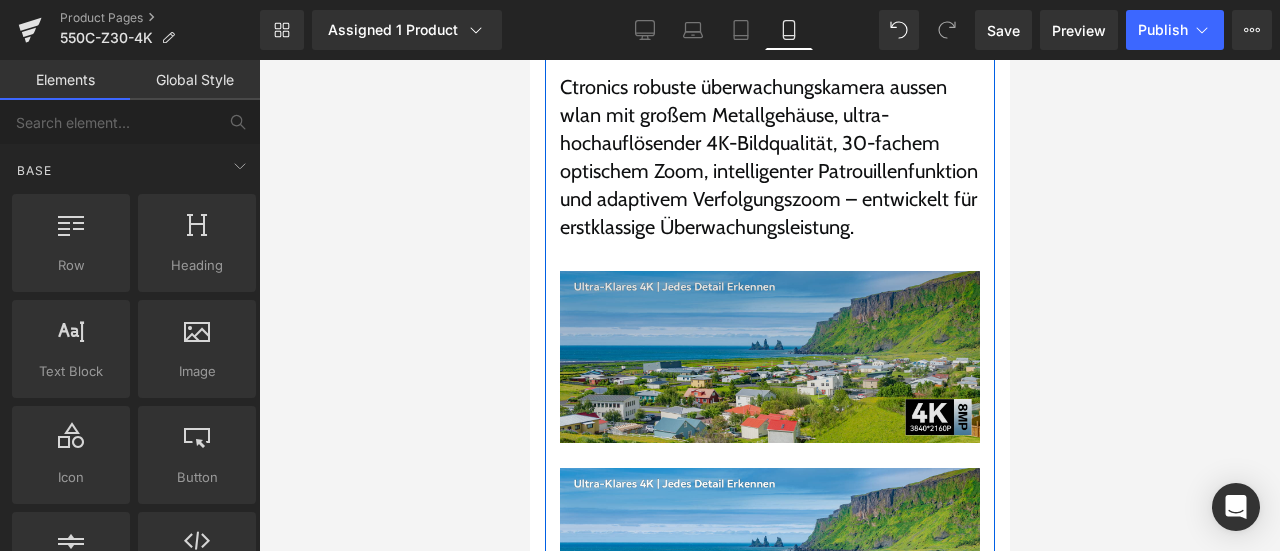 click at bounding box center [769, 369] 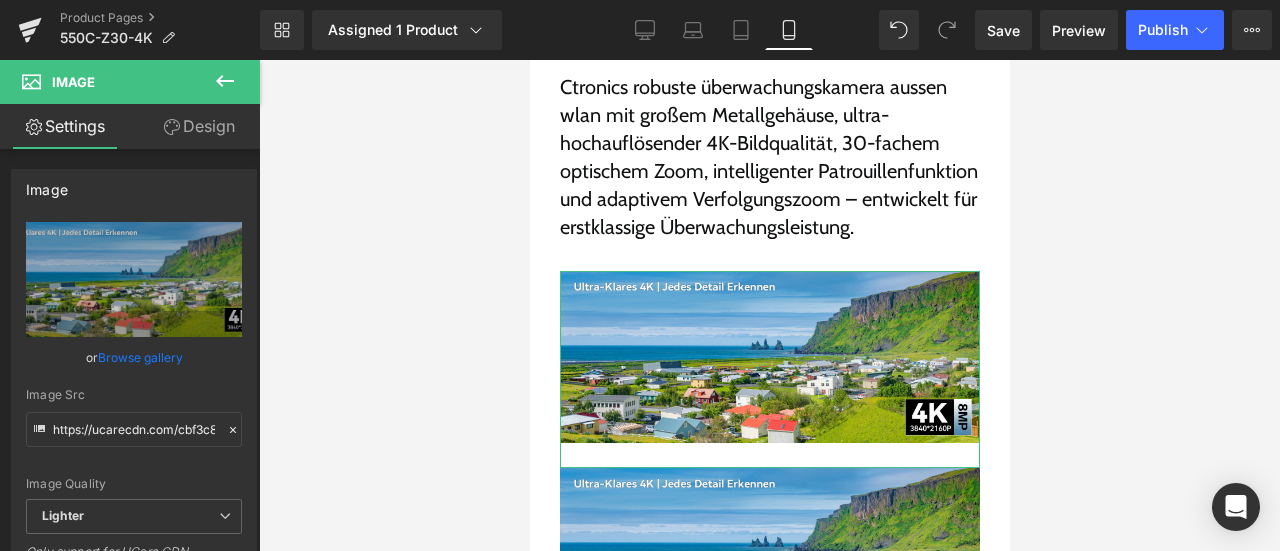 click on "Design" at bounding box center [199, 126] 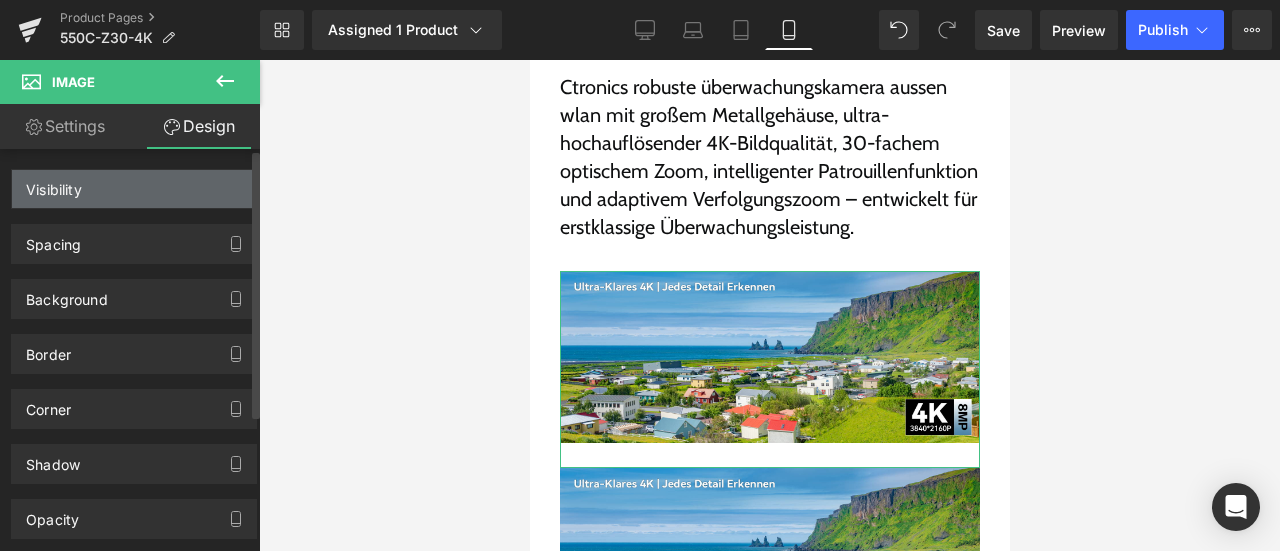 click on "Visibility" at bounding box center (134, 189) 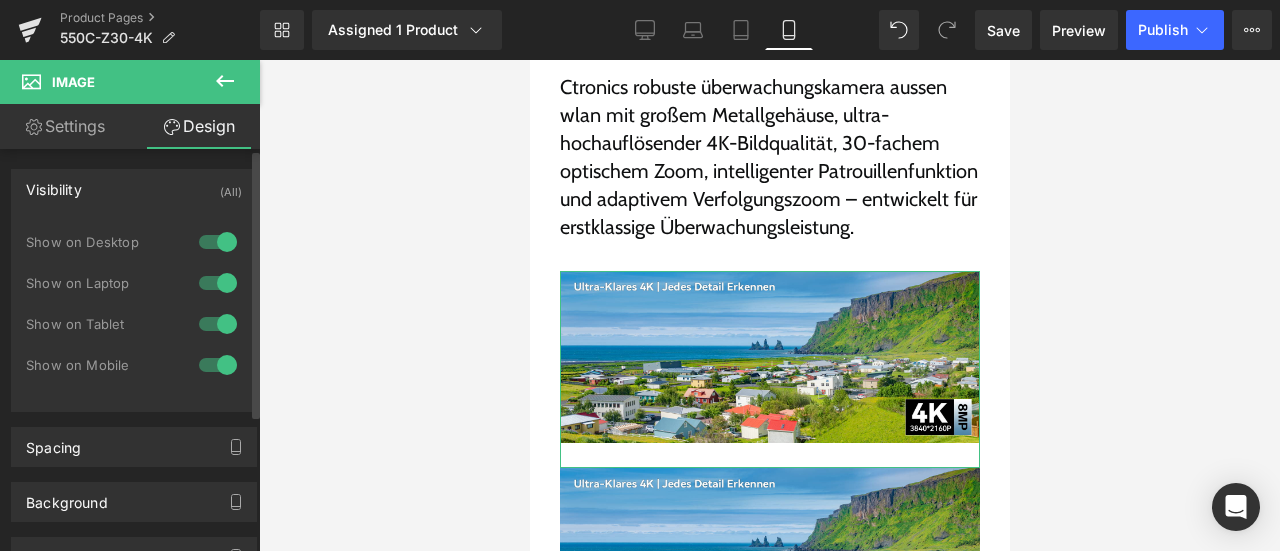 click at bounding box center [218, 365] 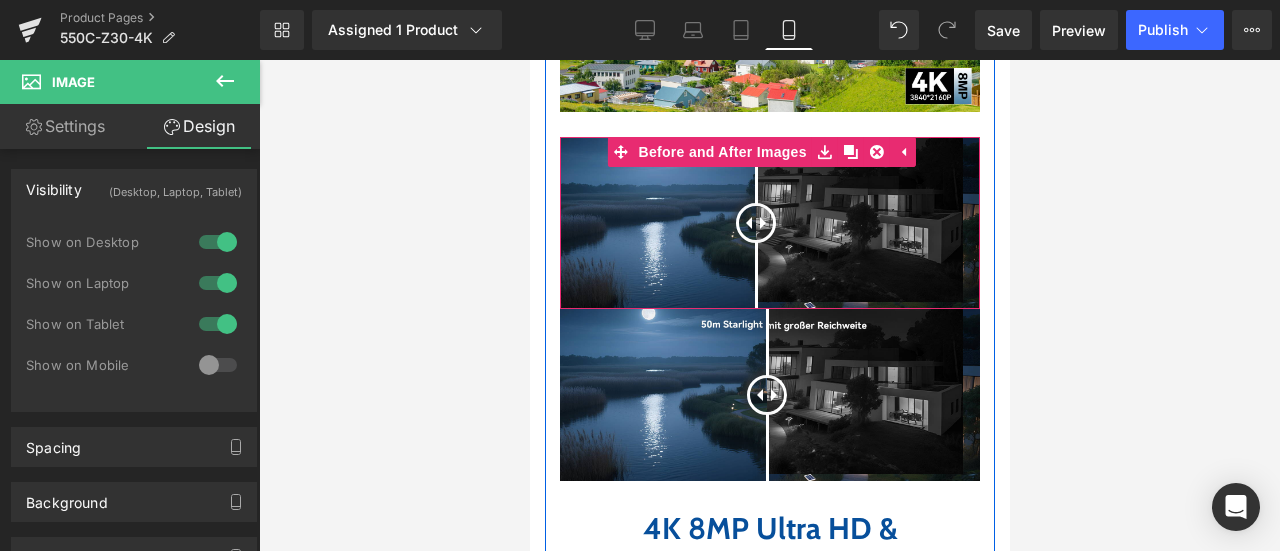 scroll, scrollTop: 2337, scrollLeft: 0, axis: vertical 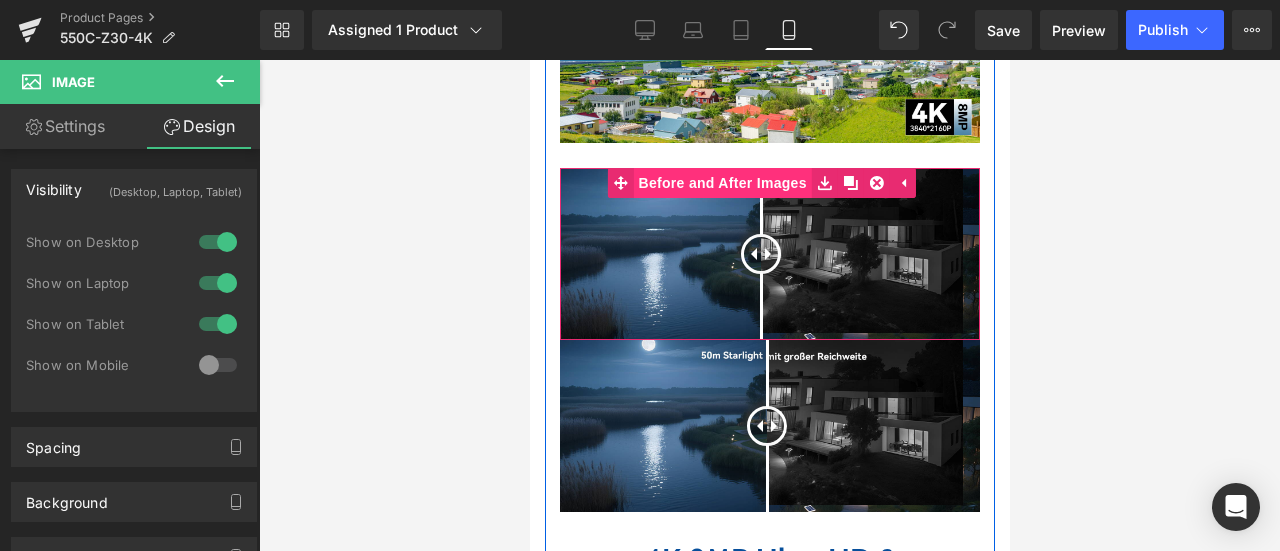 click on "Before and After Images" at bounding box center [722, 183] 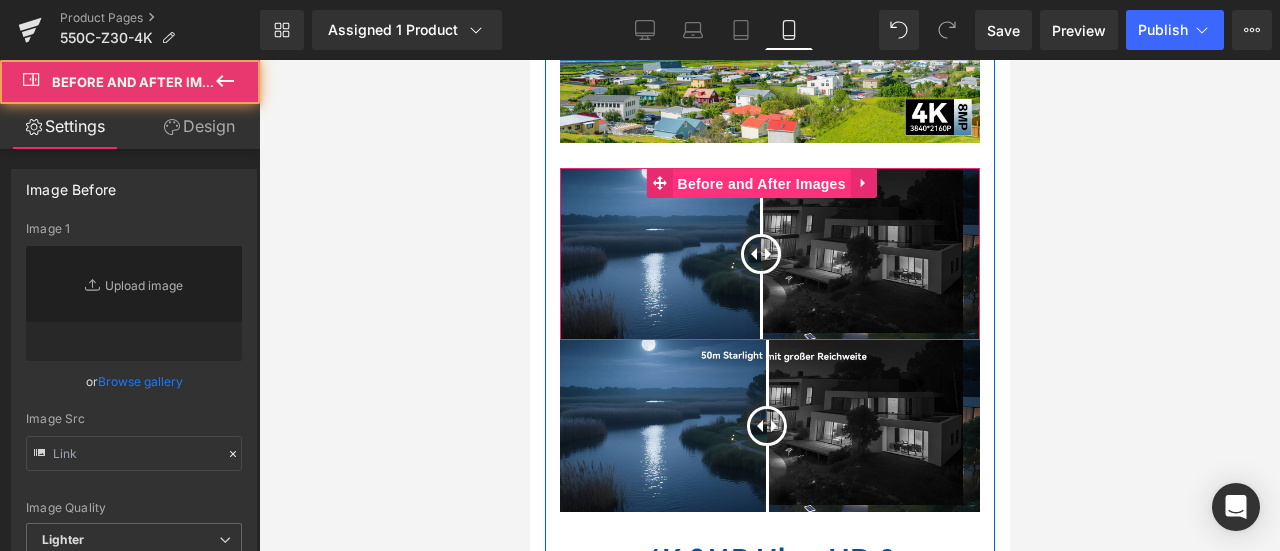 type on "https://ucarecdn.com/e66e7089-1b37-4bf6-8f3b-6e7aef8f5747/-/format/auto/-/preview/3000x3000/-/quality/lighter/%E7%94%BB%E6%9D%BF%2012.png" 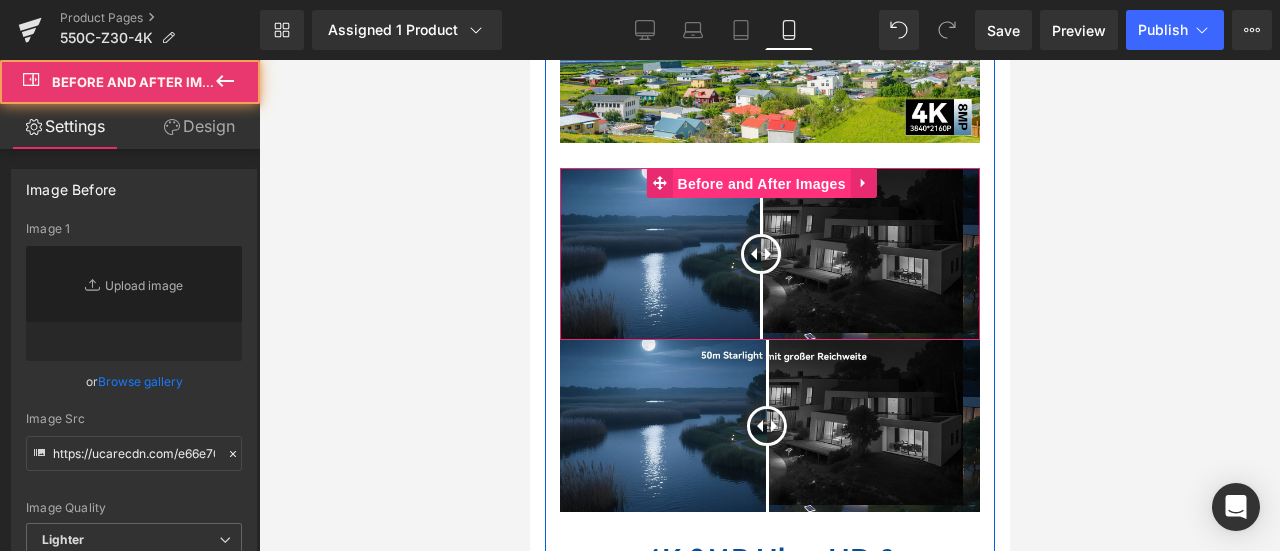 type on "https://ucarecdn.com/e8f83779-df82-4dd3-98d7-ef90c7d033c8/-/format/auto/-/preview/3000x3000/-/quality/lighter/%E7%94%BB%E6%9D%BF%2011.png" 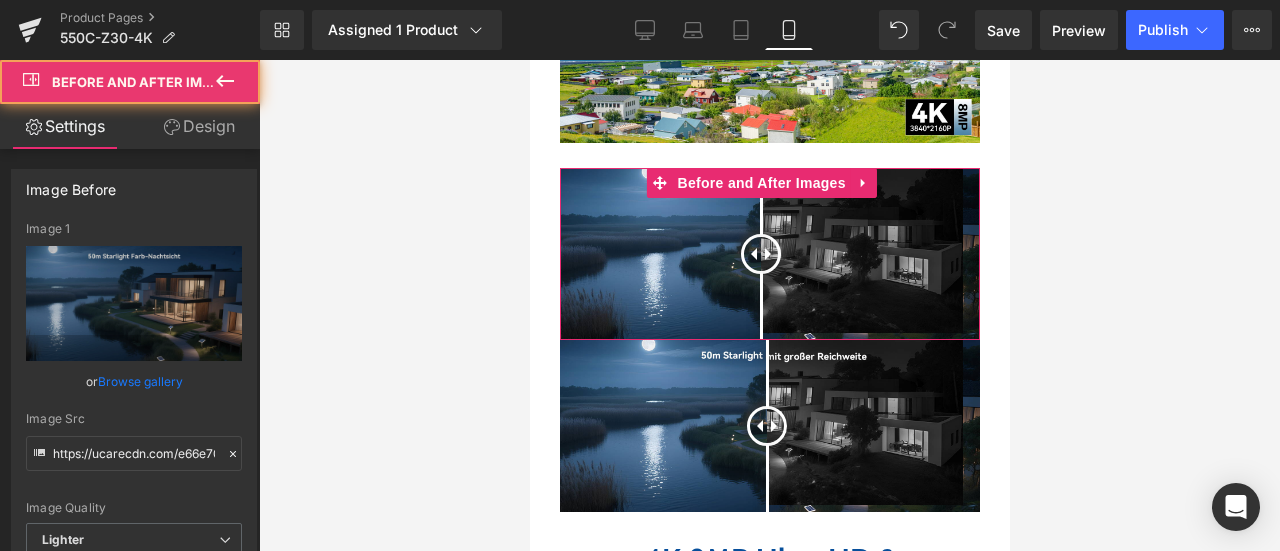 click on "Design" at bounding box center [199, 126] 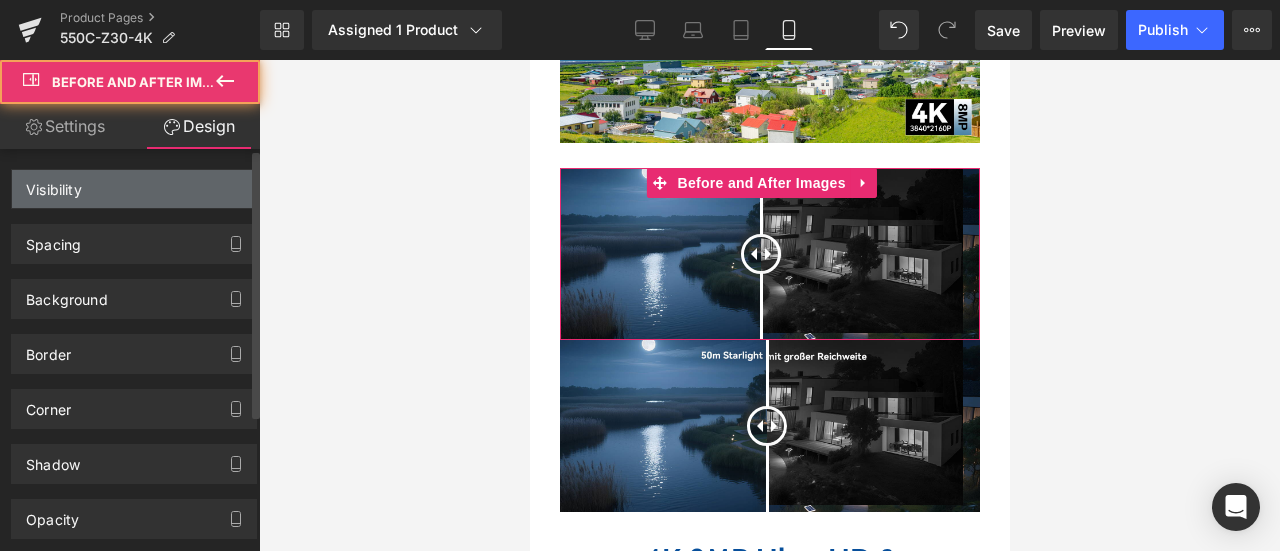 click on "Visibility" at bounding box center (134, 189) 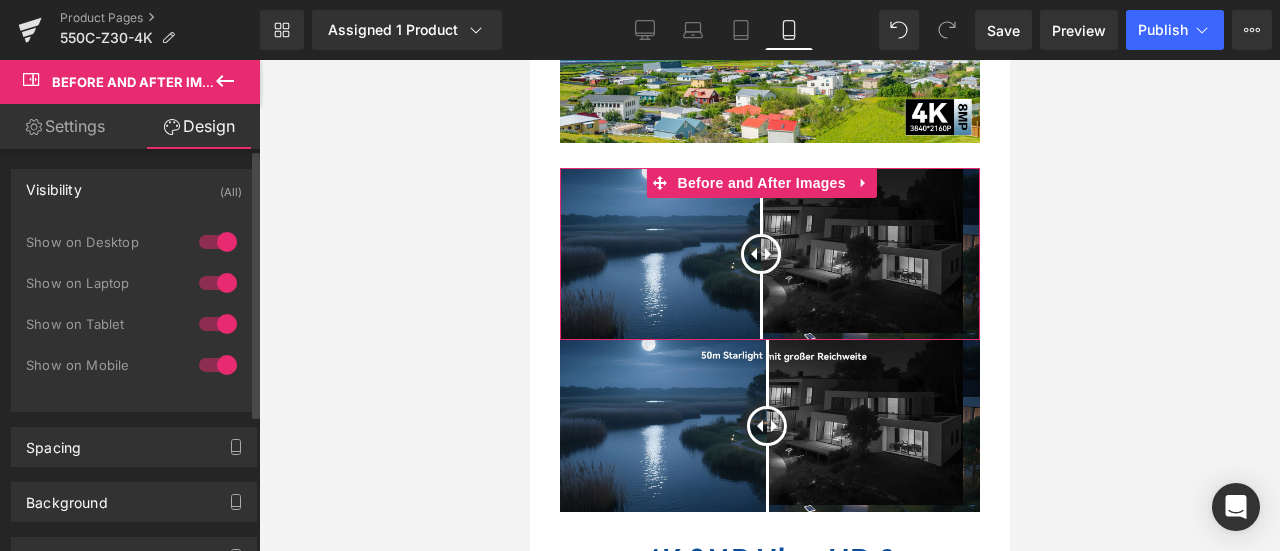click at bounding box center (218, 365) 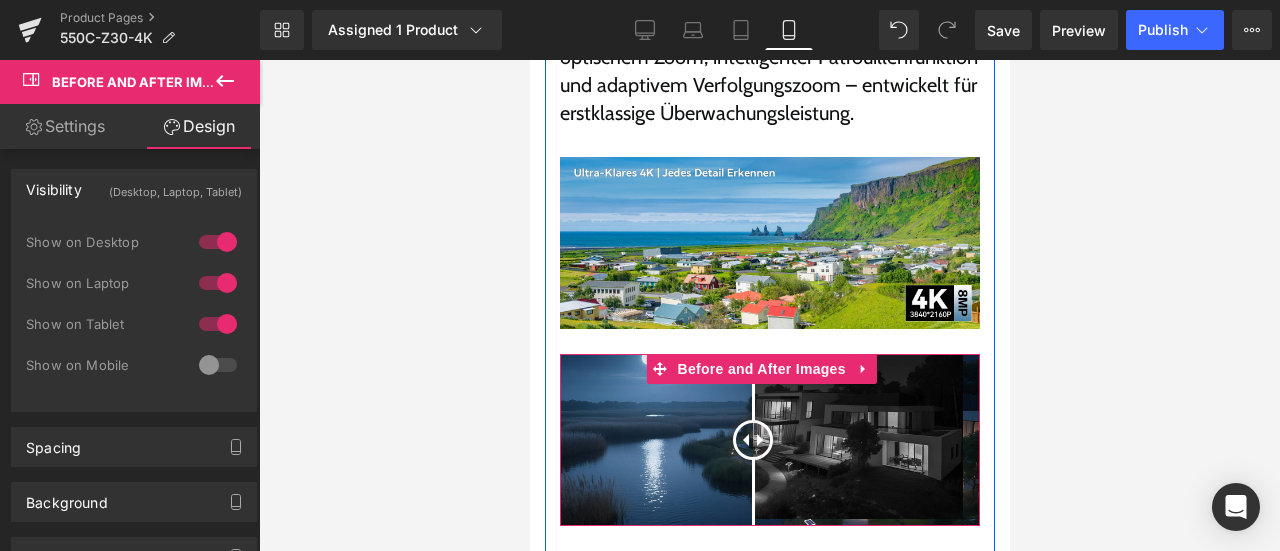 scroll, scrollTop: 2137, scrollLeft: 0, axis: vertical 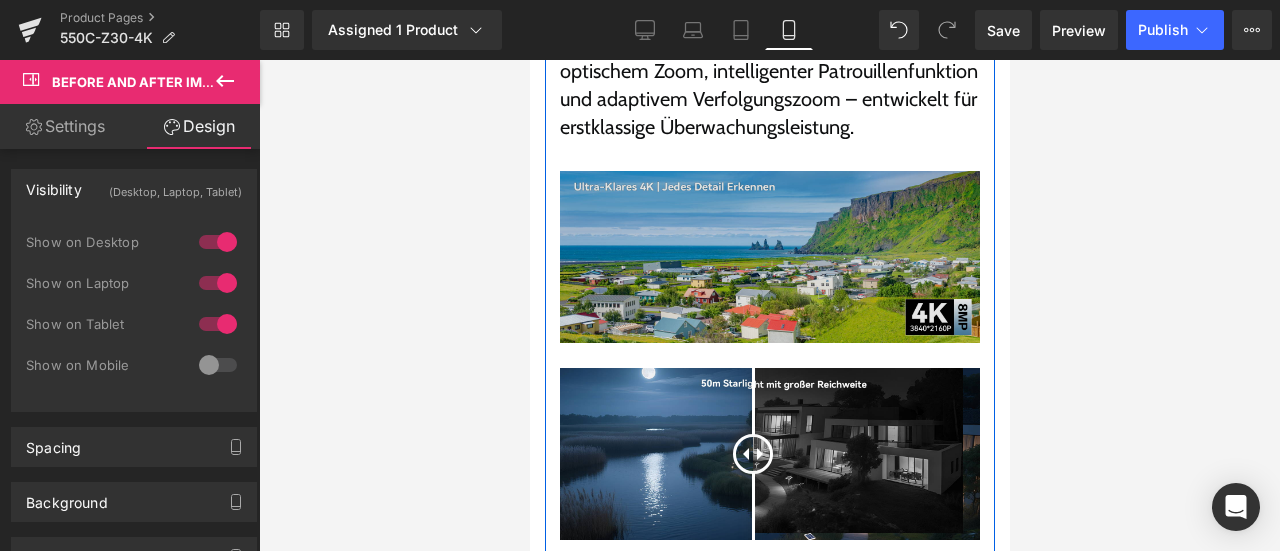 click at bounding box center (769, 269) 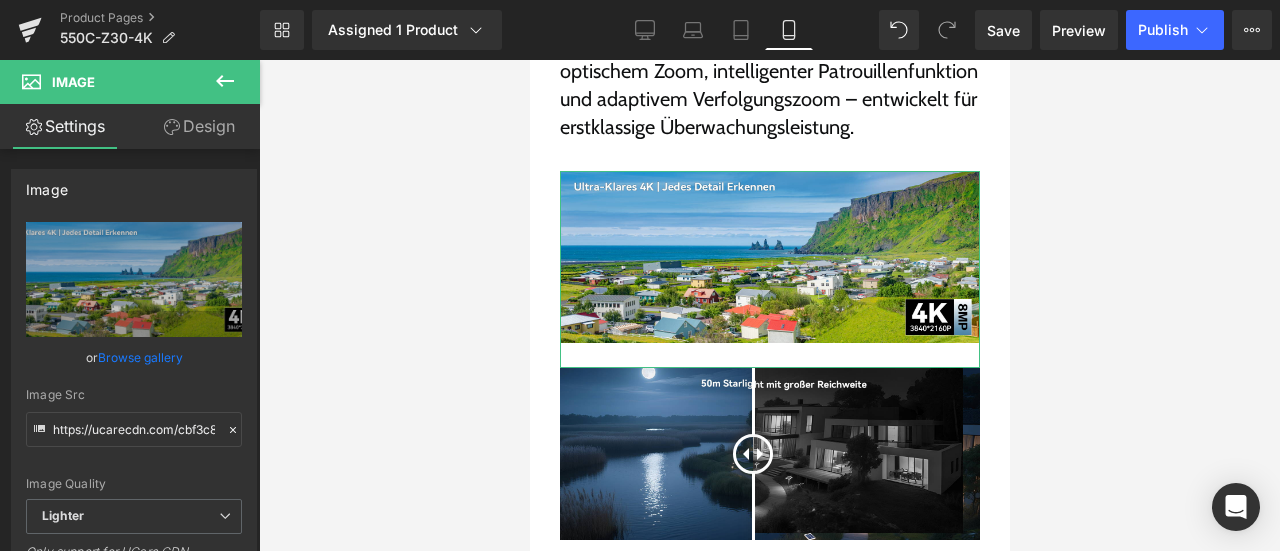 click on "Design" at bounding box center (199, 126) 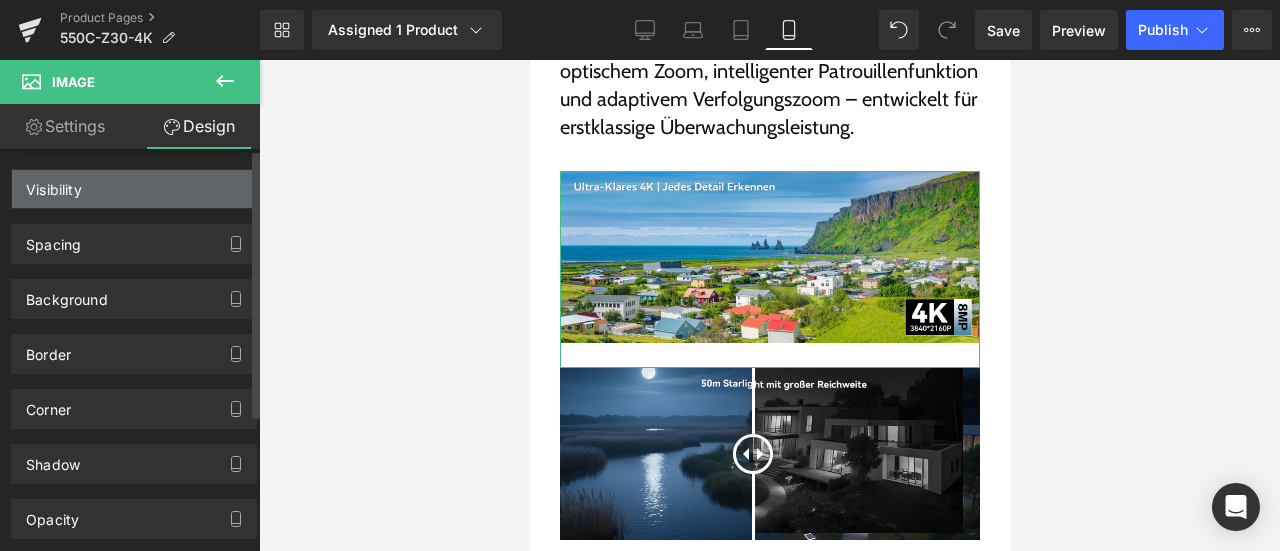 click on "Visibility" at bounding box center [134, 189] 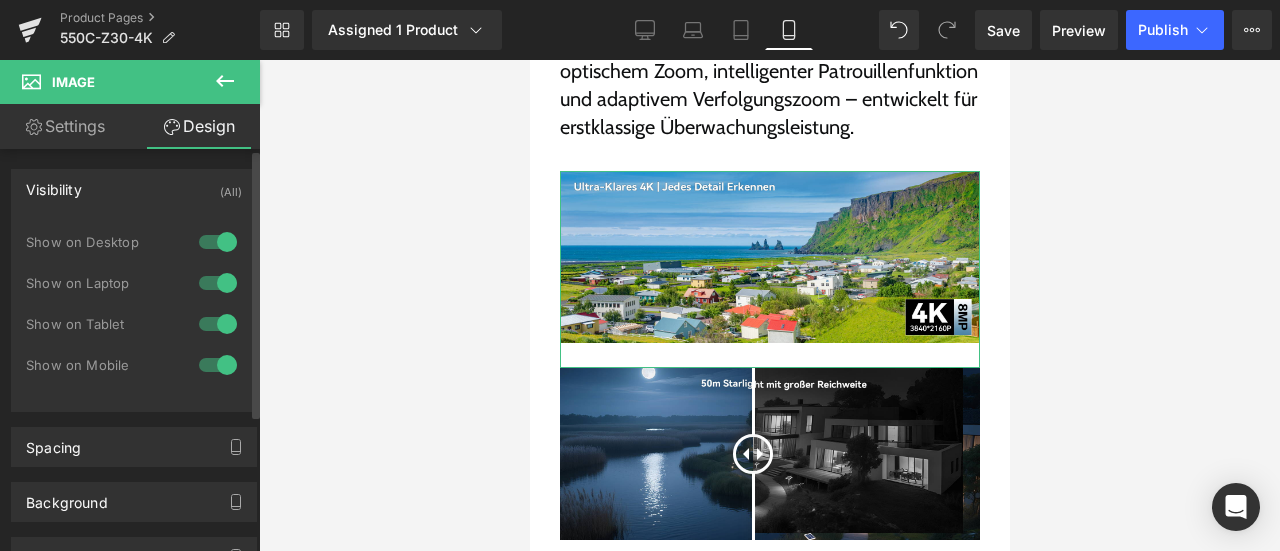 click at bounding box center [218, 242] 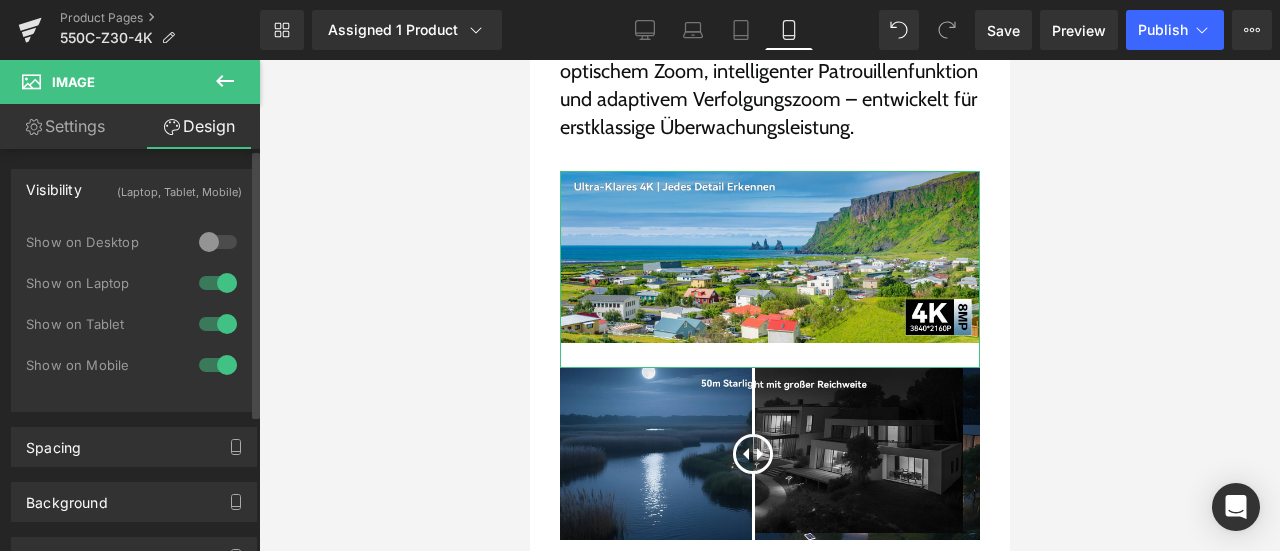 click at bounding box center (218, 283) 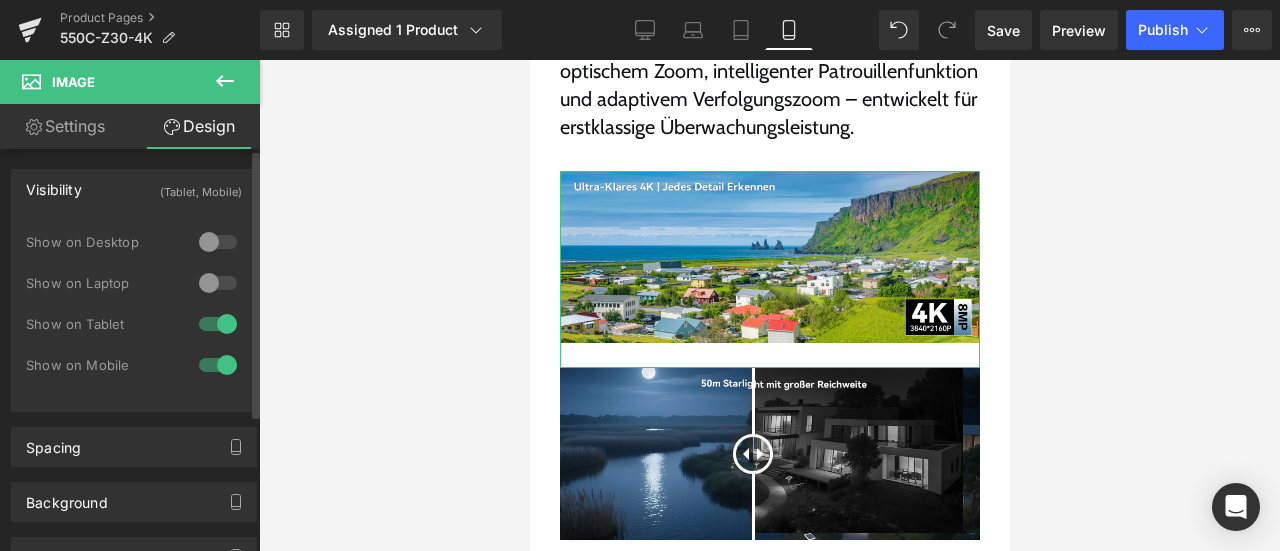 click at bounding box center (218, 324) 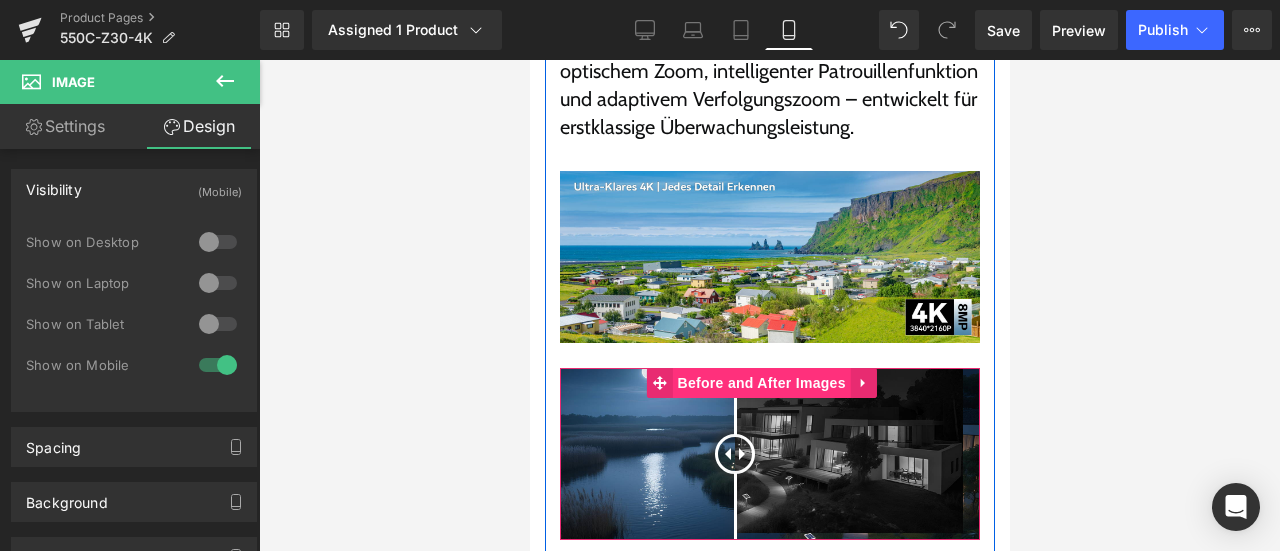click on "Before and After Images" at bounding box center [761, 383] 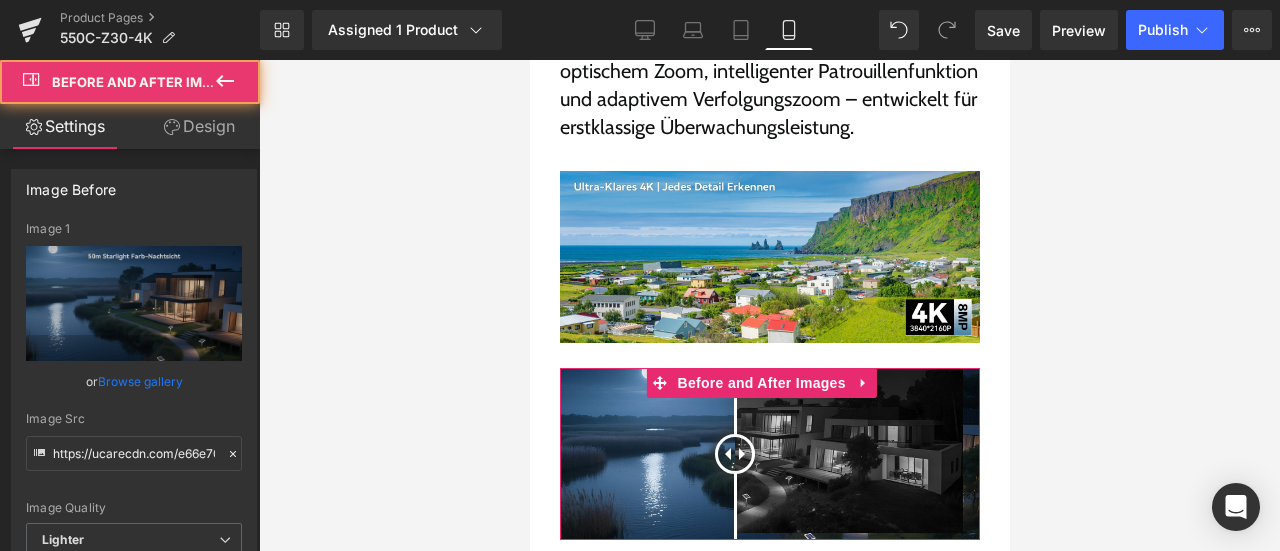 click on "Design" at bounding box center [199, 126] 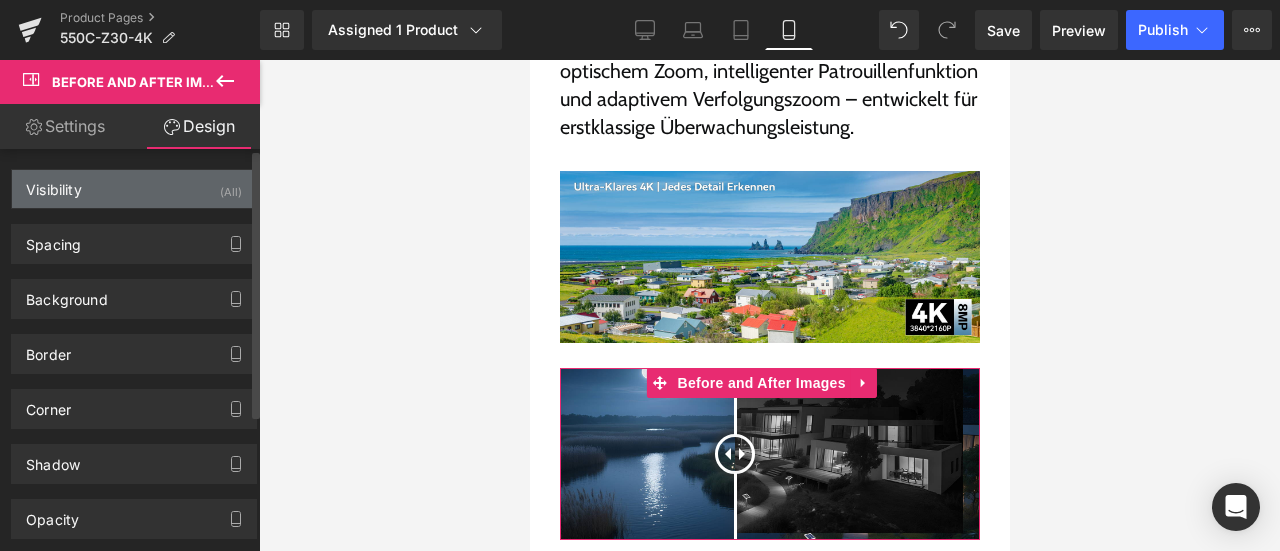 click on "Visibility
(All)" at bounding box center (134, 189) 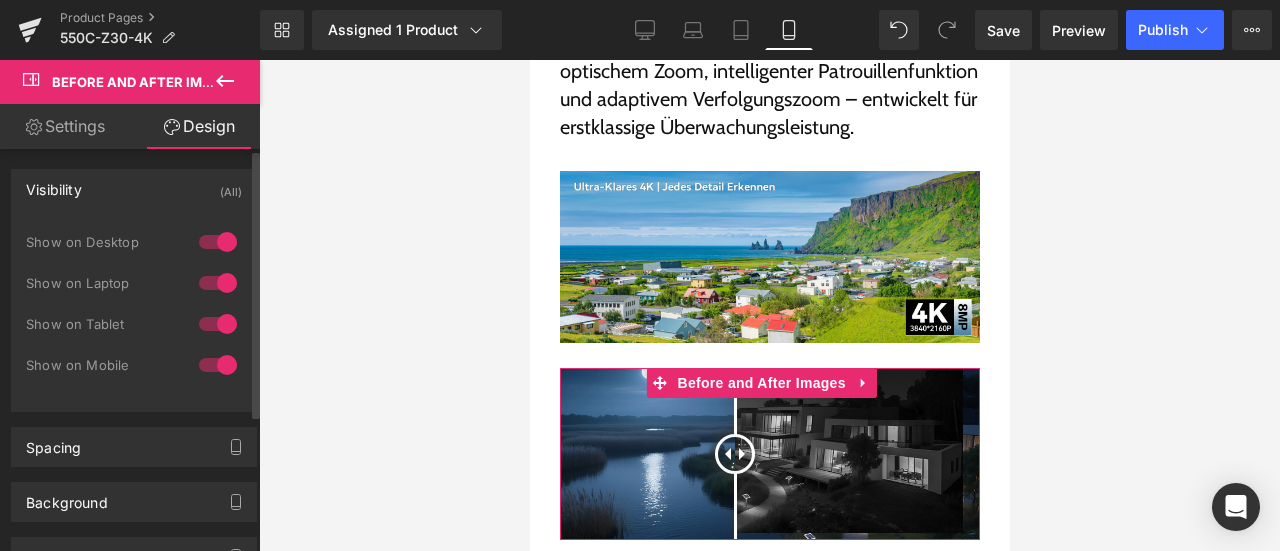 click at bounding box center [218, 242] 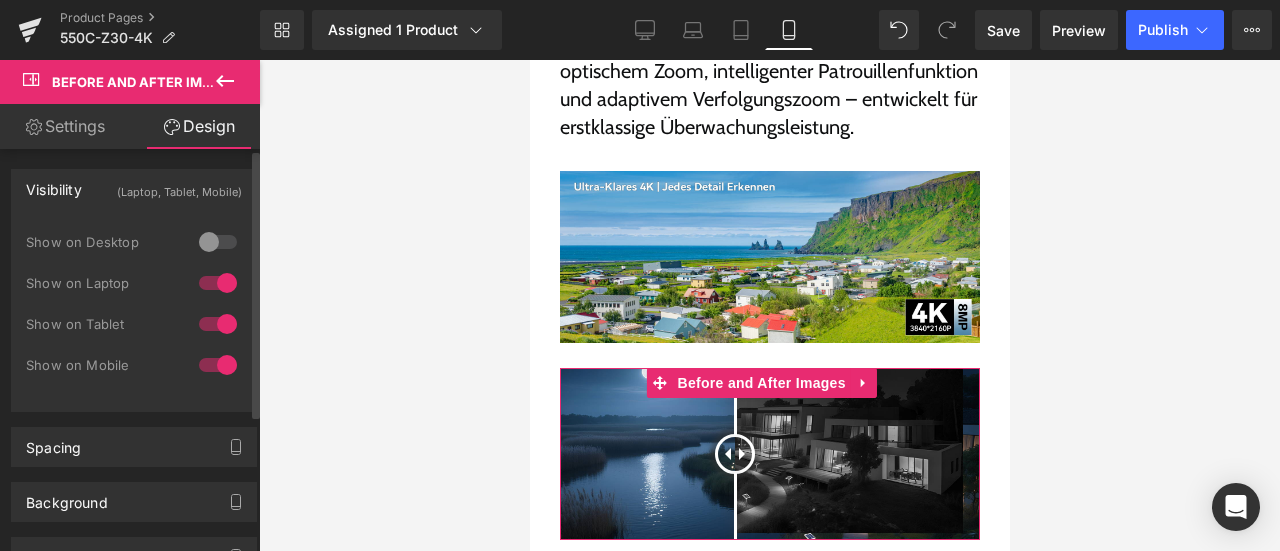 click at bounding box center (218, 283) 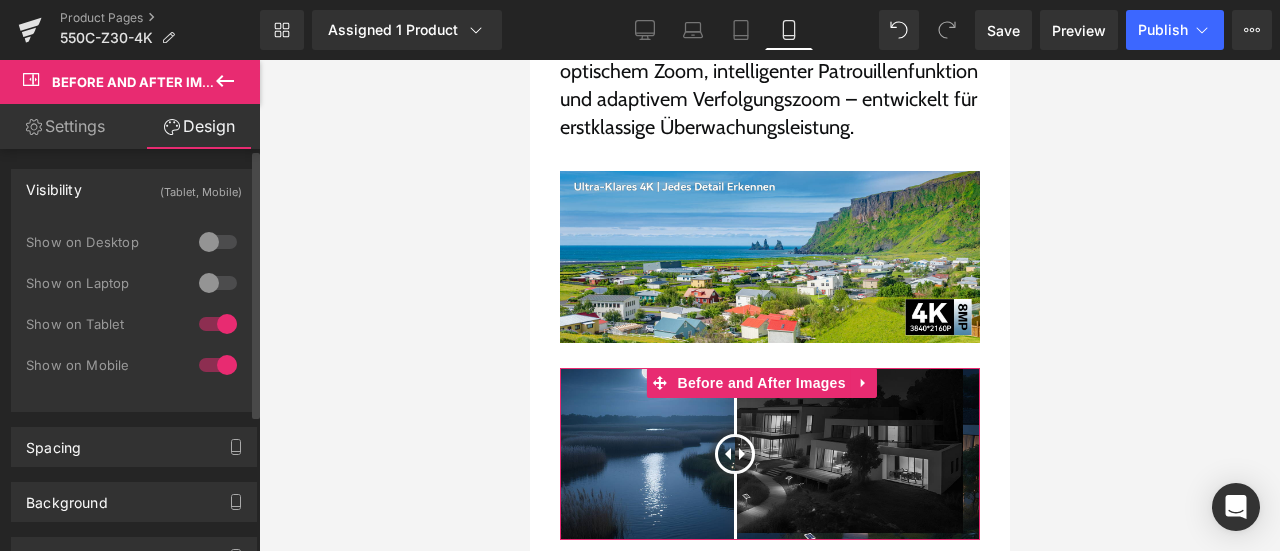 click at bounding box center [218, 324] 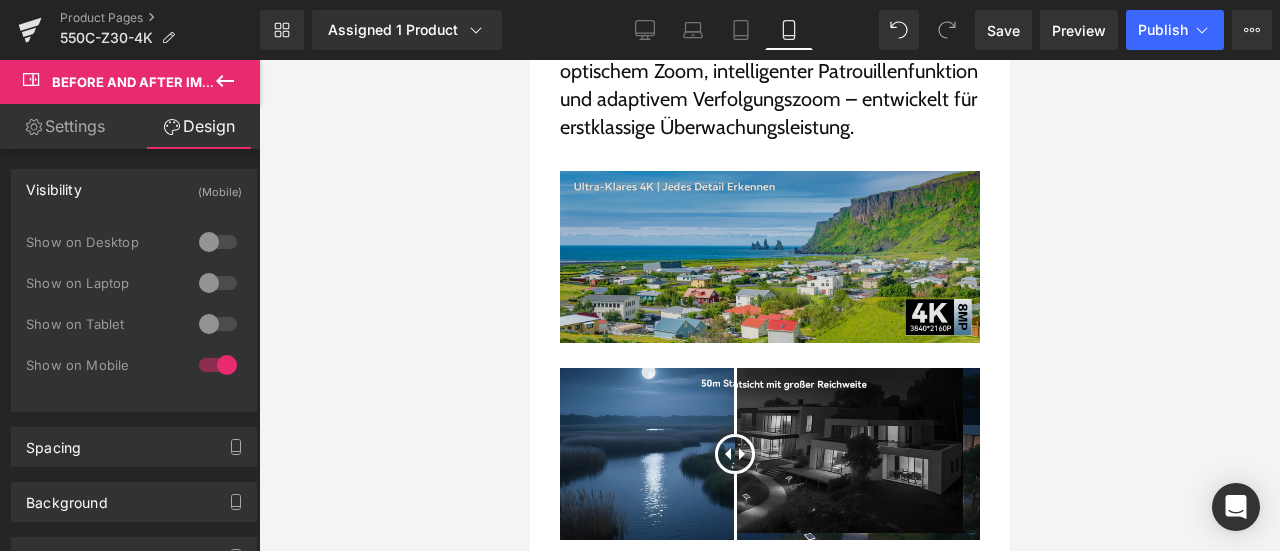 click at bounding box center (769, 269) 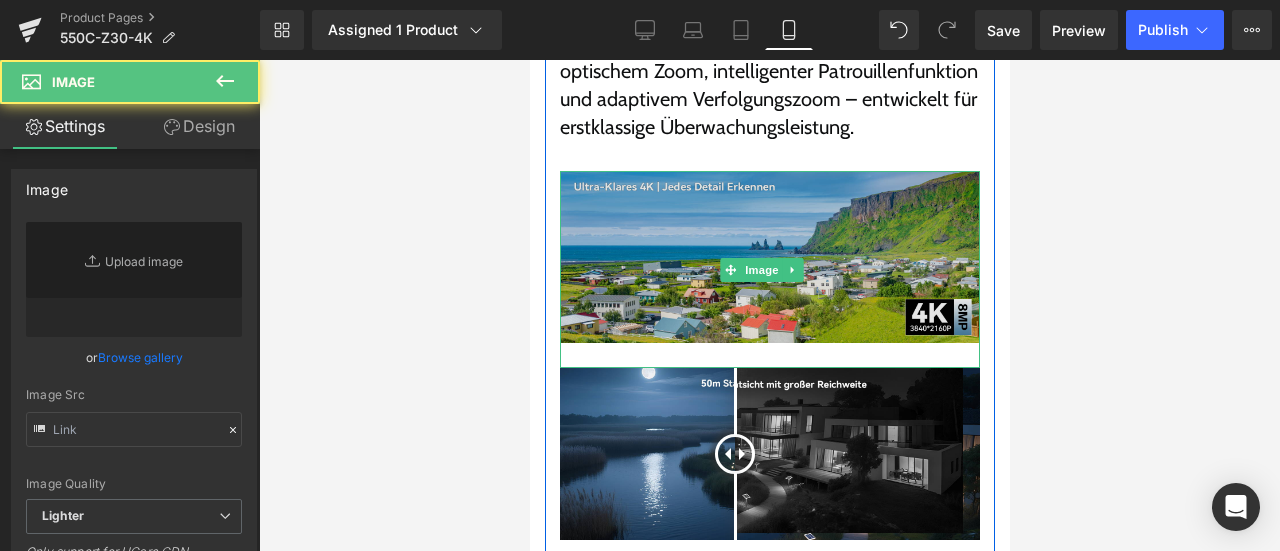 type on "https://ucarecdn.com/cbf3c86f-d180-4880-8c5b-d04511b84202/-/format/auto/-/preview/3000x3000/-/quality/lighter/%E7%94%BB%E6%9D%BF%2010.png" 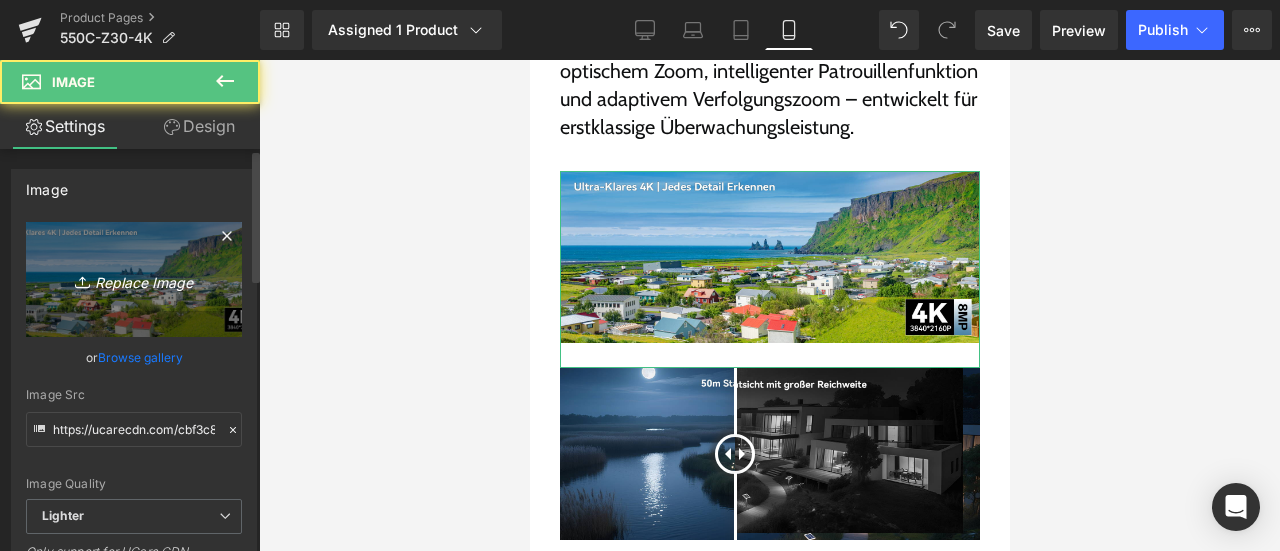click on "Replace Image" at bounding box center (134, 279) 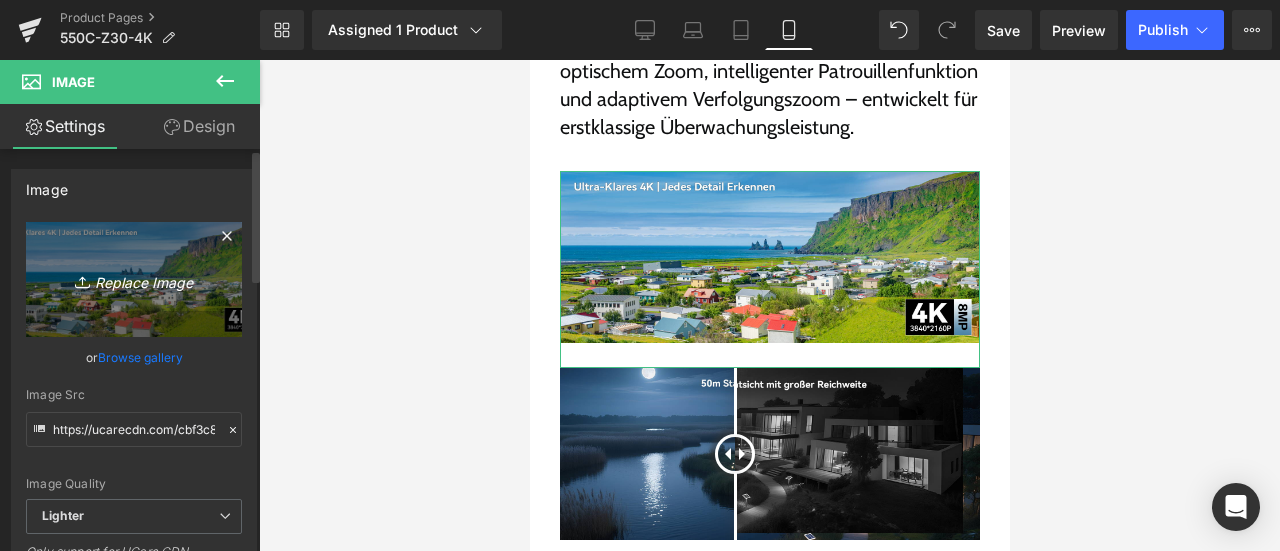 type on "C:\fakepath\画板 31.png" 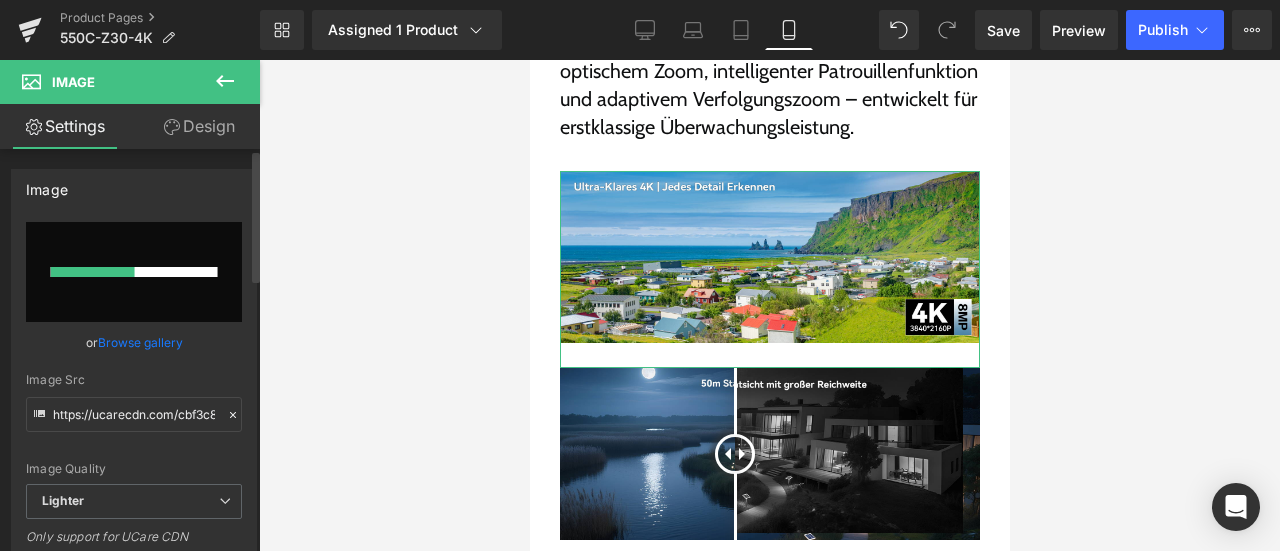 type 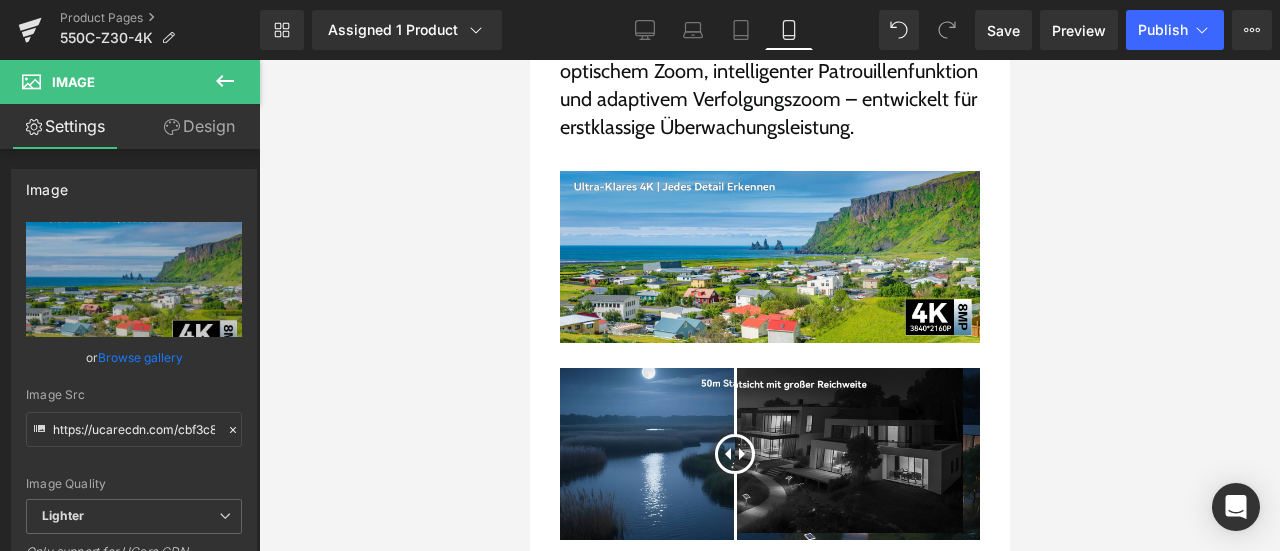 type on "https://ucarecdn.com/064a2908-13ae-4bb3-90bb-9baa1d03f82b/-/format/auto/-/preview/3000x3000/-/quality/lighter/%E7%94%BB%E6%9D%BF%2031.png" 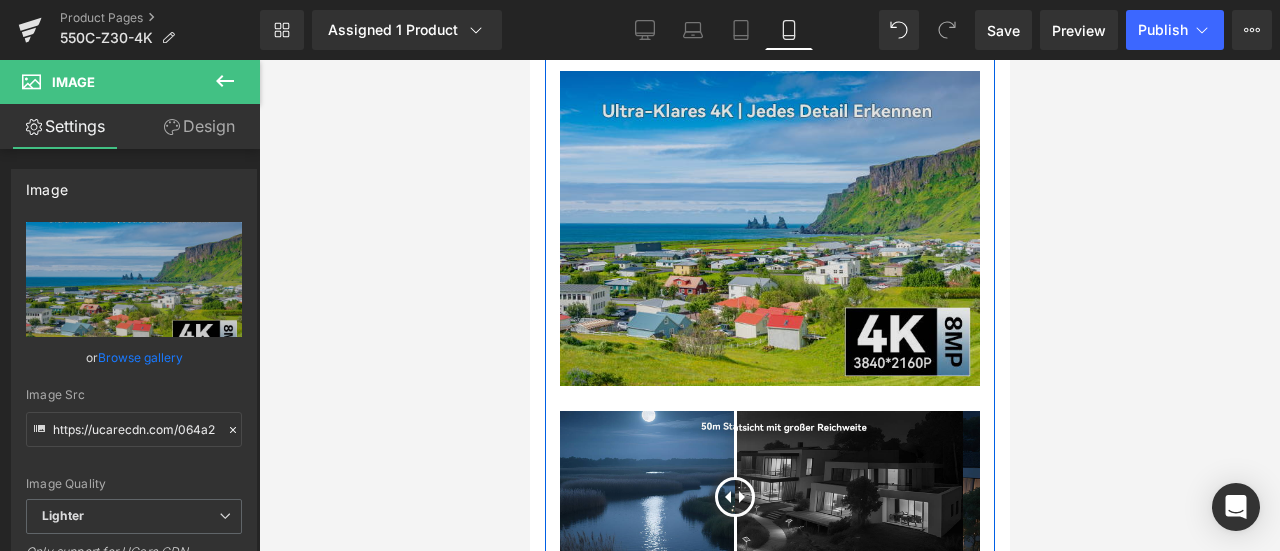 scroll, scrollTop: 2437, scrollLeft: 0, axis: vertical 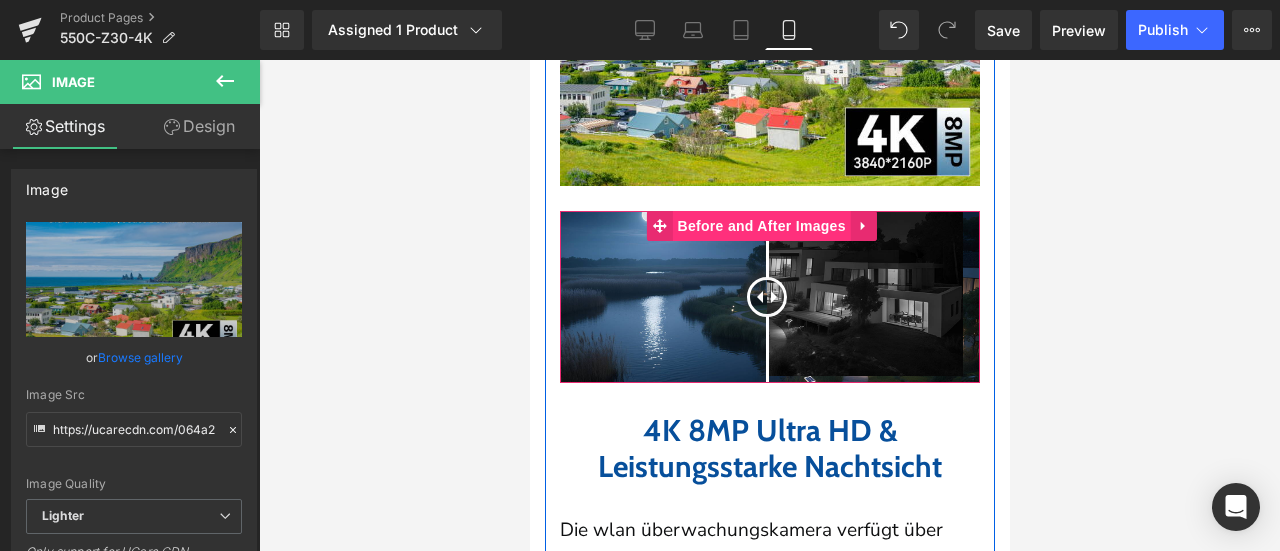 click on "Before and After Images" at bounding box center [761, 226] 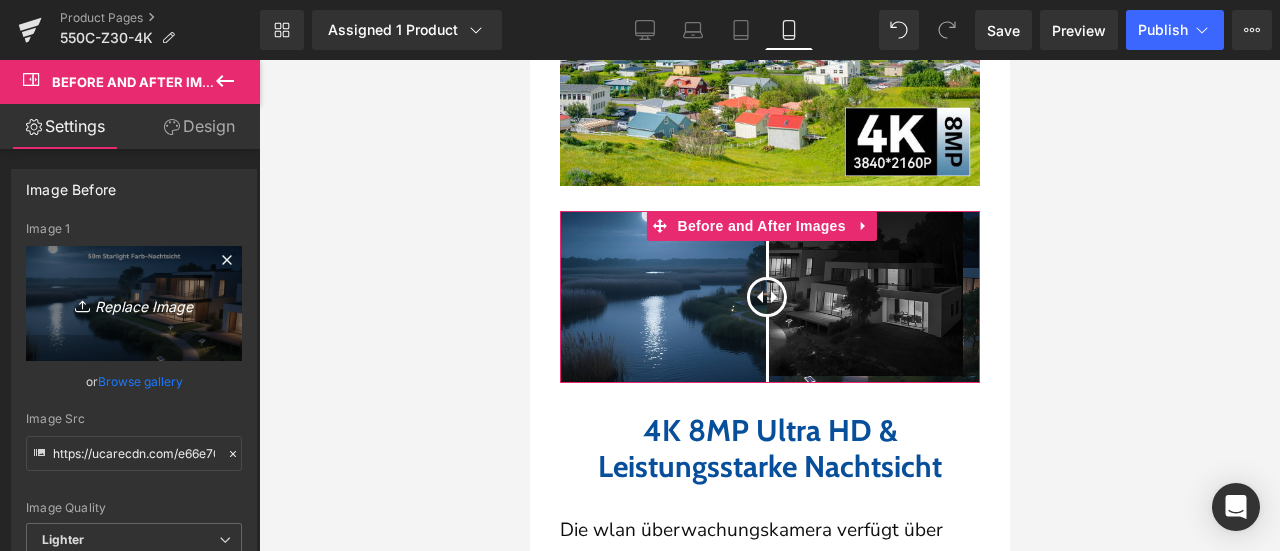 click on "Replace Image" at bounding box center (134, 303) 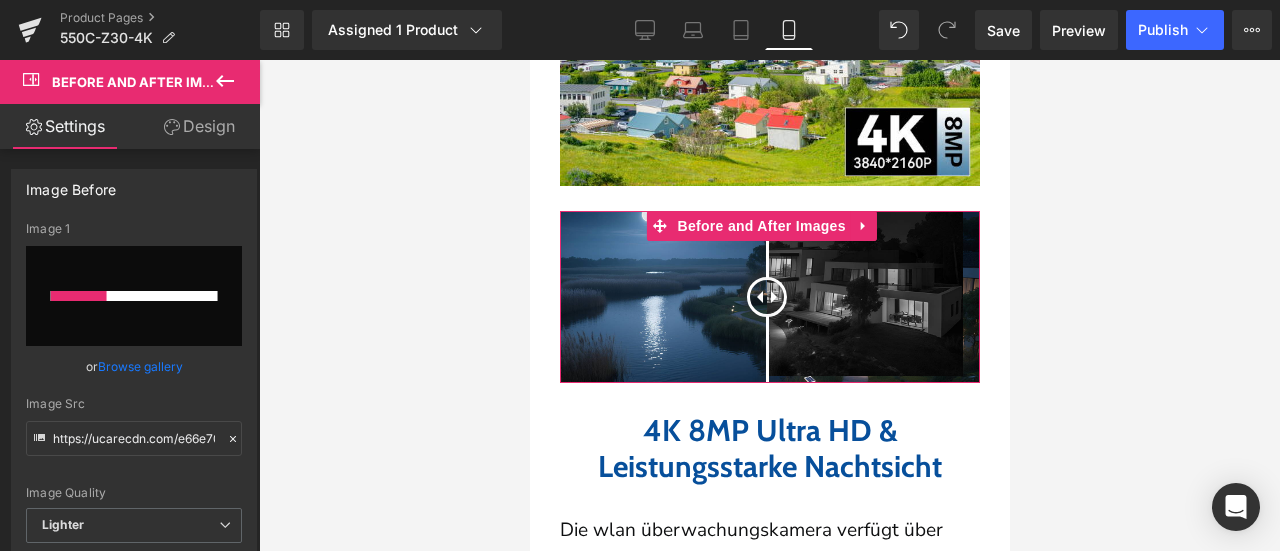 type 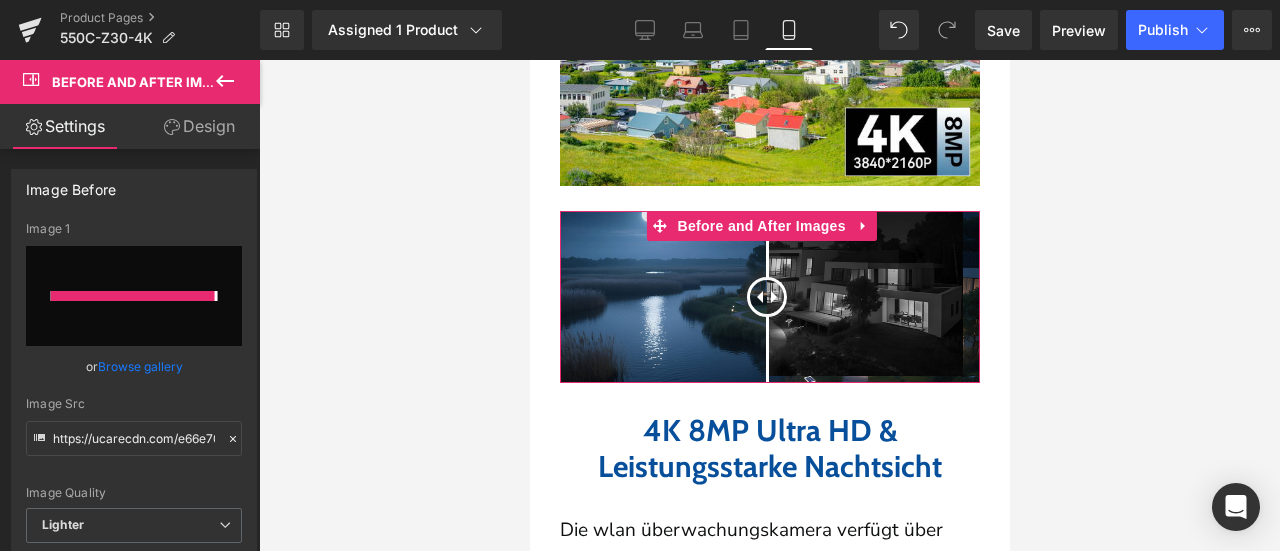 type on "https://ucarecdn.com/6d4e9954-4984-4962-b242-ea4ad378c7b0/-/format/auto/-/preview/3000x3000/-/quality/lighter/%E7%94%BB%E6%9D%BF%2032%20%E6%8B%B7%E8%B4%9D.png" 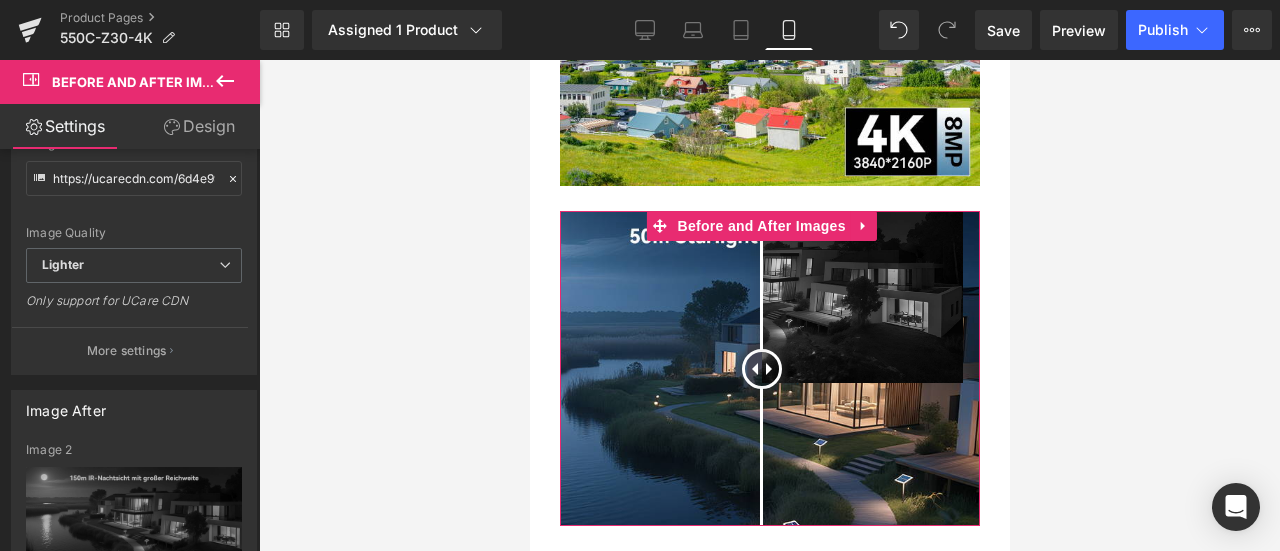 scroll, scrollTop: 500, scrollLeft: 0, axis: vertical 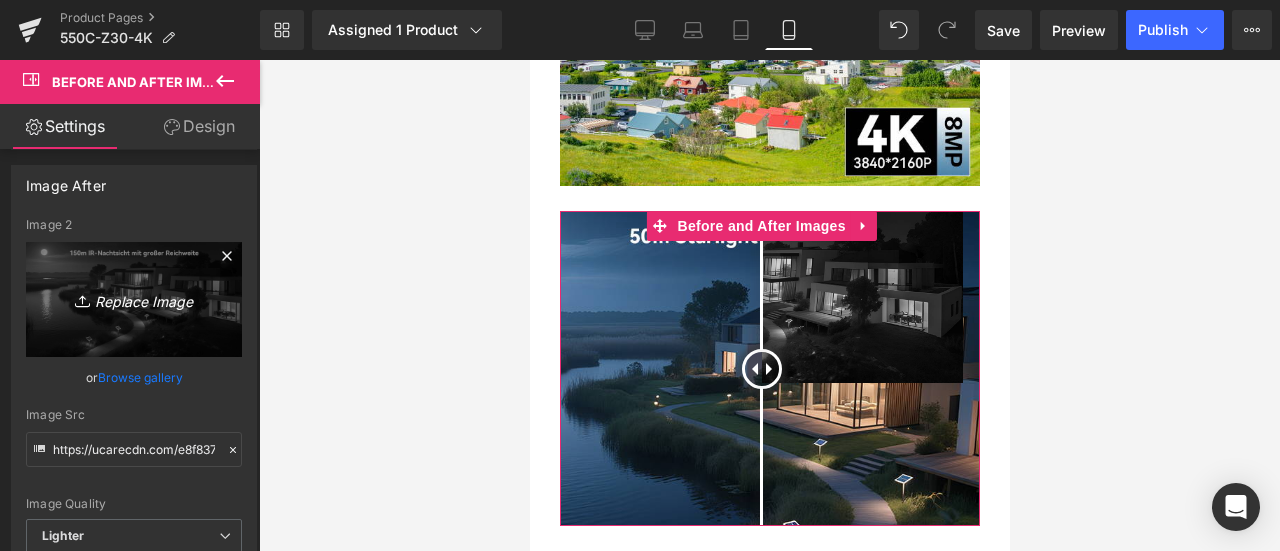 click on "Replace Image" at bounding box center (134, 299) 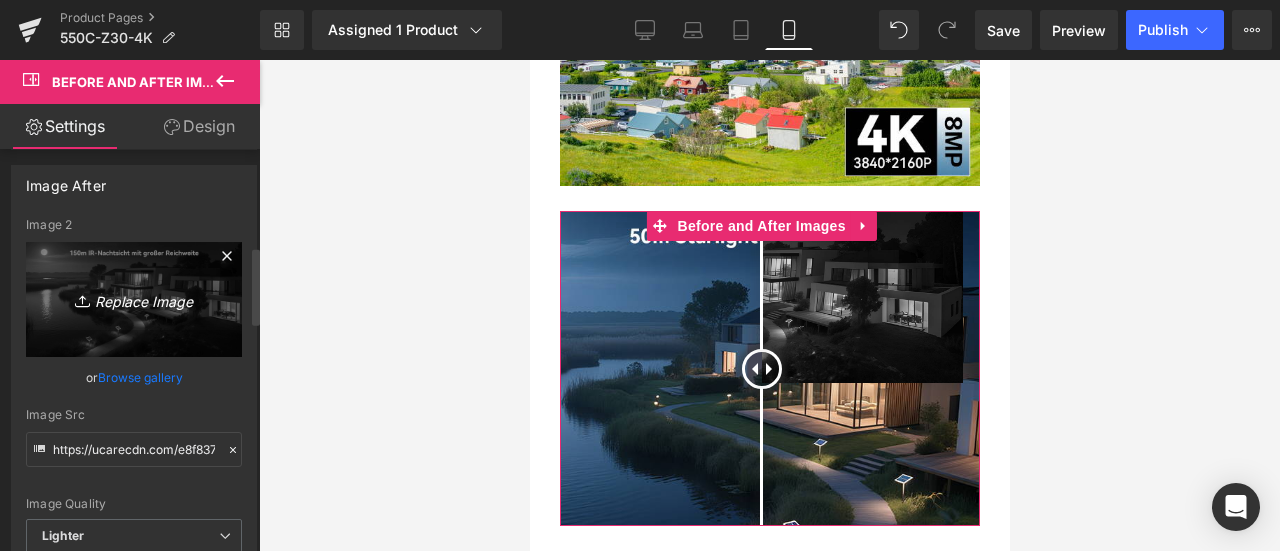 type on "C:\fakepath\画板 32.png" 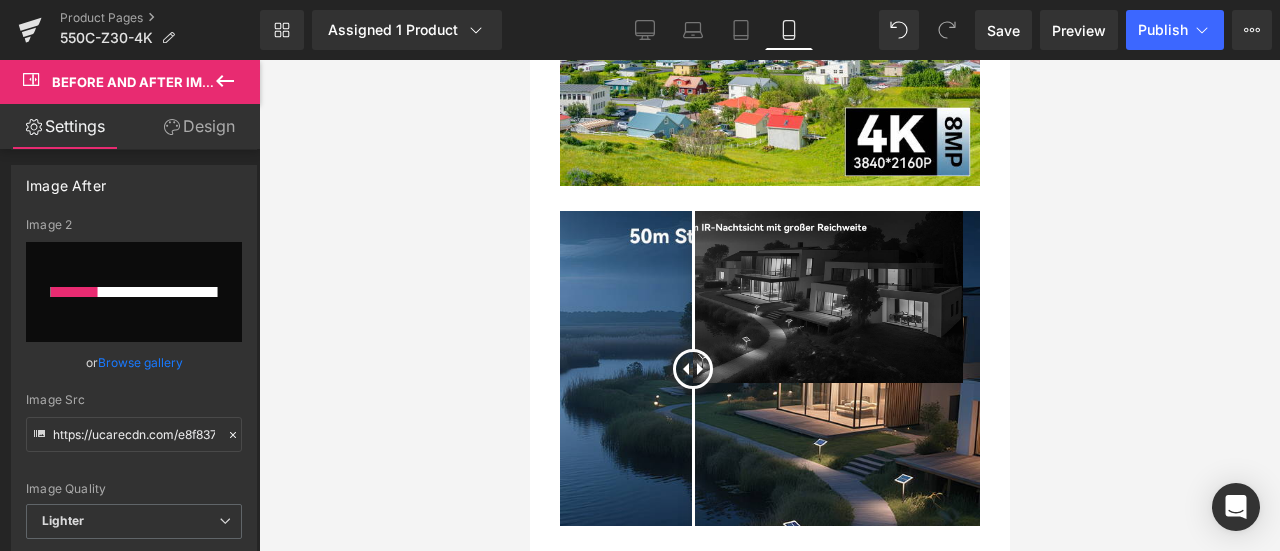 type 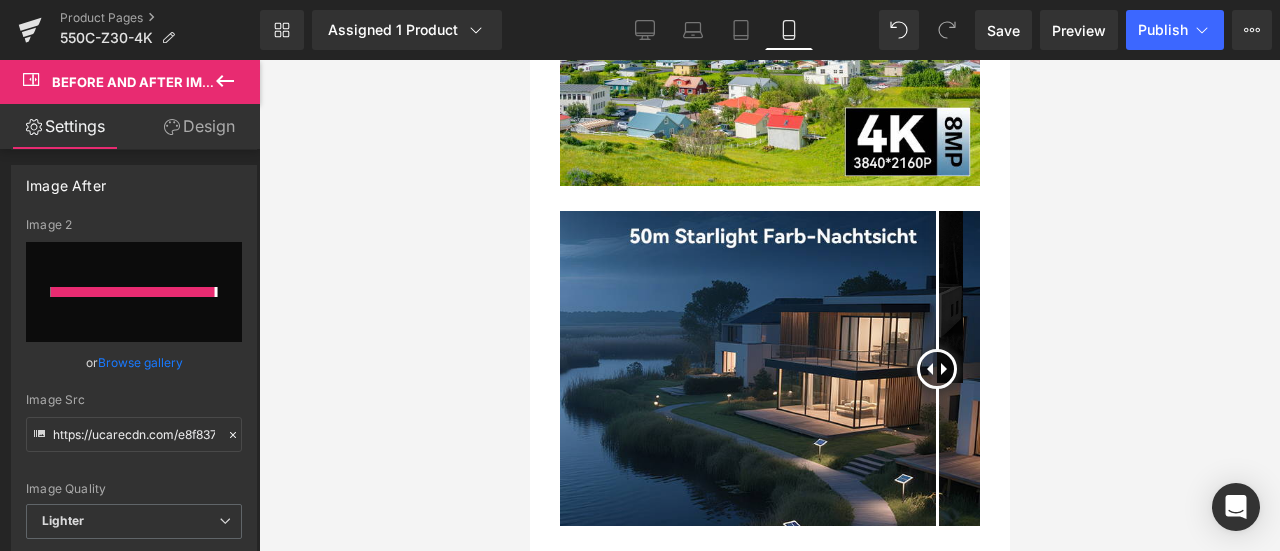 type on "https://ucarecdn.com/7b60e88a-519f-46c8-8435-8142652a02dc/-/format/auto/-/preview/3000x3000/-/quality/lighter/%E7%94%BB%E6%9D%BF%2032.png" 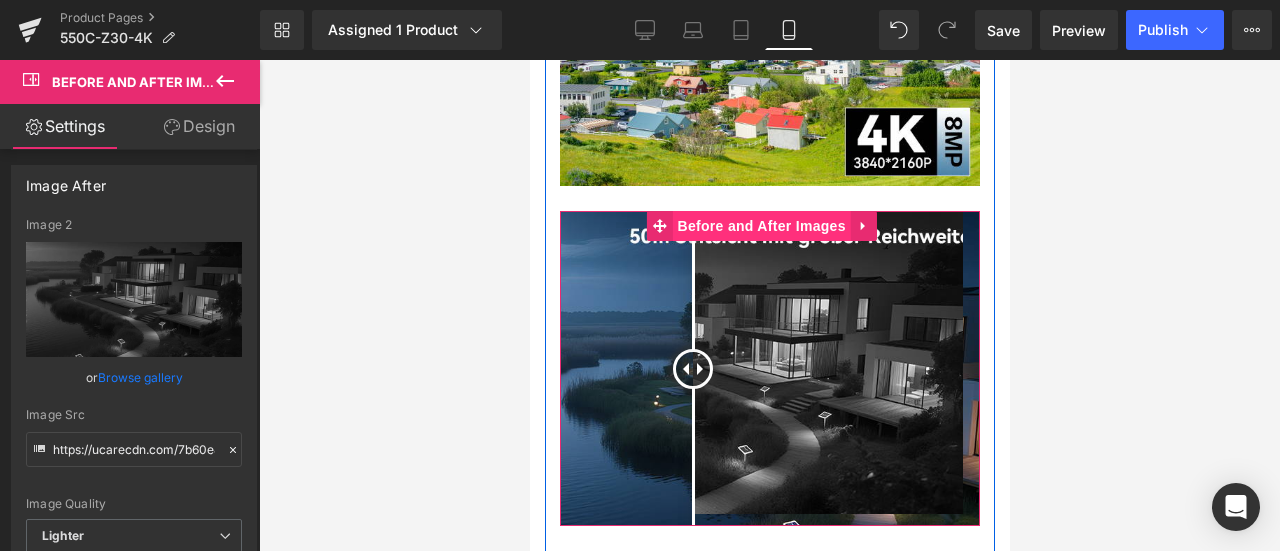 click on "Before and After Images" at bounding box center [761, 226] 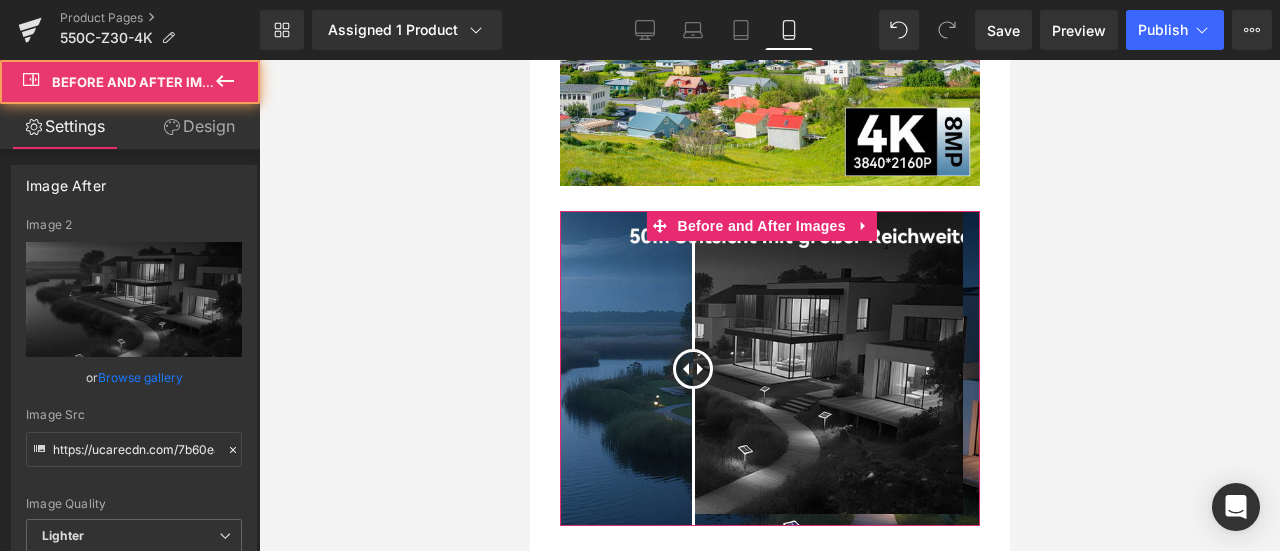 click on "Design" at bounding box center [199, 126] 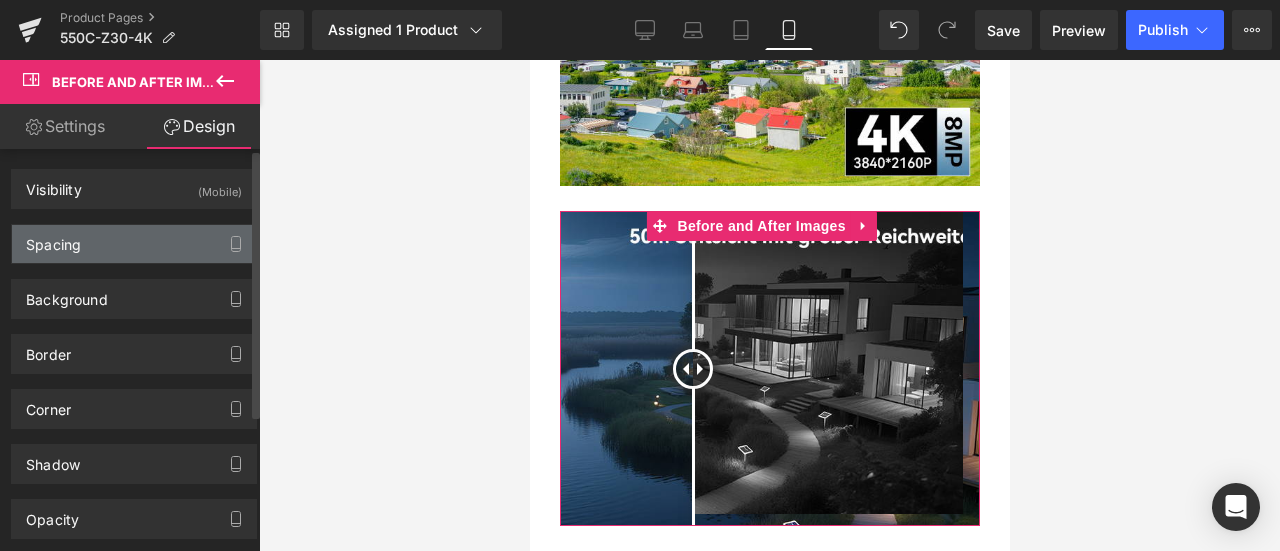 type on "0" 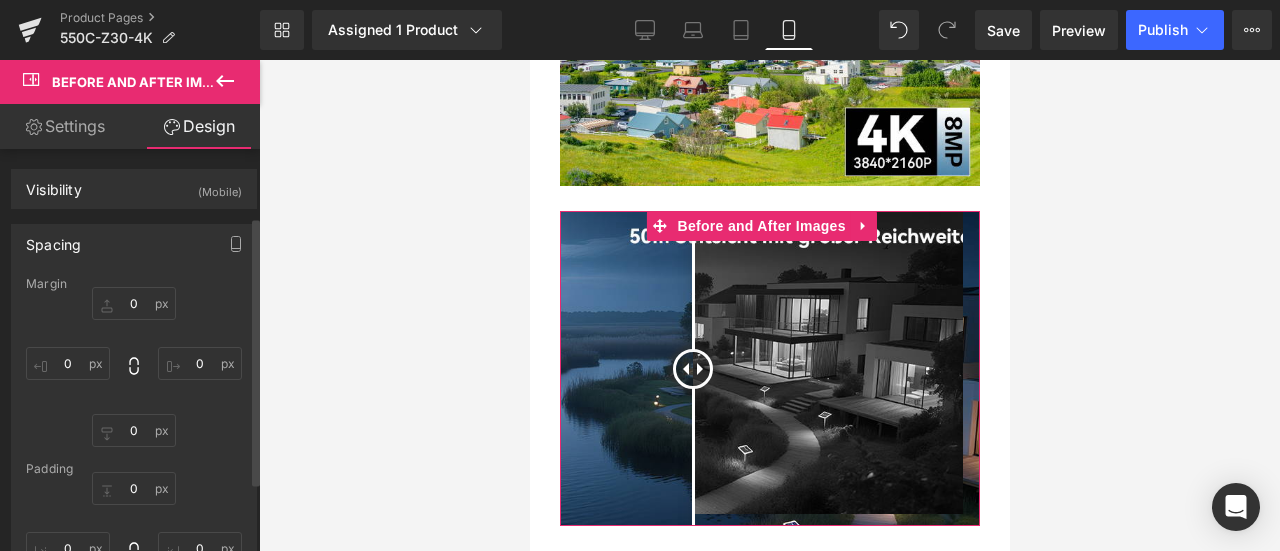 scroll, scrollTop: 100, scrollLeft: 0, axis: vertical 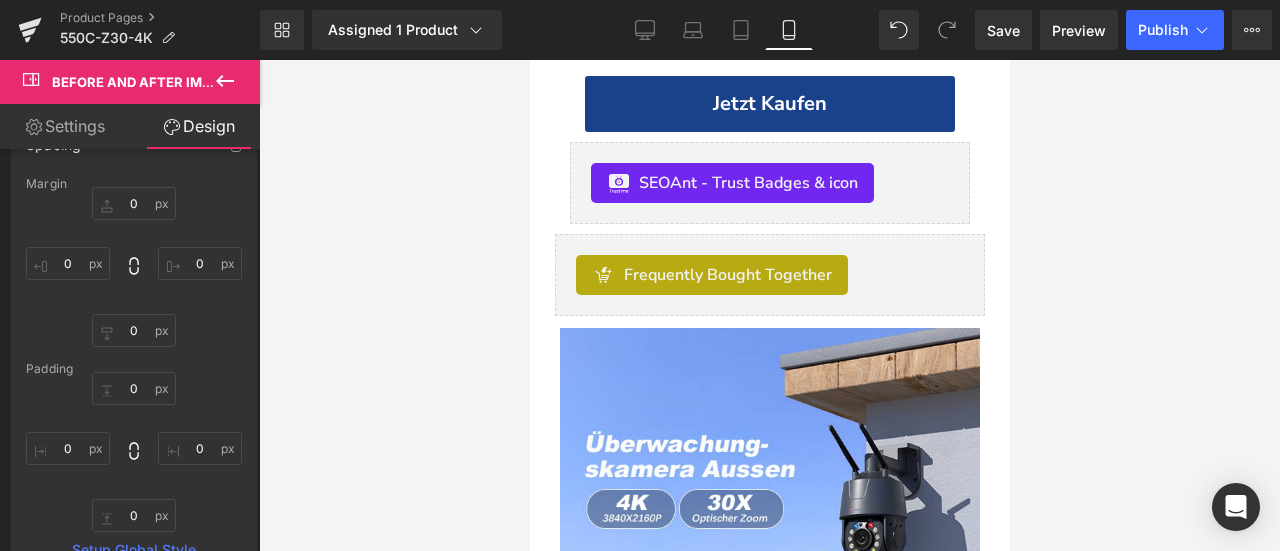 click 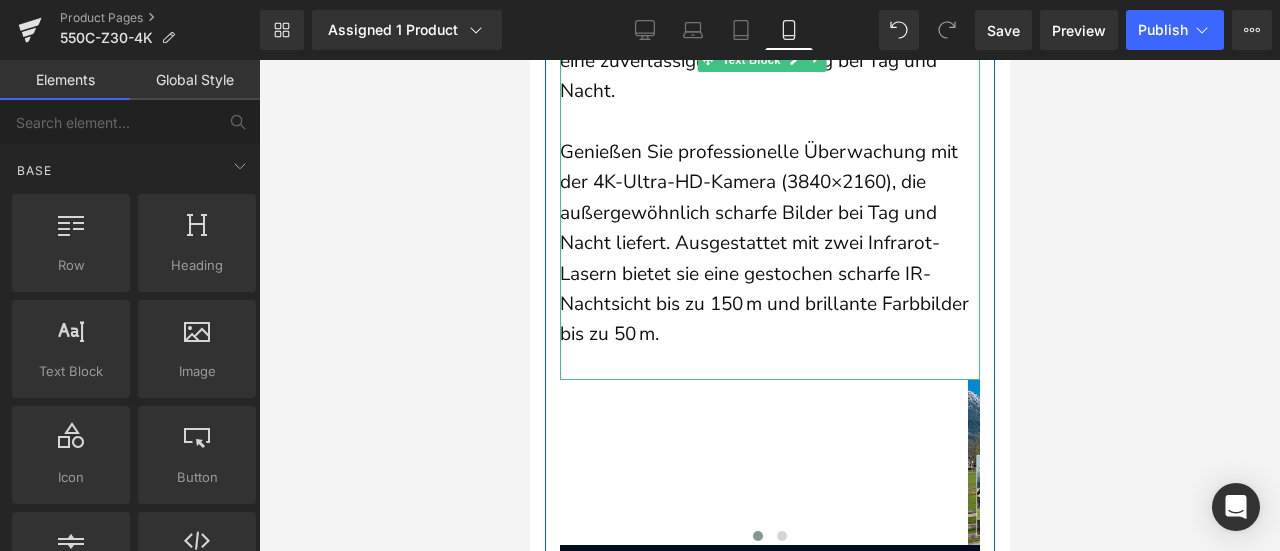 scroll, scrollTop: 3137, scrollLeft: 0, axis: vertical 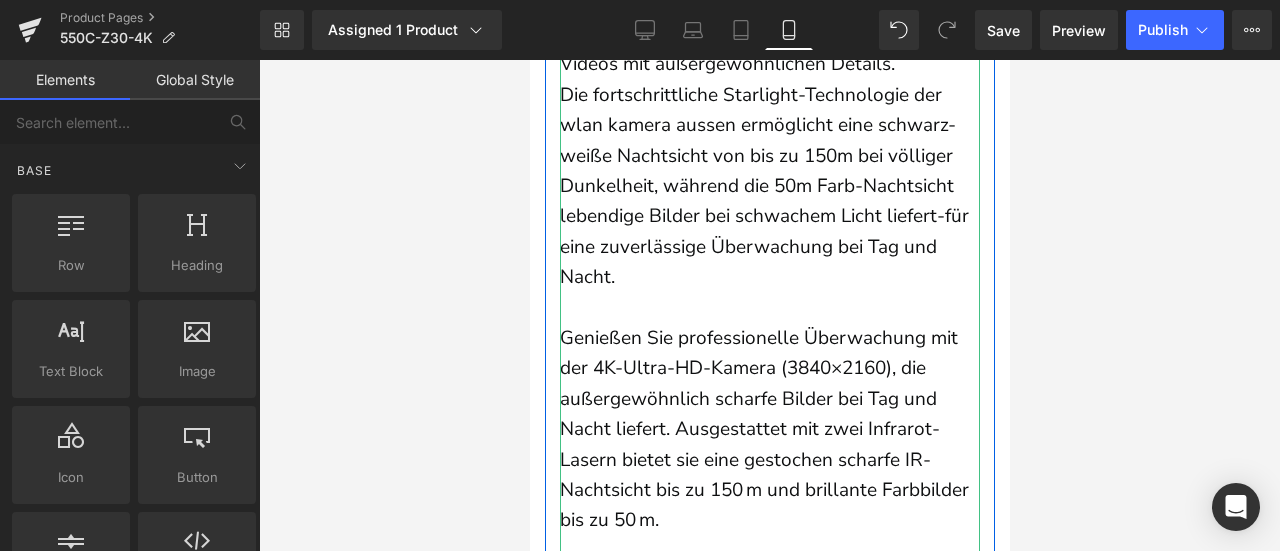 click at bounding box center (769, 308) 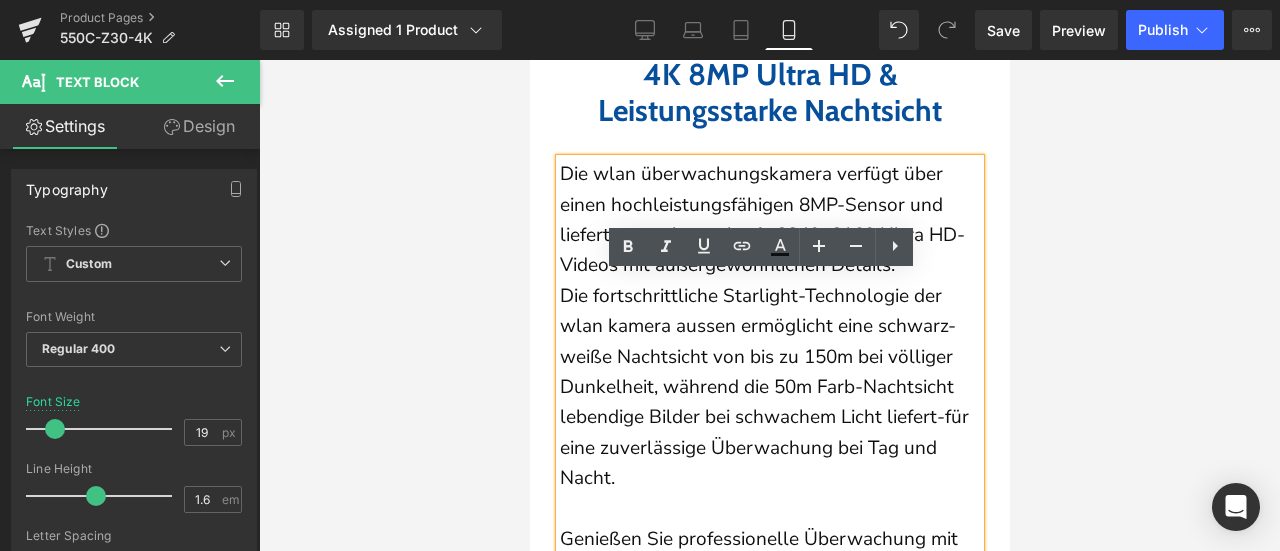 scroll, scrollTop: 2837, scrollLeft: 0, axis: vertical 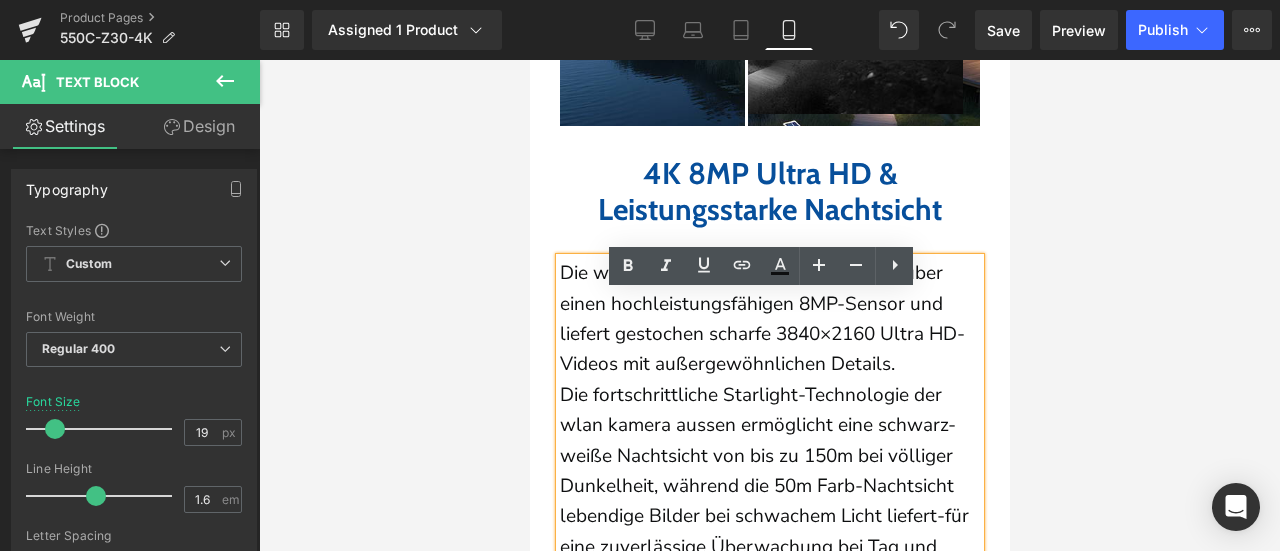 click on "4K 8MP Ultra HD & Leistungsstarke Nachtsicht" at bounding box center [769, 192] 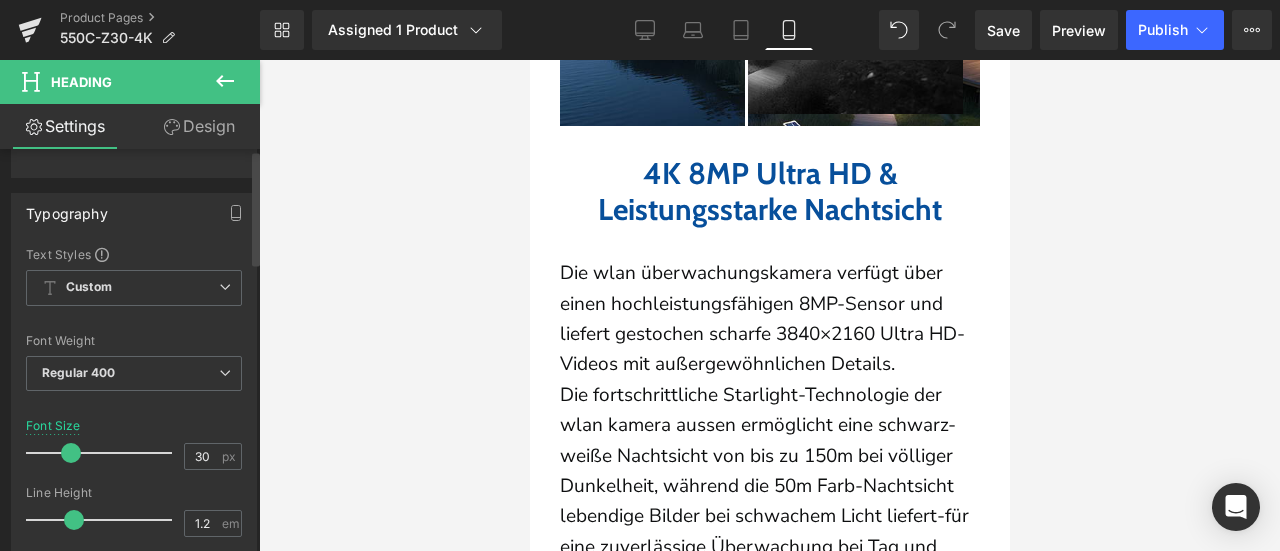 scroll, scrollTop: 200, scrollLeft: 0, axis: vertical 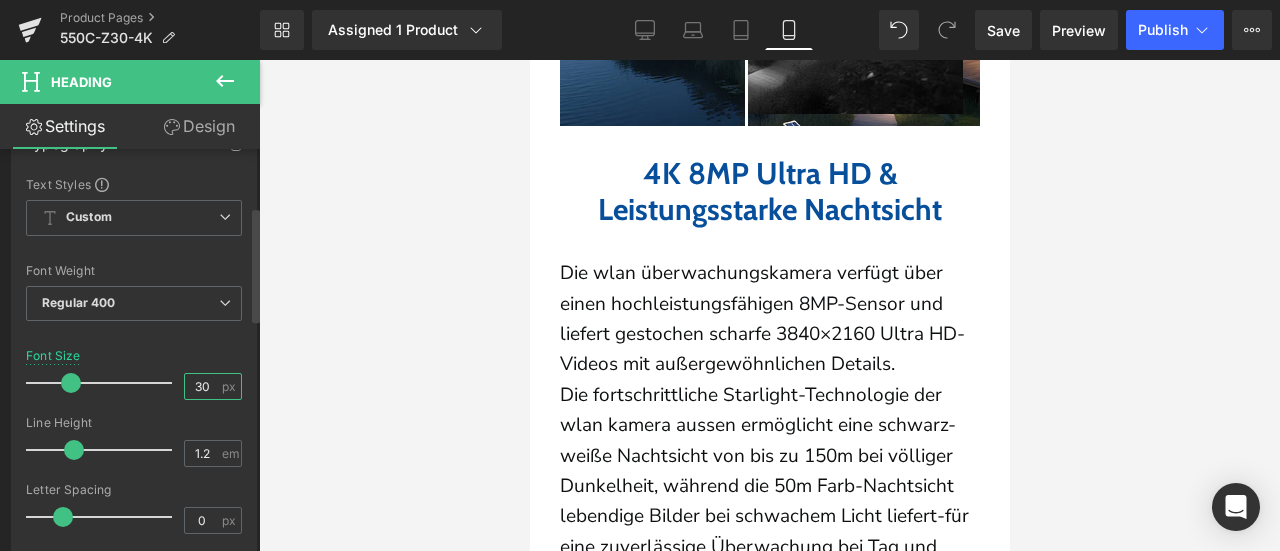 drag, startPoint x: 205, startPoint y: 383, endPoint x: 176, endPoint y: 383, distance: 29 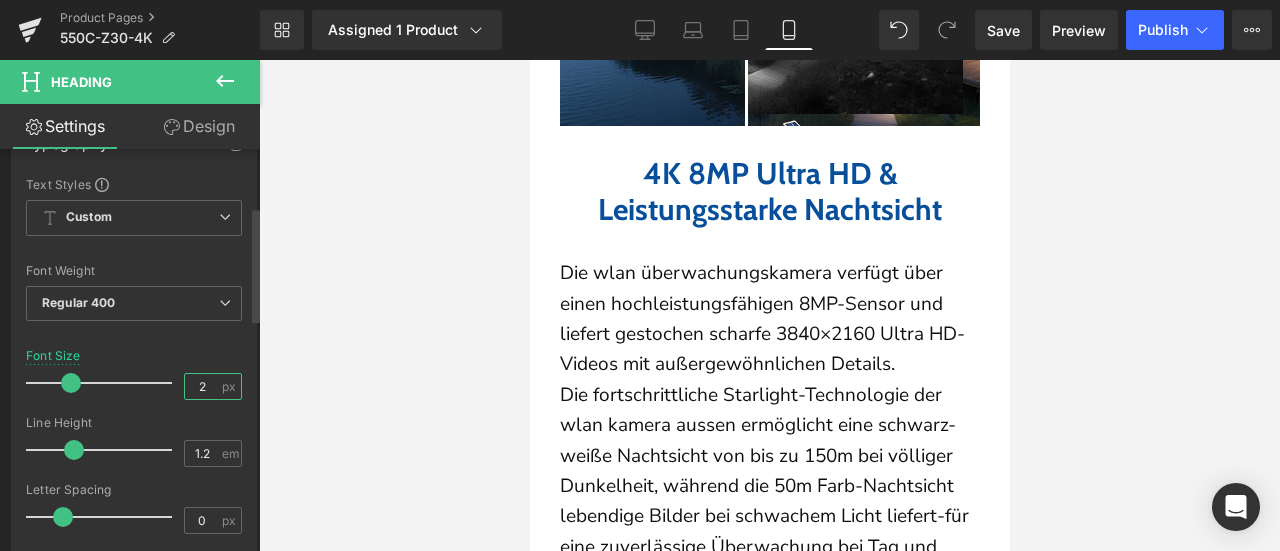type on "28" 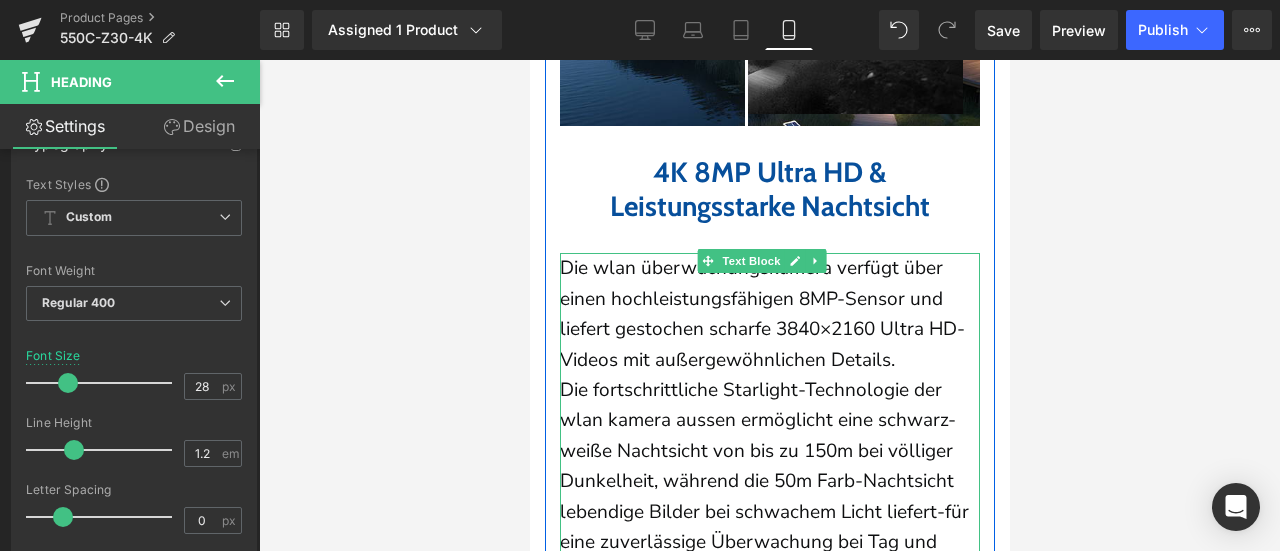click on "Die wlan überwachungskamera verfügt über einen hochleistungsfähigen 8MP-Sensor und liefert gestochen scharfe 3840×2160 Ultra HD-Videos mit außergewöhnlichen Details." at bounding box center [769, 314] 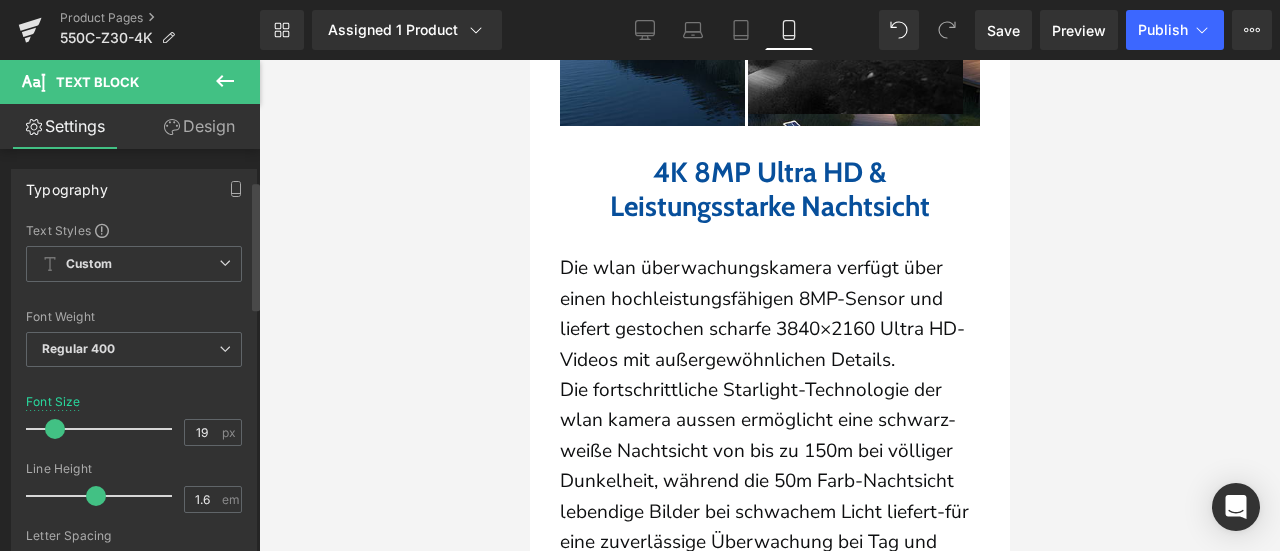 scroll, scrollTop: 100, scrollLeft: 0, axis: vertical 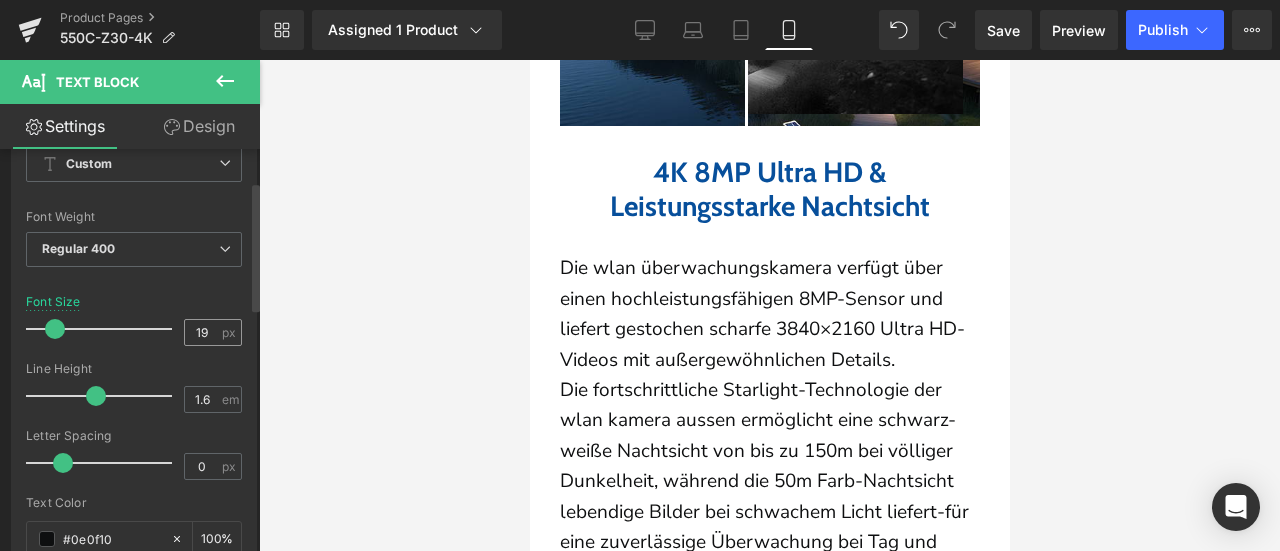 drag, startPoint x: 196, startPoint y: 328, endPoint x: 207, endPoint y: 333, distance: 12.083046 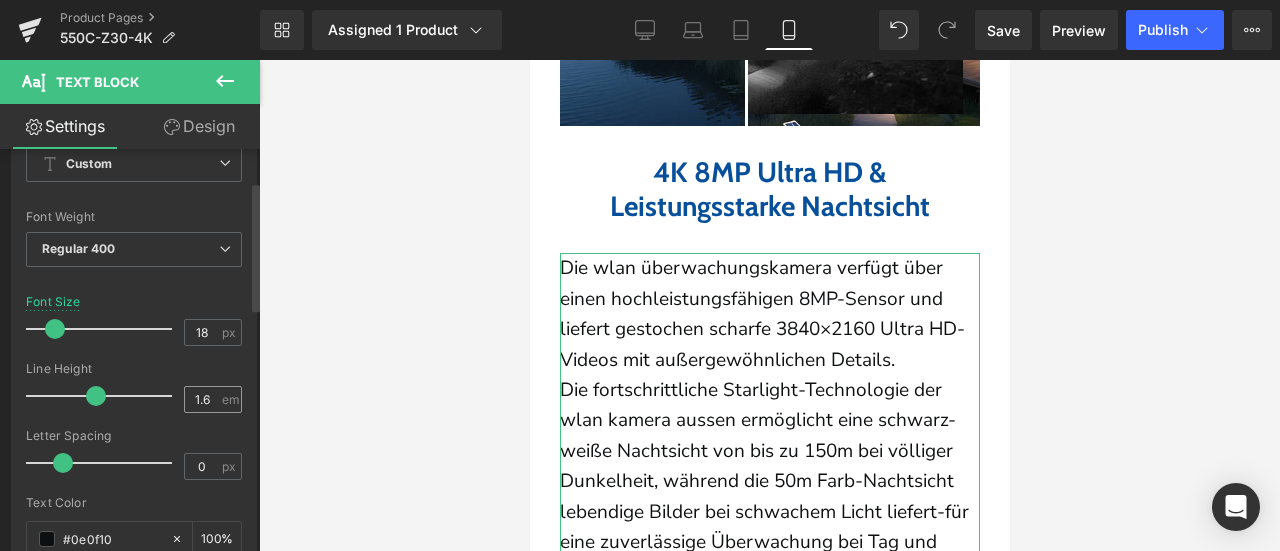 type on "18" 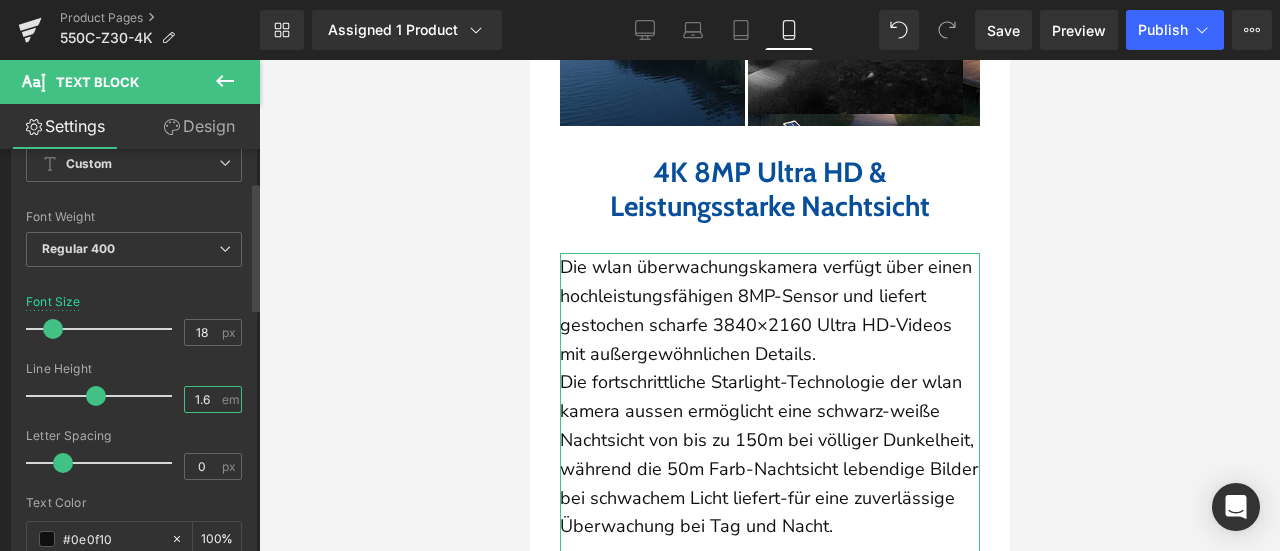 drag, startPoint x: 195, startPoint y: 401, endPoint x: 221, endPoint y: 404, distance: 26.172504 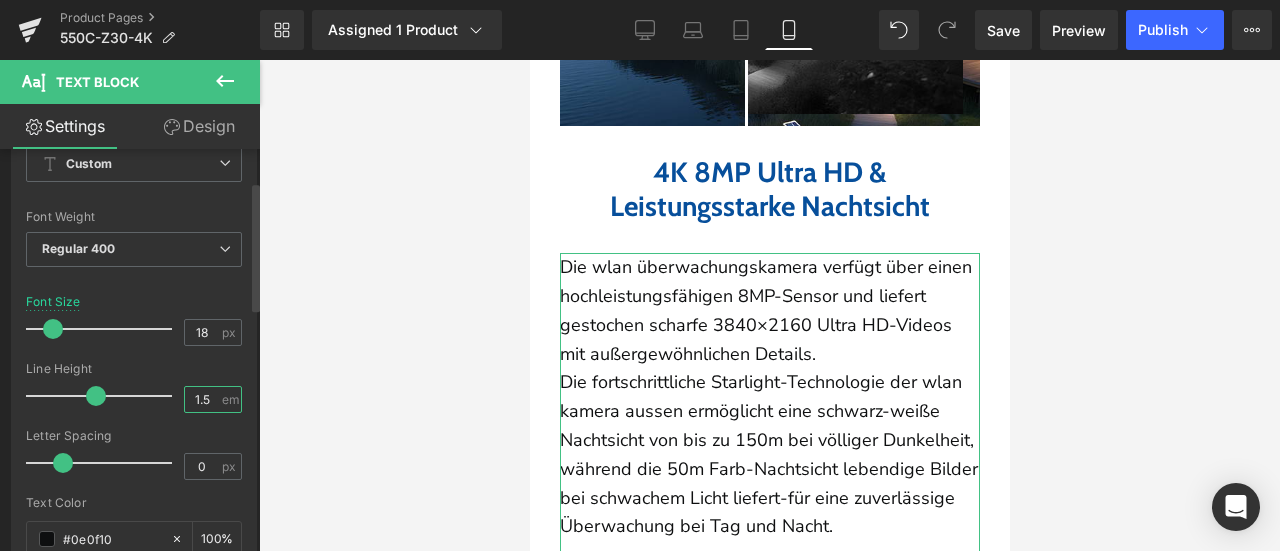 type on "1.5" 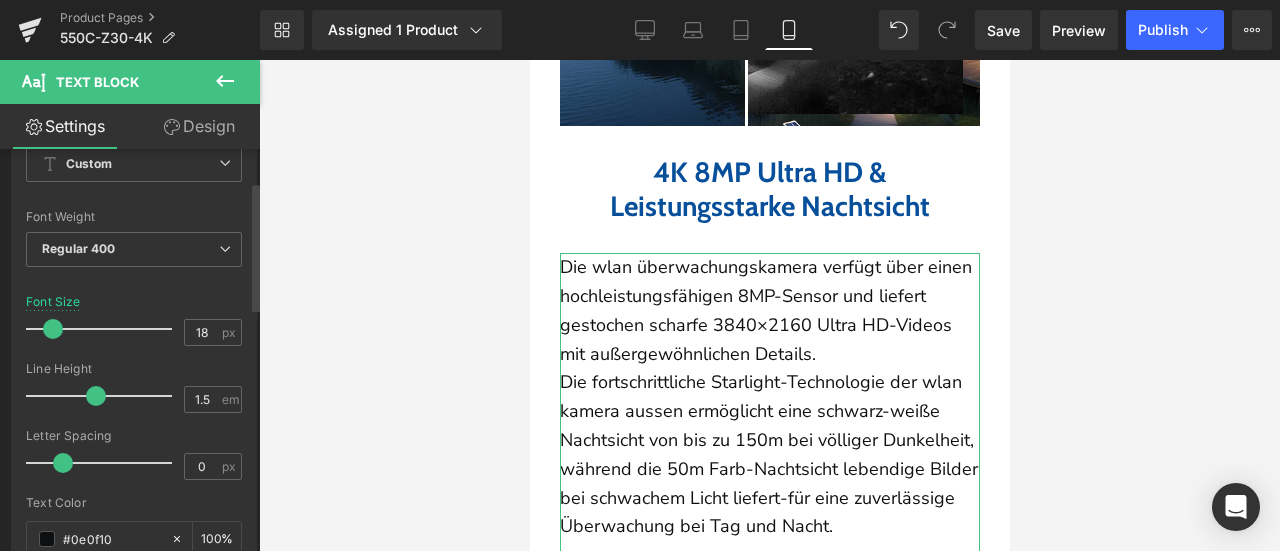click on "Line Height" at bounding box center [134, 369] 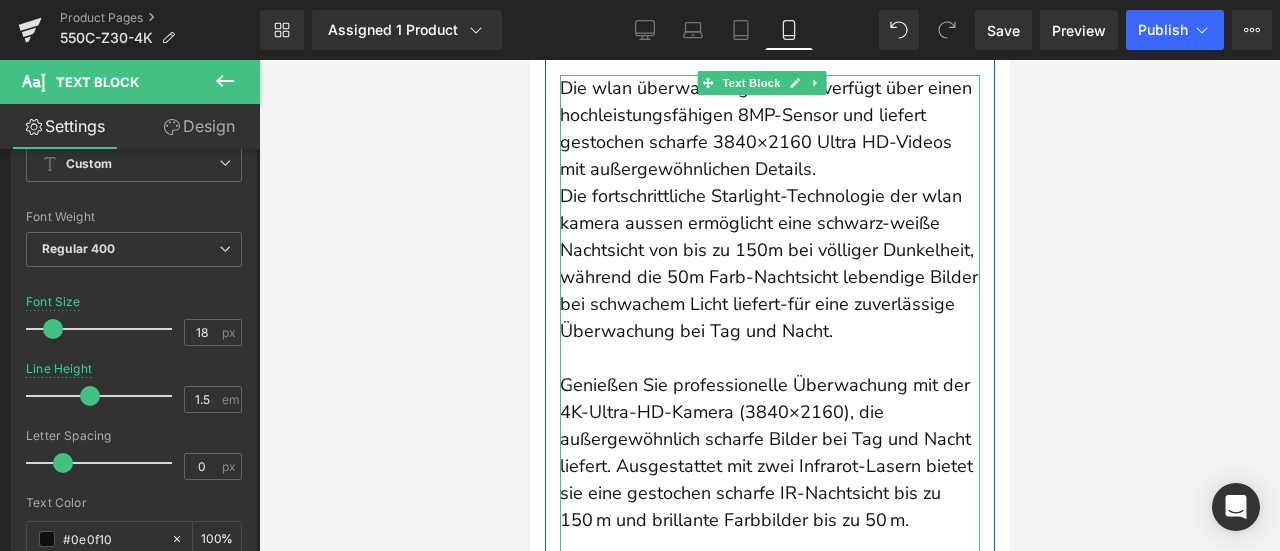 scroll, scrollTop: 3037, scrollLeft: 0, axis: vertical 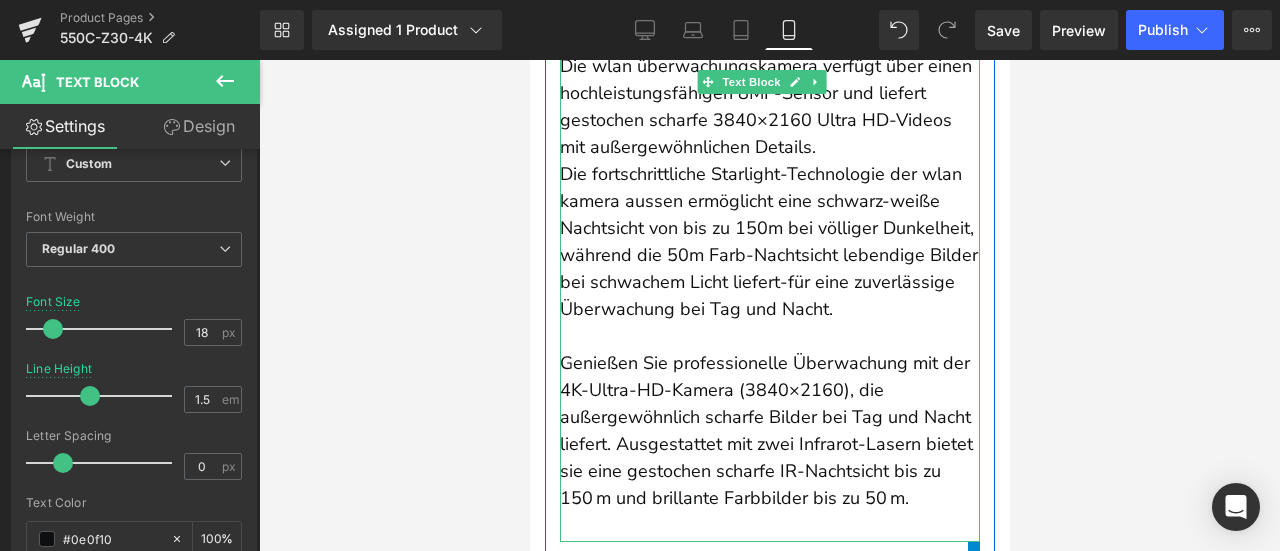 click at bounding box center [769, 336] 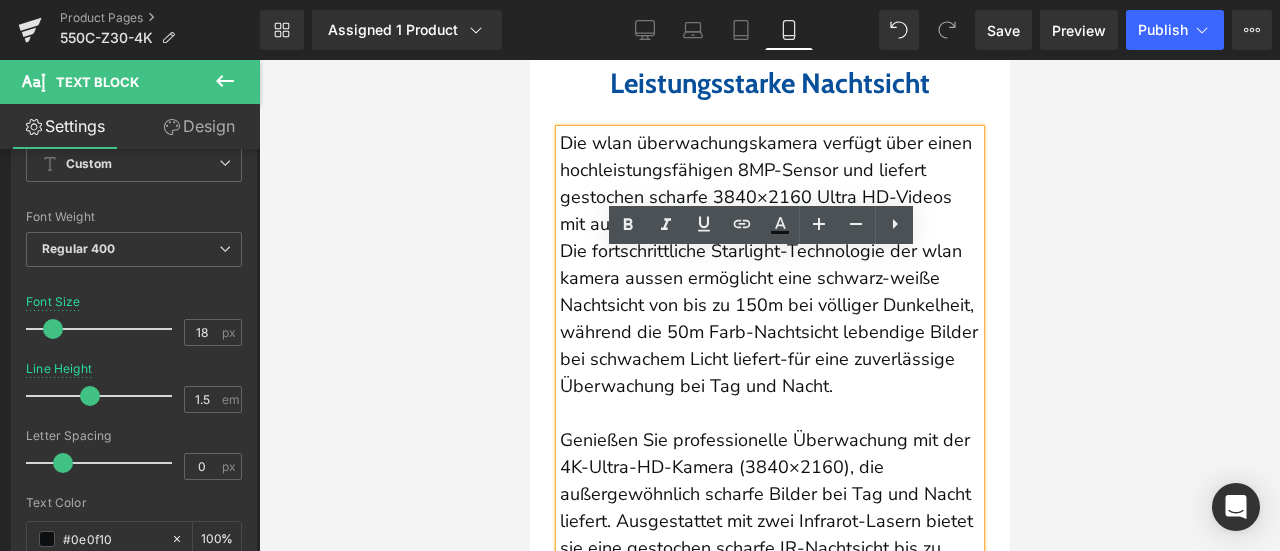 scroll, scrollTop: 2837, scrollLeft: 0, axis: vertical 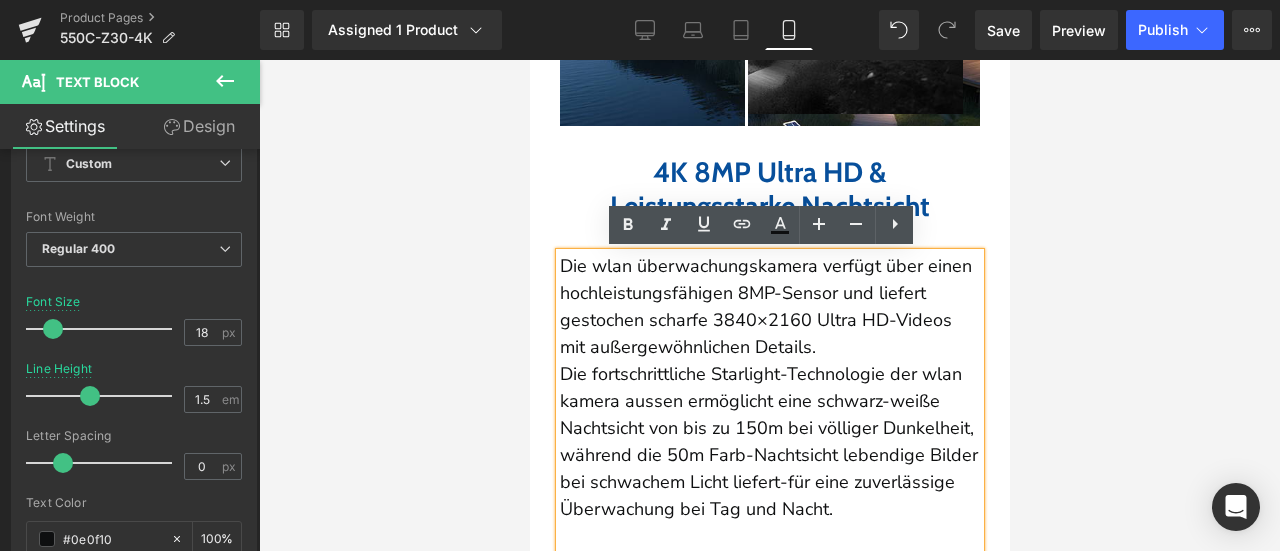 click on "Die wlan überwachungskamera verfügt über einen hochleistungsfähigen 8MP-Sensor und liefert gestochen scharfe 3840×2160 Ultra HD-Videos mit außergewöhnlichen Details." at bounding box center [769, 307] 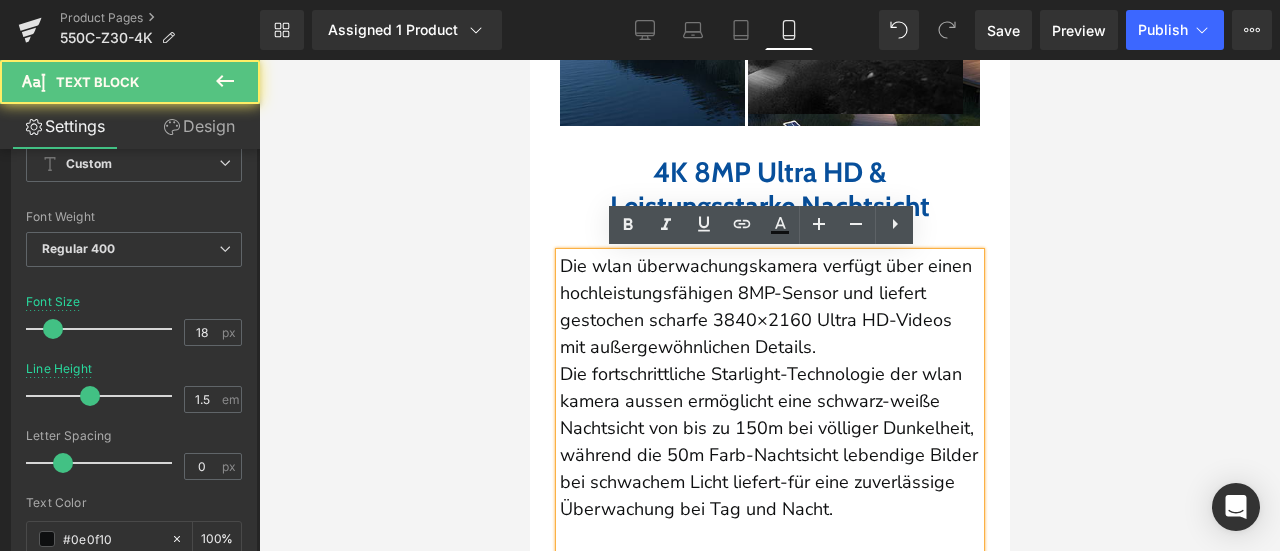 type 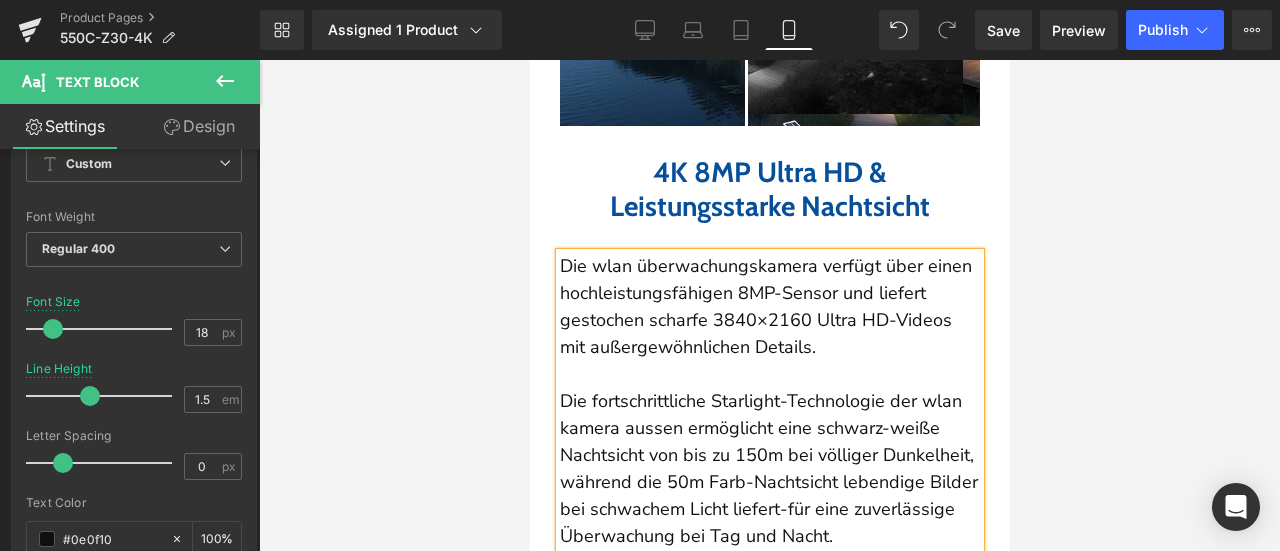 click at bounding box center (769, 305) 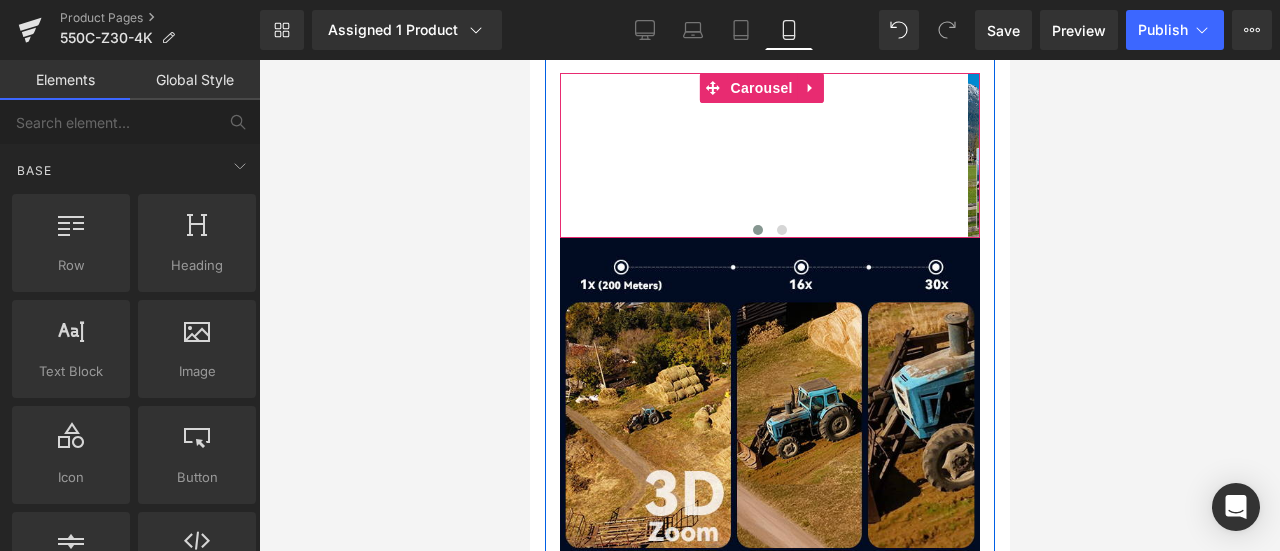 scroll, scrollTop: 3537, scrollLeft: 0, axis: vertical 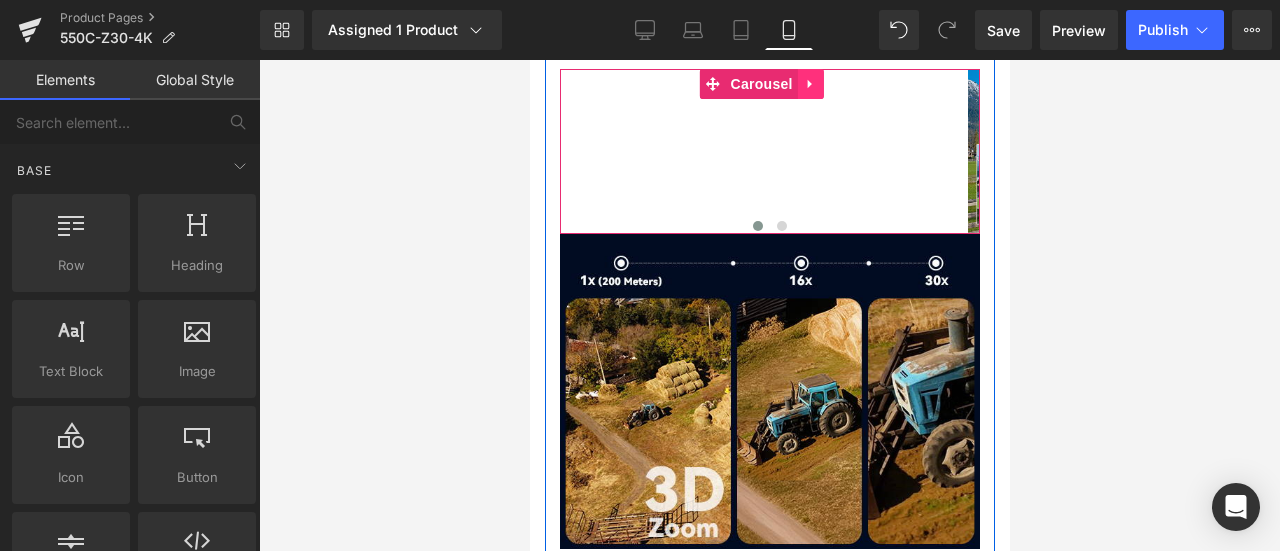 click at bounding box center (810, 84) 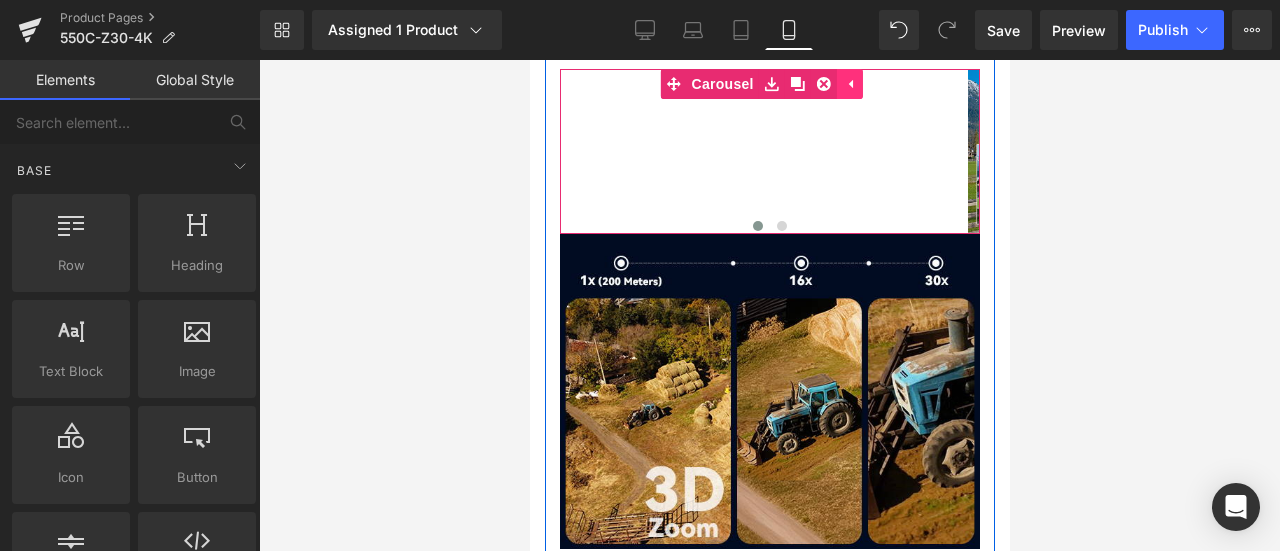 click 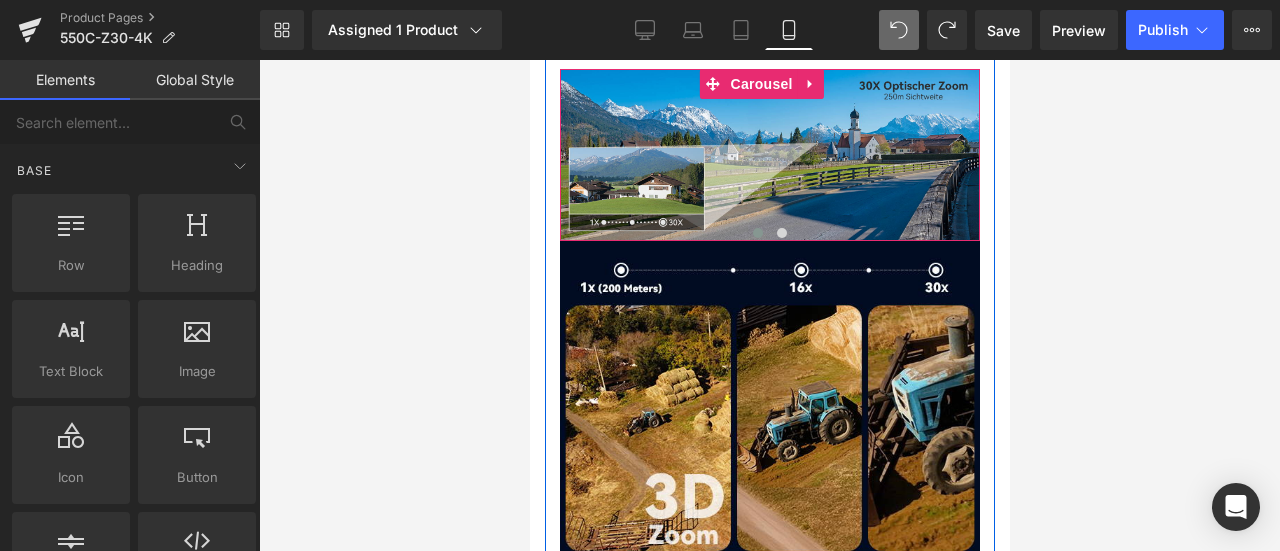click at bounding box center [757, 233] 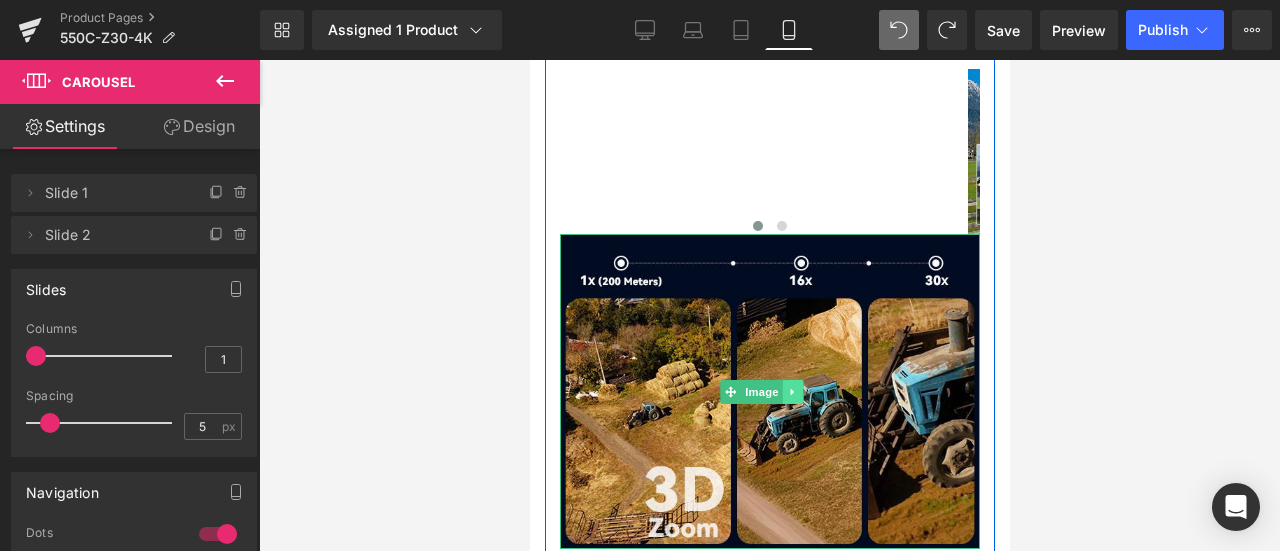 click 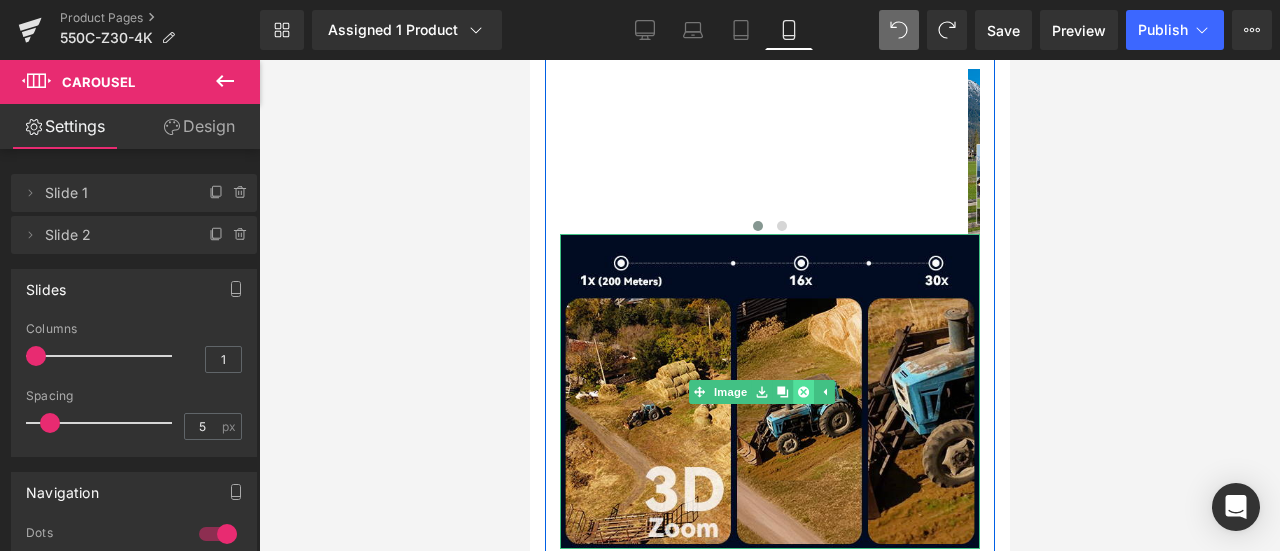 click 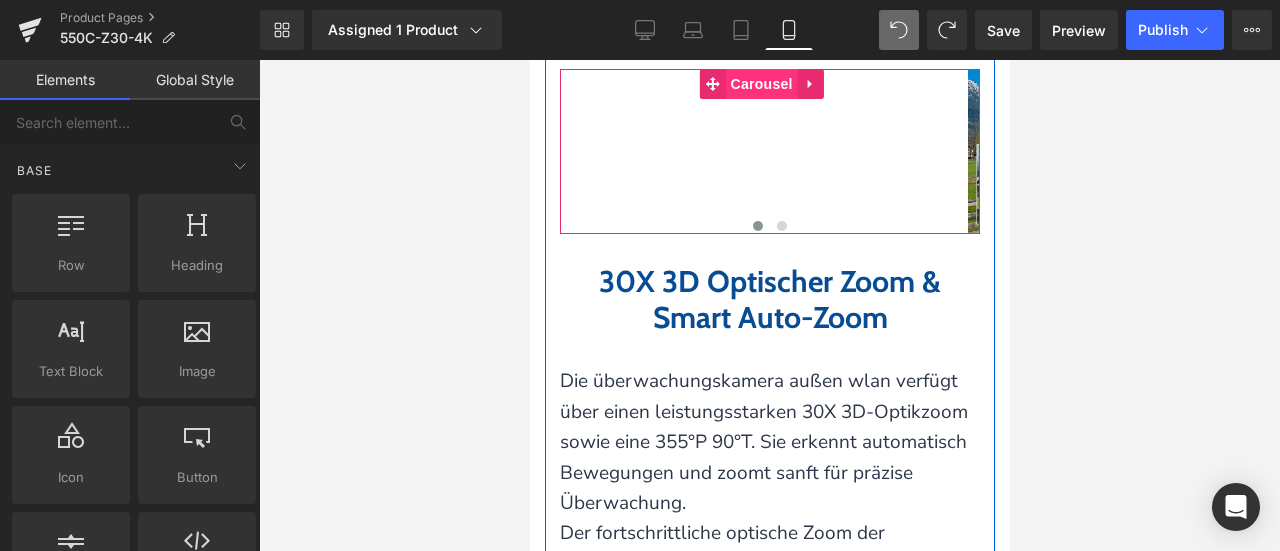 click on "Carousel" at bounding box center (761, 84) 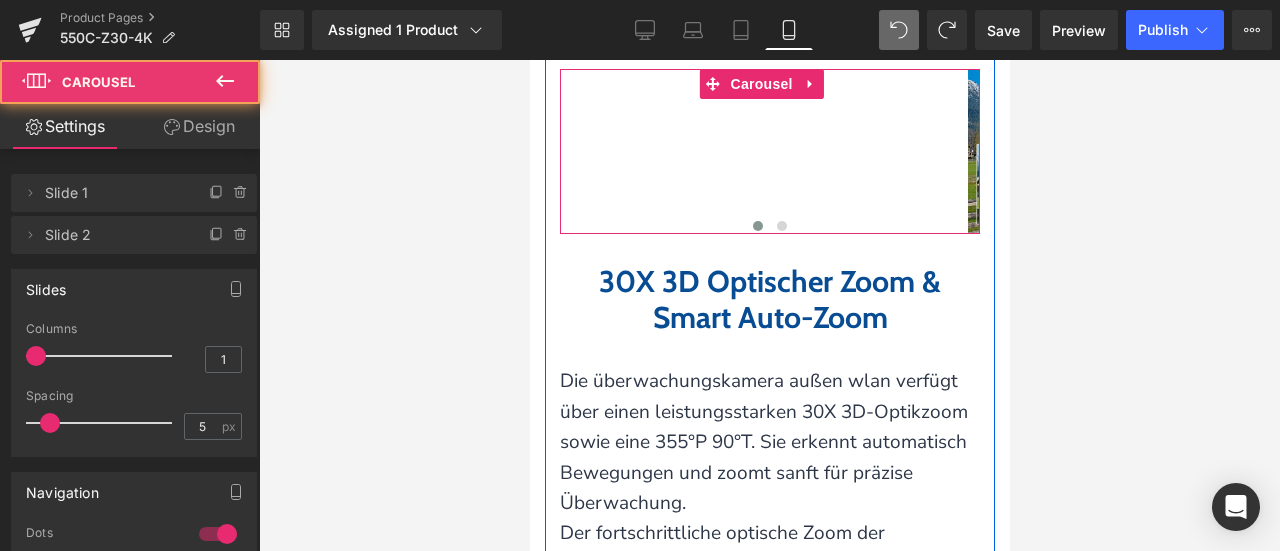 click on "Image
Image" at bounding box center [967, 151] 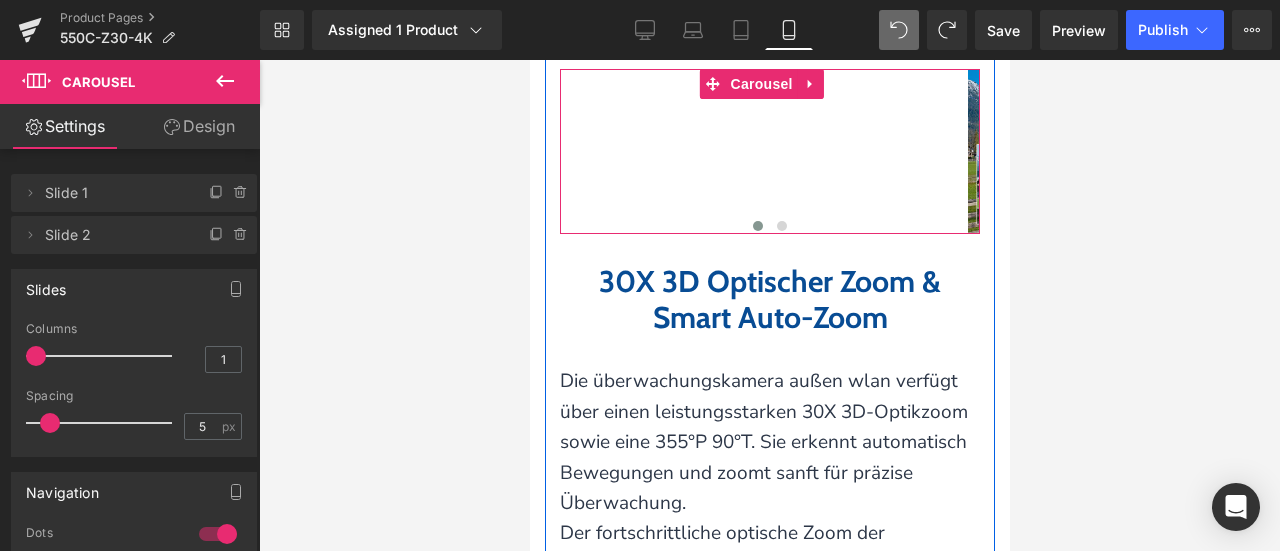 click at bounding box center [757, 226] 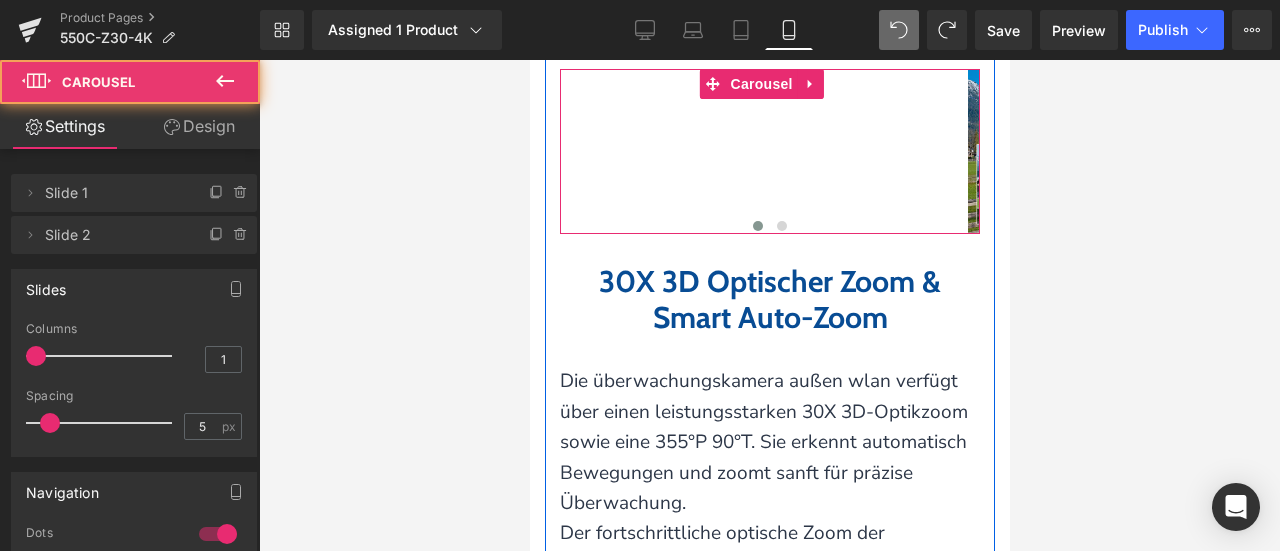 click on "Image
Image" at bounding box center [967, 151] 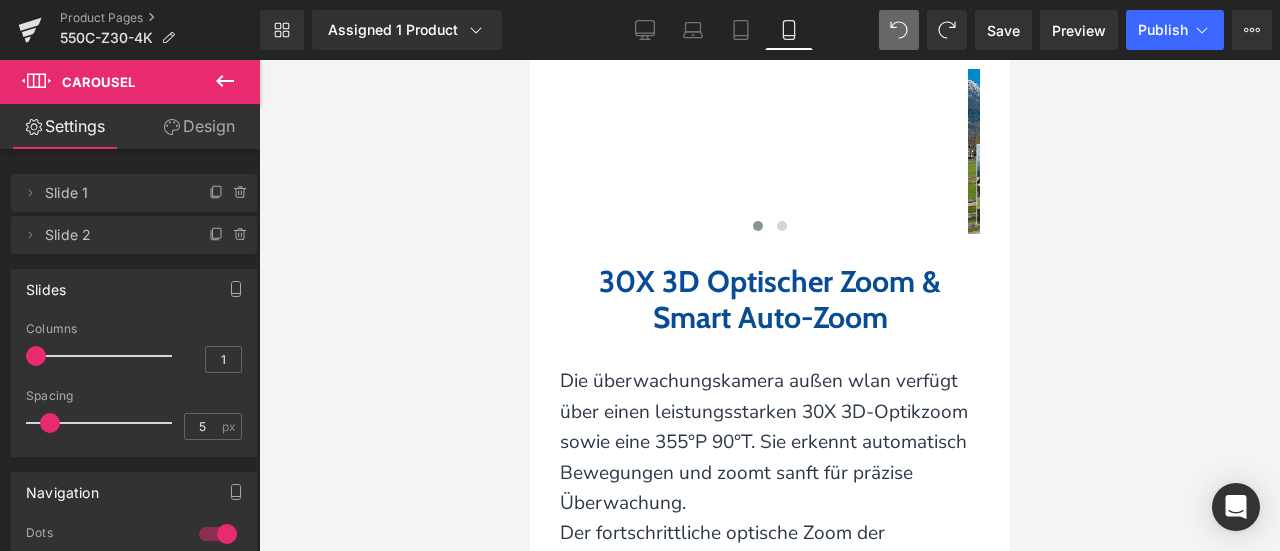 click 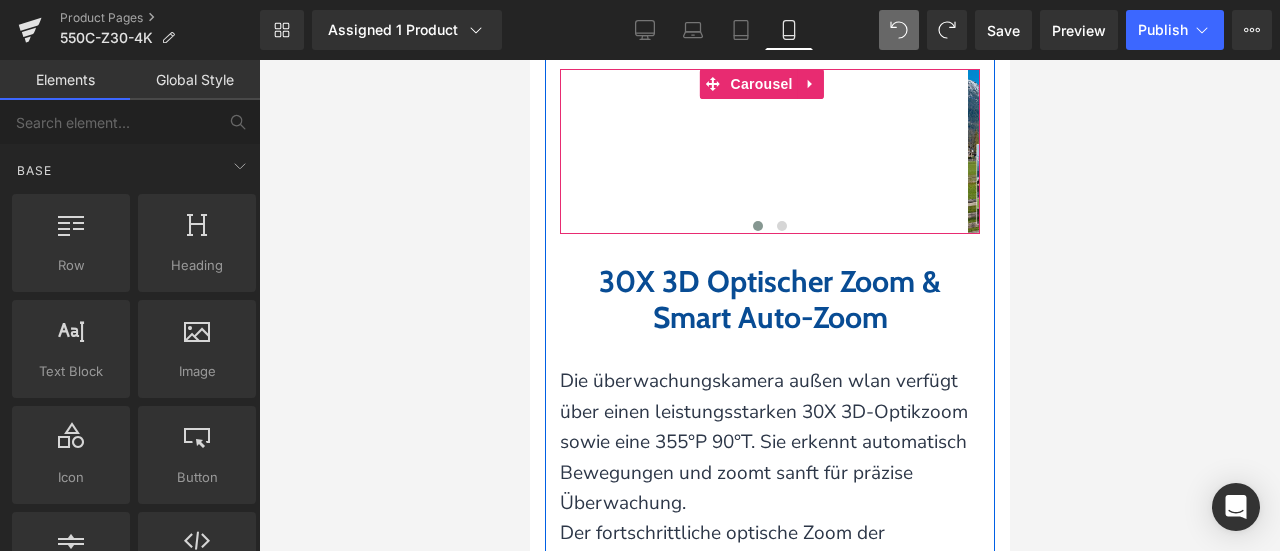 click on "Image
Image" at bounding box center [967, 151] 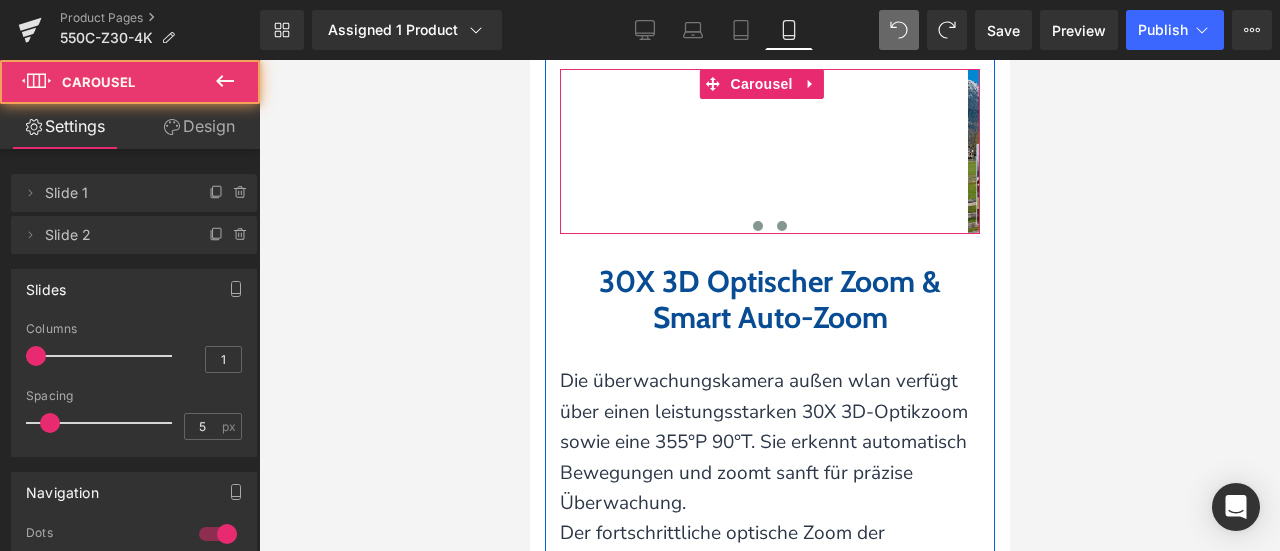 click at bounding box center [781, 226] 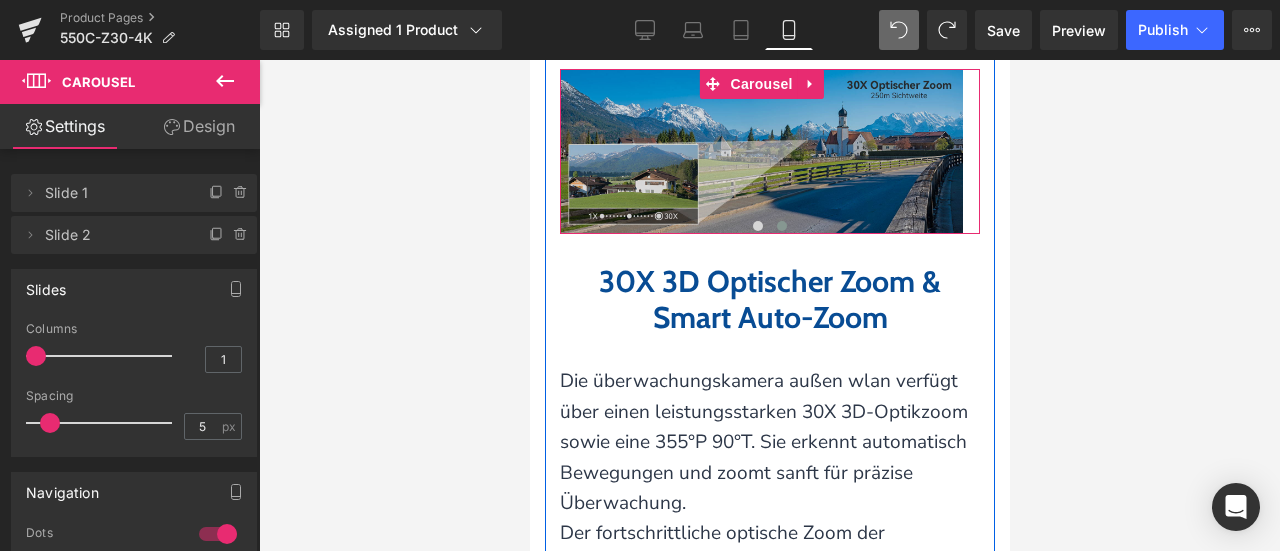 click at bounding box center [760, 151] 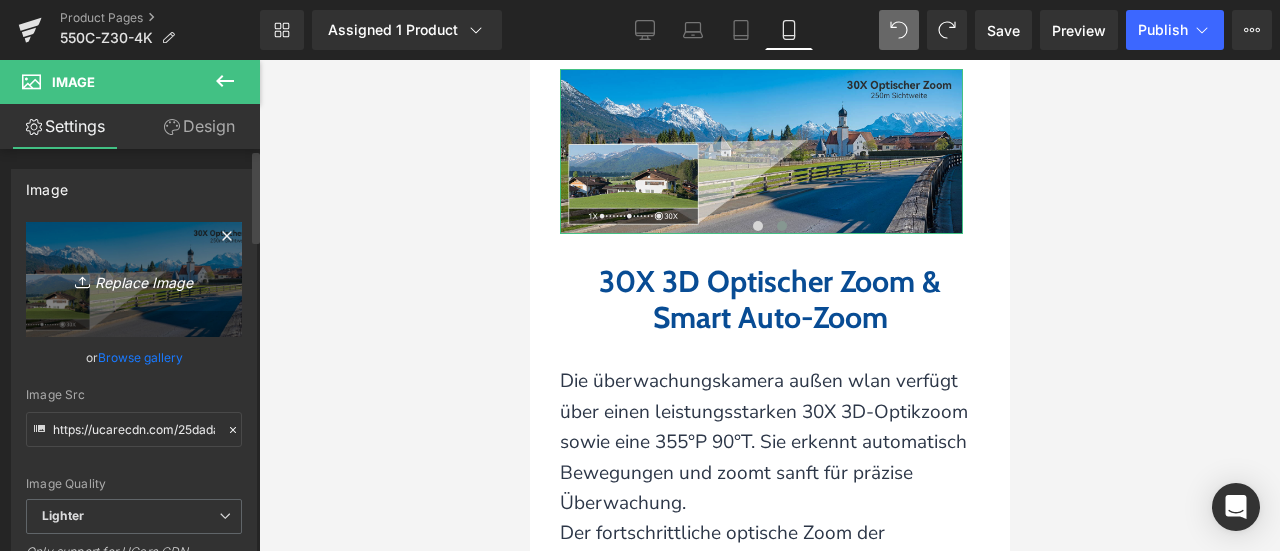 click on "Replace Image" at bounding box center (134, 279) 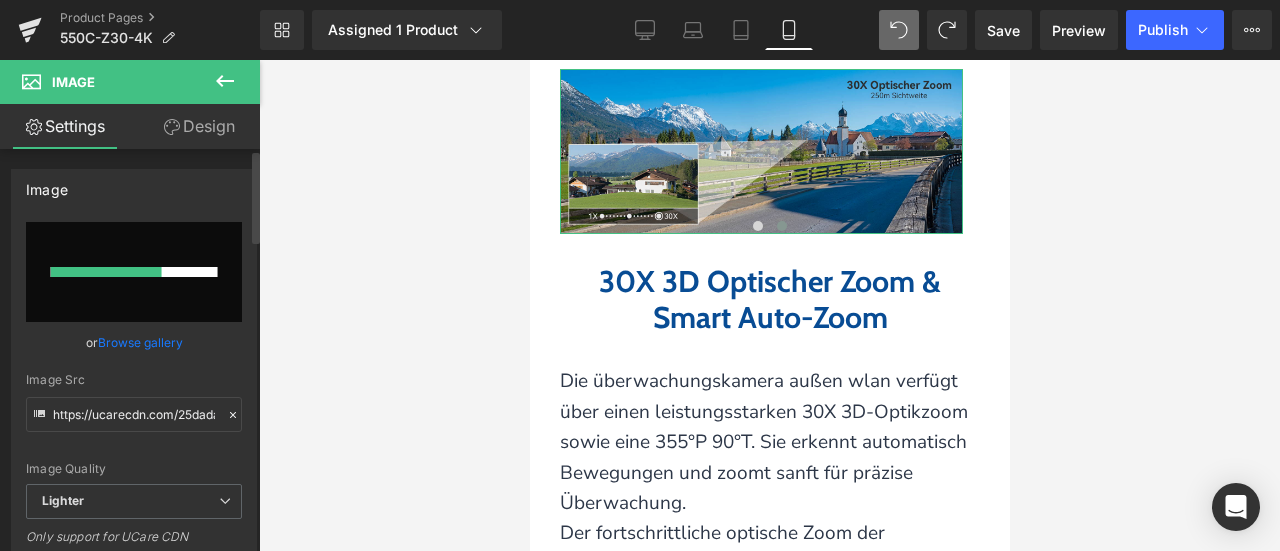 type 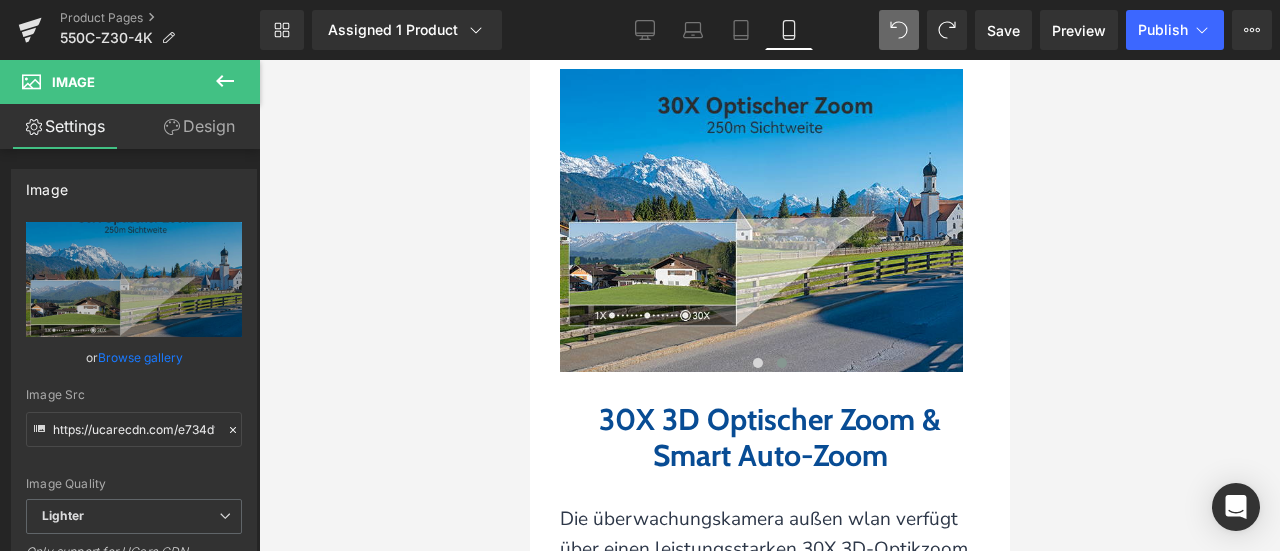 type on "https://ucarecdn.com/25dada15-28eb-4941-957e-4ac11aca3499/-/format/auto/-/preview/3000x3000/-/quality/lighter/%E7%94%BB%E6%9D%BF%2013.png" 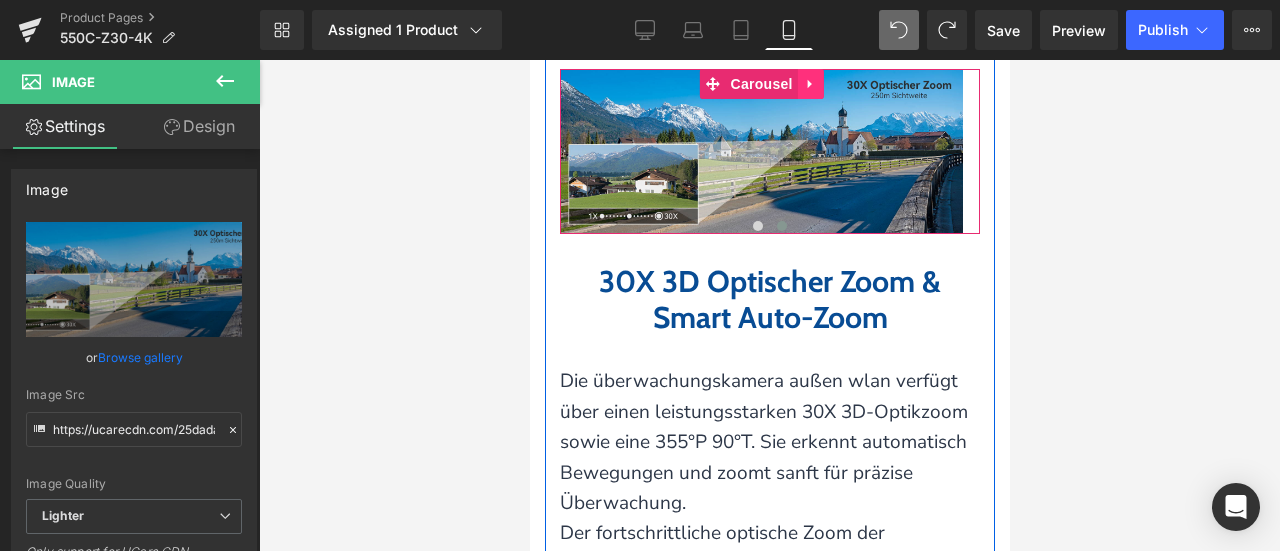 click 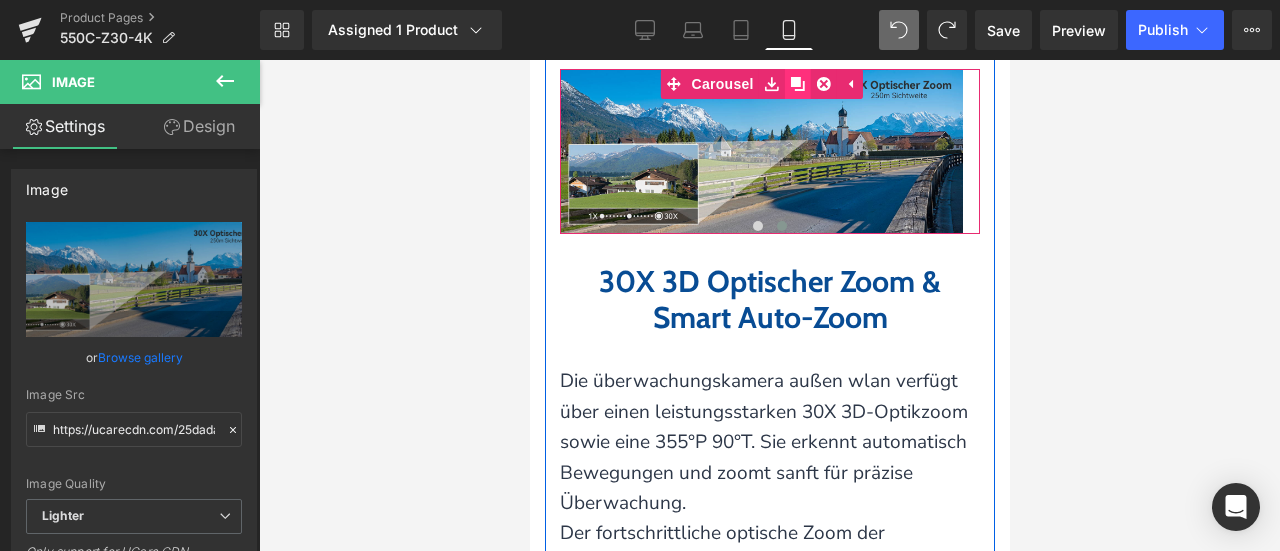 click 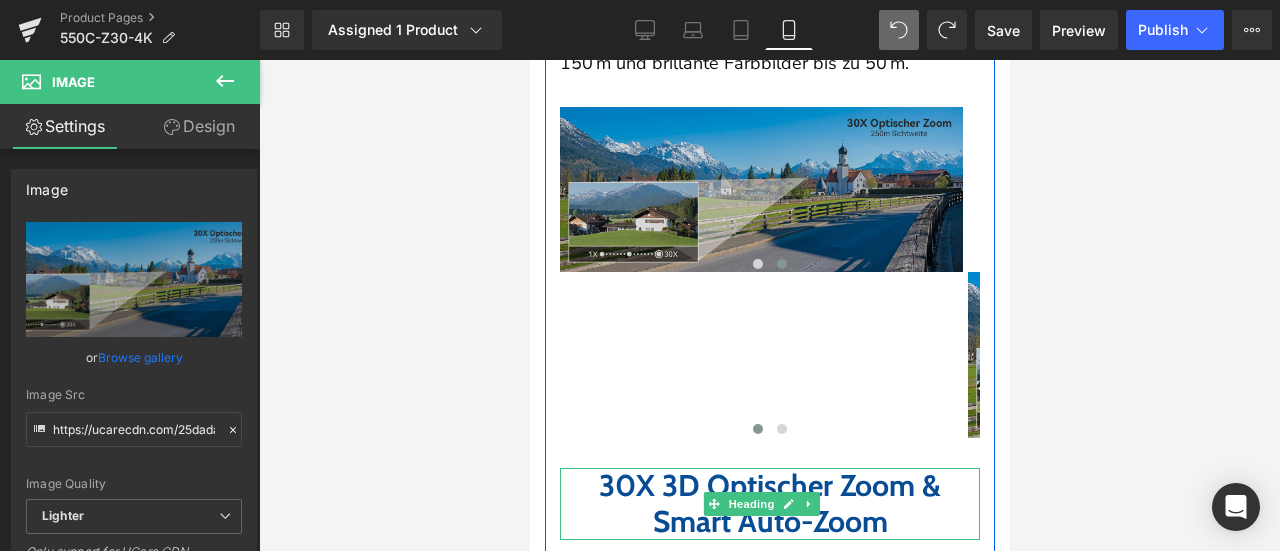 scroll, scrollTop: 3498, scrollLeft: 0, axis: vertical 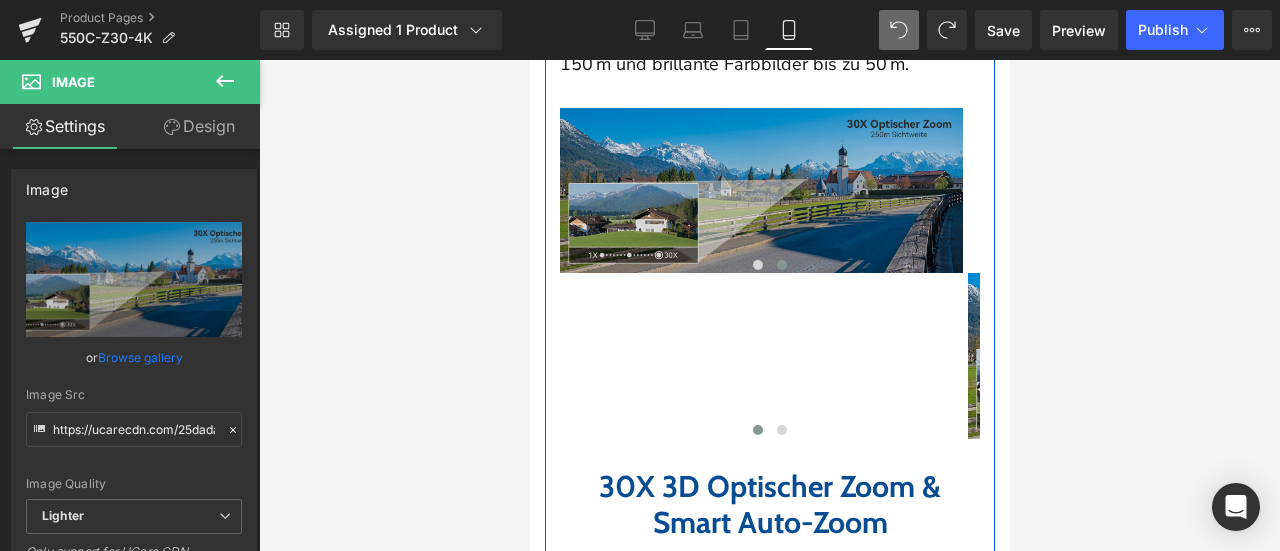 drag, startPoint x: 819, startPoint y: 174, endPoint x: 788, endPoint y: 243, distance: 75.643906 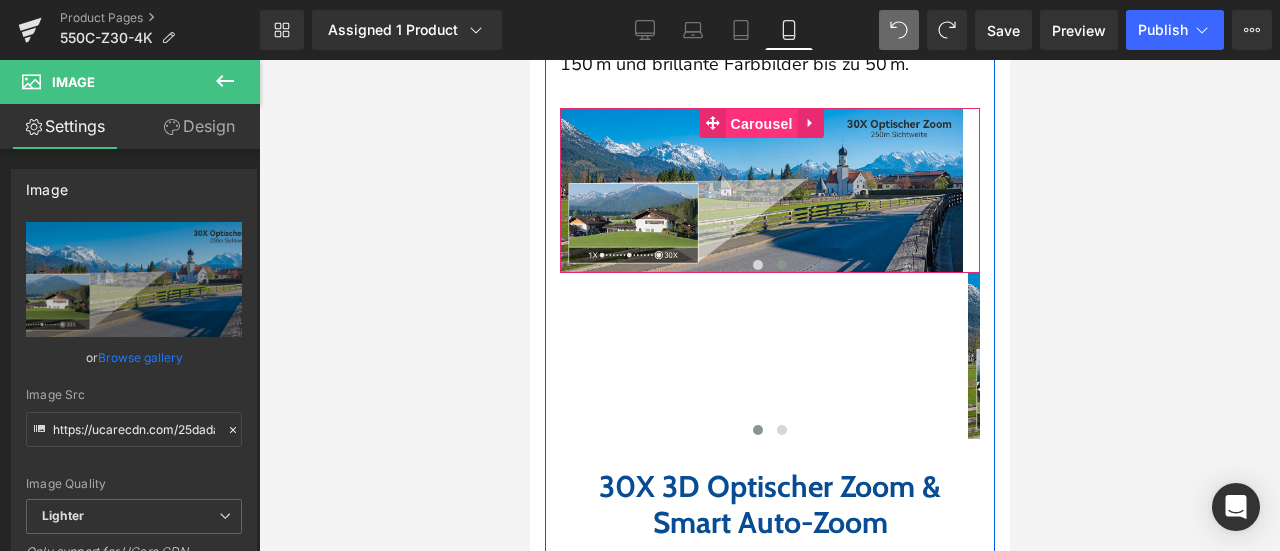 click on "Carousel" at bounding box center (761, 124) 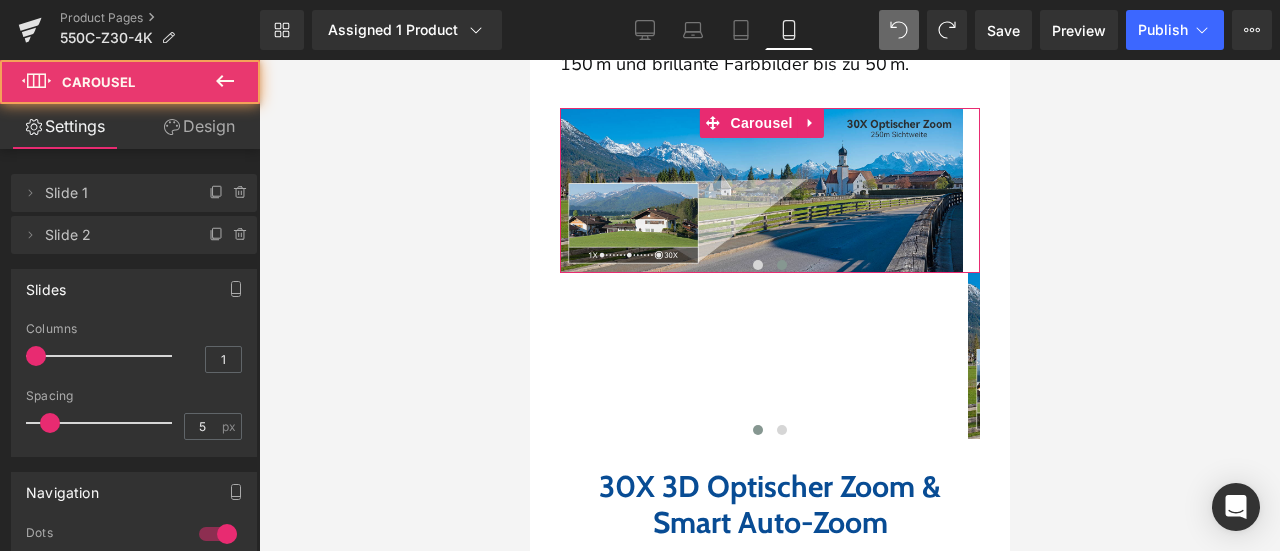 click on "Design" at bounding box center (199, 126) 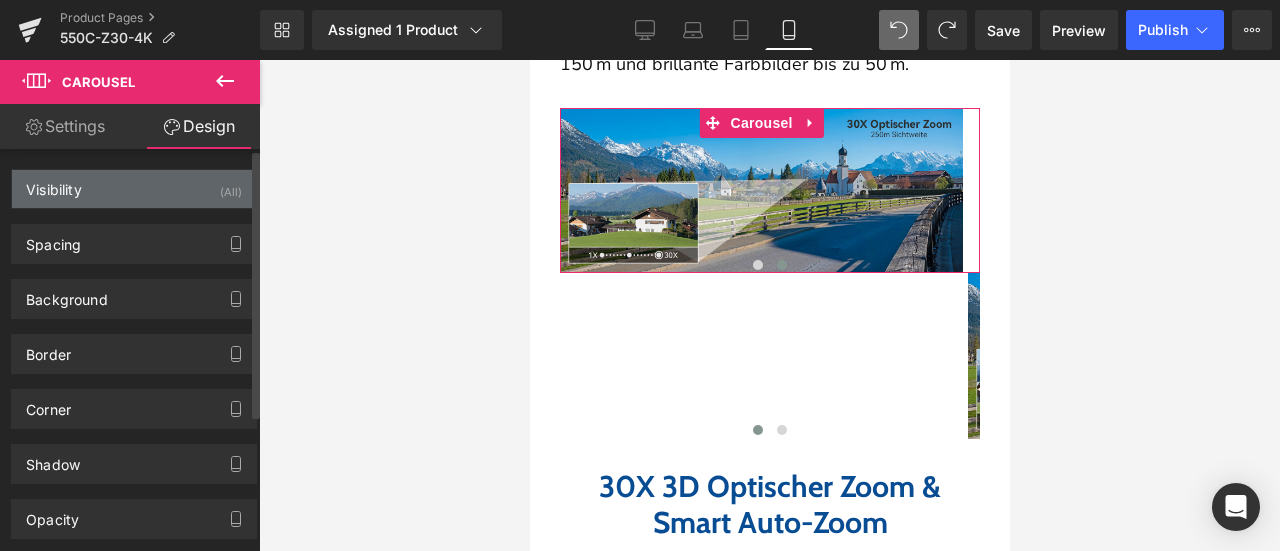 click on "Visibility
(All)" at bounding box center (134, 189) 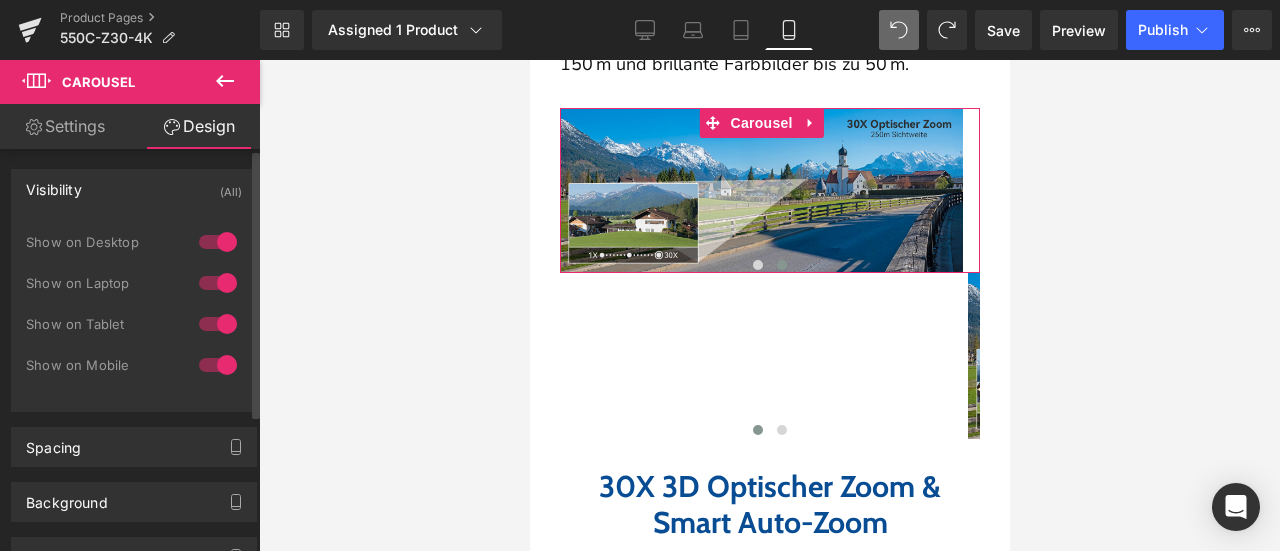 click at bounding box center (218, 365) 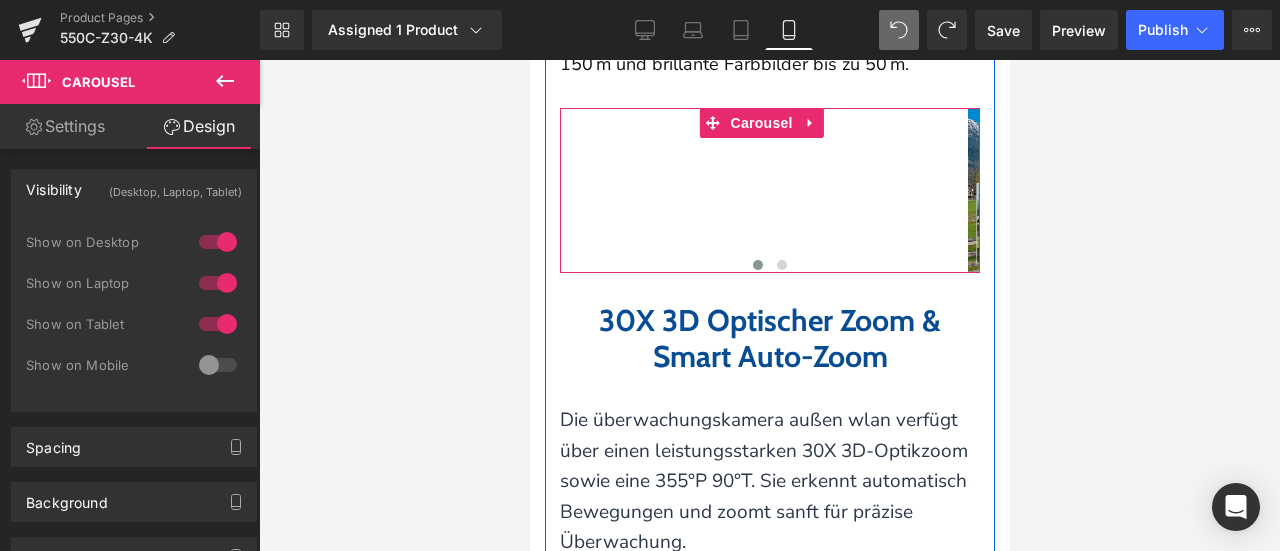 click 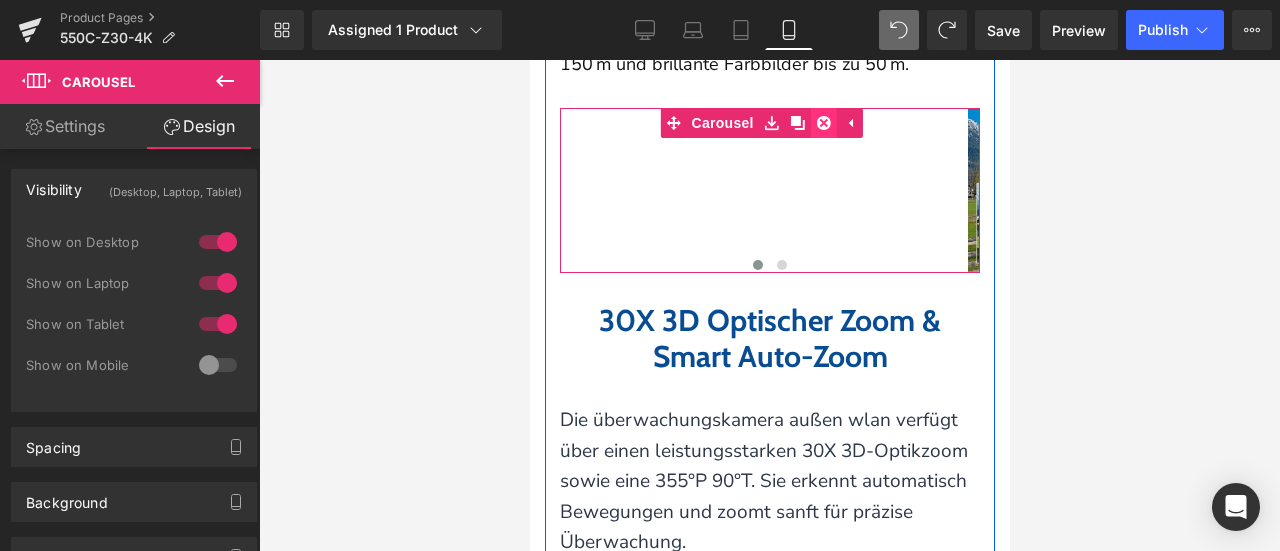 click 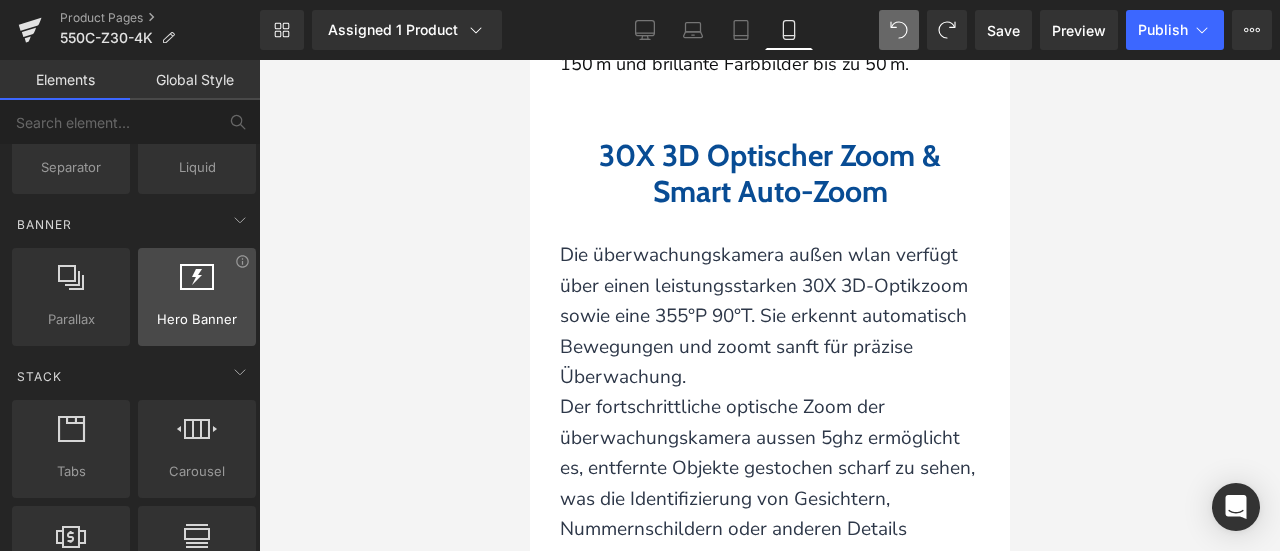 scroll, scrollTop: 500, scrollLeft: 0, axis: vertical 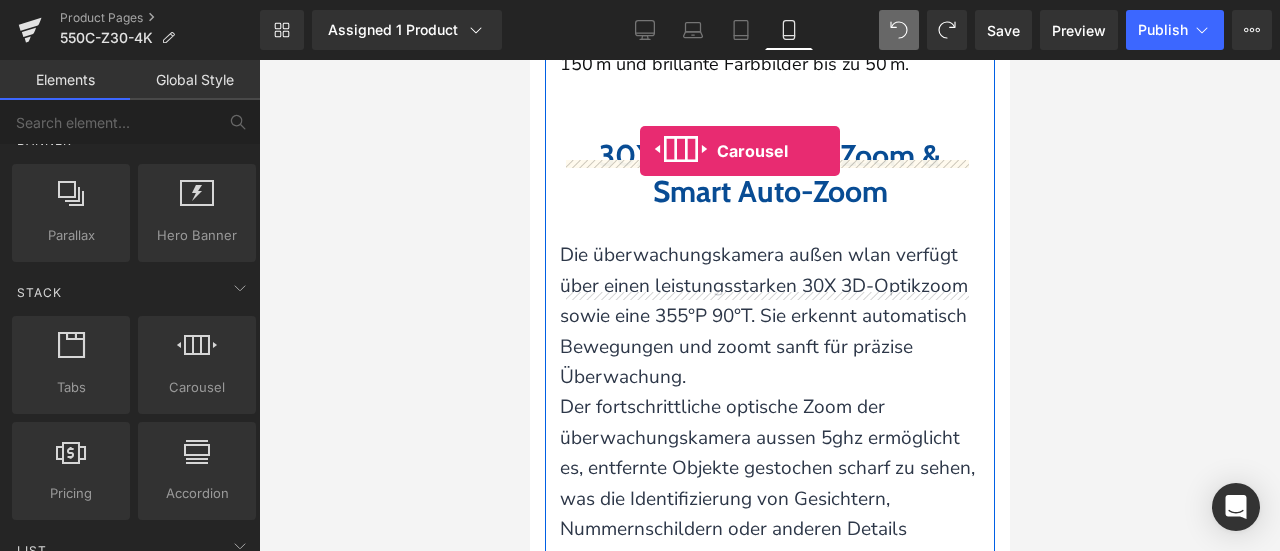drag, startPoint x: 723, startPoint y: 431, endPoint x: 639, endPoint y: 151, distance: 292.32858 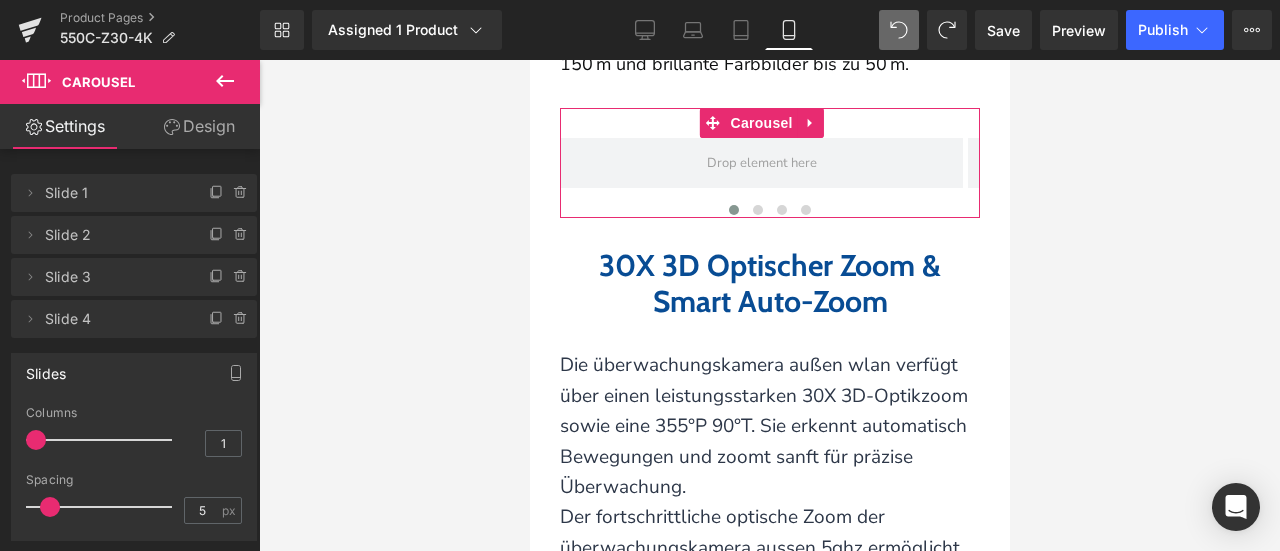 click 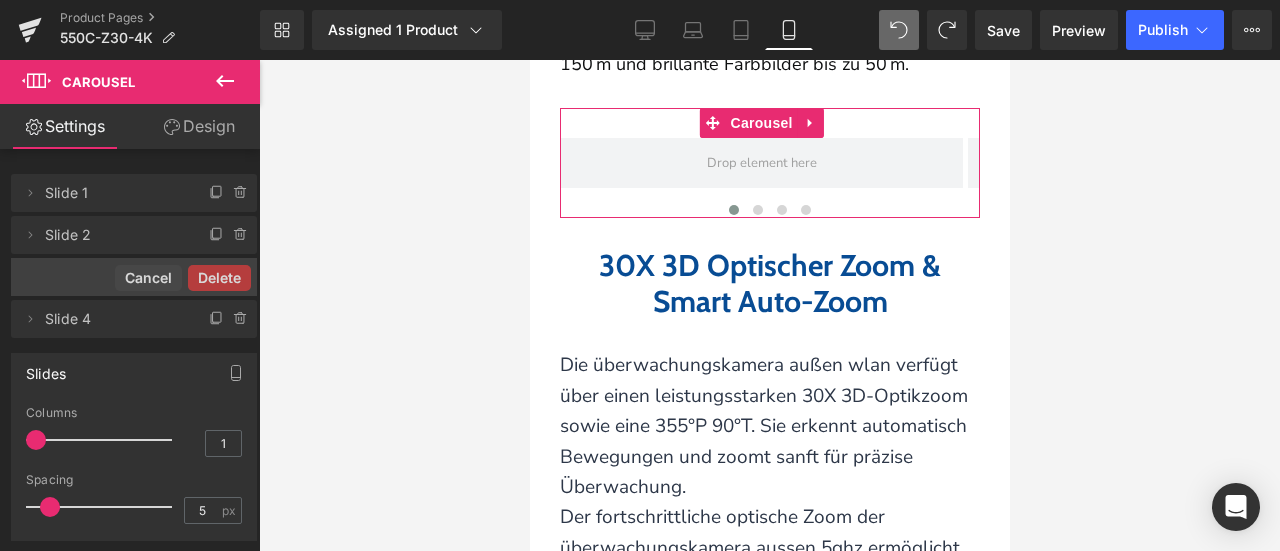 click on "Delete" at bounding box center [219, 278] 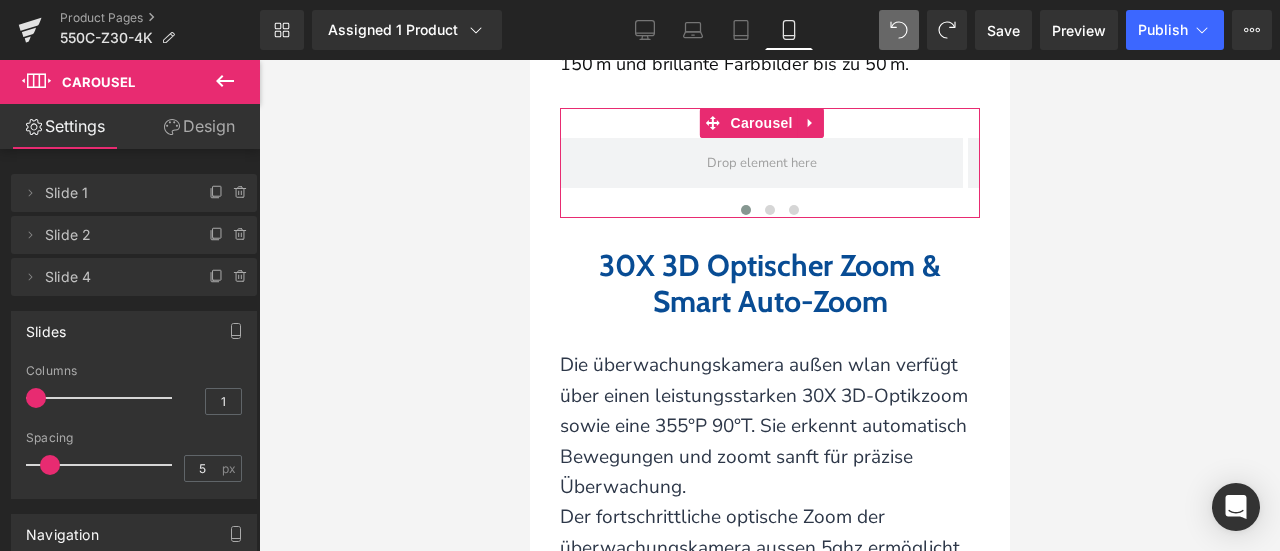 click 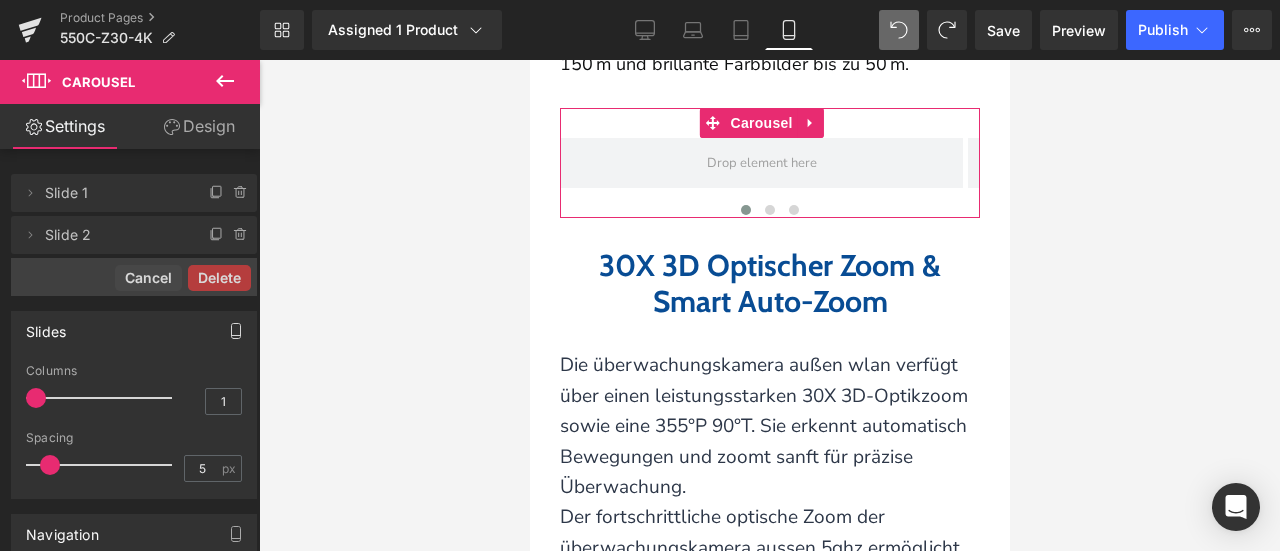 click on "Delete" at bounding box center (219, 278) 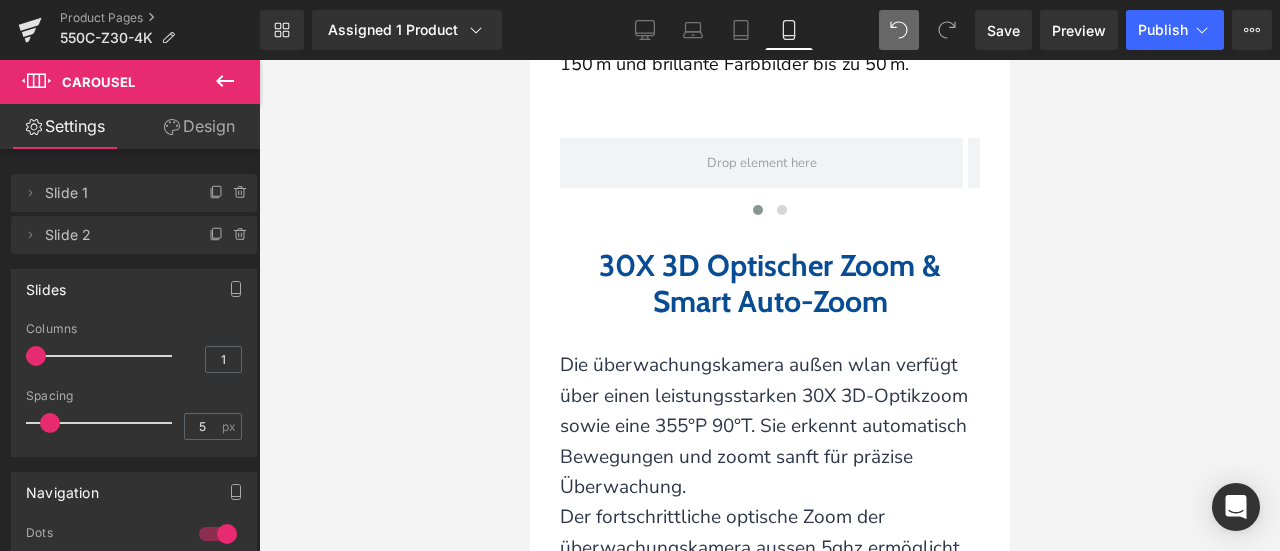 click 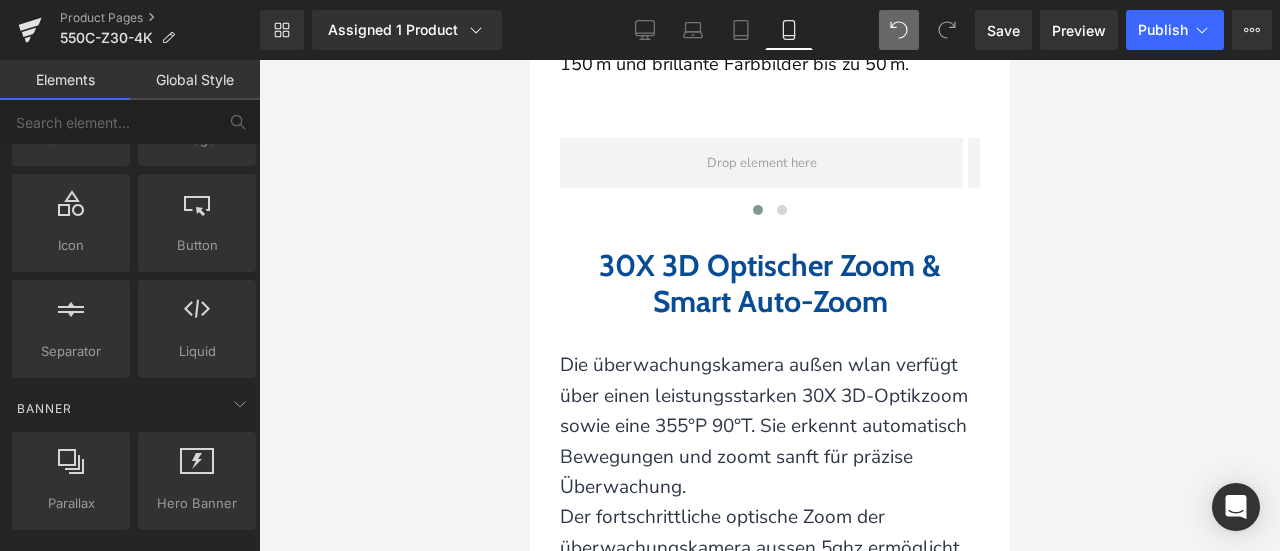 scroll, scrollTop: 100, scrollLeft: 0, axis: vertical 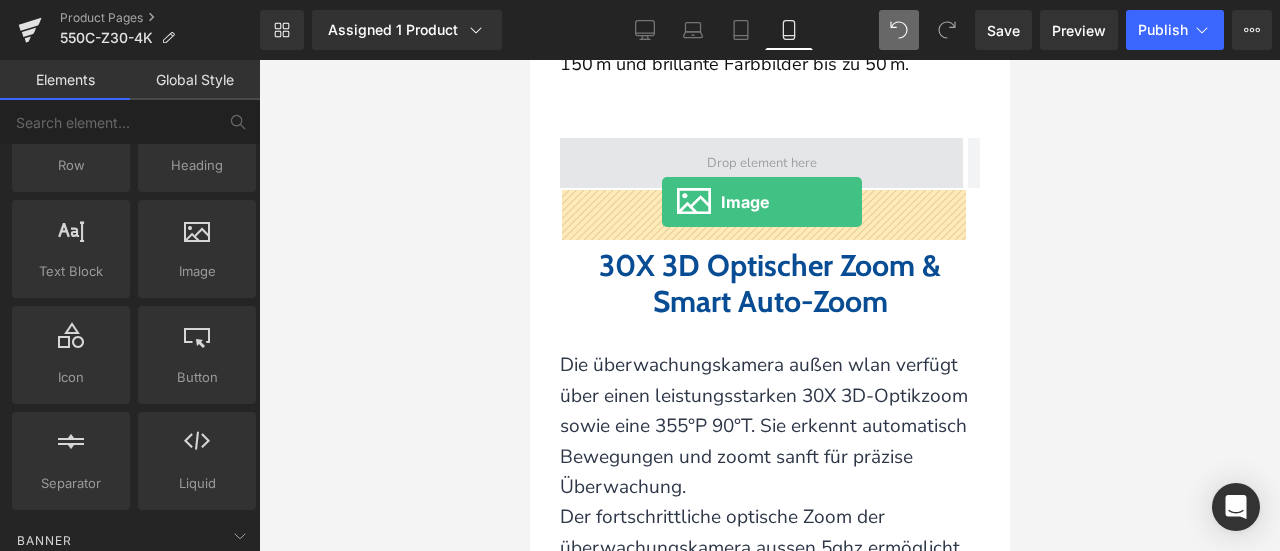drag, startPoint x: 717, startPoint y: 297, endPoint x: 661, endPoint y: 202, distance: 110.276924 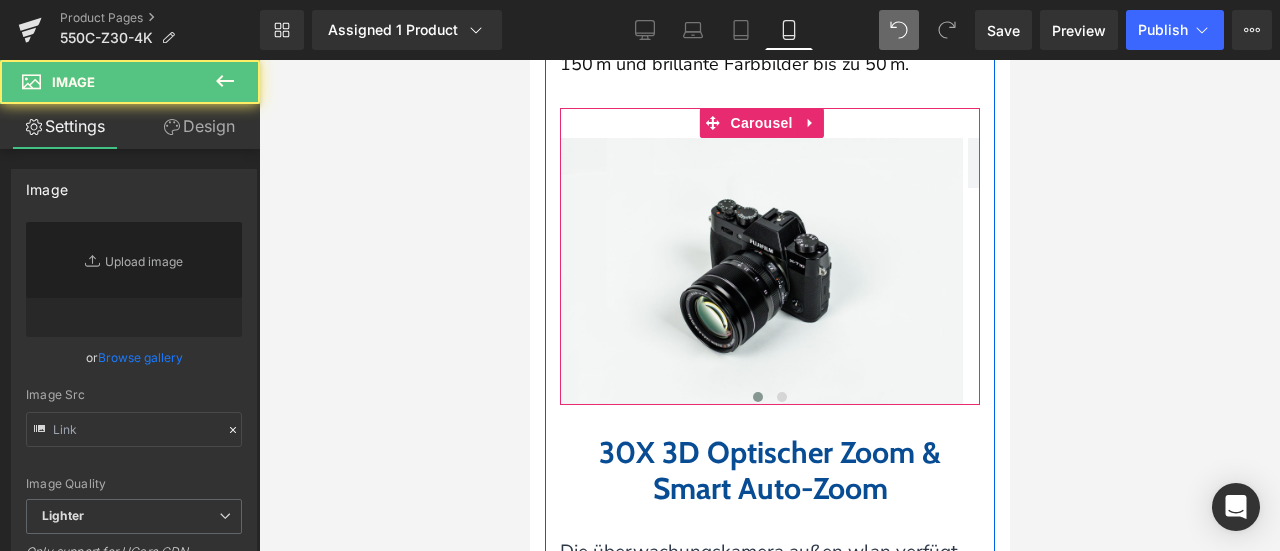 type on "//d1um8515vdn9kb.cloudfront.net/images/parallax.jpg" 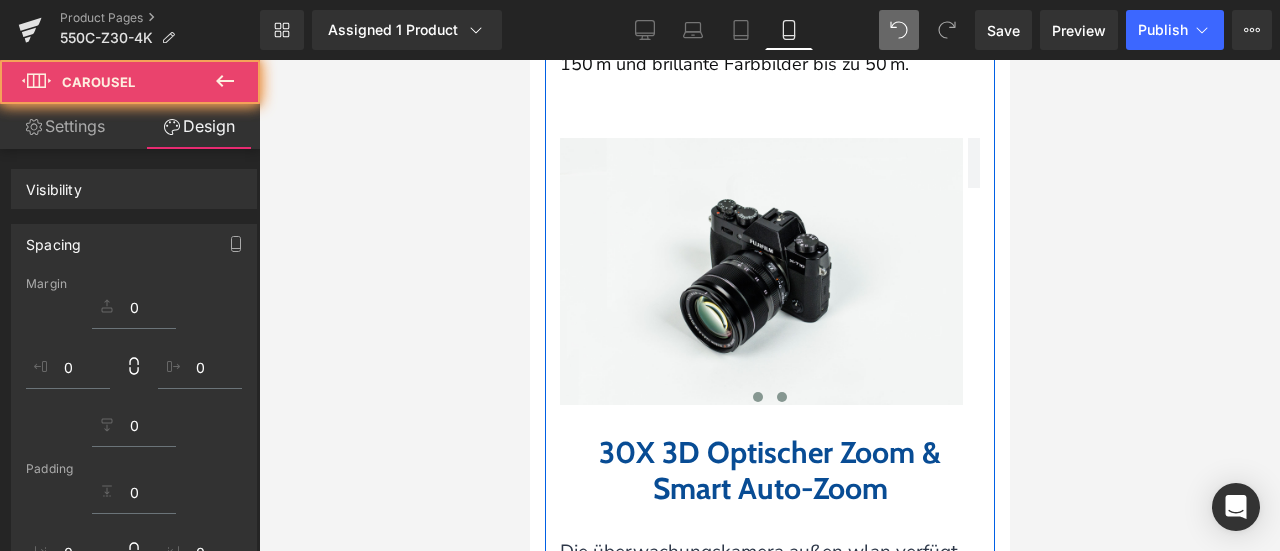 click at bounding box center [781, 397] 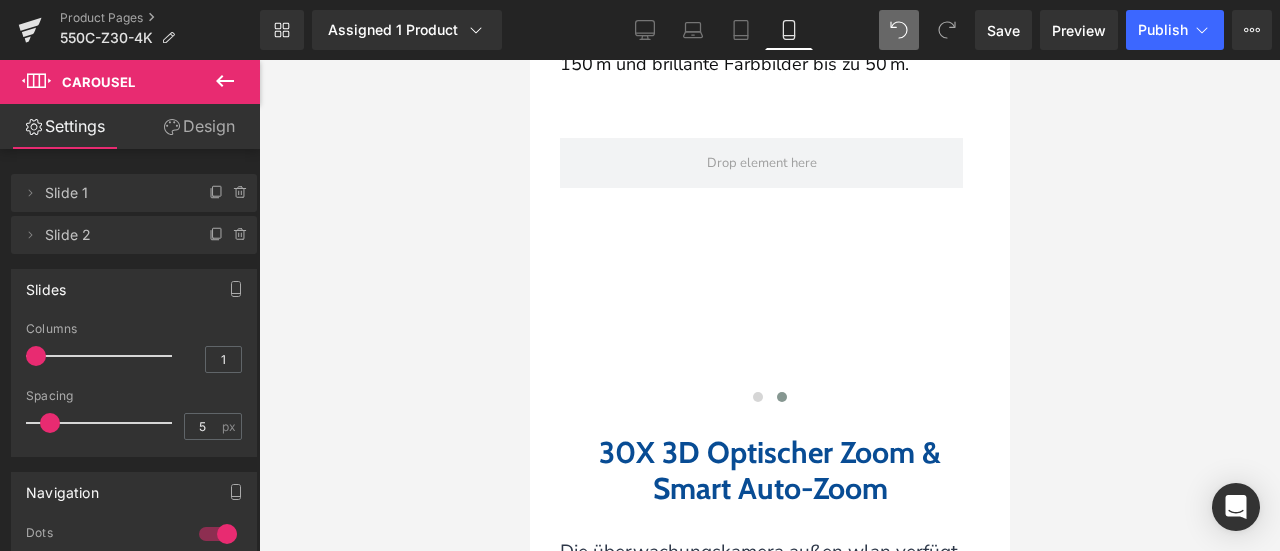 click 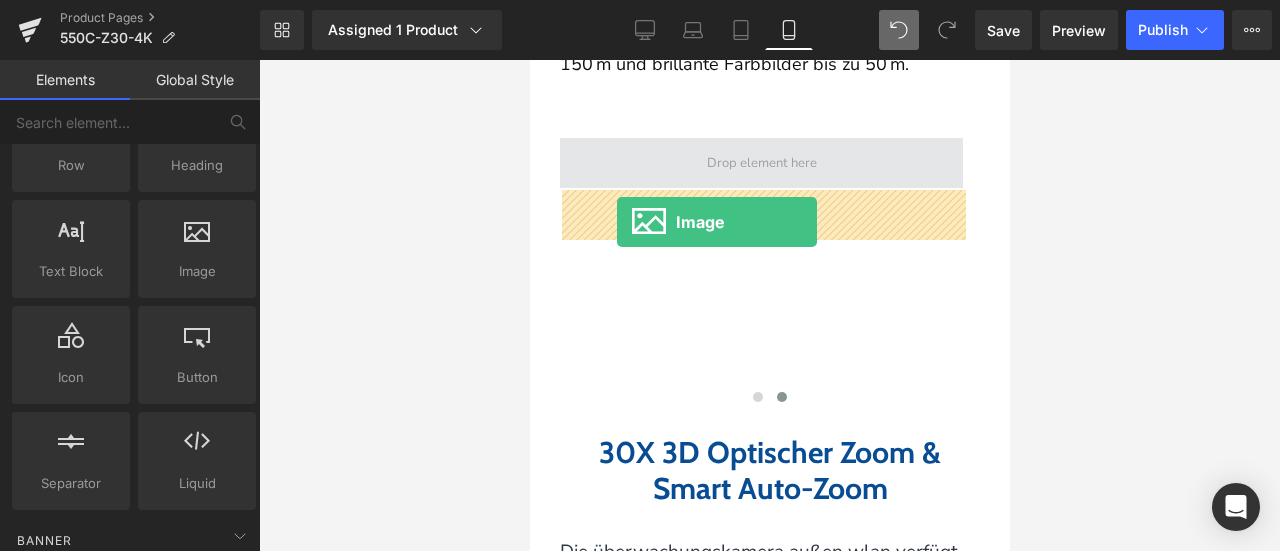 drag, startPoint x: 709, startPoint y: 303, endPoint x: 616, endPoint y: 223, distance: 122.67436 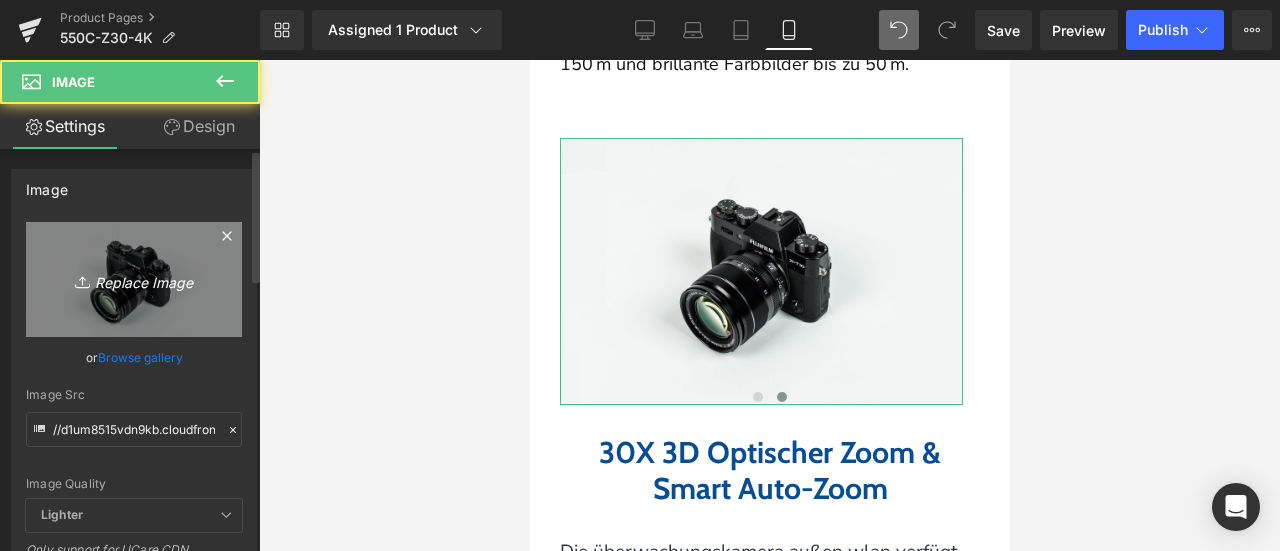 click on "Replace Image" at bounding box center (134, 279) 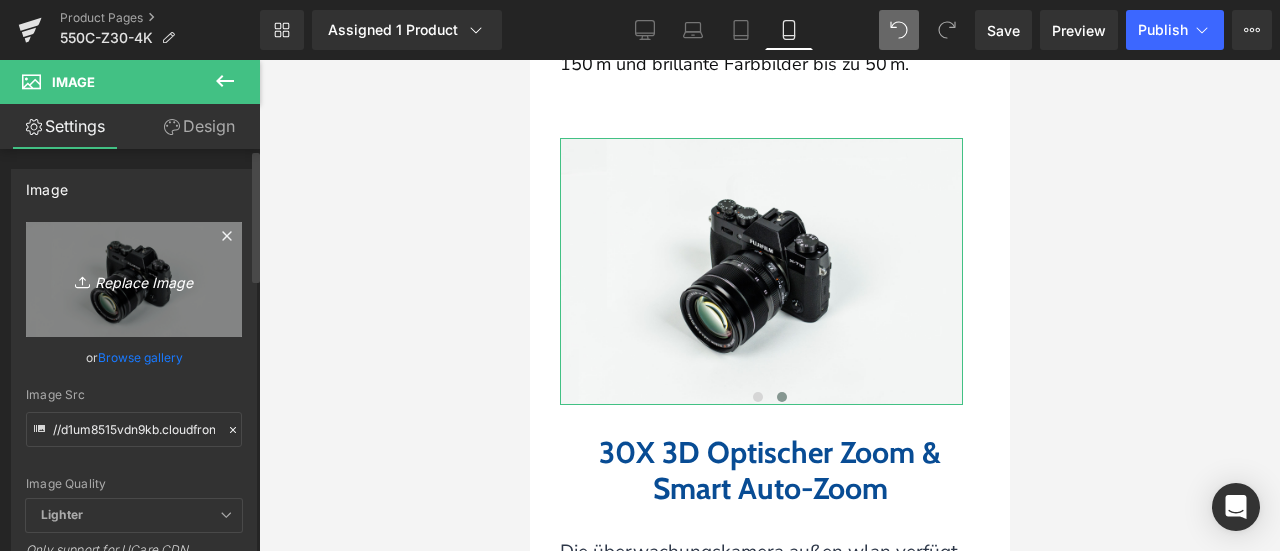 type on "C:\fakepath\画板 33.png" 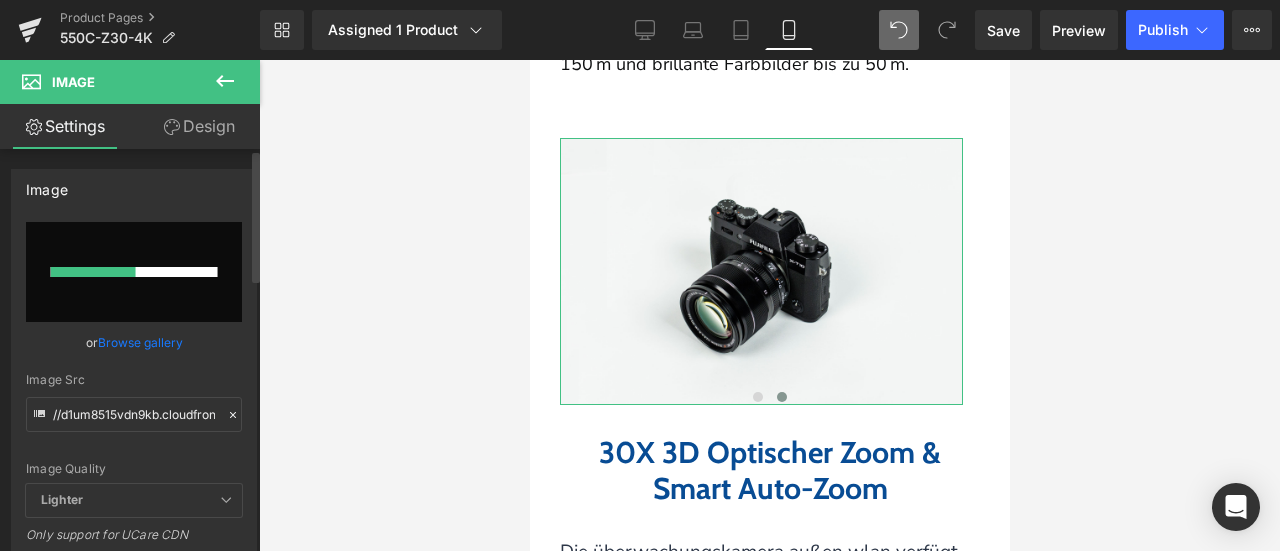 type 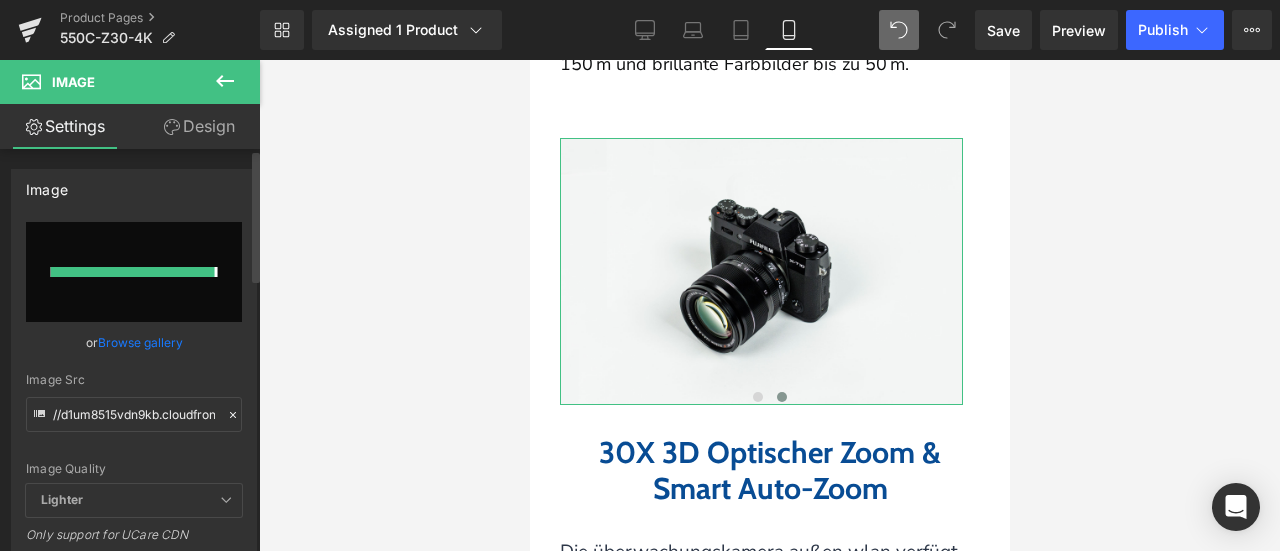type on "https://ucarecdn.com/fc021ef5-002b-4e76-a564-cd36a5c6d973/-/format/auto/-/preview/3000x3000/-/quality/lighter/%E7%94%BB%E6%9D%BF%2033.png" 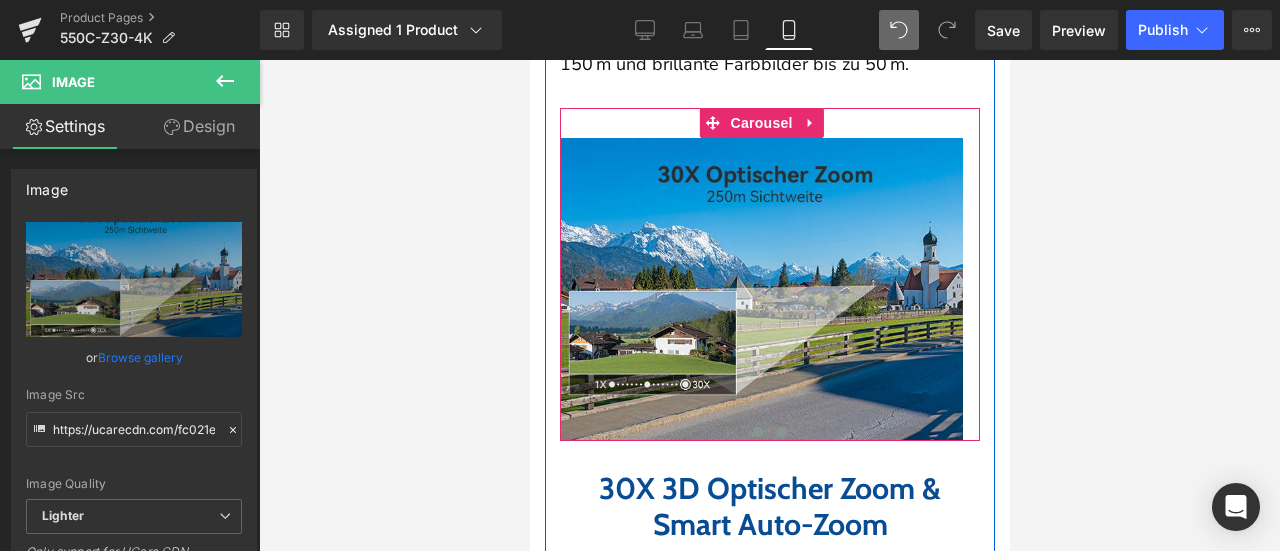 click at bounding box center (757, 432) 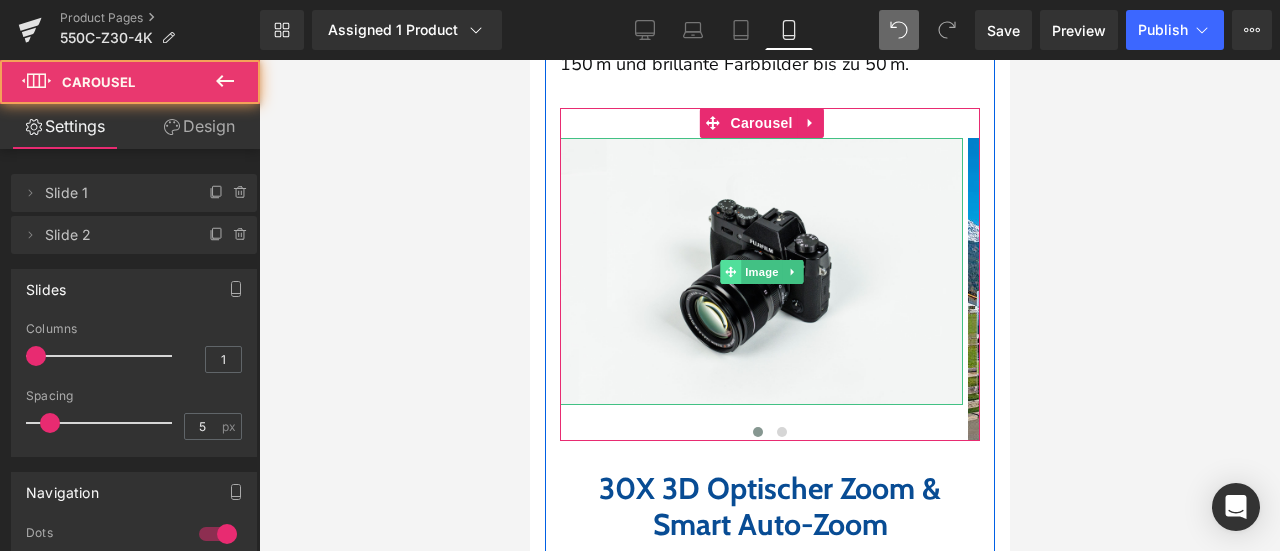 click at bounding box center (729, 272) 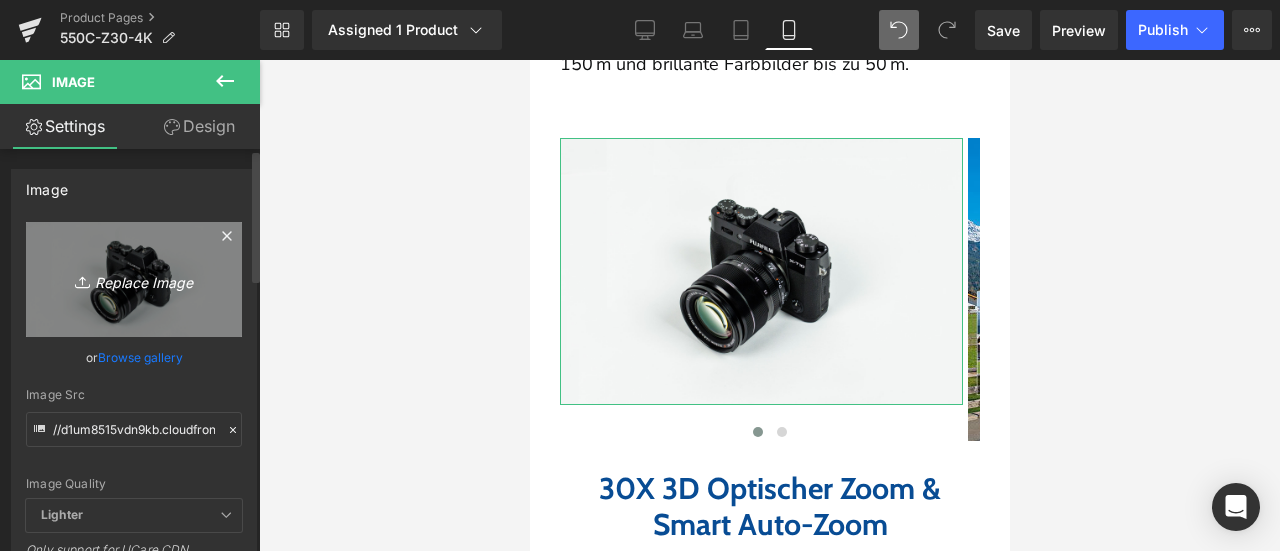 click on "Replace Image" at bounding box center (134, 279) 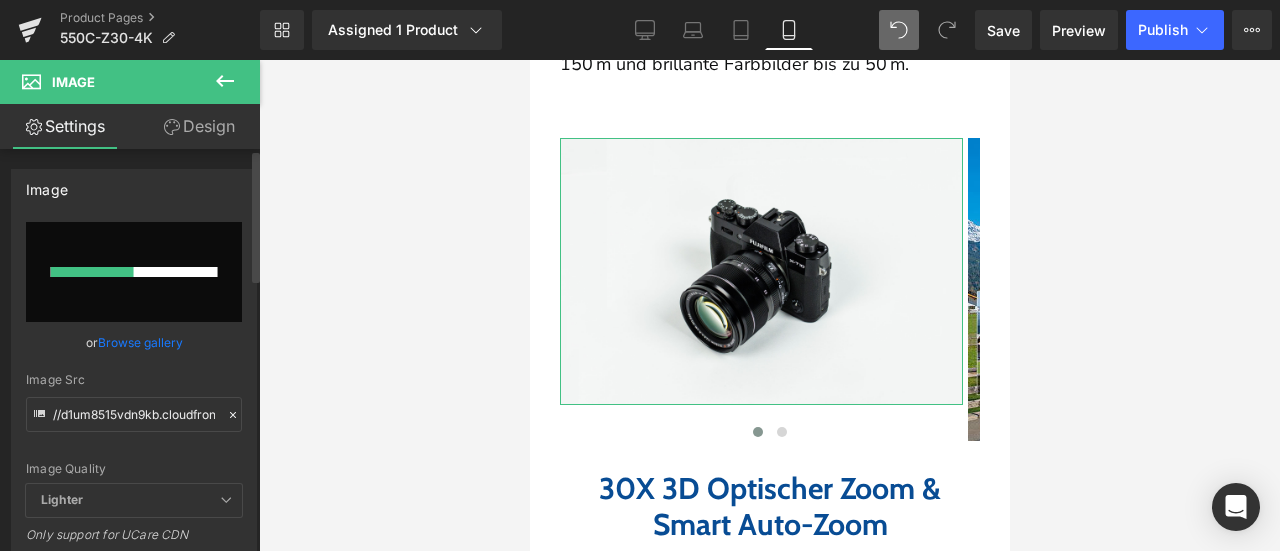 type 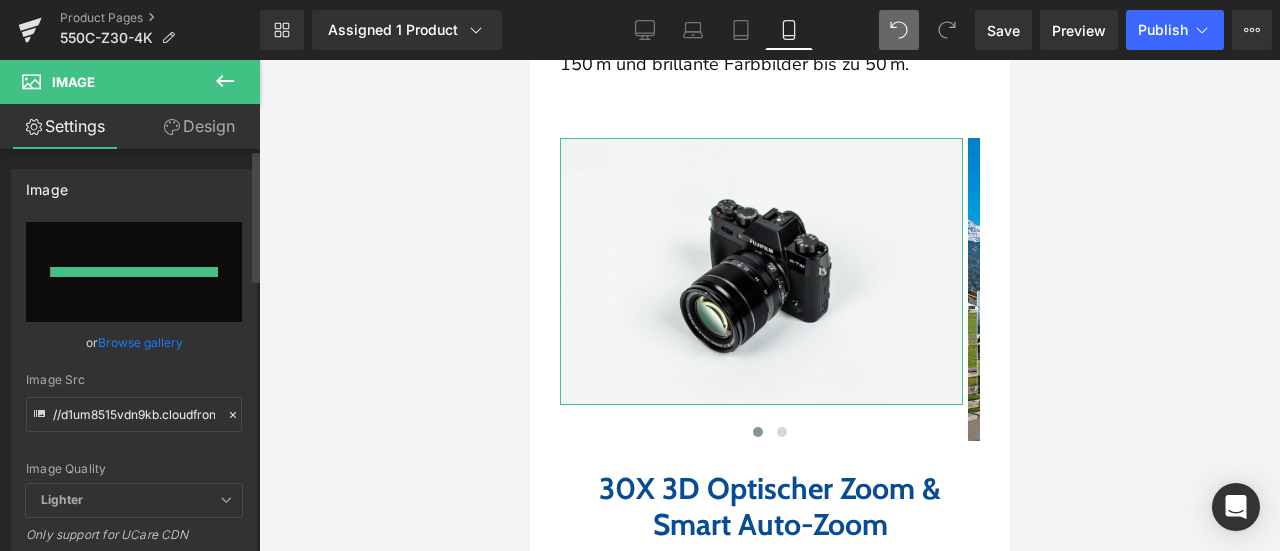 type on "https://ucarecdn.com/0ce75d1c-0688-4cd9-bfe4-f4985ef68a48/-/format/auto/-/preview/3000x3000/-/quality/lighter/%E7%94%BB%E6%9D%BF%2034.png" 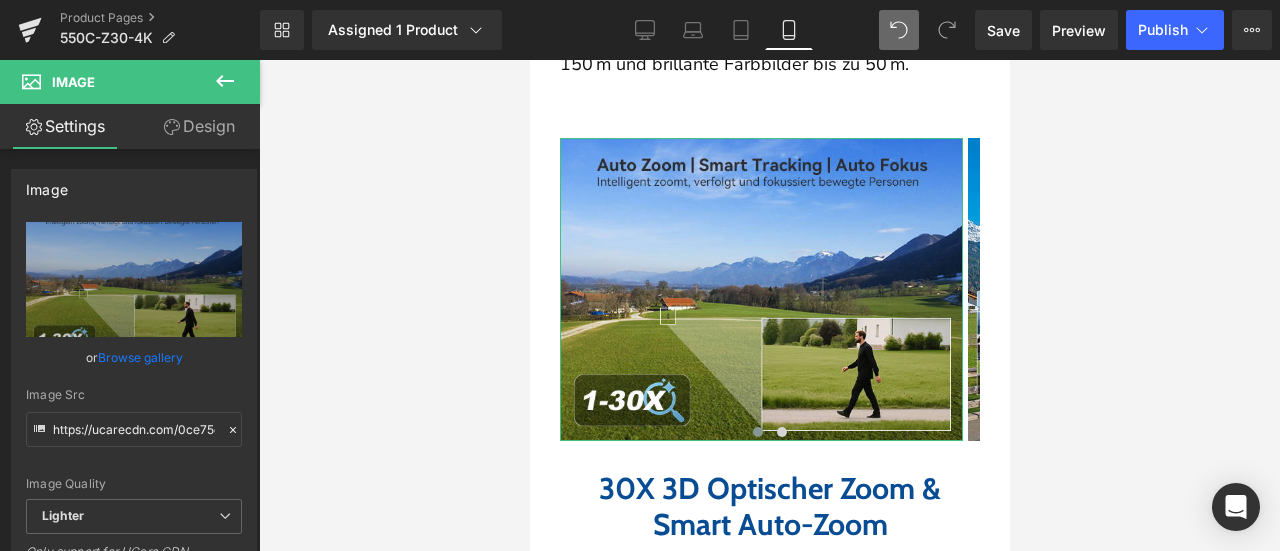 click on "Design" at bounding box center (199, 126) 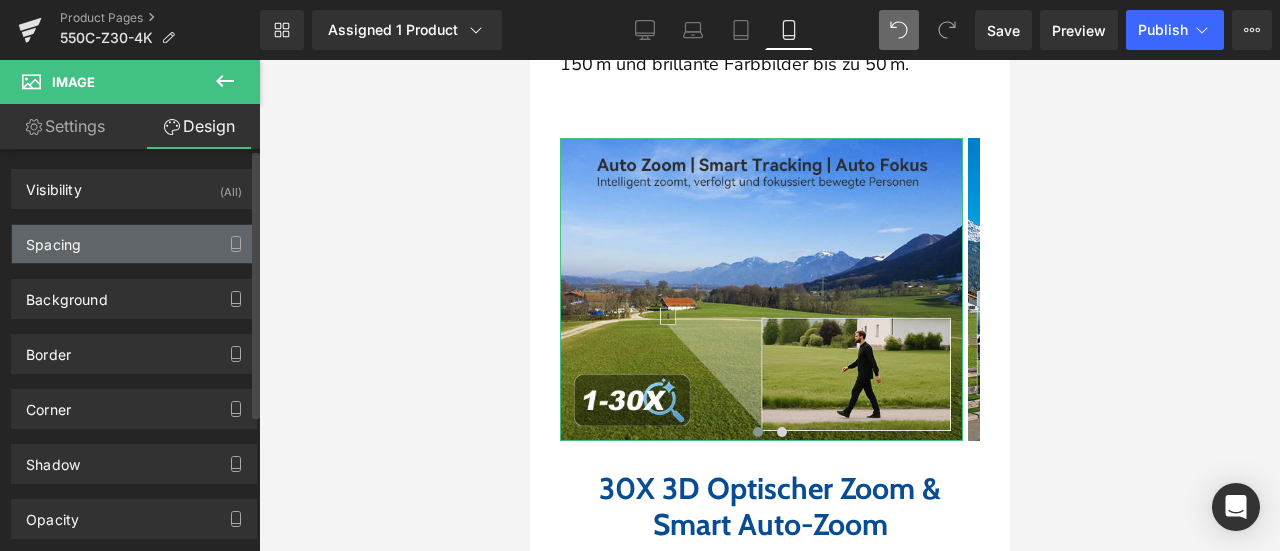 type on "0" 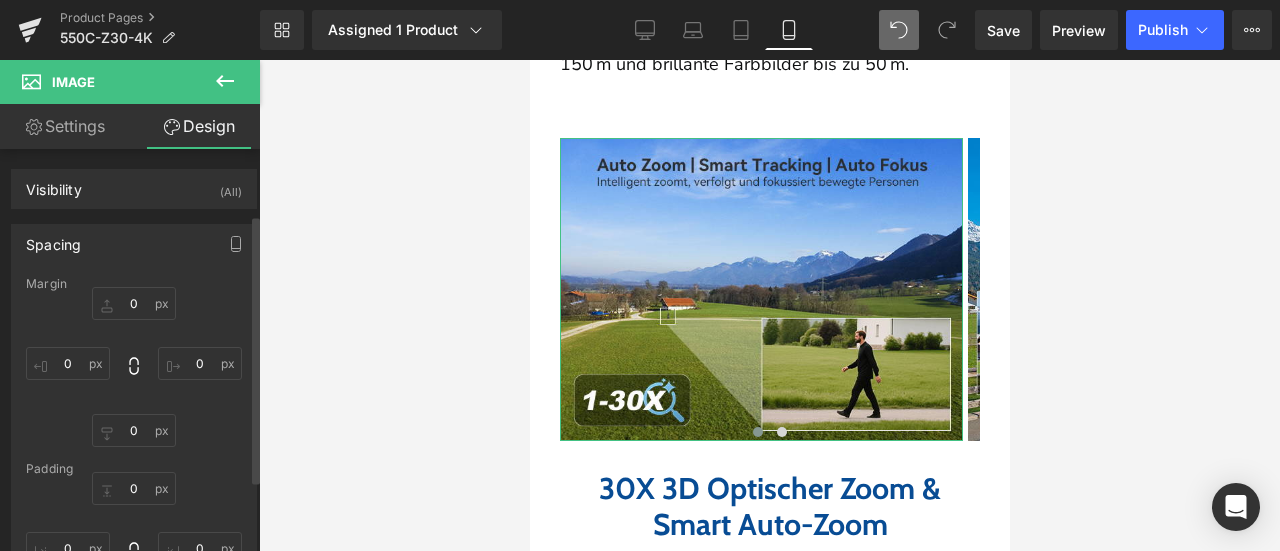 scroll, scrollTop: 100, scrollLeft: 0, axis: vertical 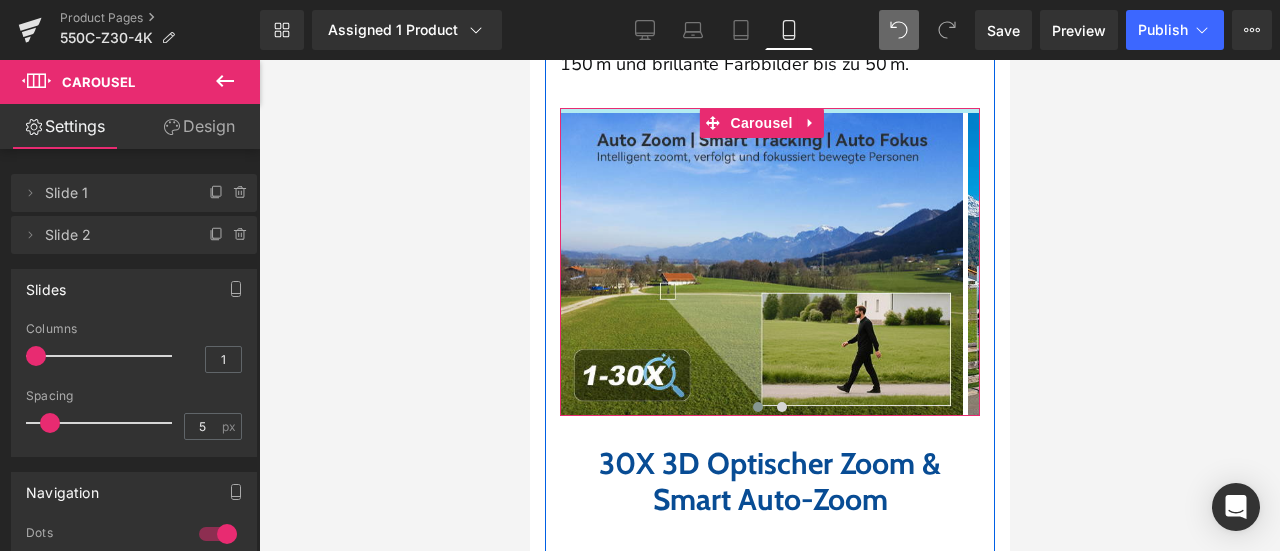 drag, startPoint x: 862, startPoint y: 165, endPoint x: 874, endPoint y: 159, distance: 13.416408 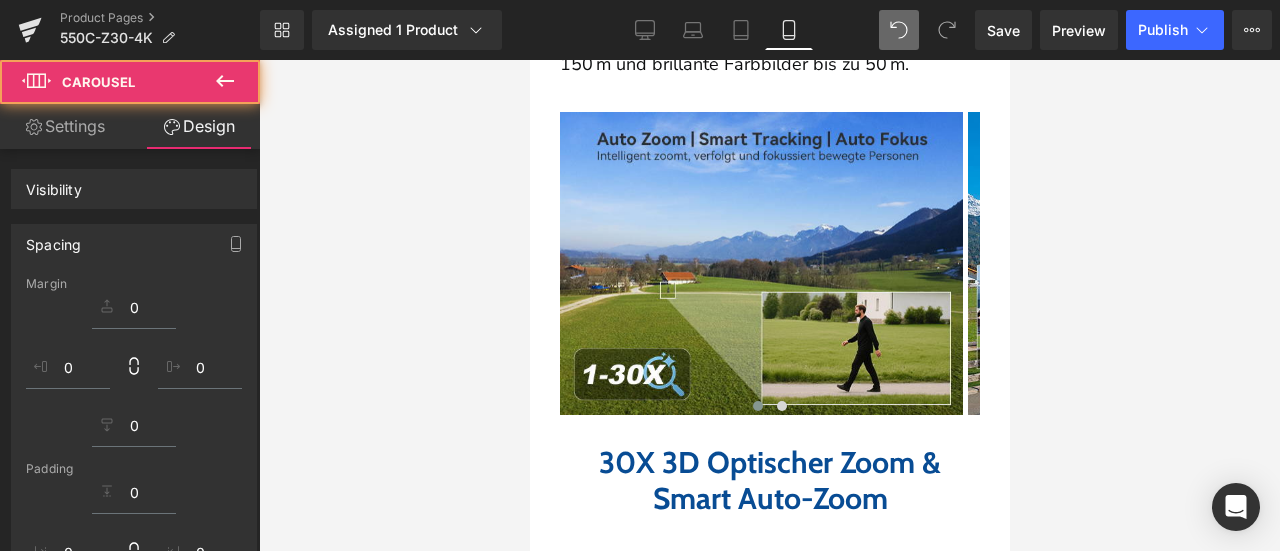 click at bounding box center [769, 305] 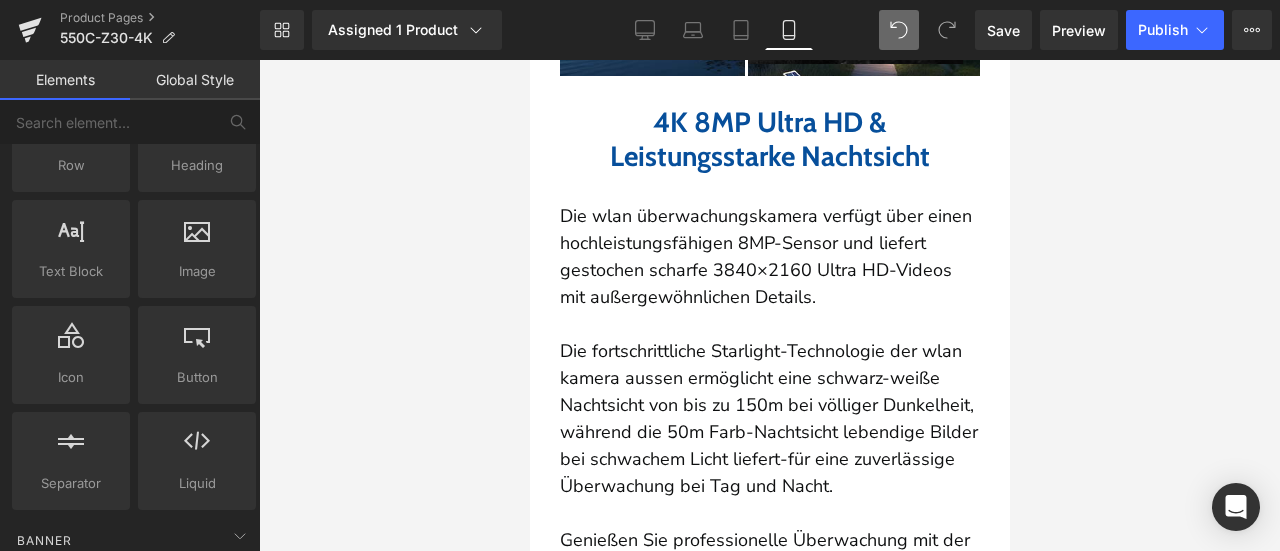 scroll, scrollTop: 2598, scrollLeft: 0, axis: vertical 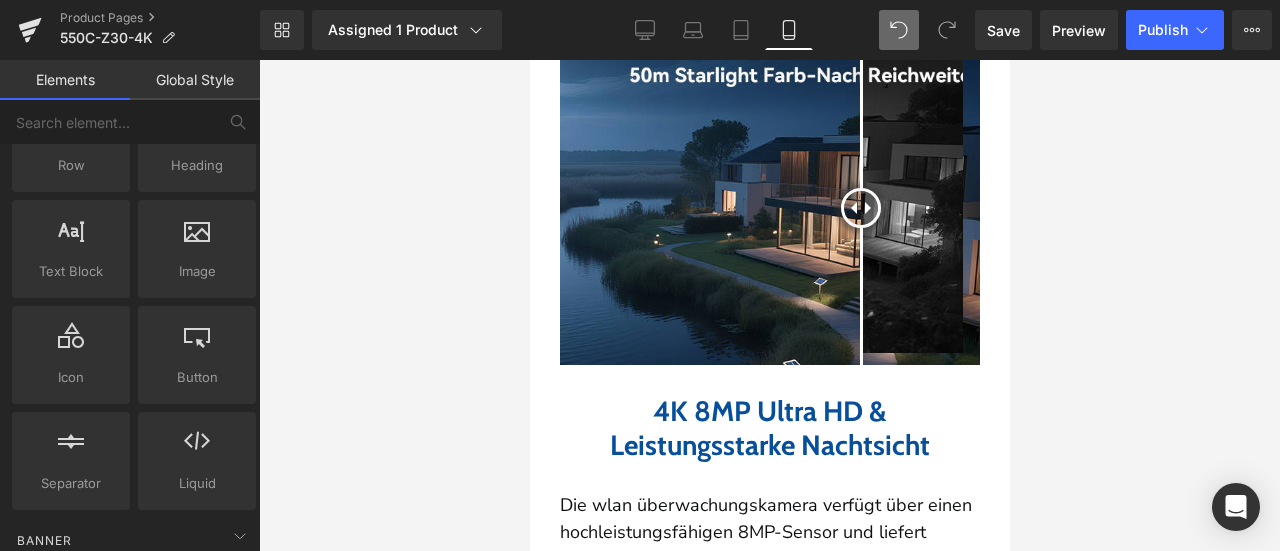 click on "4K 8MP Ultra HD & Leistungsstarke Nachtsicht" at bounding box center (769, 428) 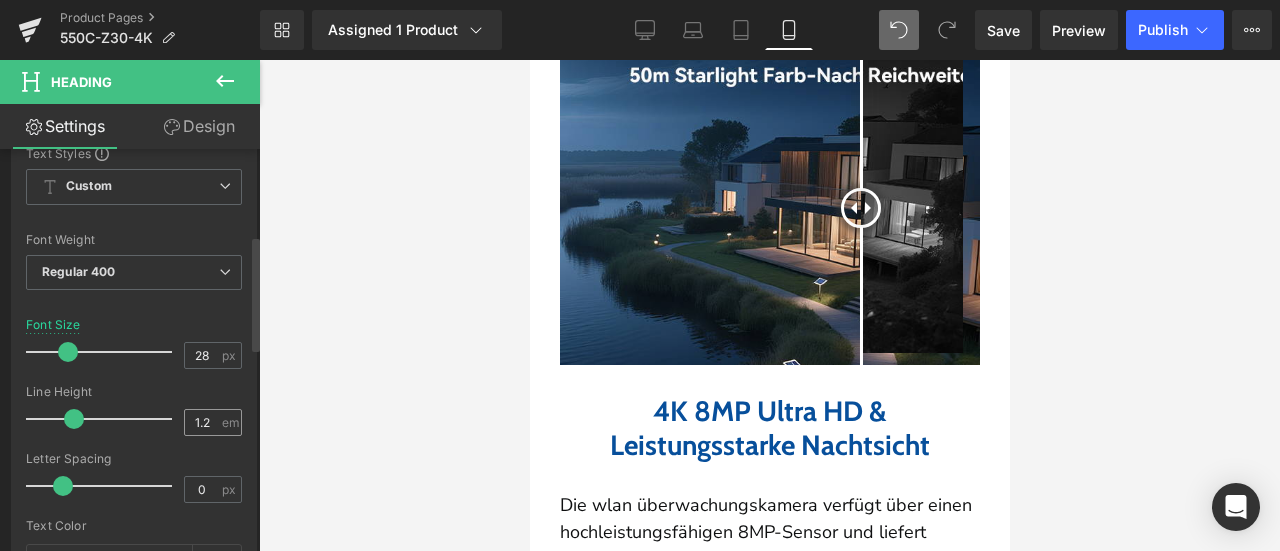 scroll, scrollTop: 300, scrollLeft: 0, axis: vertical 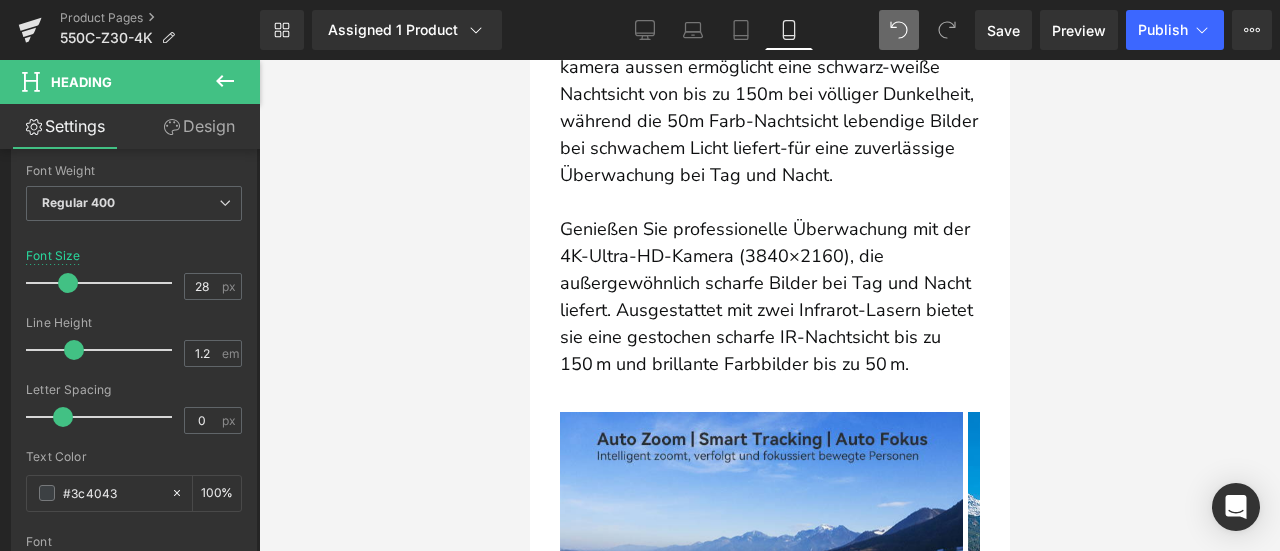 click on "Genießen Sie professionelle Überwachung mit der 4K-Ultra-HD-Kamera (3840×2160), die außergewöhnlich scharfe Bilder bei Tag und Nacht liefert. Ausgestattet mit zwei Infrarot-Lasern bietet sie eine gestochen scharfe IR-Nachtsicht bis zu 150 m und brillante Farbbilder bis zu 50 m." at bounding box center (769, 297) 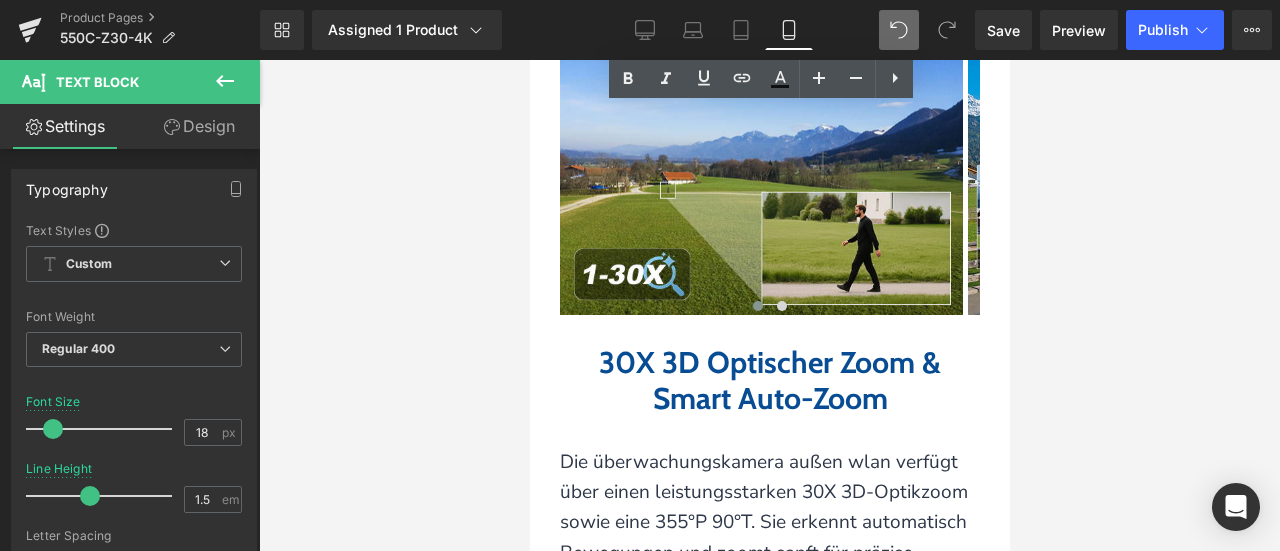 scroll, scrollTop: 3798, scrollLeft: 0, axis: vertical 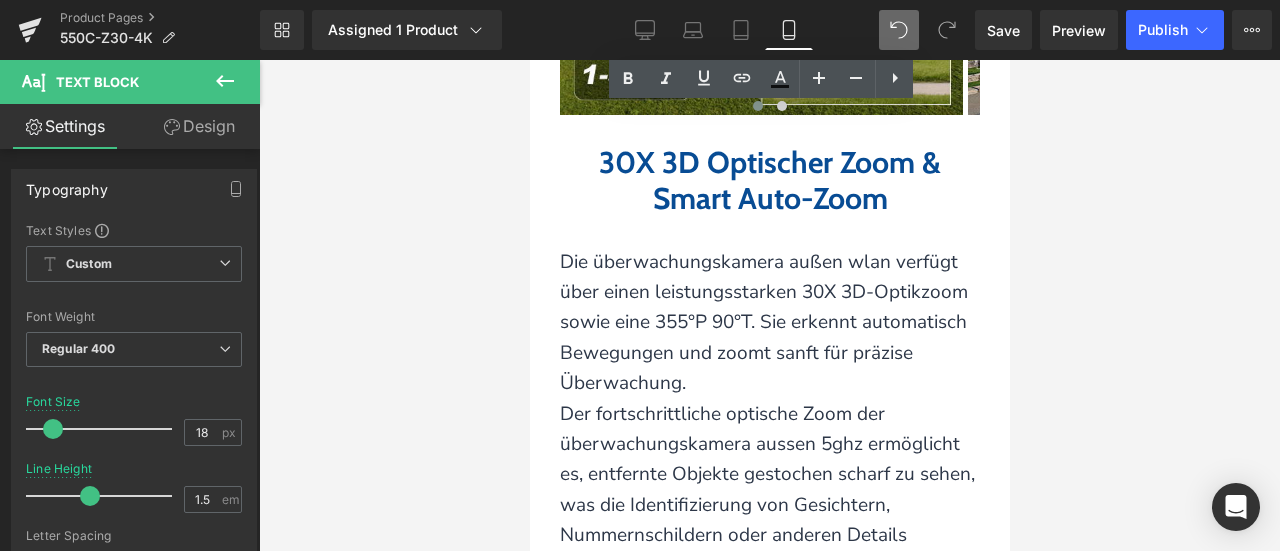 click on "30X 3D Optischer Zoom & Smart Auto-Zoom" at bounding box center [769, 180] 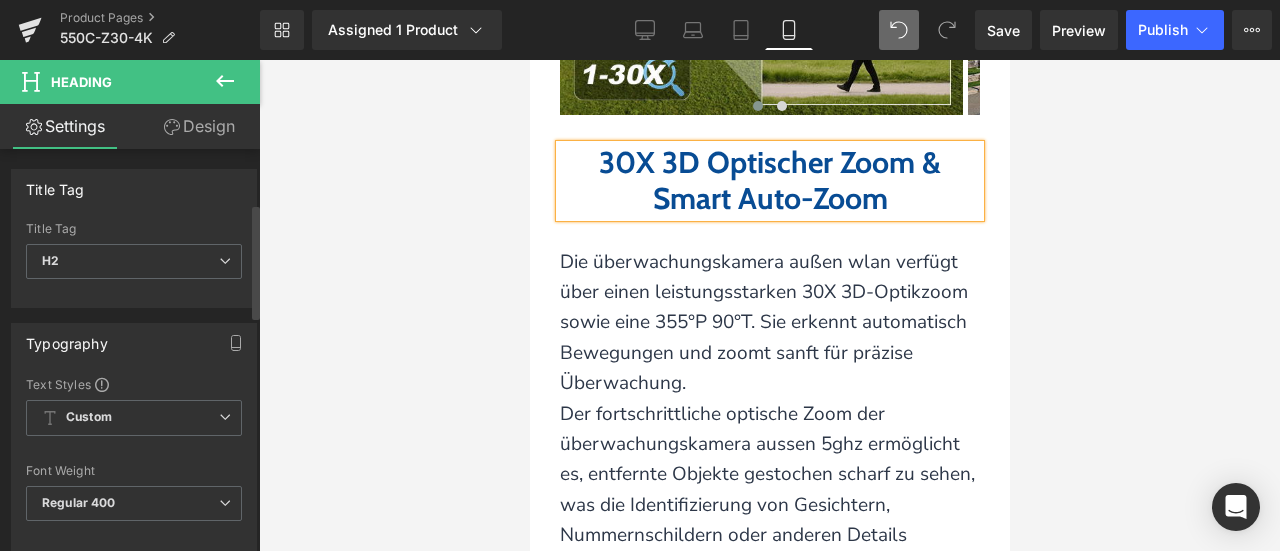 scroll, scrollTop: 200, scrollLeft: 0, axis: vertical 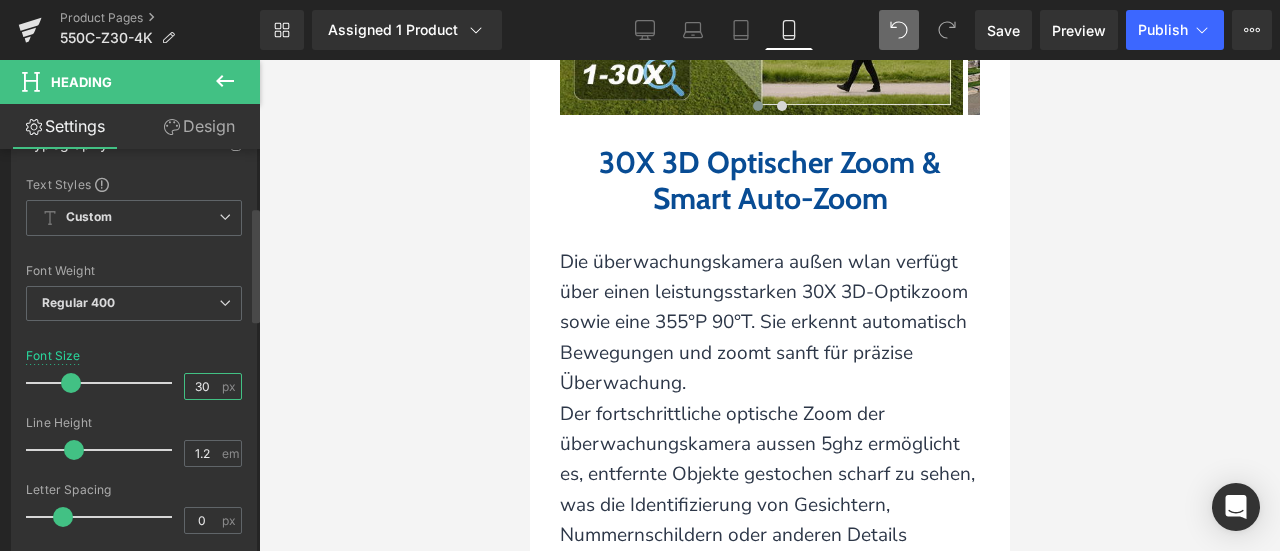 drag, startPoint x: 199, startPoint y: 381, endPoint x: 181, endPoint y: 377, distance: 18.439089 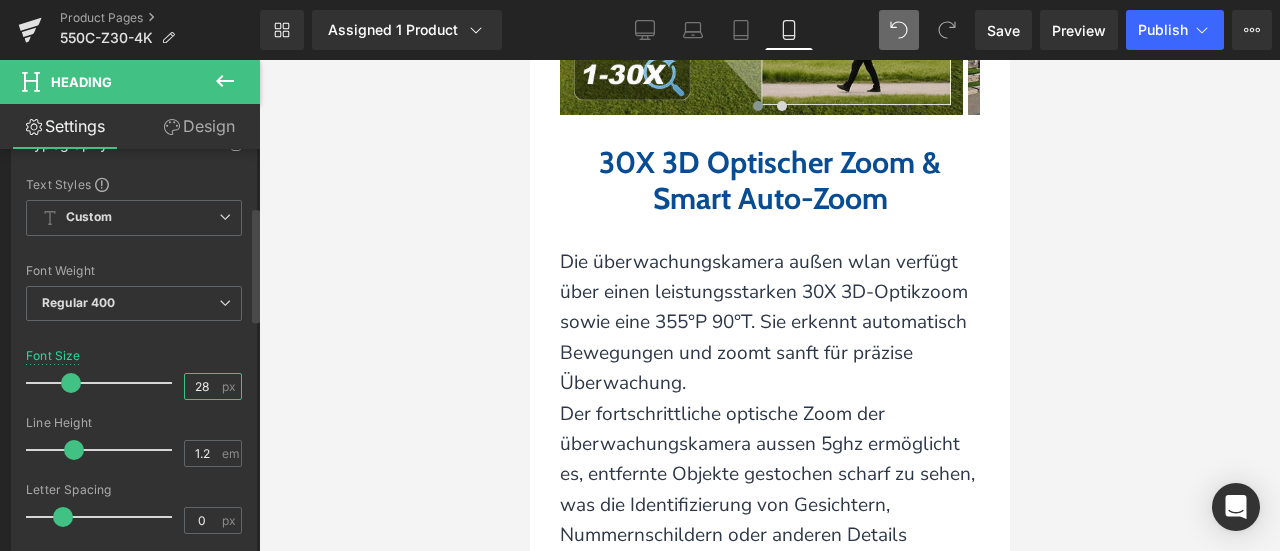 type on "28" 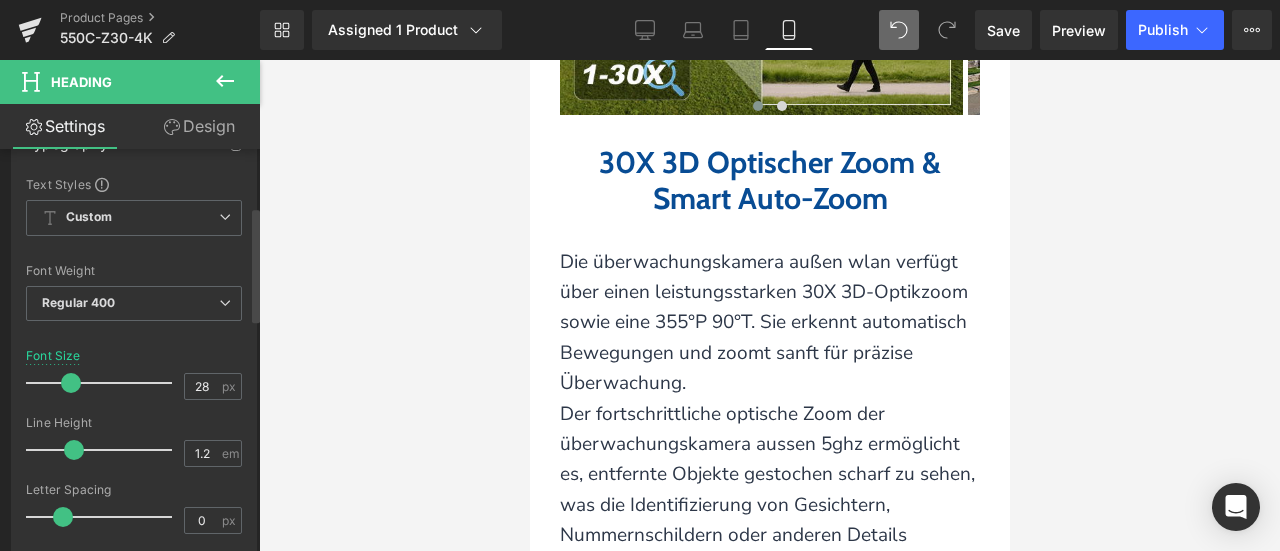 click on "Font Size 28 px" at bounding box center [134, 382] 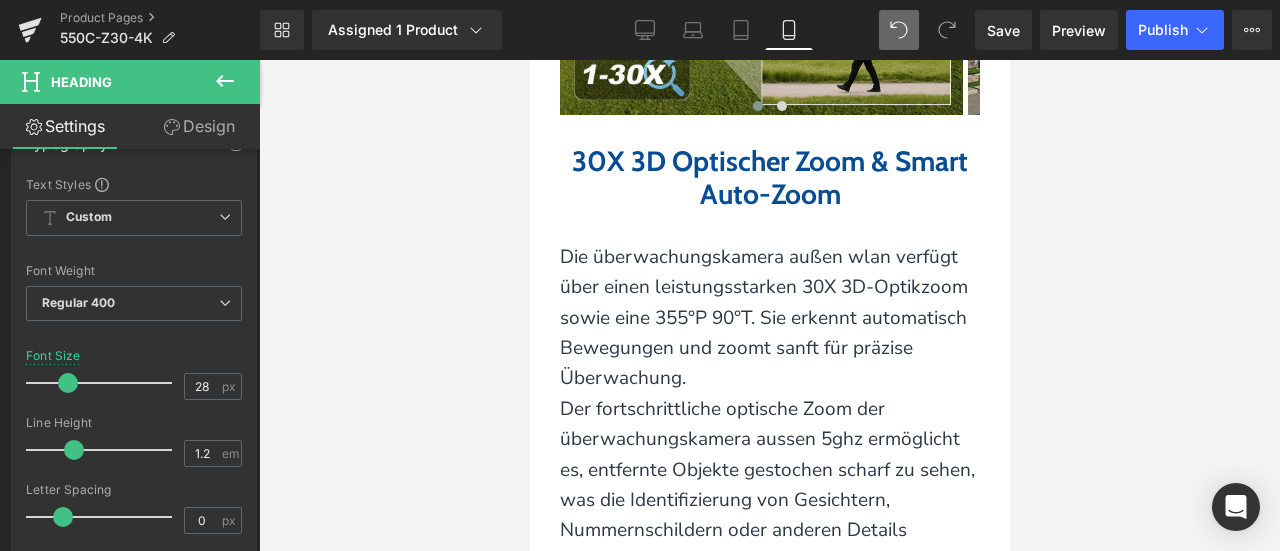 click on "Die überwachungskamera außen wlan verfügt über einen leistungsstarken 30X 3D-Optikzoom sowie eine 355°P 90°T. Sie erkennt automatisch Bewegungen und zoomt sanft für präzise Überwachung." at bounding box center (763, 318) 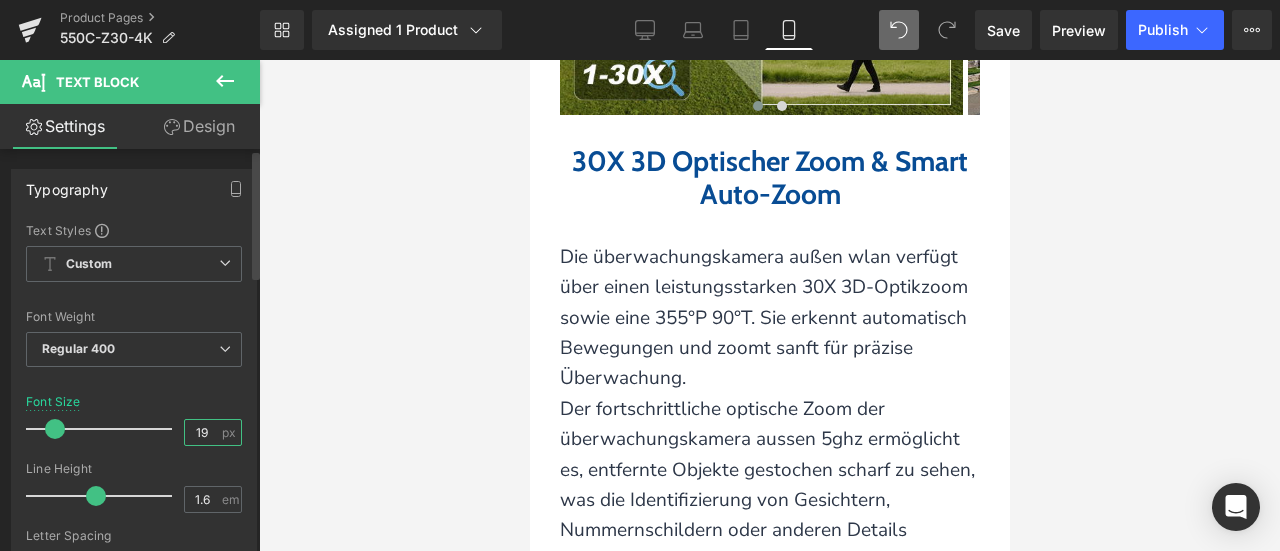 drag, startPoint x: 192, startPoint y: 429, endPoint x: 207, endPoint y: 431, distance: 15.132746 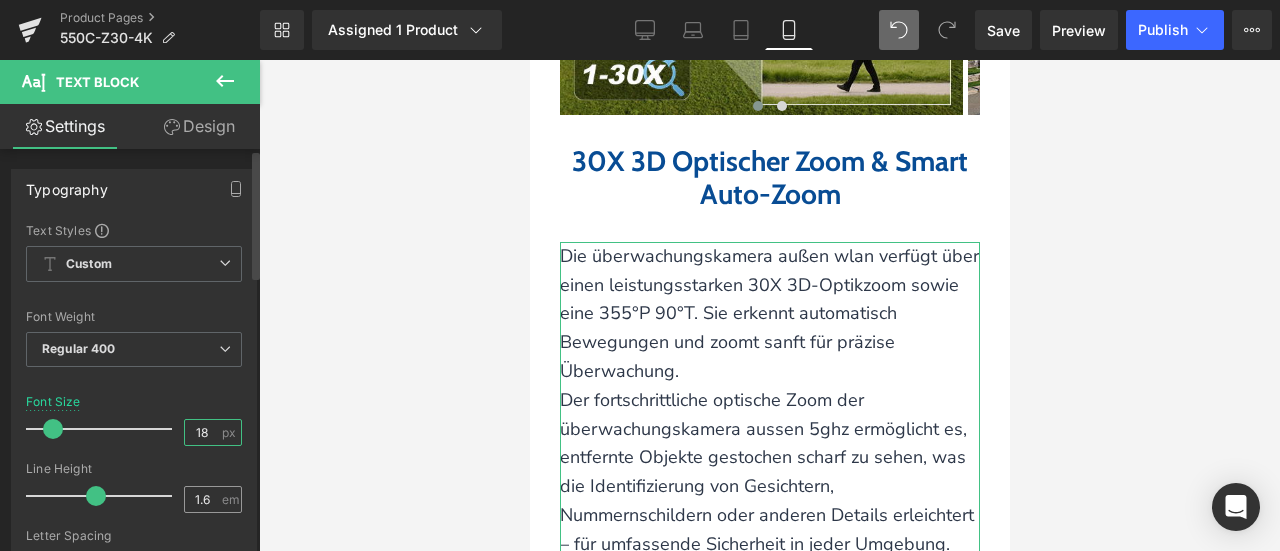 type on "18" 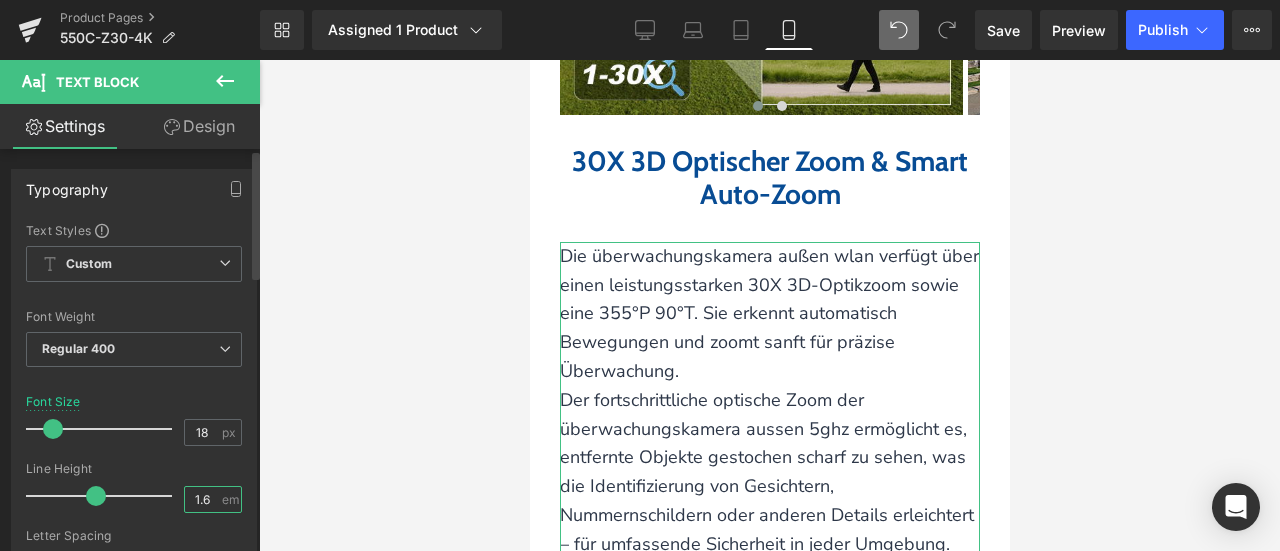 drag, startPoint x: 195, startPoint y: 495, endPoint x: 210, endPoint y: 498, distance: 15.297058 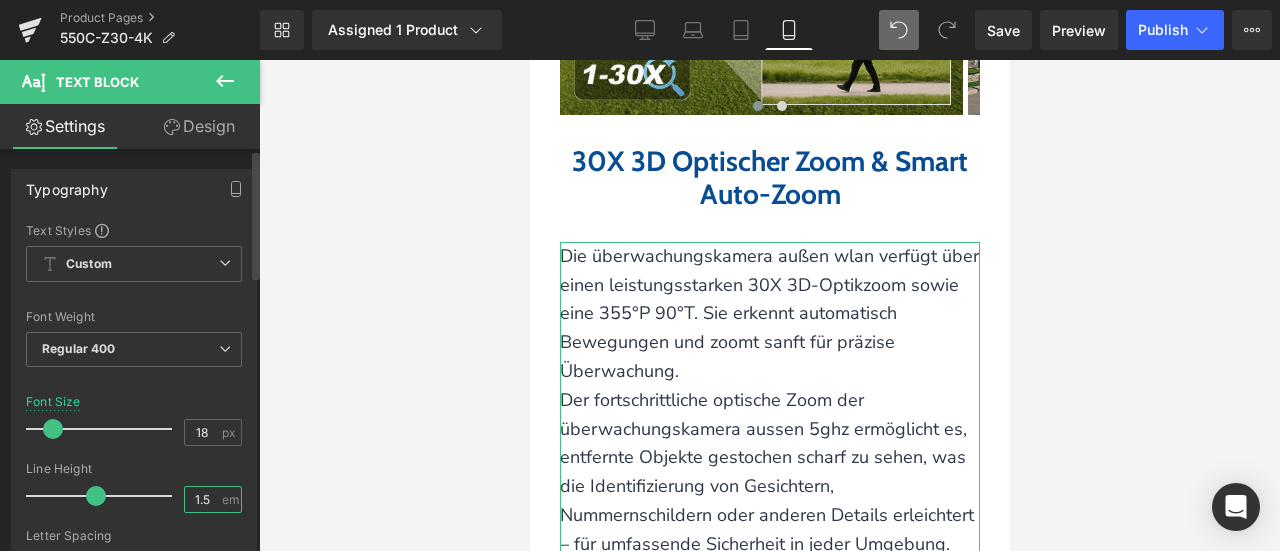type on "1.5" 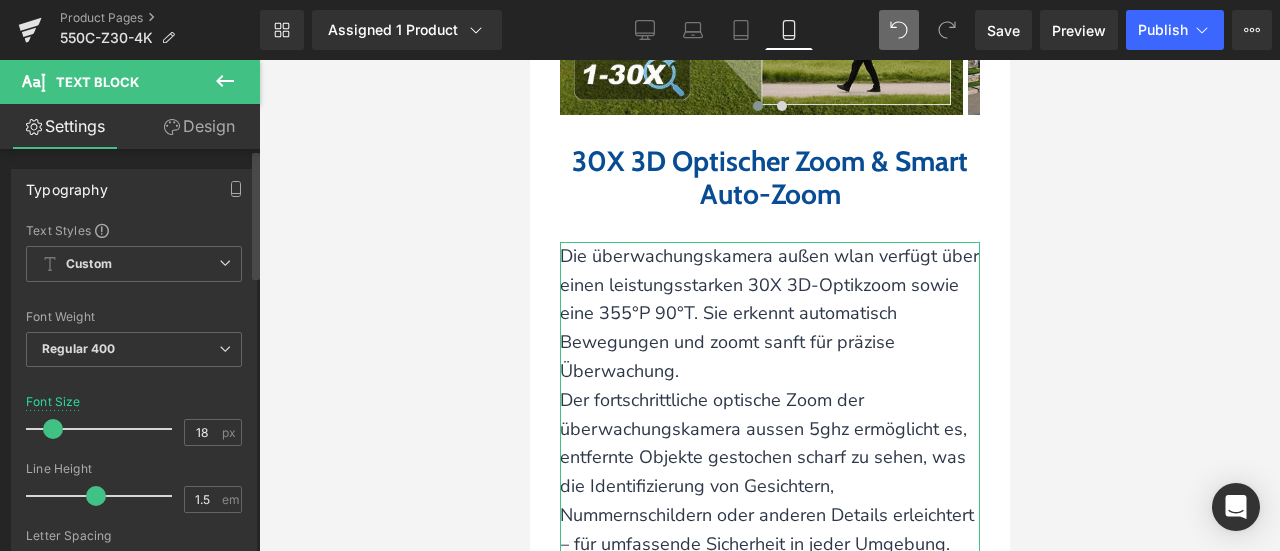 click on "Font Size 18 px" at bounding box center (134, 428) 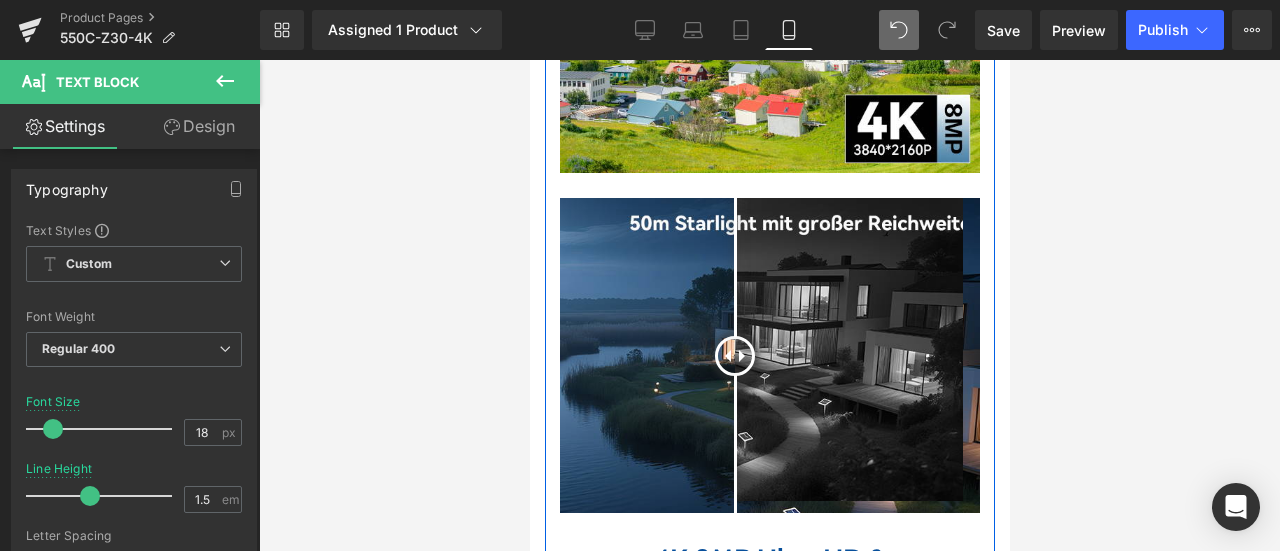scroll, scrollTop: 2498, scrollLeft: 0, axis: vertical 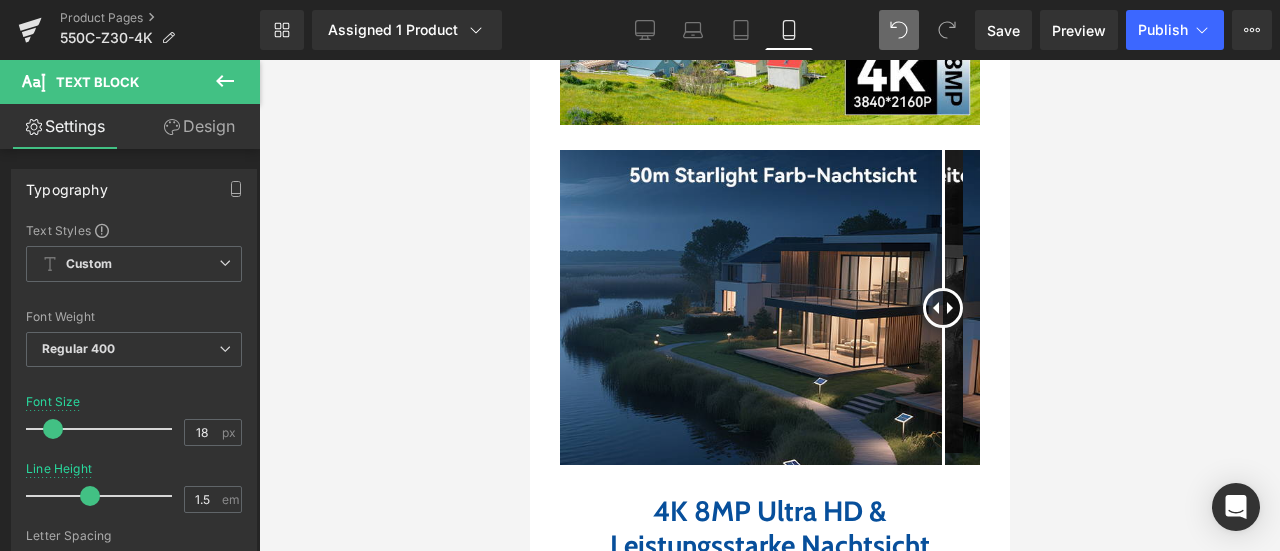 click at bounding box center (769, 305) 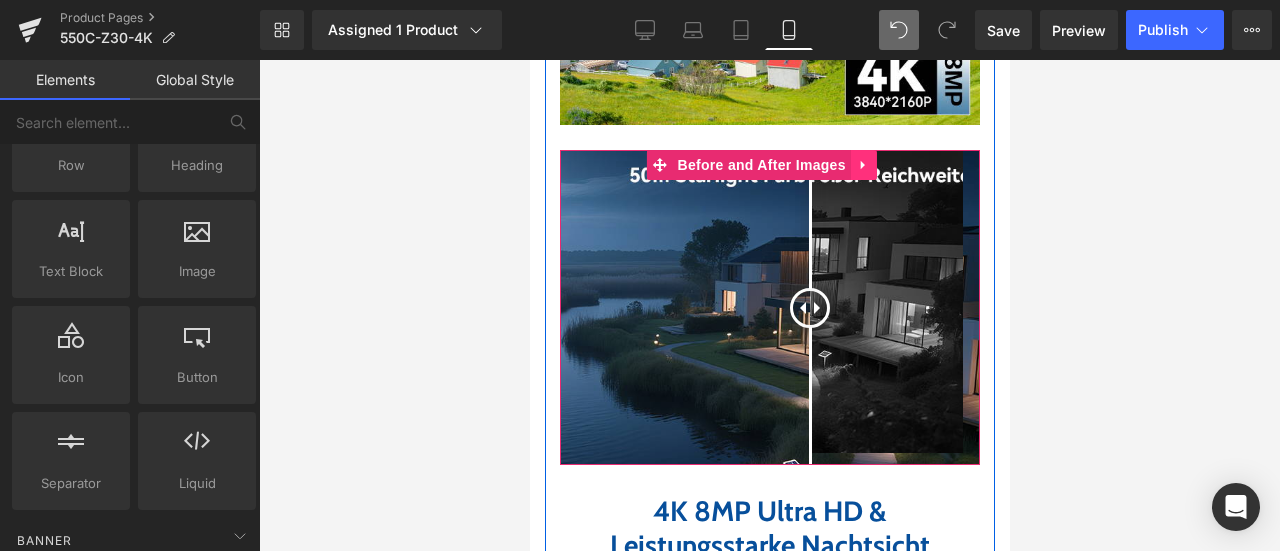 click 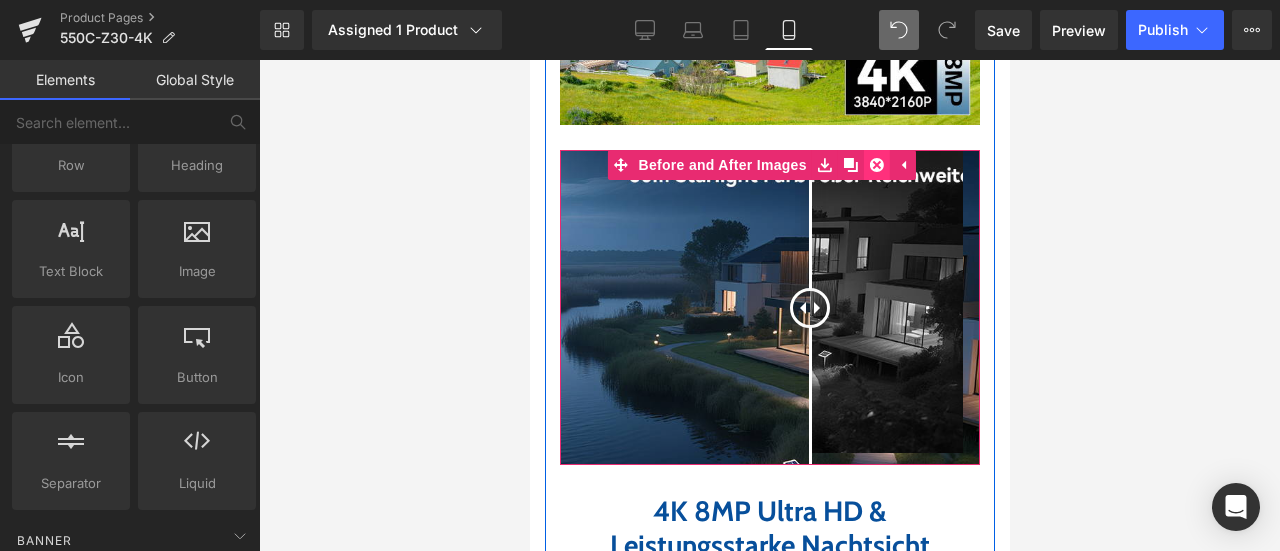 click 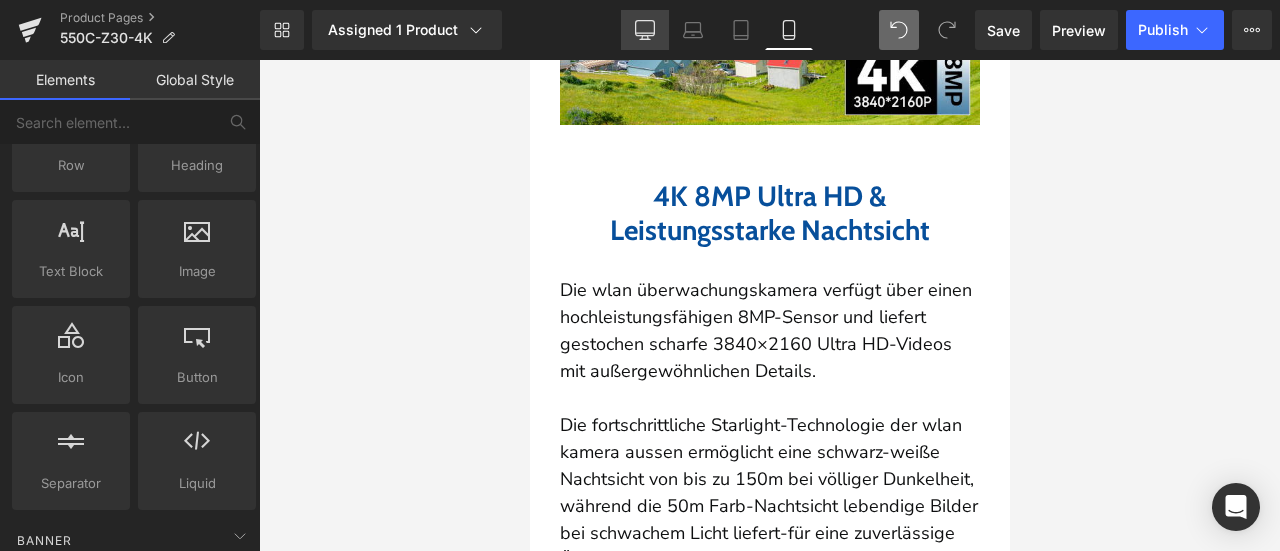 click 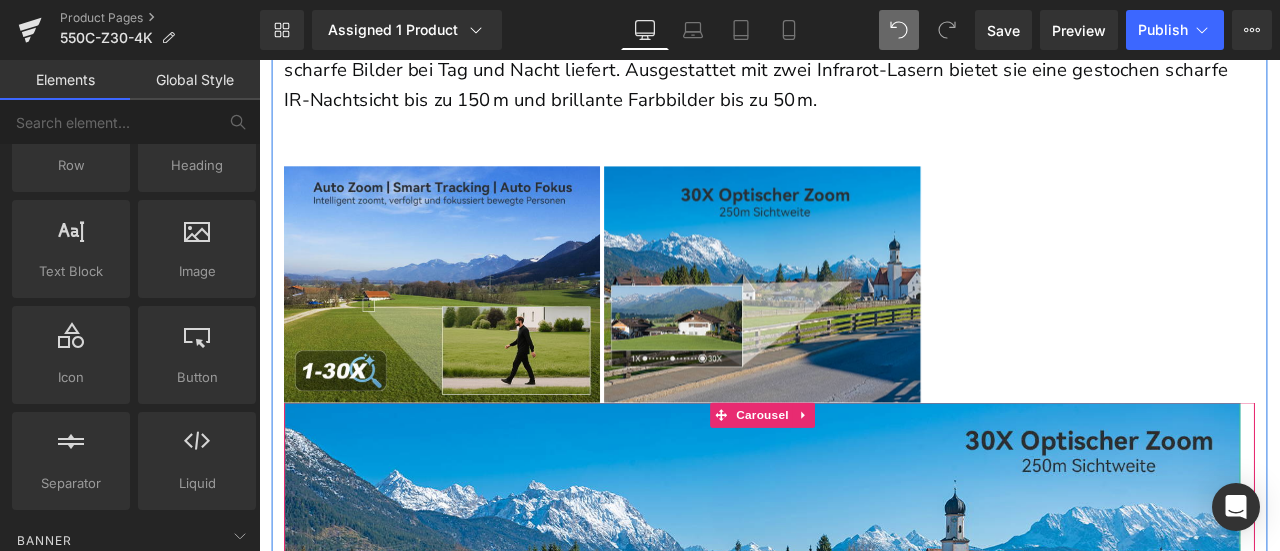 scroll, scrollTop: 2924, scrollLeft: 0, axis: vertical 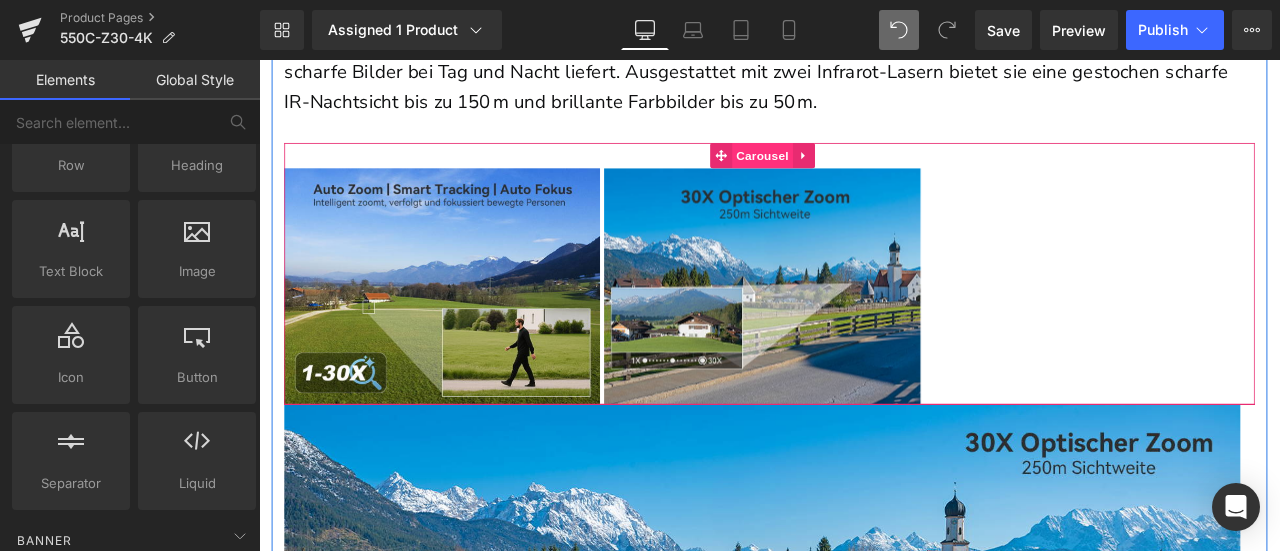 click on "Carousel" at bounding box center [856, 173] 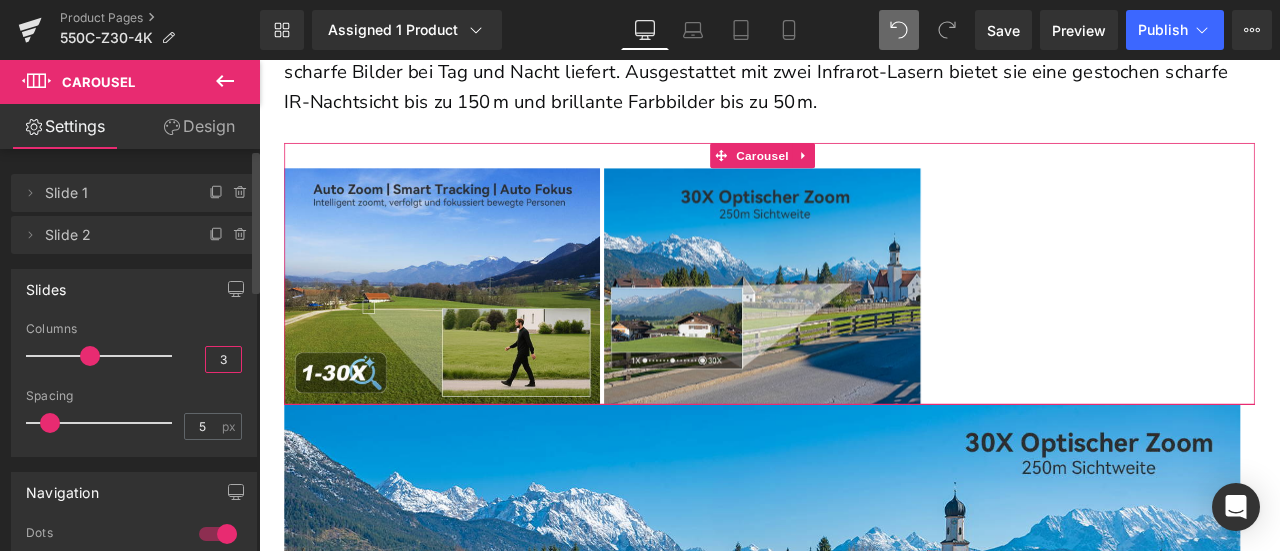 drag, startPoint x: 212, startPoint y: 359, endPoint x: 232, endPoint y: 365, distance: 20.880613 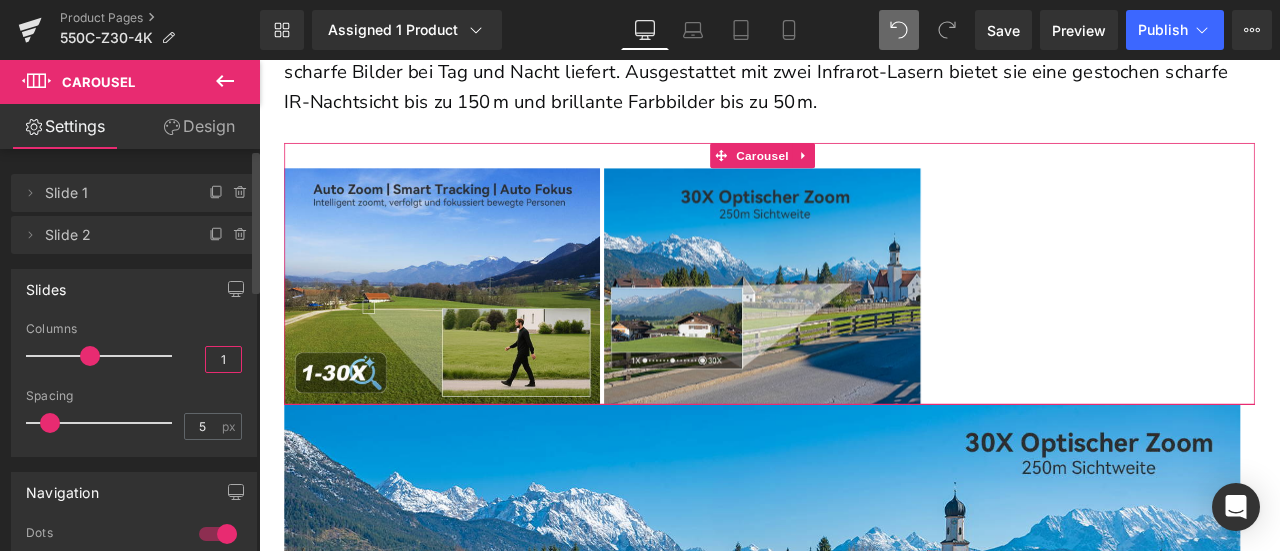 type on "1" 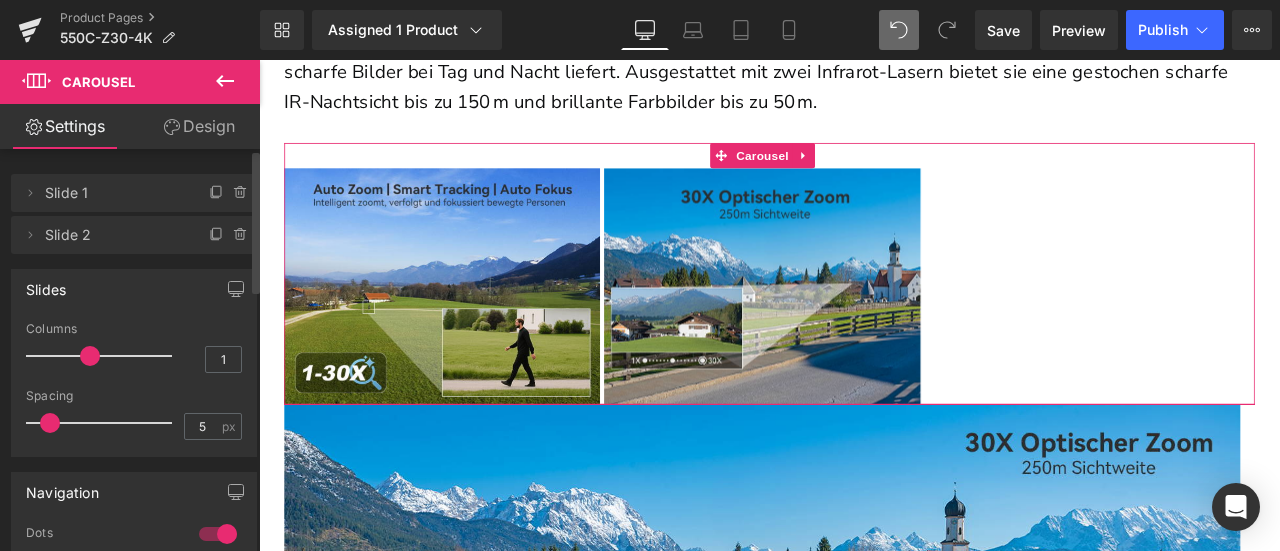 click on "Slides 3 Columns 1 3 Columns 3 3 Columns 3 1 Columns 1 5px Spacing 5 px 5px Spacing 5 px 5px Spacing 5 px 5px Spacing 5 px" at bounding box center [134, 363] 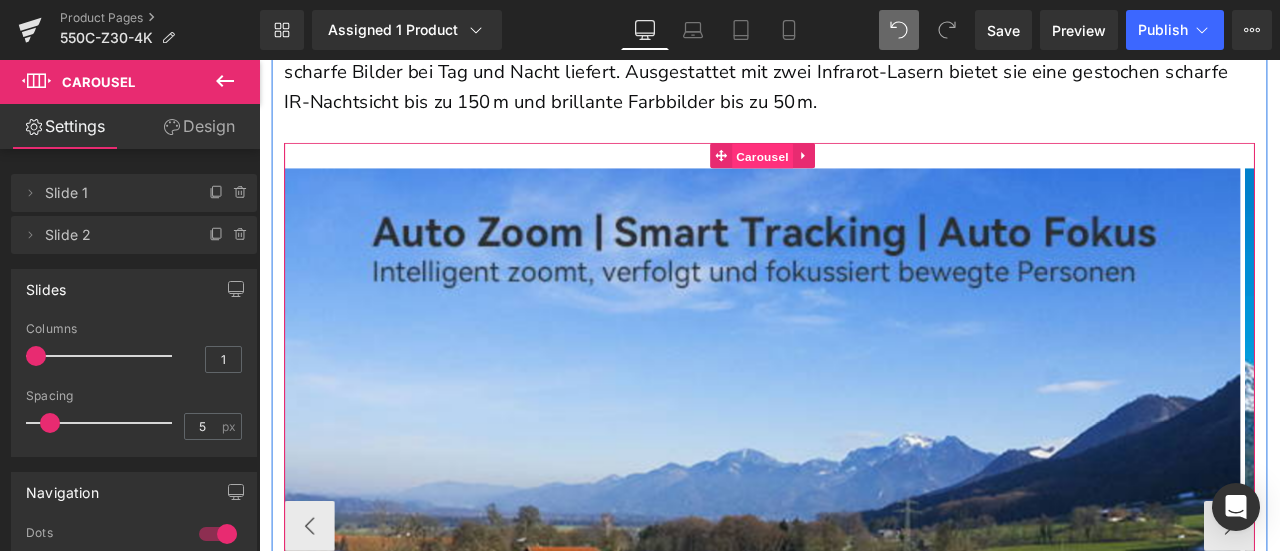 click on "Carousel" at bounding box center [856, 174] 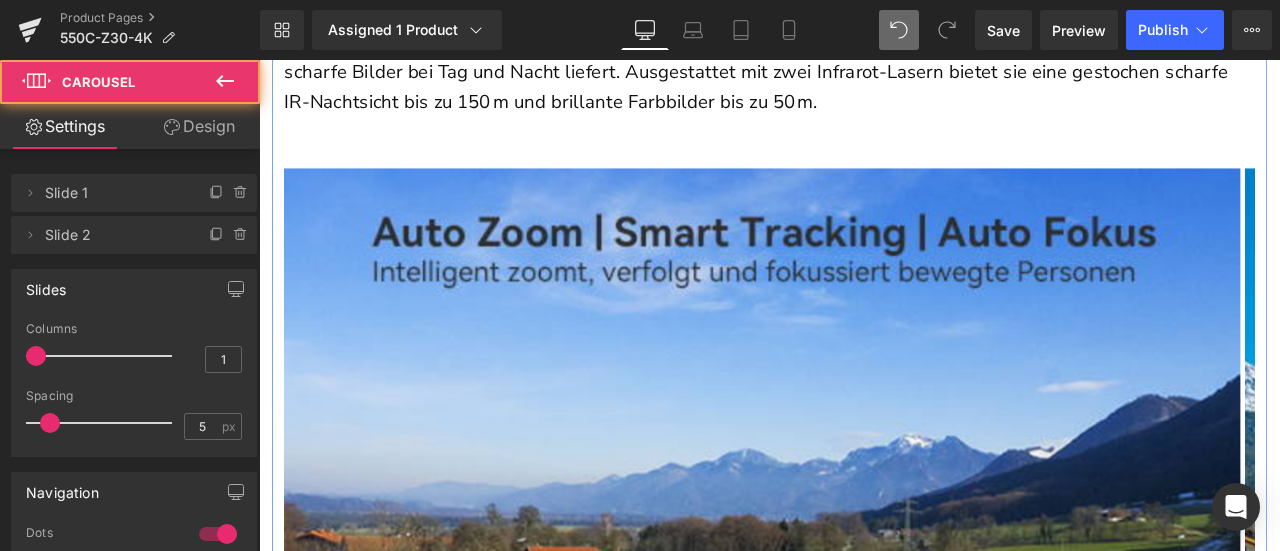 click on "Design" at bounding box center (199, 126) 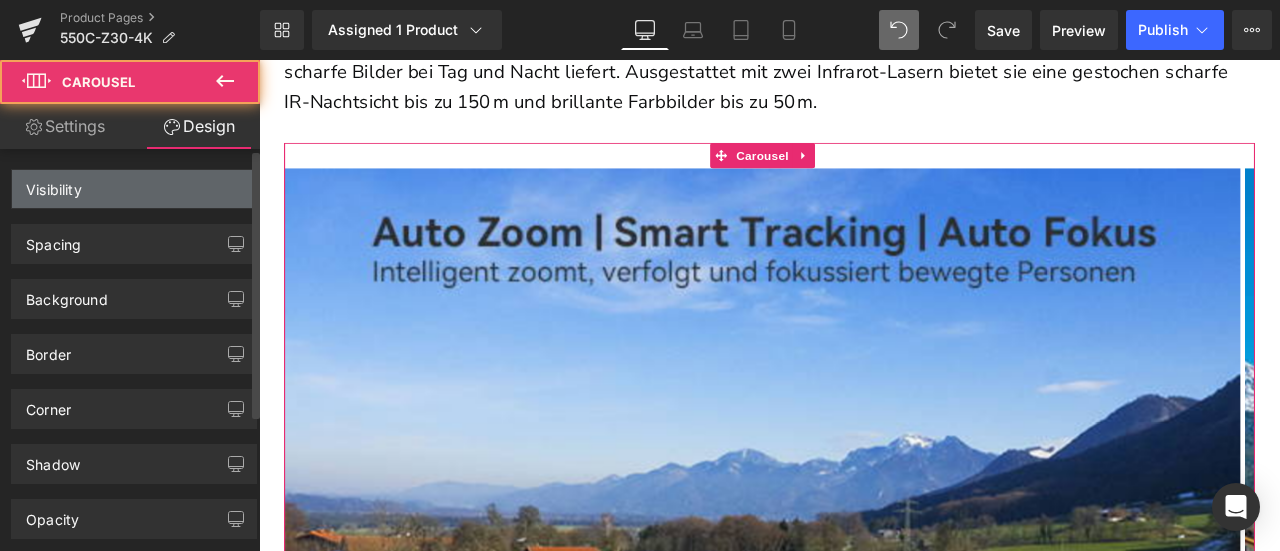 click on "Visibility" at bounding box center [134, 189] 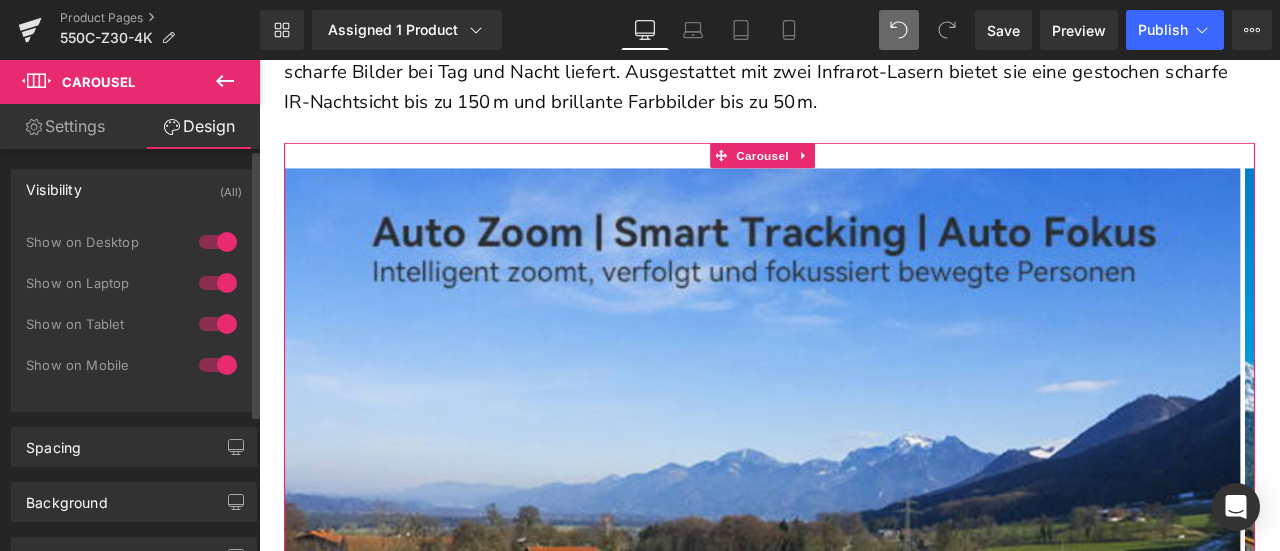 click on "Visibility
(All)" at bounding box center [134, 189] 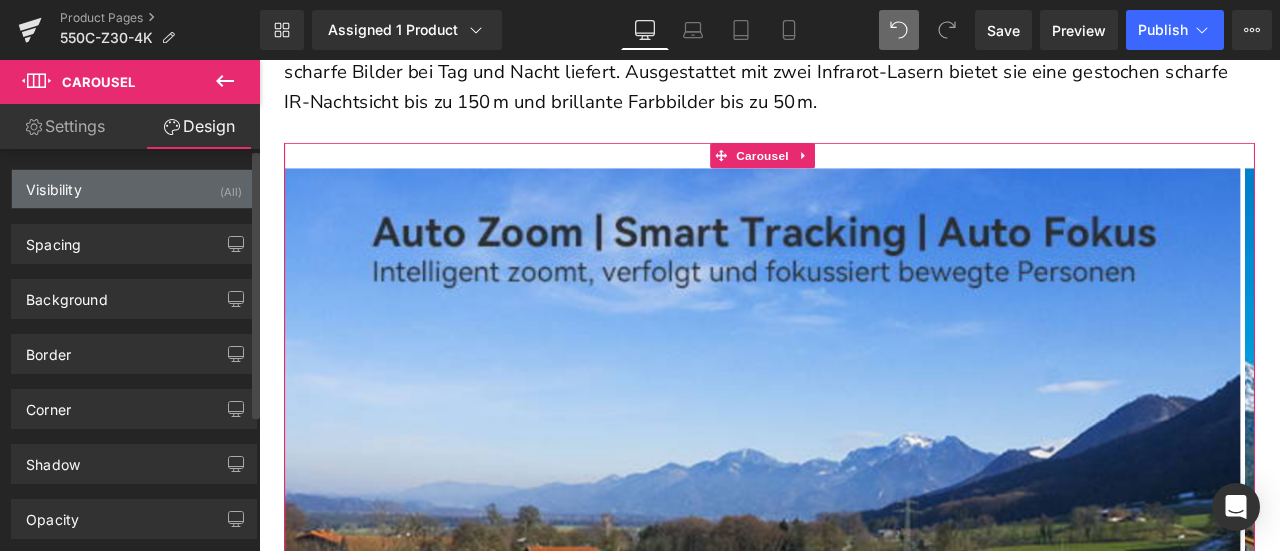 click on "Visibility
(All)" at bounding box center (134, 189) 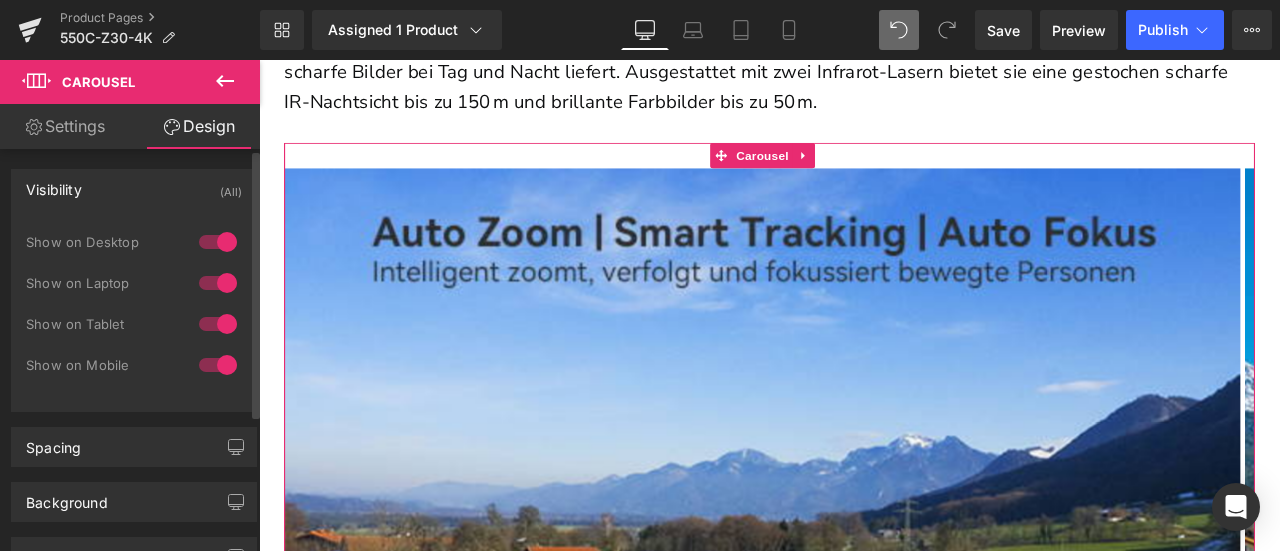 click at bounding box center (218, 242) 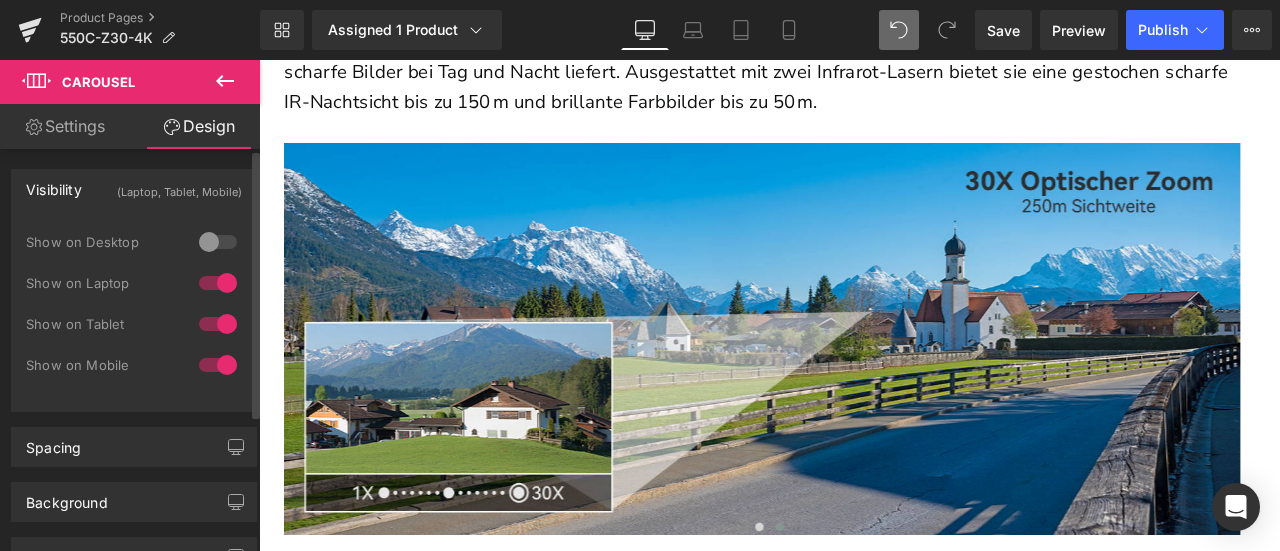 click at bounding box center [218, 283] 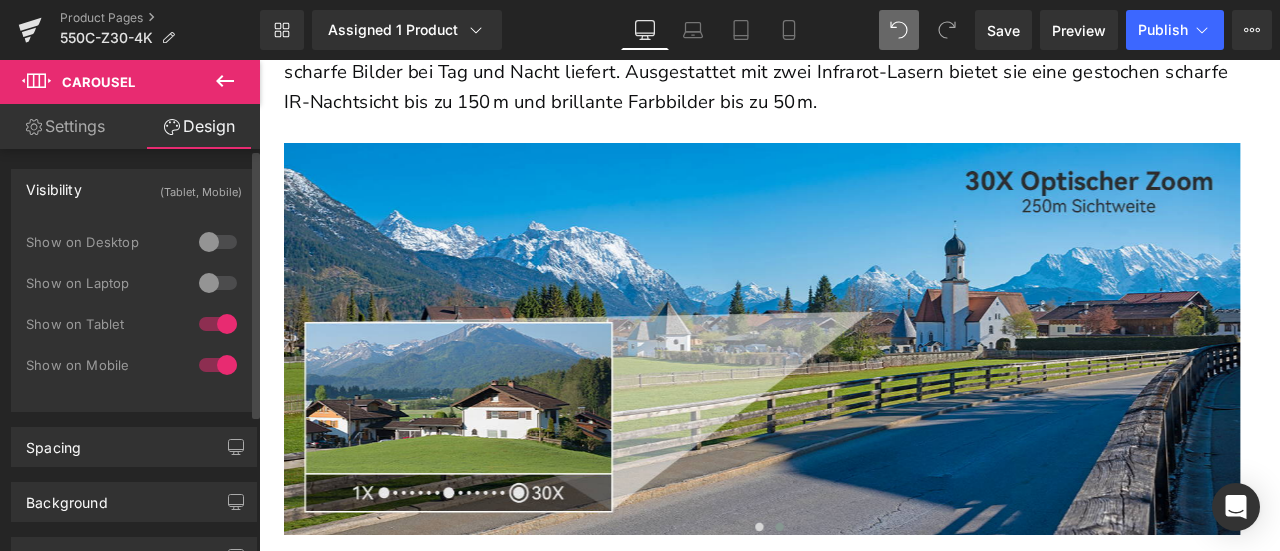 click at bounding box center (218, 324) 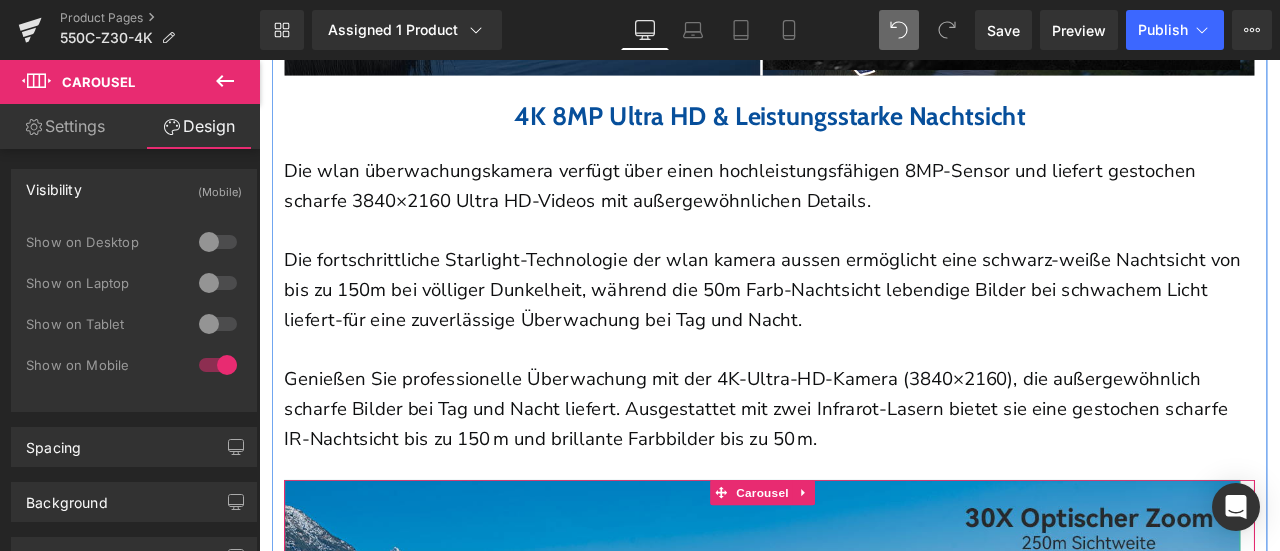 scroll, scrollTop: 2024, scrollLeft: 0, axis: vertical 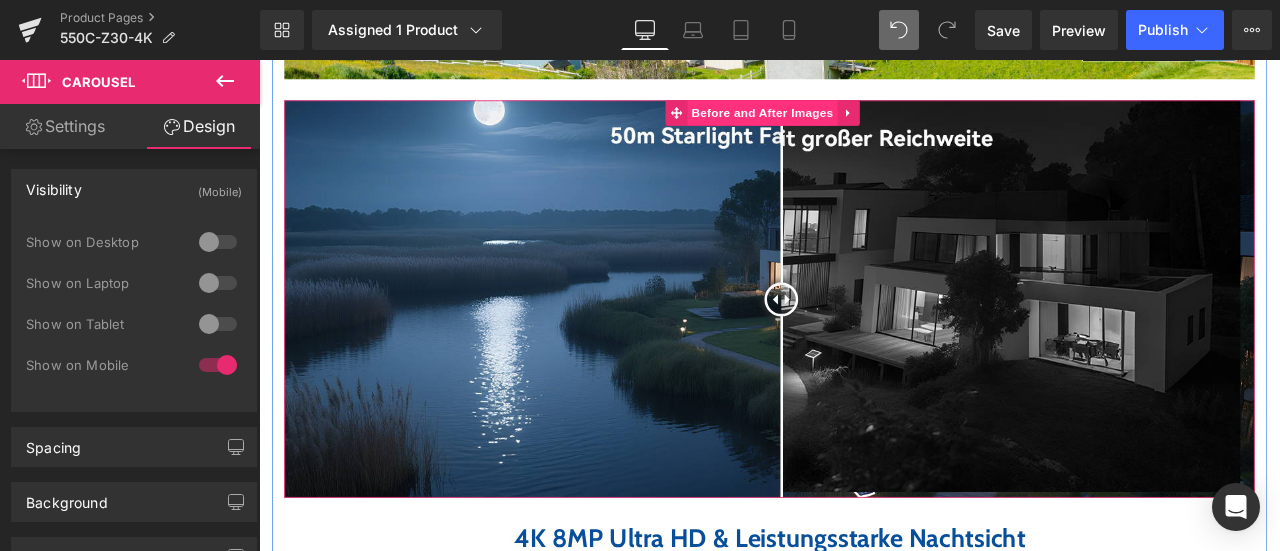 click on "Before and After Images" at bounding box center (856, 123) 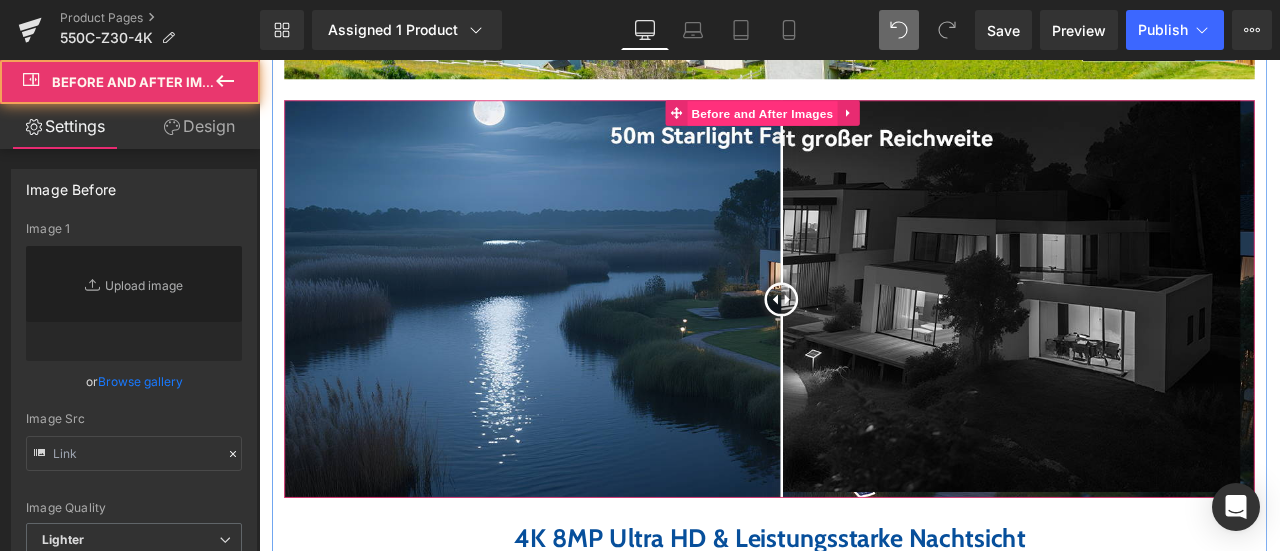 type on "https://ucarecdn.com/e66e7089-1b37-4bf6-8f3b-6e7aef8f5747/-/format/auto/-/preview/3000x3000/-/quality/lighter/%E7%94%BB%E6%9D%BF%2012.png" 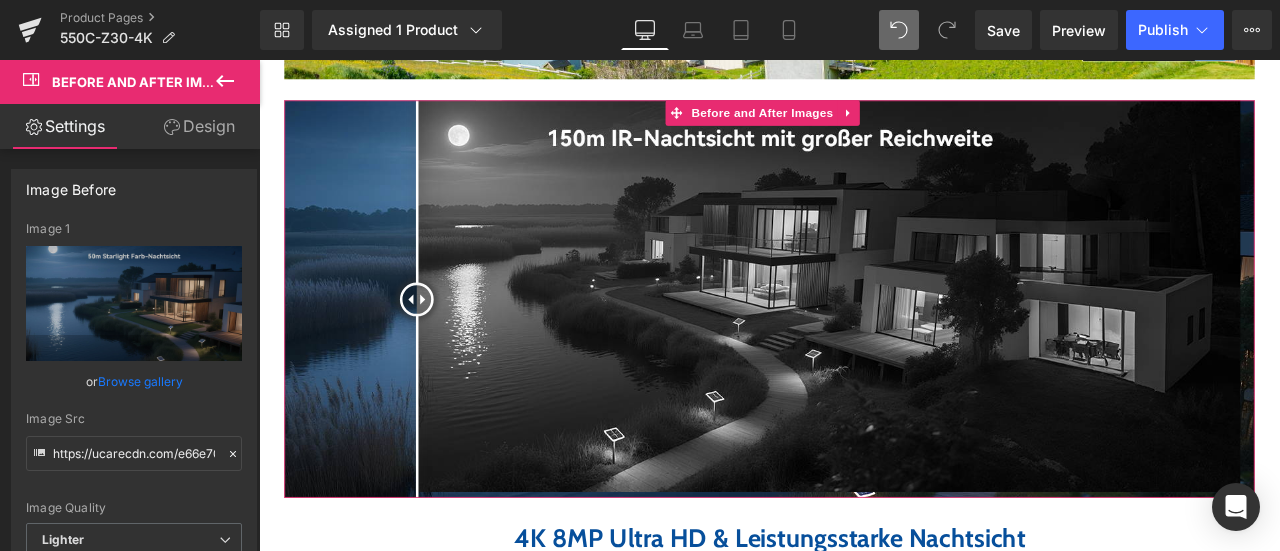 click on "Design" at bounding box center [199, 126] 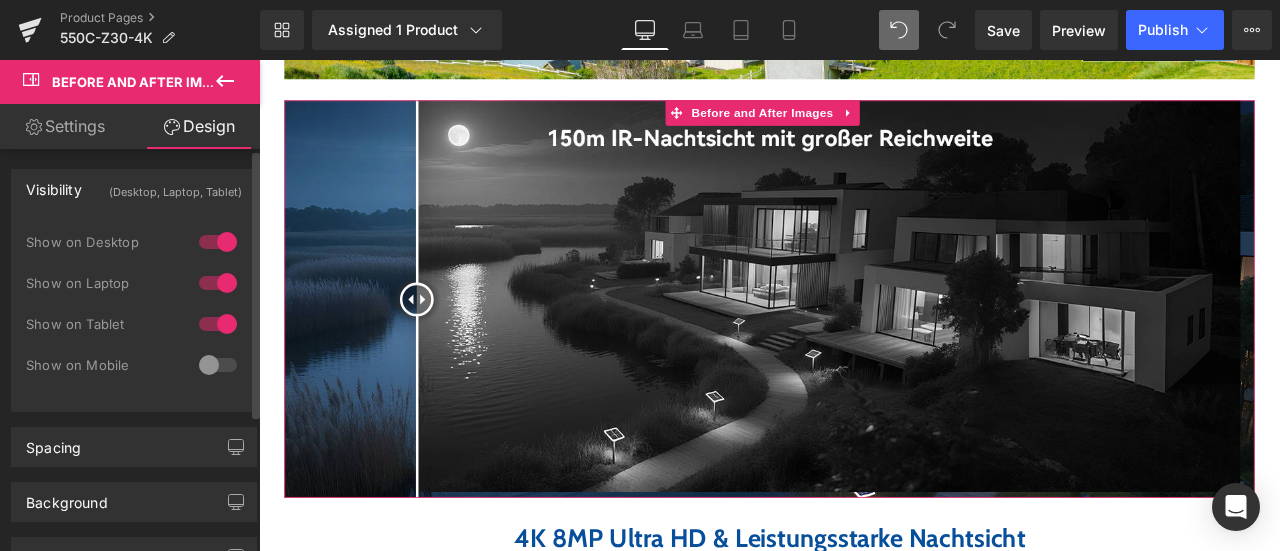 click at bounding box center (218, 365) 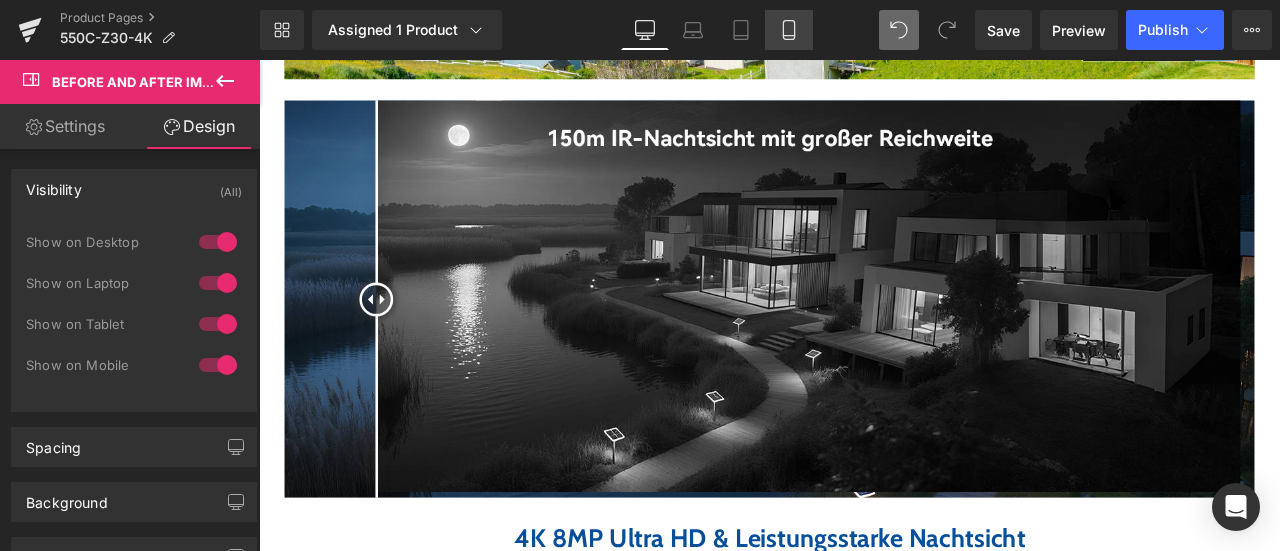 click 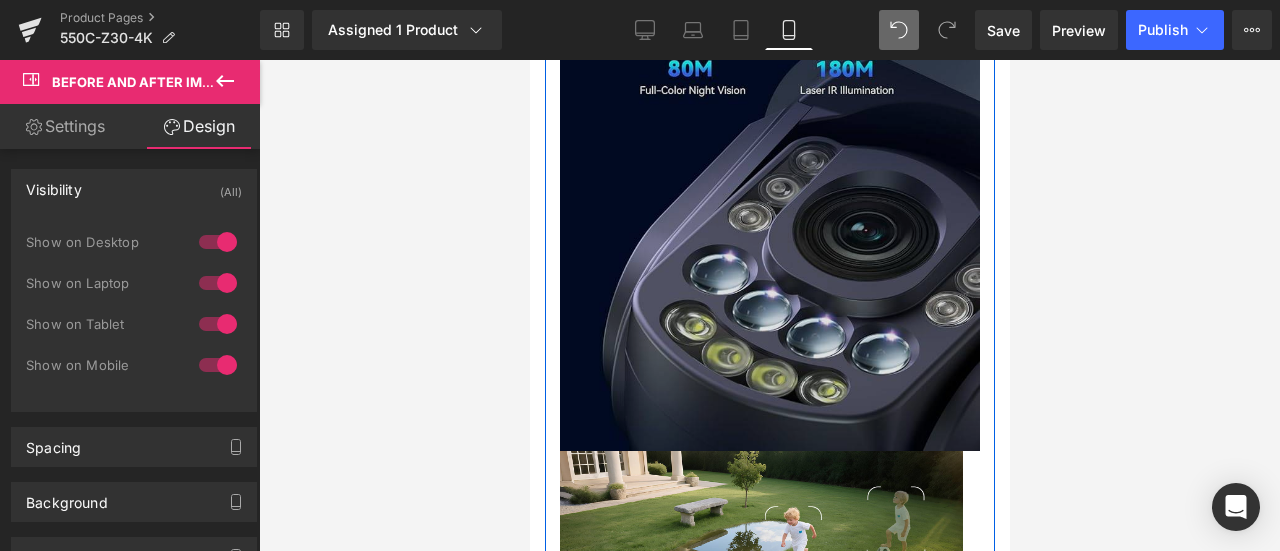 scroll, scrollTop: 4310, scrollLeft: 0, axis: vertical 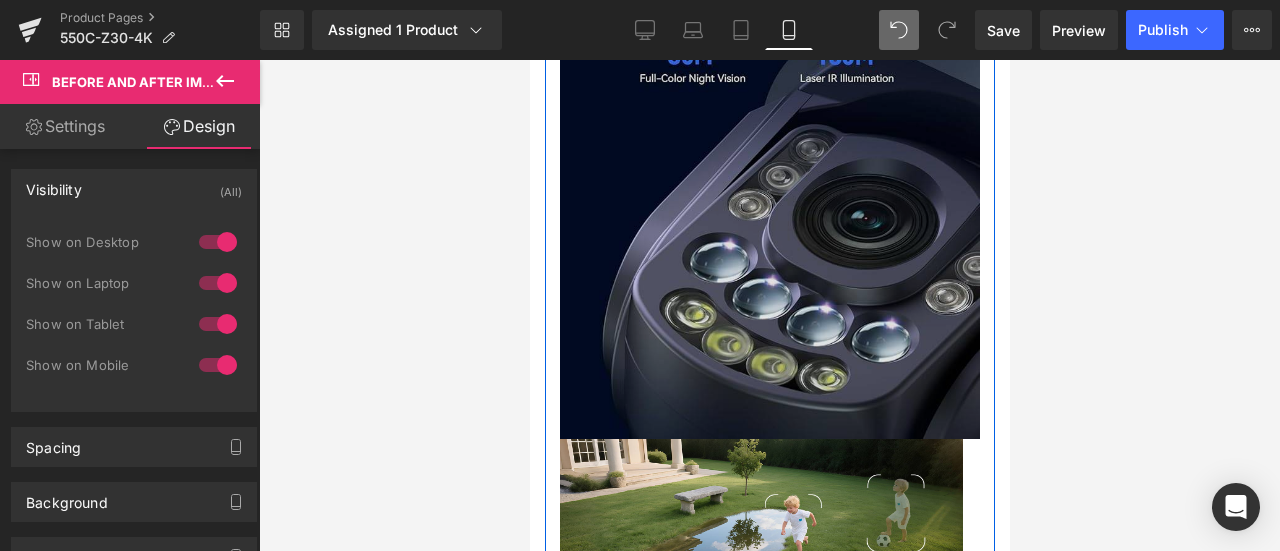 click at bounding box center [769, 176] 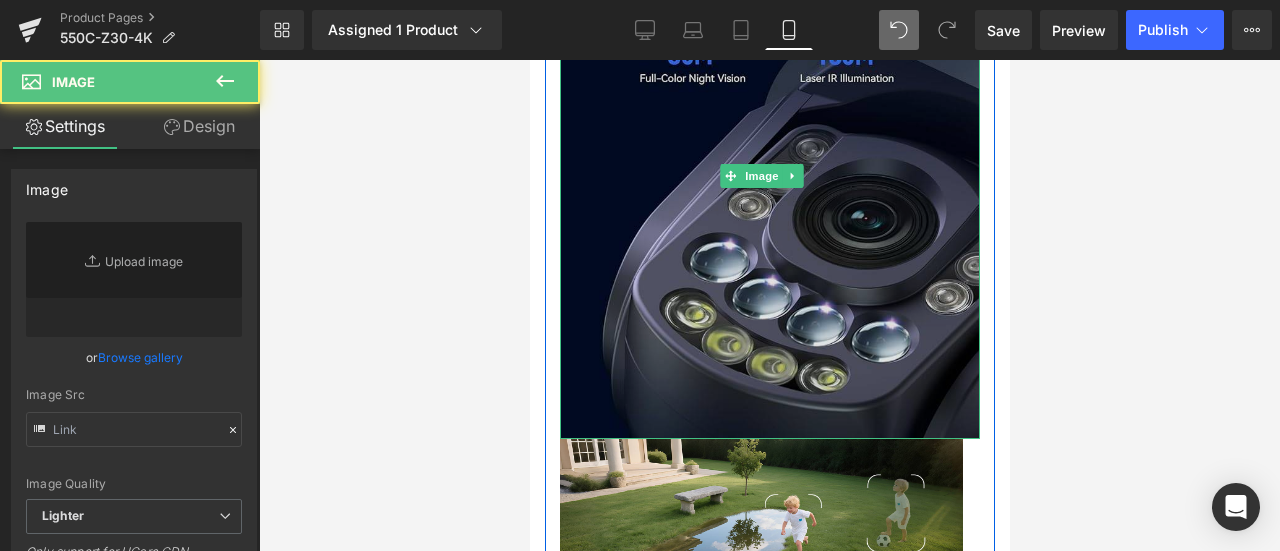 type on "https://ucarecdn.com/ac3224e9-d809-4387-a555-277fd8ed92b2/-/format/auto/-/preview/3000x3000/-/quality/lighter/61EYVdQ079L._AC_SX679_.jpg" 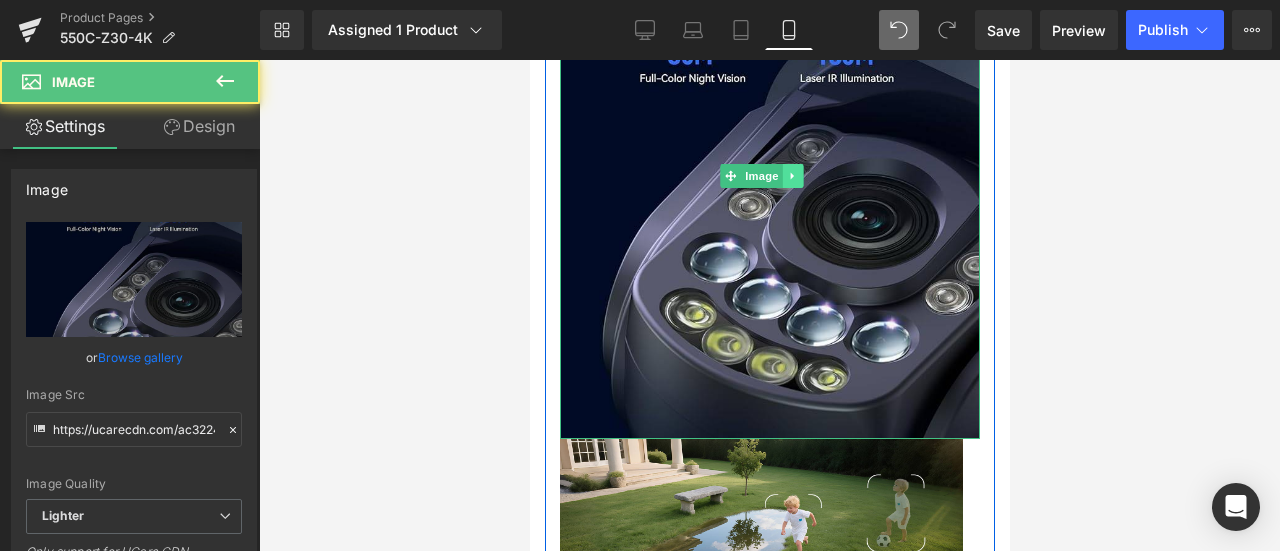 click 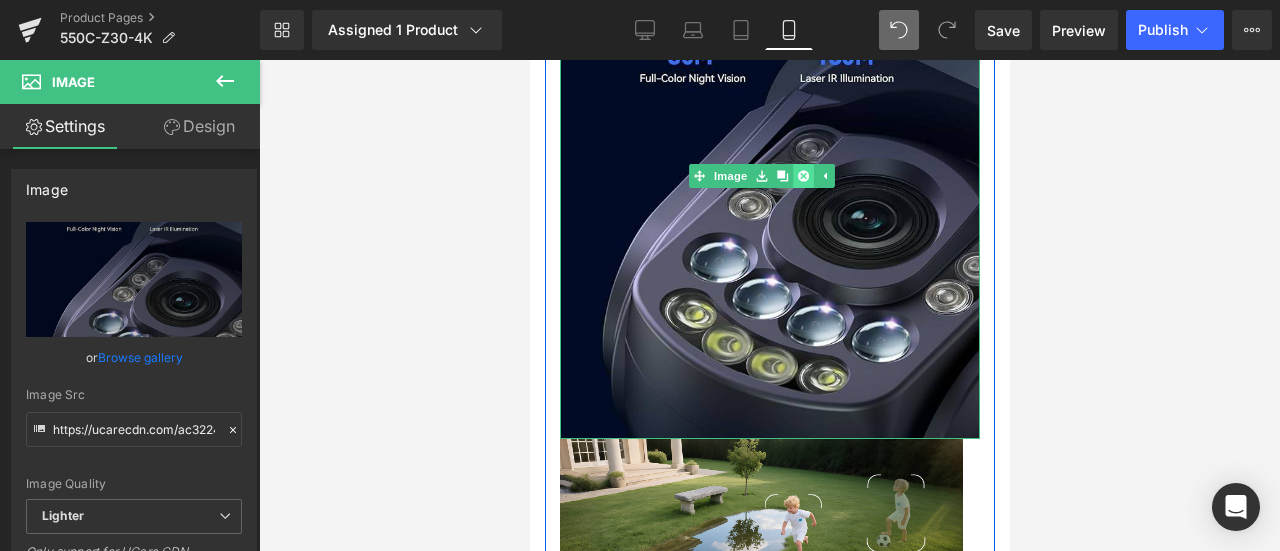 click 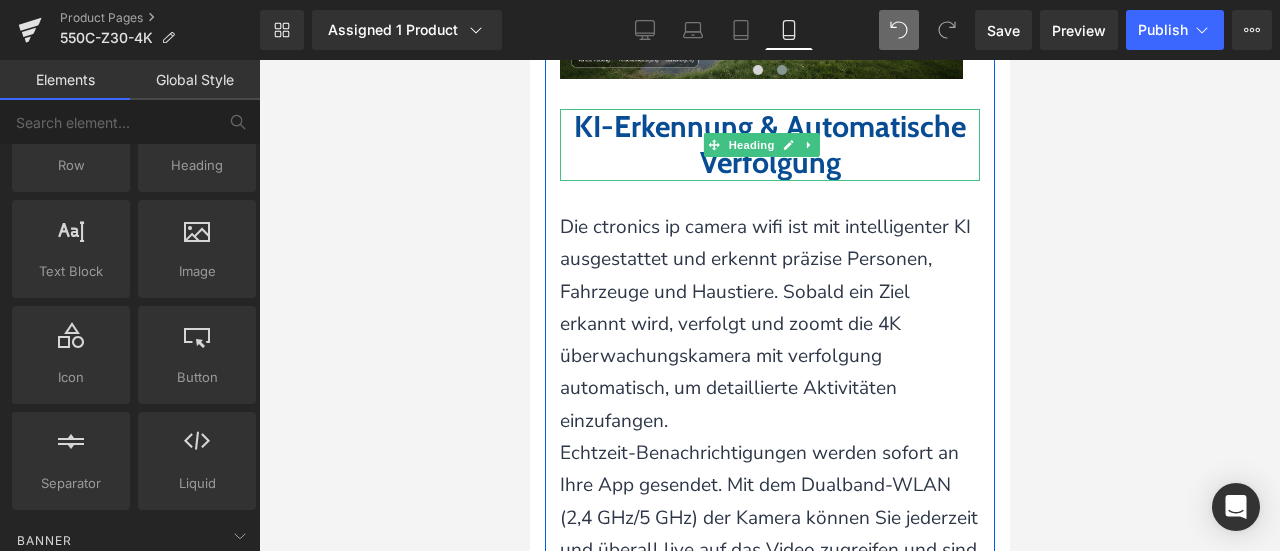 scroll, scrollTop: 4110, scrollLeft: 0, axis: vertical 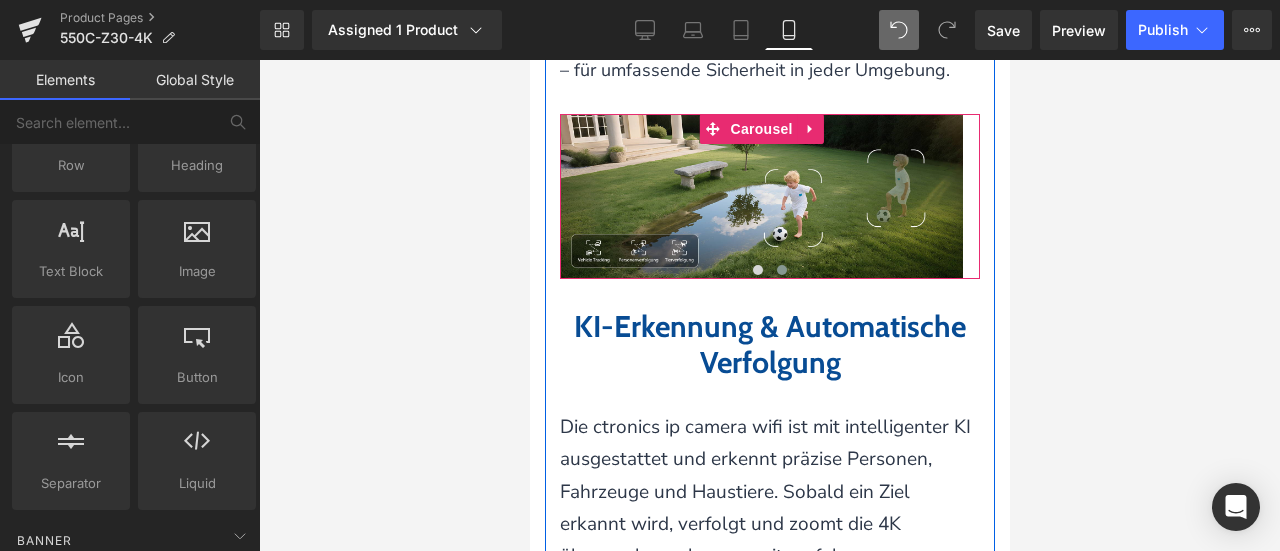click 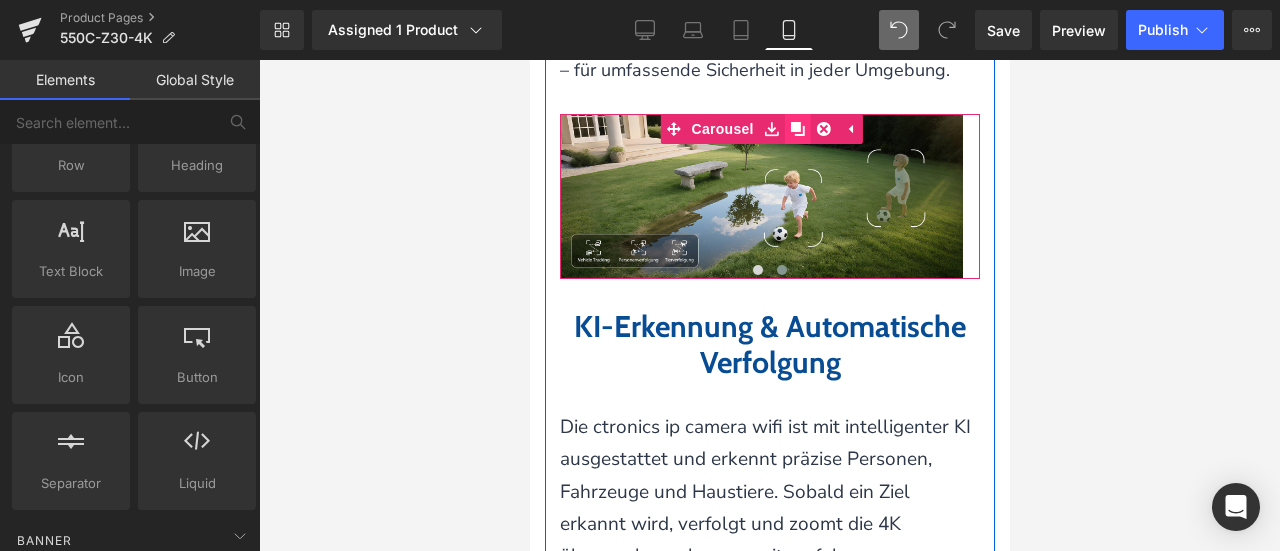 click 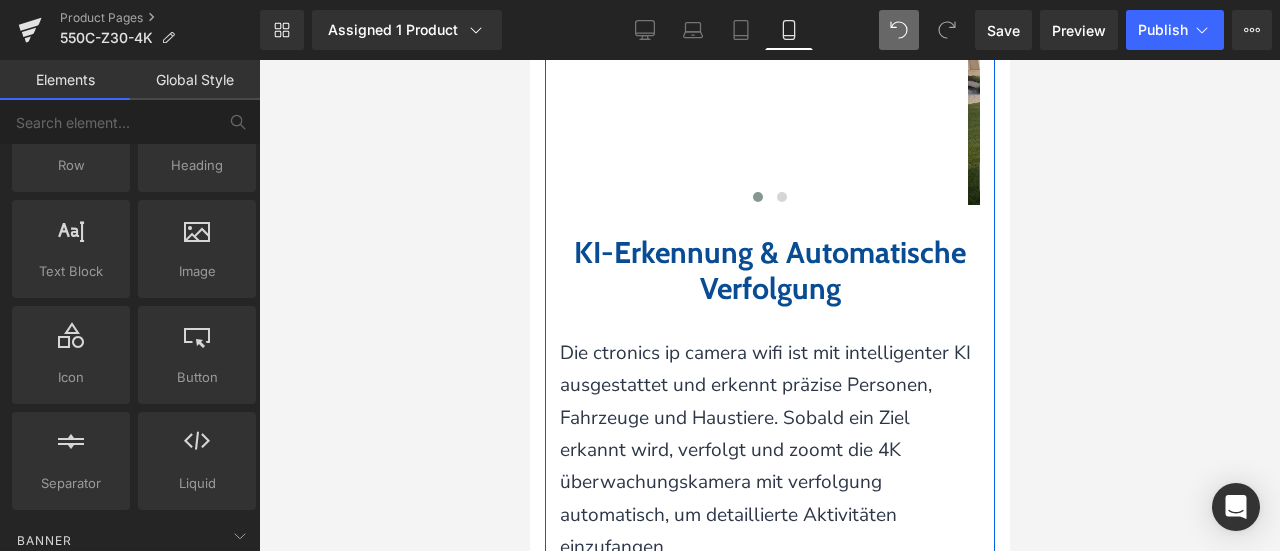 scroll, scrollTop: 4149, scrollLeft: 0, axis: vertical 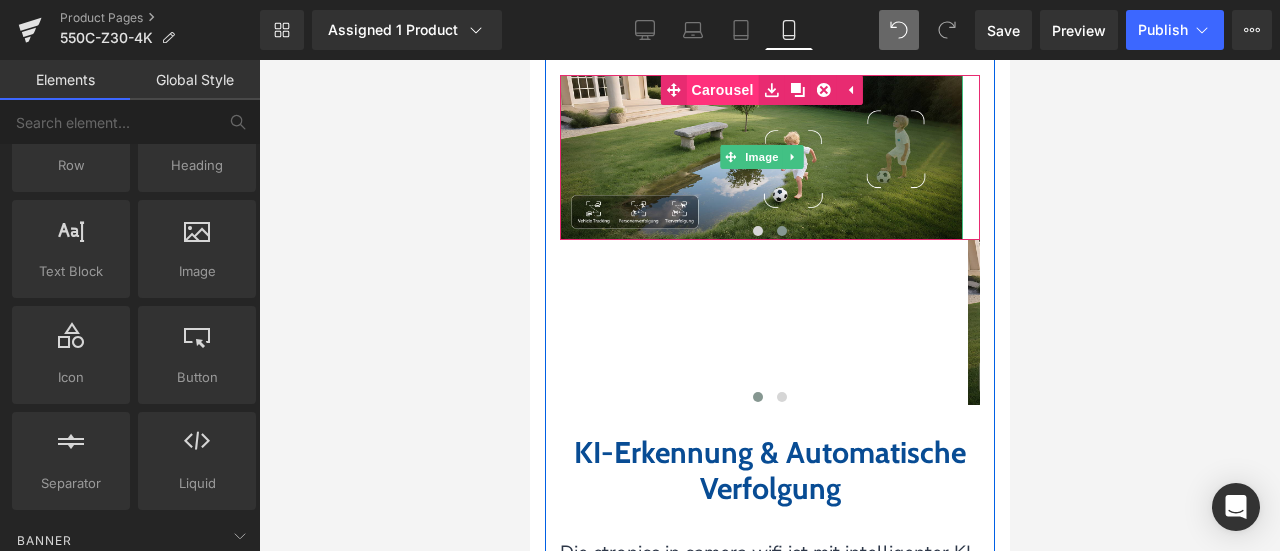 click on "Carousel" at bounding box center [722, 90] 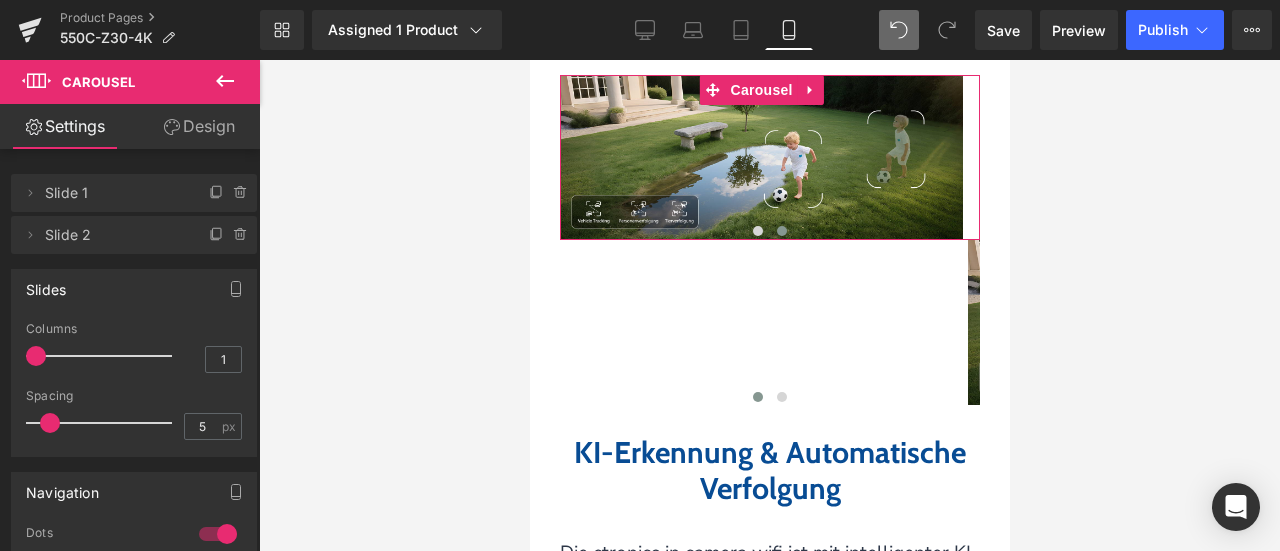 click on "Design" at bounding box center (199, 126) 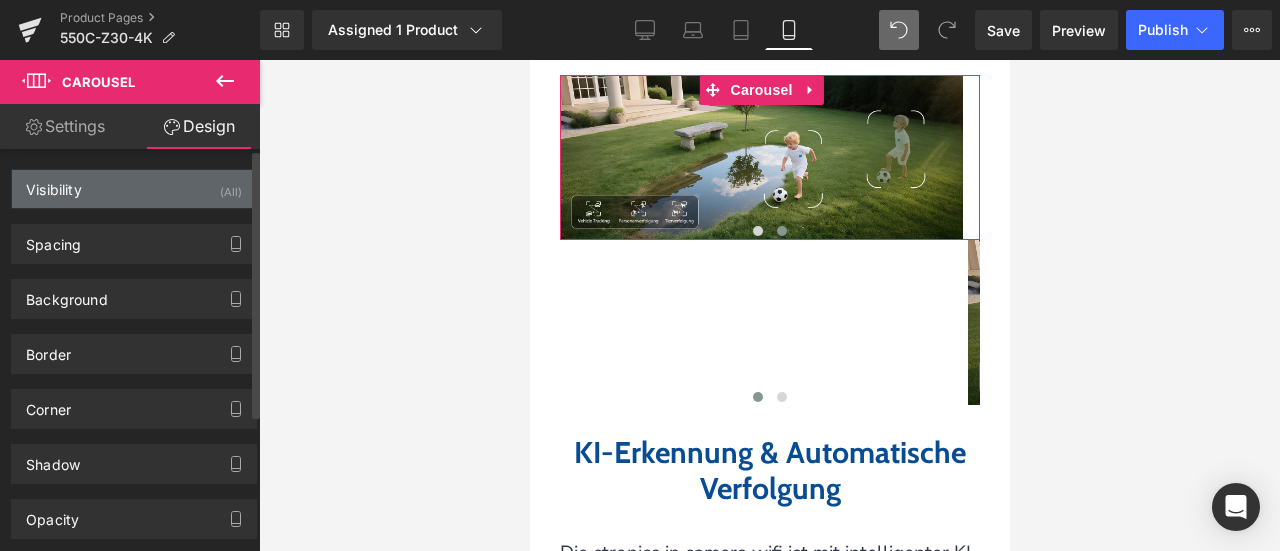 click on "Visibility
(All)" at bounding box center (134, 189) 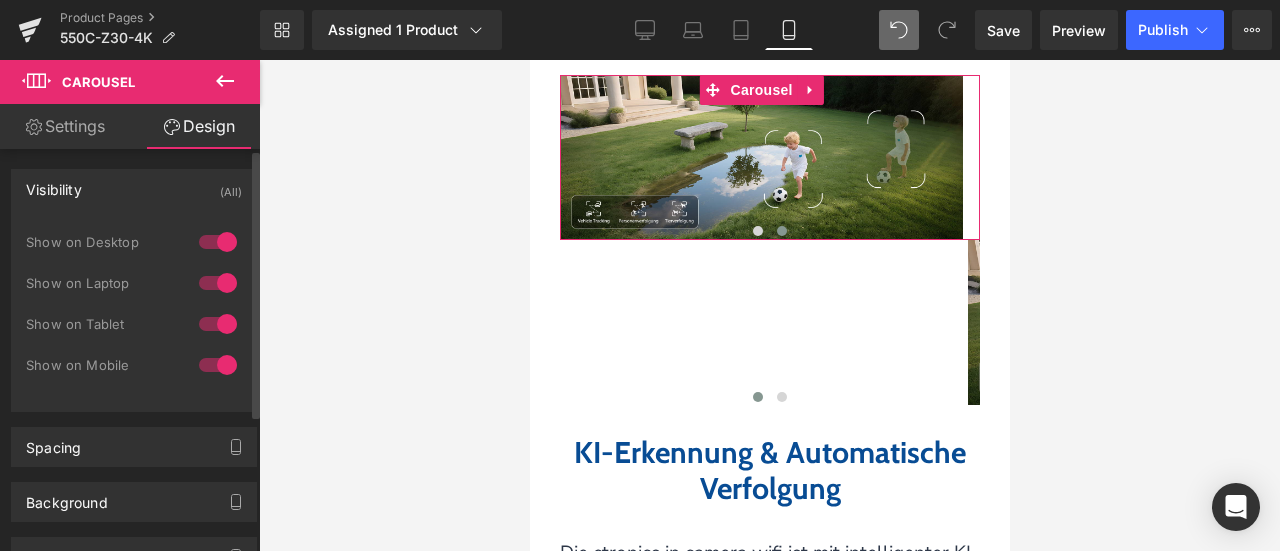 click at bounding box center (218, 365) 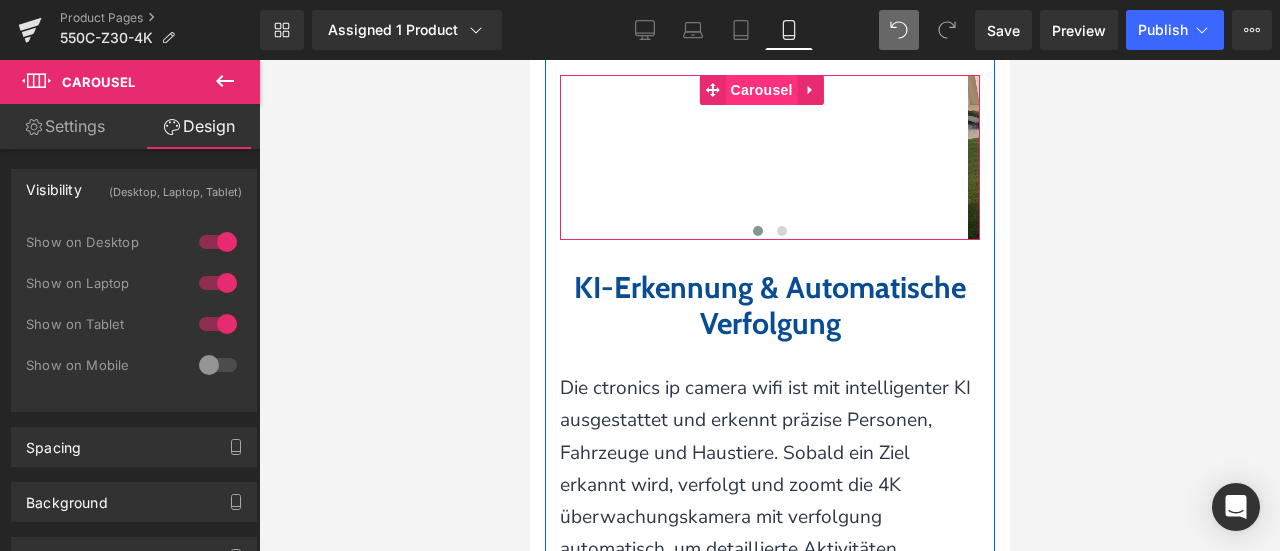 click on "Carousel" at bounding box center [761, 90] 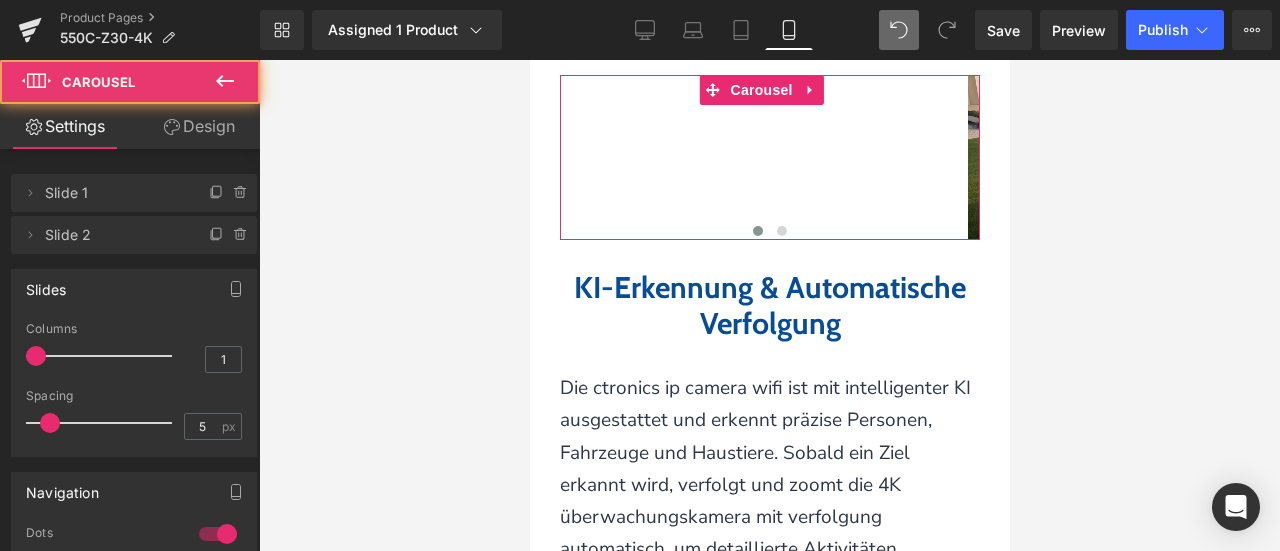 click on "Design" at bounding box center [199, 126] 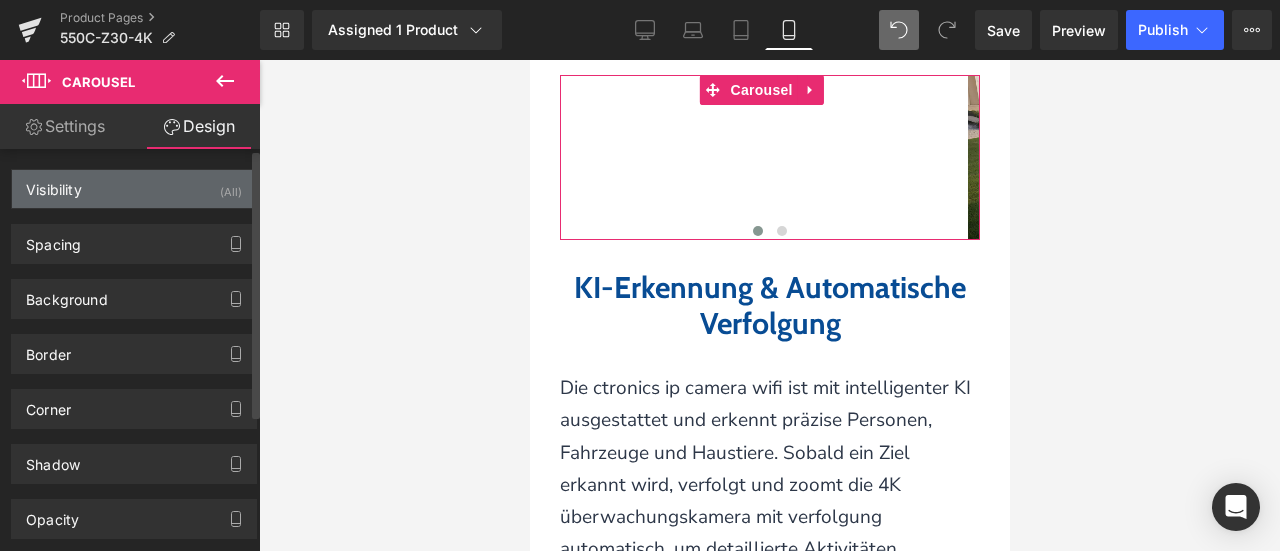 click on "Visibility
(All)" at bounding box center [134, 189] 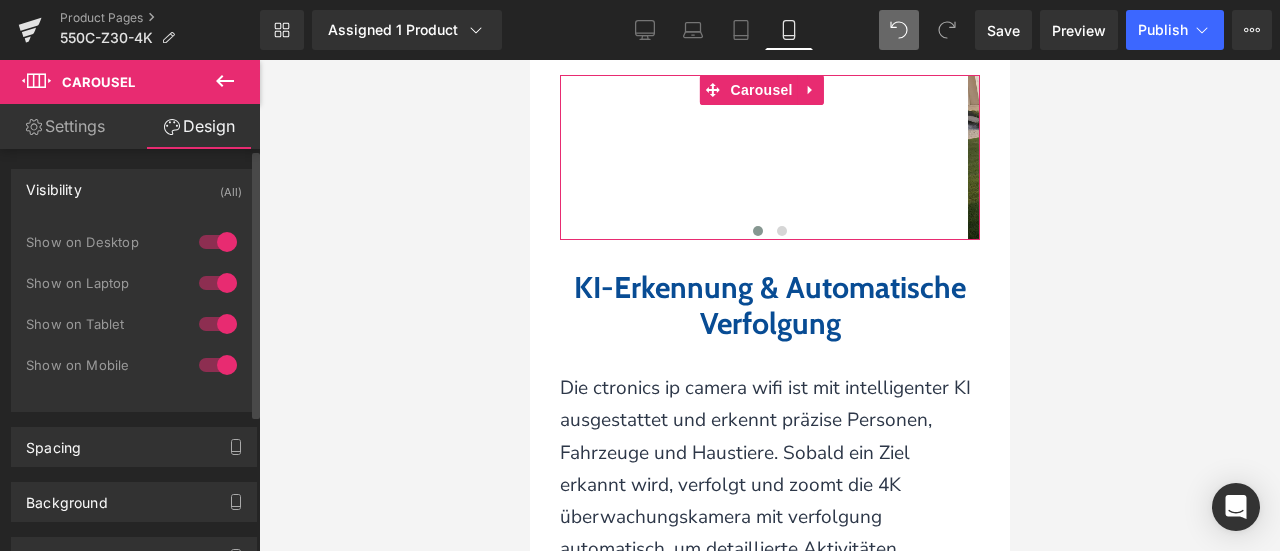 click at bounding box center [218, 242] 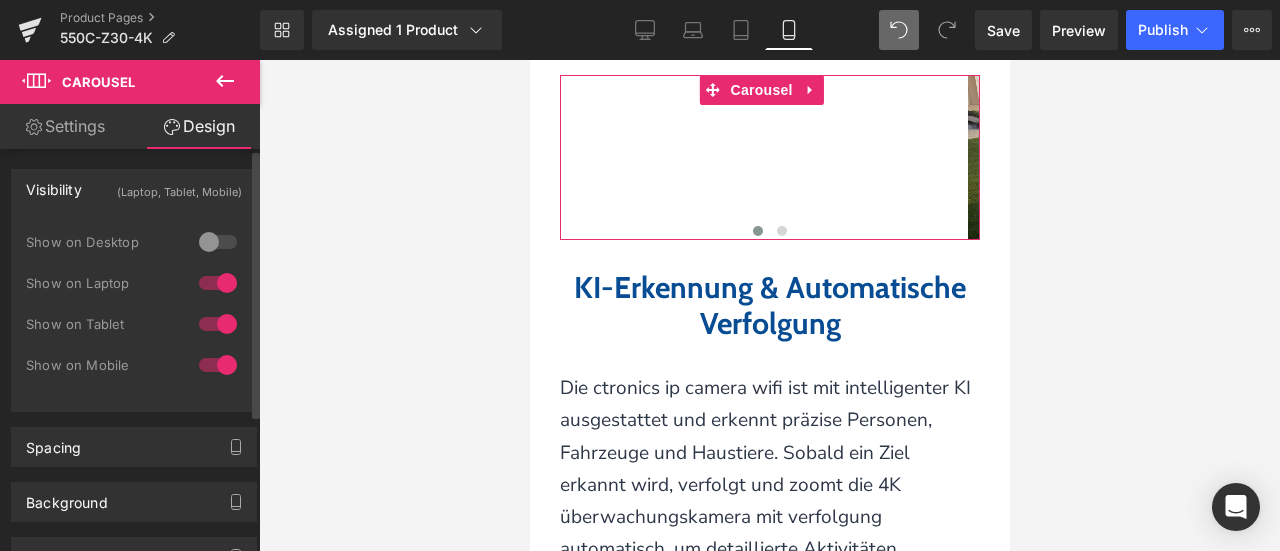 click at bounding box center (218, 283) 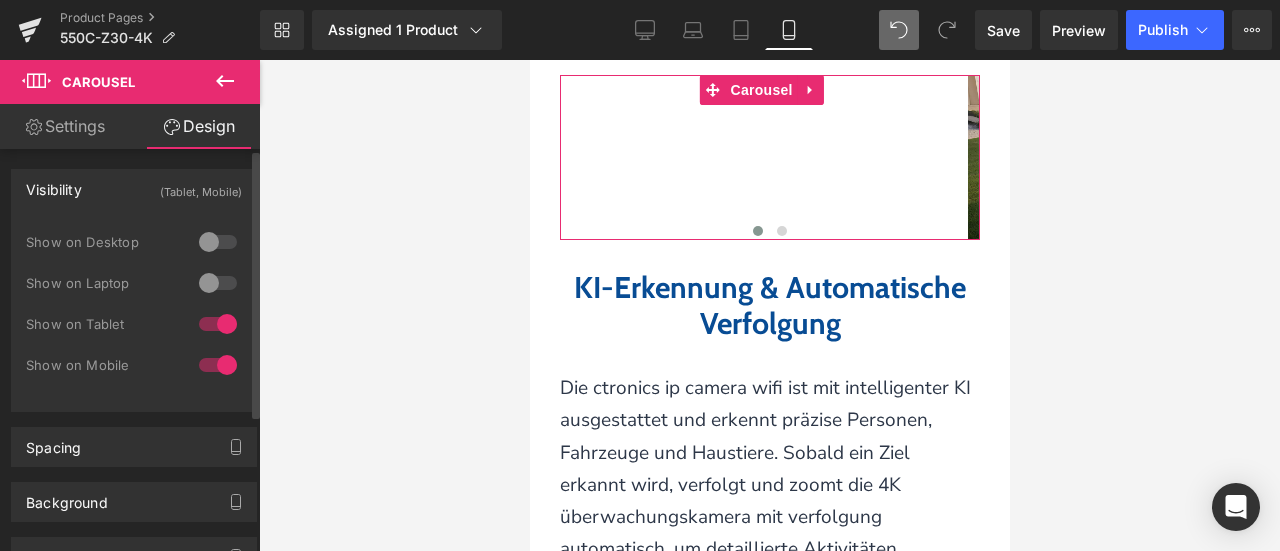 click at bounding box center [218, 324] 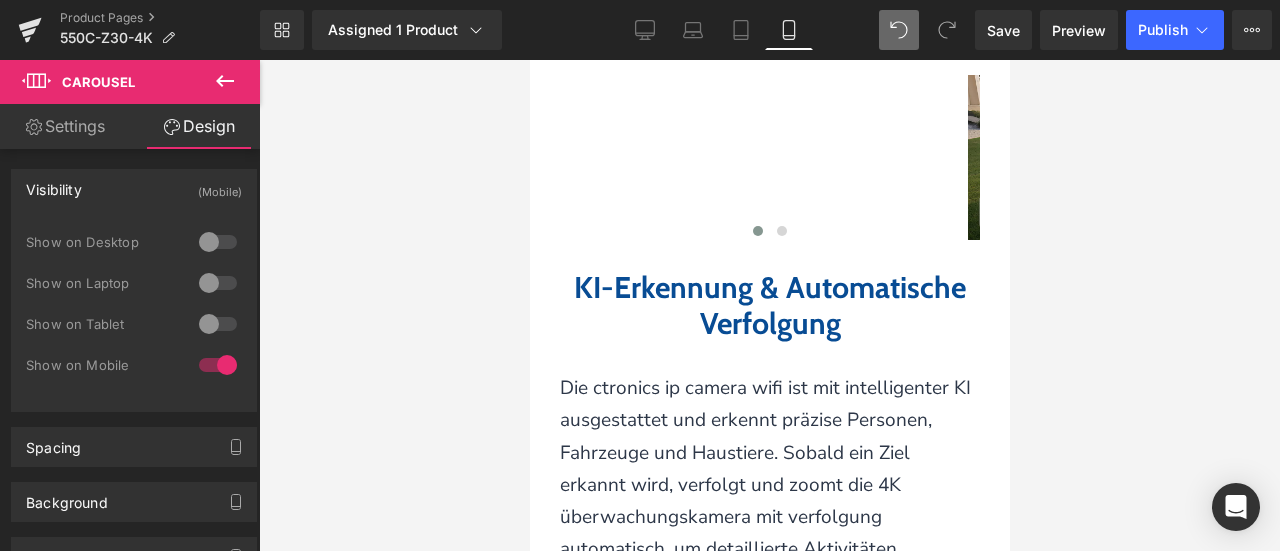 click 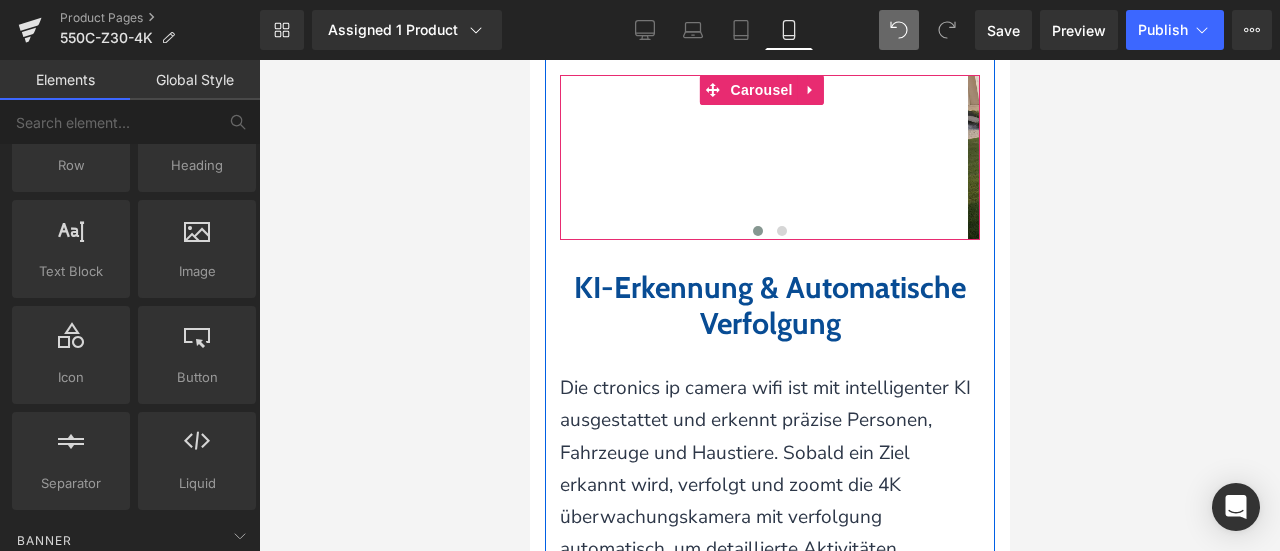 click on "Image
Image" at bounding box center [967, 157] 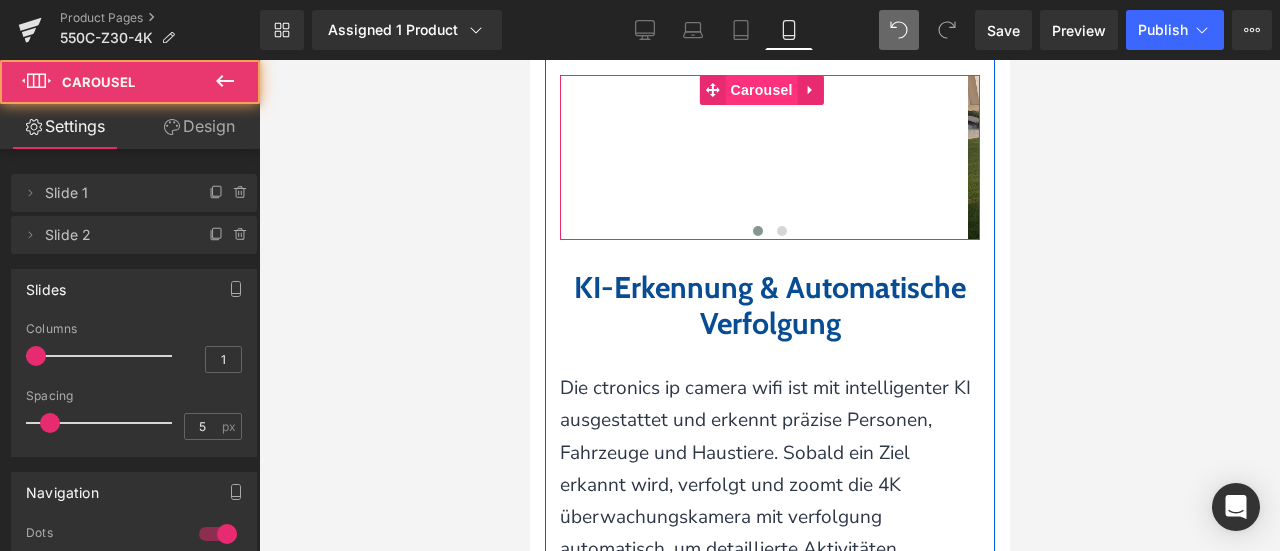 click on "Carousel" at bounding box center (761, 90) 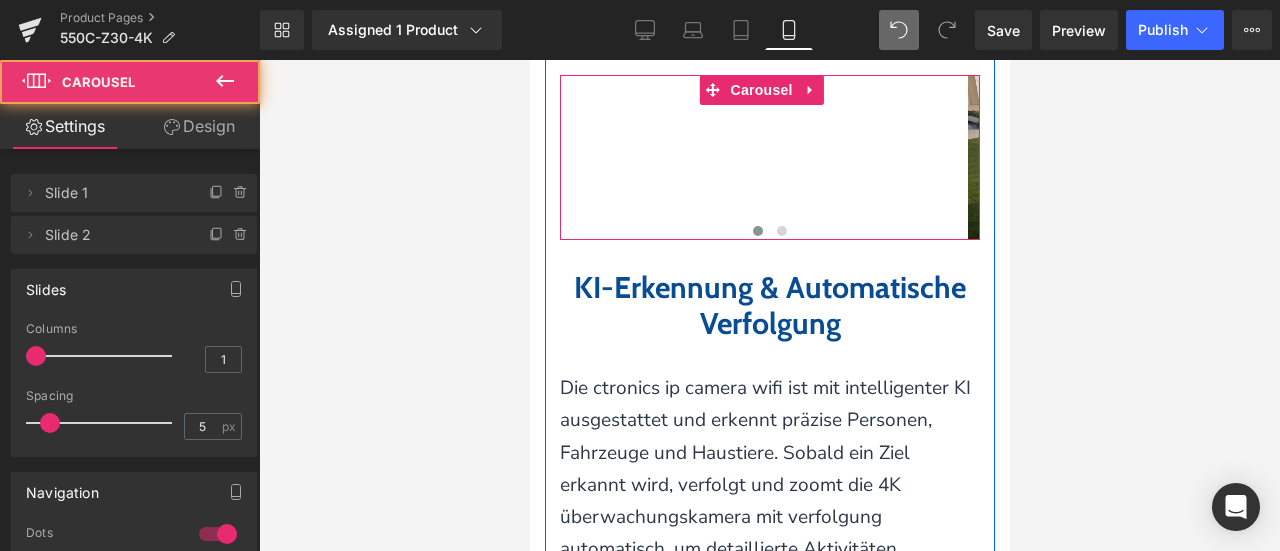 click on "Image
Image" at bounding box center [967, 157] 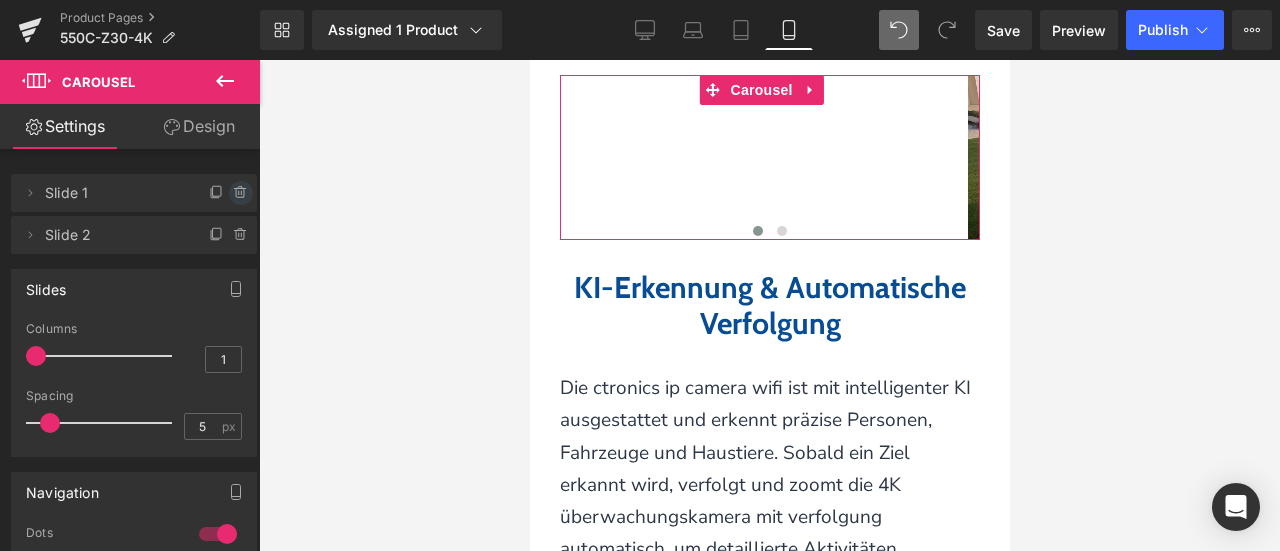 click 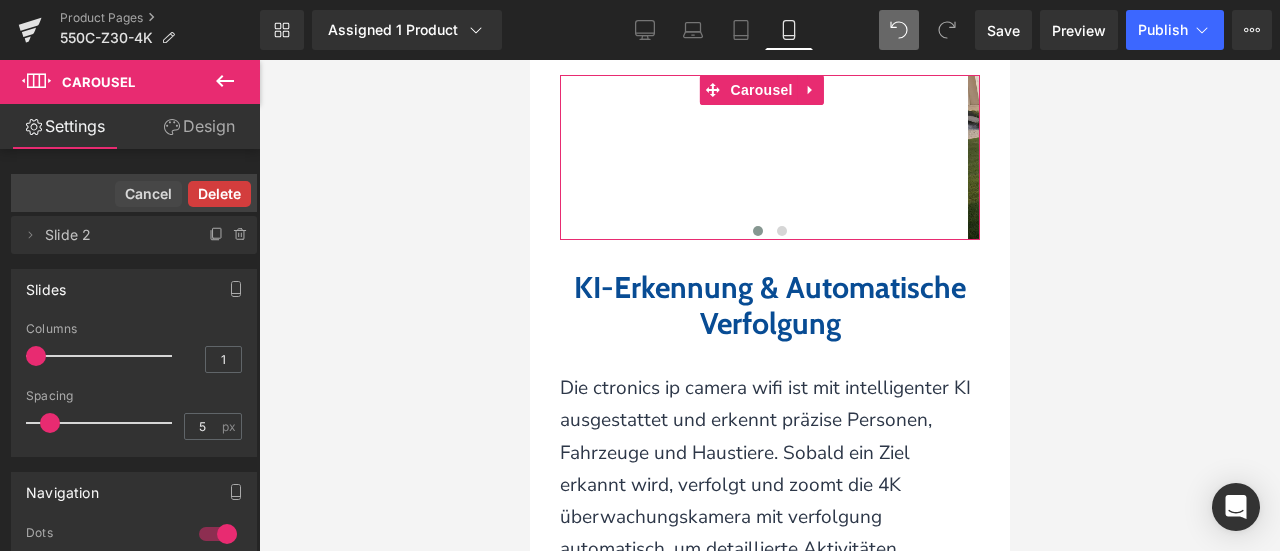 click on "Delete" at bounding box center [219, 194] 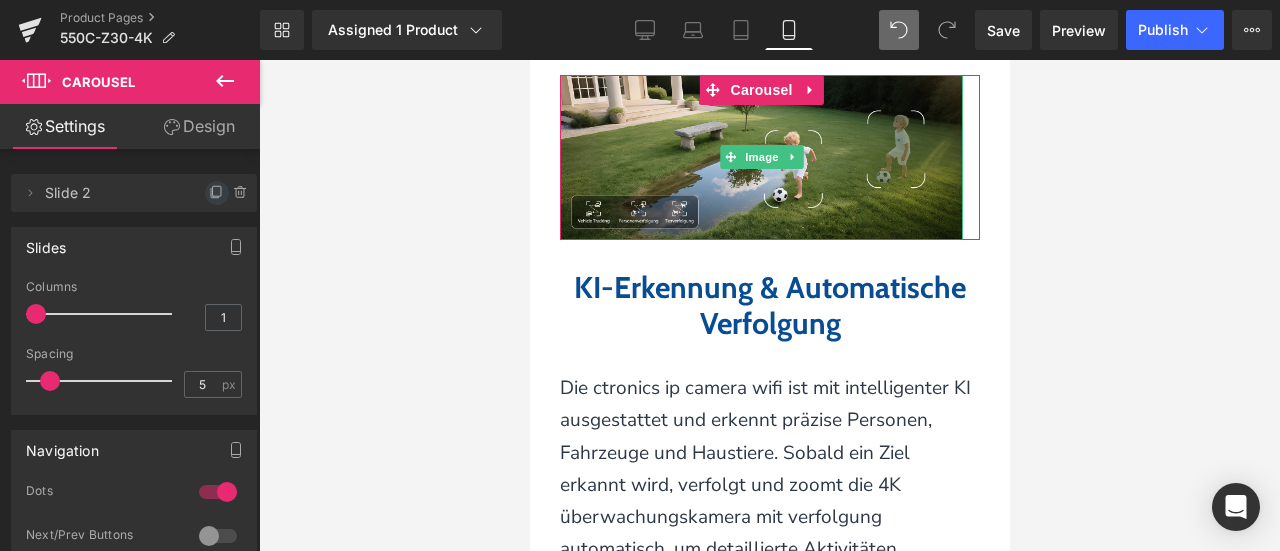 click 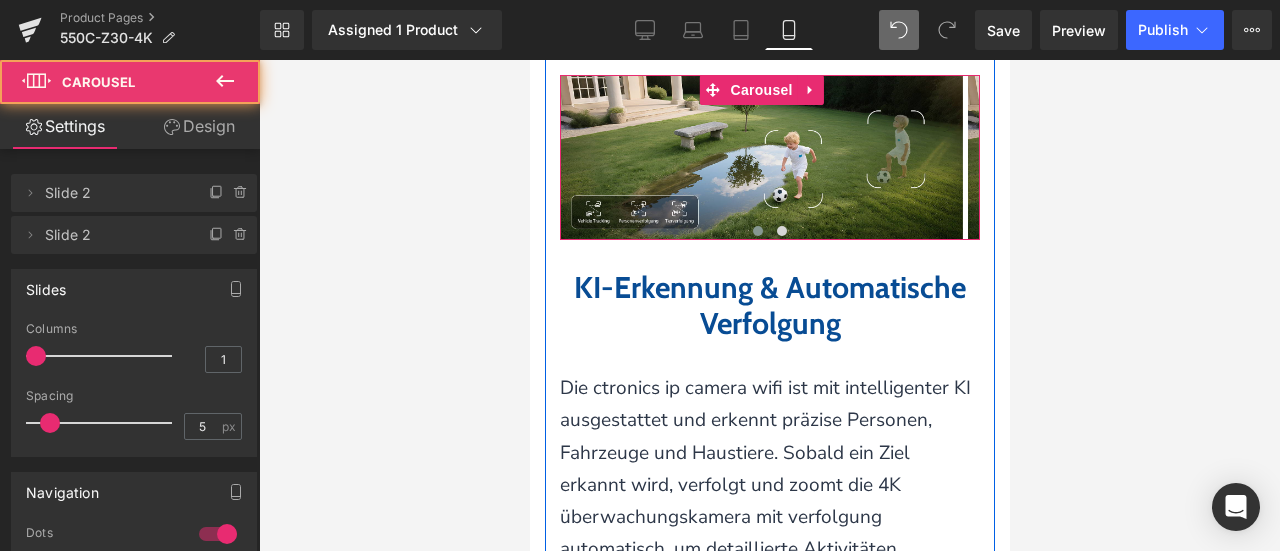 click at bounding box center (757, 231) 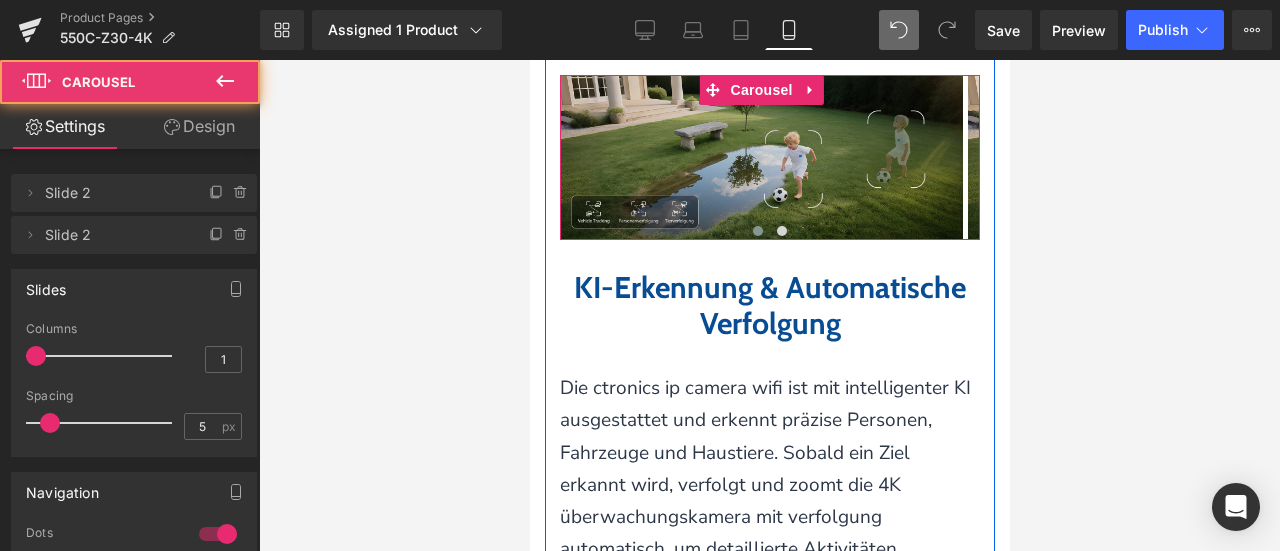 click at bounding box center [760, 157] 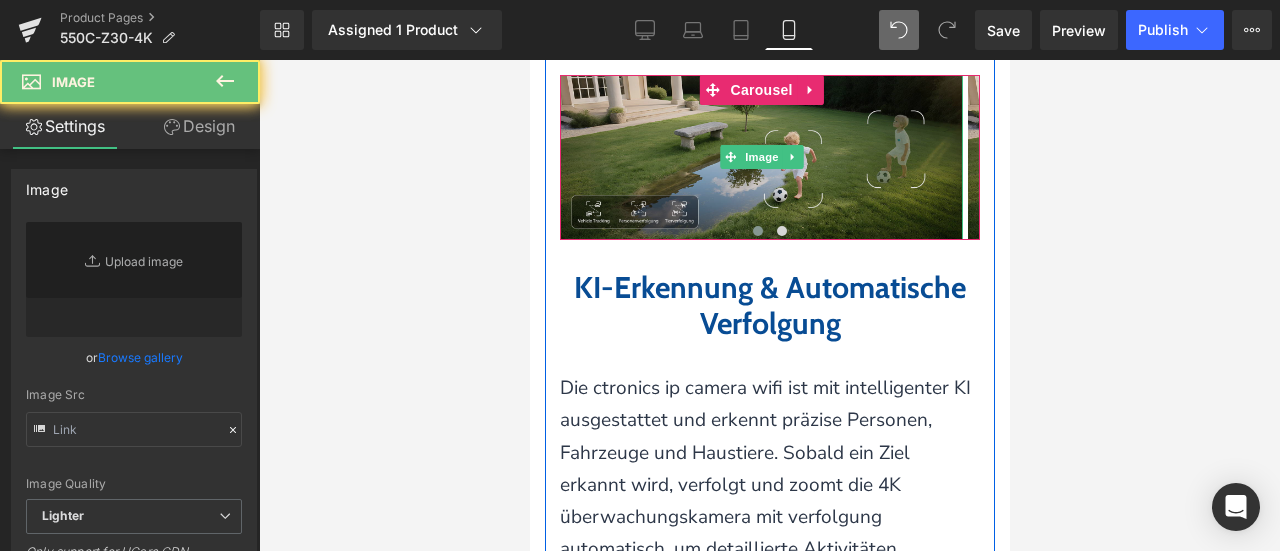 type on "https://ucarecdn.com/cc3c8384-d716-4d47-9c04-1642e09f3c65/-/format/auto/-/preview/3000x3000/-/quality/lighter/%E7%94%BB%E6%9D%BF%2016.png" 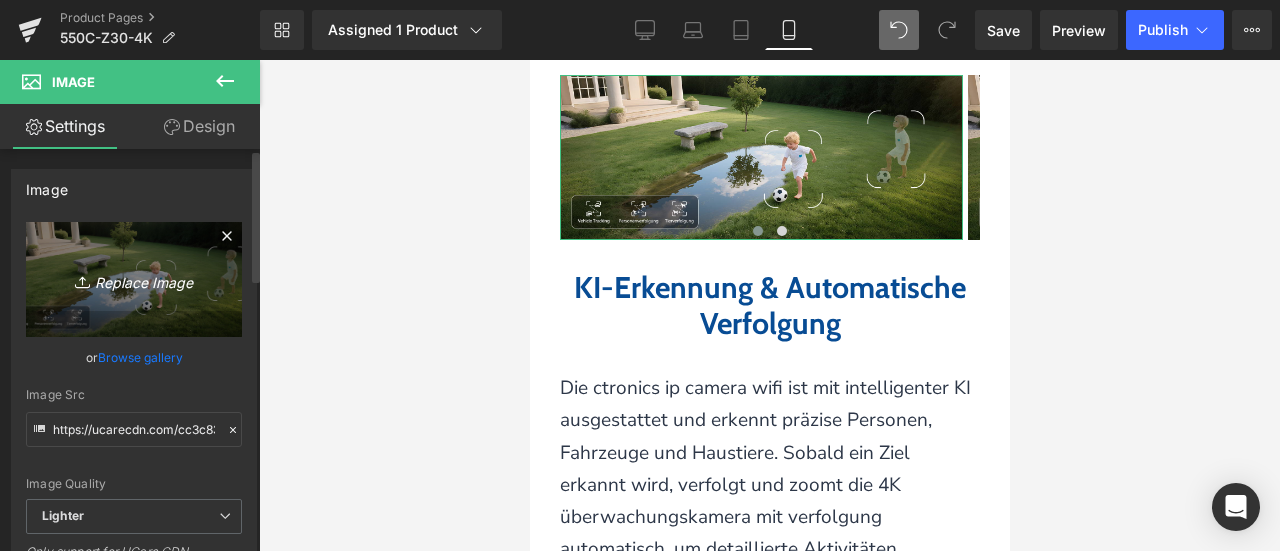 click on "Replace Image" at bounding box center [134, 279] 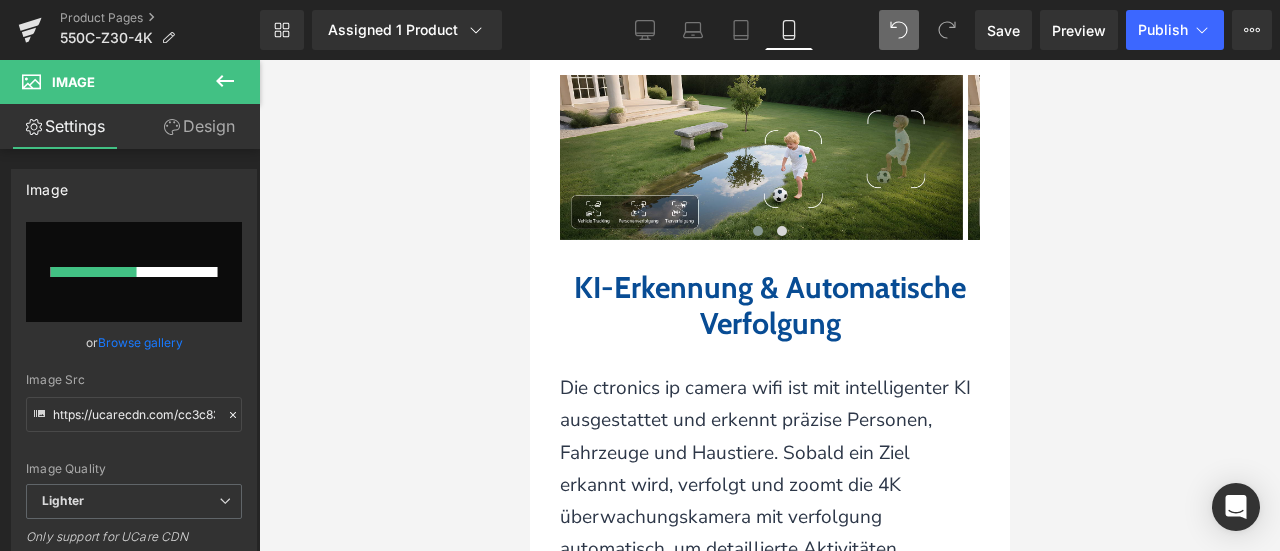 type 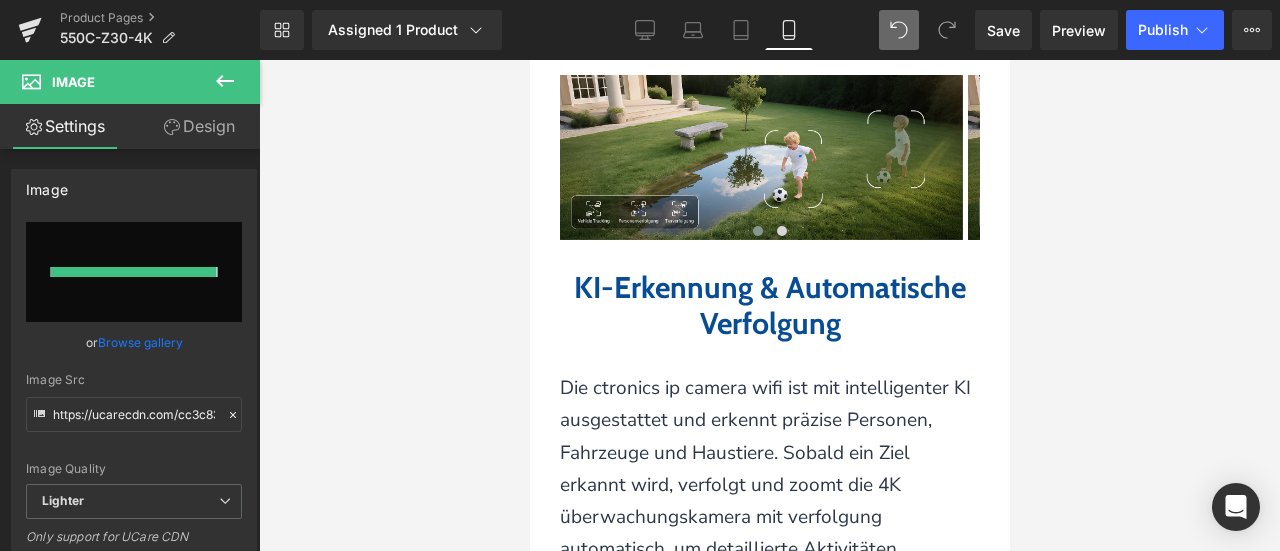 type on "https://ucarecdn.com/9a0f858b-5ffd-433a-926f-27b487764fc8/-/format/auto/-/preview/3000x3000/-/quality/lighter/%E7%94%BB%E6%9D%BF%2035.png" 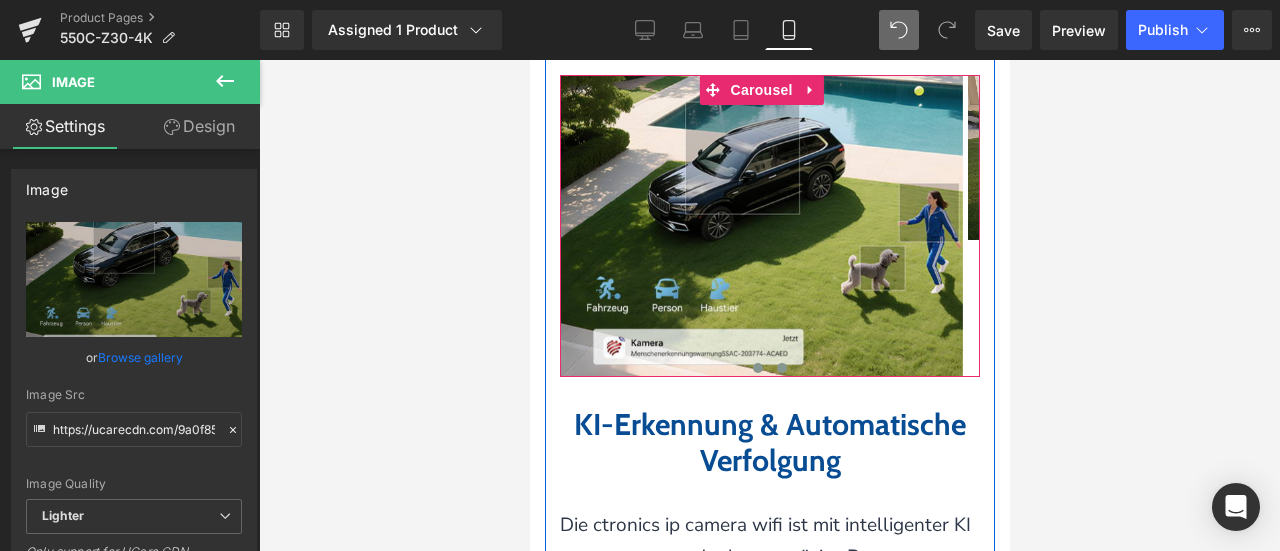 click at bounding box center (781, 368) 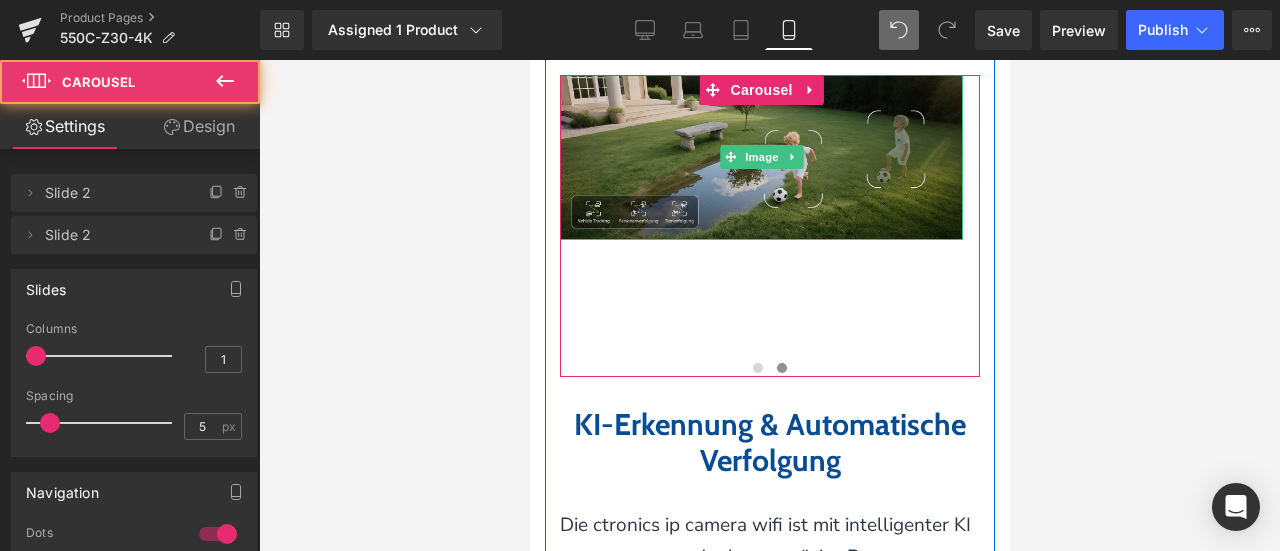 click at bounding box center [760, 157] 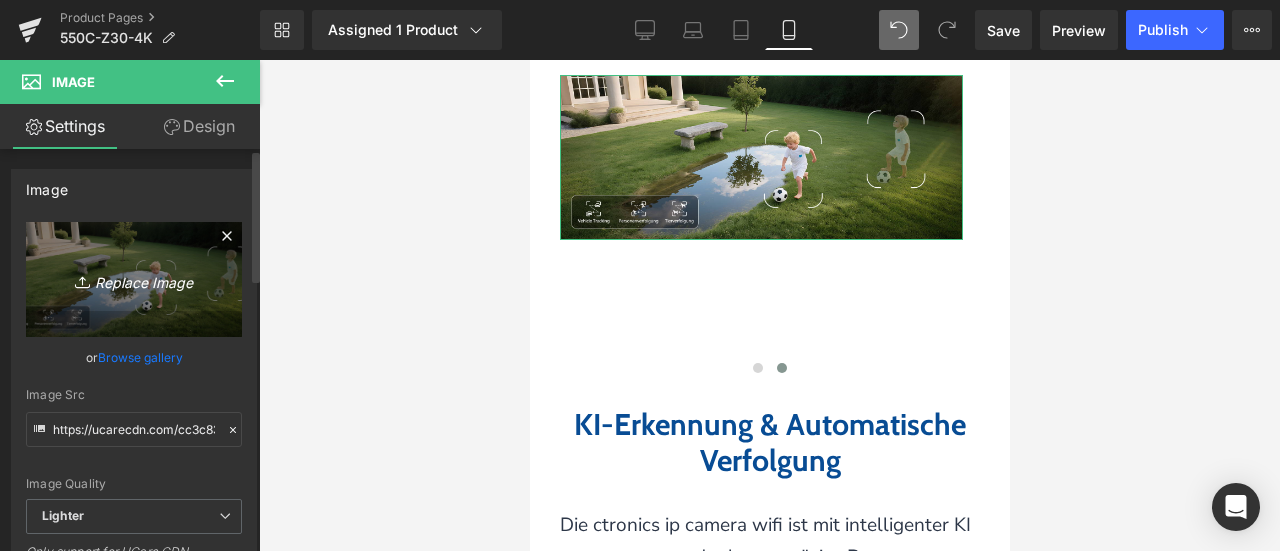 click on "Replace Image" at bounding box center (134, 279) 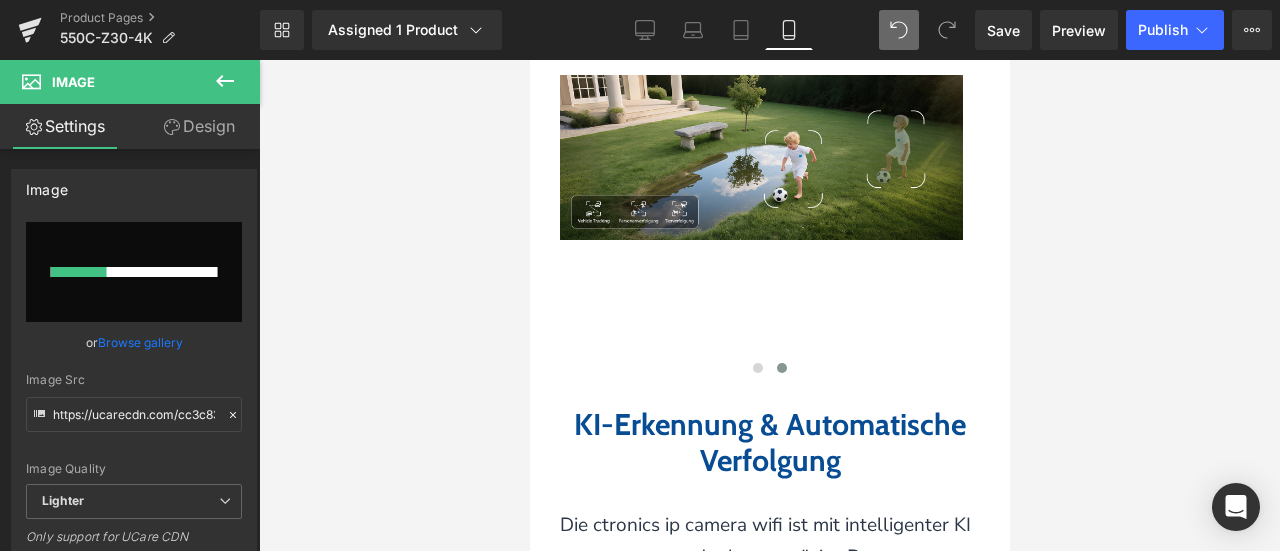 type 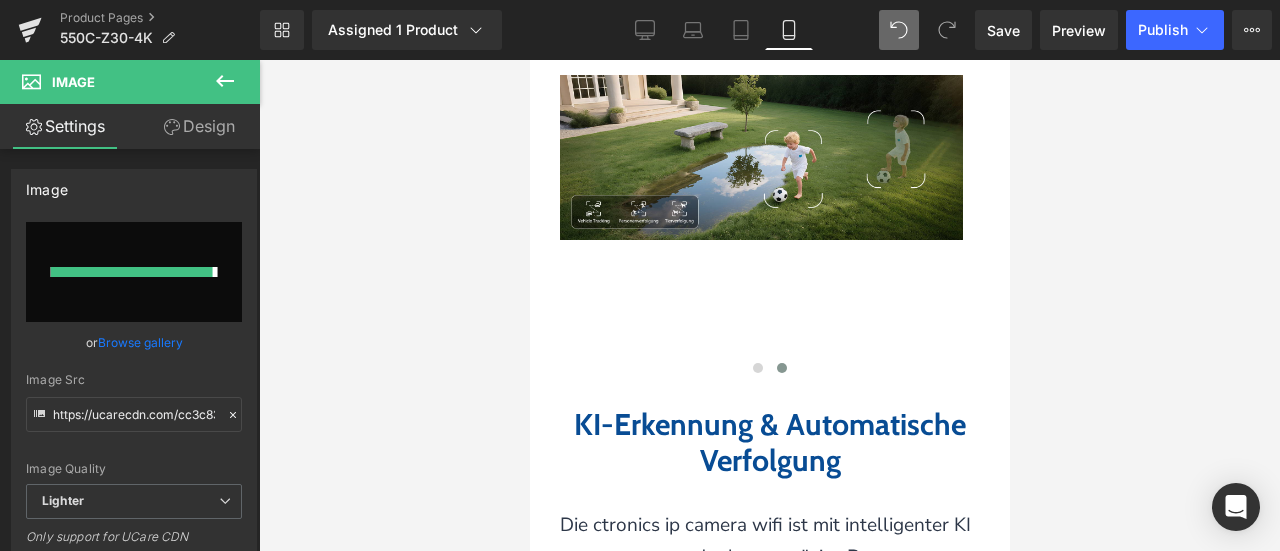 type on "https://ucarecdn.com/a46eff2a-b9bb-45d5-b3f6-c8a32b0a8ad4/-/format/auto/-/preview/3000x3000/-/quality/lighter/%E7%94%BB%E6%9D%BF%2036.png" 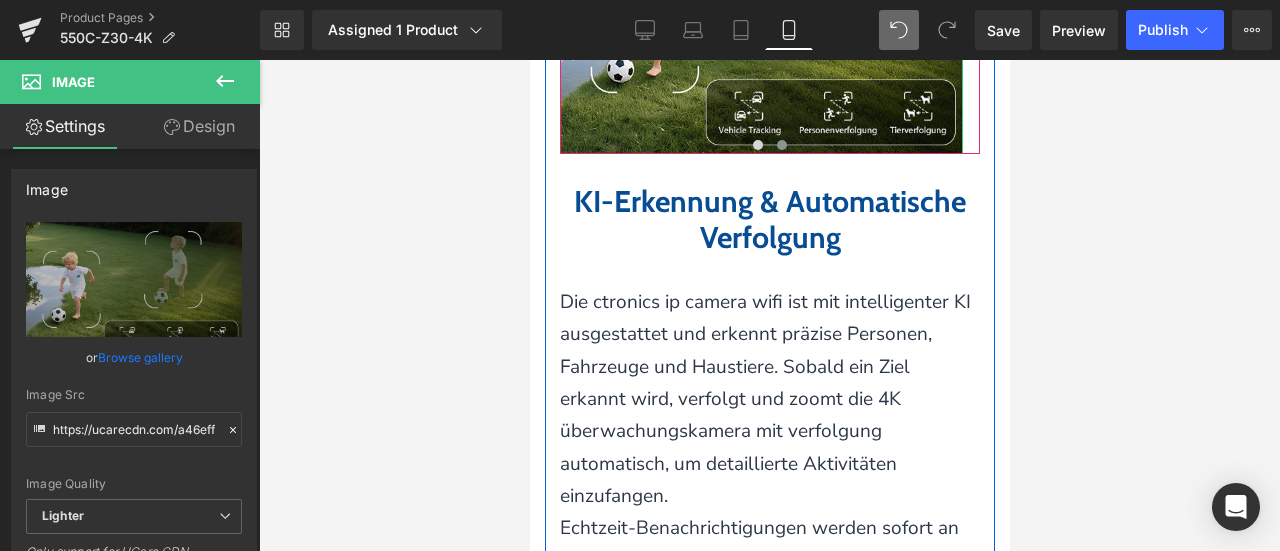 scroll, scrollTop: 4449, scrollLeft: 0, axis: vertical 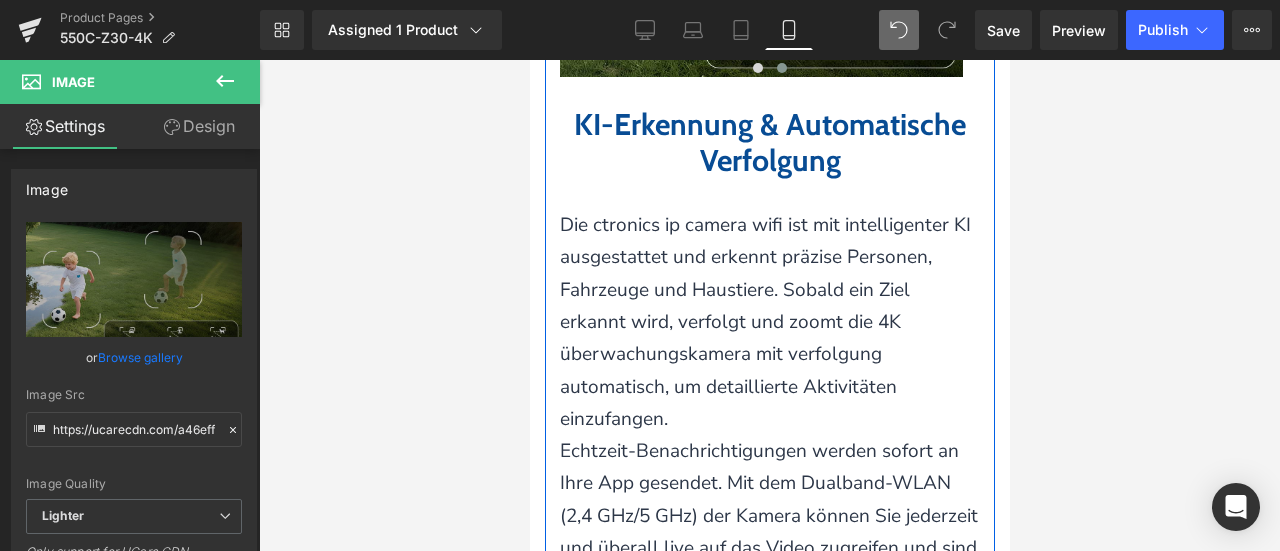 click on "KI-Erkennung & Automatische Verfolgung" at bounding box center (769, 142) 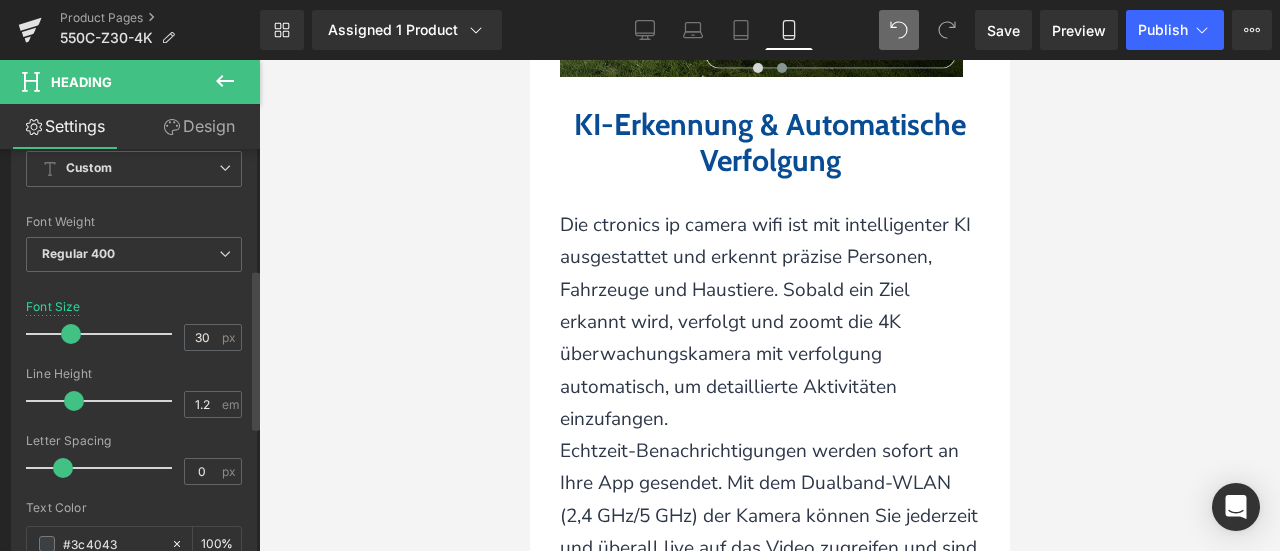 scroll, scrollTop: 300, scrollLeft: 0, axis: vertical 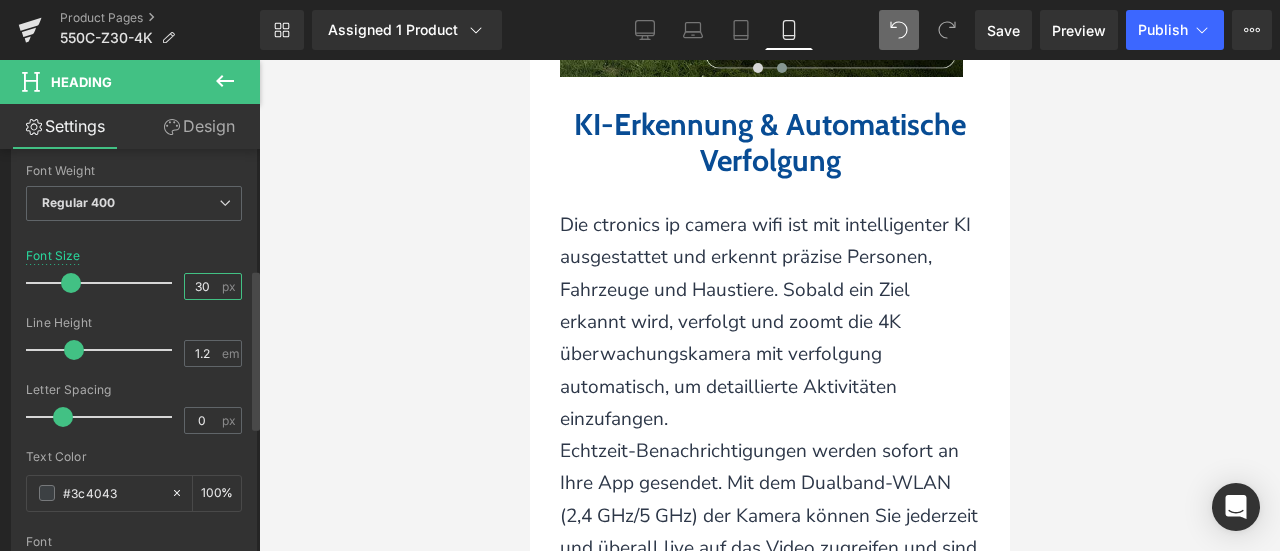 drag, startPoint x: 209, startPoint y: 280, endPoint x: 142, endPoint y: 285, distance: 67.18631 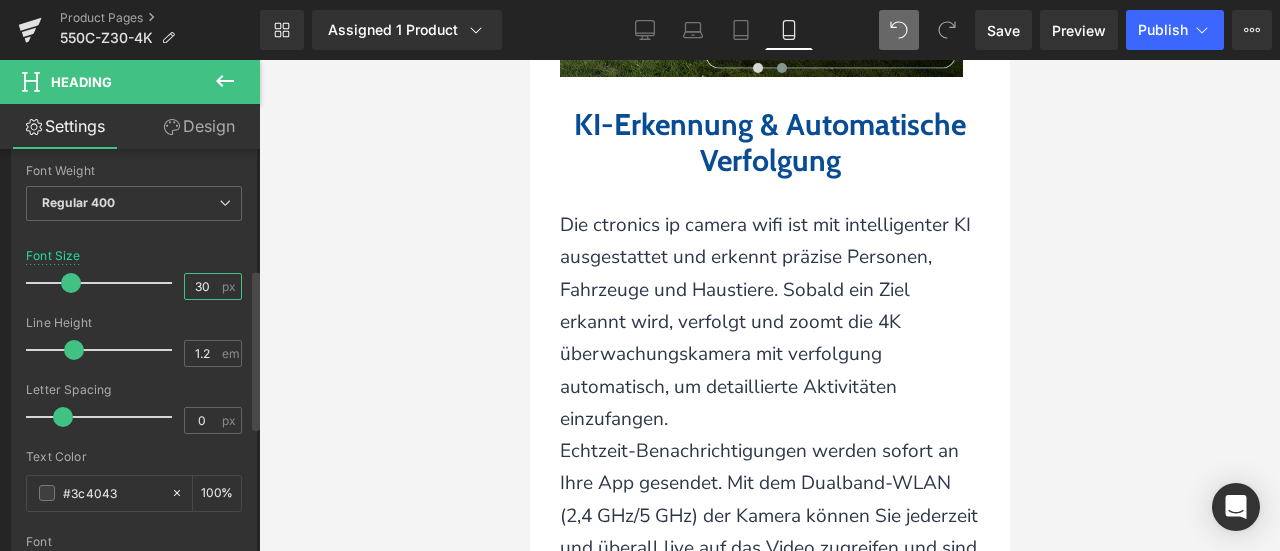 click on "Font Size 30 px" at bounding box center (134, 282) 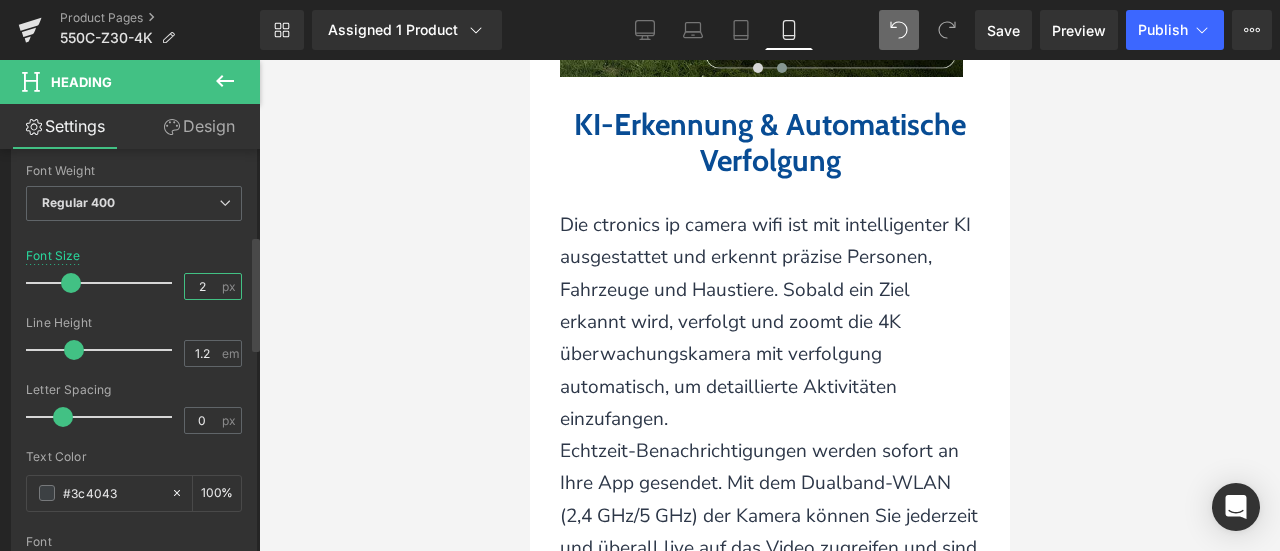 type on "28" 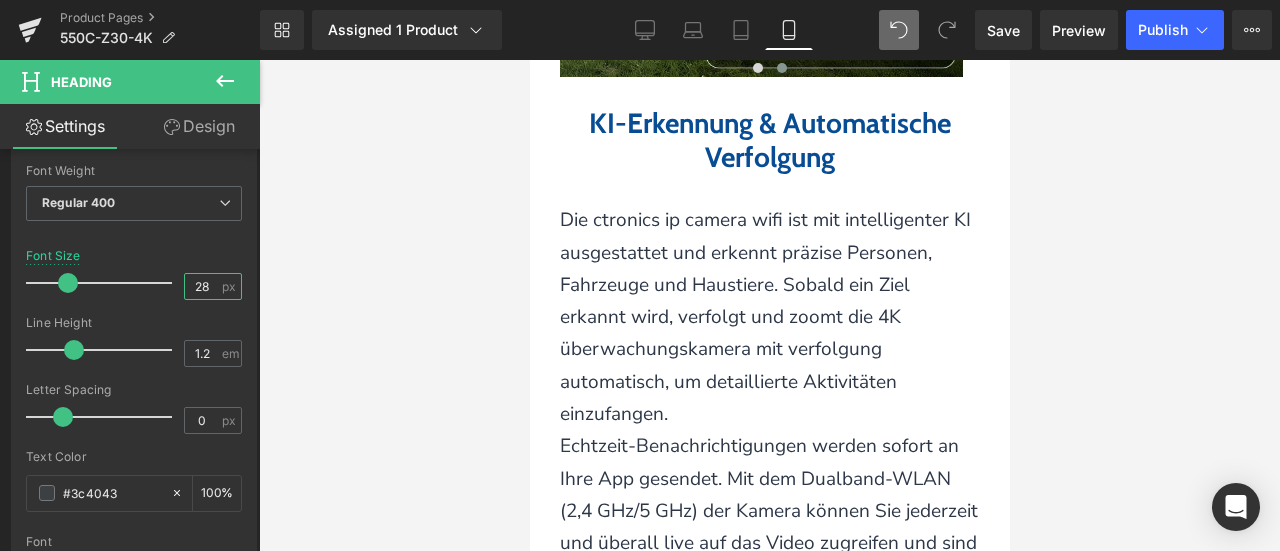 scroll, scrollTop: 5049, scrollLeft: 0, axis: vertical 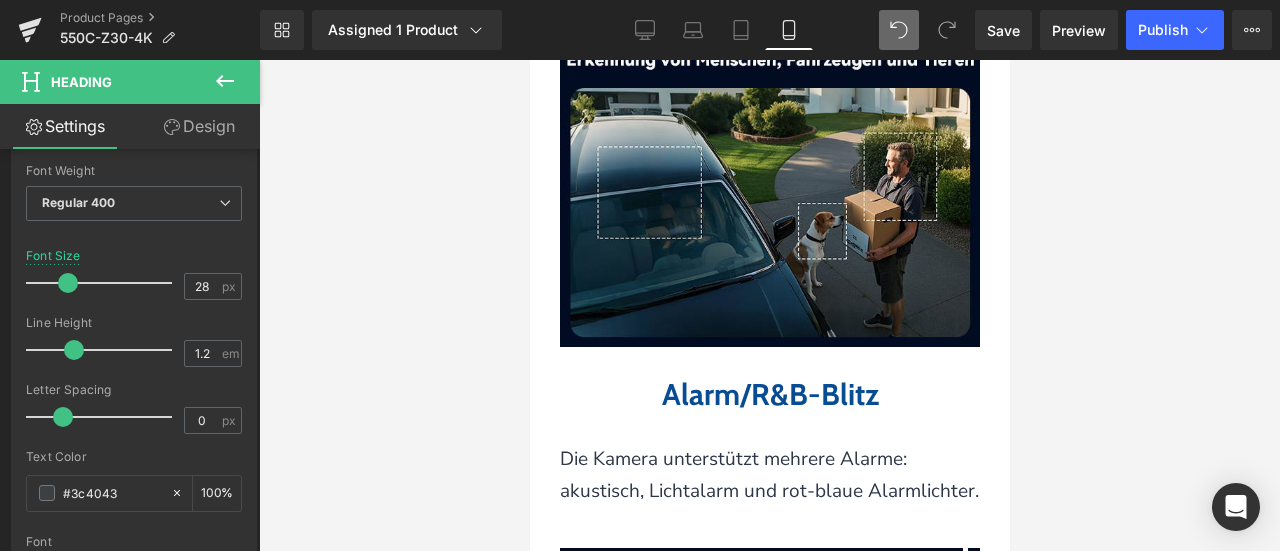 click 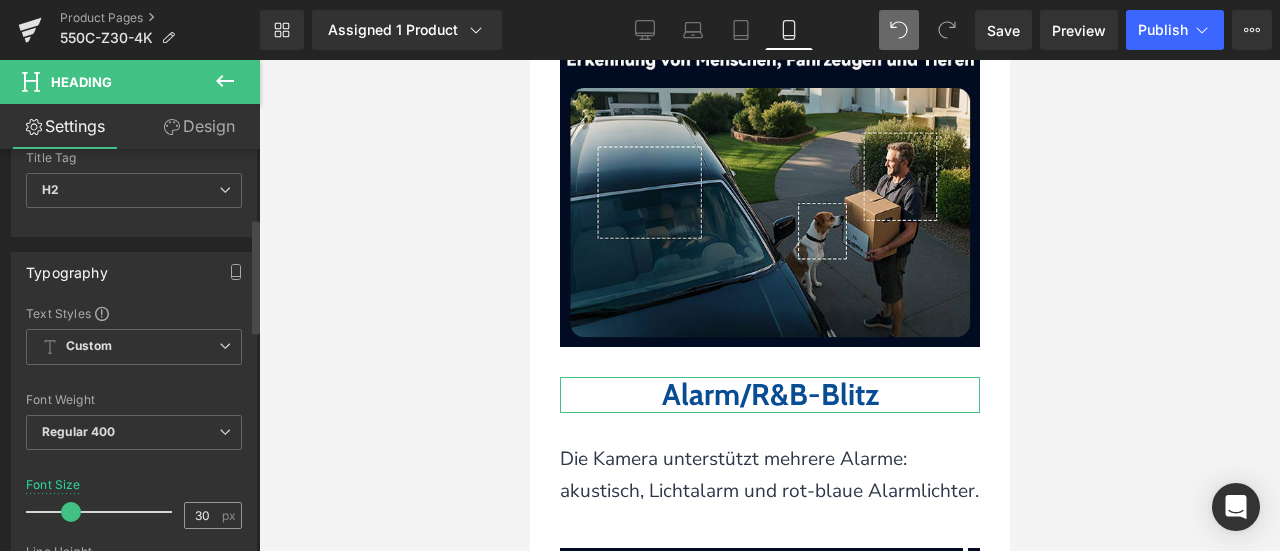 scroll, scrollTop: 300, scrollLeft: 0, axis: vertical 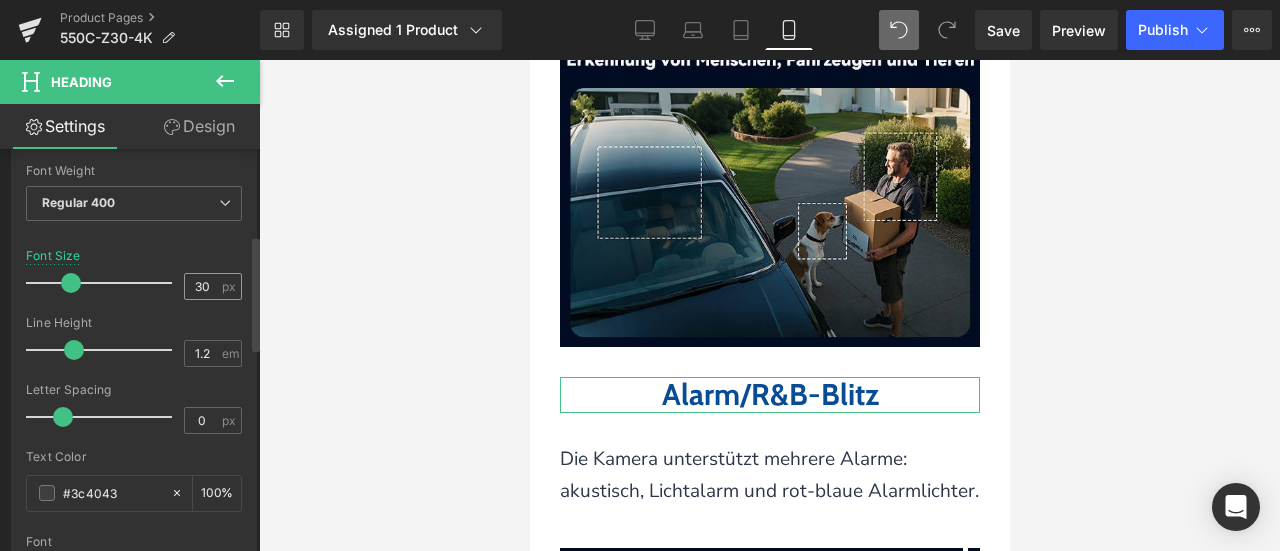 click on "30 px" at bounding box center [213, 286] 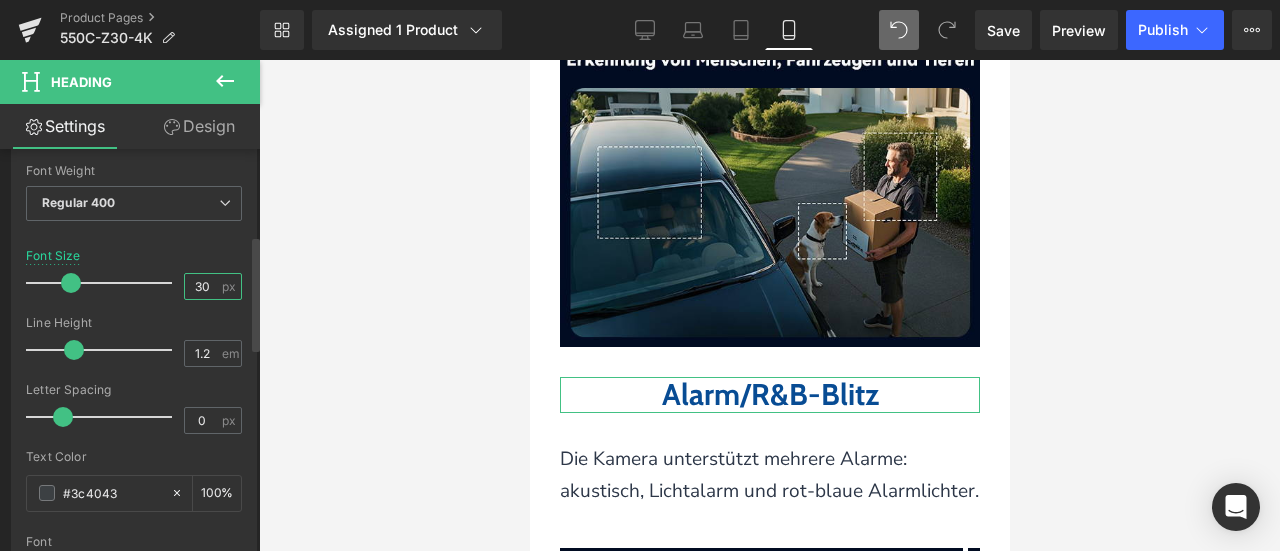 drag, startPoint x: 202, startPoint y: 282, endPoint x: 177, endPoint y: 282, distance: 25 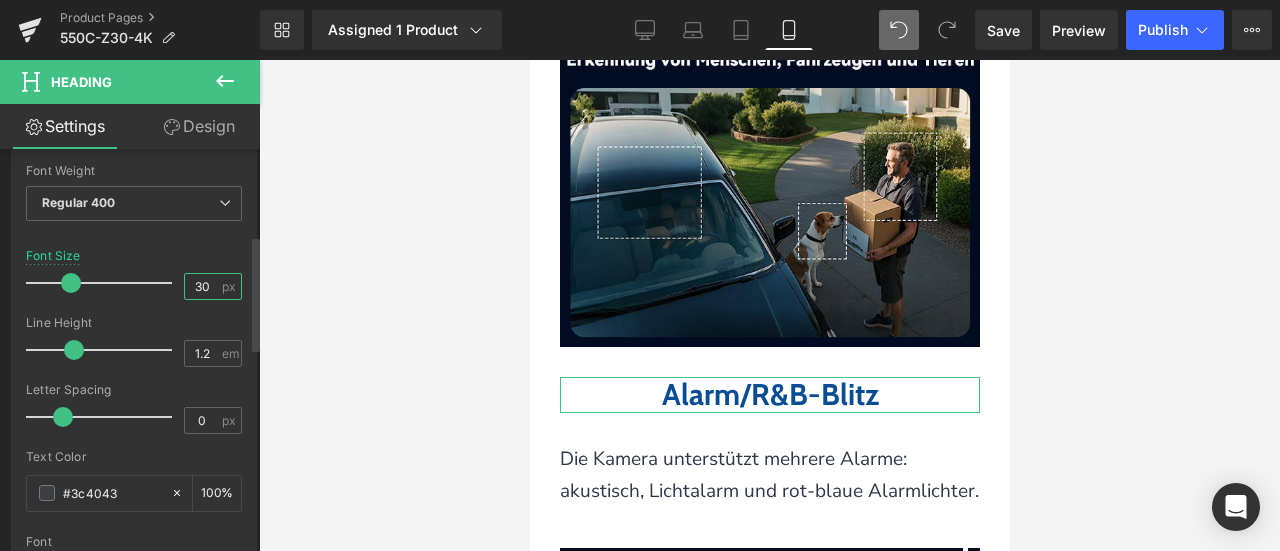click on "Font Size 30 px" at bounding box center [134, 282] 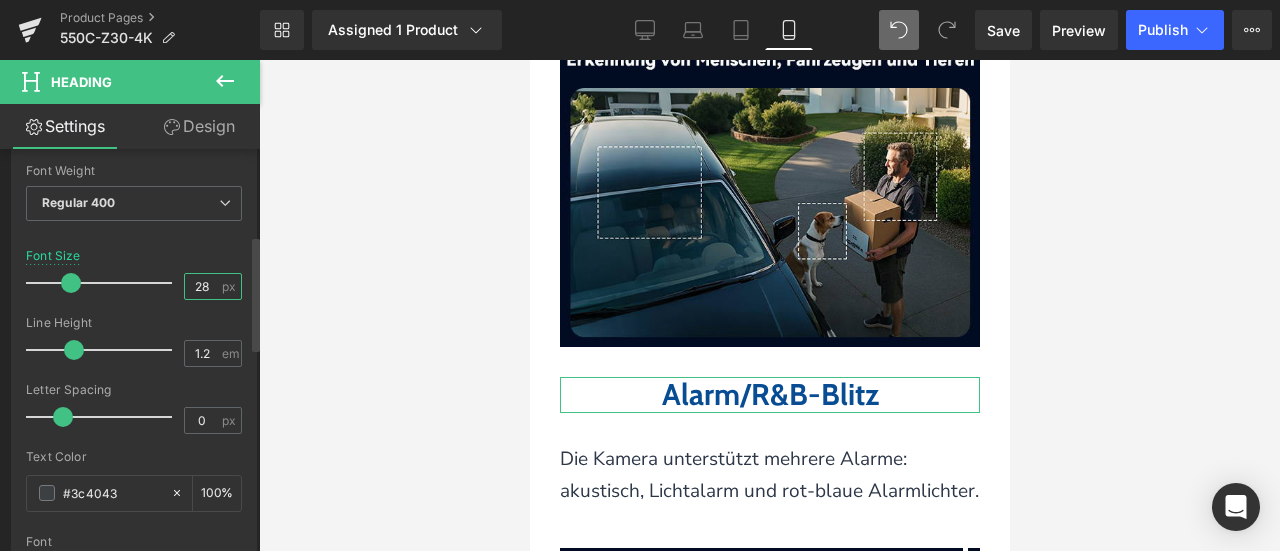 type on "28" 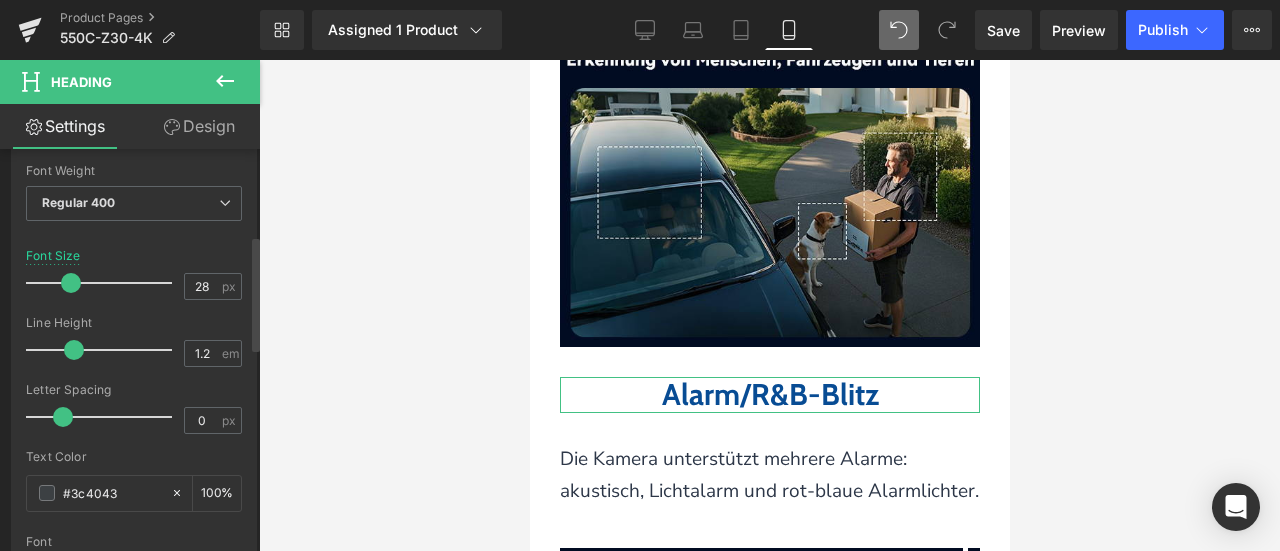 click on "Font Size 28 px" at bounding box center [134, 282] 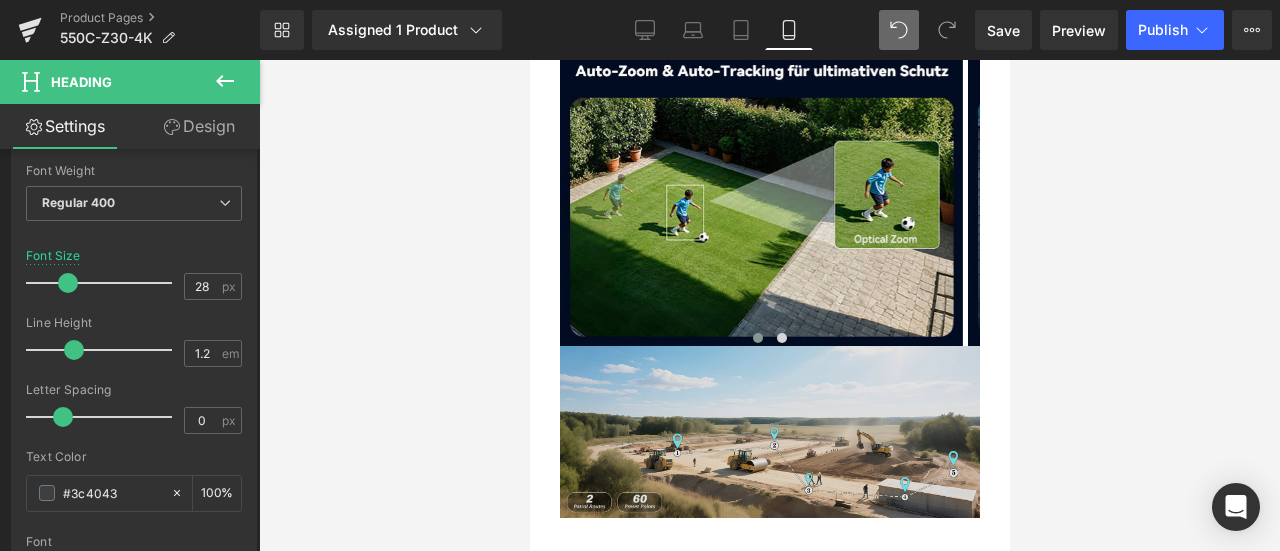 scroll, scrollTop: 5949, scrollLeft: 0, axis: vertical 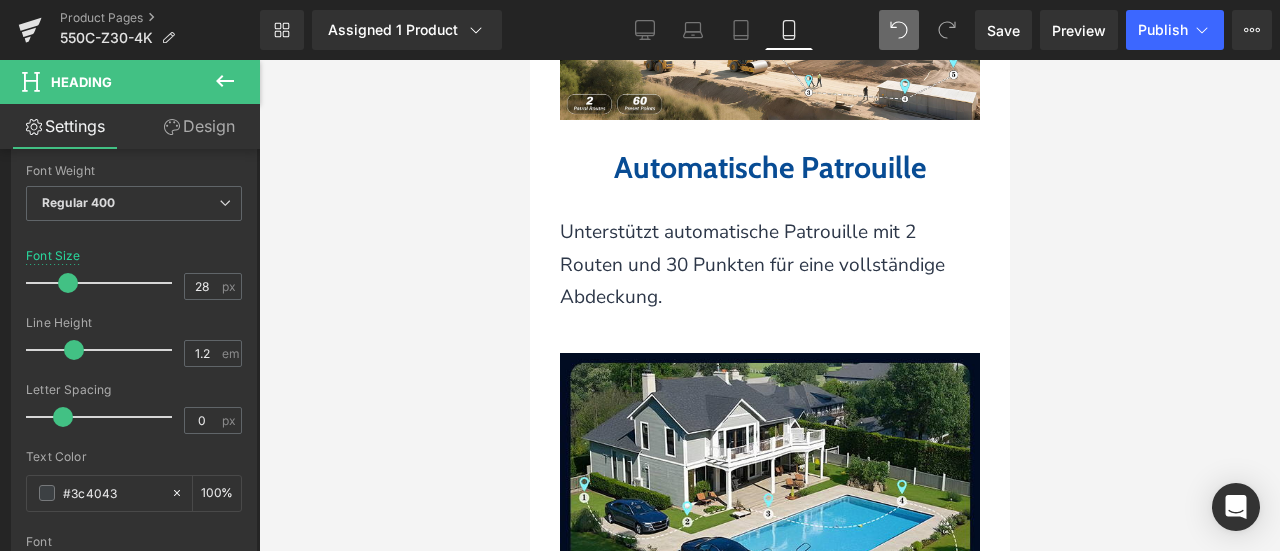 click on "Heading" at bounding box center (728, 168) 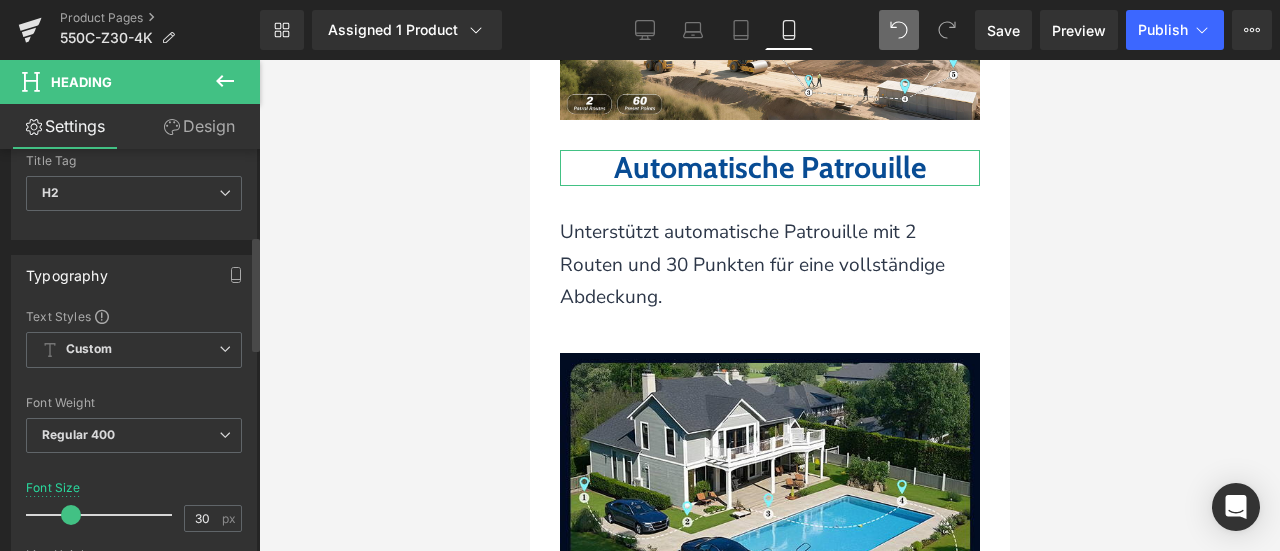 scroll, scrollTop: 300, scrollLeft: 0, axis: vertical 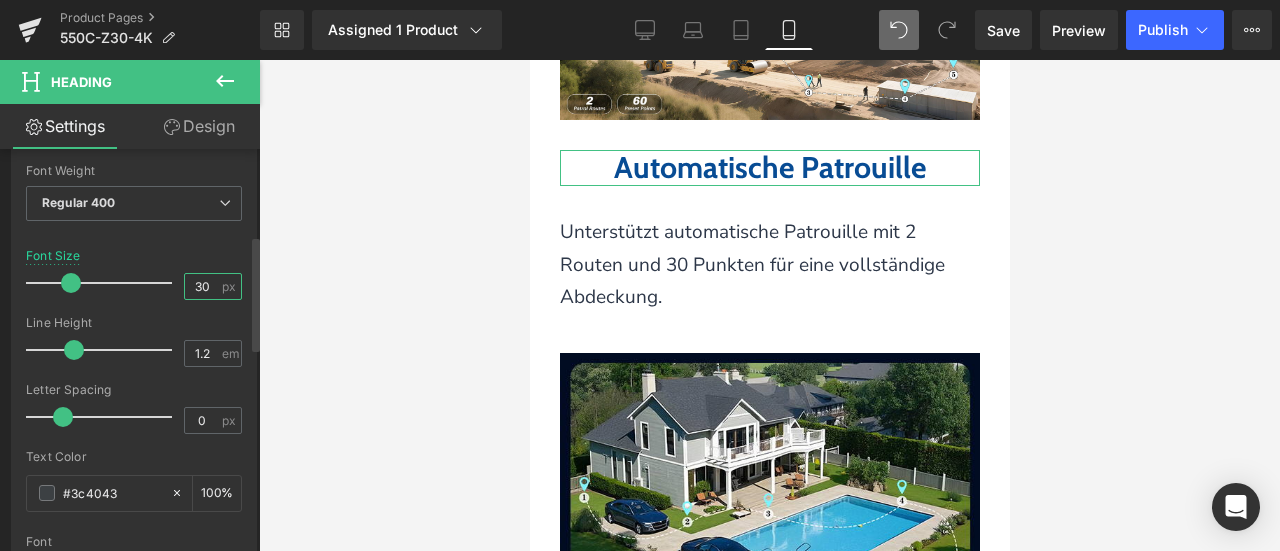 drag, startPoint x: 198, startPoint y: 285, endPoint x: 175, endPoint y: 282, distance: 23.194826 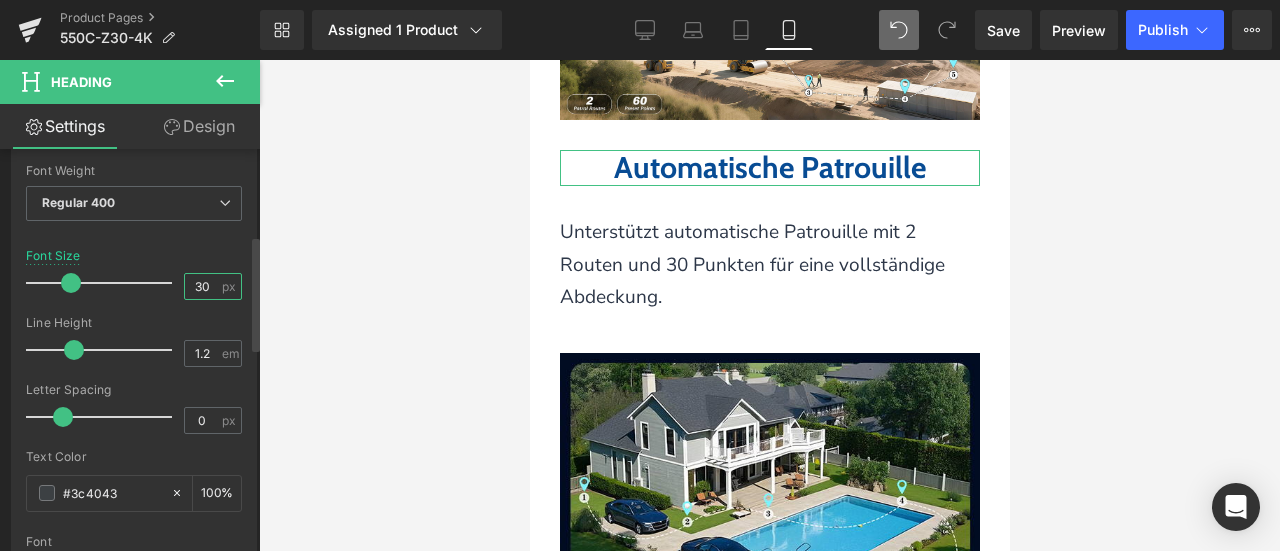 click on "Font Size 30 px" at bounding box center [134, 282] 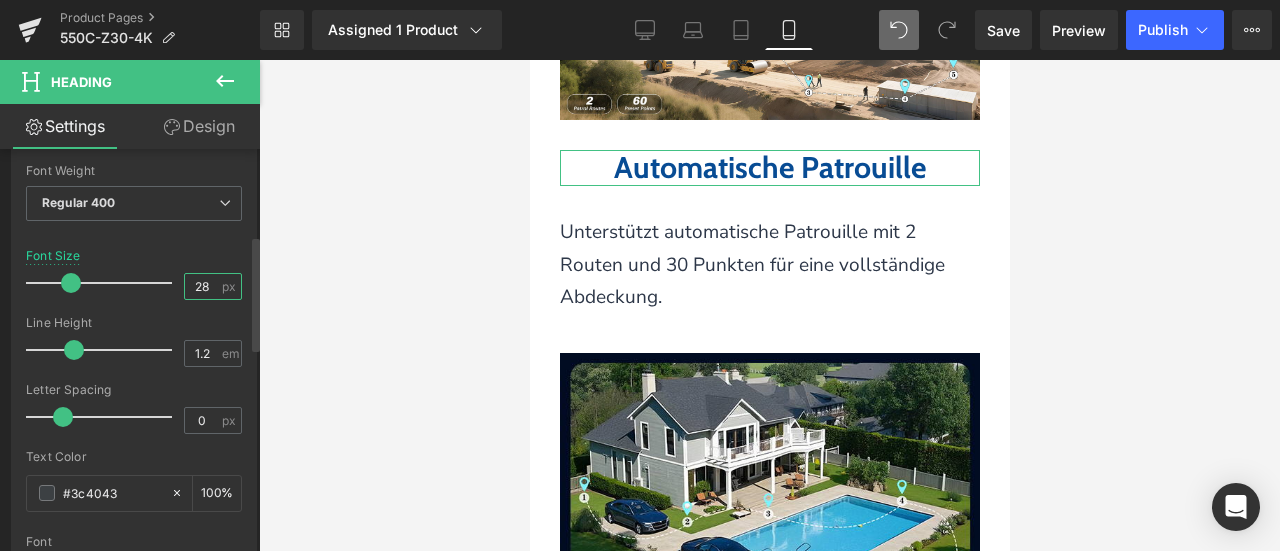type on "28" 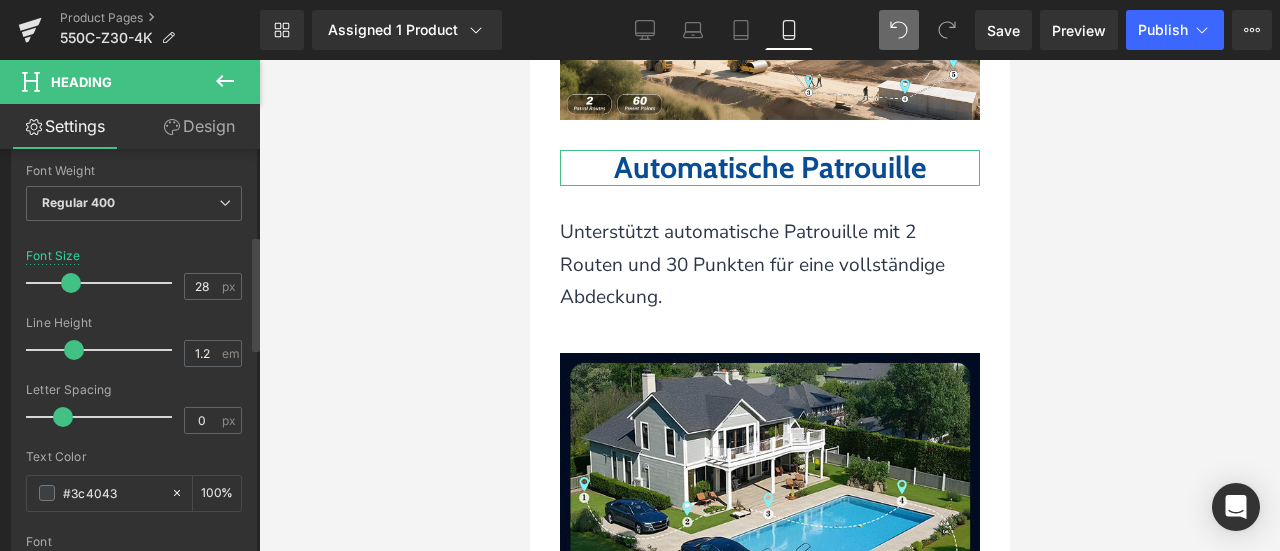 click on "Font Size 28 px" at bounding box center [134, 282] 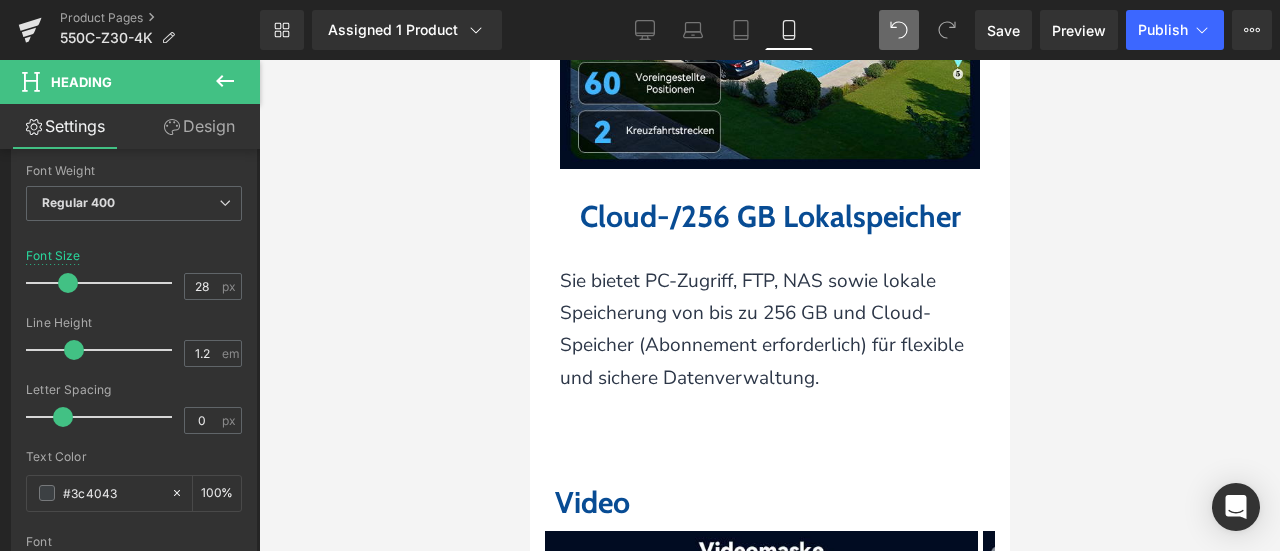 scroll, scrollTop: 6449, scrollLeft: 0, axis: vertical 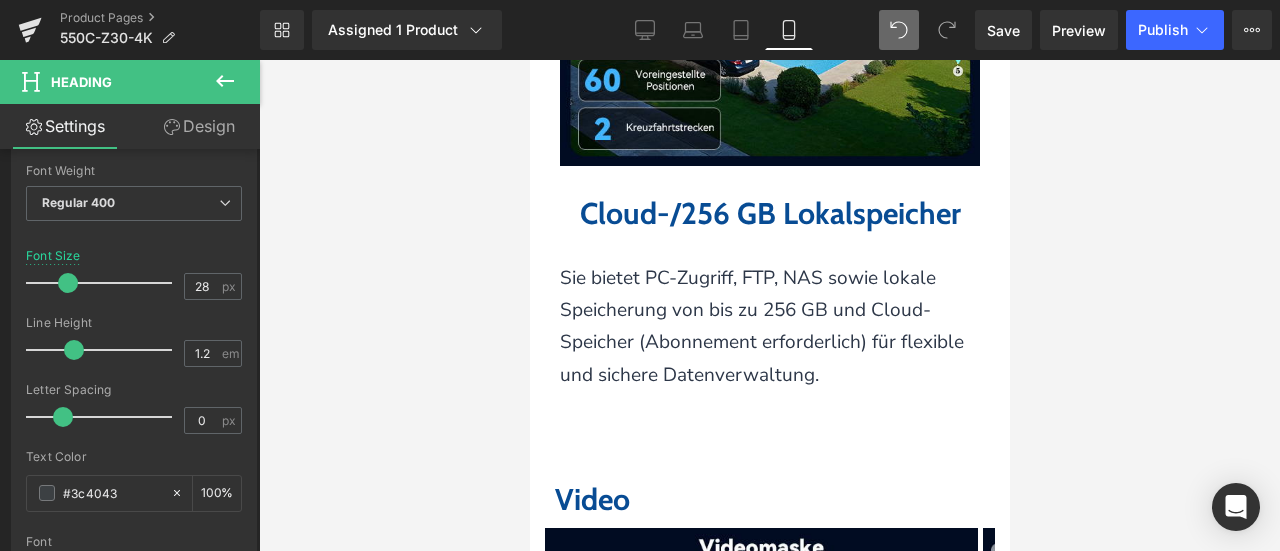 click on "Cloud-/256 GB Lokalspeicher" at bounding box center [769, 213] 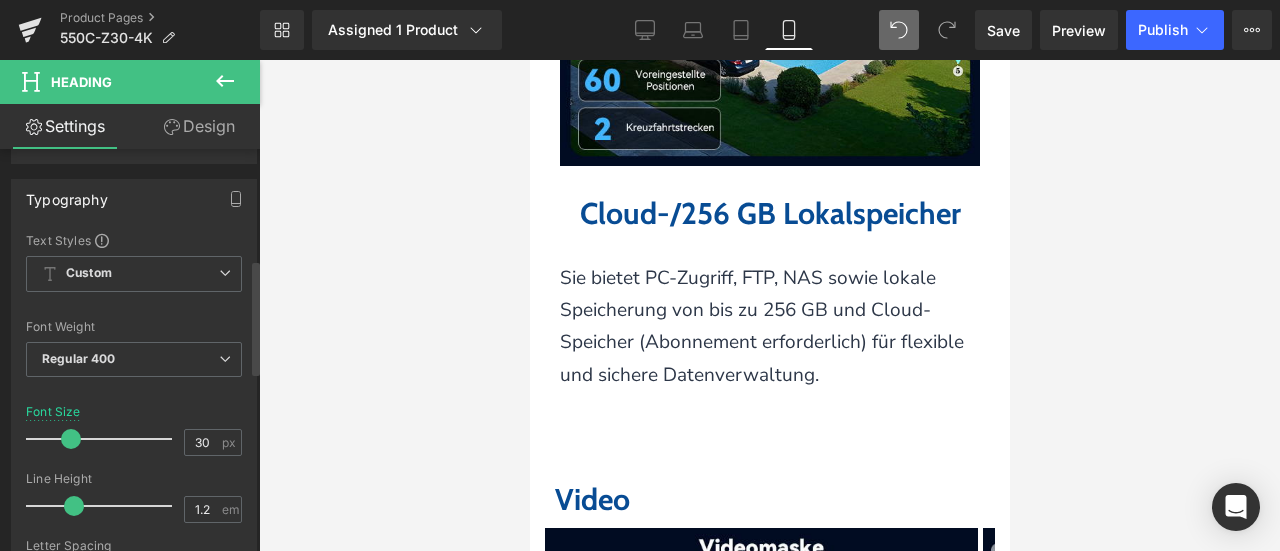 scroll, scrollTop: 400, scrollLeft: 0, axis: vertical 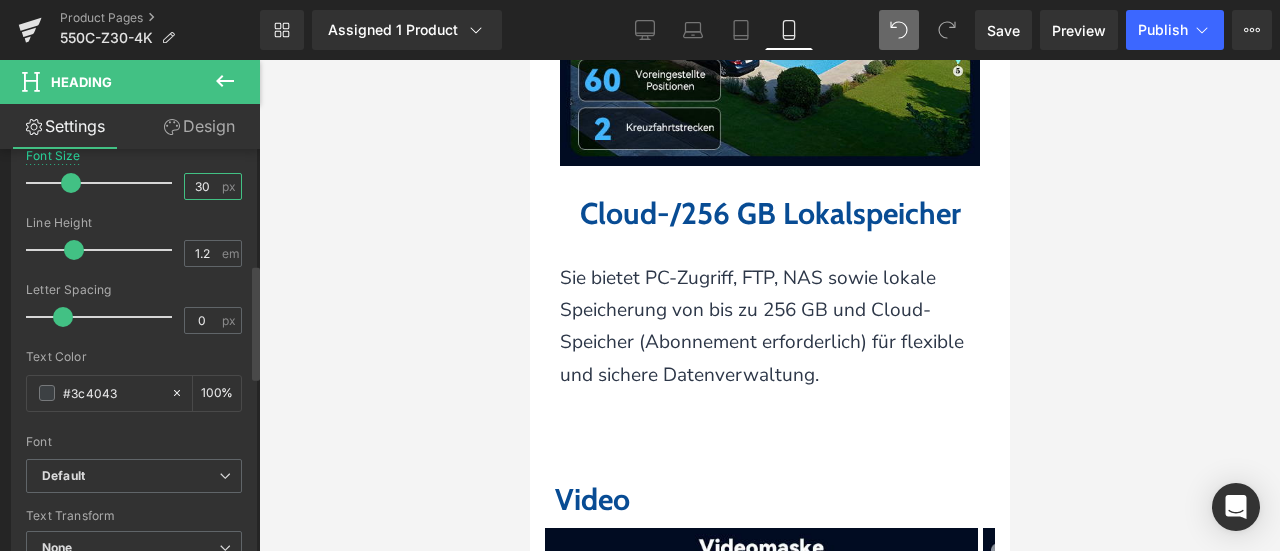 drag, startPoint x: 209, startPoint y: 174, endPoint x: 166, endPoint y: 181, distance: 43.56604 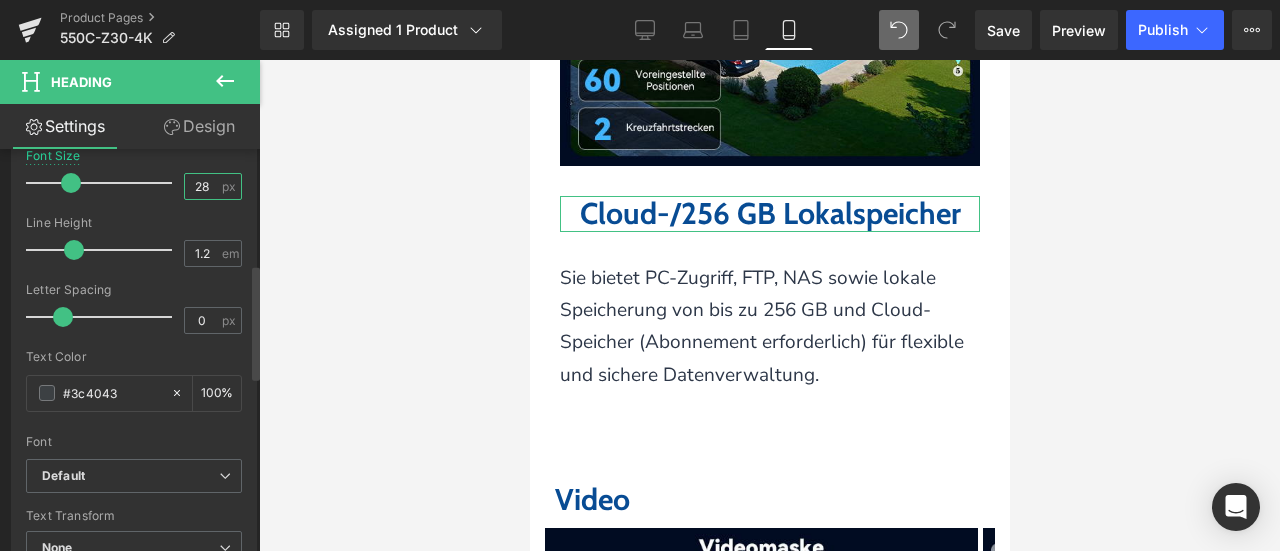type on "28" 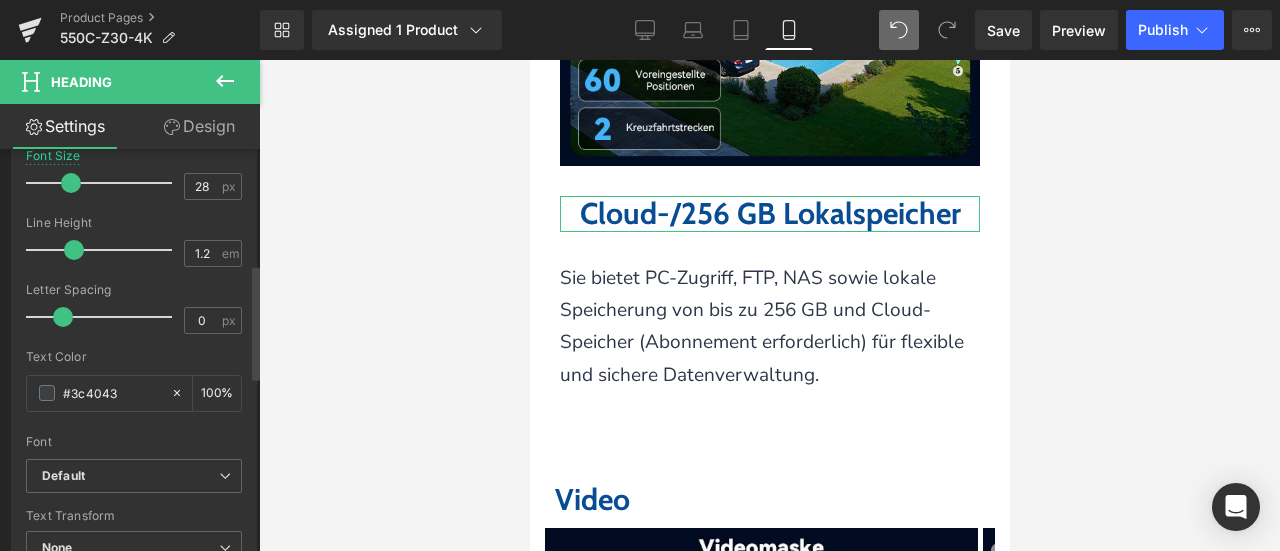 click on "Line Height" at bounding box center (134, 223) 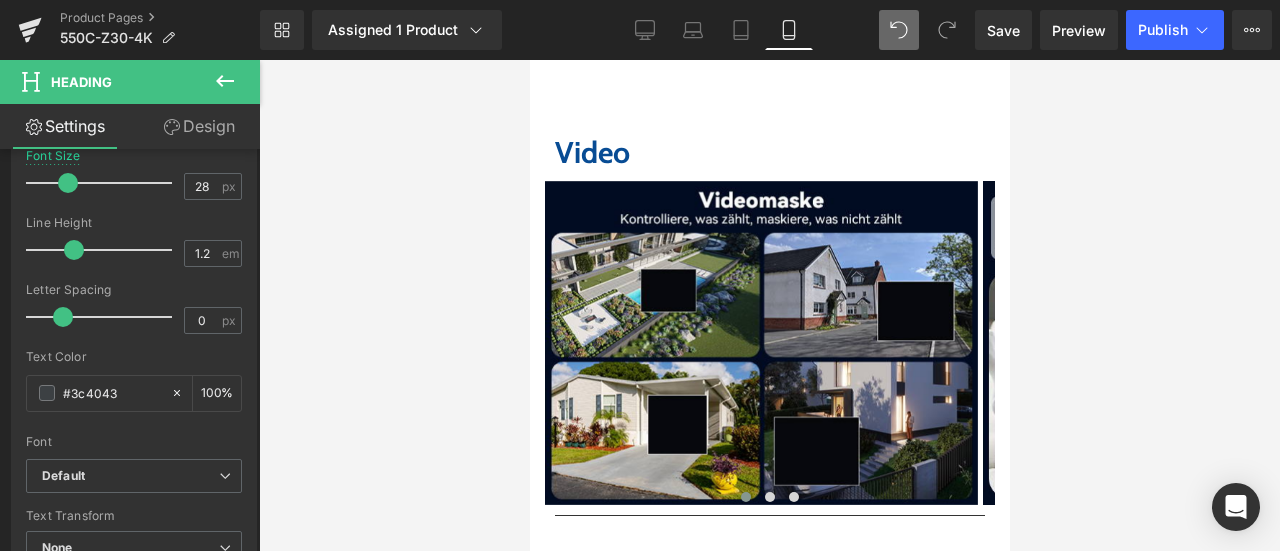 scroll, scrollTop: 6949, scrollLeft: 0, axis: vertical 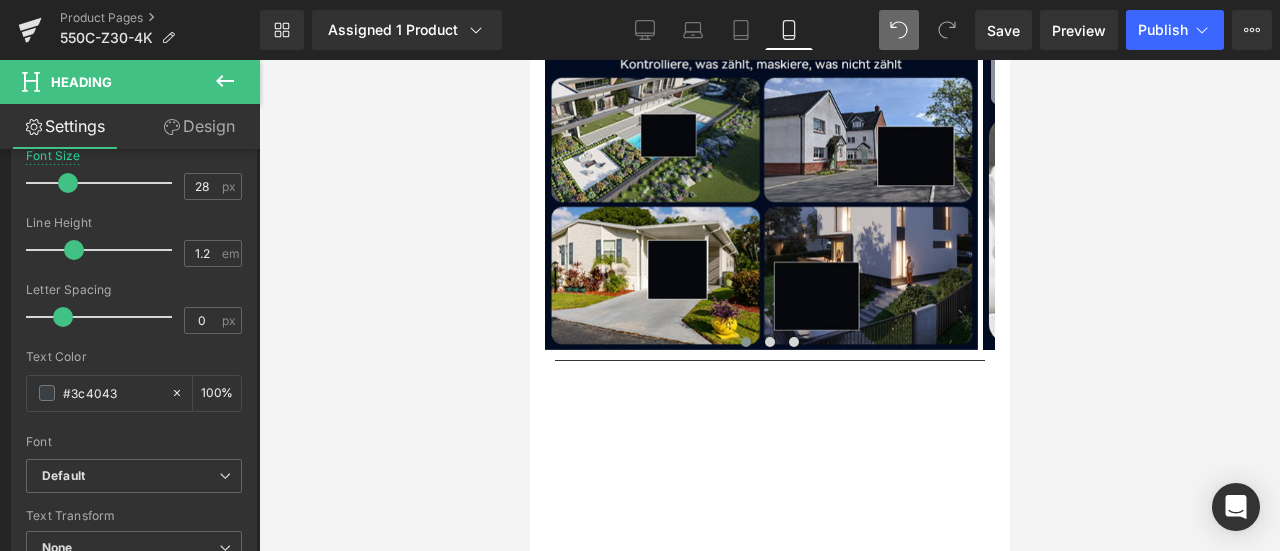 click on "Video" at bounding box center (591, -3) 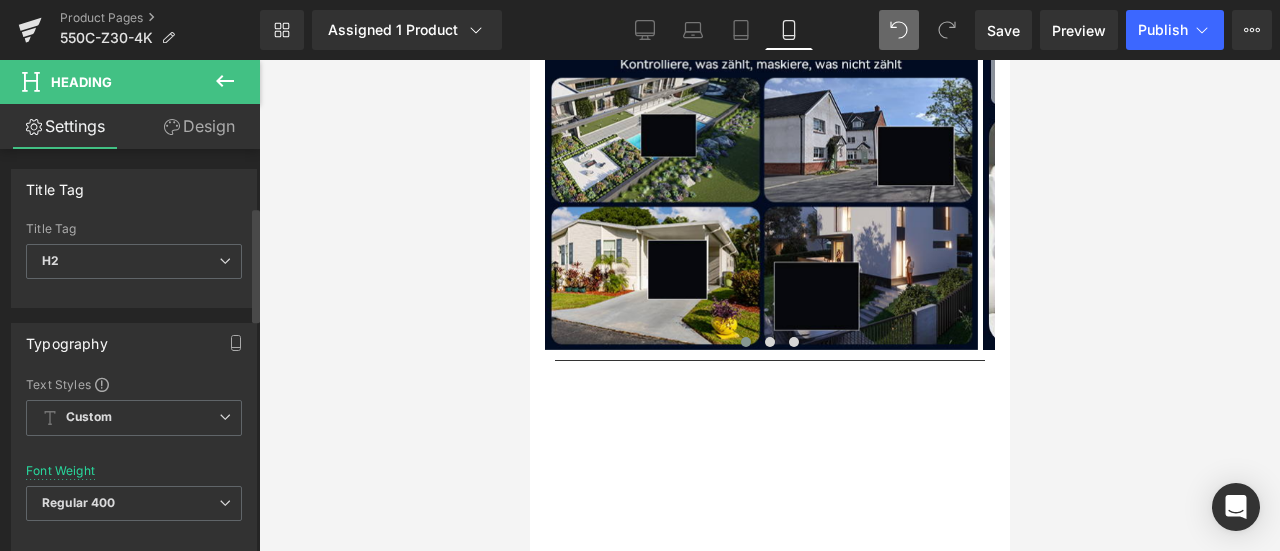 scroll, scrollTop: 200, scrollLeft: 0, axis: vertical 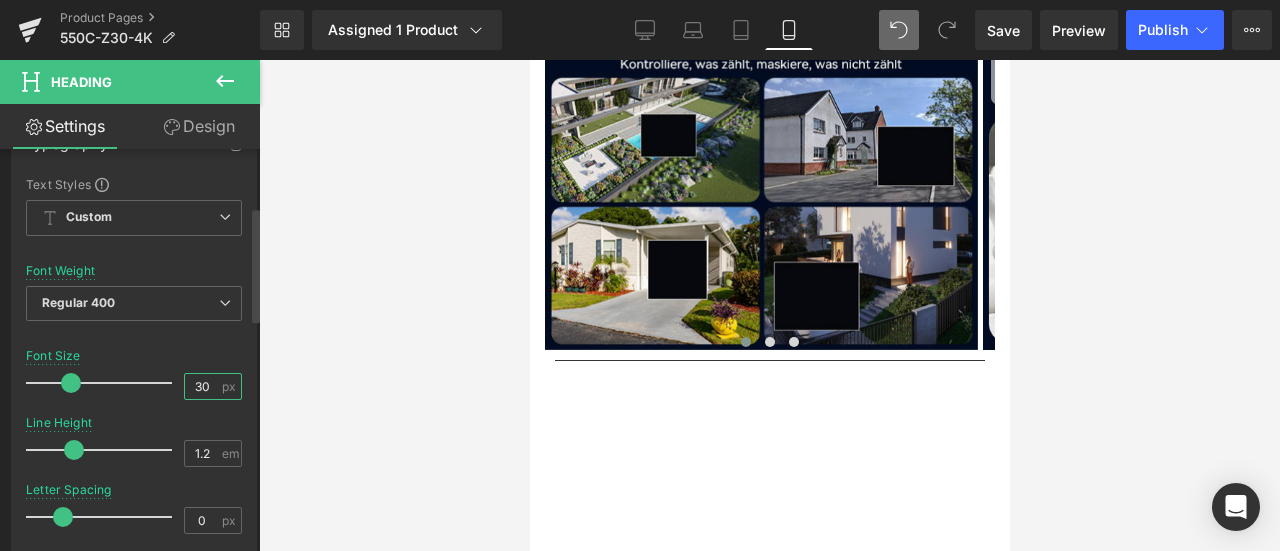 drag, startPoint x: 204, startPoint y: 377, endPoint x: 168, endPoint y: 381, distance: 36.221542 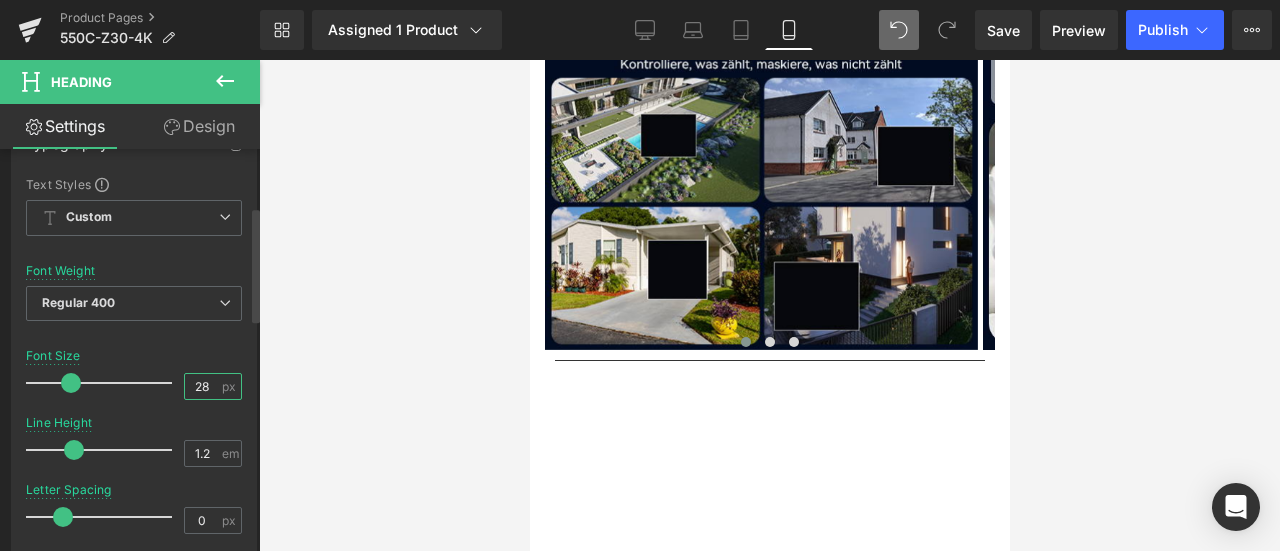 type on "28" 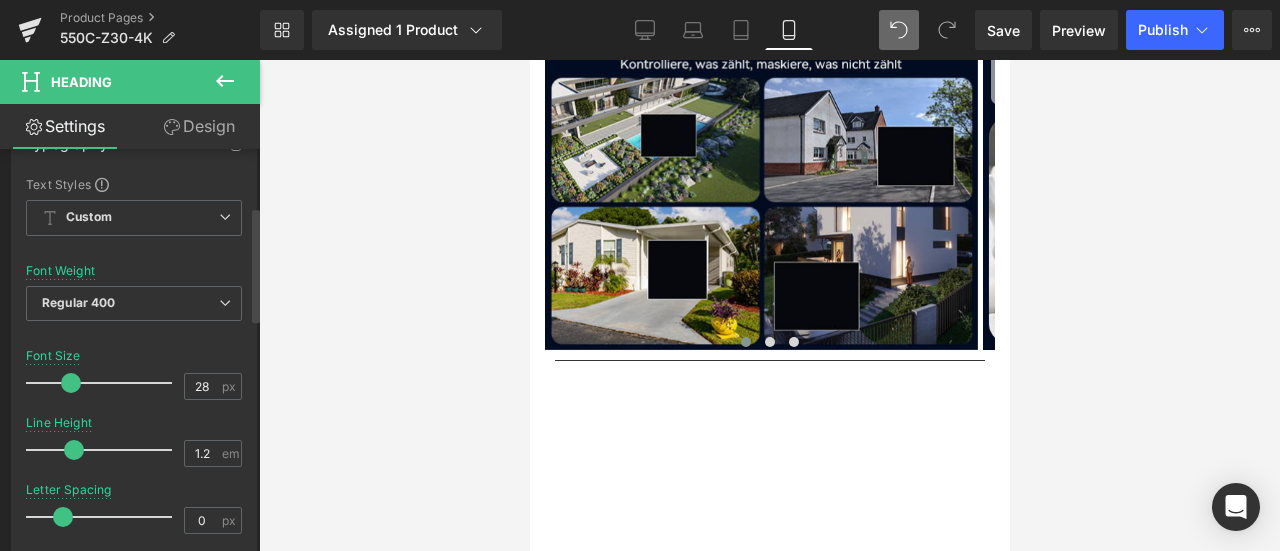 click on "Font Size 28 px" at bounding box center [134, 382] 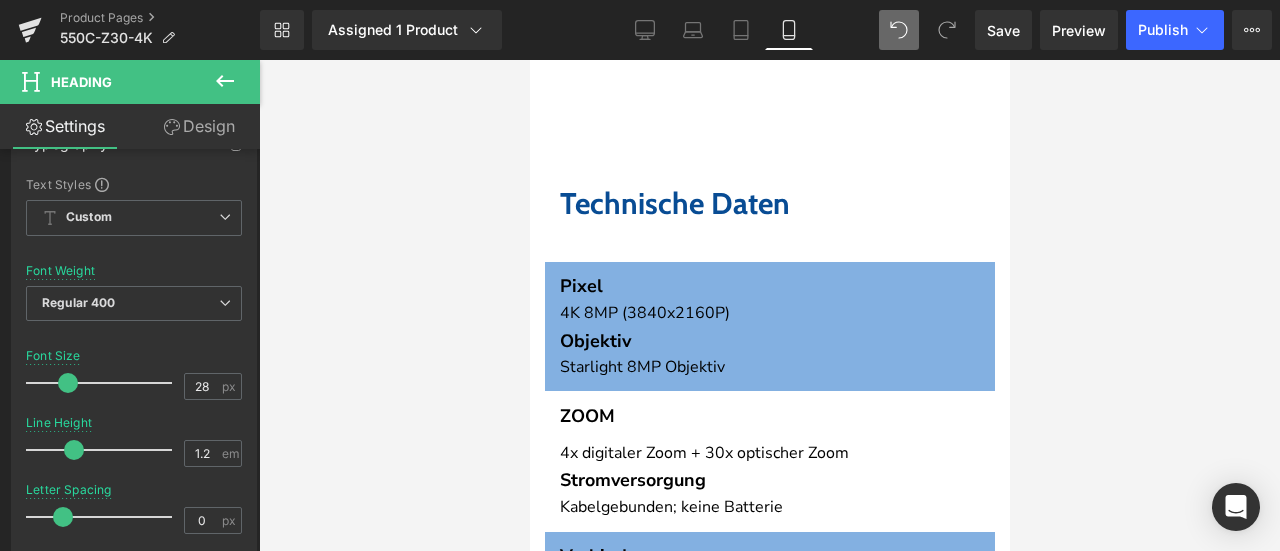 scroll, scrollTop: 7449, scrollLeft: 0, axis: vertical 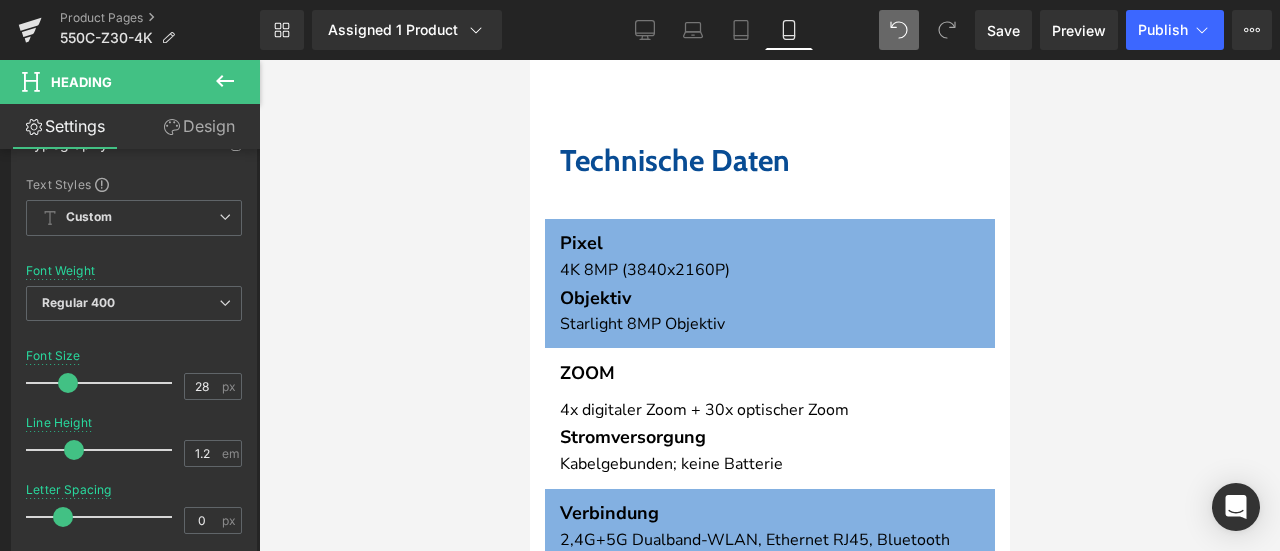 click on "Technische Daten" at bounding box center (674, 160) 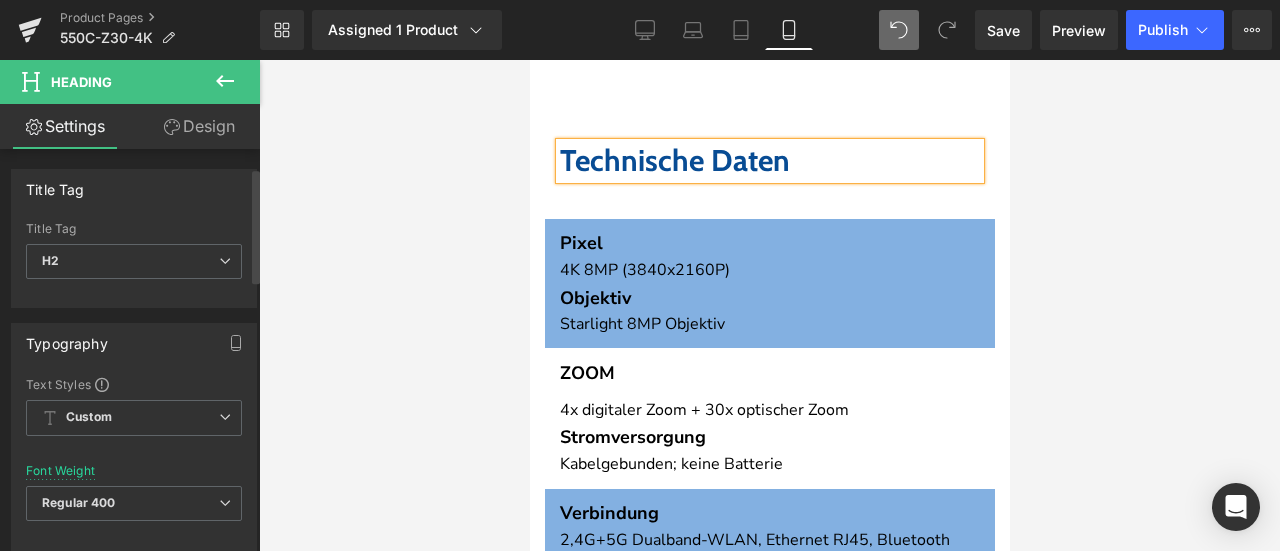 scroll, scrollTop: 400, scrollLeft: 0, axis: vertical 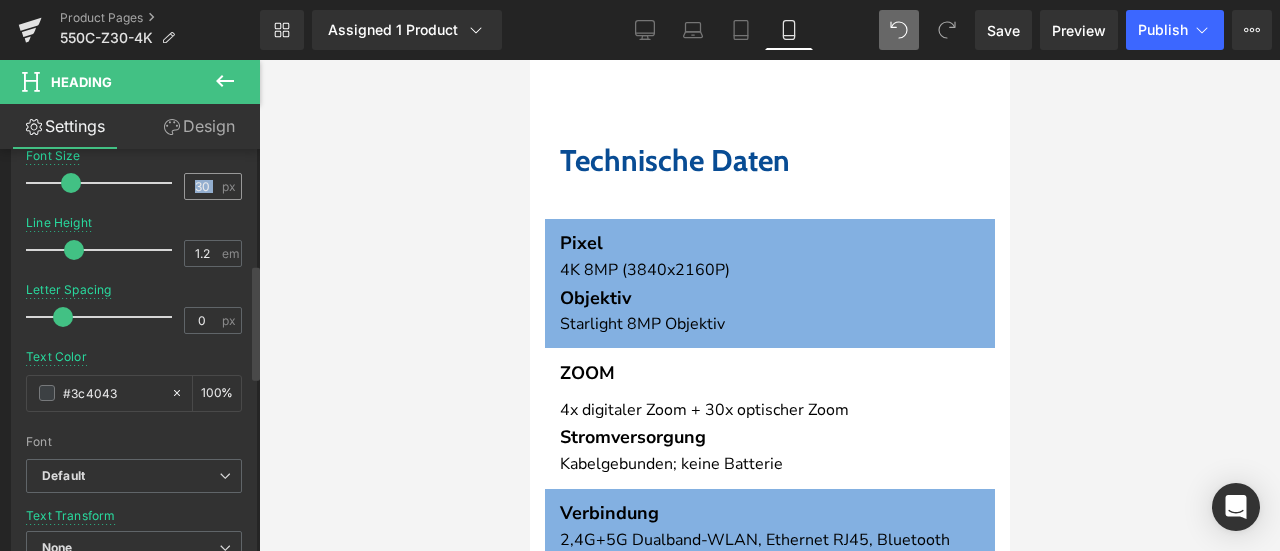 drag, startPoint x: 212, startPoint y: 181, endPoint x: 182, endPoint y: 183, distance: 30.066593 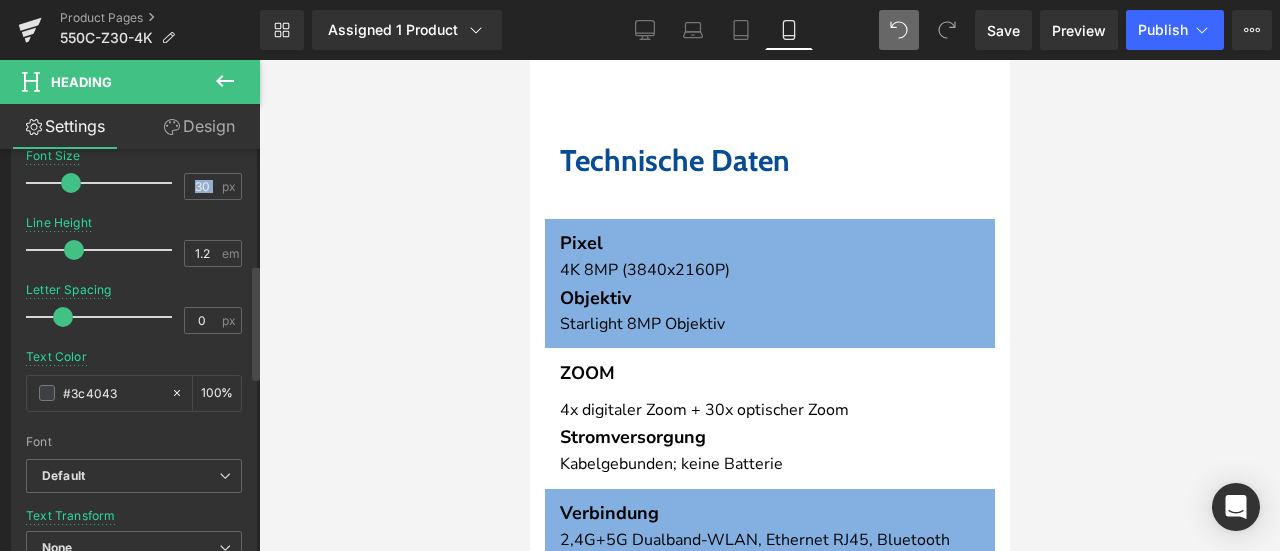 click on "Line Height 1.2 em" at bounding box center [134, 249] 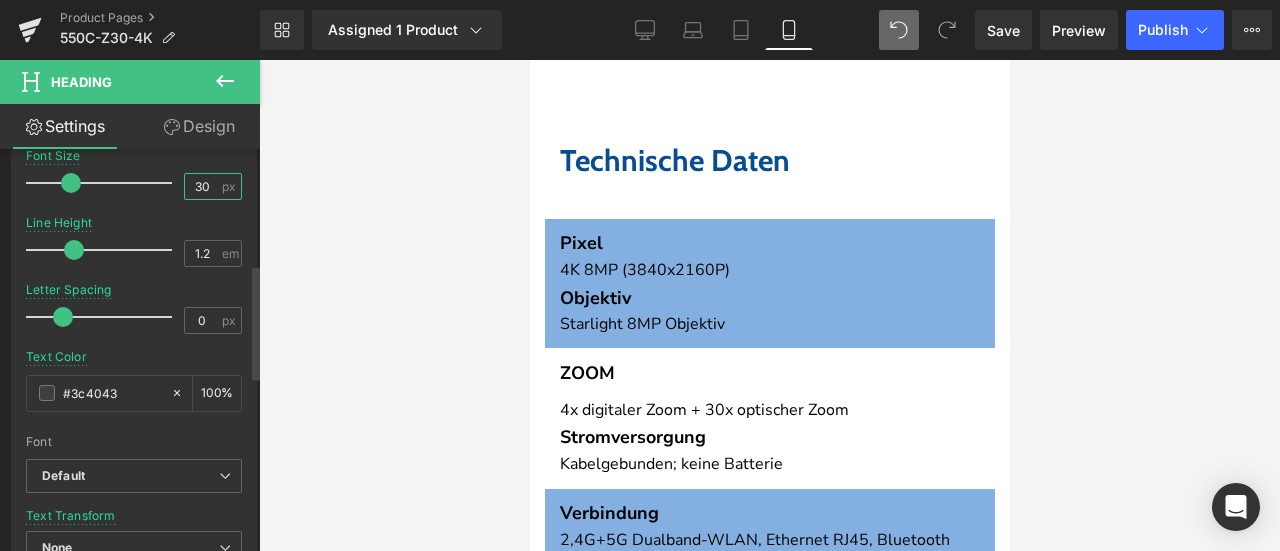click on "30" at bounding box center (202, 186) 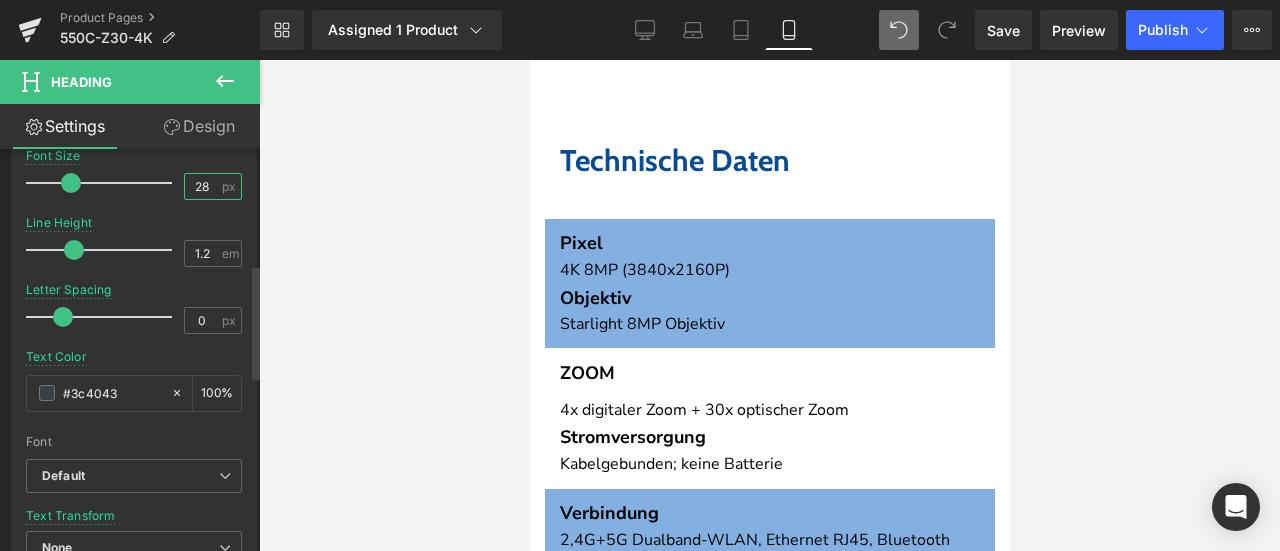 type on "28" 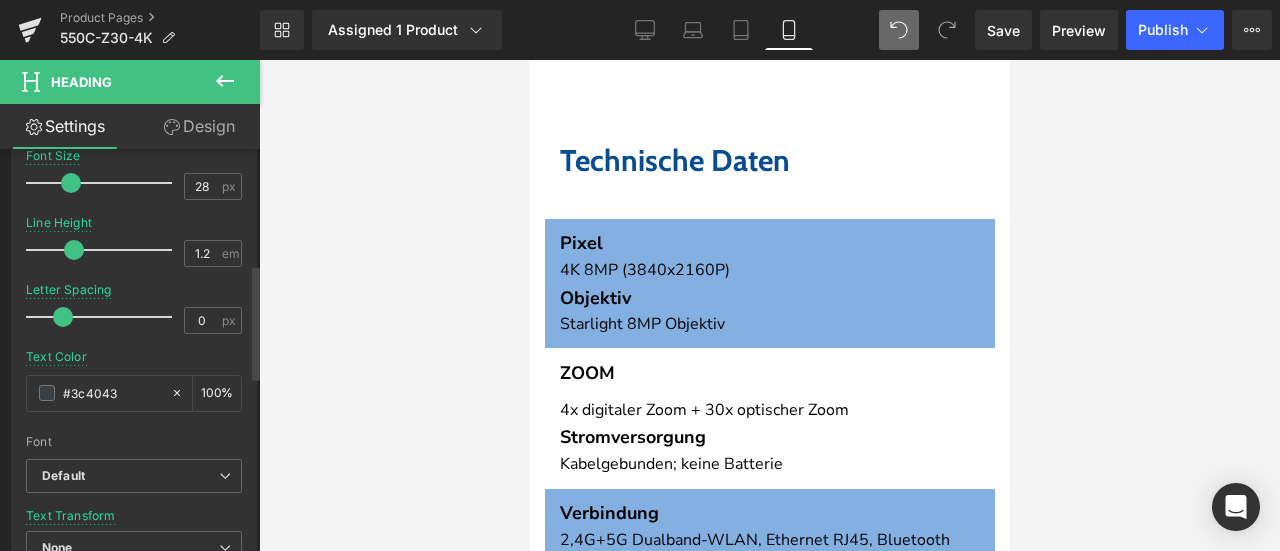 click at bounding box center (134, 209) 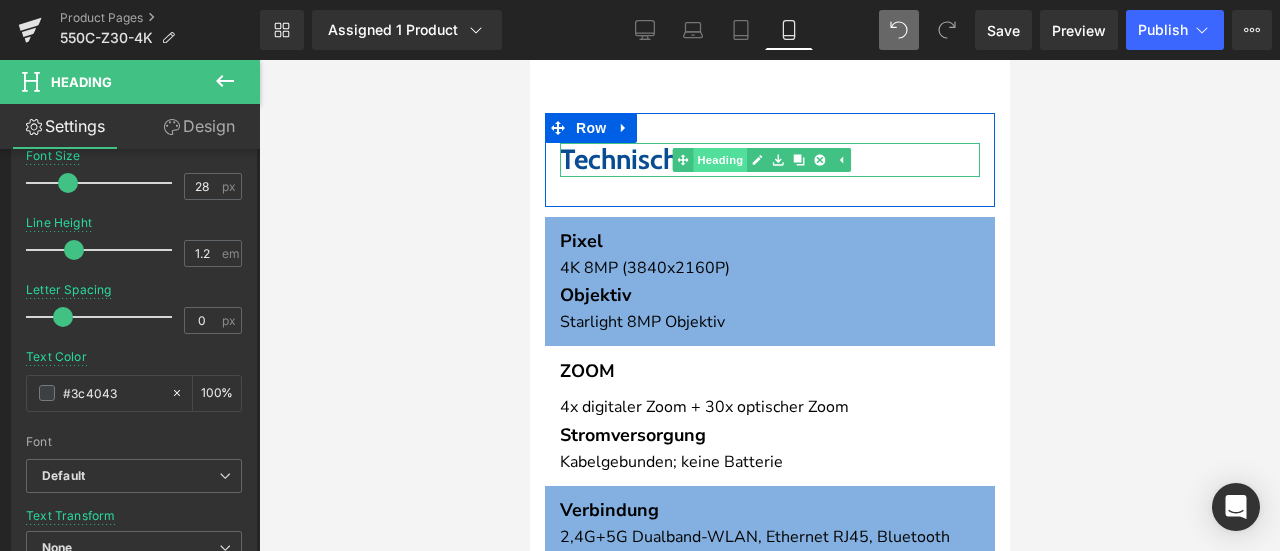 click on "Heading" at bounding box center [719, 160] 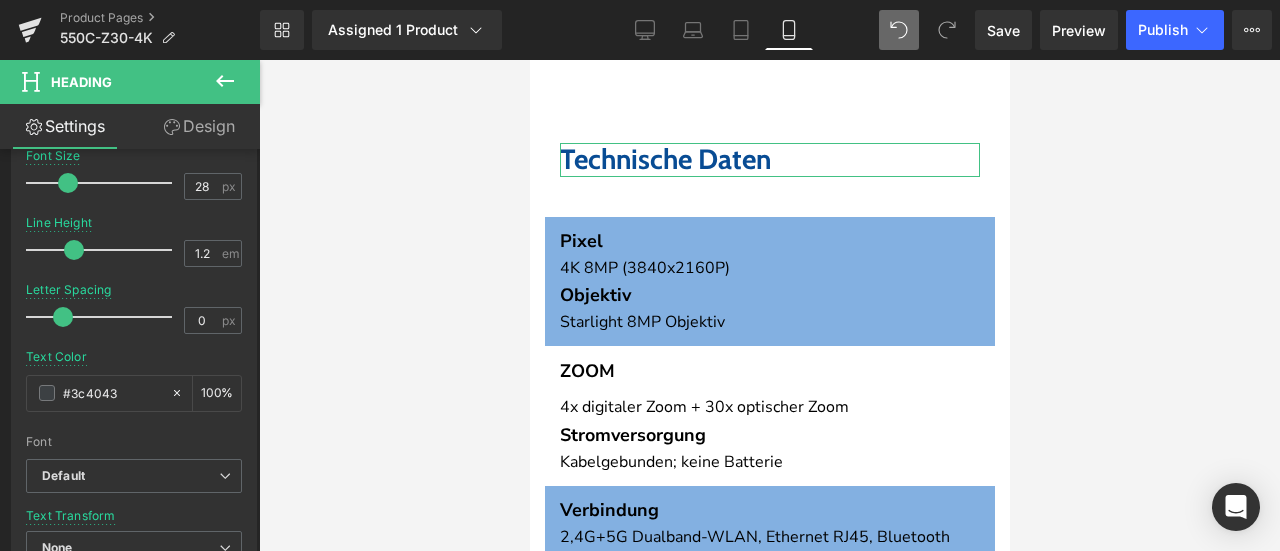 click on "Design" at bounding box center [199, 126] 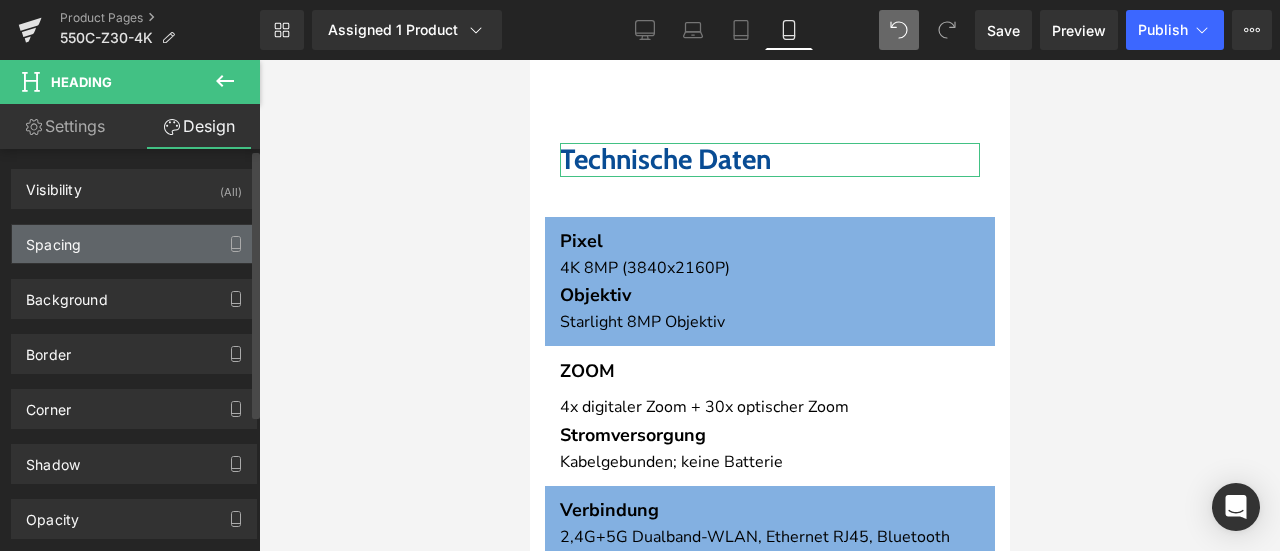type on "30" 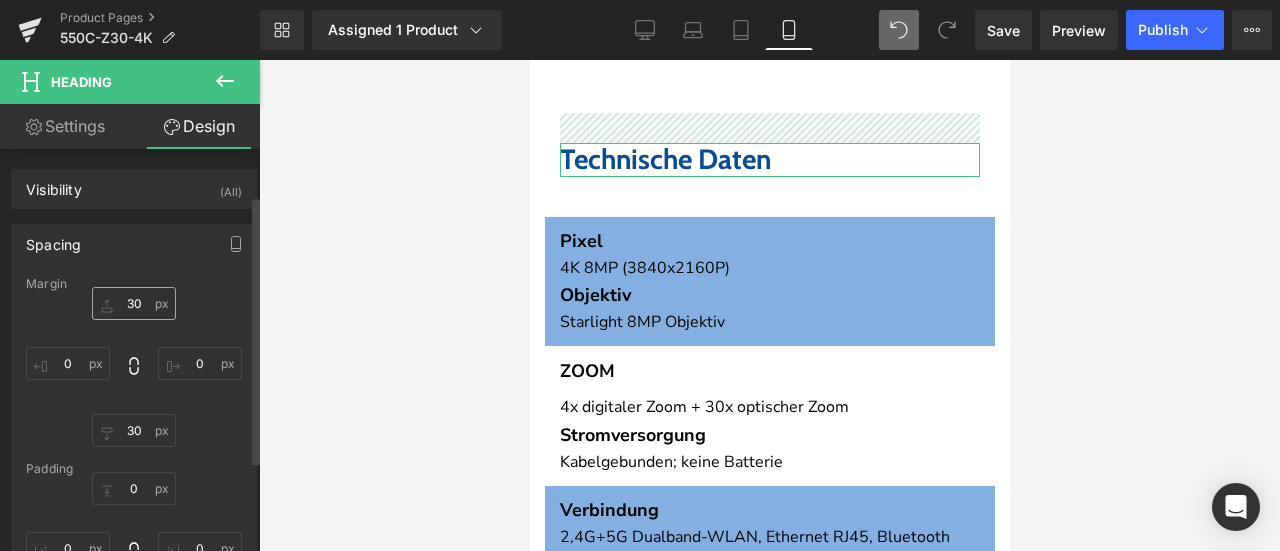 scroll, scrollTop: 100, scrollLeft: 0, axis: vertical 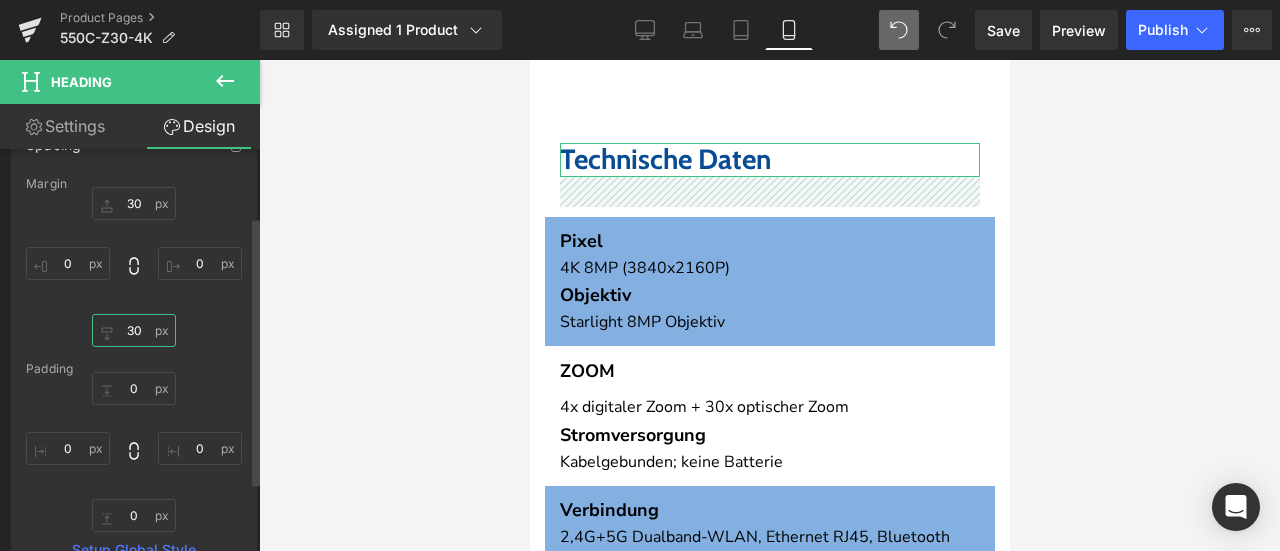 click on "30" at bounding box center (134, 330) 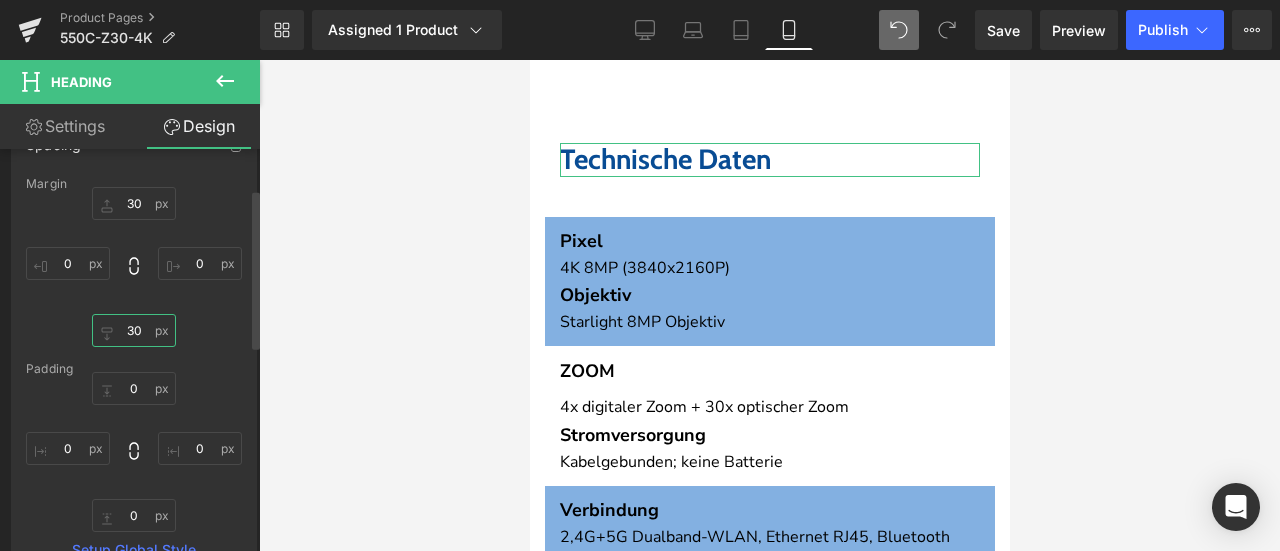 type on "0" 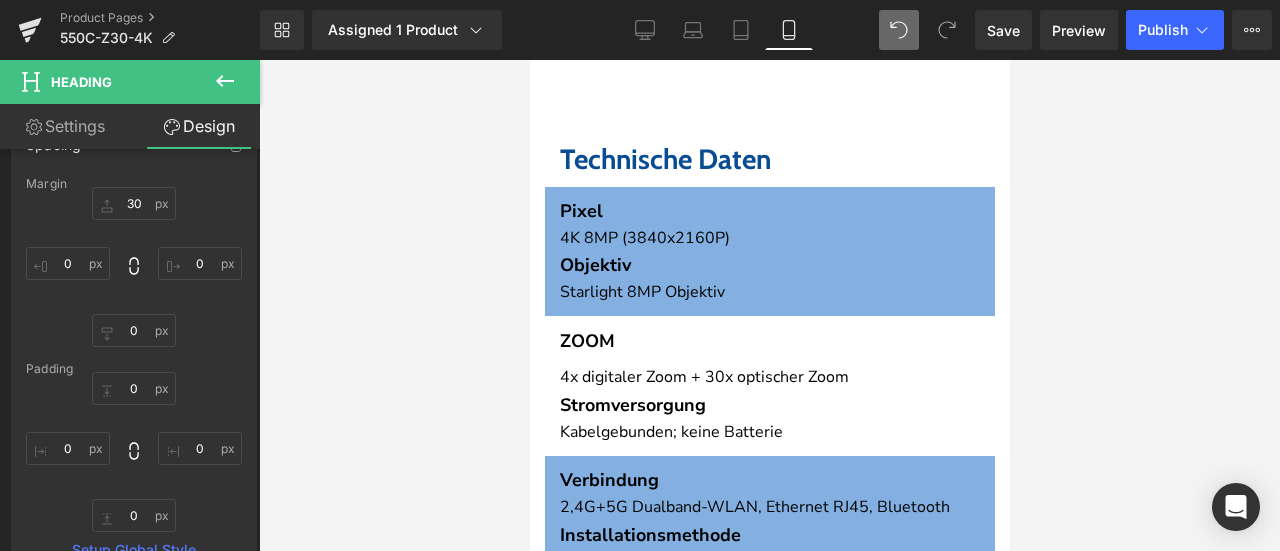 click at bounding box center [769, 305] 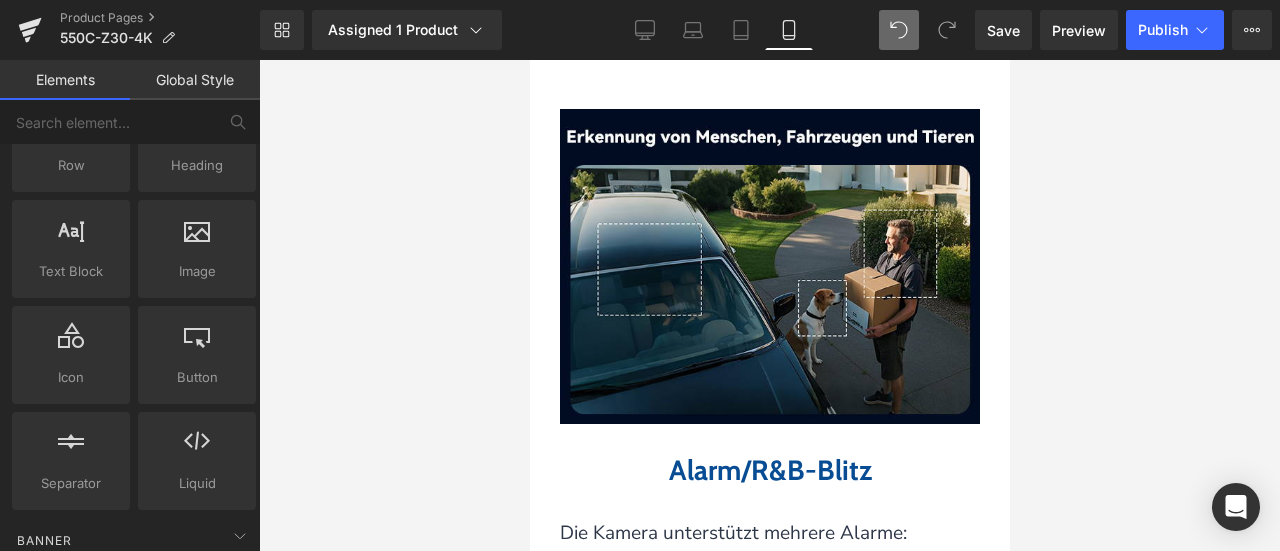 scroll, scrollTop: 4987, scrollLeft: 0, axis: vertical 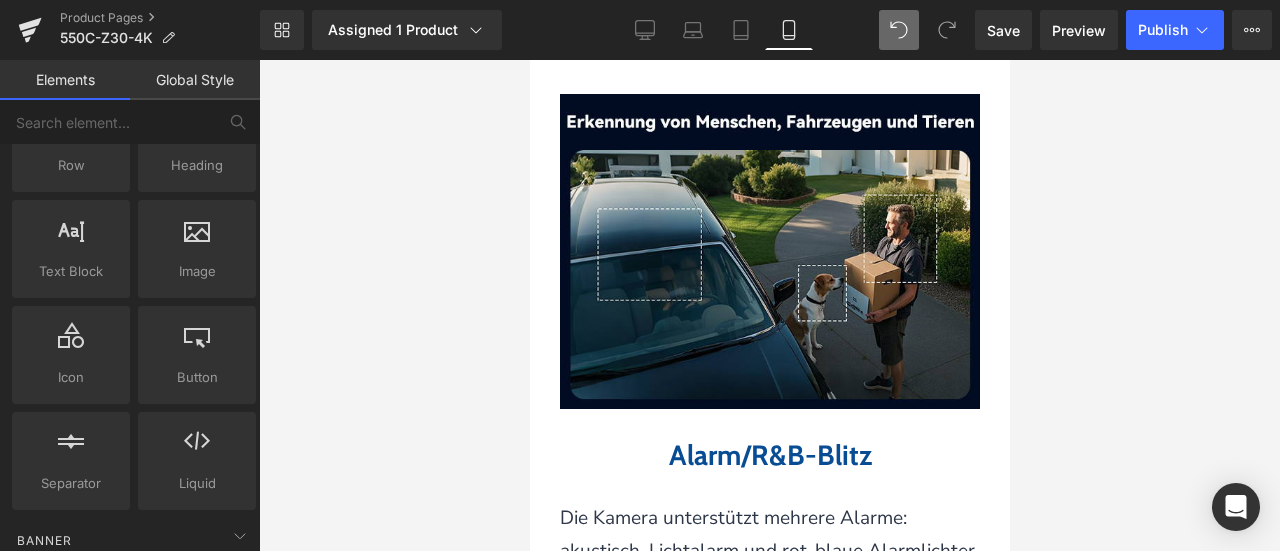 drag, startPoint x: 1004, startPoint y: 402, endPoint x: 1569, endPoint y: 358, distance: 566.7107 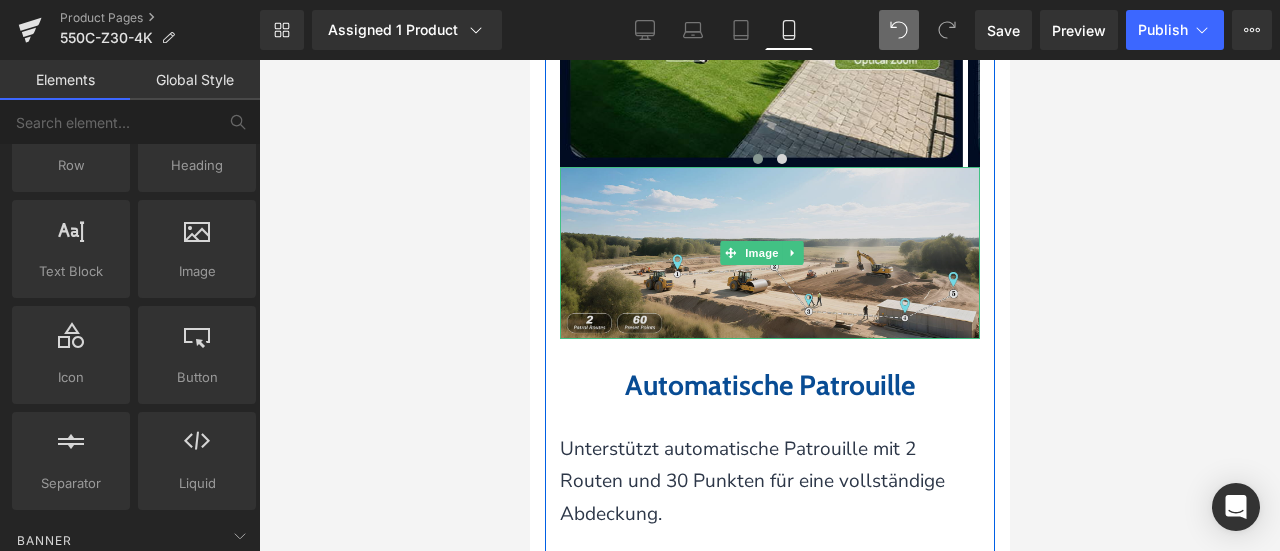 scroll, scrollTop: 5587, scrollLeft: 0, axis: vertical 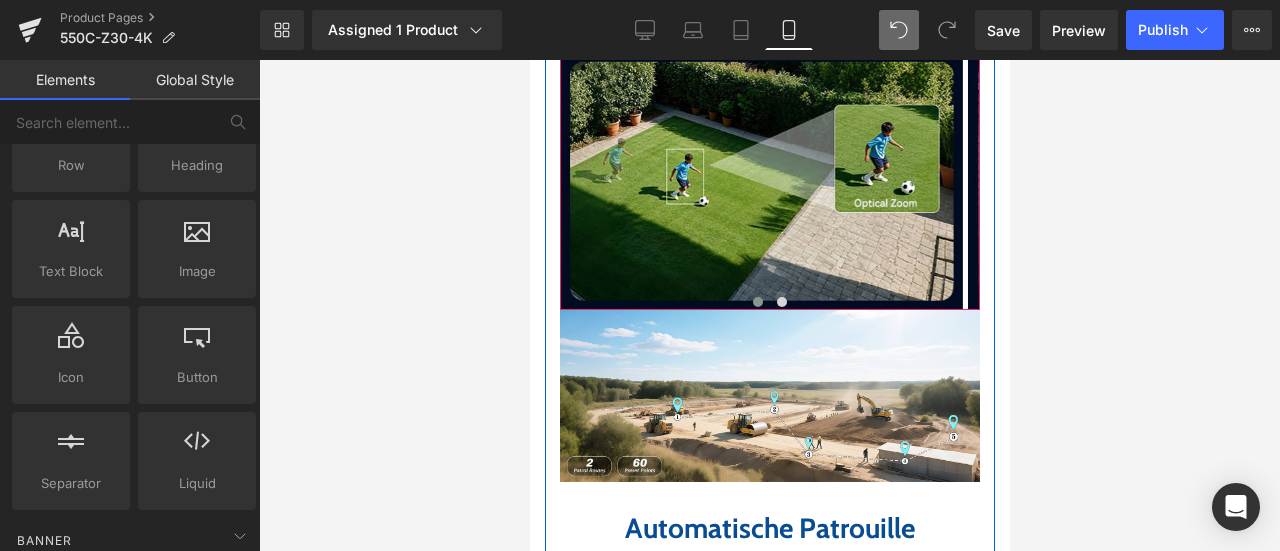 click 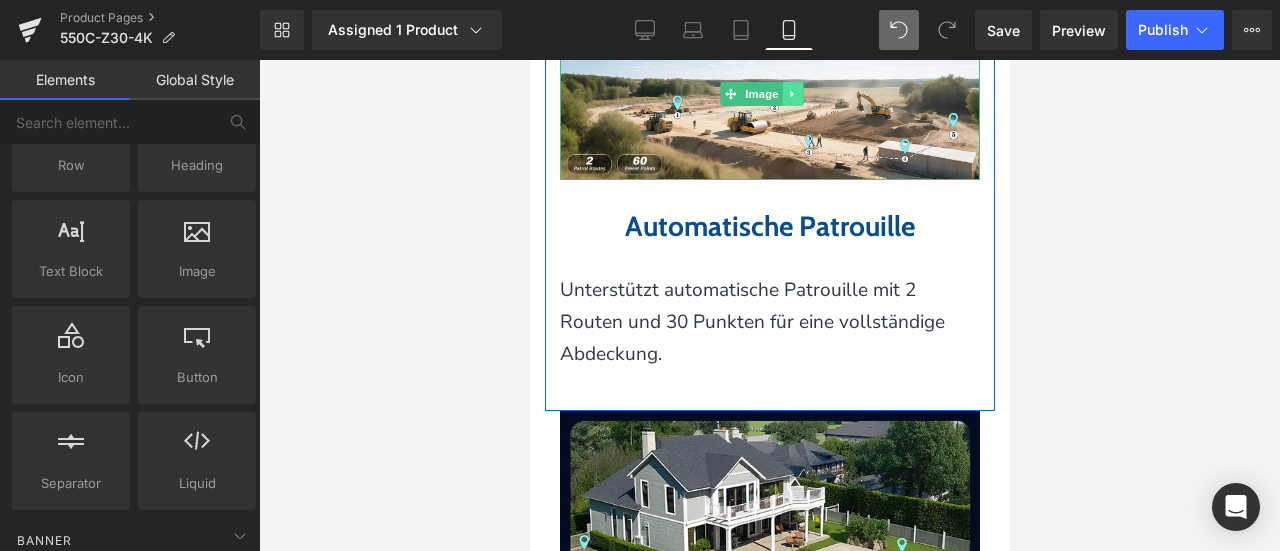 click 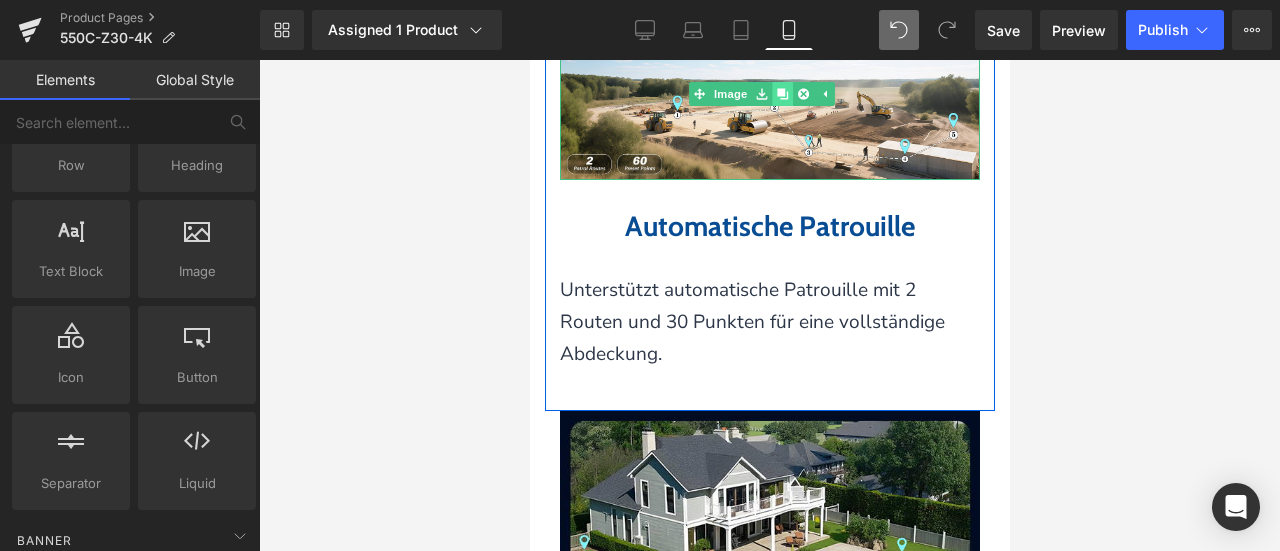click 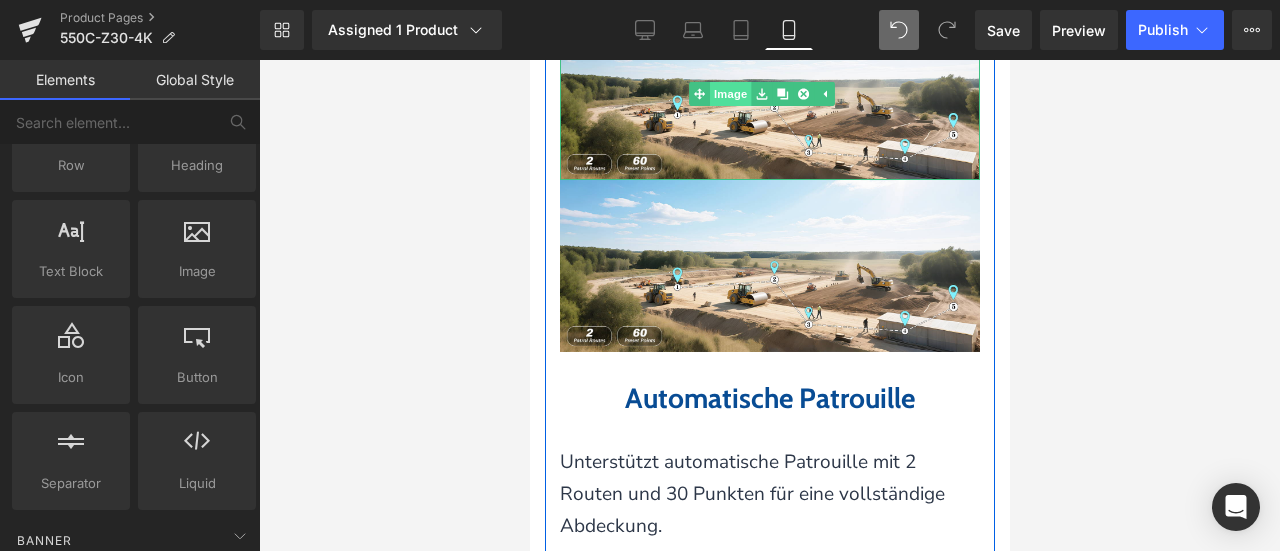 click on "Image" at bounding box center (719, 94) 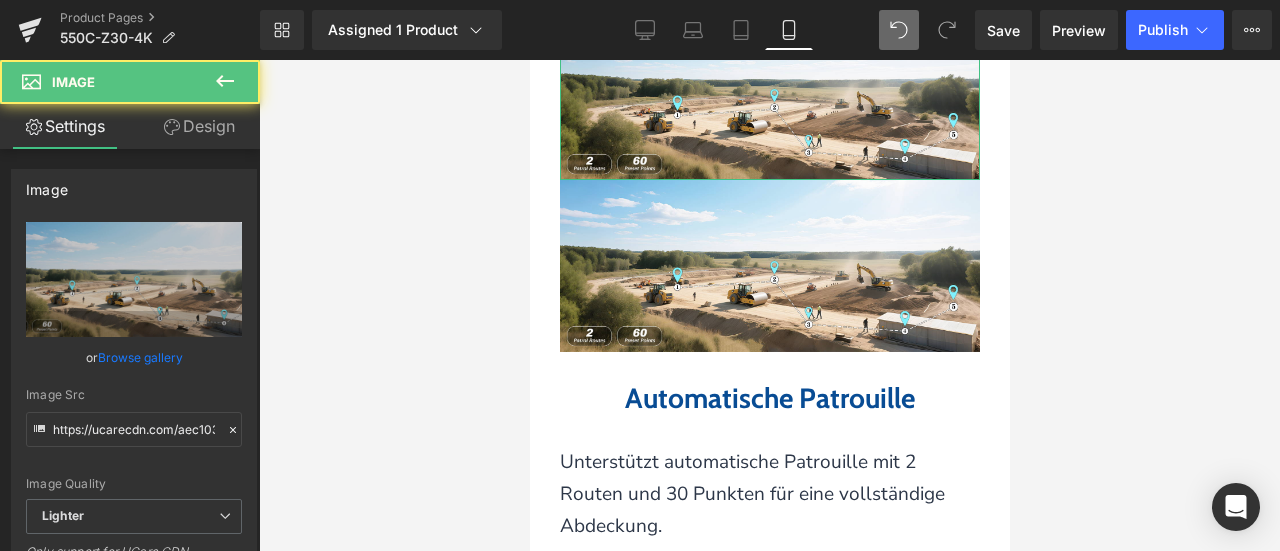 click on "Design" at bounding box center [199, 126] 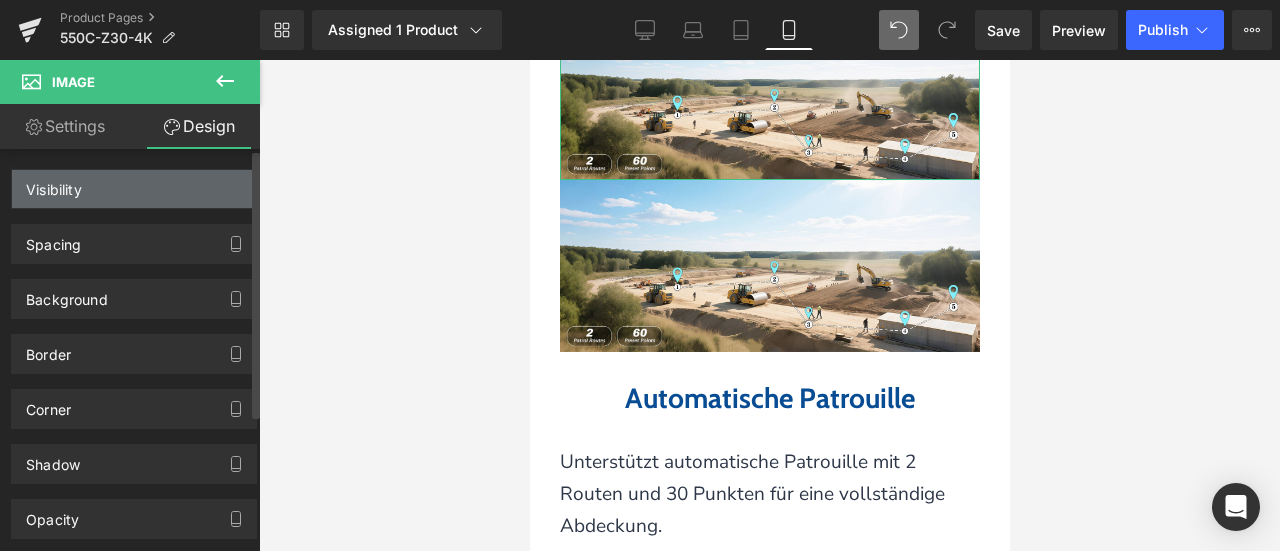 click on "Visibility" at bounding box center [134, 189] 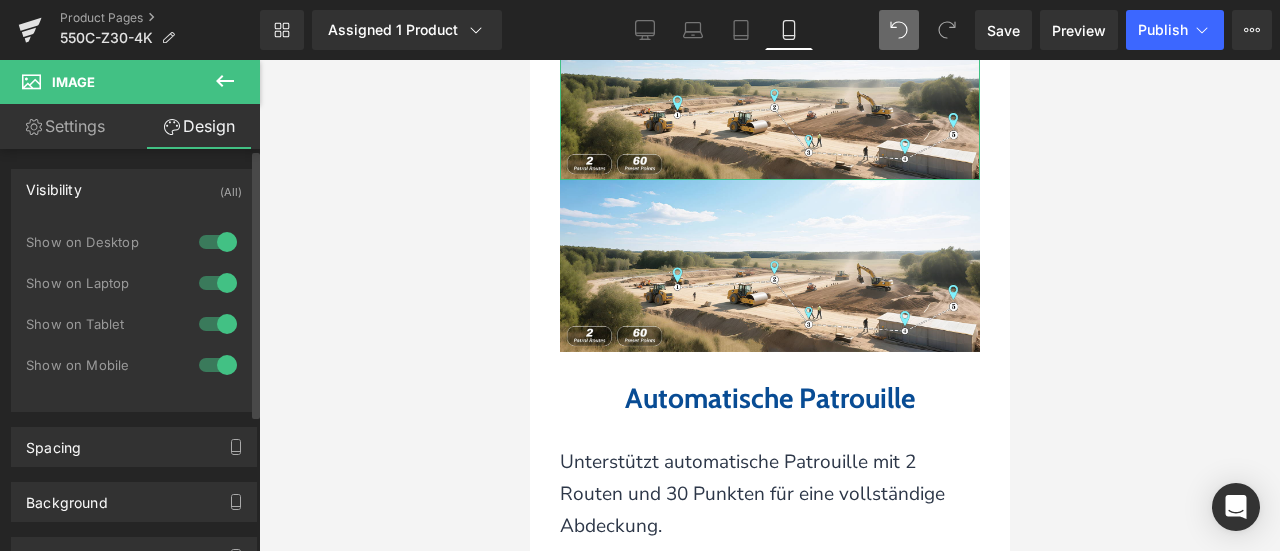 click at bounding box center [218, 365] 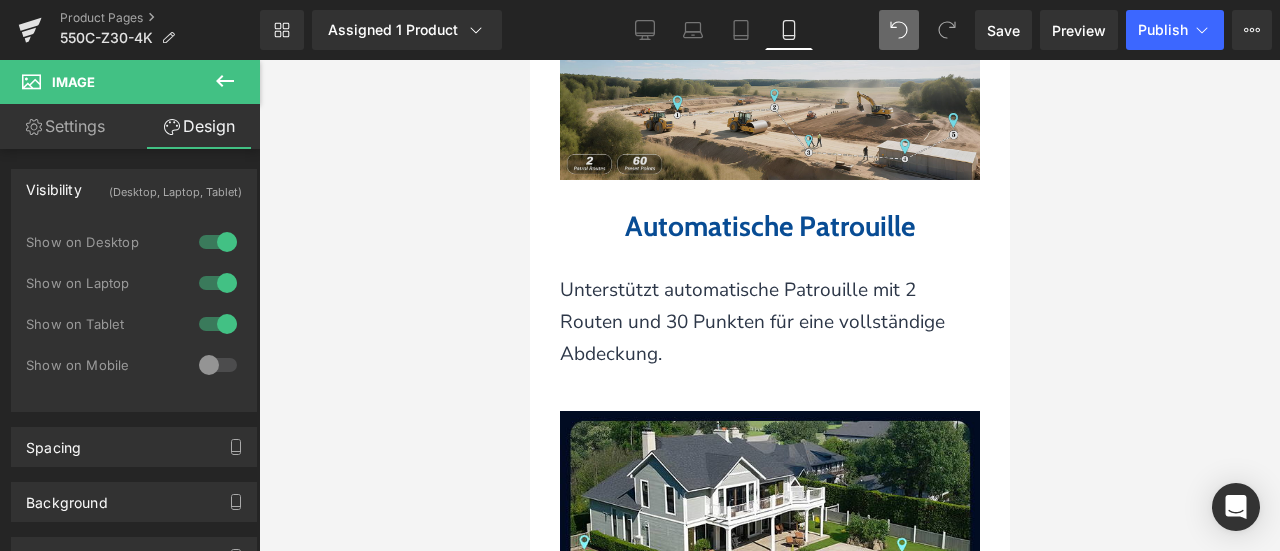 click at bounding box center (769, 94) 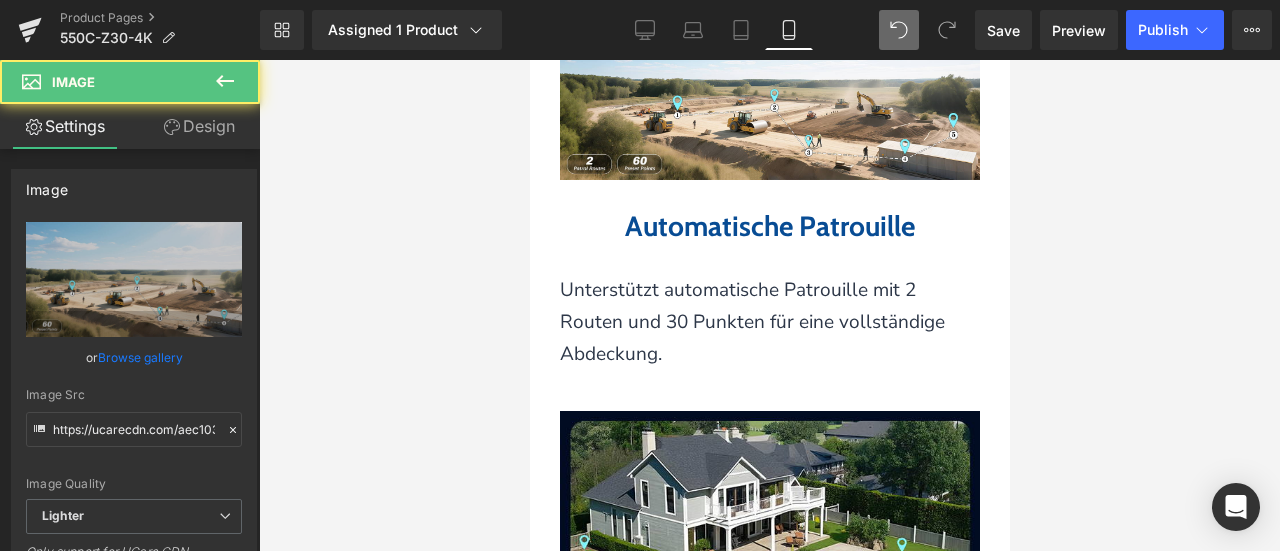 click on "Design" at bounding box center [199, 126] 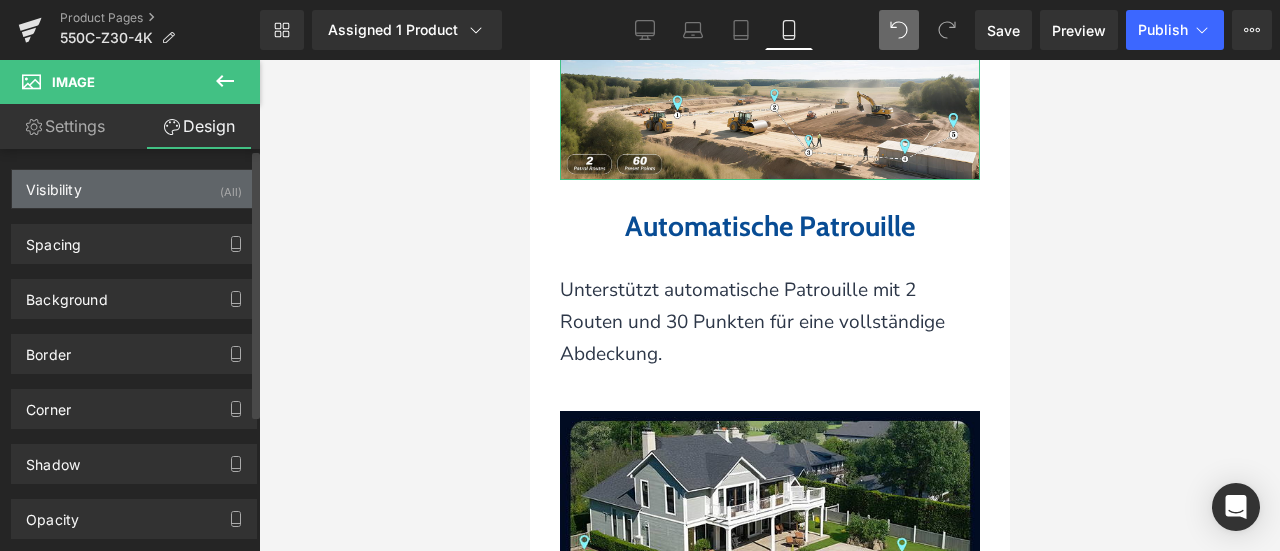 click on "Visibility
(All)" at bounding box center [134, 189] 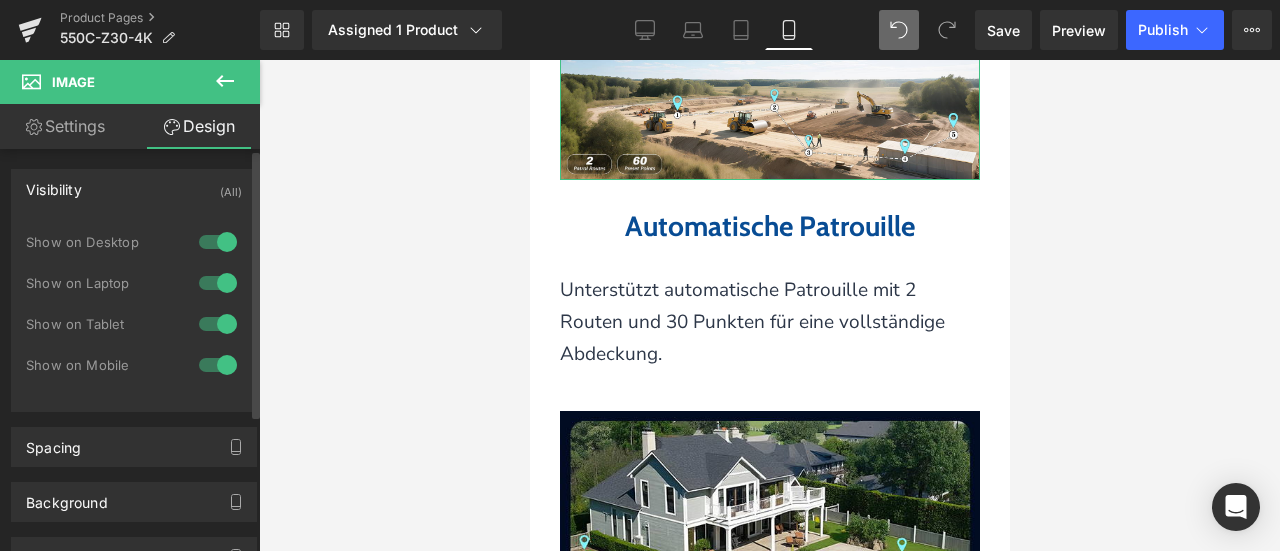 click at bounding box center (218, 242) 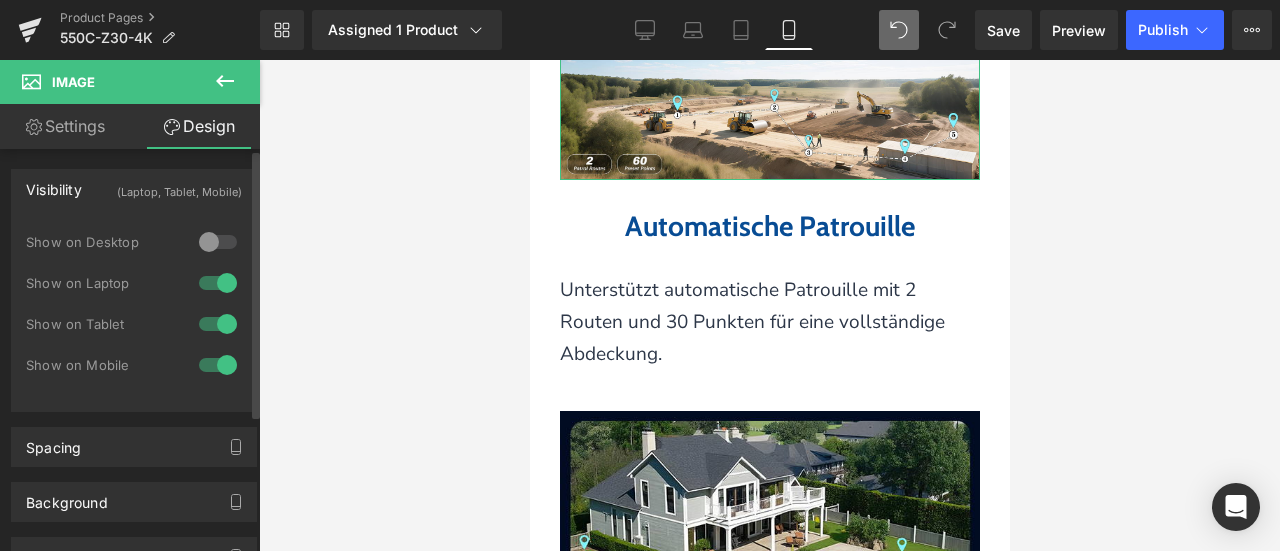 click at bounding box center [218, 283] 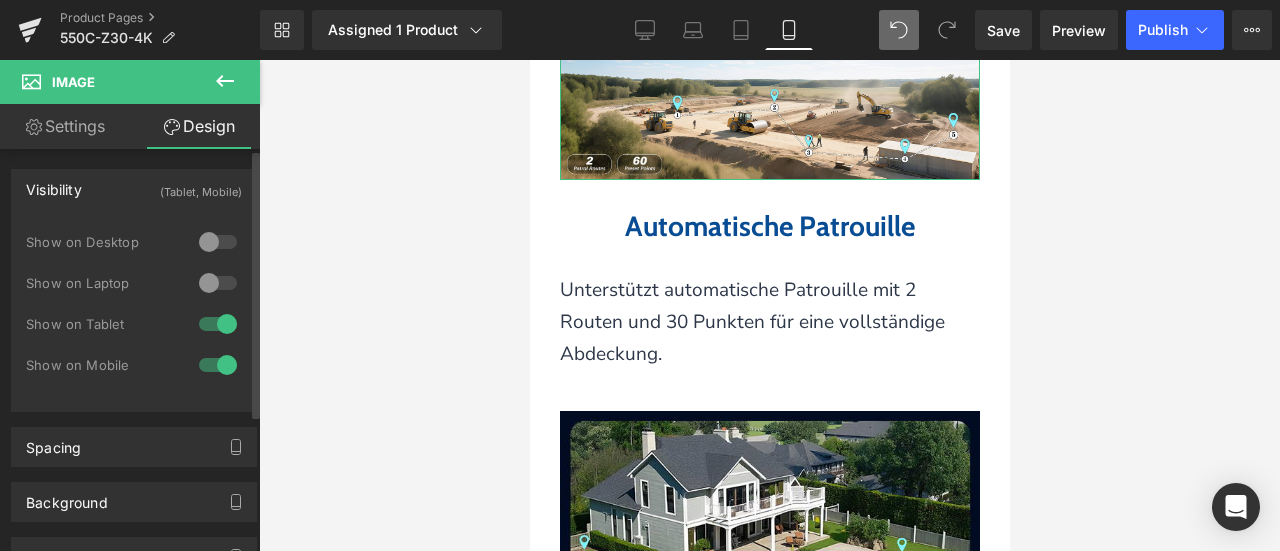 click at bounding box center [218, 324] 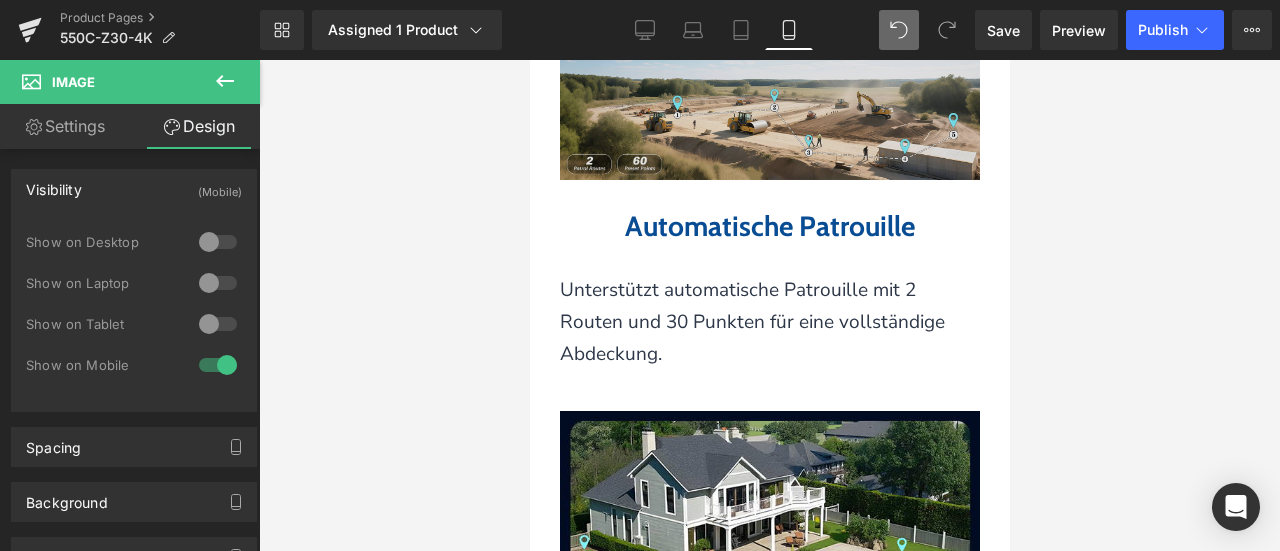 click at bounding box center (769, 94) 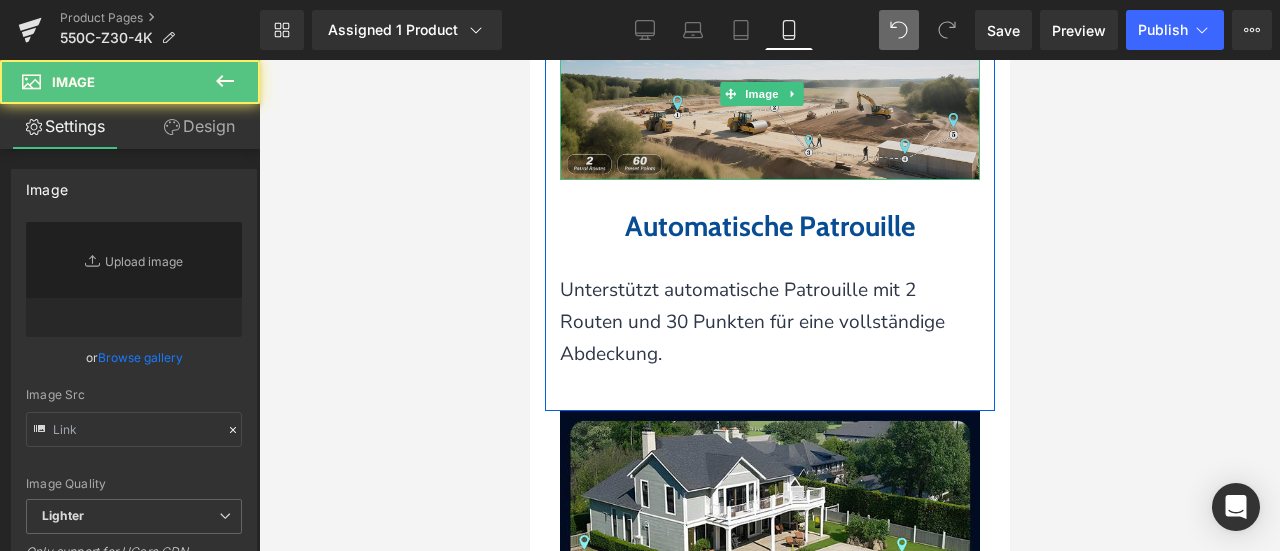 type on "https://ucarecdn.com/aec10337-1159-43fb-869c-515364873494/-/format/auto/-/preview/3000x3000/-/quality/lighter/%E7%94%BB%E6%9D%BF%2020.png" 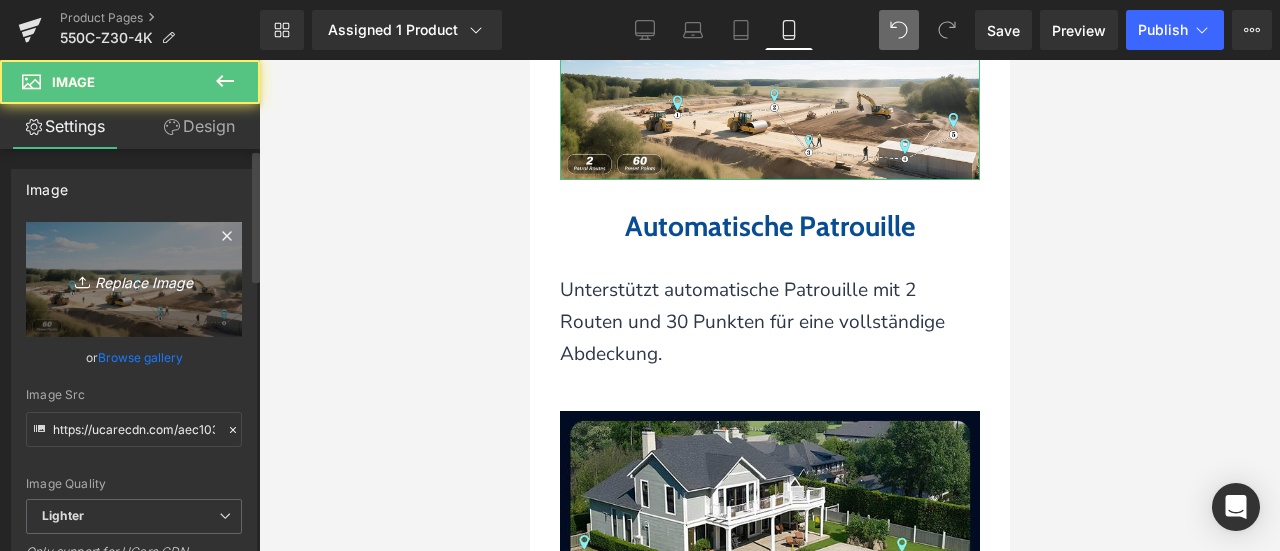 click on "Replace Image" at bounding box center [134, 279] 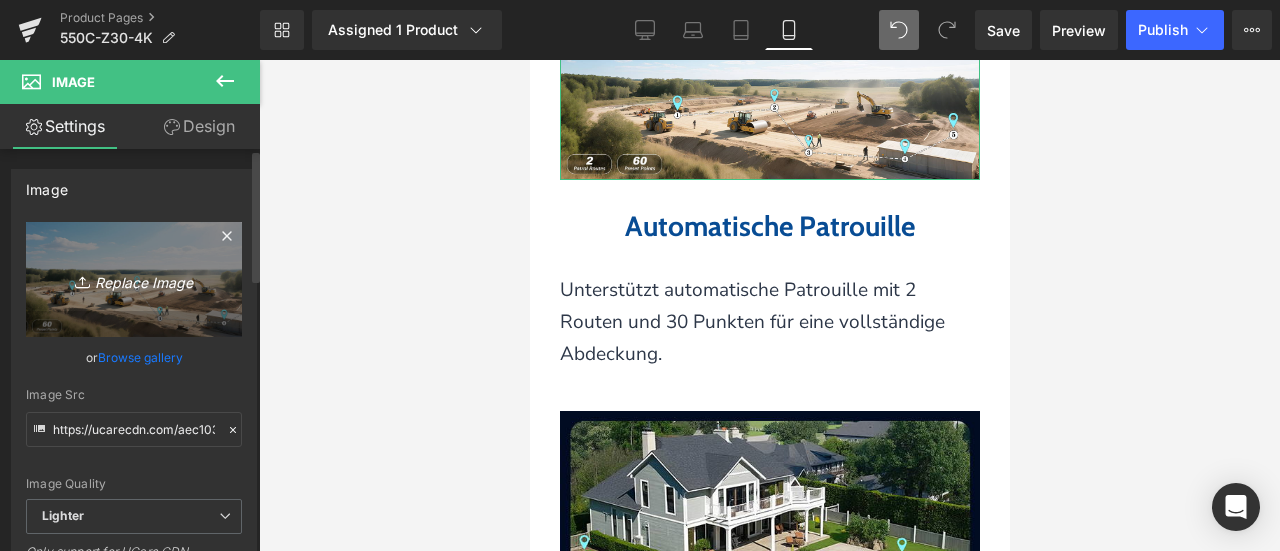 type on "C:\fakepath\画板 40.png" 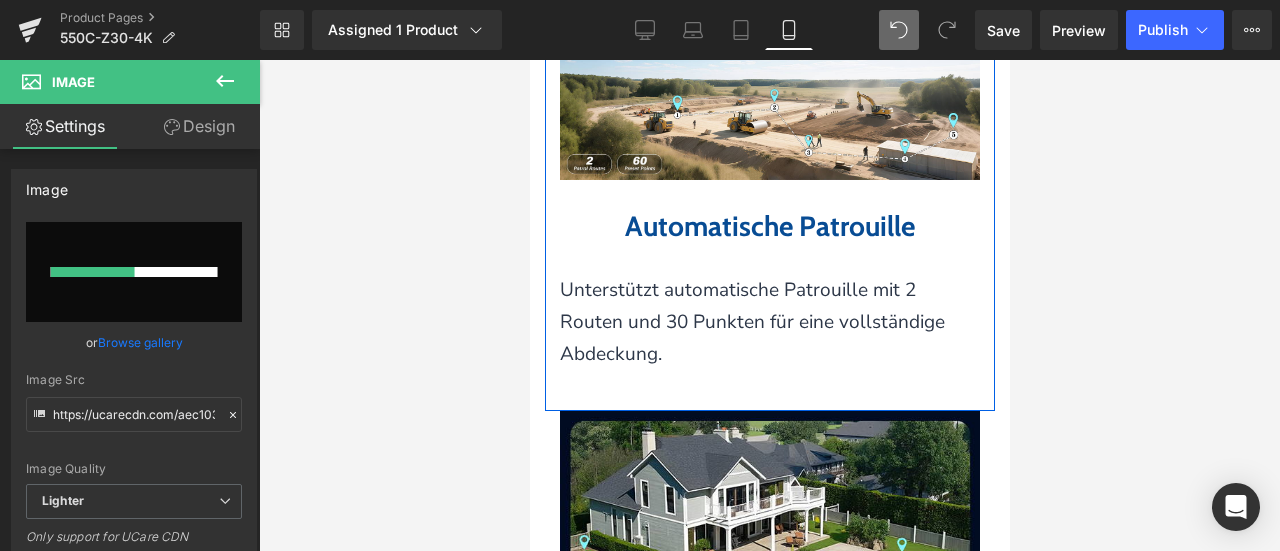 type 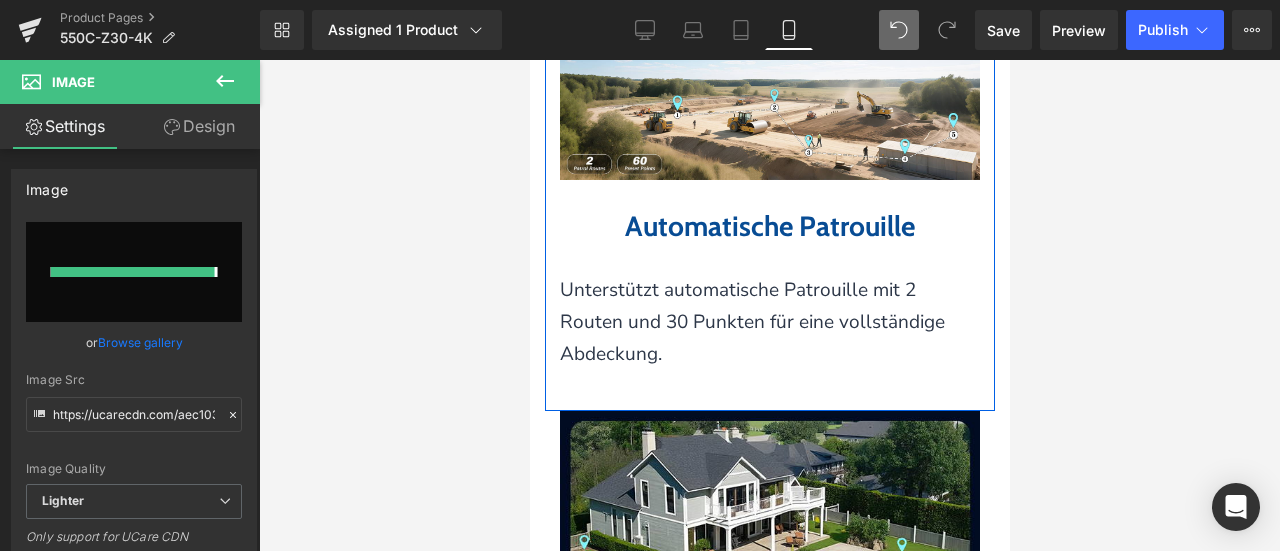 type on "https://ucarecdn.com/bb2e57f0-acb9-47c2-ba18-63f767de5f5a/-/format/auto/-/preview/3000x3000/-/quality/lighter/%E7%94%BB%E6%9D%BF%2040.png" 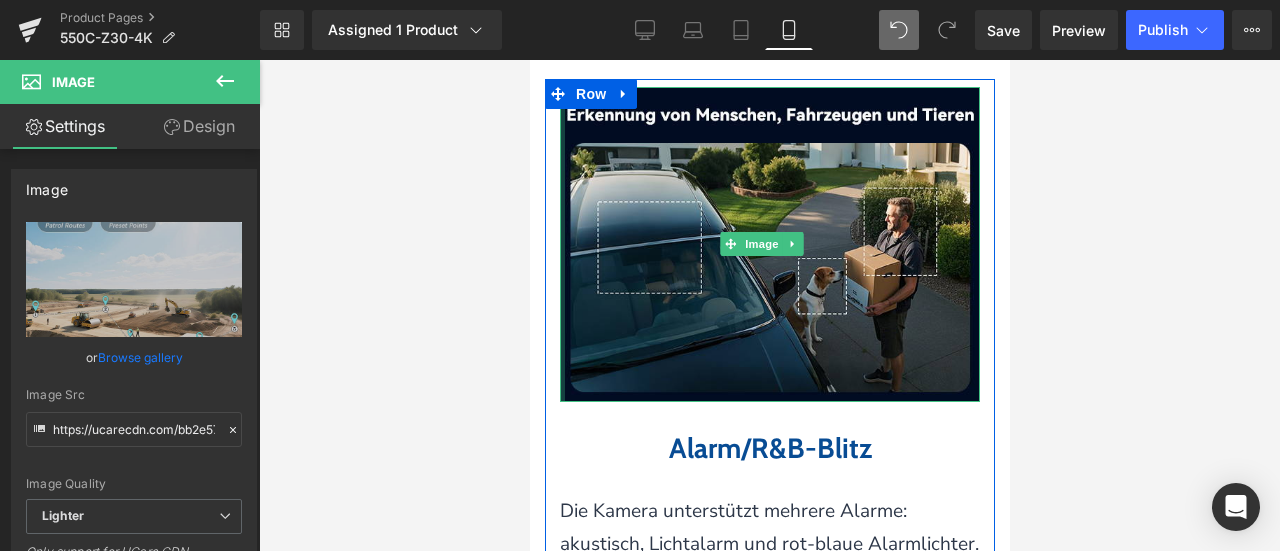 scroll, scrollTop: 5187, scrollLeft: 0, axis: vertical 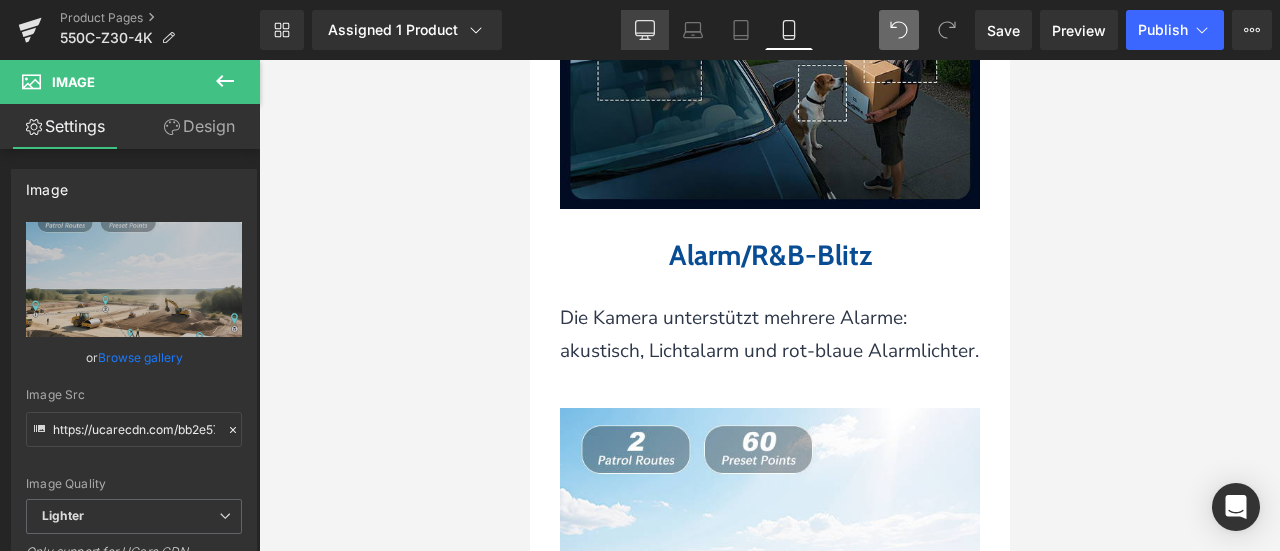 click 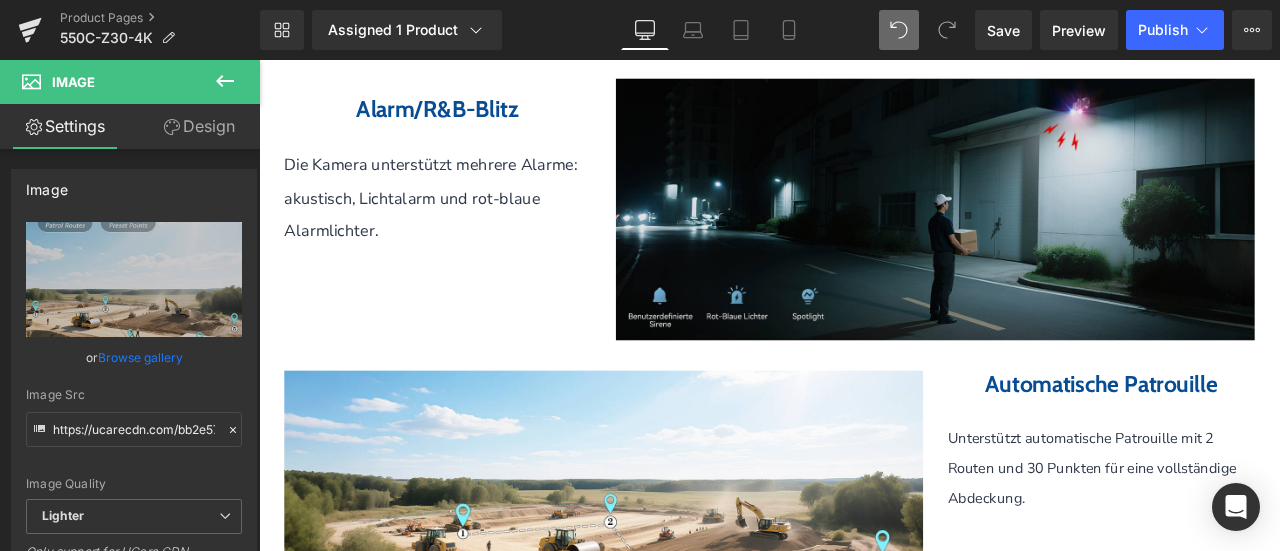 scroll, scrollTop: 4600, scrollLeft: 0, axis: vertical 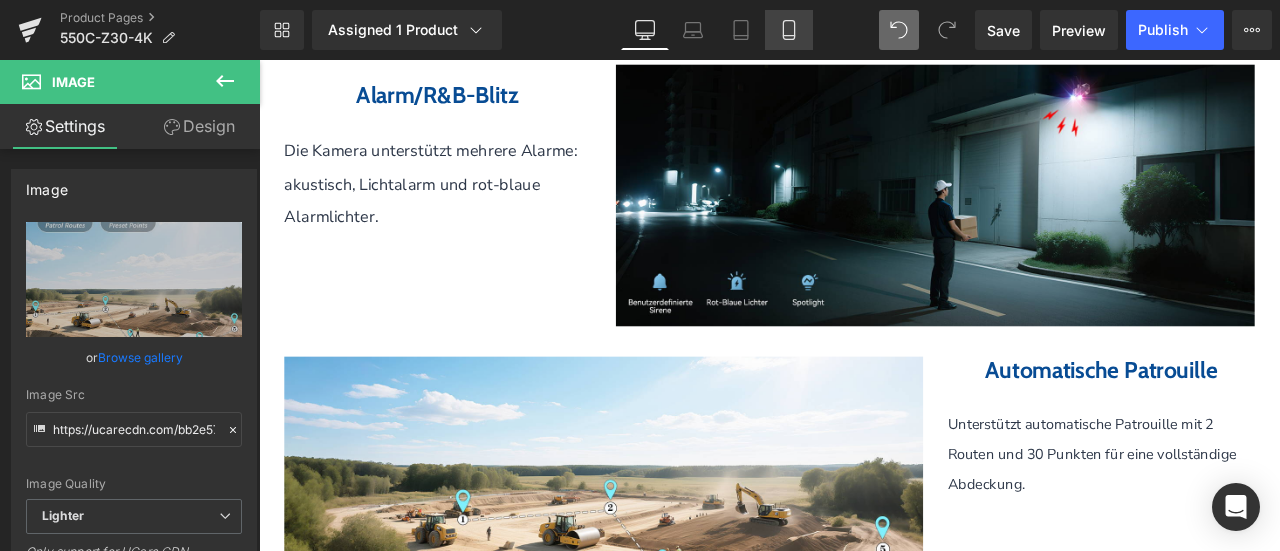 click 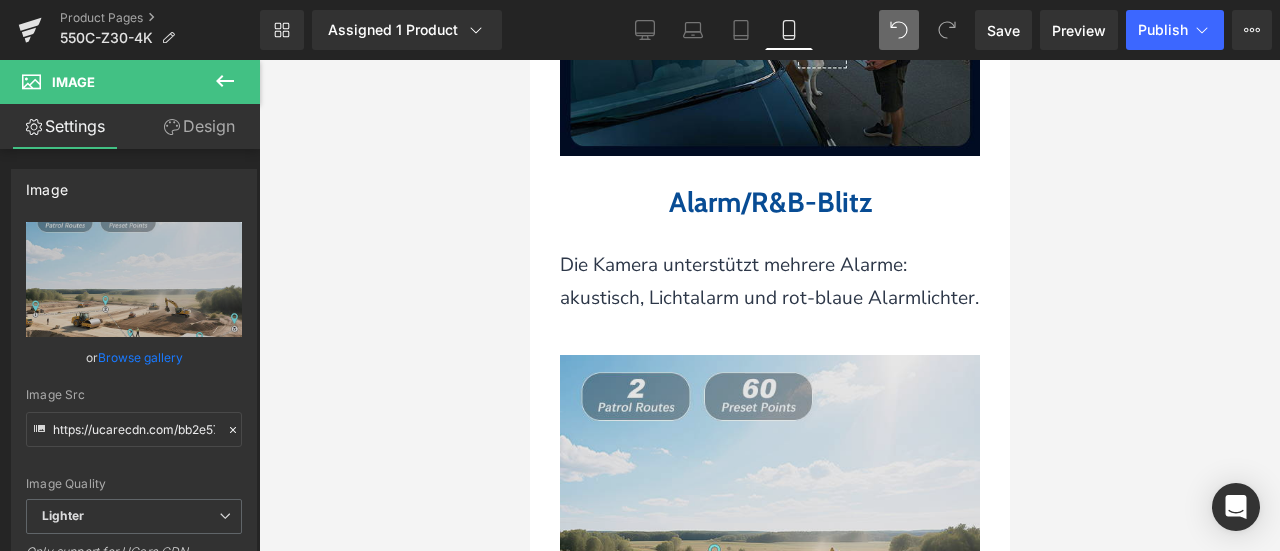 scroll, scrollTop: 5074, scrollLeft: 0, axis: vertical 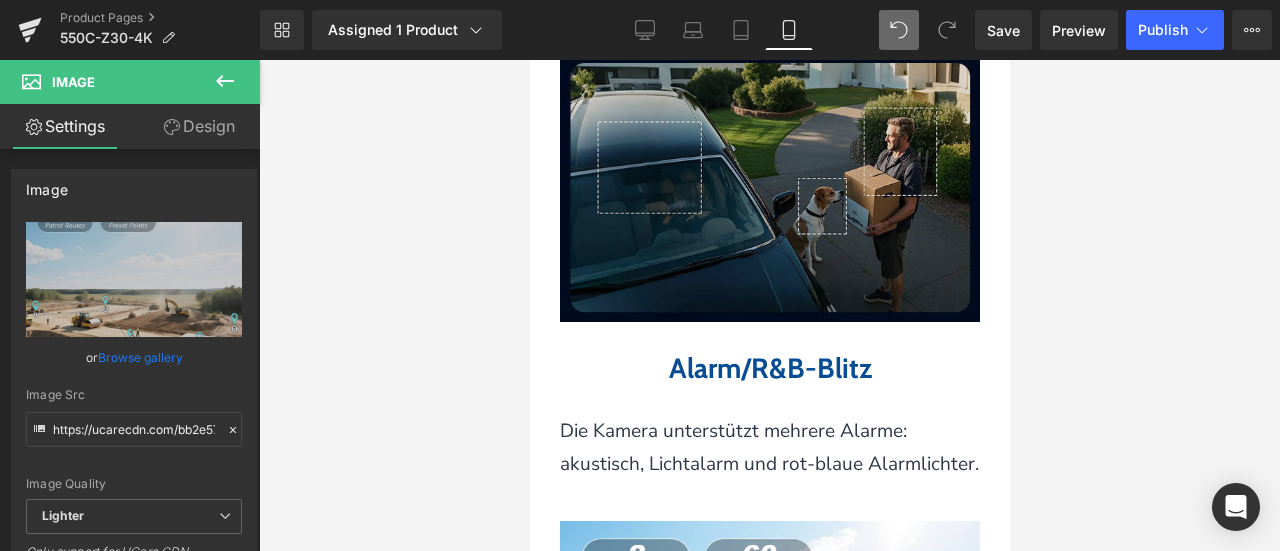 click at bounding box center (769, 164) 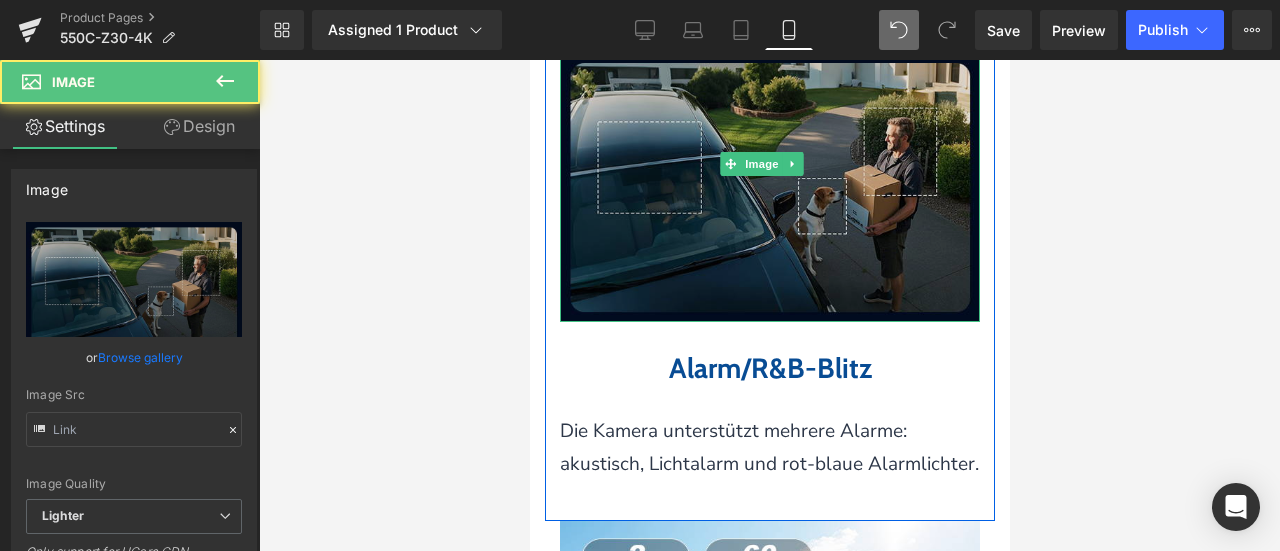 type on "https://ucarecdn.com/81bf7375-db69-47b3-927d-5d35340754fc/-/format/auto/-/preview/3000x3000/-/quality/lighter/%E7%94%BB%E6%9D%BF%2027%20%E6%8B%B7%E8%B4%9D%205.png" 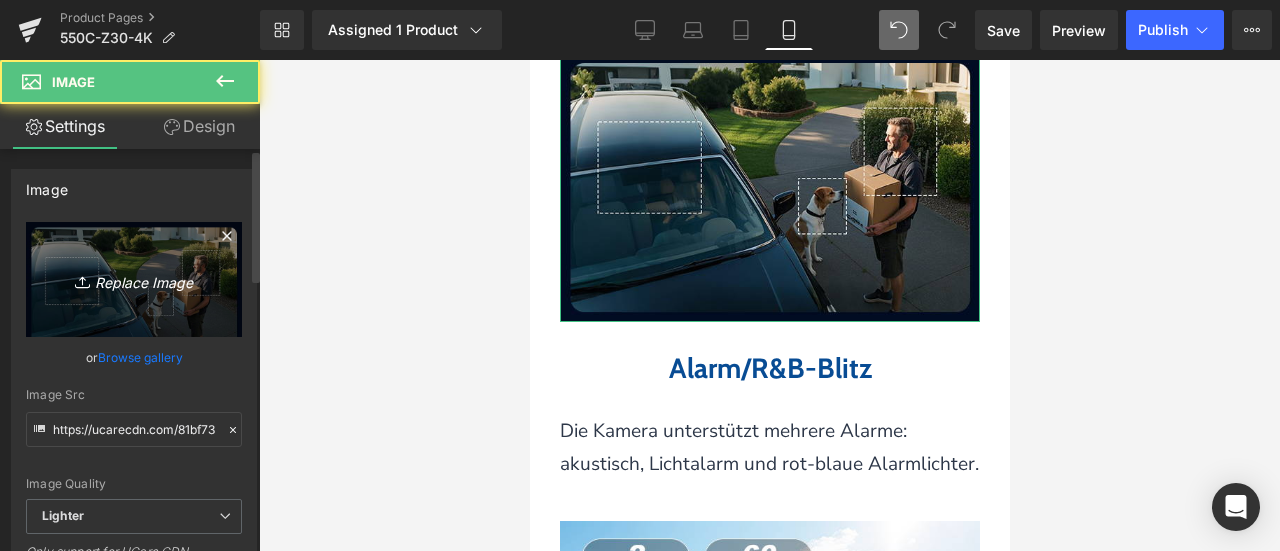 click on "Replace Image" at bounding box center (134, 279) 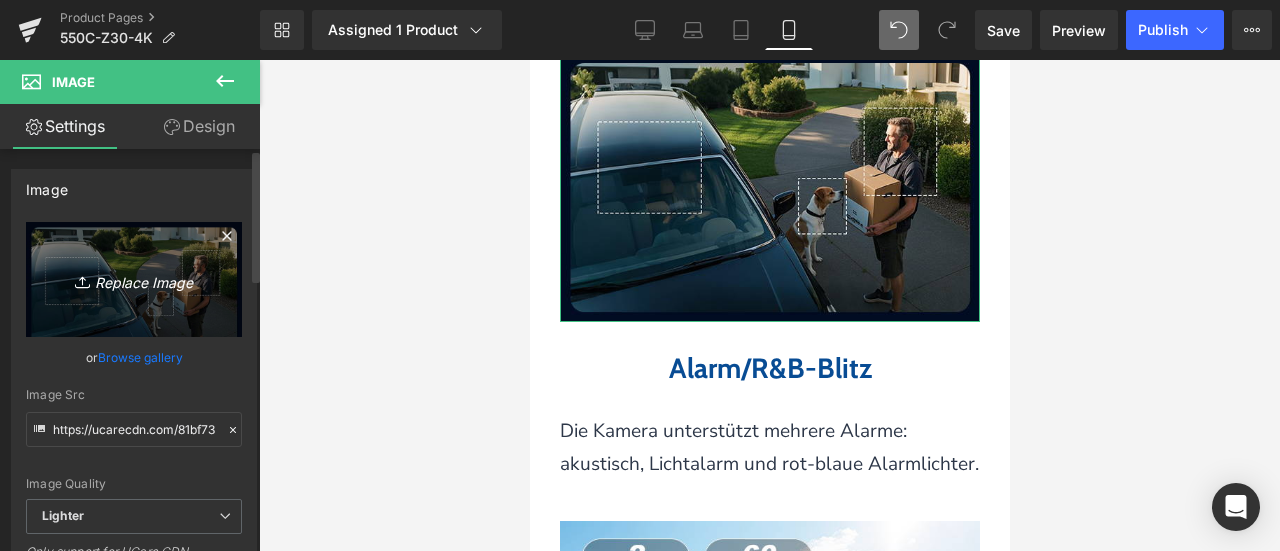 type on "C:\fakepath\画板 39.png" 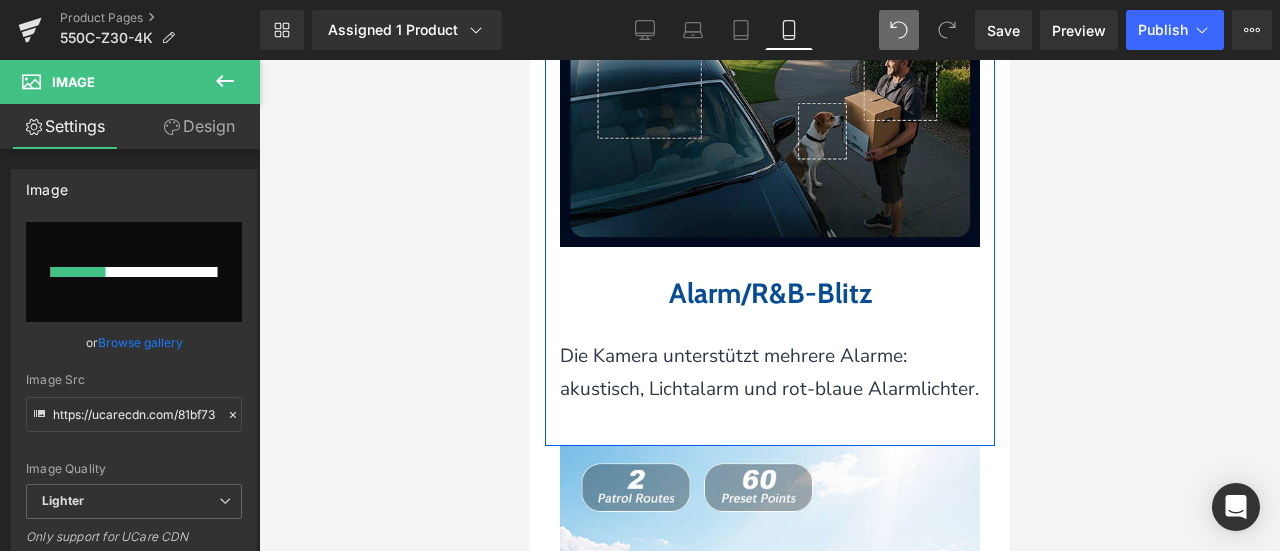 scroll, scrollTop: 5374, scrollLeft: 0, axis: vertical 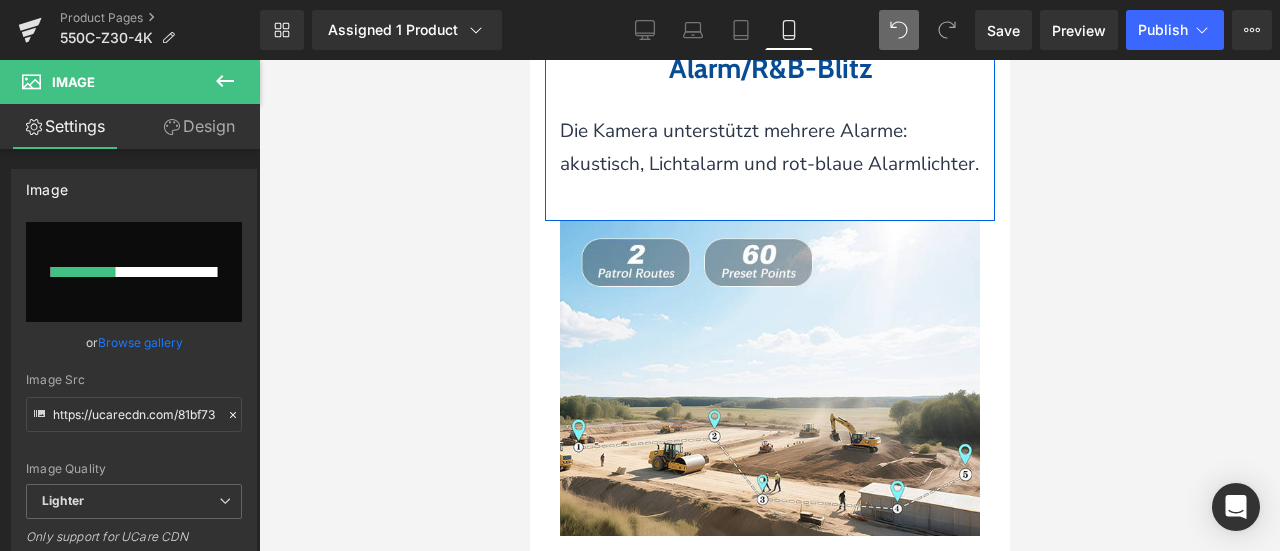 type 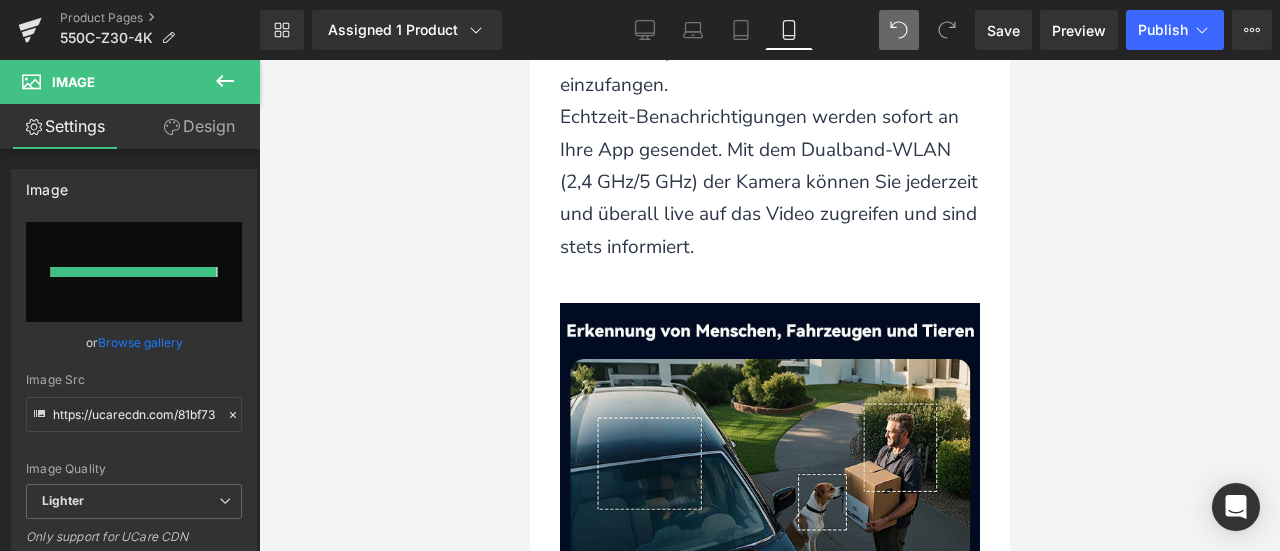 type on "https://ucarecdn.com/62e16b98-6da8-4e16-a211-cea9bfceda4c/-/format/auto/-/preview/3000x3000/-/quality/lighter/%E7%94%BB%E6%9D%BF%2039.png" 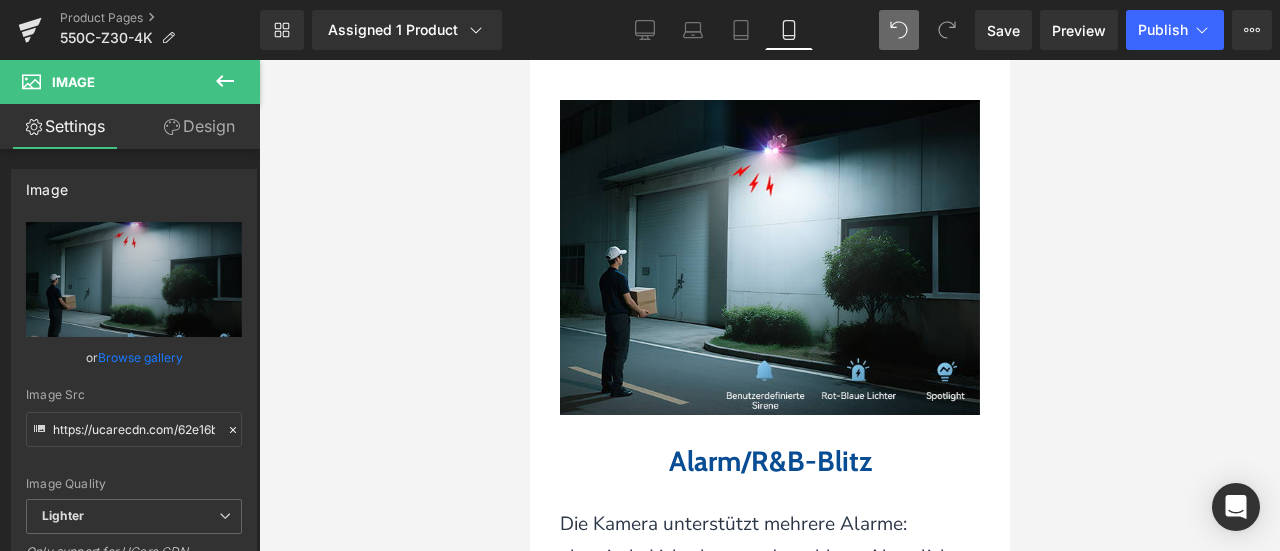 scroll, scrollTop: 5274, scrollLeft: 0, axis: vertical 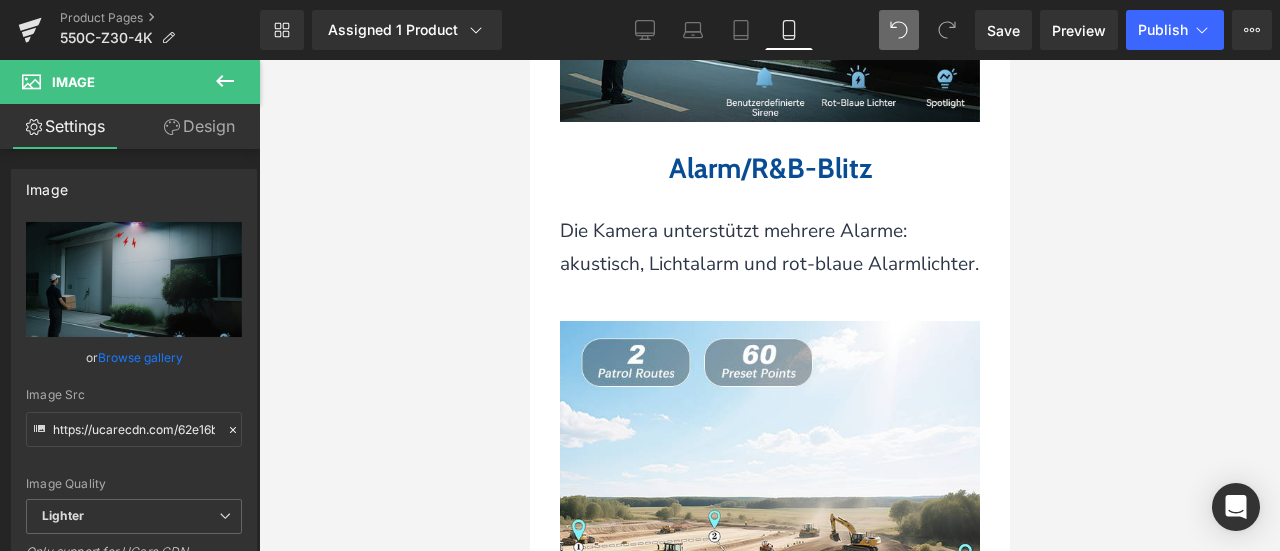 click on "Alarm/R&B-Blitz" at bounding box center (769, 168) 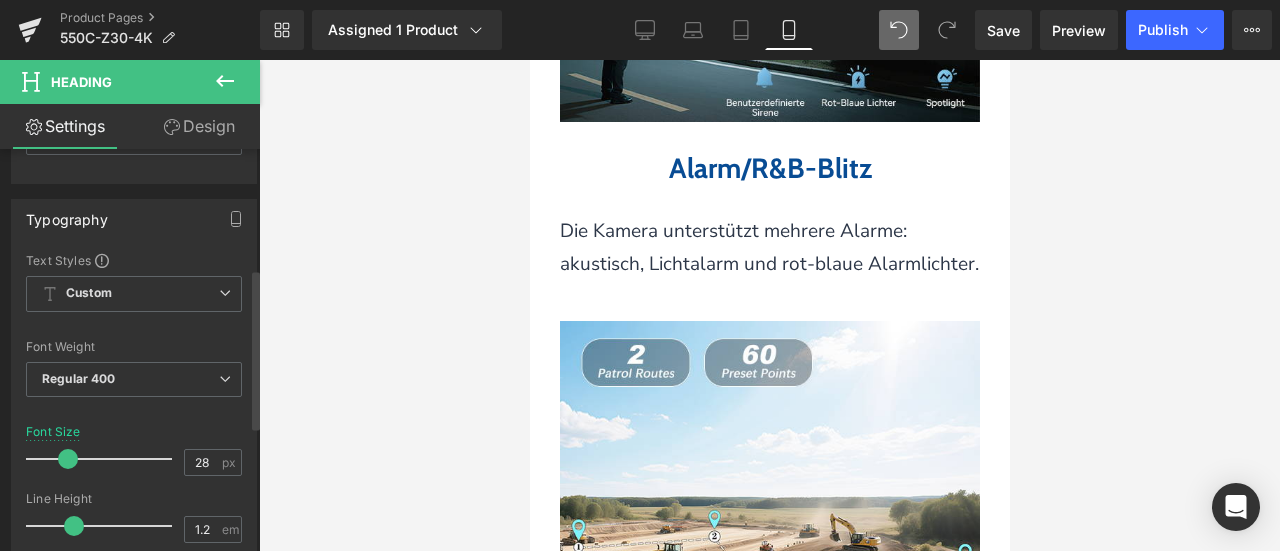 scroll, scrollTop: 300, scrollLeft: 0, axis: vertical 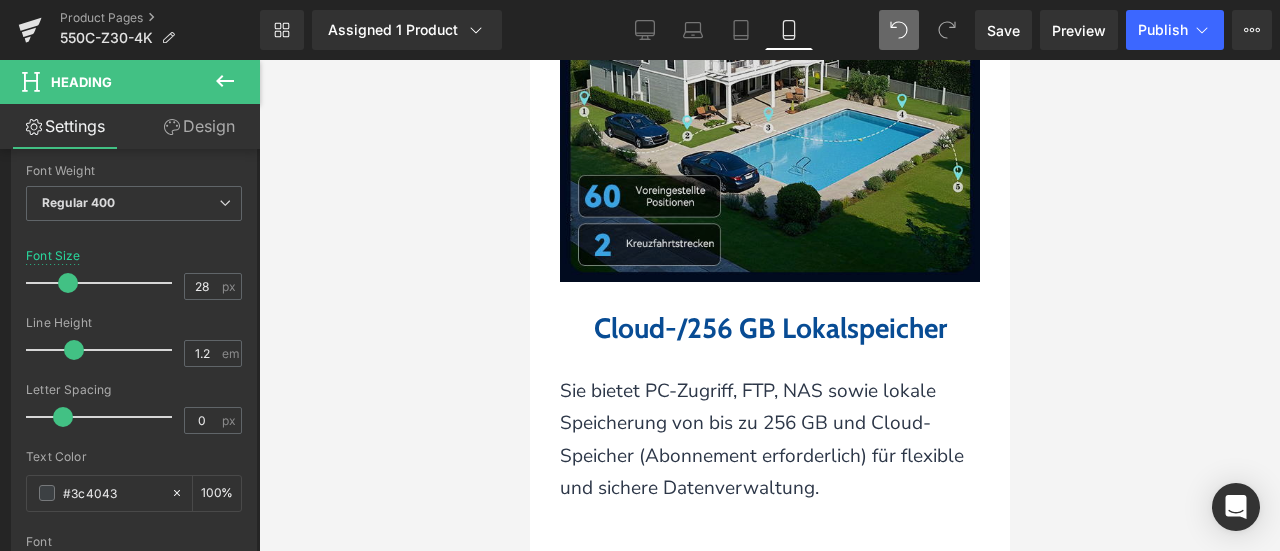 click at bounding box center [769, 124] 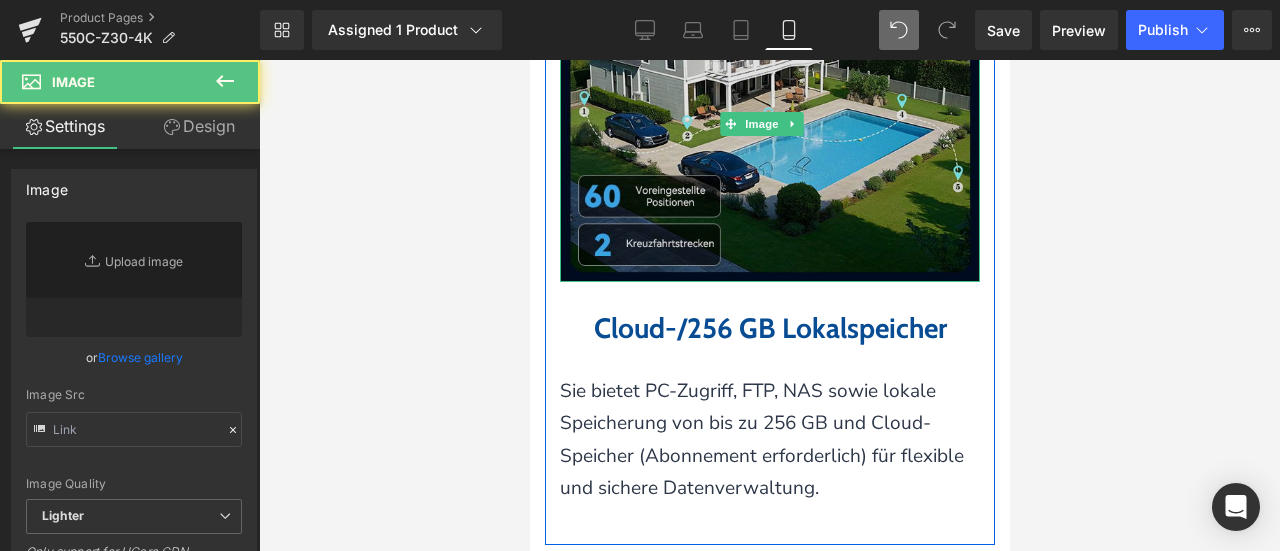 type on "https://ucarecdn.com/c971e706-28cd-44f7-b9d2-24c04bf2387c/-/format/auto/-/preview/3000x3000/-/quality/lighter/%E7%94%BB%E6%9D%BF%2027%20%E6%8B%B7%E8%B4%9D%204.png" 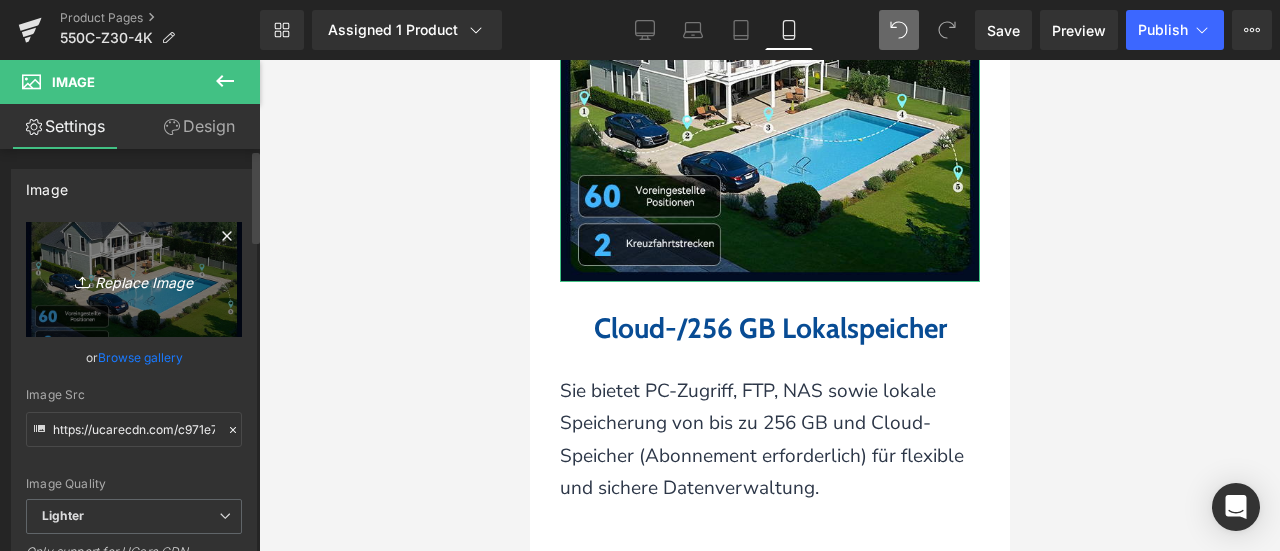 click on "Replace Image" at bounding box center [134, 279] 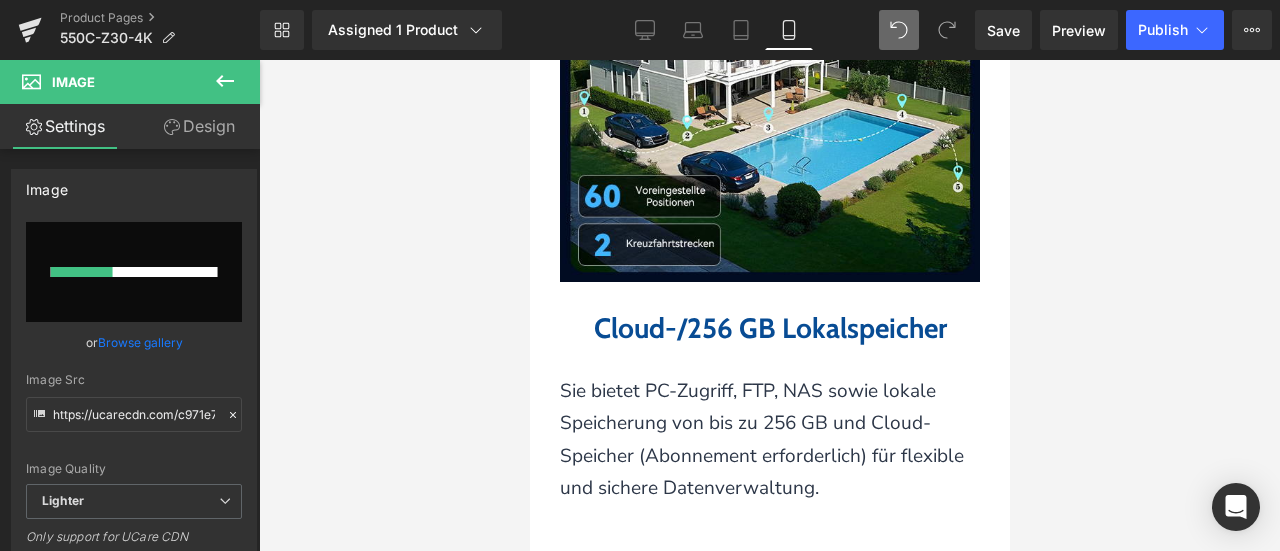 type 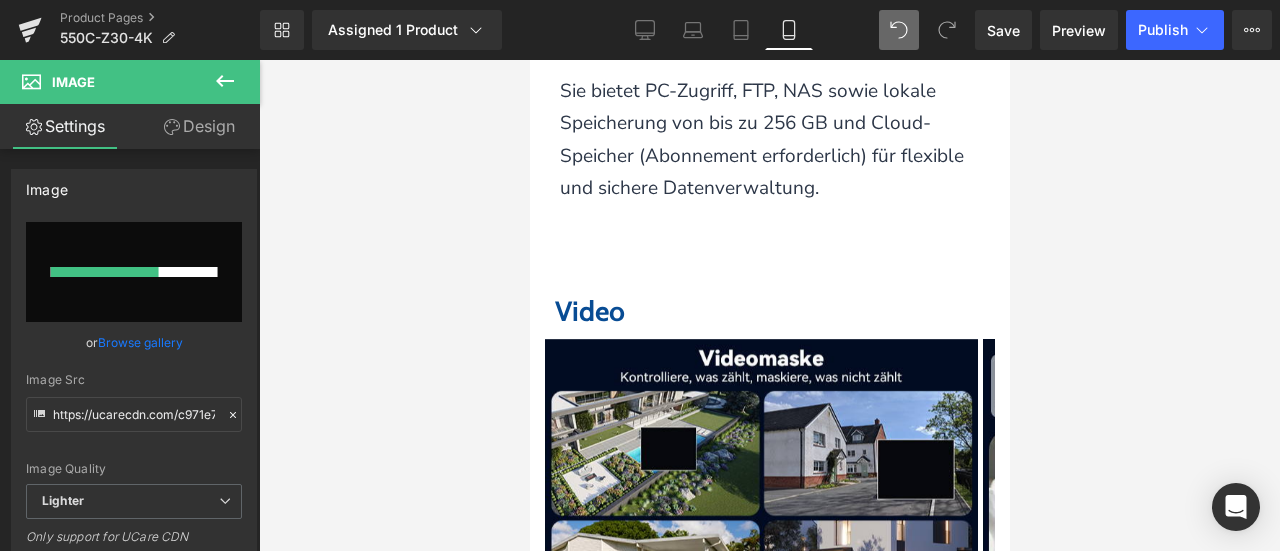 scroll, scrollTop: 6074, scrollLeft: 0, axis: vertical 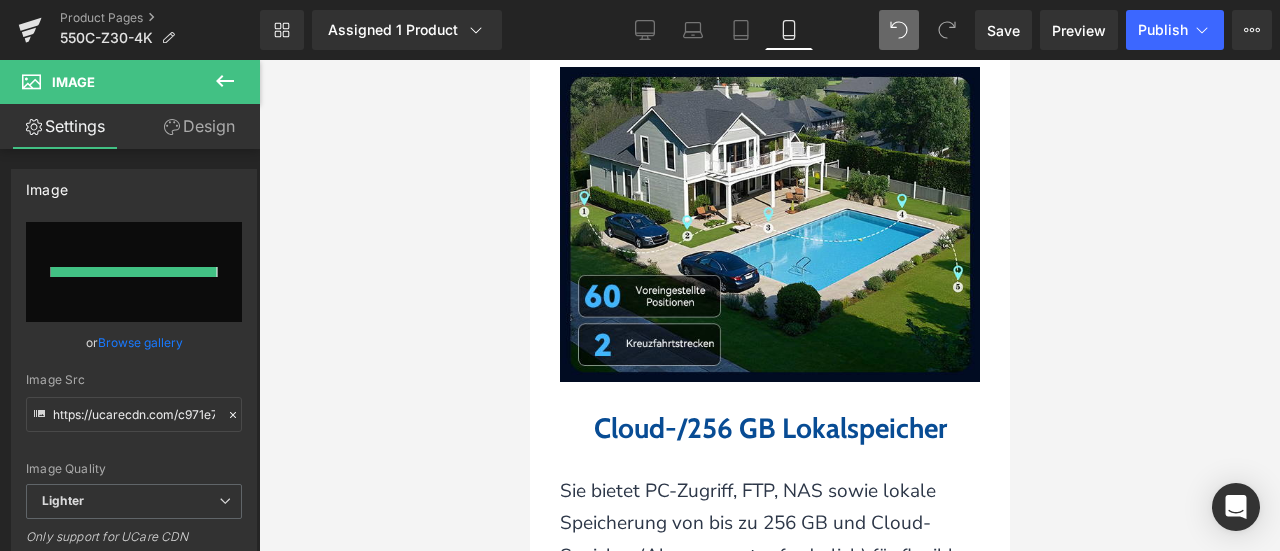 type on "https://ucarecdn.com/db4099ba-783f-49c7-85a7-a95dc931454c/-/format/auto/-/preview/3000x3000/-/quality/lighter/%E7%94%BB%E6%9D%BF%2043.png" 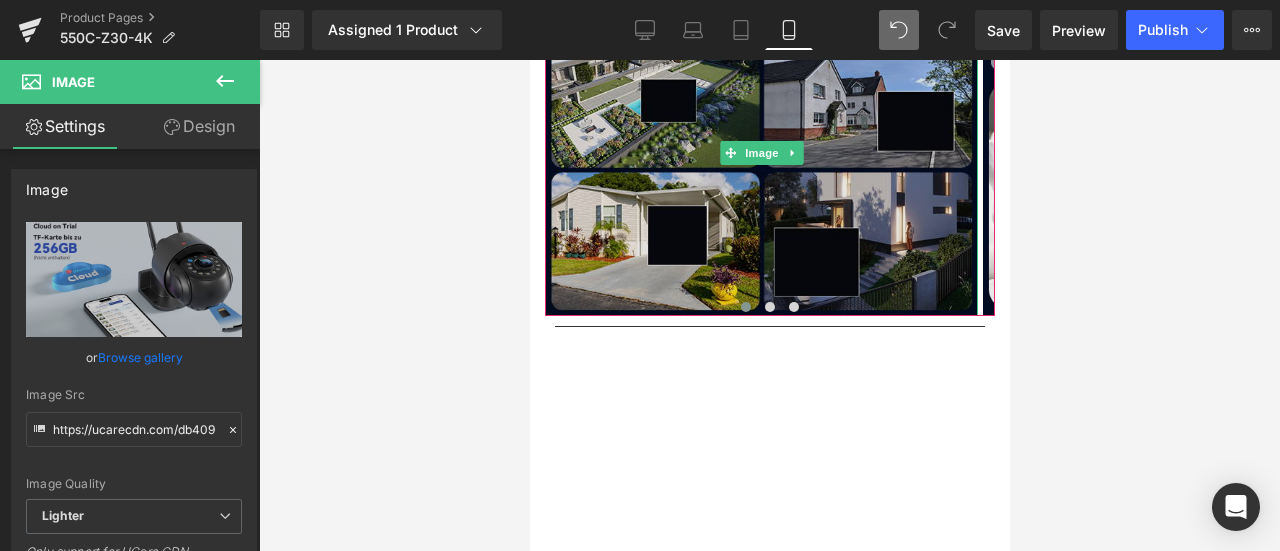 scroll, scrollTop: 6874, scrollLeft: 0, axis: vertical 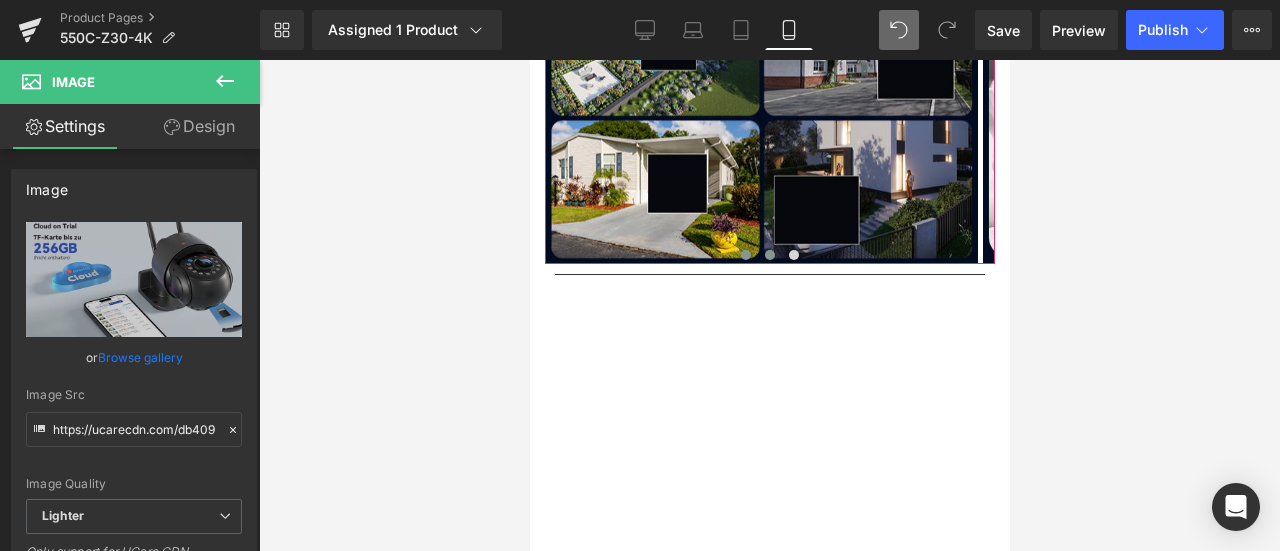 click at bounding box center [769, 255] 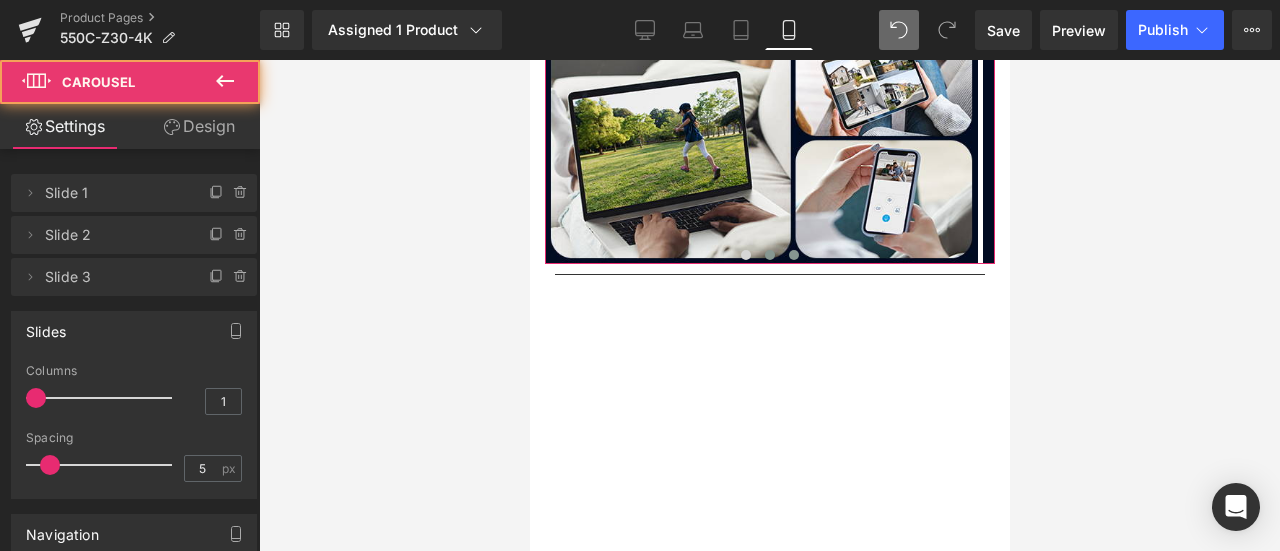 click at bounding box center (793, 255) 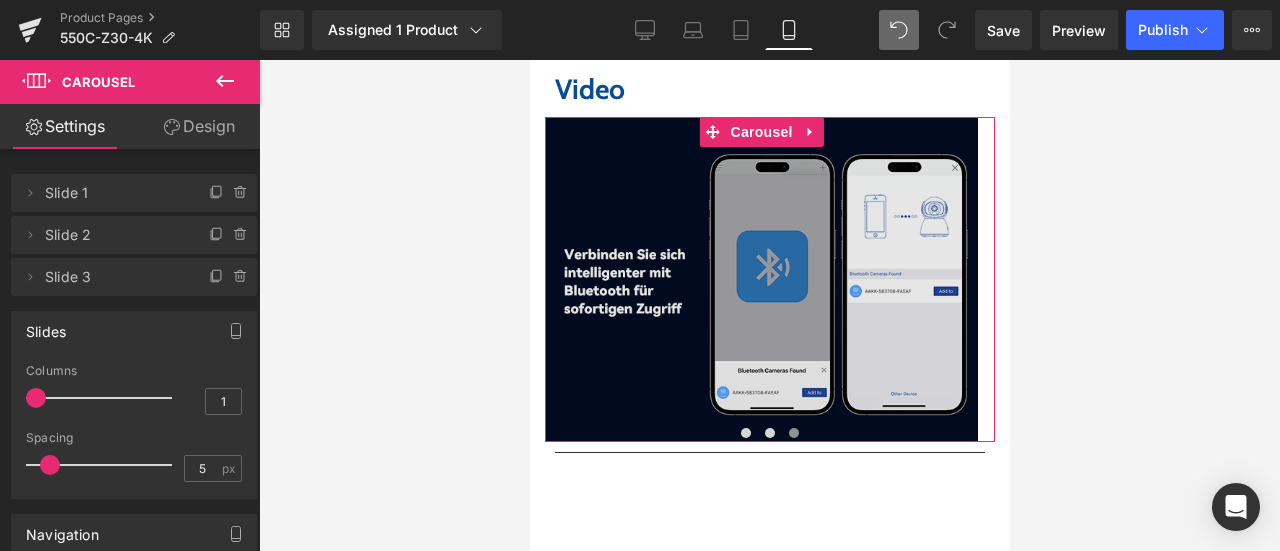 scroll, scrollTop: 6674, scrollLeft: 0, axis: vertical 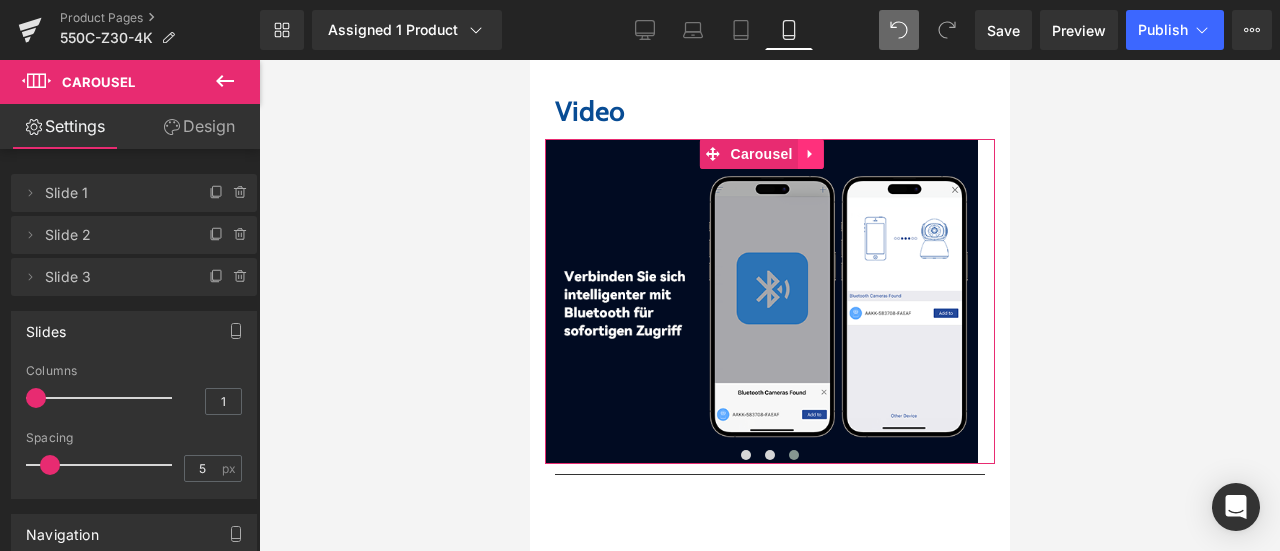 click 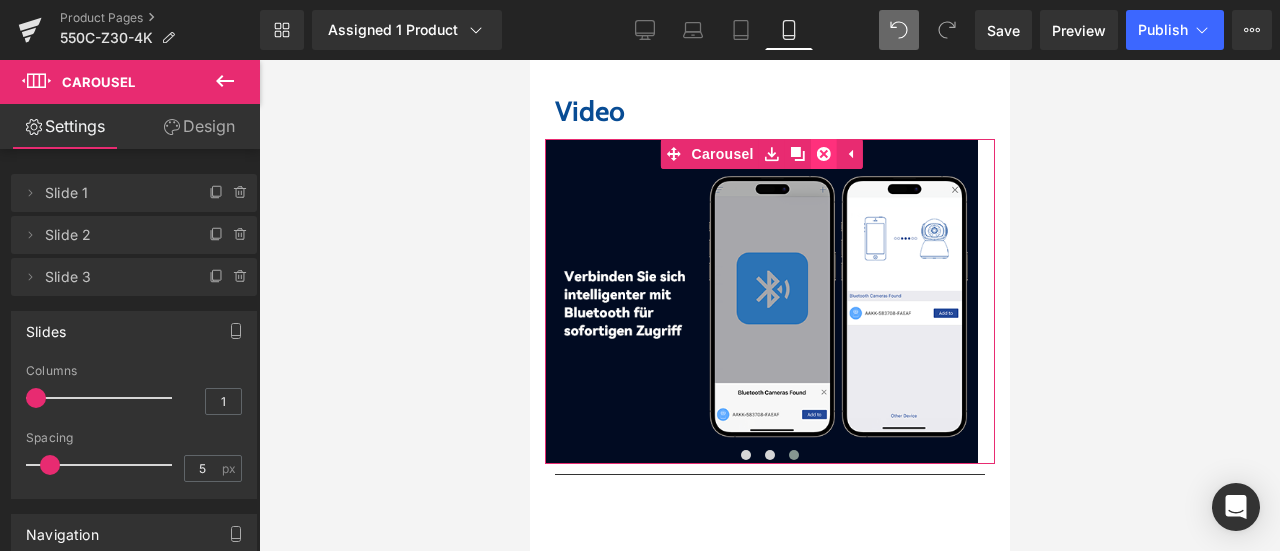 click 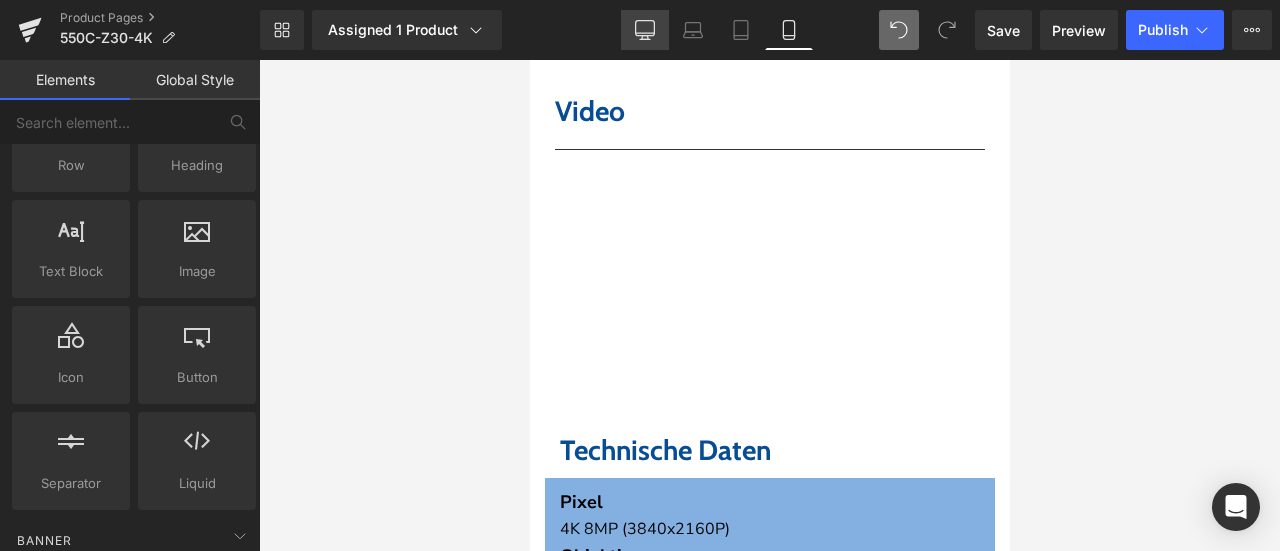 click 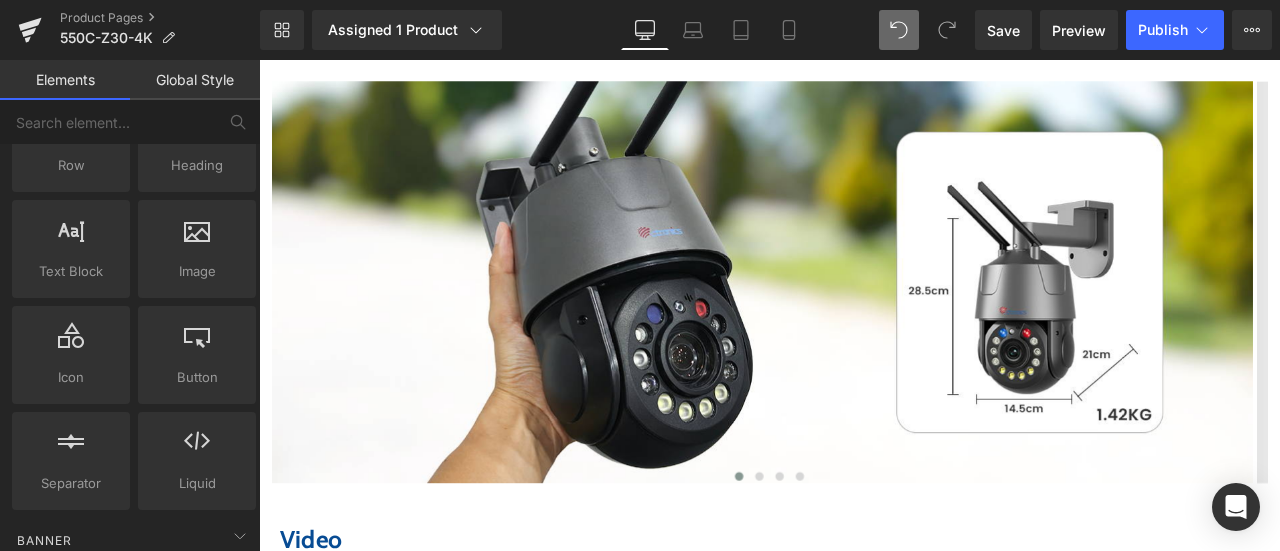 scroll, scrollTop: 5478, scrollLeft: 0, axis: vertical 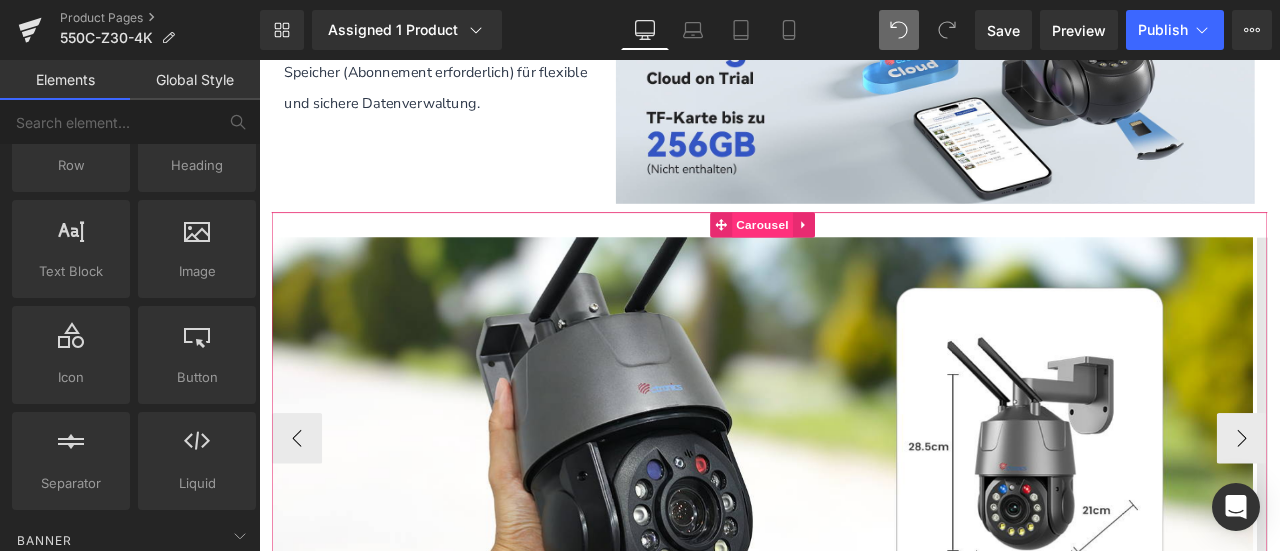 click on "Carousel" at bounding box center (856, 255) 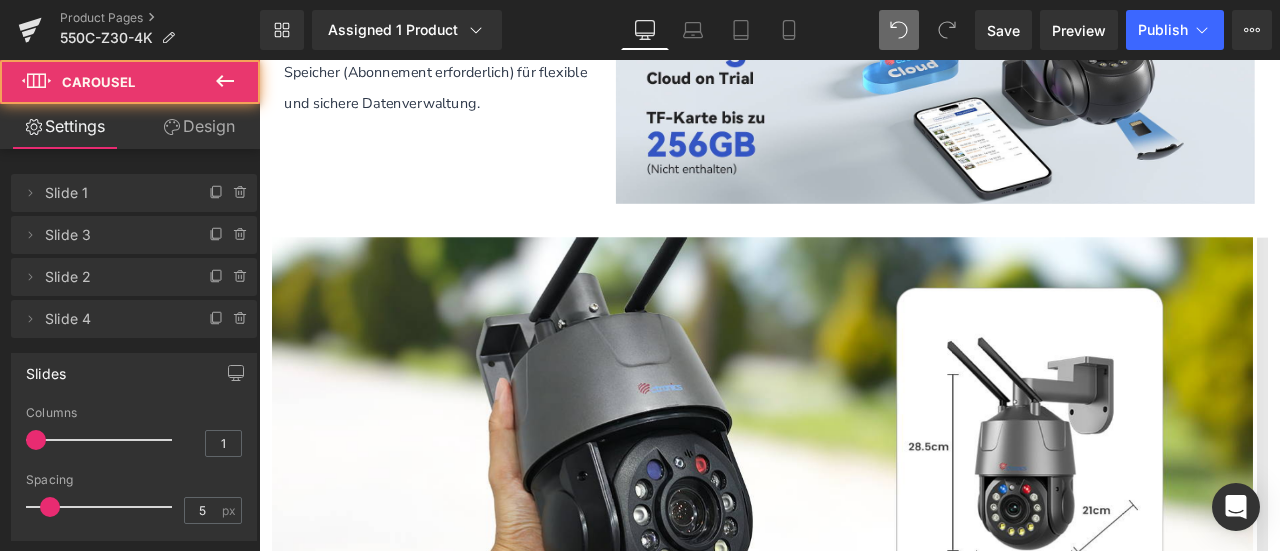 click on "Design" at bounding box center [199, 126] 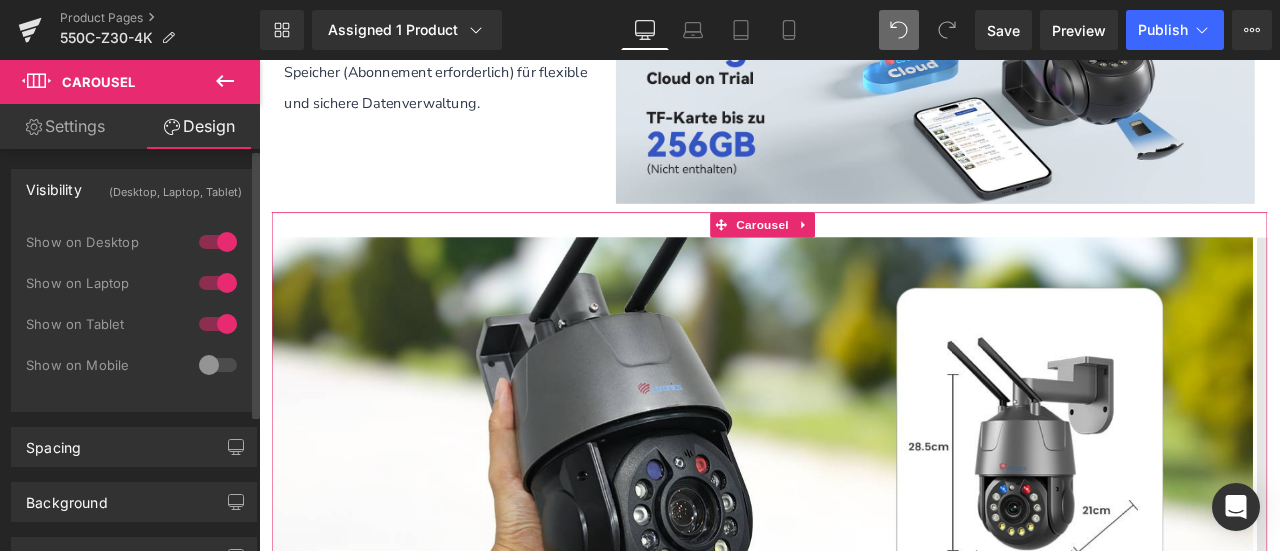 click at bounding box center (218, 365) 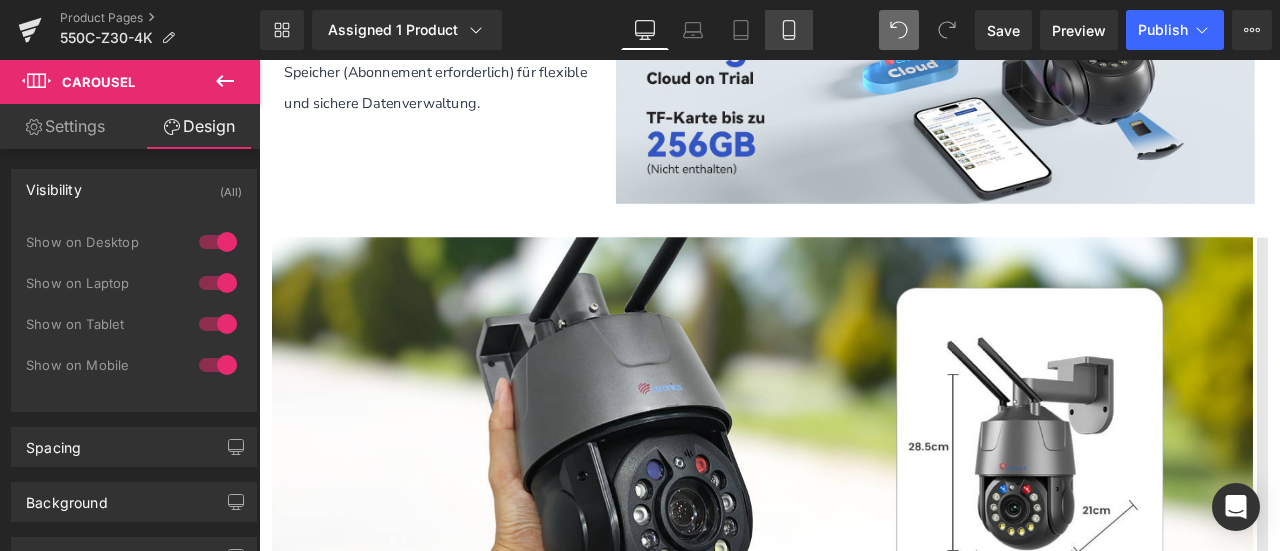 click 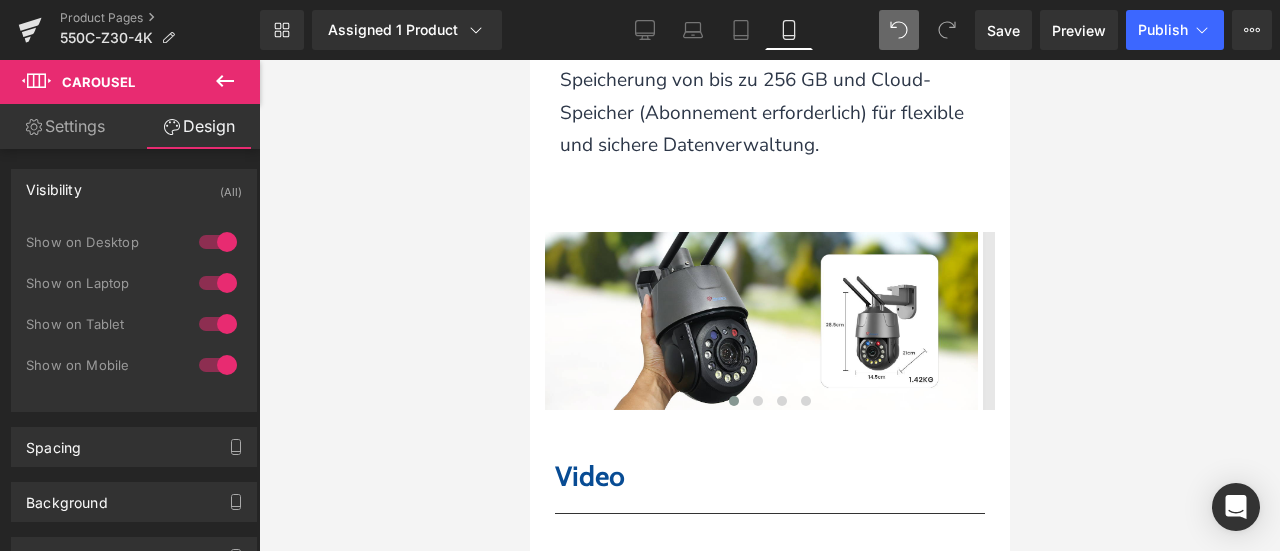 scroll, scrollTop: 6572, scrollLeft: 0, axis: vertical 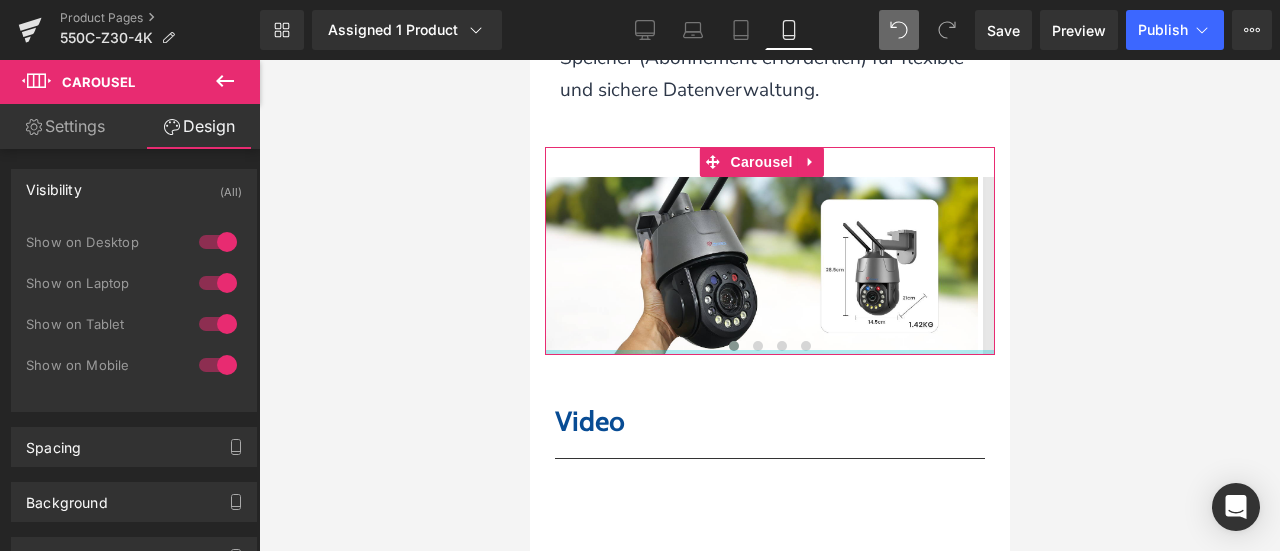 click at bounding box center (769, 352) 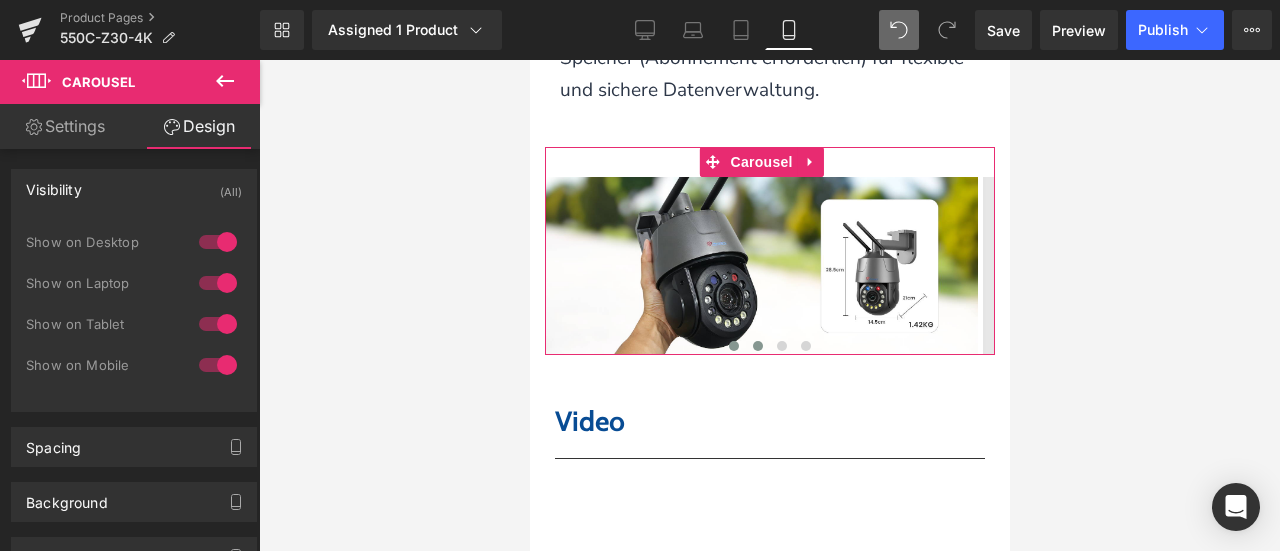 click at bounding box center (757, 346) 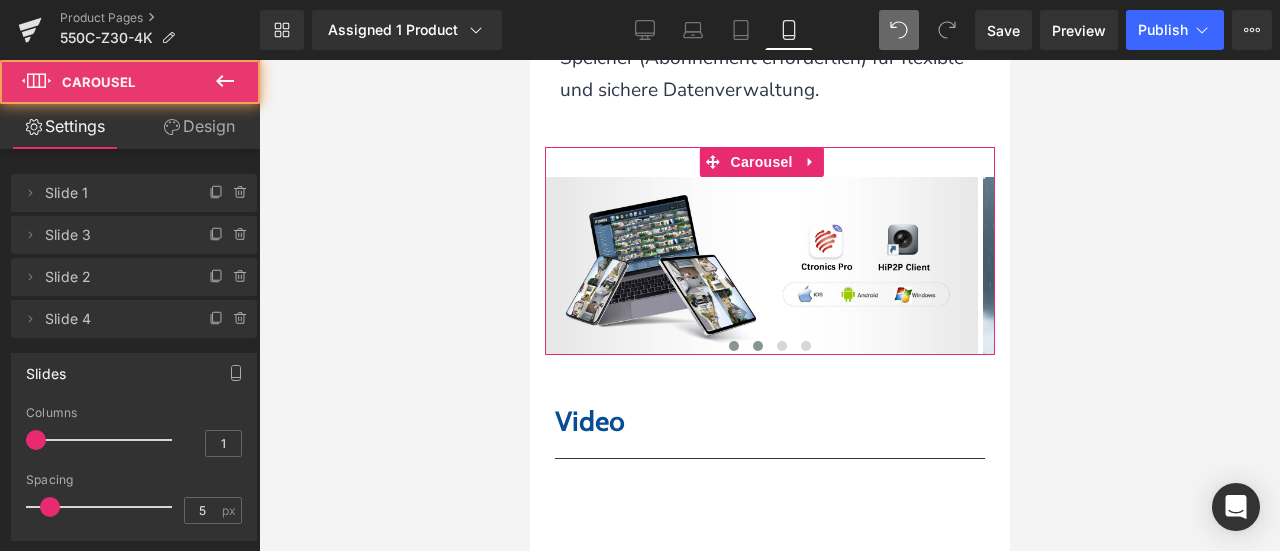 click at bounding box center [733, 346] 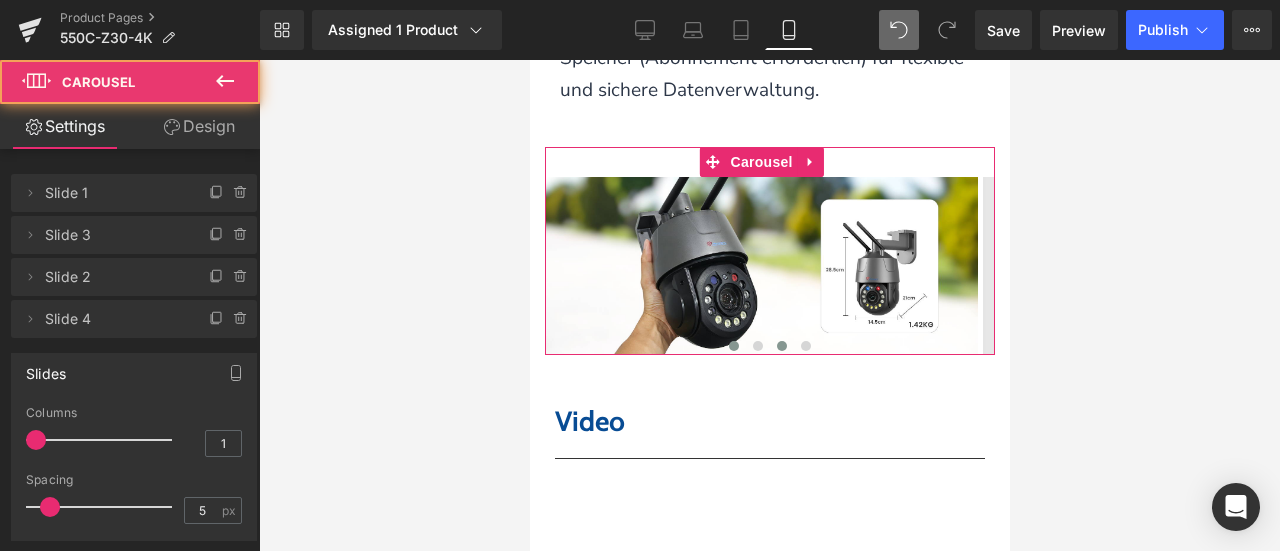 click at bounding box center [781, 346] 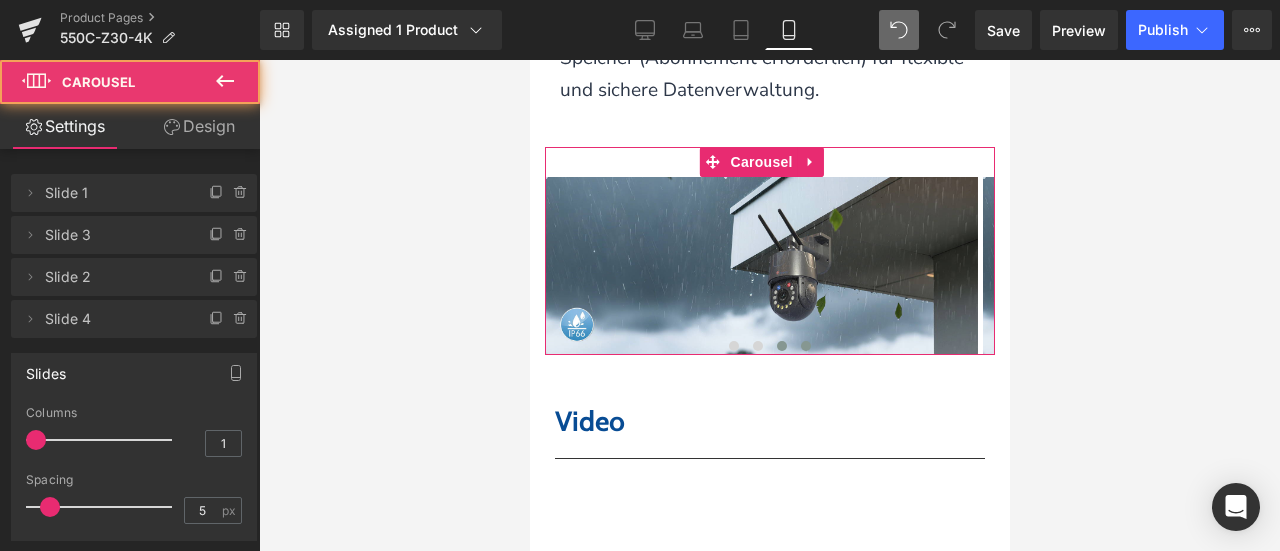 click at bounding box center (805, 346) 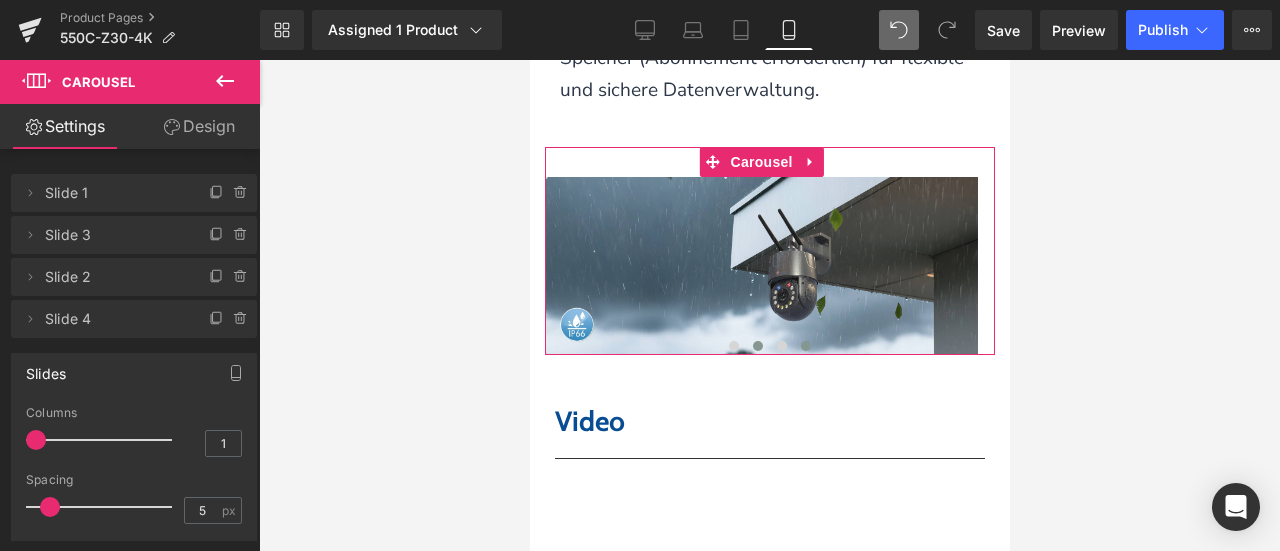 click at bounding box center [757, 346] 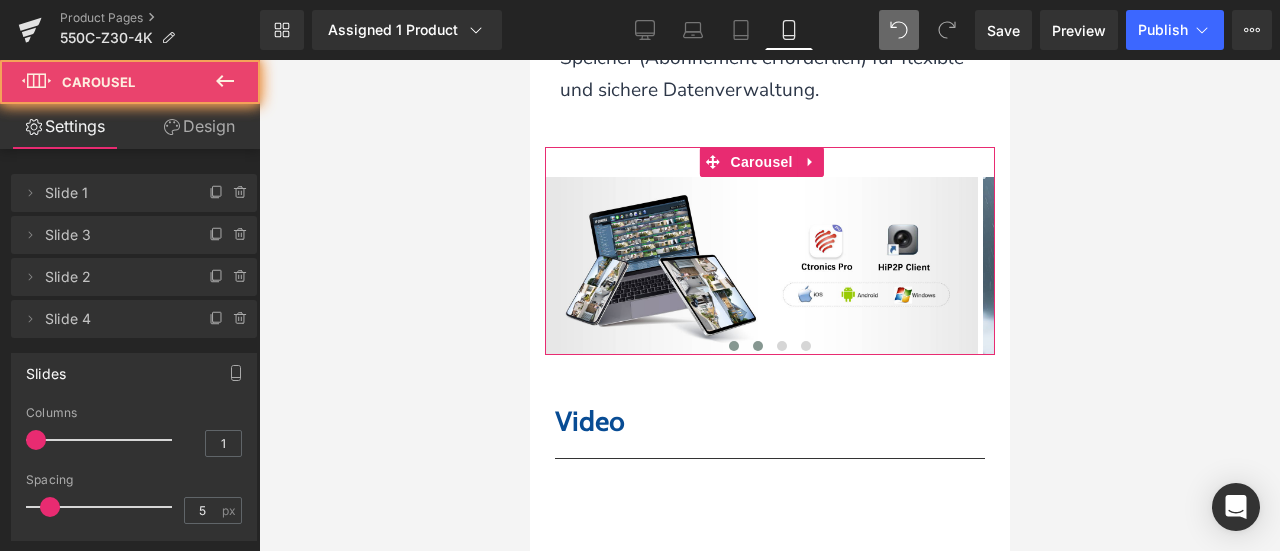 click at bounding box center [733, 346] 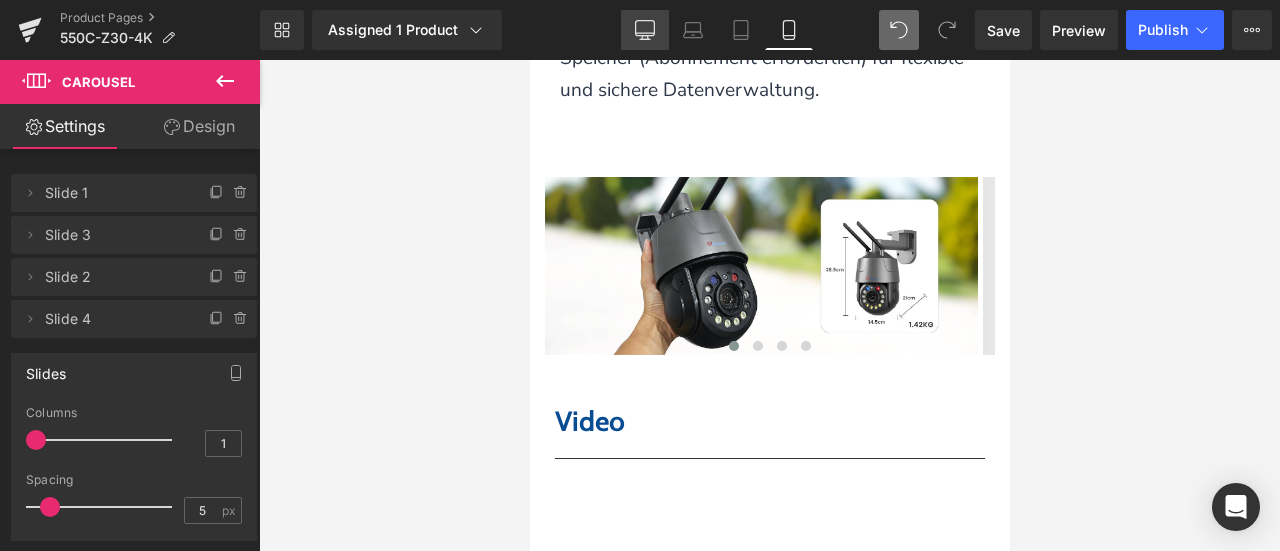 click 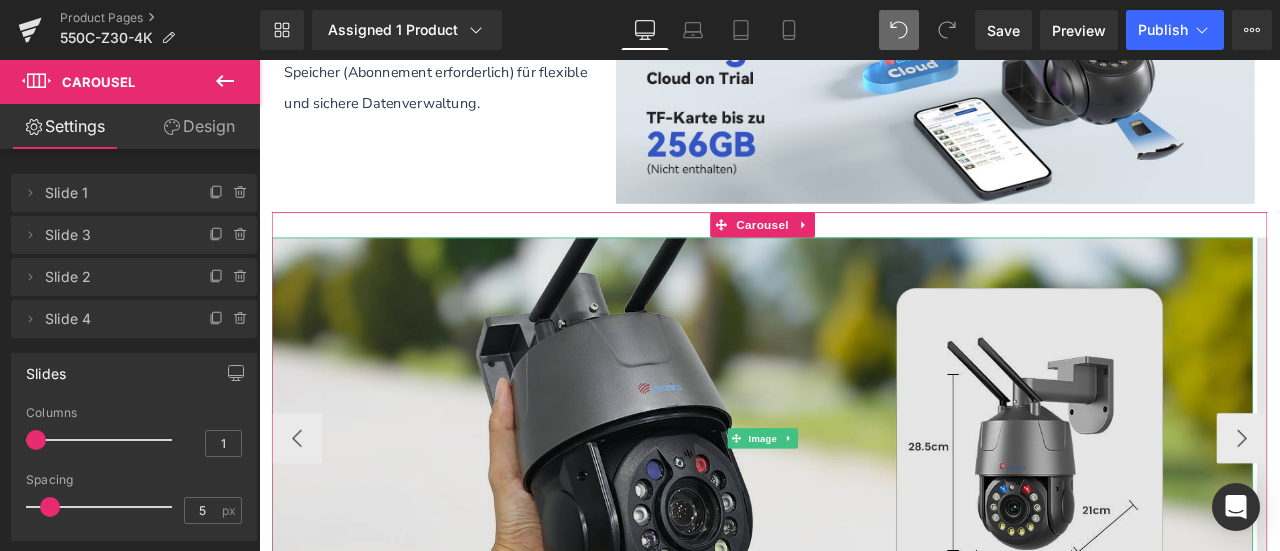 scroll, scrollTop: 5877, scrollLeft: 0, axis: vertical 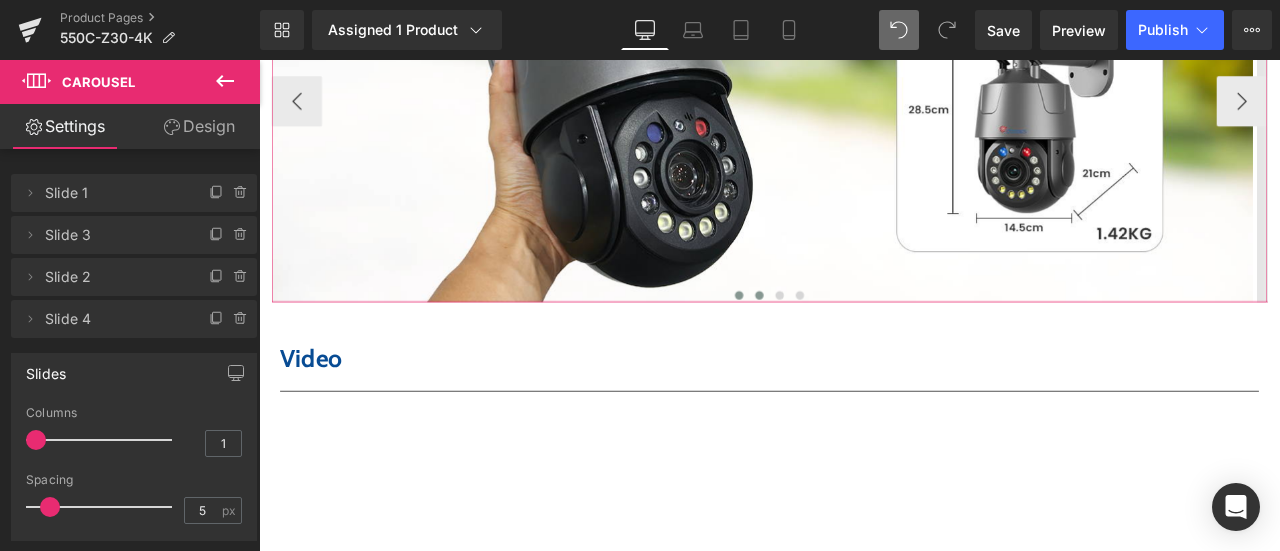 click at bounding box center [852, 339] 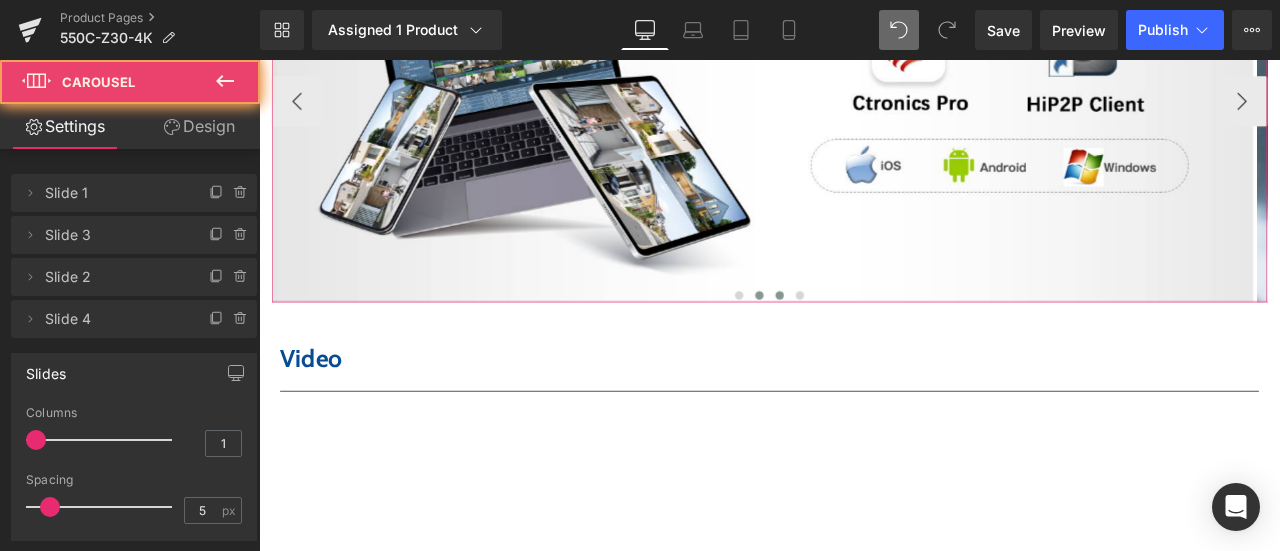 click at bounding box center [876, 339] 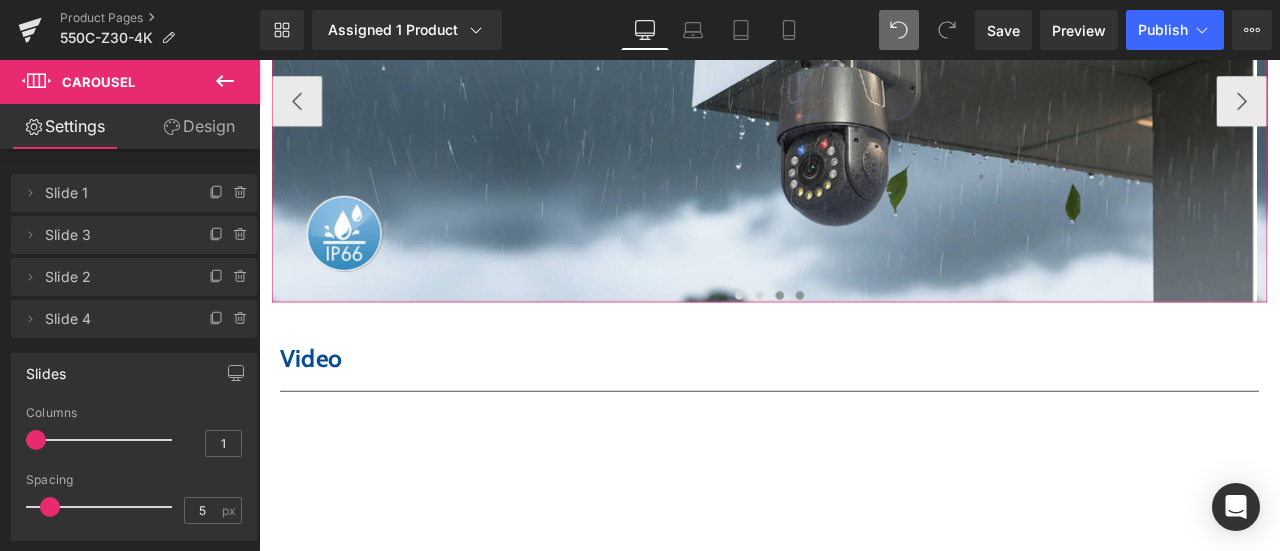 click at bounding box center [900, 339] 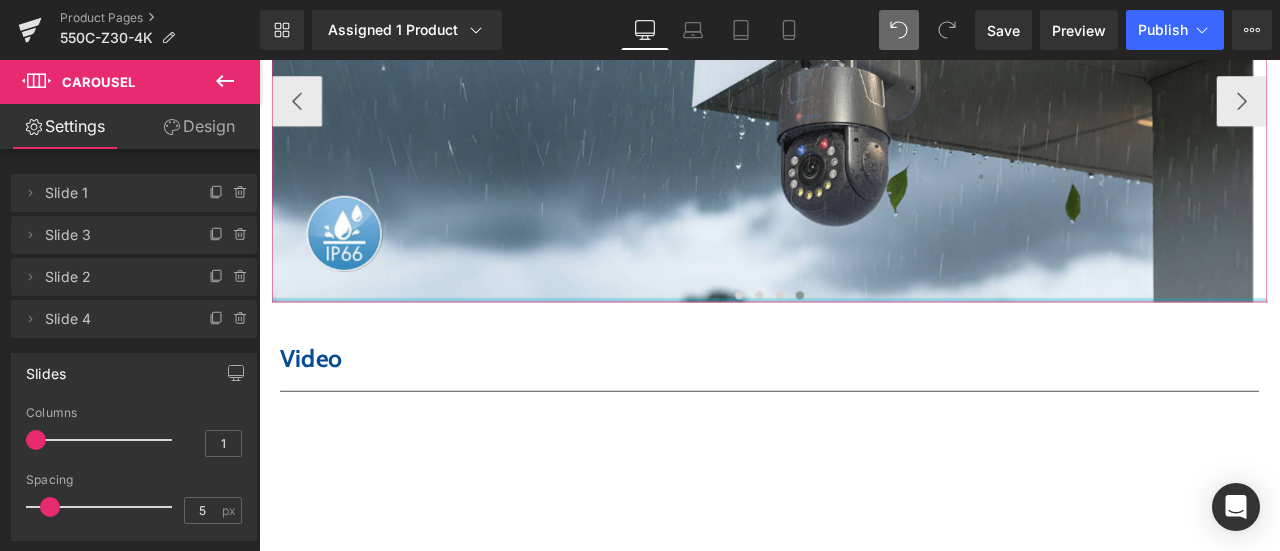 click at bounding box center (864, 344) 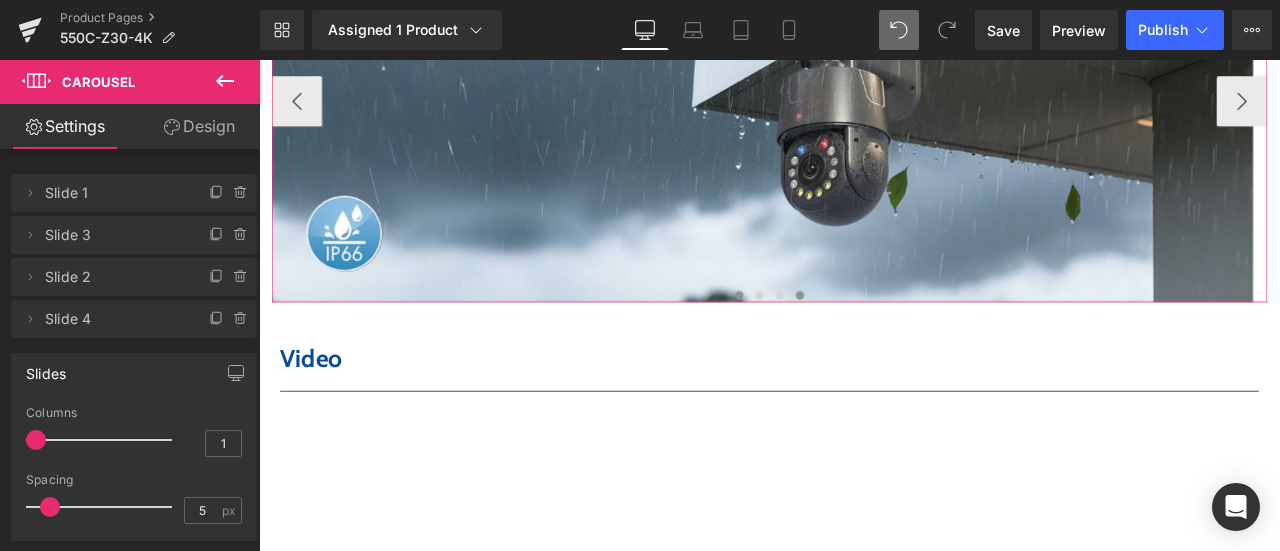 click at bounding box center [828, 339] 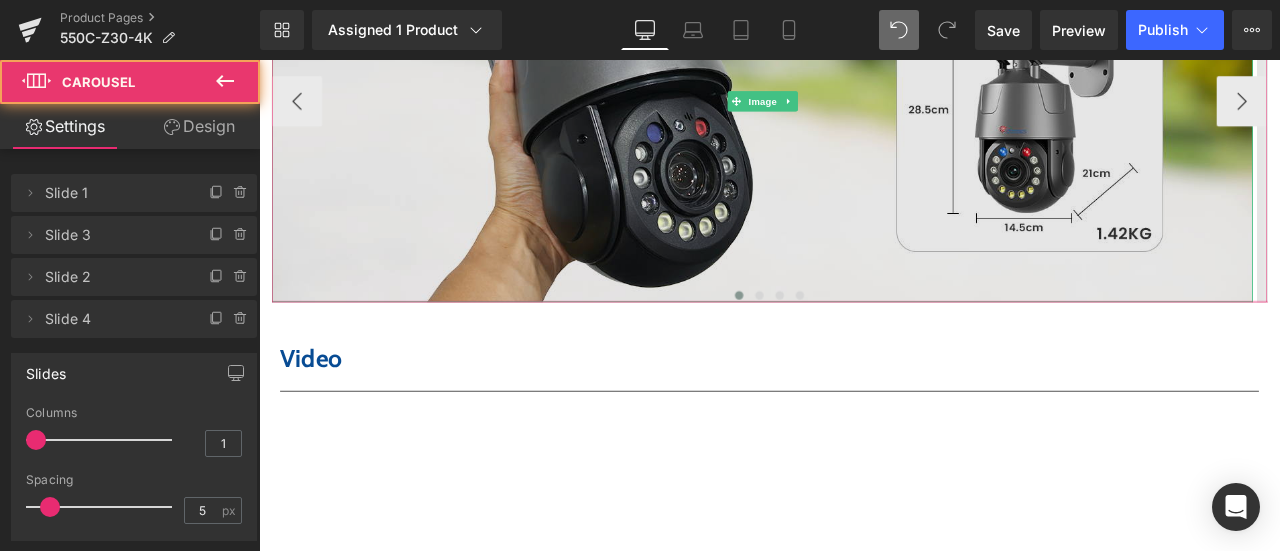 click at bounding box center [855, 109] 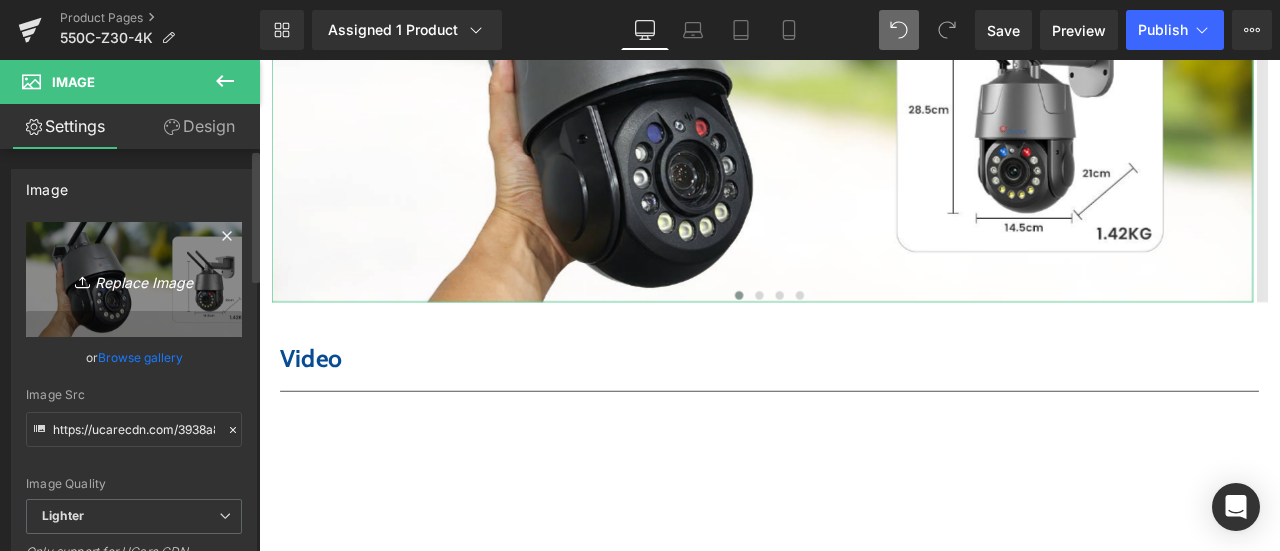 click on "Replace Image" at bounding box center (134, 279) 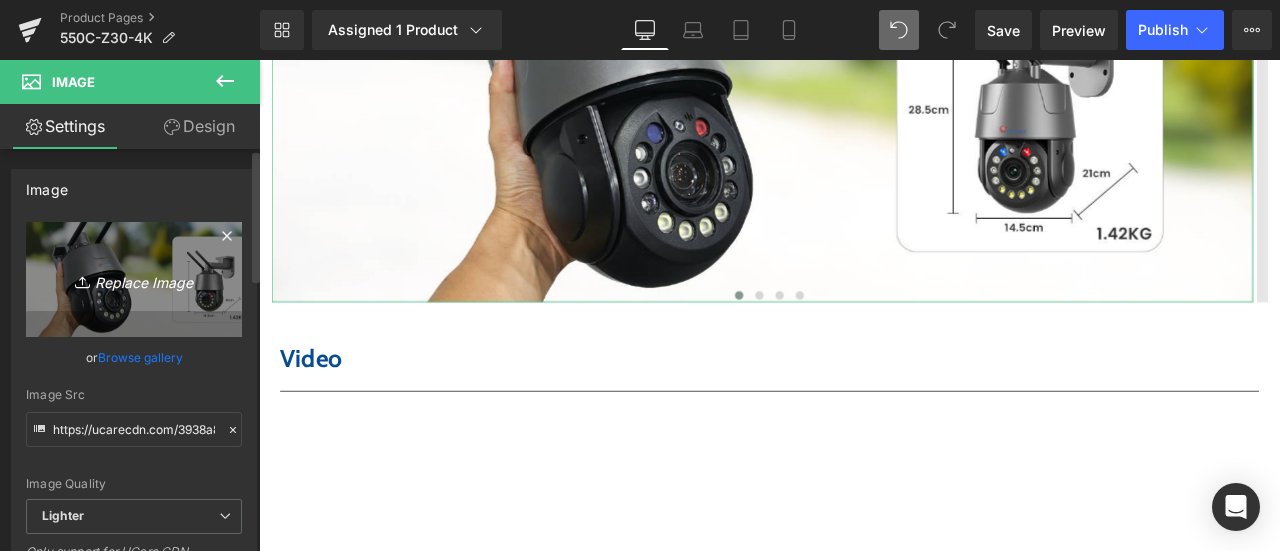 type on "C:\fakepath\画板 23.png" 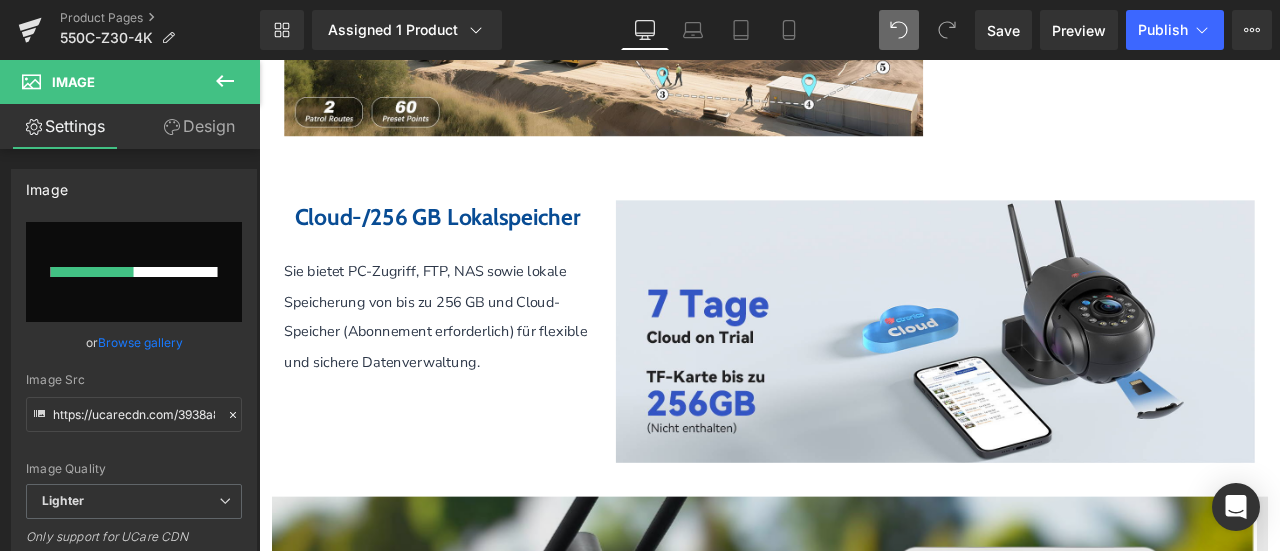 type 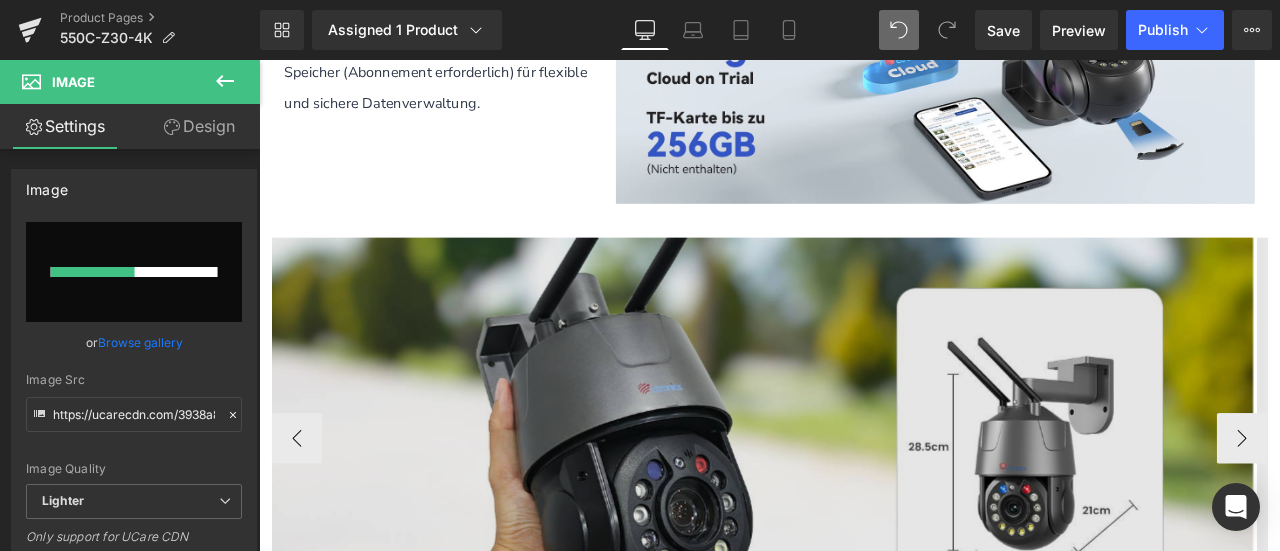 scroll, scrollTop: 5877, scrollLeft: 0, axis: vertical 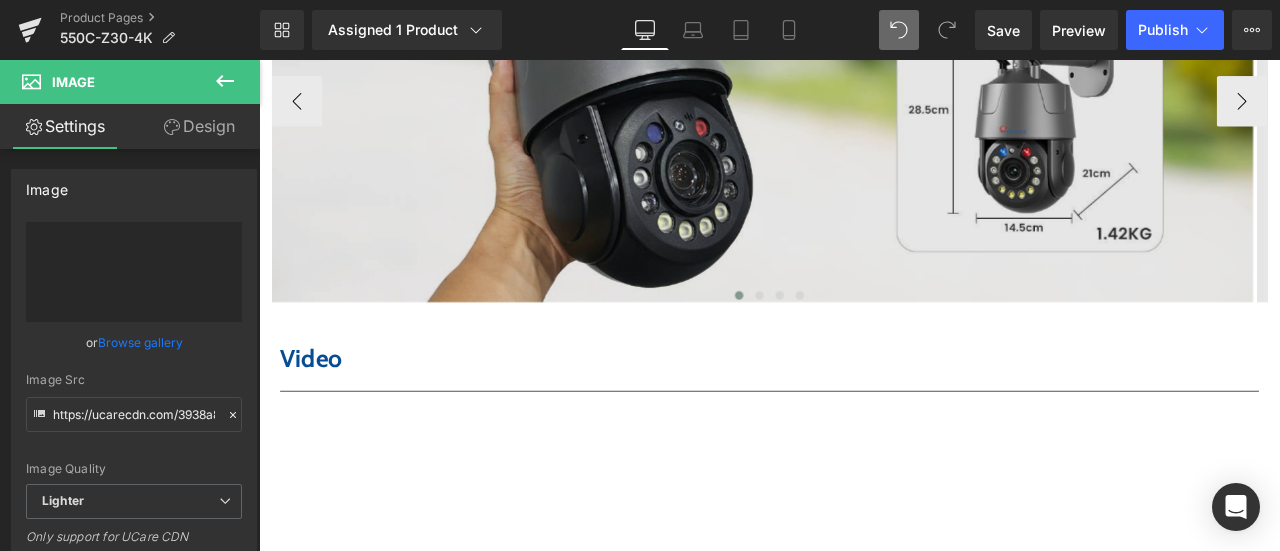 type on "https://ucarecdn.com/a24ceed1-0460-4222-99e0-5da1697902cd/-/format/auto/-/preview/3000x3000/-/quality/lighter/%E7%94%BB%E6%9D%BF%2023.png" 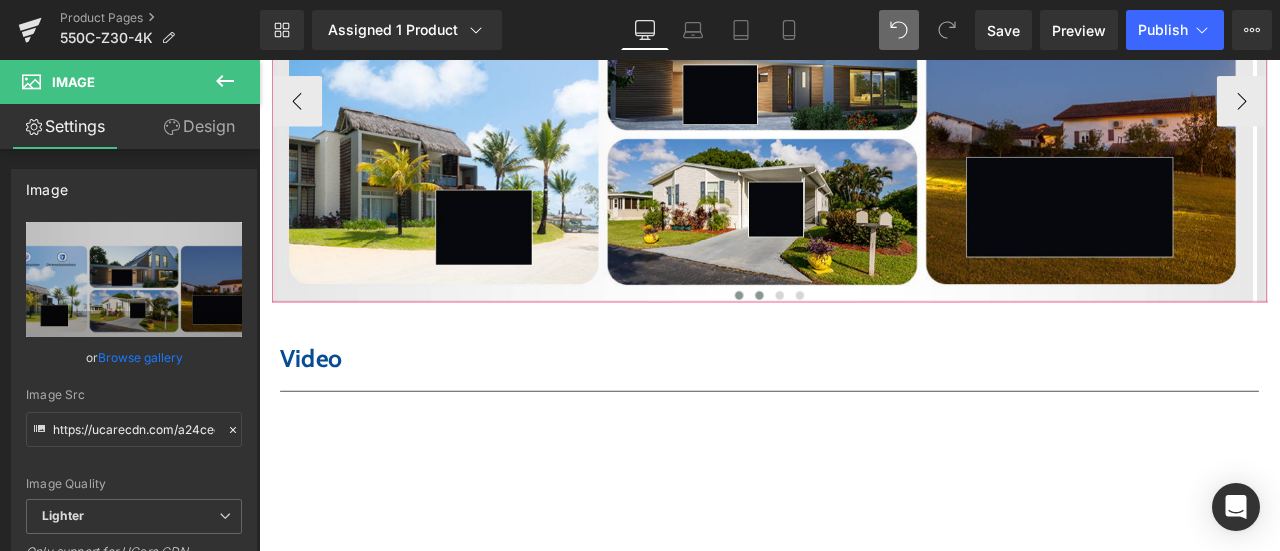 click at bounding box center (852, 339) 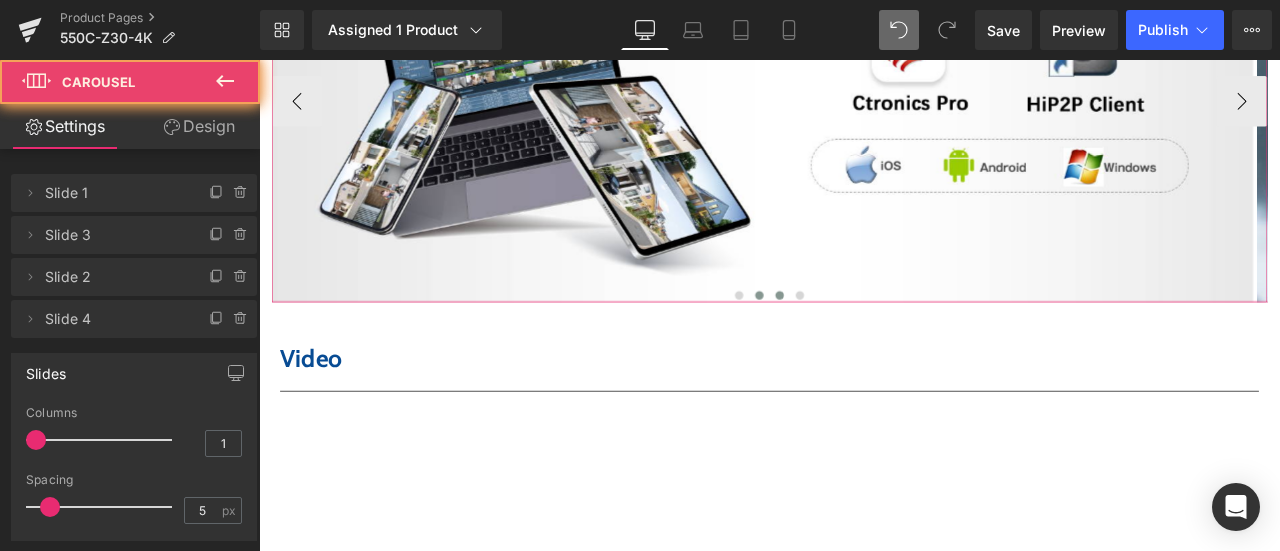 click at bounding box center [876, 339] 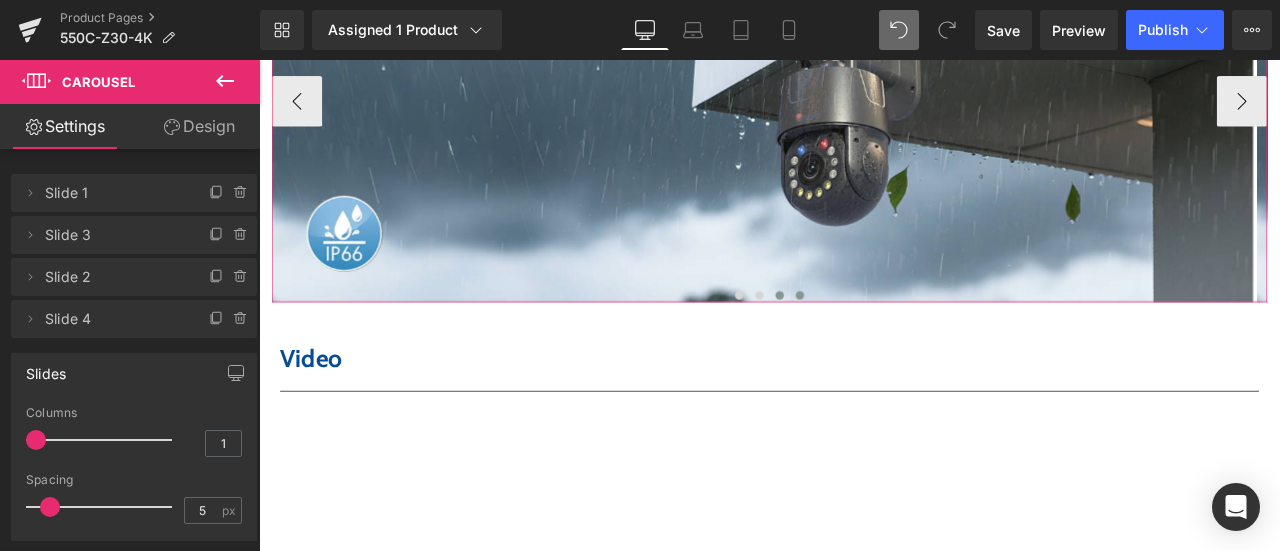 click at bounding box center [900, 339] 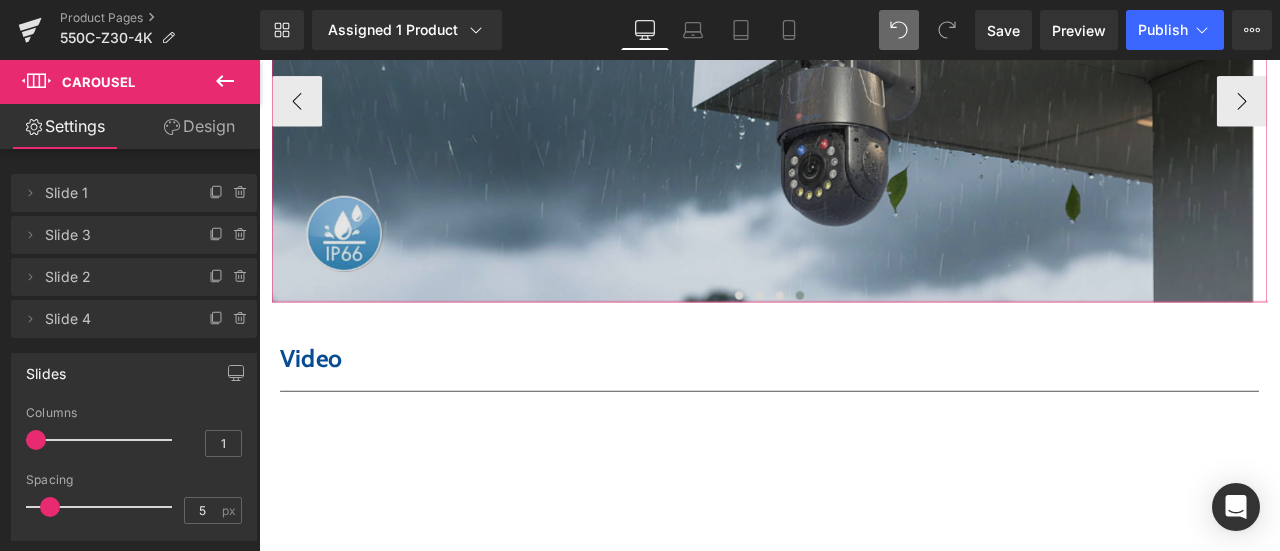 click at bounding box center (855, 109) 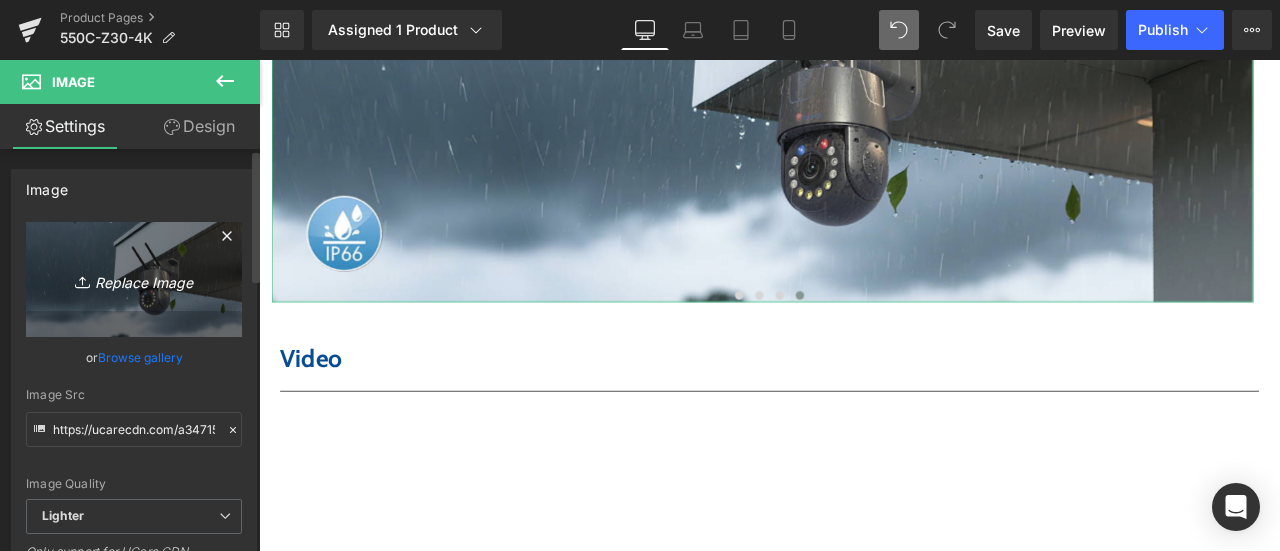 click on "Replace Image" at bounding box center [134, 279] 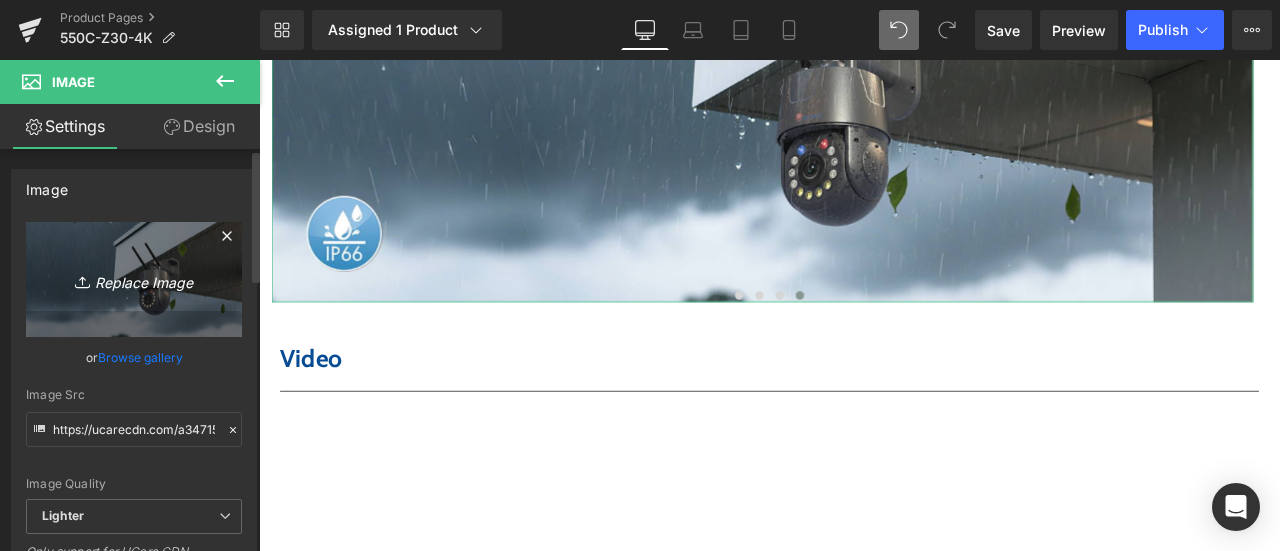 type on "C:\fakepath\画板 28.png" 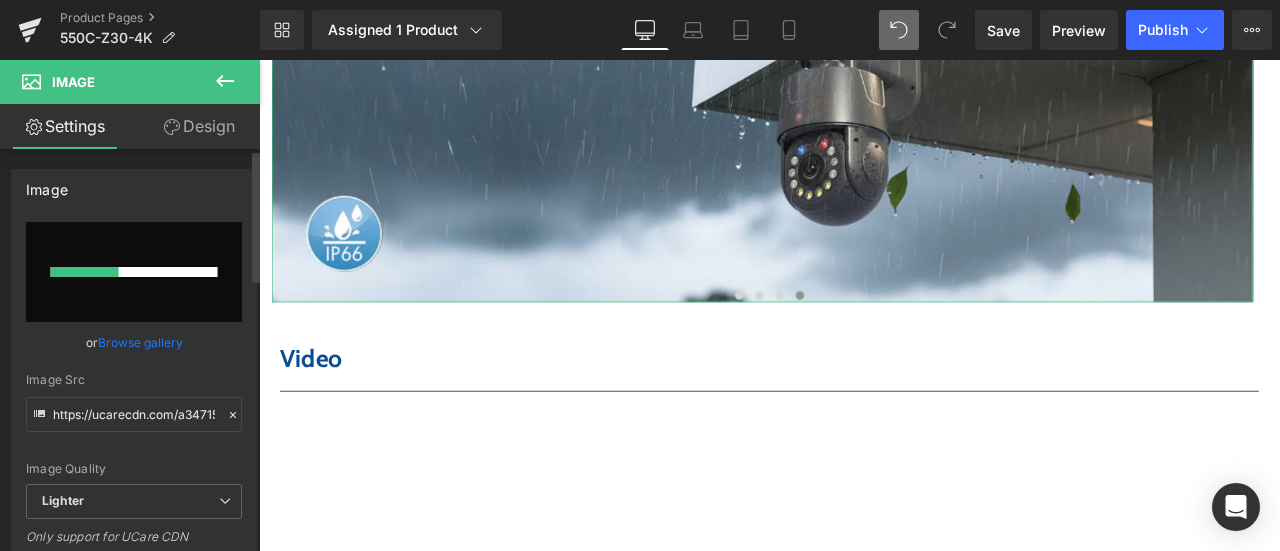type 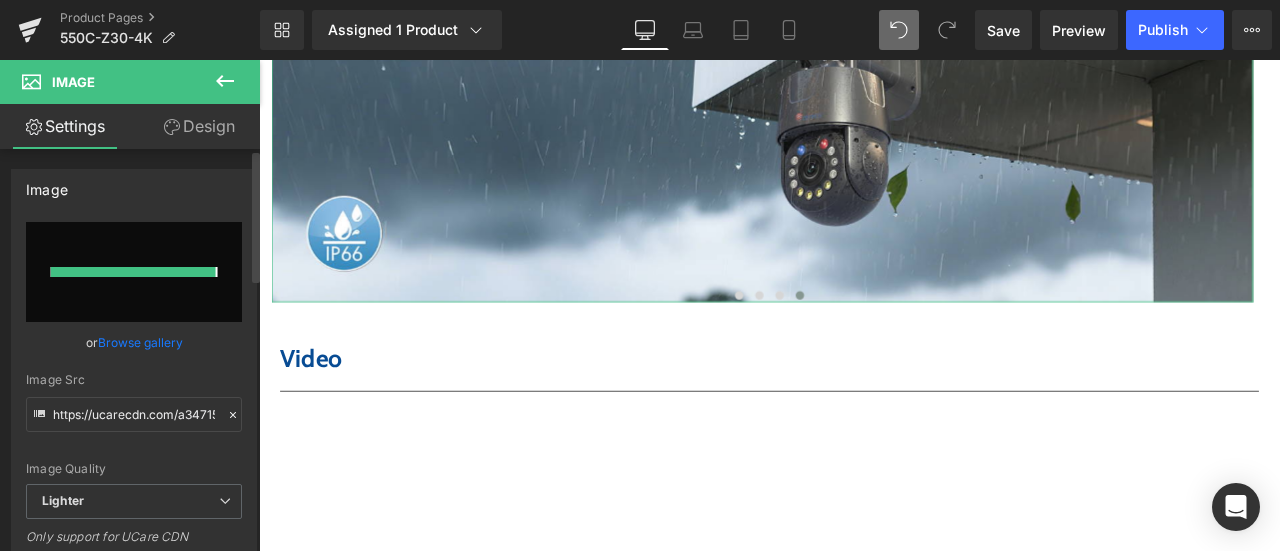 type on "https://ucarecdn.com/e32c929a-2875-4d42-acc6-e6df28e37007/-/format/auto/-/preview/3000x3000/-/quality/lighter/%E7%94%BB%E6%9D%BF%2028.png" 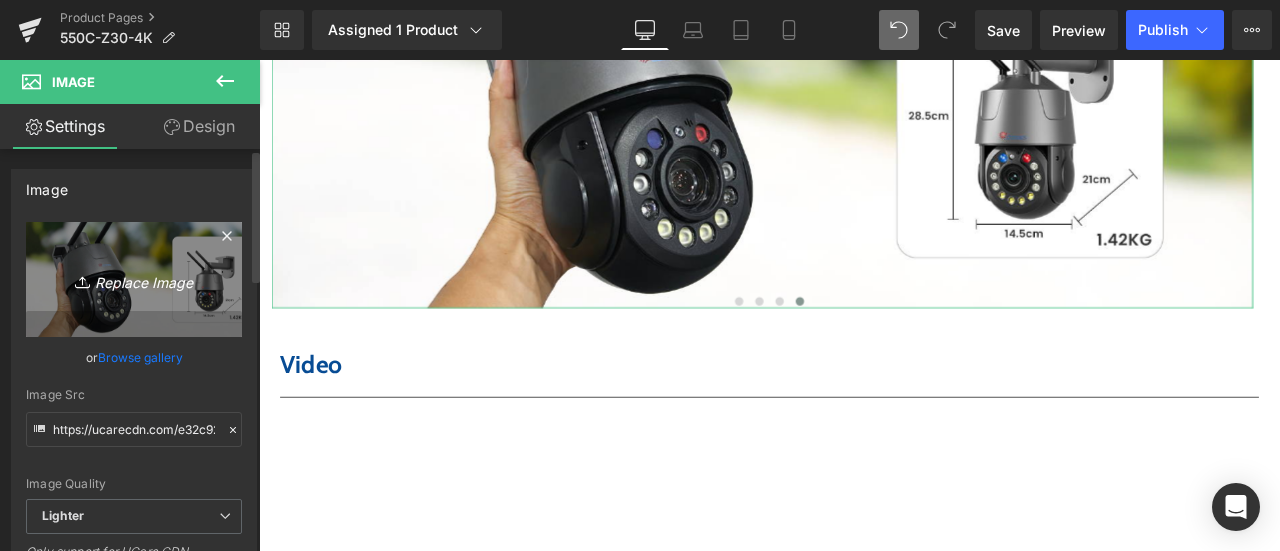 scroll, scrollTop: 5677, scrollLeft: 0, axis: vertical 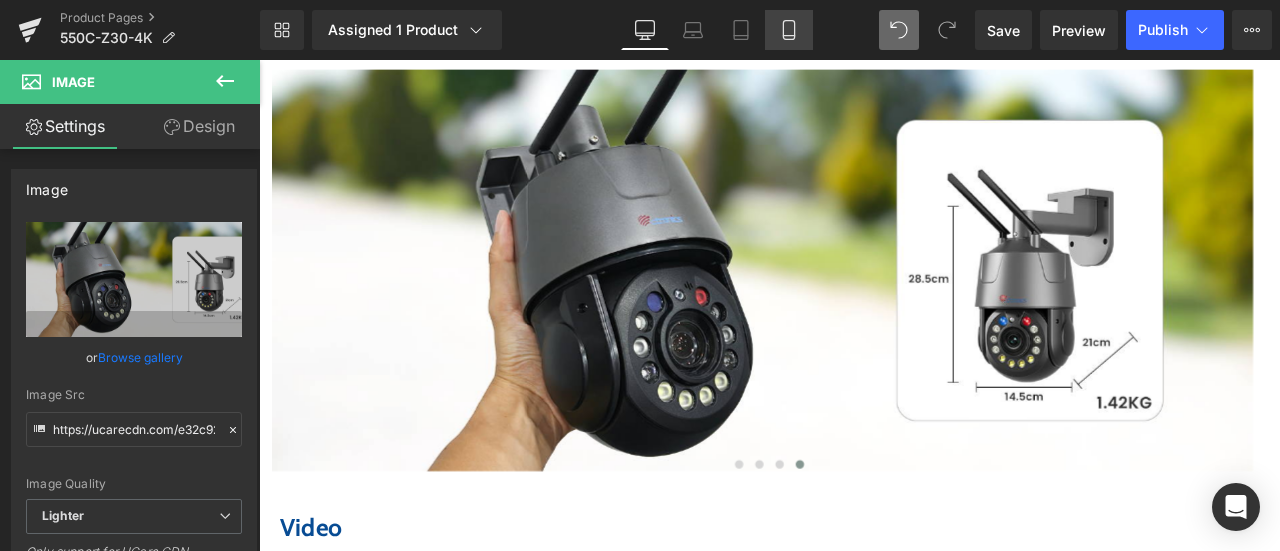 click 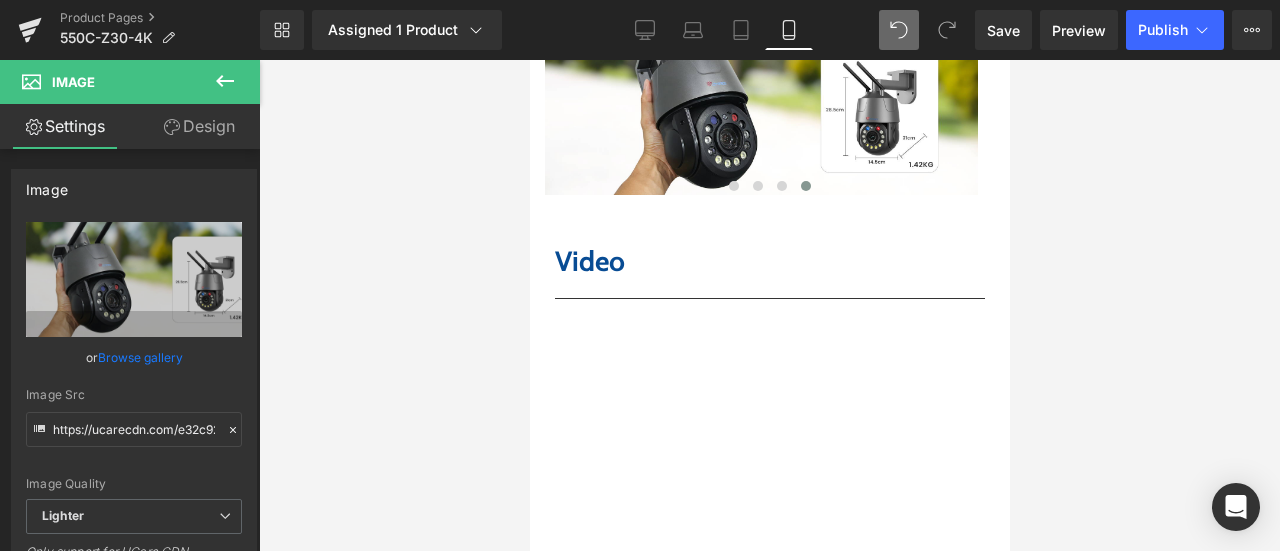 scroll, scrollTop: 6671, scrollLeft: 0, axis: vertical 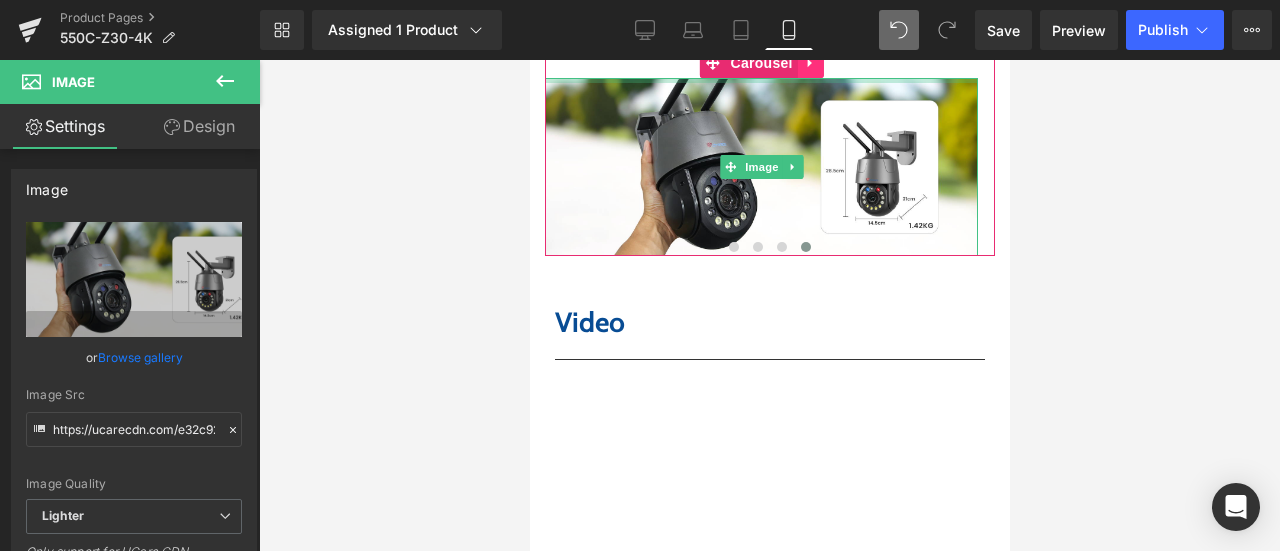 click 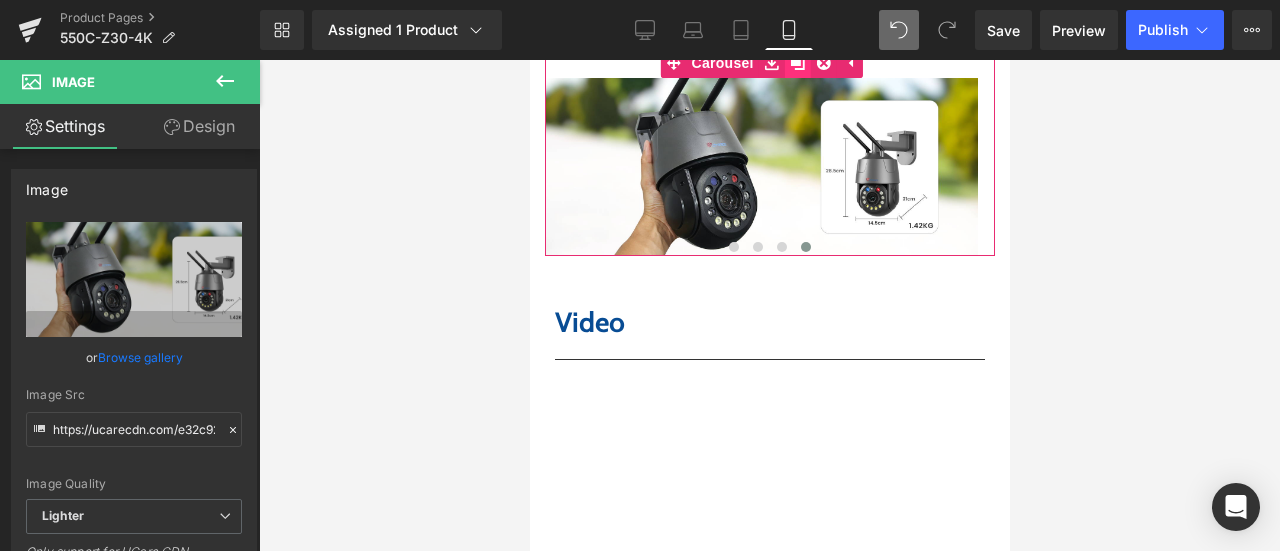 click 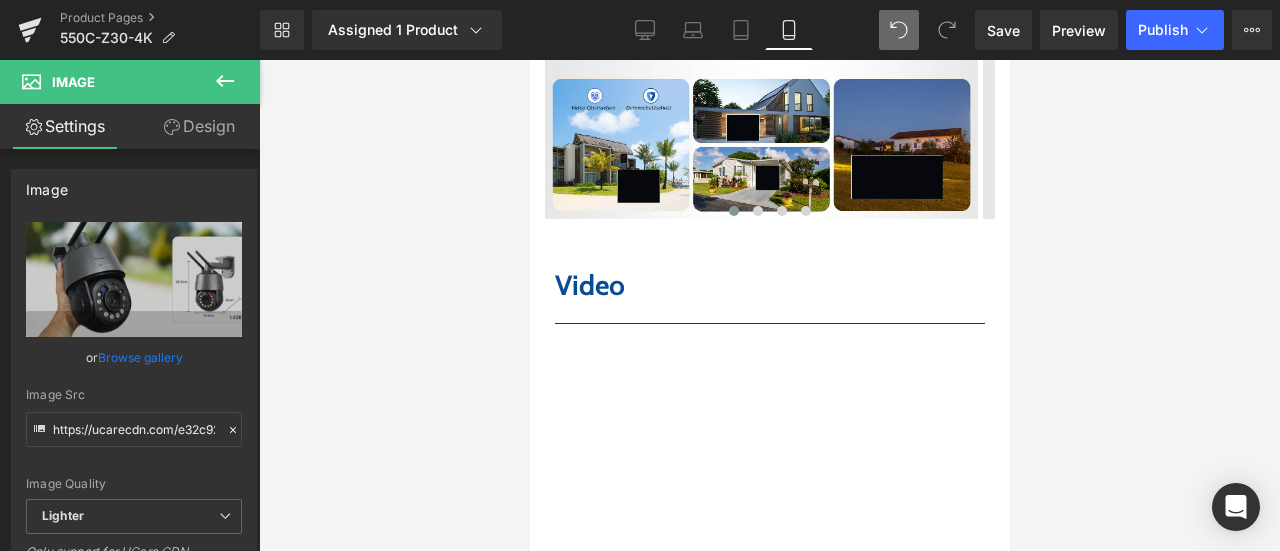 scroll, scrollTop: 6715, scrollLeft: 0, axis: vertical 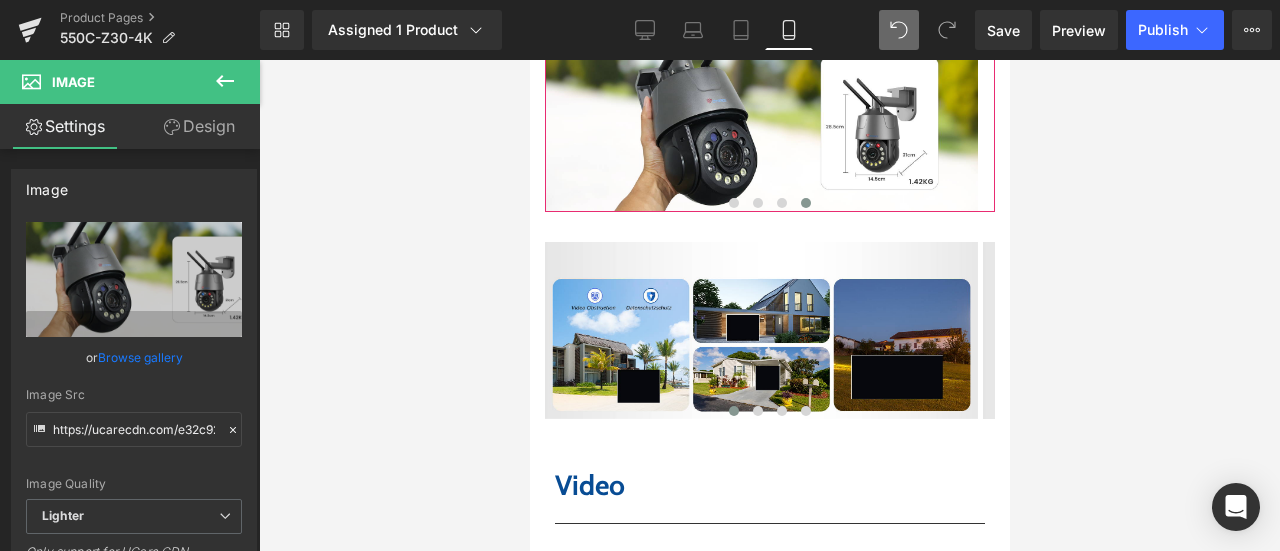 click on "Carousel" at bounding box center (722, 19) 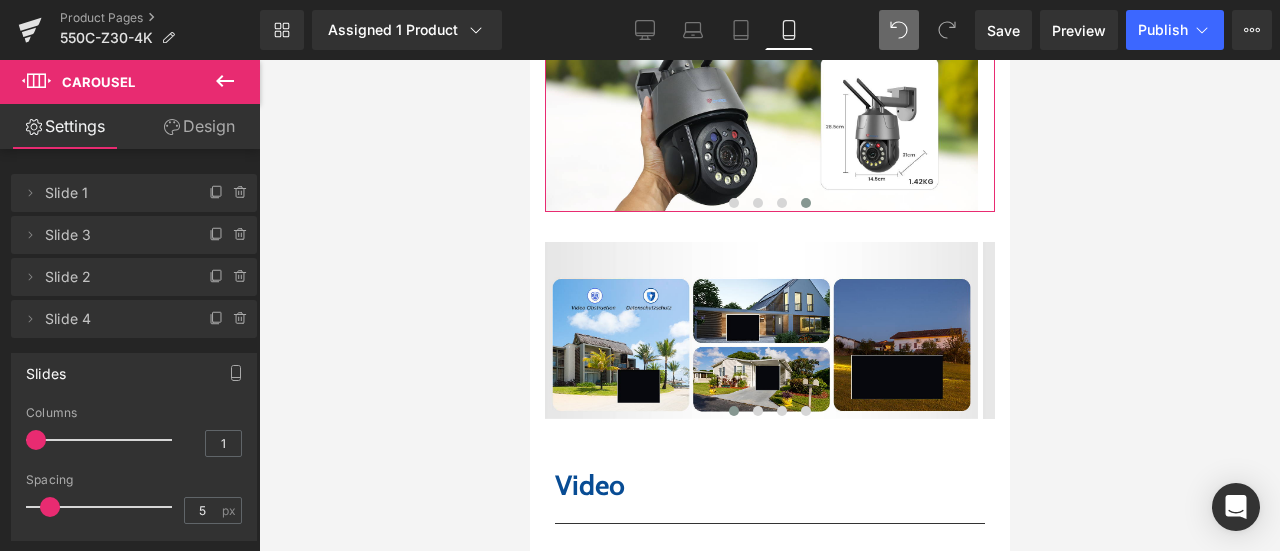 click on "Design" at bounding box center (199, 126) 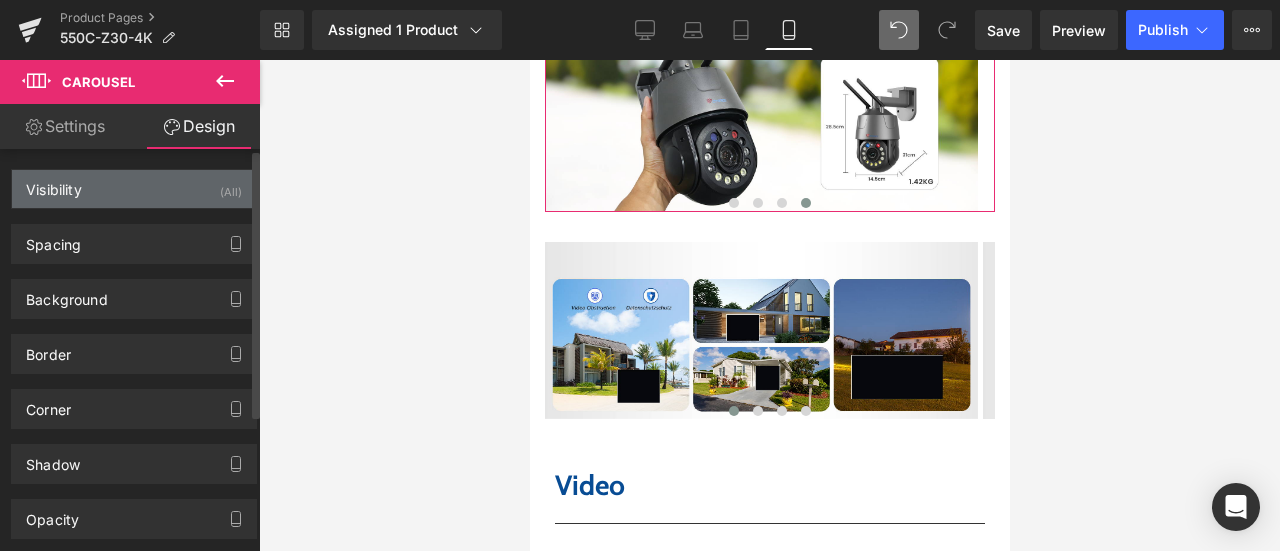 click on "Visibility
(All)" at bounding box center (134, 189) 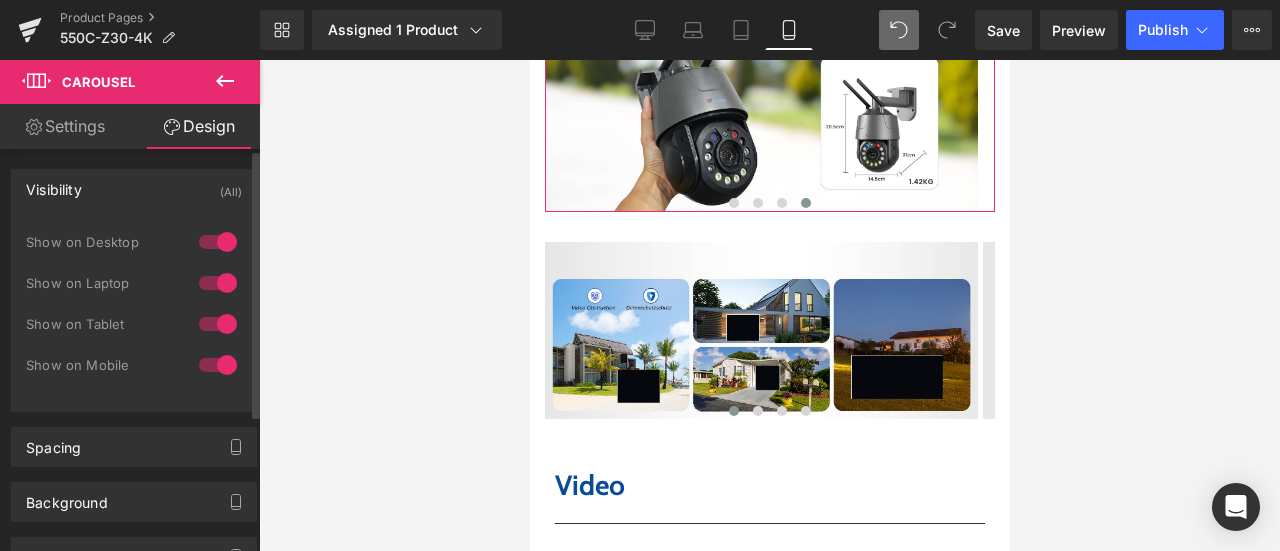 click at bounding box center [218, 365] 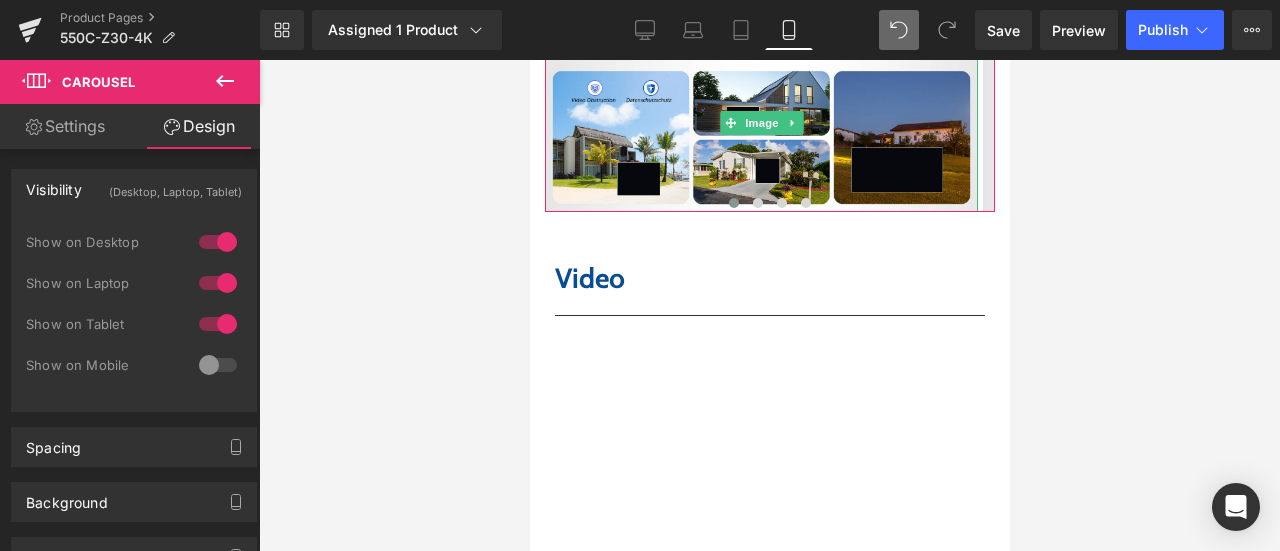 click on "Carousel" at bounding box center (761, 19) 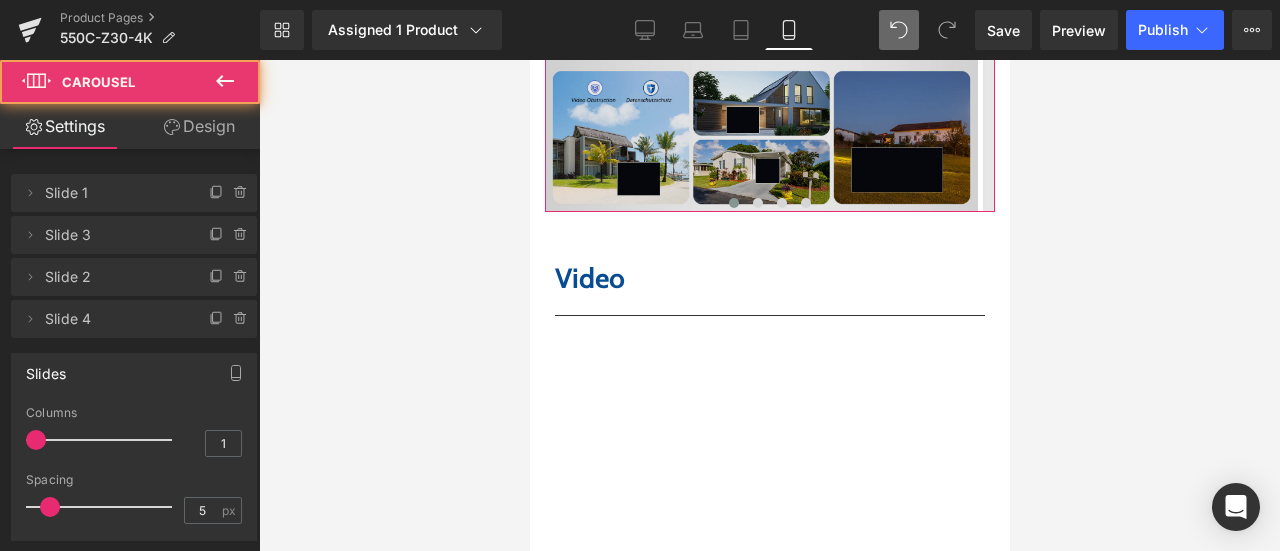 click at bounding box center [760, 122] 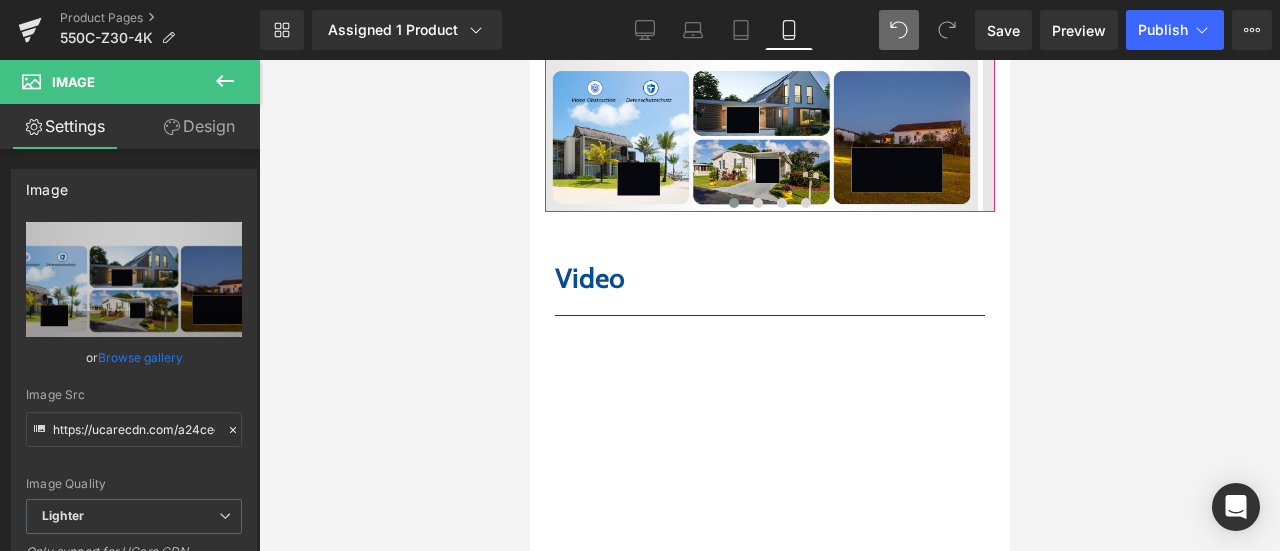 click on "Carousel" at bounding box center [761, 19] 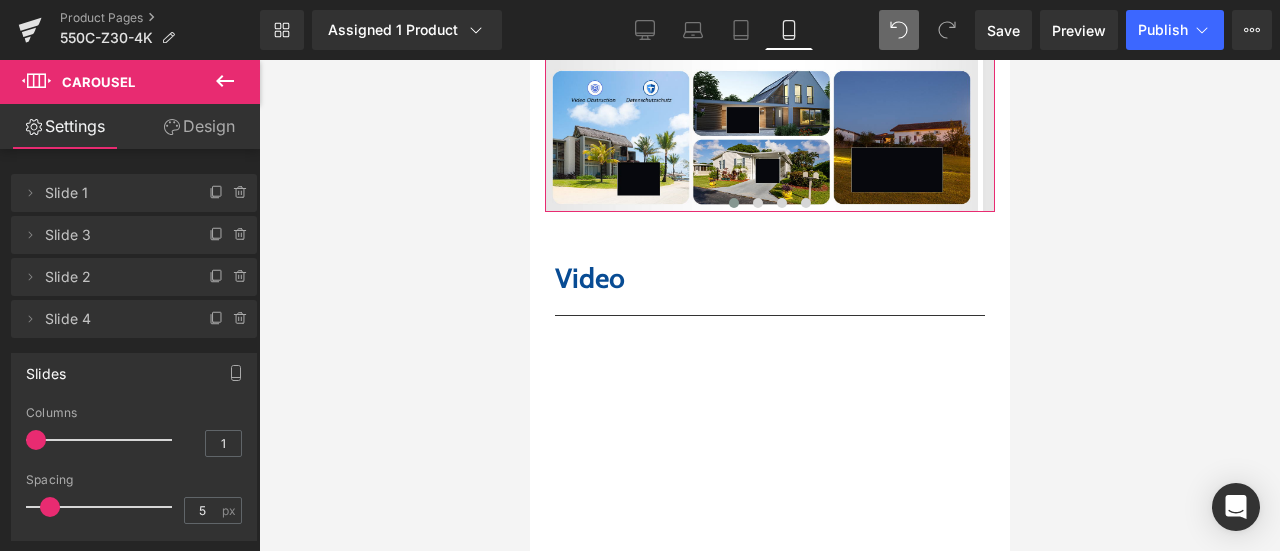 click on "Design" at bounding box center [199, 126] 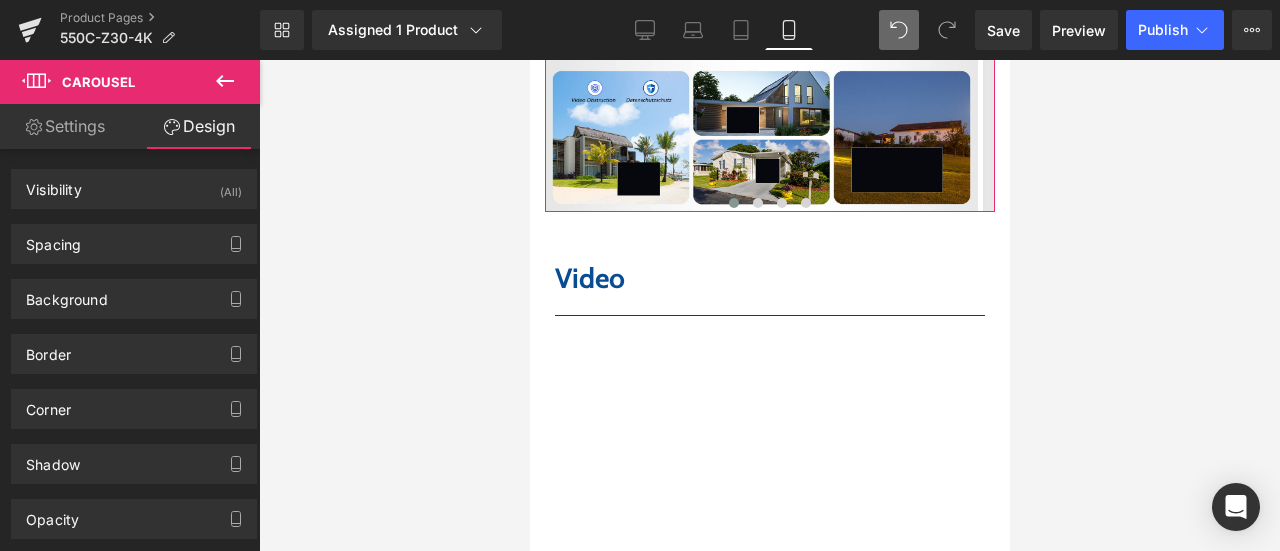 click on "(All)" at bounding box center [231, 186] 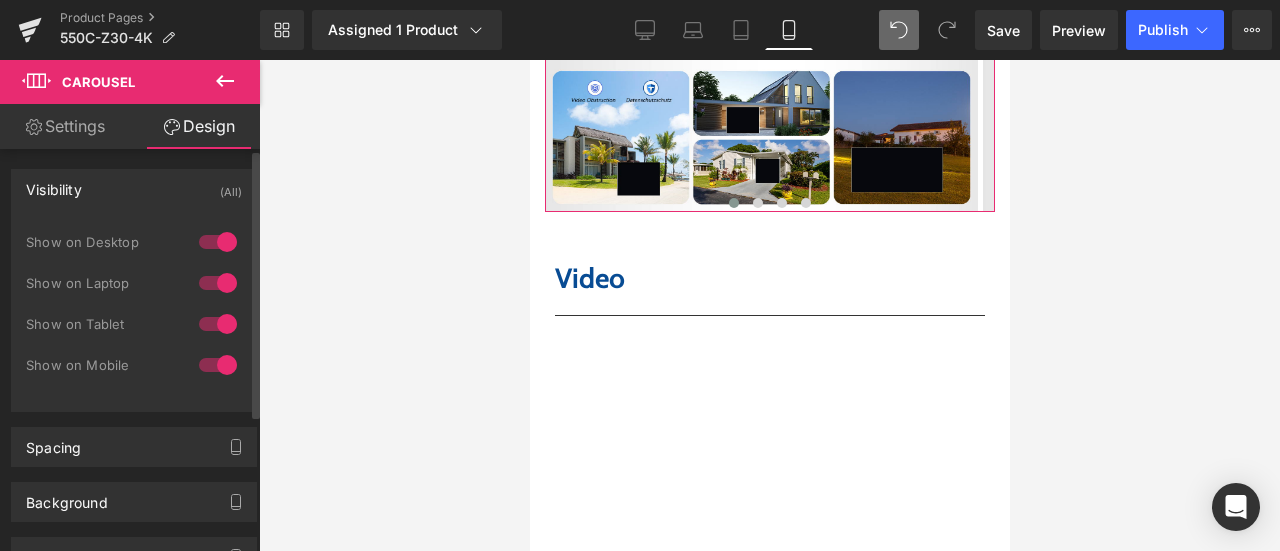 click at bounding box center [218, 242] 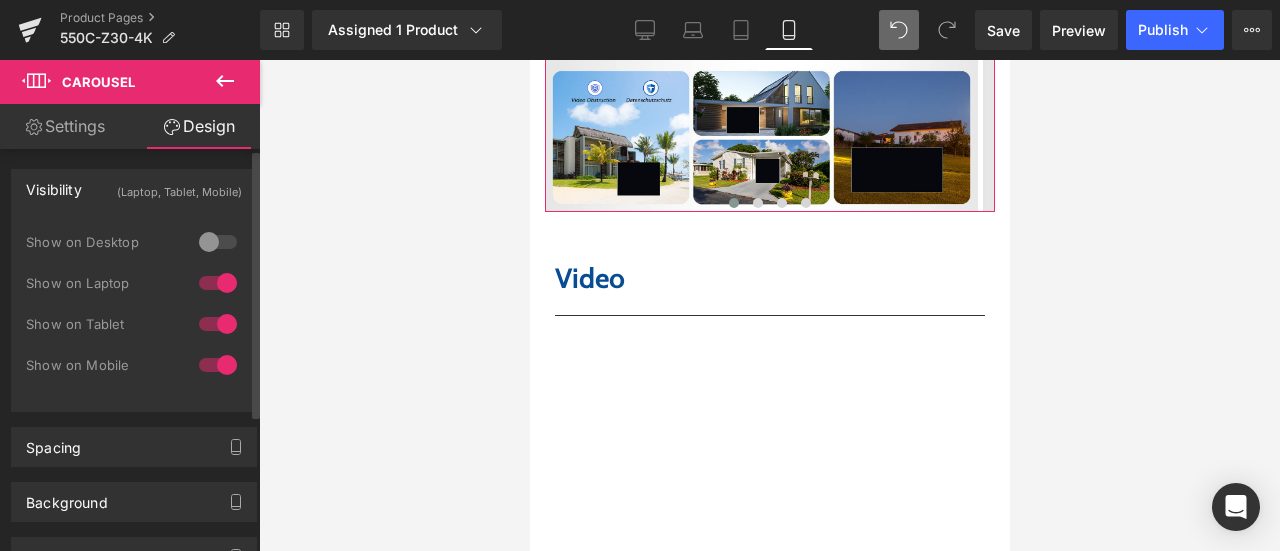 click at bounding box center (218, 283) 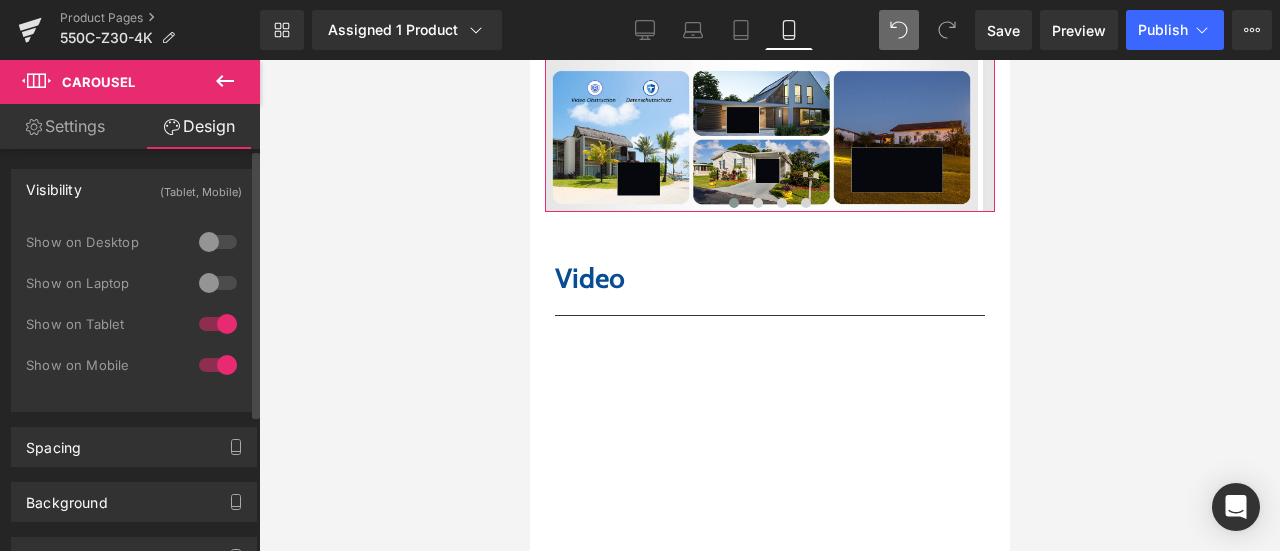 click at bounding box center [218, 324] 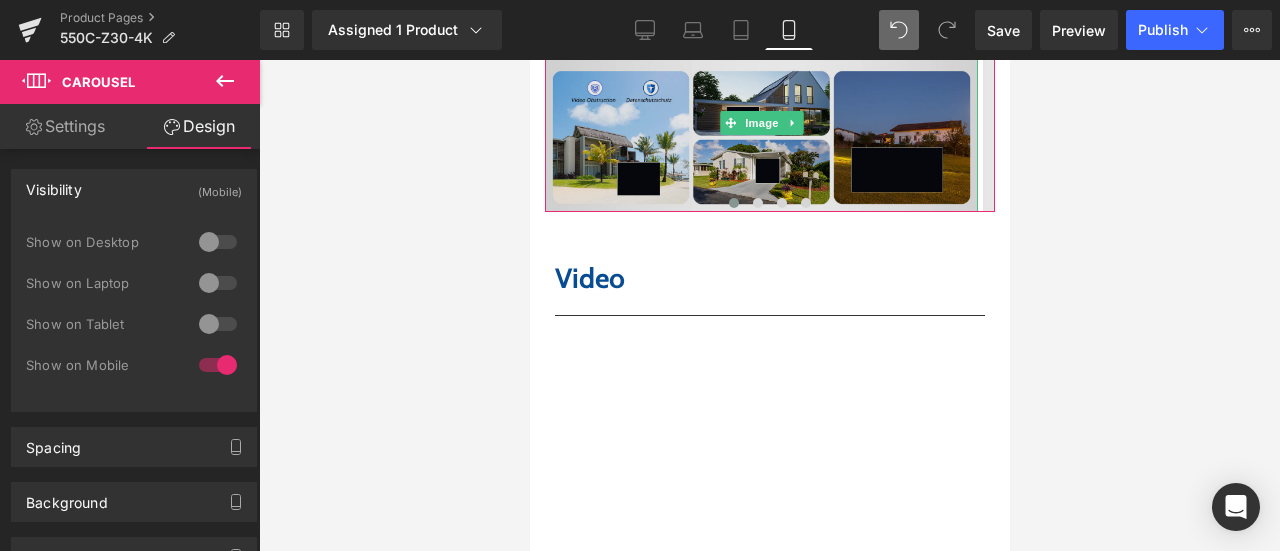 click at bounding box center [760, 122] 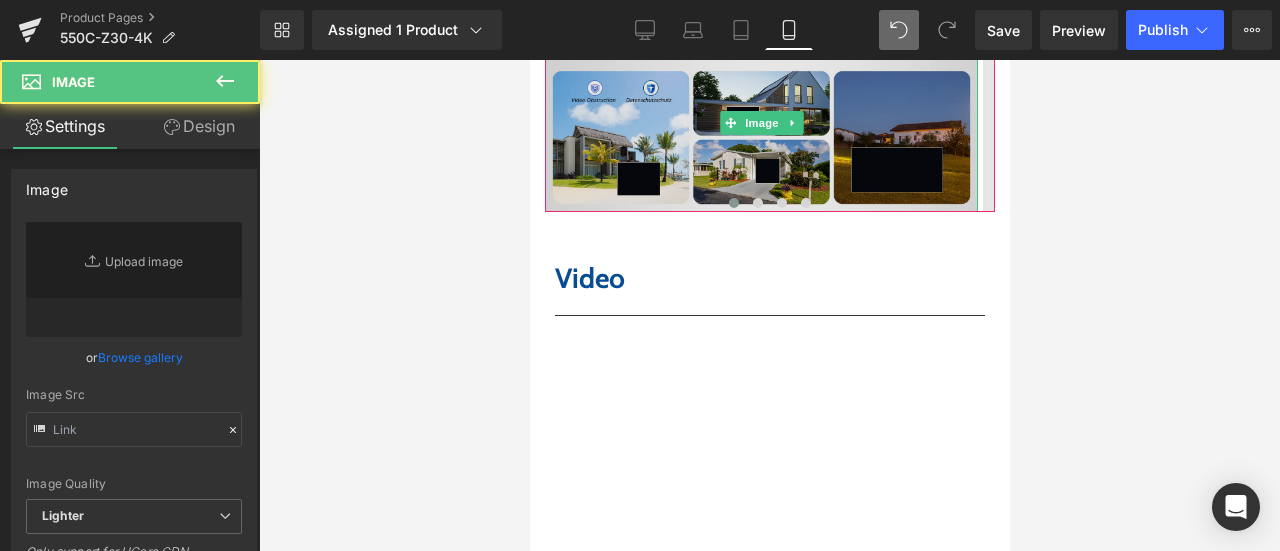type on "https://ucarecdn.com/a24ceed1-0460-4222-99e0-5da1697902cd/-/format/auto/-/preview/3000x3000/-/quality/lighter/%E7%94%BB%E6%9D%BF%2023.png" 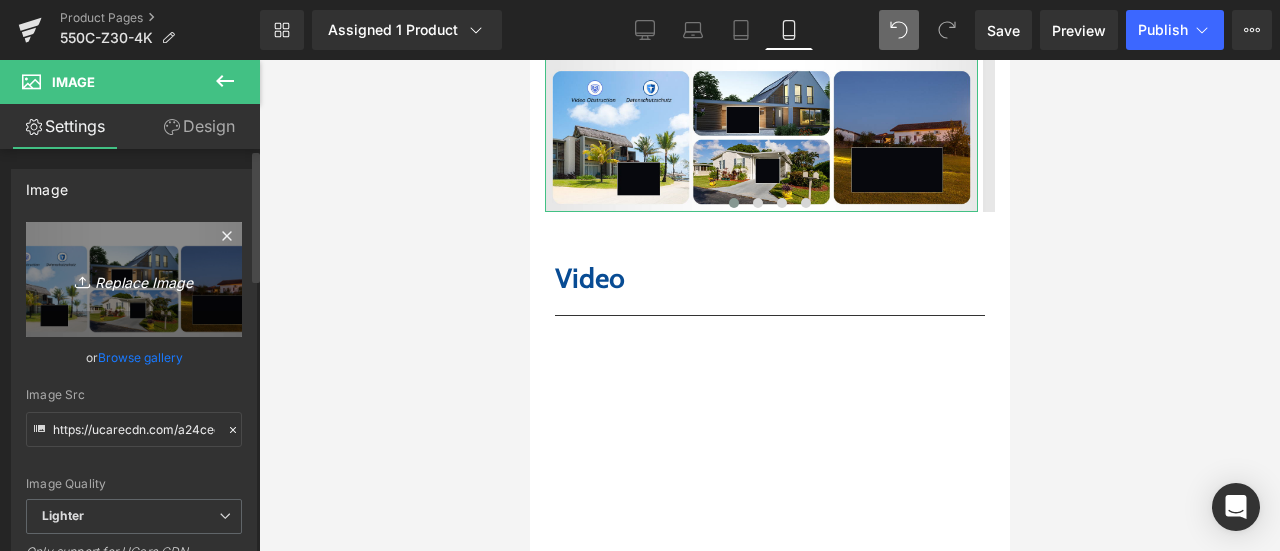 click on "Replace Image" at bounding box center [134, 279] 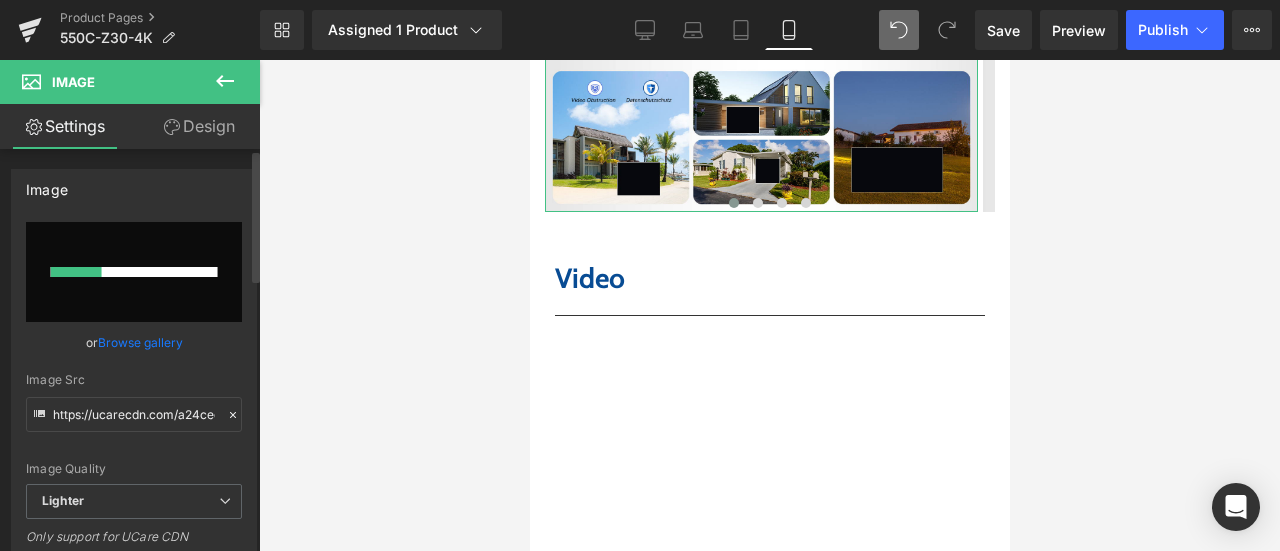 type 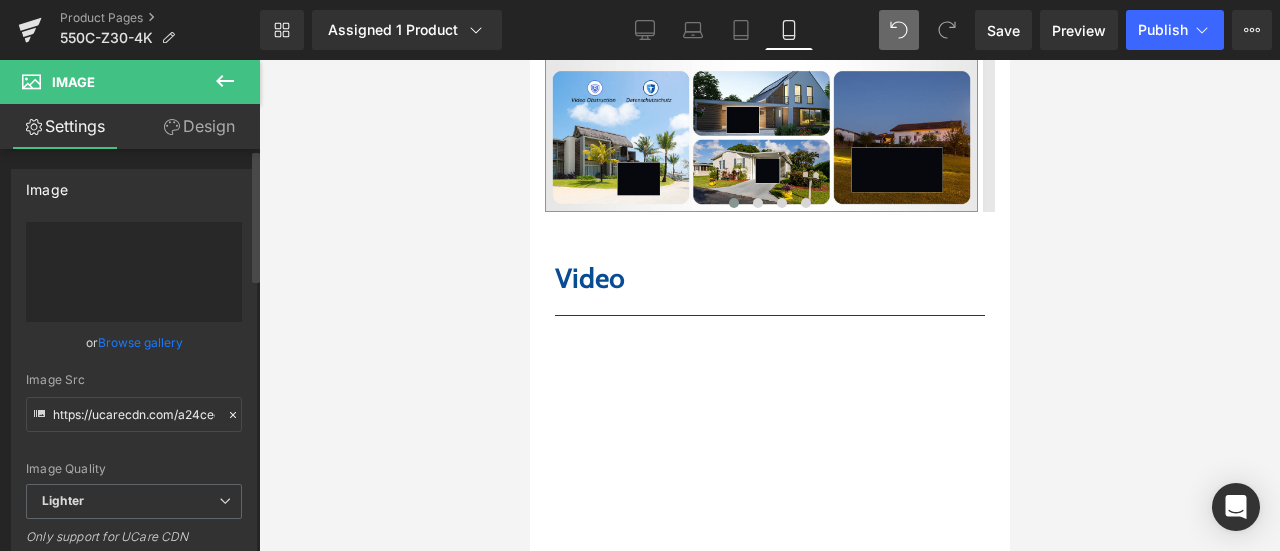 type on "https://ucarecdn.com/ee4f161c-86f2-4f75-9c82-73b45312f7f9/-/format/auto/-/preview/3000x3000/-/quality/lighter/%E7%94%BB%E6%9D%BF%2041.png" 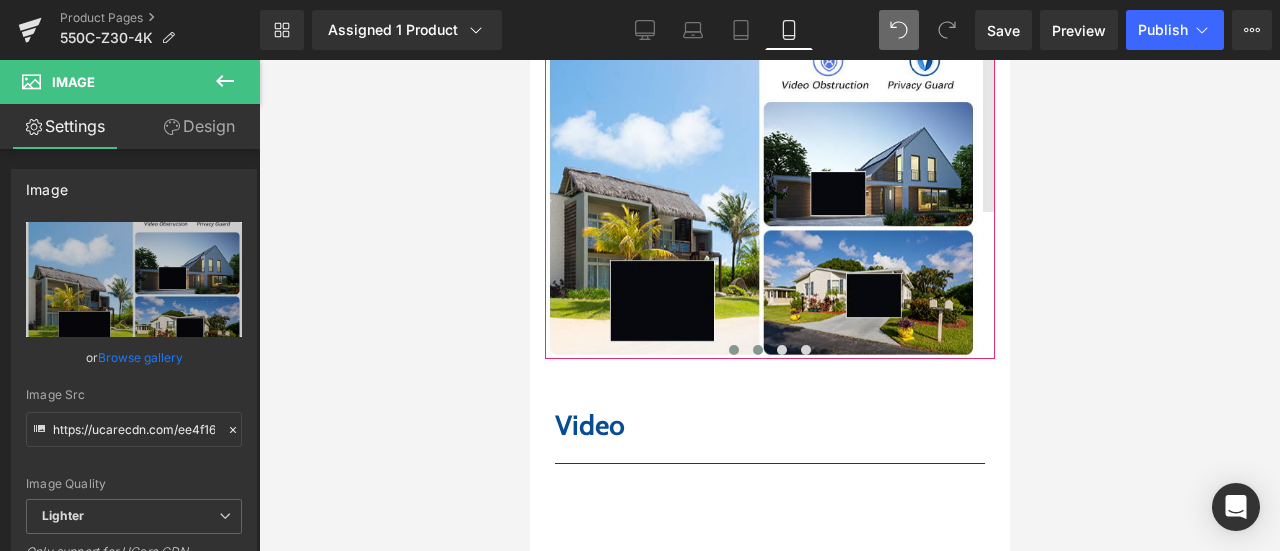 click at bounding box center [757, 350] 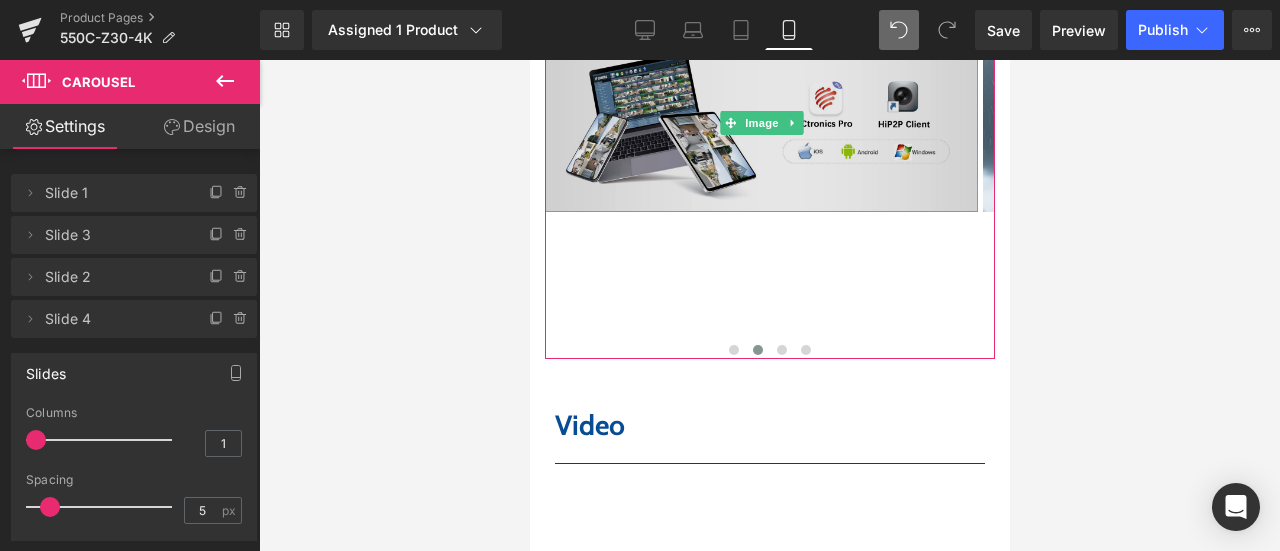 click at bounding box center [760, 122] 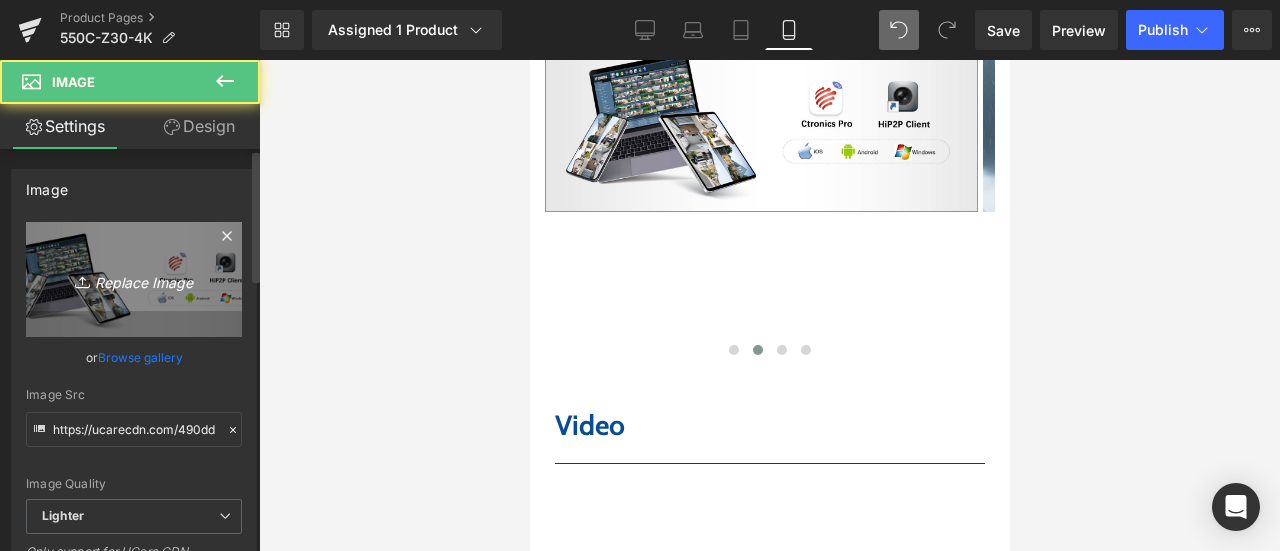 click on "Replace Image" at bounding box center (134, 279) 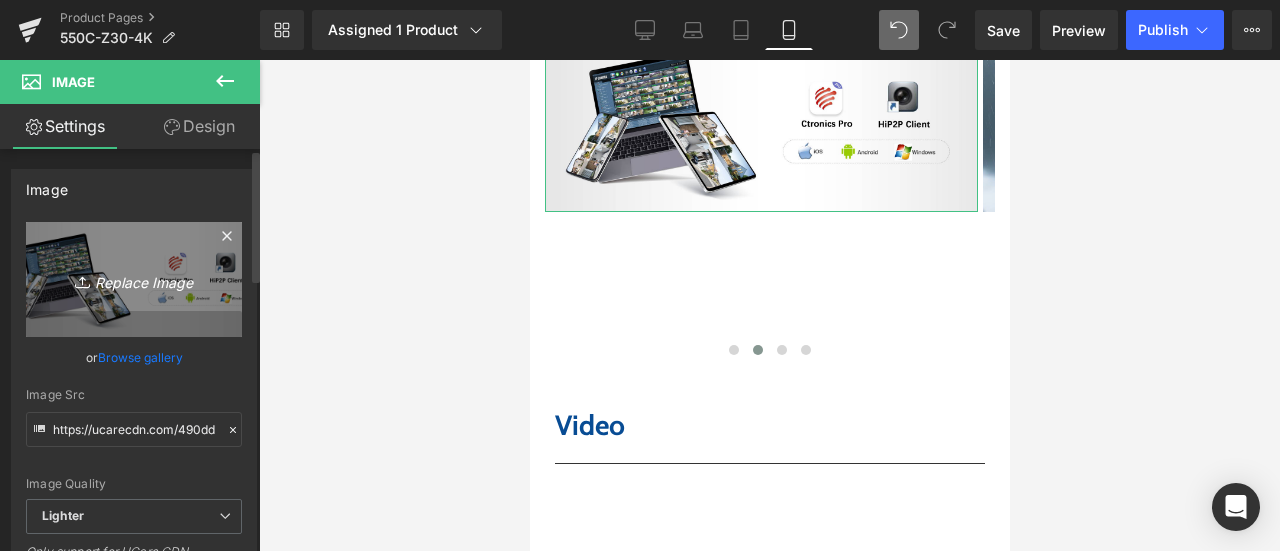 type on "C:\fakepath\画板 44.png" 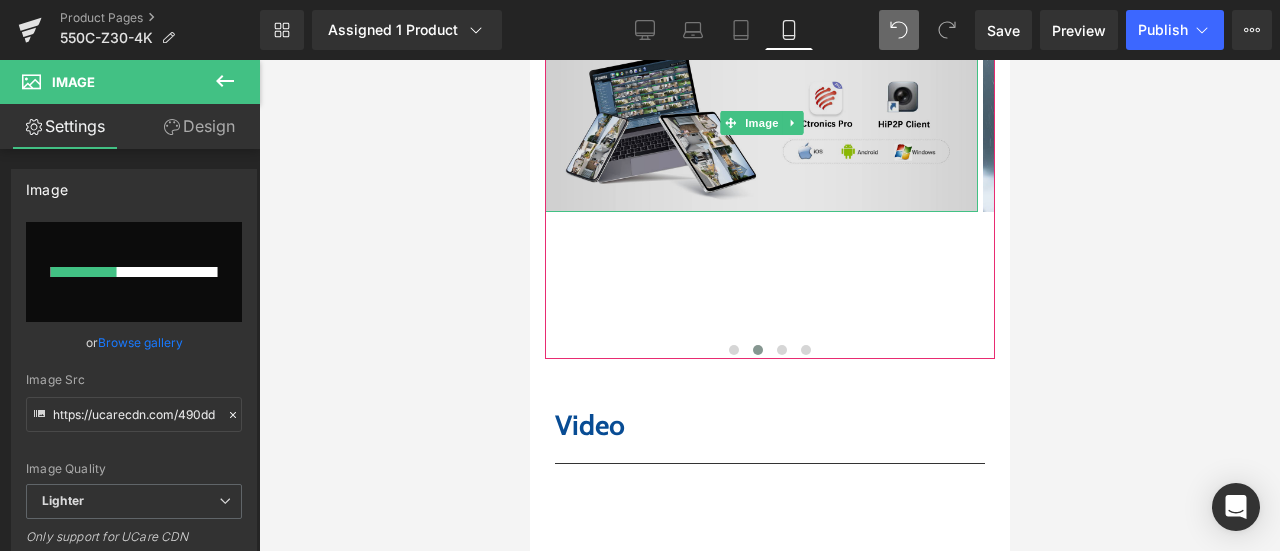 type 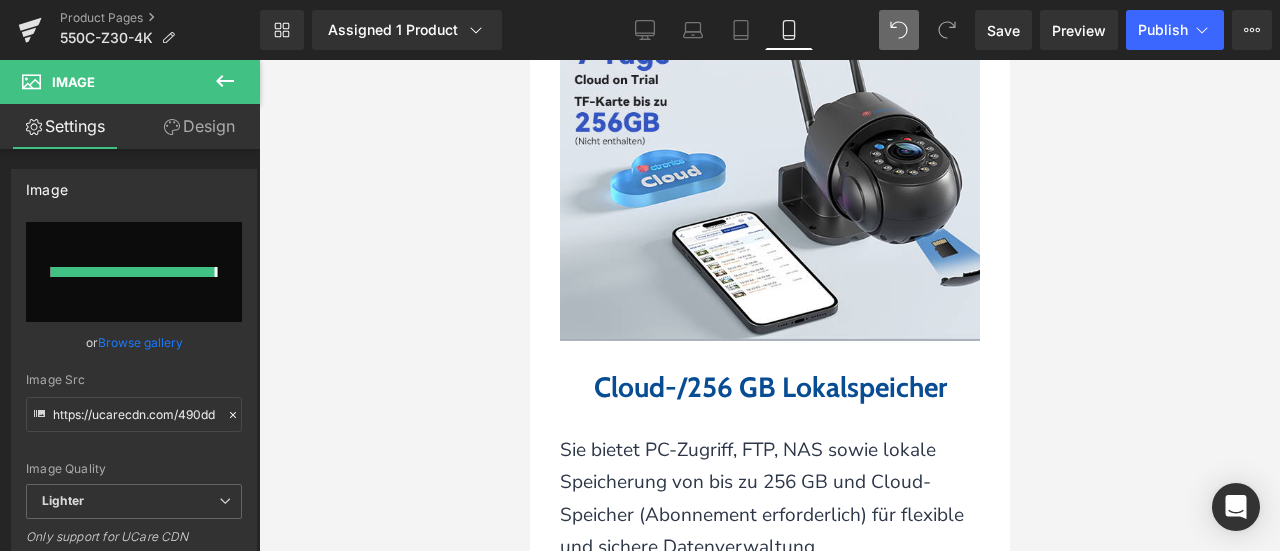 type on "https://ucarecdn.com/5563111e-0145-4fec-aefb-21fba5de5725/-/format/auto/-/preview/3000x3000/-/quality/lighter/%E7%94%BB%E6%9D%BF%2044.png" 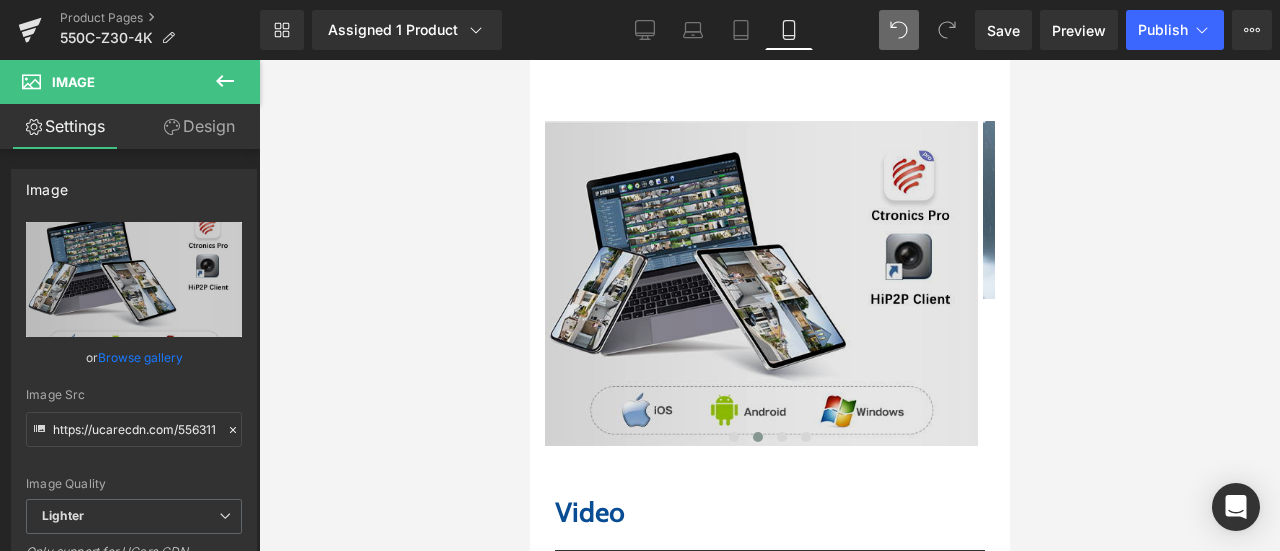 scroll, scrollTop: 6815, scrollLeft: 0, axis: vertical 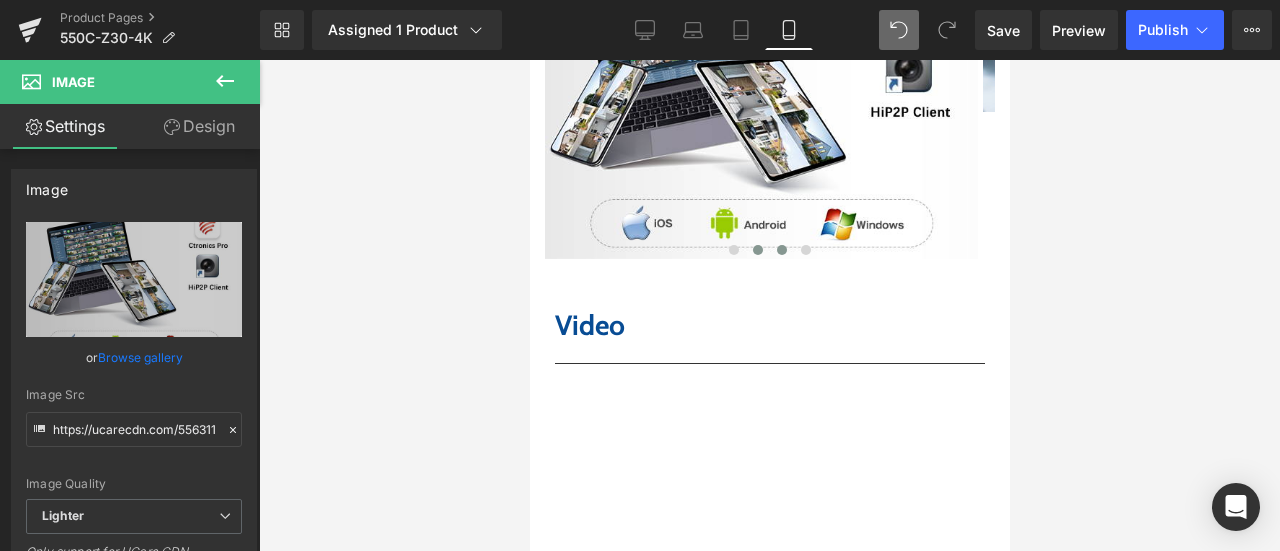 click at bounding box center (529, 60) 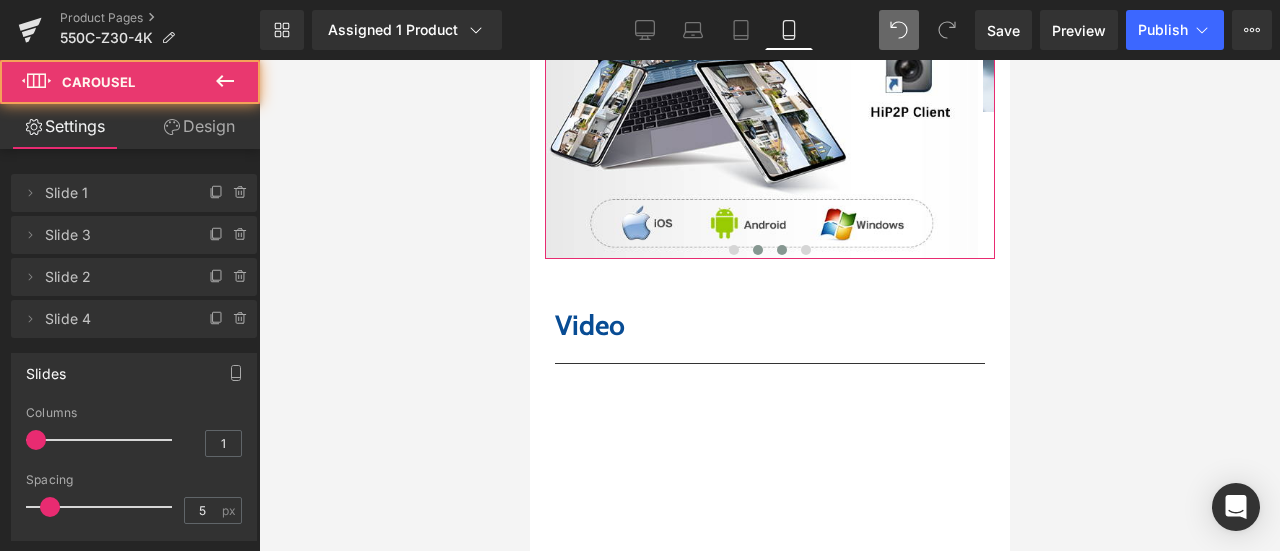 click at bounding box center [781, 250] 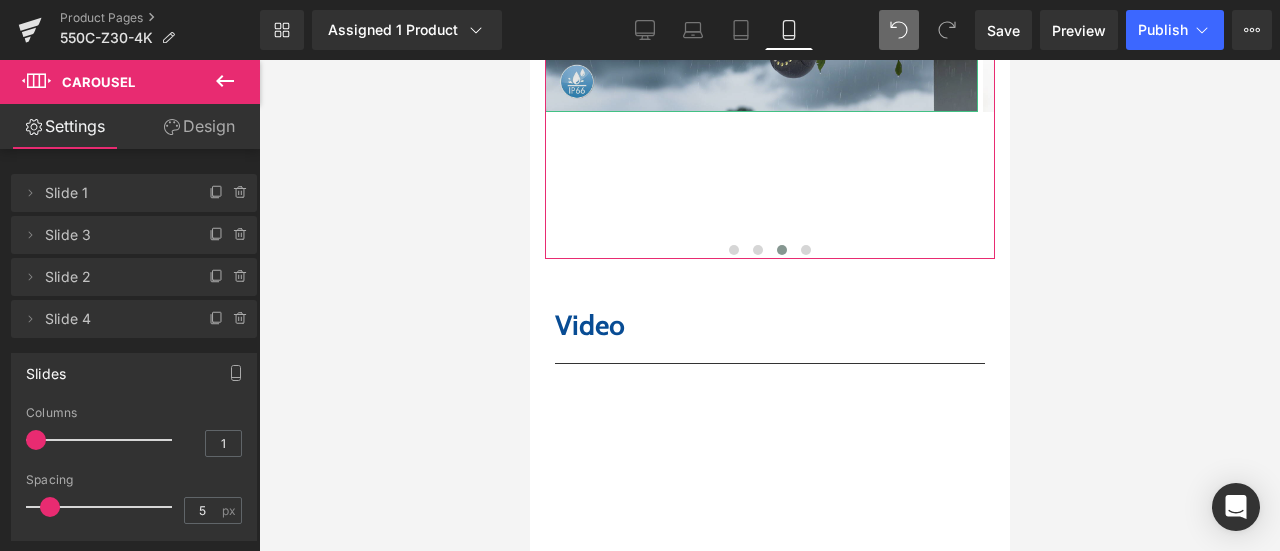 click at bounding box center (760, 22) 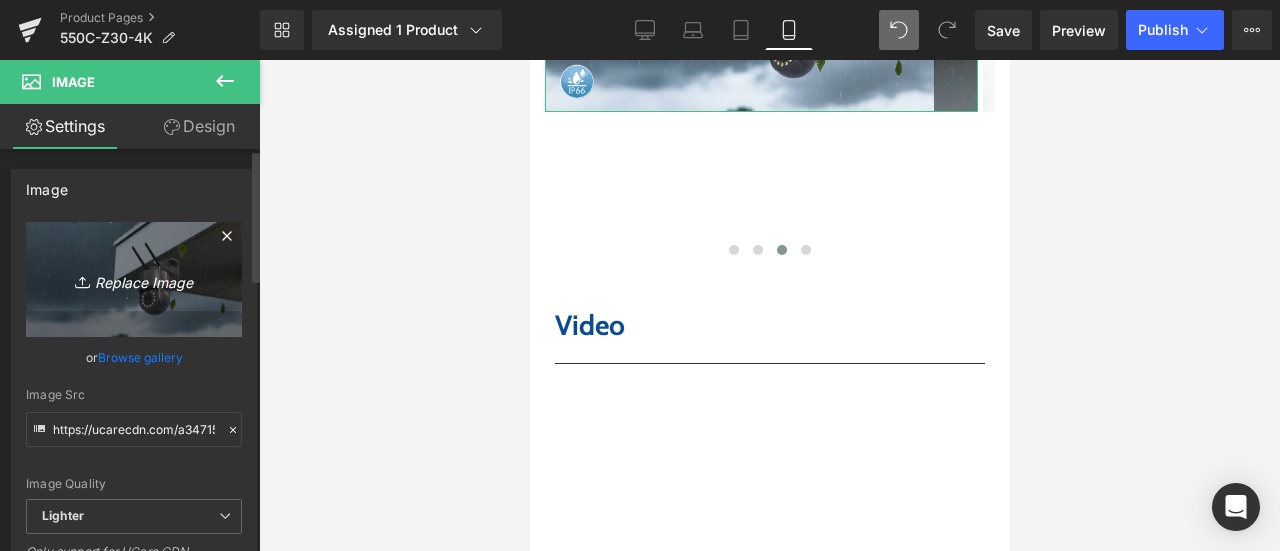 click on "Replace Image" at bounding box center (134, 279) 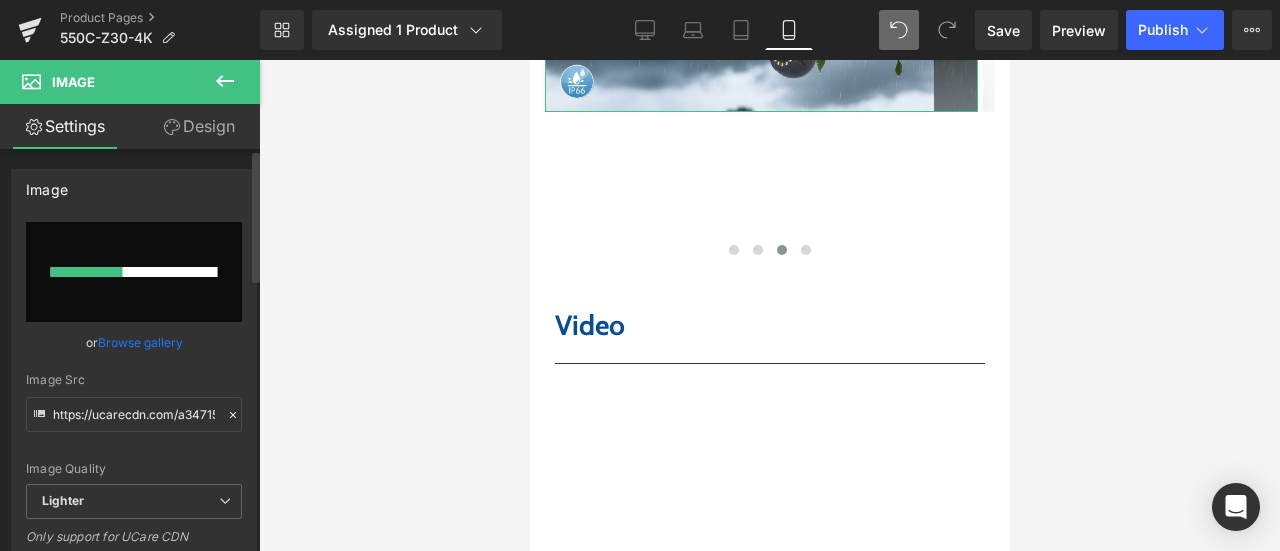 type 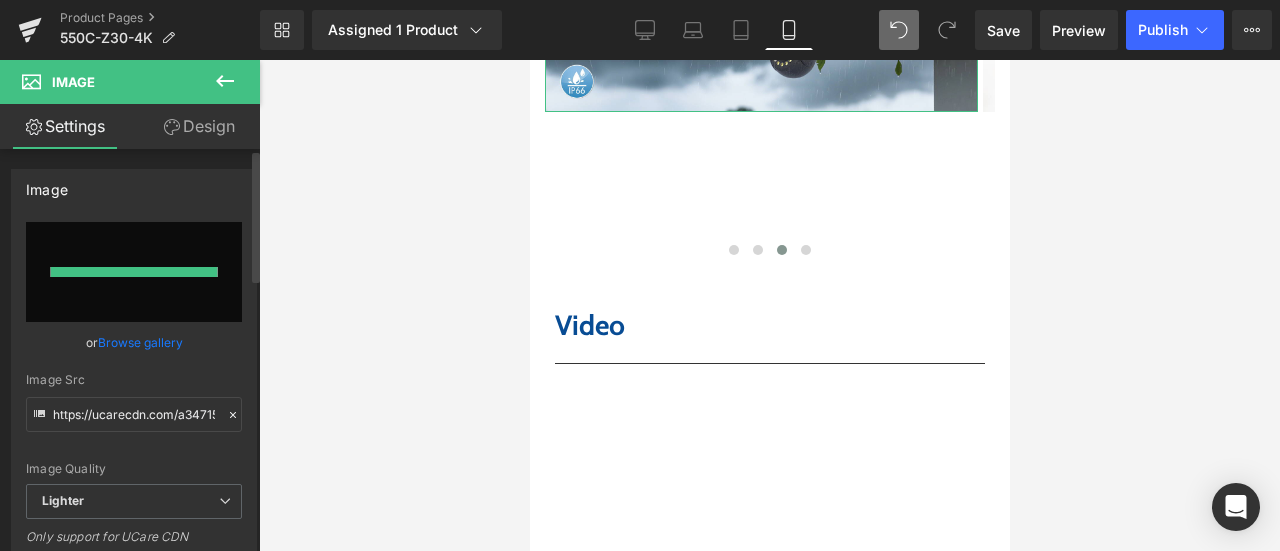 type on "https://ucarecdn.com/02f0f23c-4121-4e64-a0db-6a0b99a951af/-/format/auto/-/preview/3000x3000/-/quality/lighter/%E7%94%BB%E6%9D%BF%2045.png" 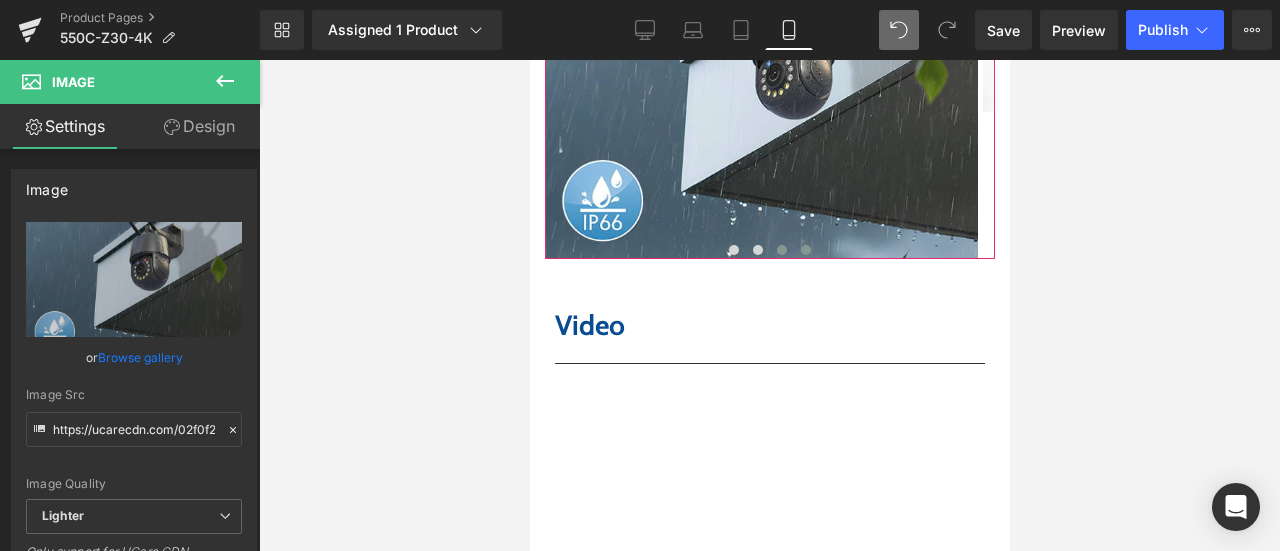 click at bounding box center [805, 250] 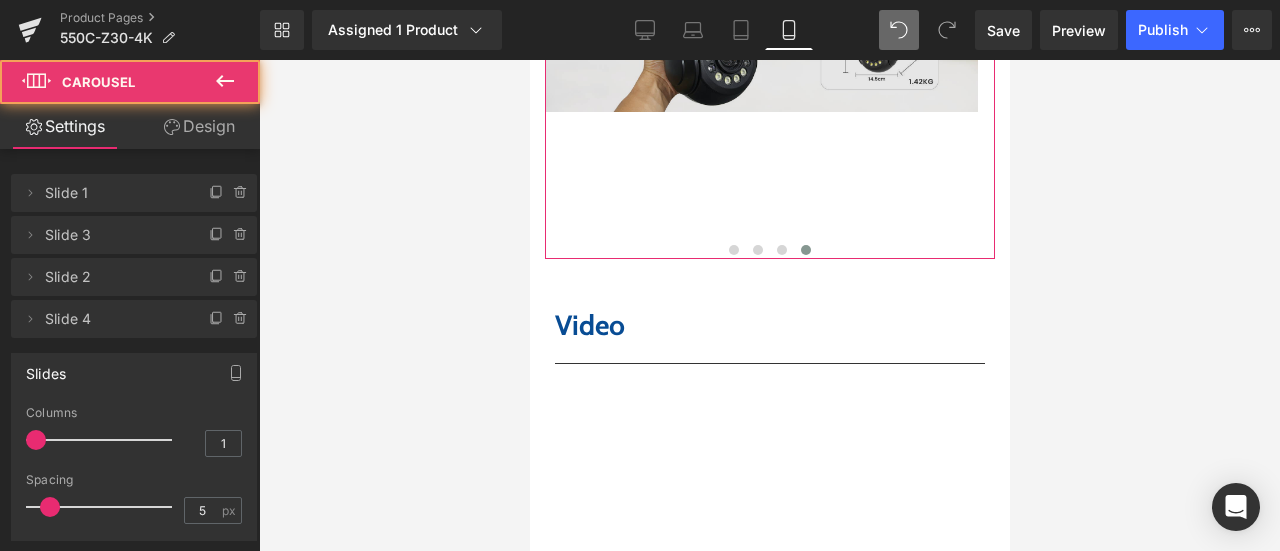 click at bounding box center [760, 22] 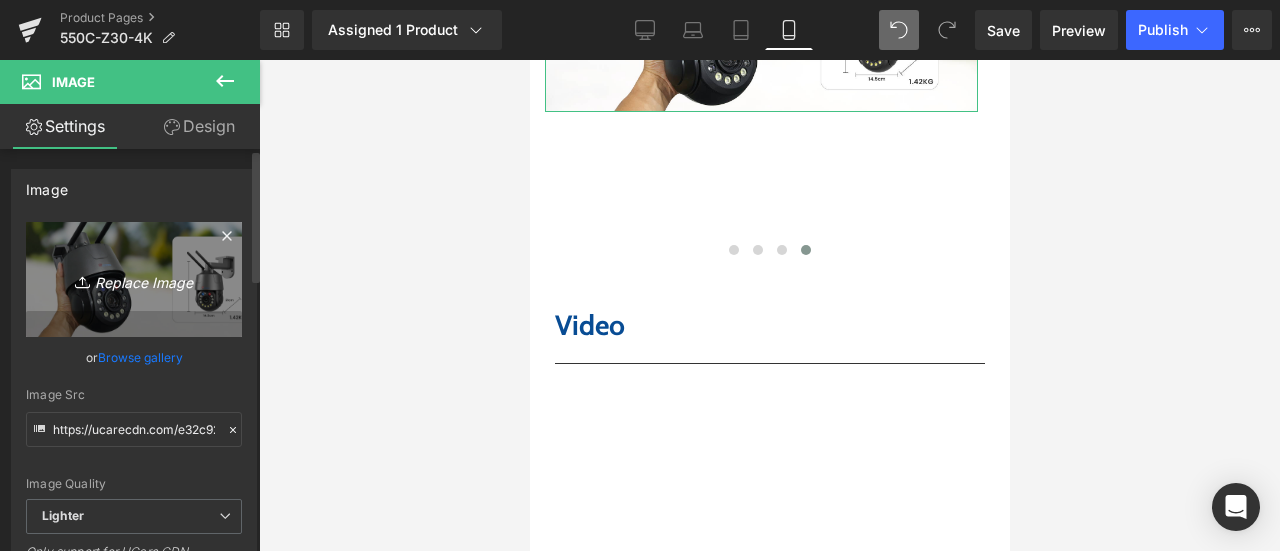 click on "Replace Image" at bounding box center [134, 279] 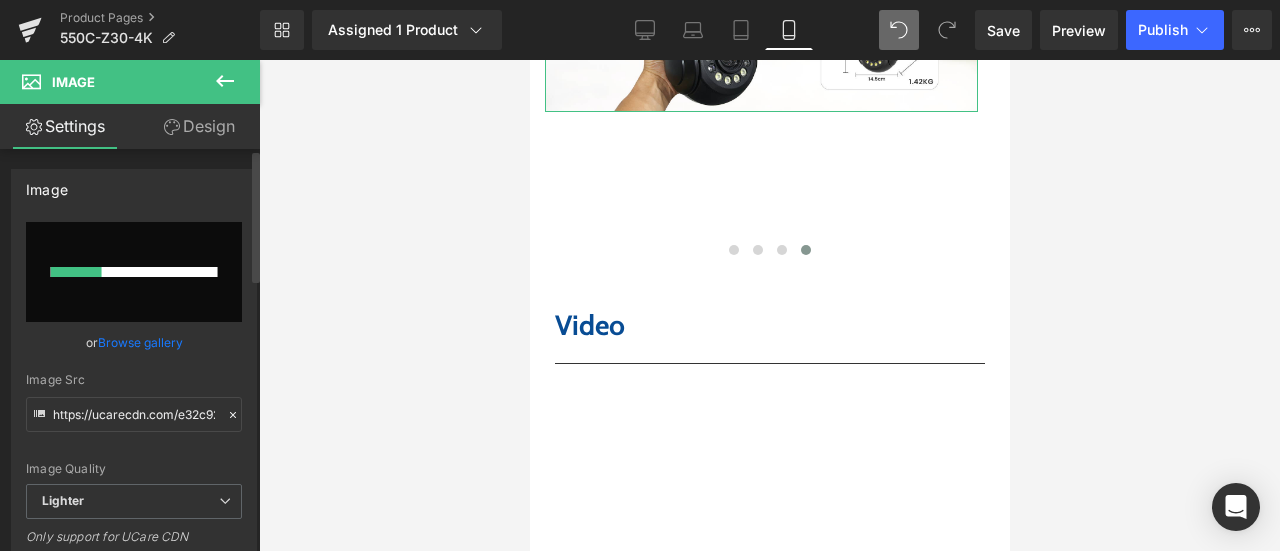 type 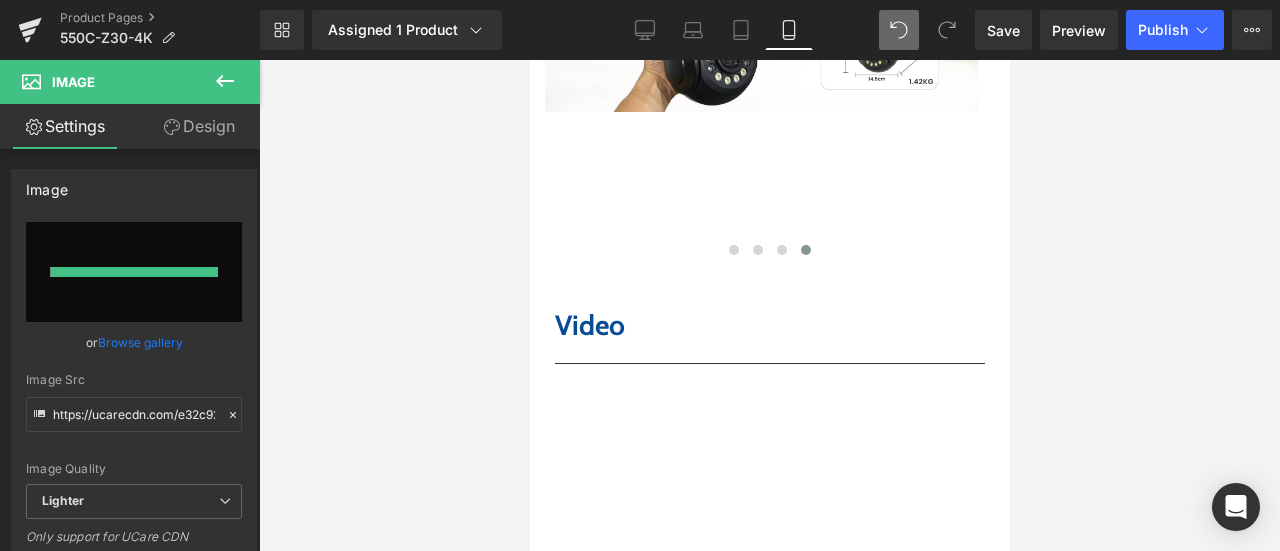 type on "https://ucarecdn.com/bb9d0cbe-8237-422b-bac9-77fdc90f53f9/-/format/auto/-/preview/3000x3000/-/quality/lighter/%E7%94%BB%E6%9D%BF%2046.png" 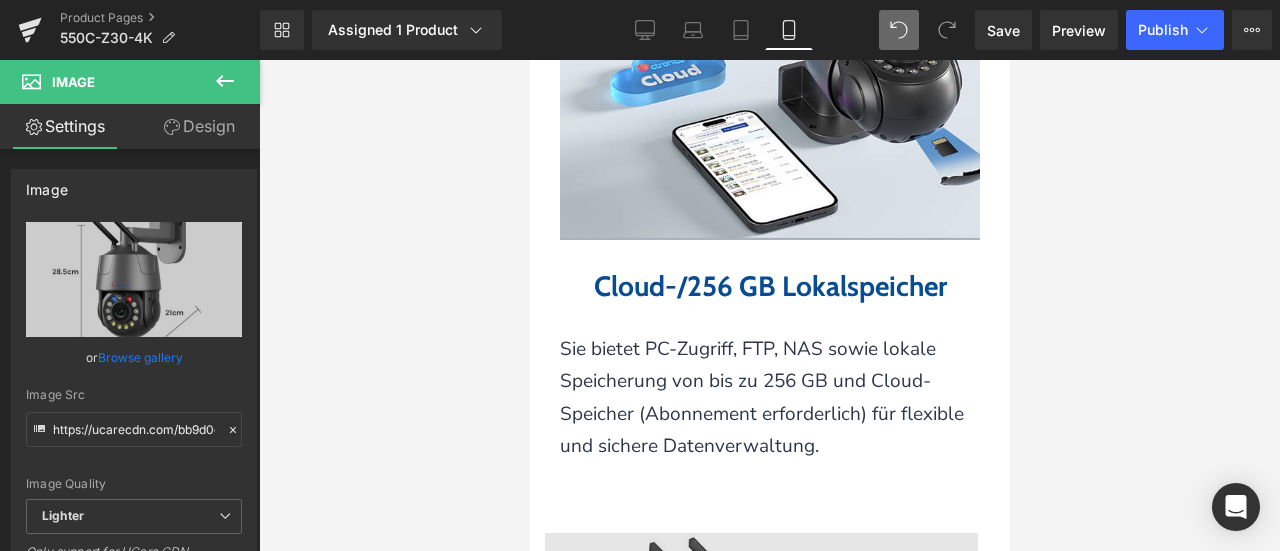 scroll, scrollTop: 6615, scrollLeft: 0, axis: vertical 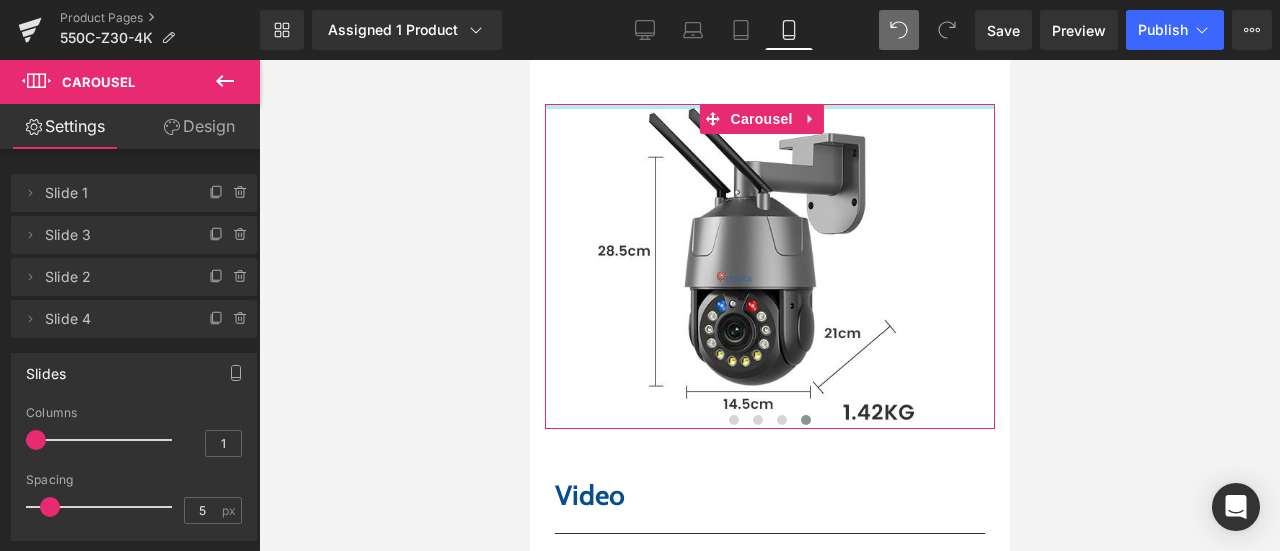 drag, startPoint x: 864, startPoint y: 233, endPoint x: 874, endPoint y: 198, distance: 36.40055 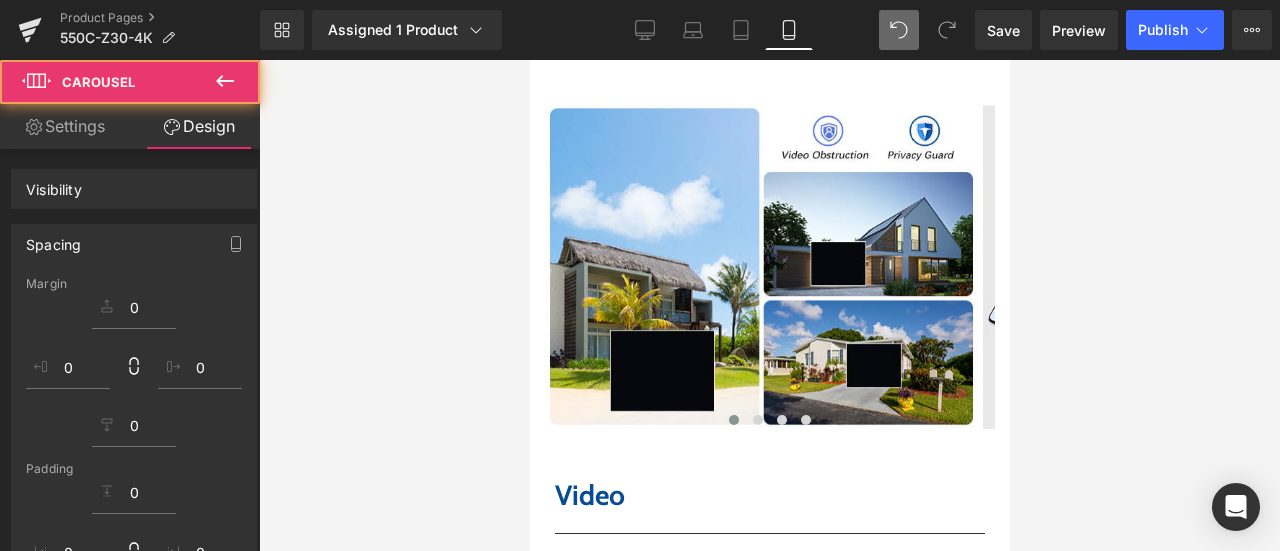 click at bounding box center (769, 305) 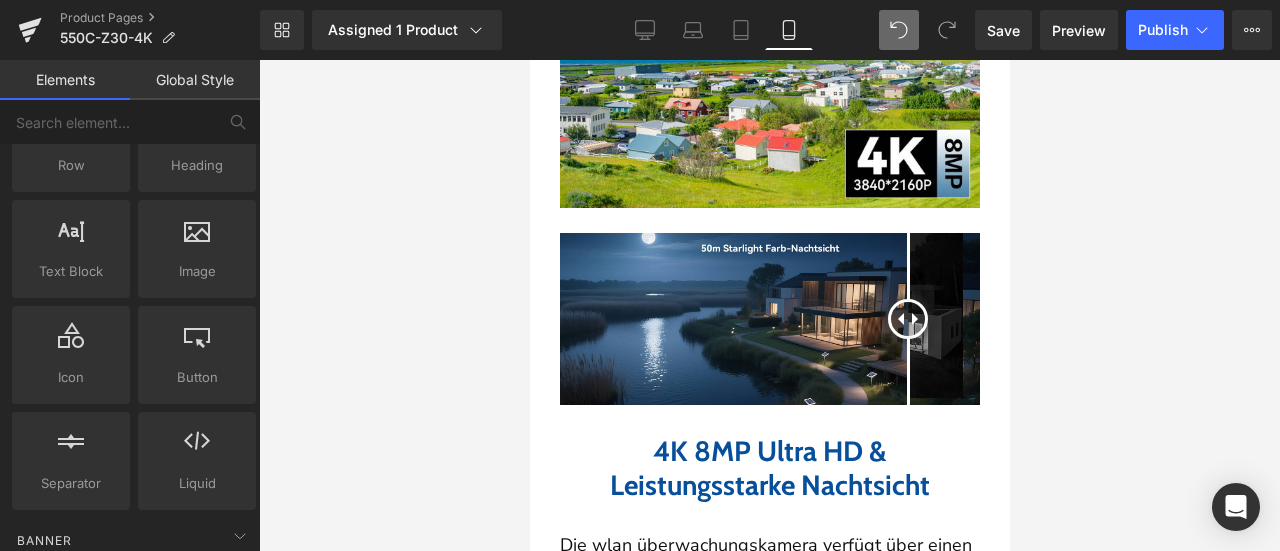 scroll, scrollTop: 3015, scrollLeft: 0, axis: vertical 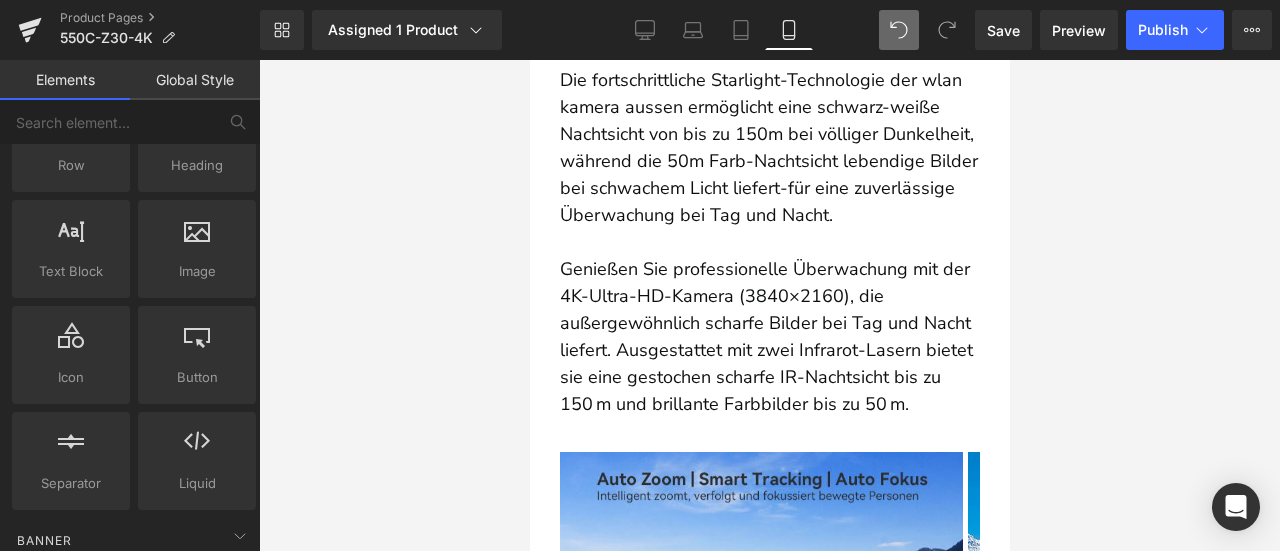 click on "Genießen Sie professionelle Überwachung mit der 4K-Ultra-HD-Kamera (3840×2160), die außergewöhnlich scharfe Bilder bei Tag und Nacht liefert. Ausgestattet mit zwei Infrarot-Lasern bietet sie eine gestochen scharfe IR-Nachtsicht bis zu 150 m und brillante Farbbilder bis zu 50 m." at bounding box center [769, 337] 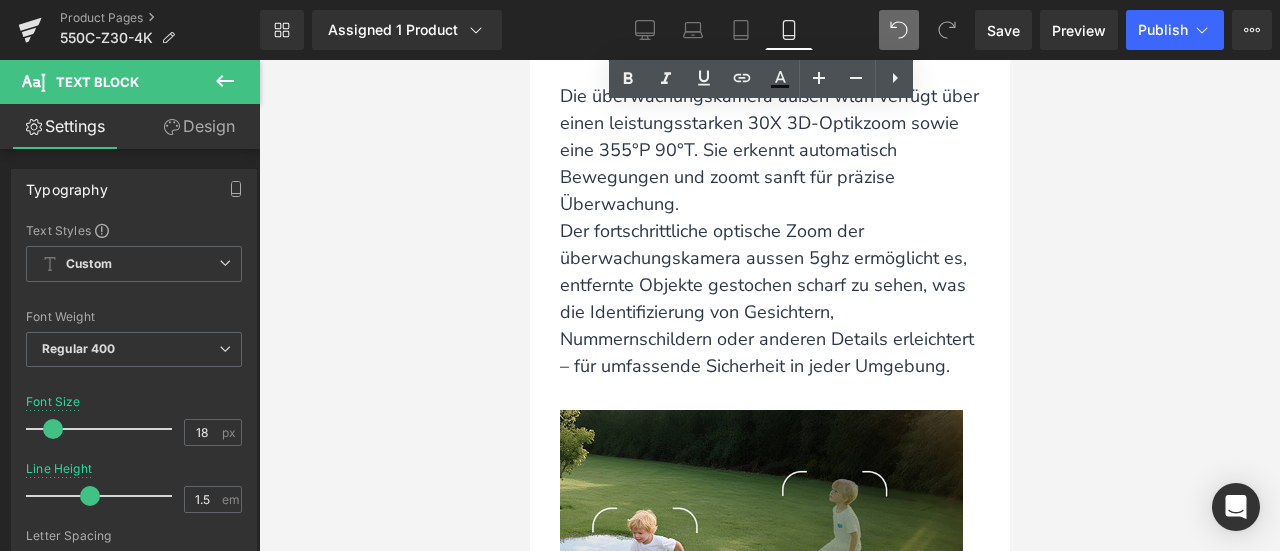 click on "Die überwachungskamera außen wlan verfügt über einen leistungsstarken 30X 3D-Optikzoom sowie eine 355°P 90°T. Sie erkennt automatisch Bewegungen und zoomt sanft für präzise Überwachung." at bounding box center (768, 150) 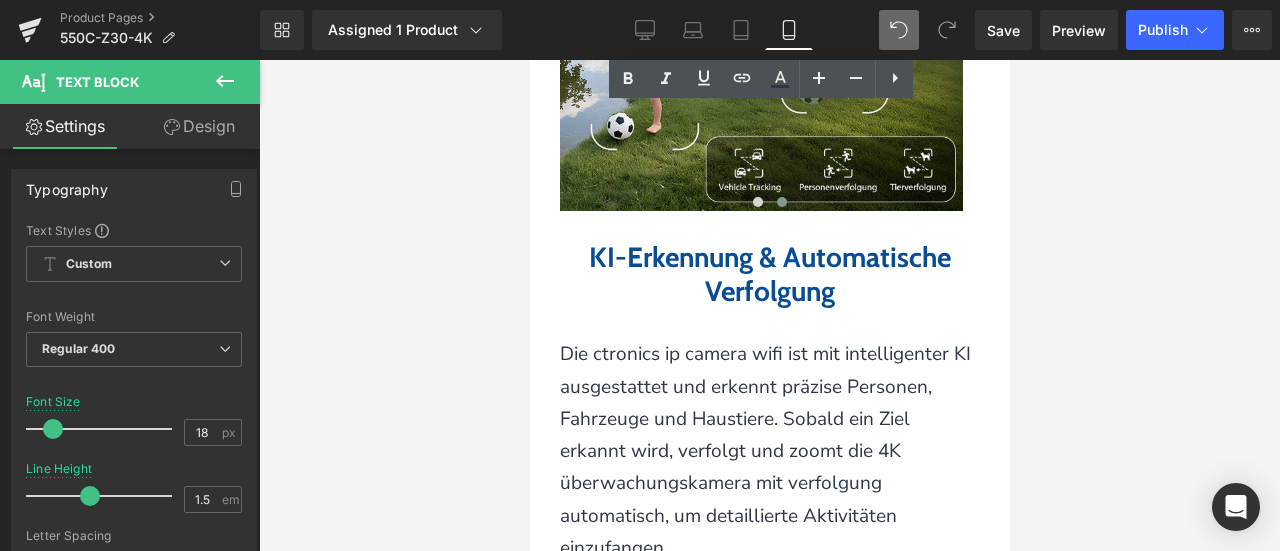 scroll, scrollTop: 4515, scrollLeft: 0, axis: vertical 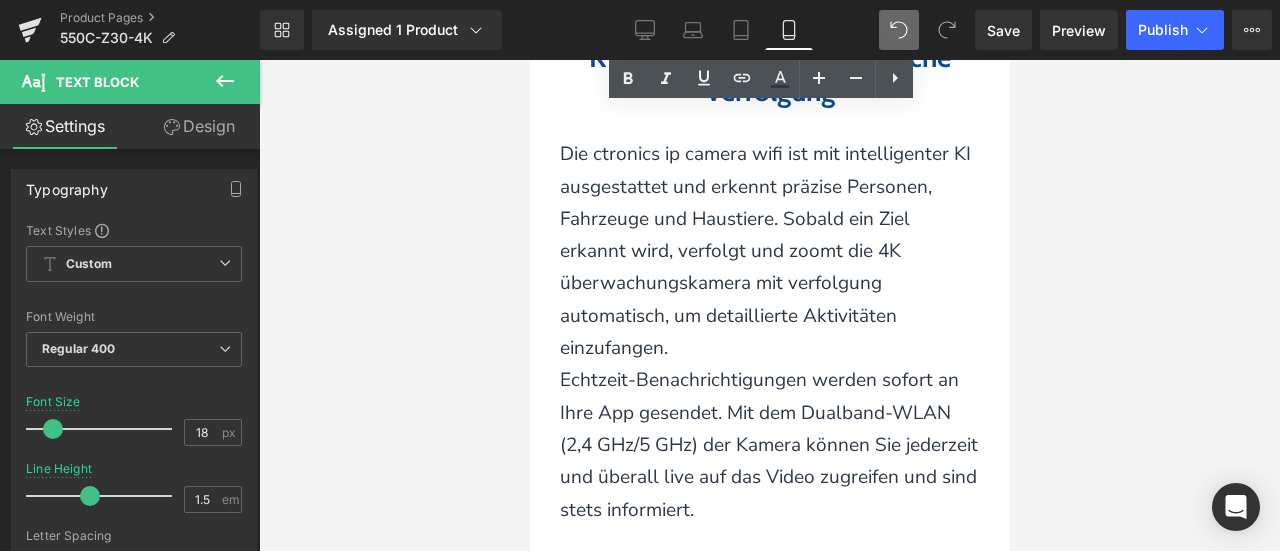 click on "Die ctronics ip camera wifi ist mit intelligenter KI ausgestattet und erkennt präzise Personen, Fahrzeuge und Haustiere. Sobald ein Ziel erkannt wird, verfolgt und zoomt die 4K überwachungskamera mit verfolgung automatisch, um detaillierte Aktivitäten einzufangen." at bounding box center (764, 251) 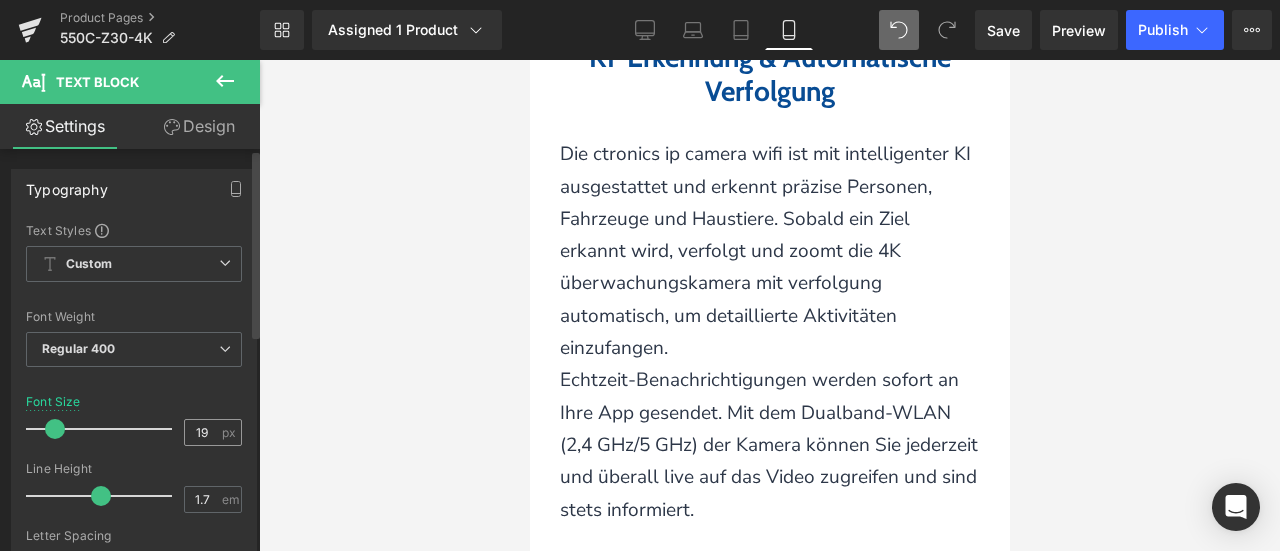 drag, startPoint x: 194, startPoint y: 430, endPoint x: 216, endPoint y: 433, distance: 22.203604 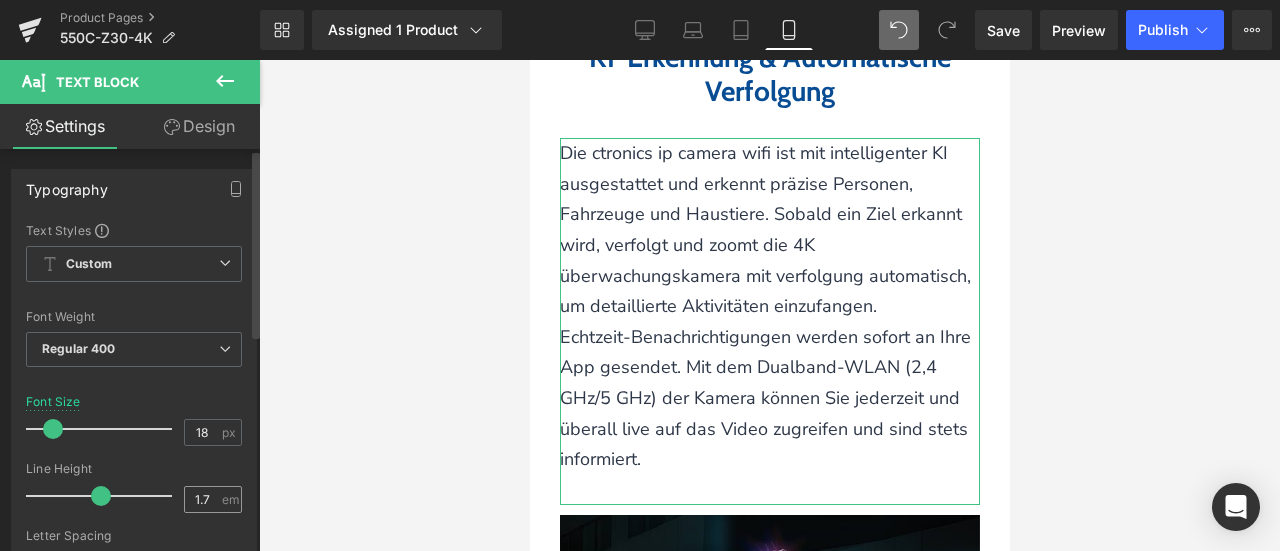 type on "18" 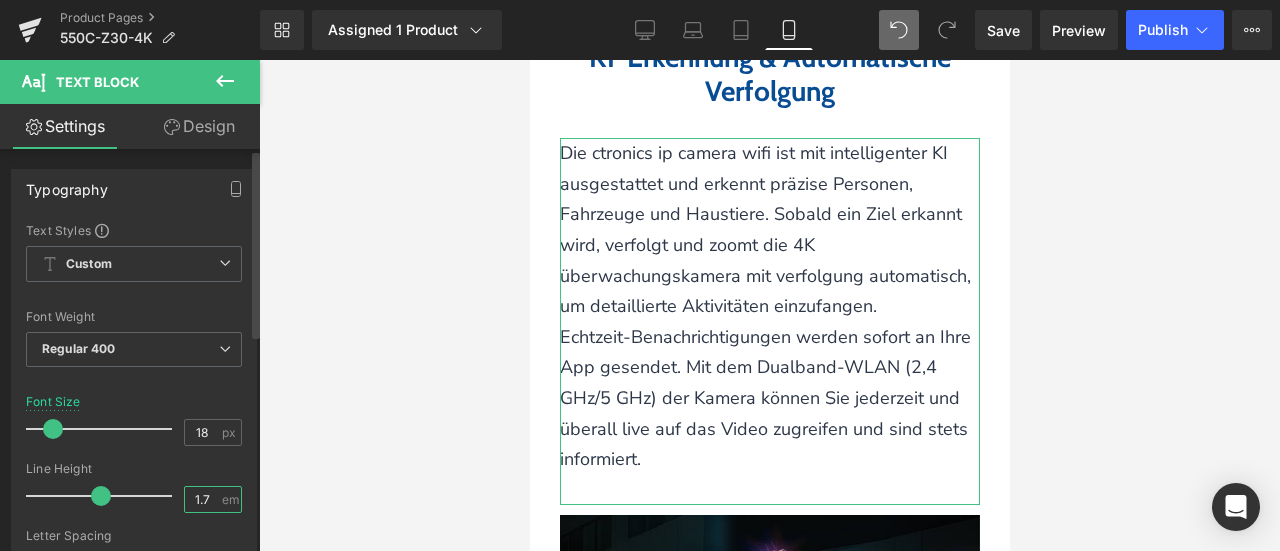 drag, startPoint x: 197, startPoint y: 492, endPoint x: 215, endPoint y: 489, distance: 18.248287 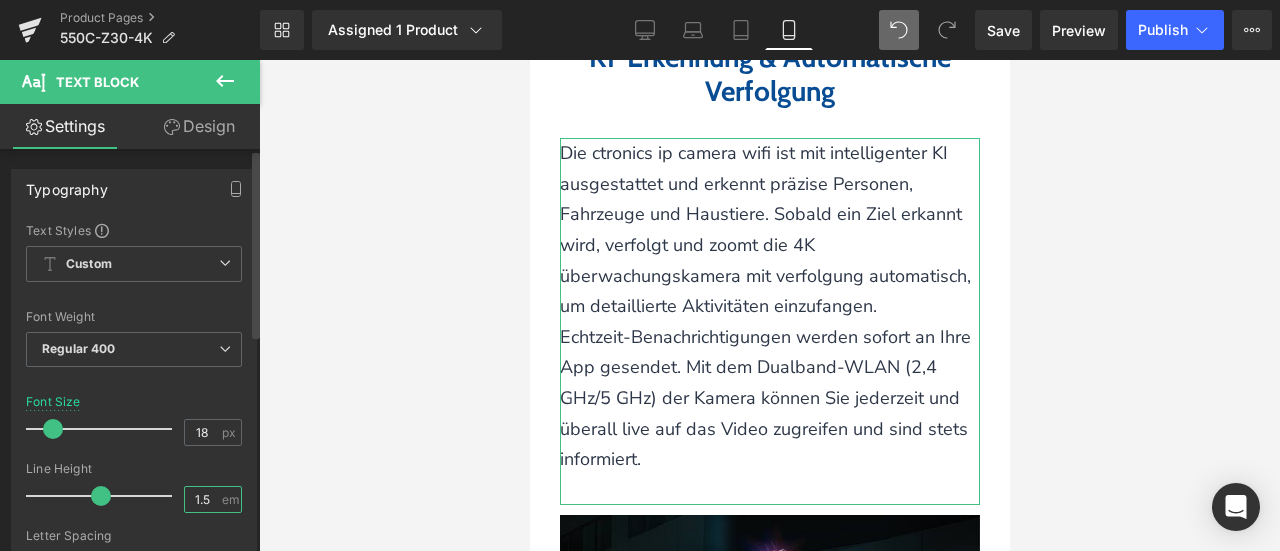 type on "1.5" 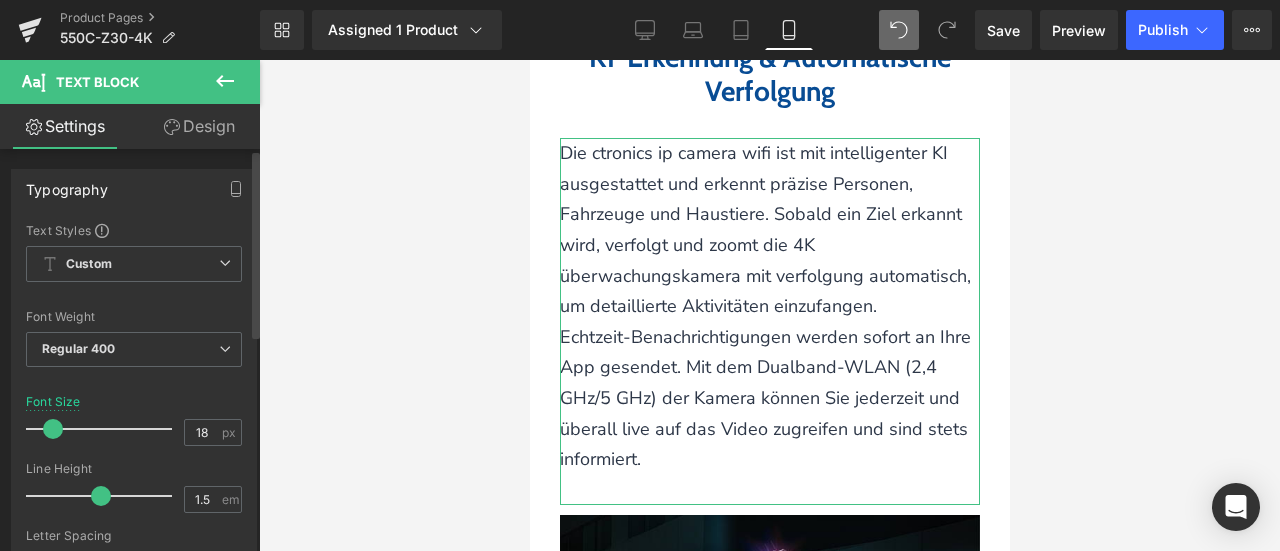 click on "Font Size 18 px" at bounding box center [134, 428] 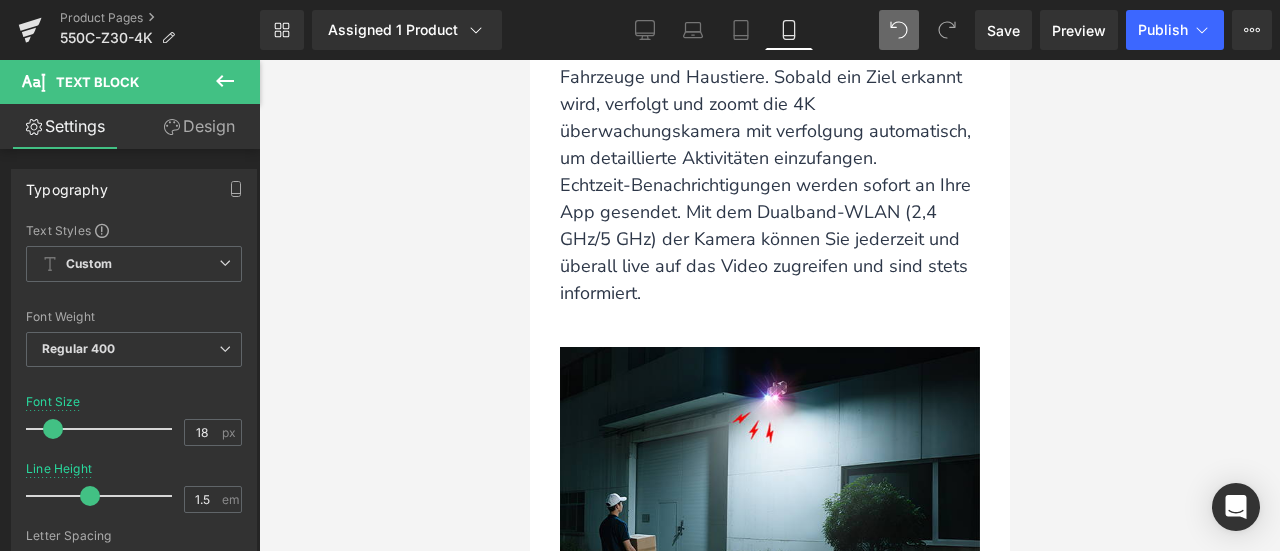 scroll, scrollTop: 5115, scrollLeft: 0, axis: vertical 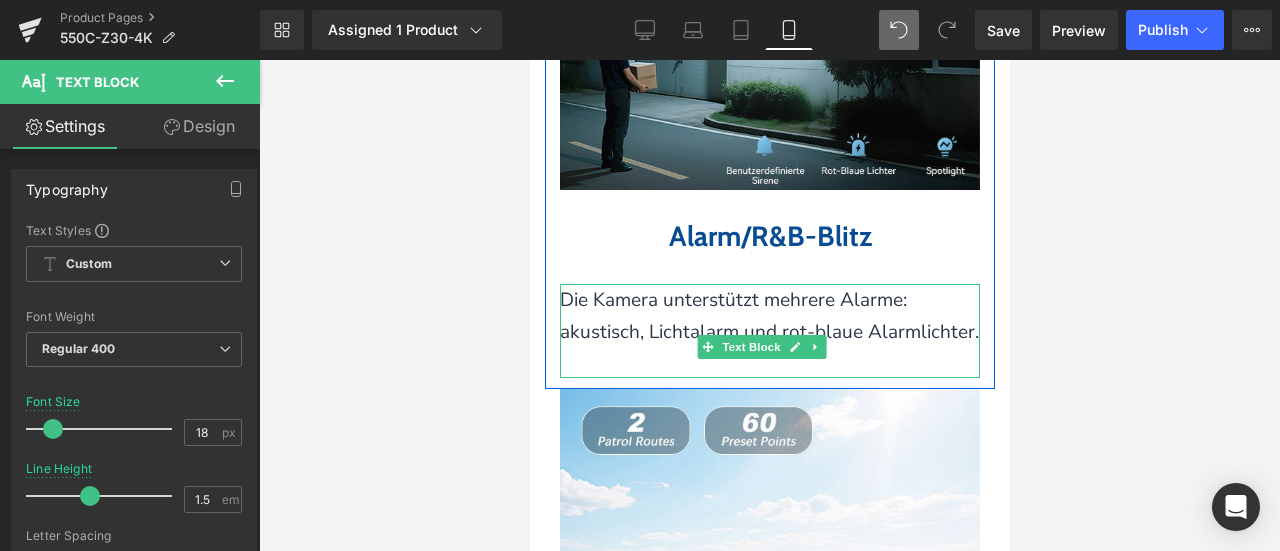 click on "Die Kamera unterstützt mehrere Alarme: akustisch, Lichtalarm und rot-blaue Alarmlichter." at bounding box center [768, 316] 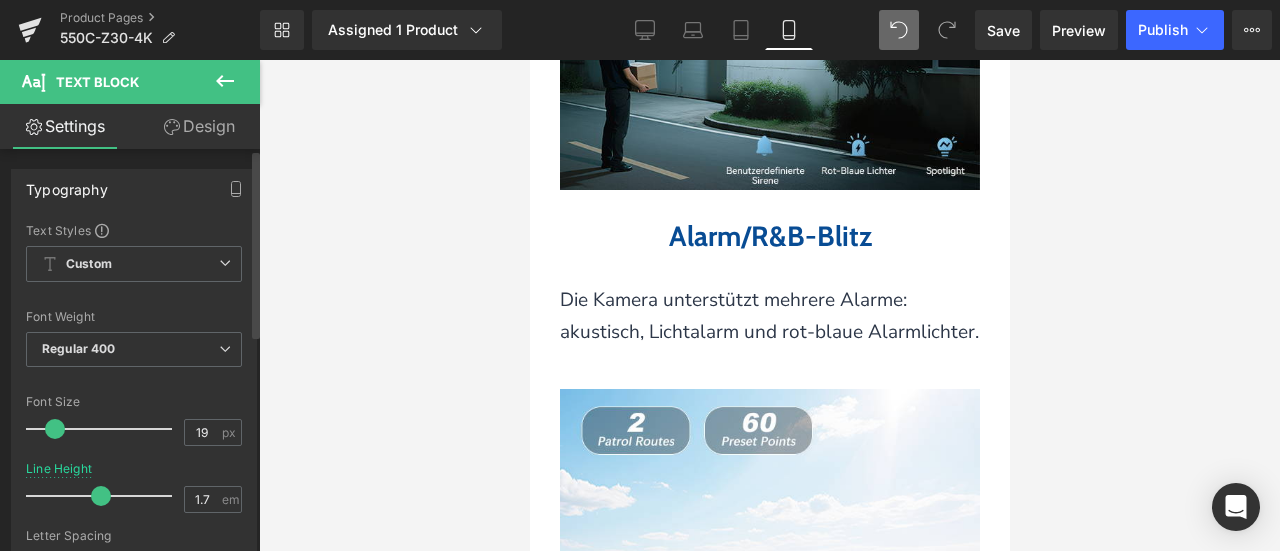 drag, startPoint x: 200, startPoint y: 430, endPoint x: 199, endPoint y: 459, distance: 29.017237 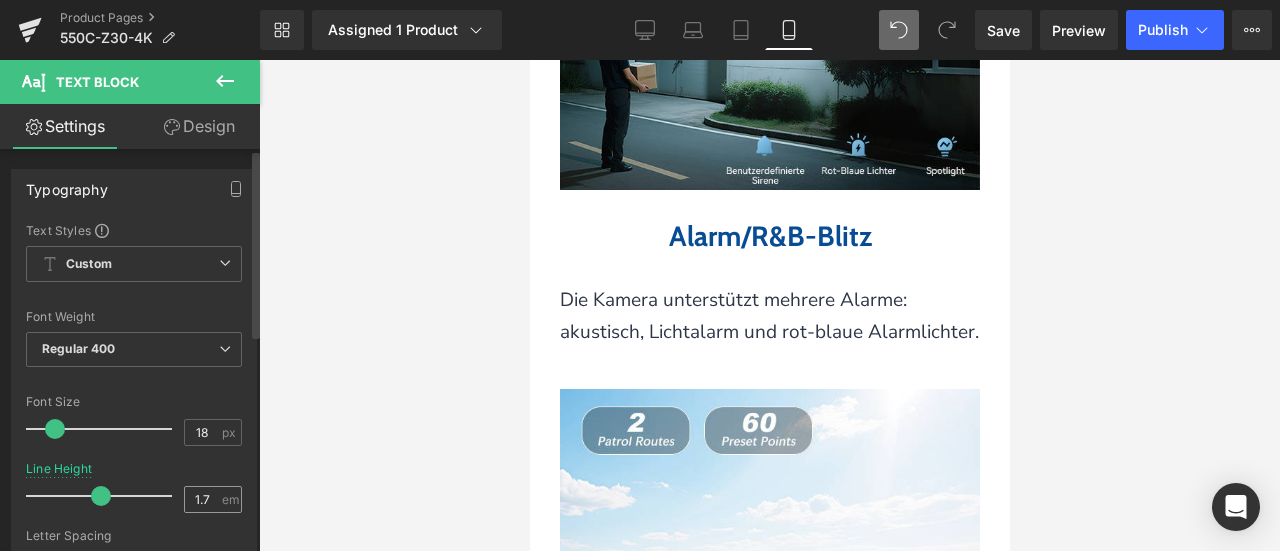 type on "18" 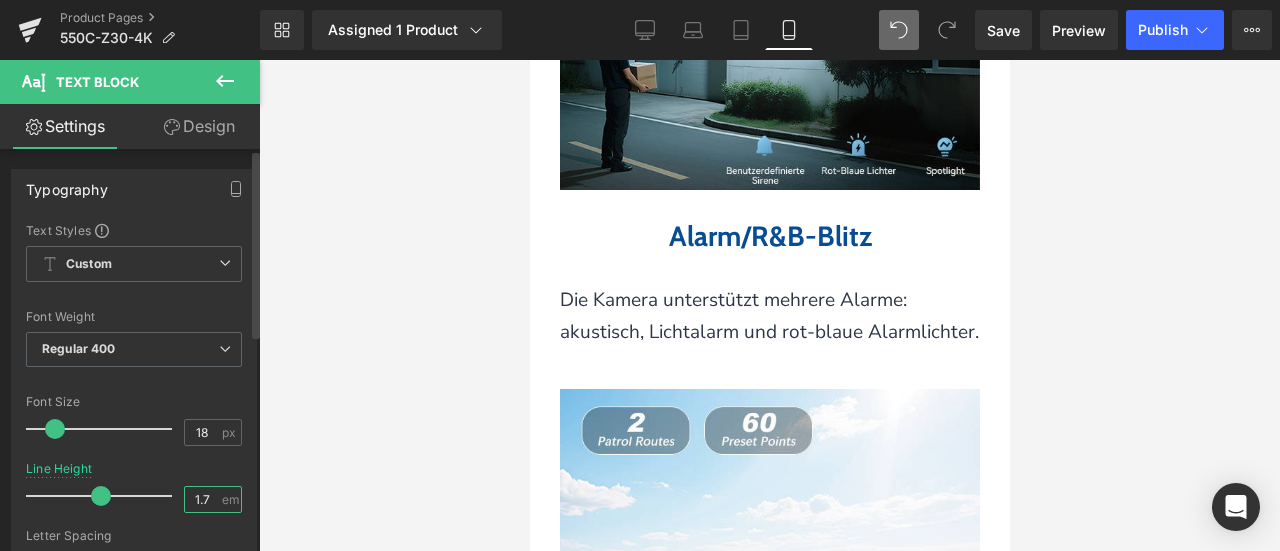 drag, startPoint x: 196, startPoint y: 495, endPoint x: 213, endPoint y: 500, distance: 17.720045 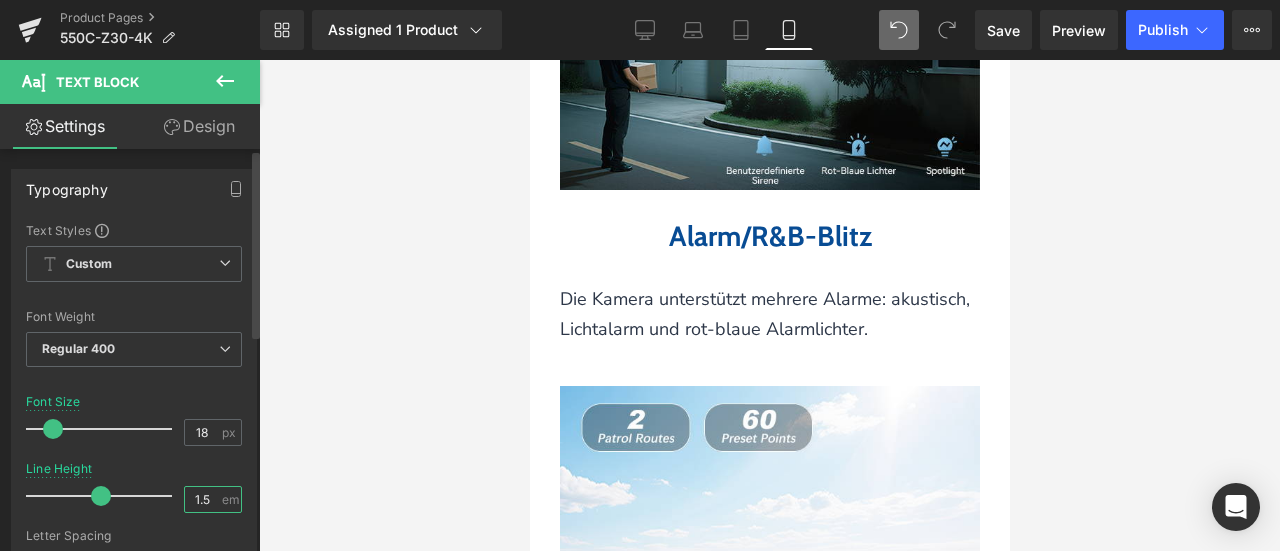 type on "1.5" 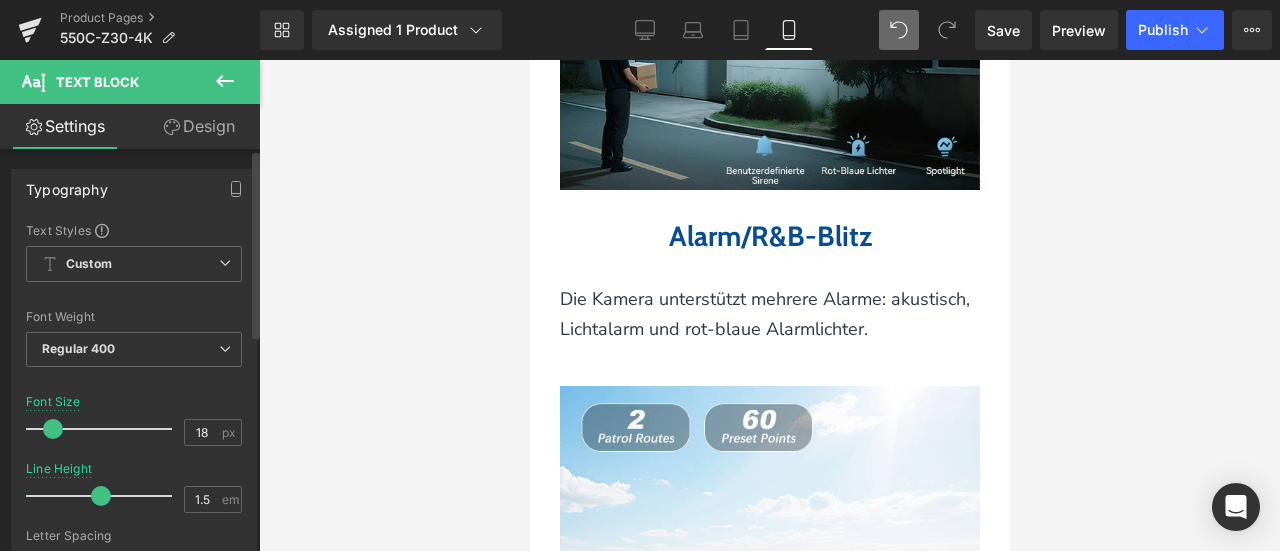 click on "Line Height 1.5 em" at bounding box center [134, 495] 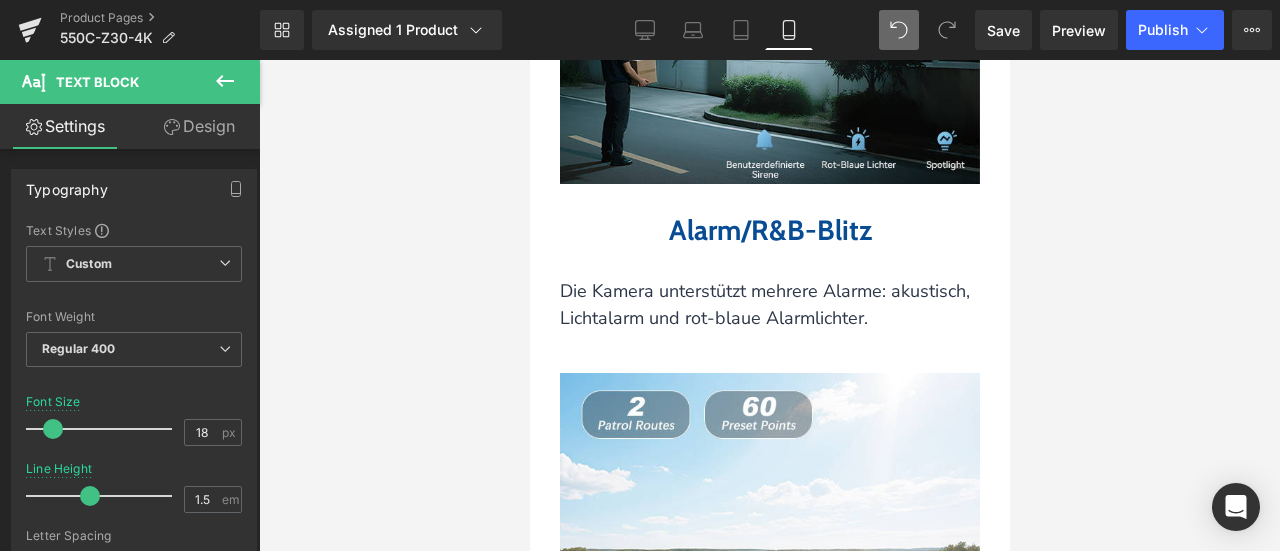 scroll, scrollTop: 5615, scrollLeft: 0, axis: vertical 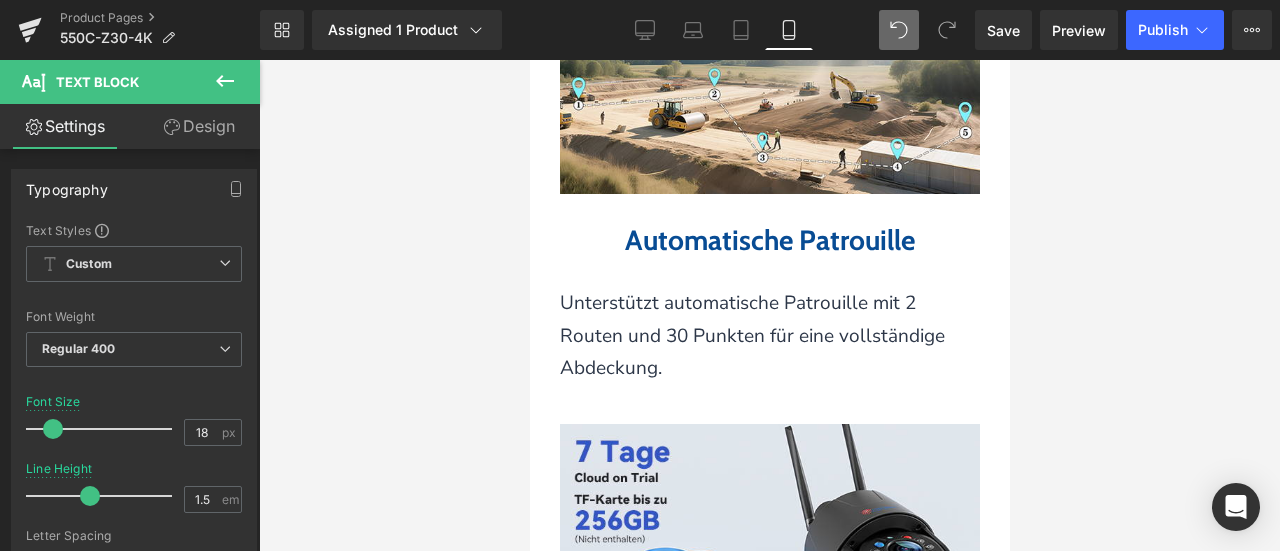 click on "Unterstützt automatische Patrouille mit 2 Routen und 30 Punkten für eine vollständige Abdeckung." at bounding box center (751, 335) 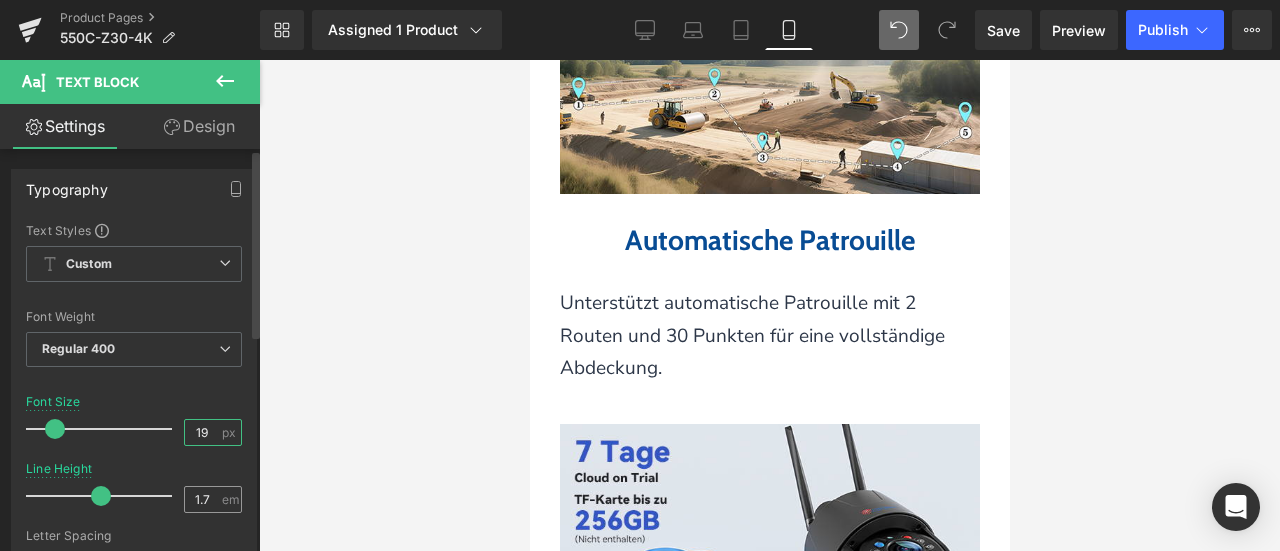 drag, startPoint x: 198, startPoint y: 431, endPoint x: 216, endPoint y: 491, distance: 62.641838 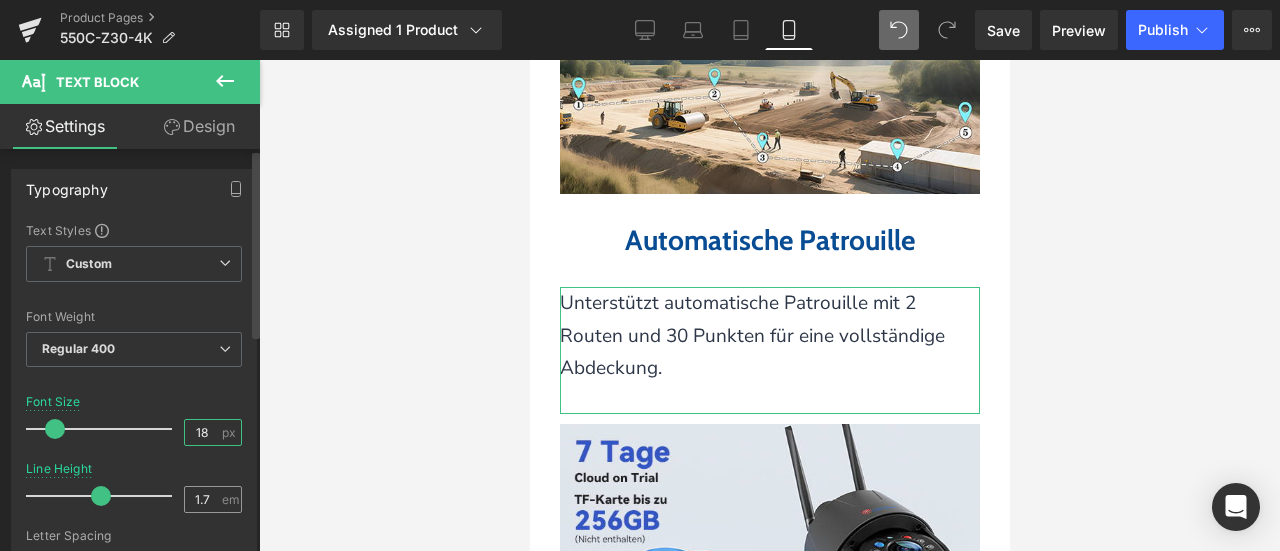 type on "18" 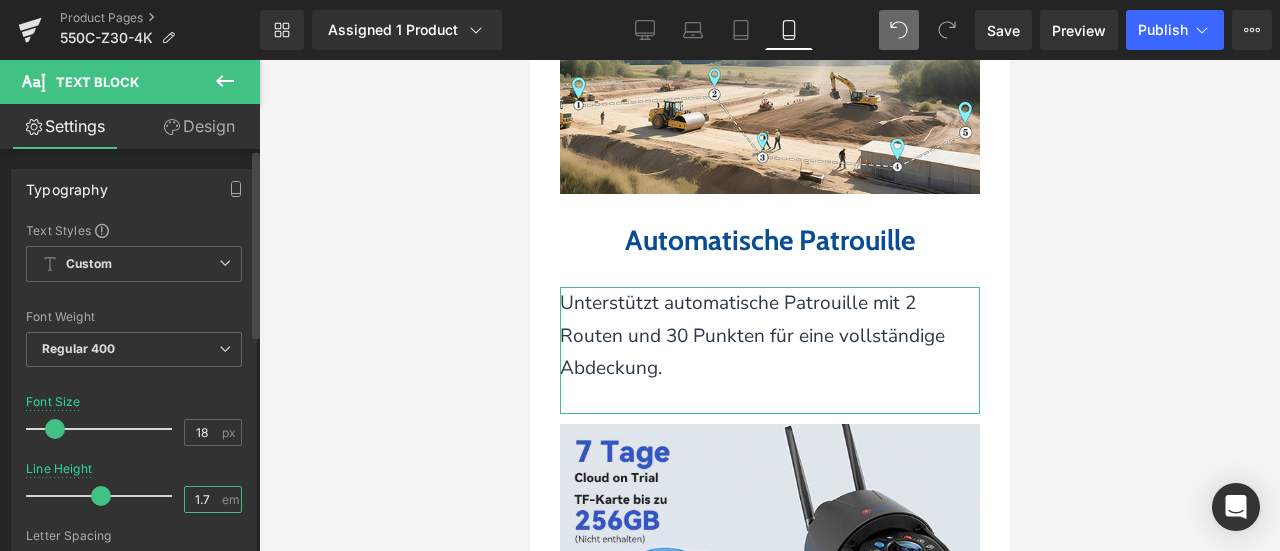 click on "1.7" at bounding box center (202, 499) 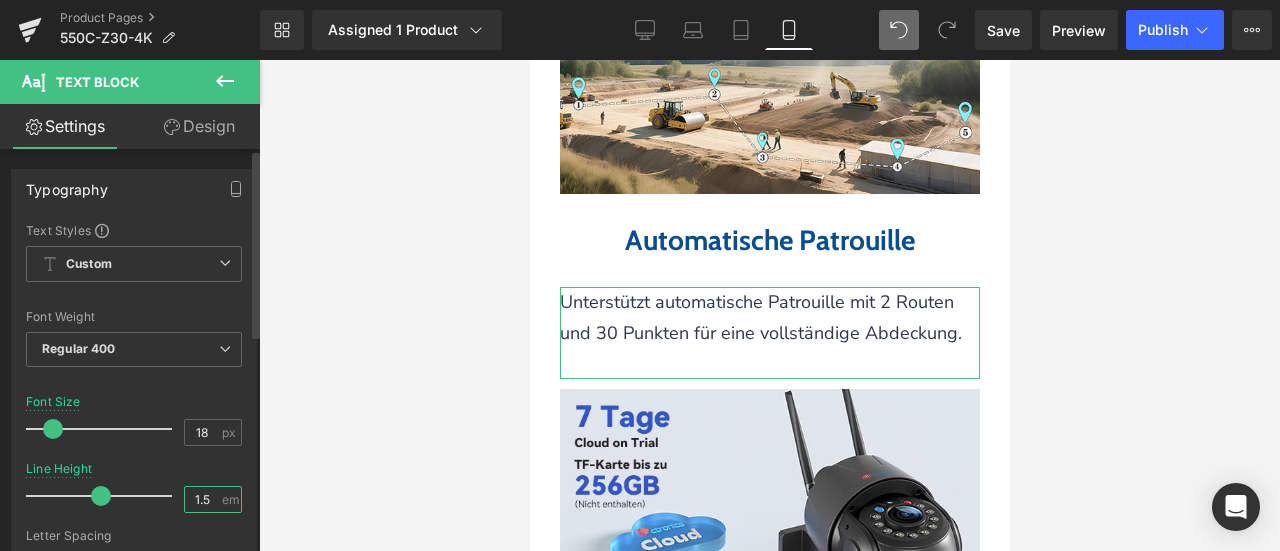 type on "1.5" 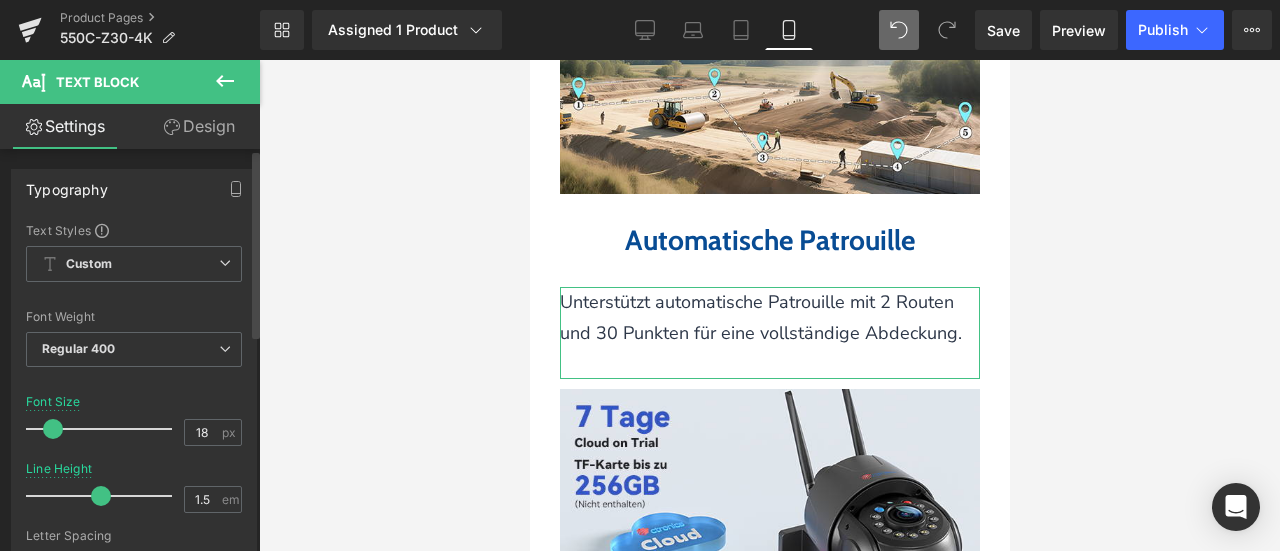 click on "Font Size 18 px" at bounding box center (134, 428) 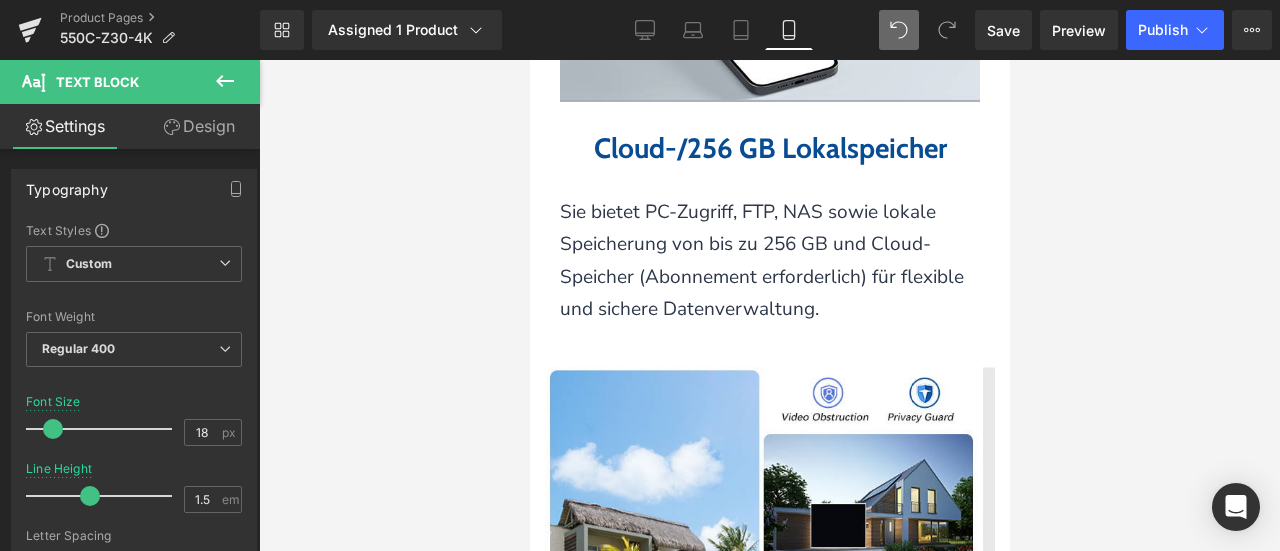 click on "Sie bietet PC-Zugriff, FTP, NAS sowie lokale Speicherung von bis zu 256 GB und Cloud-Speicher (Abonnement erforderlich) für flexible und sichere Datenverwaltung." at bounding box center (761, 260) 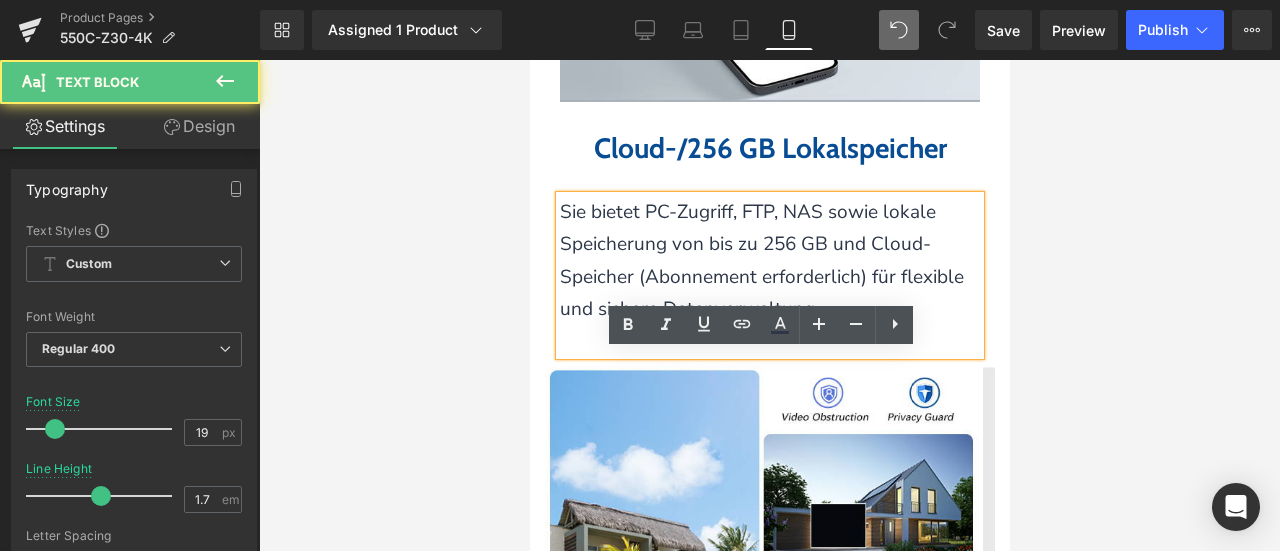scroll, scrollTop: 6215, scrollLeft: 0, axis: vertical 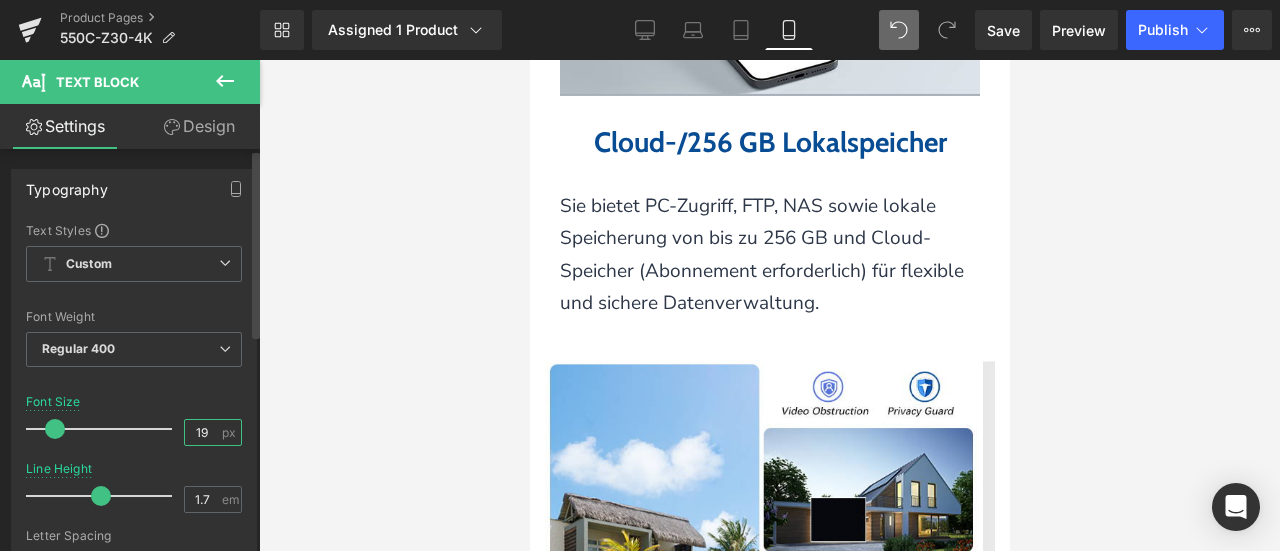 drag, startPoint x: 199, startPoint y: 431, endPoint x: 205, endPoint y: 460, distance: 29.614185 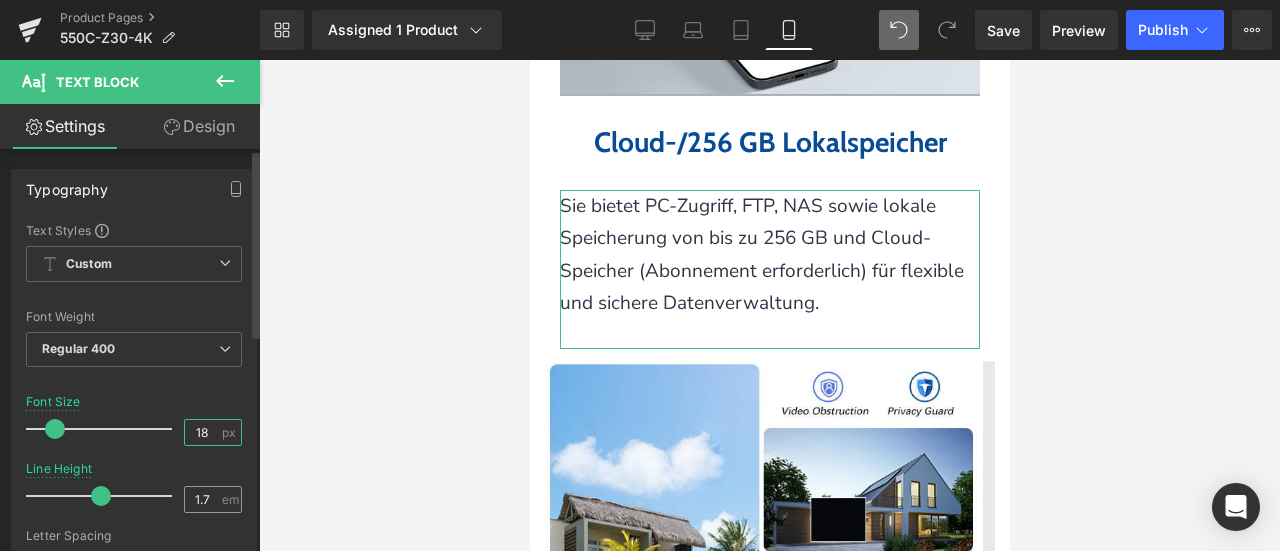 type on "18" 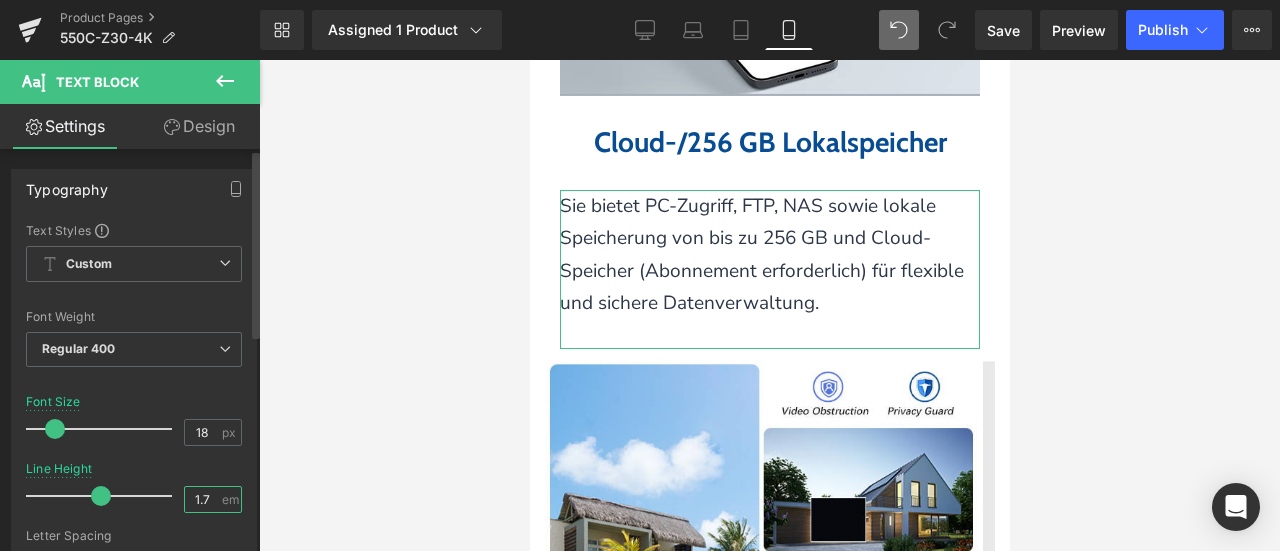 click on "1.7" at bounding box center [202, 499] 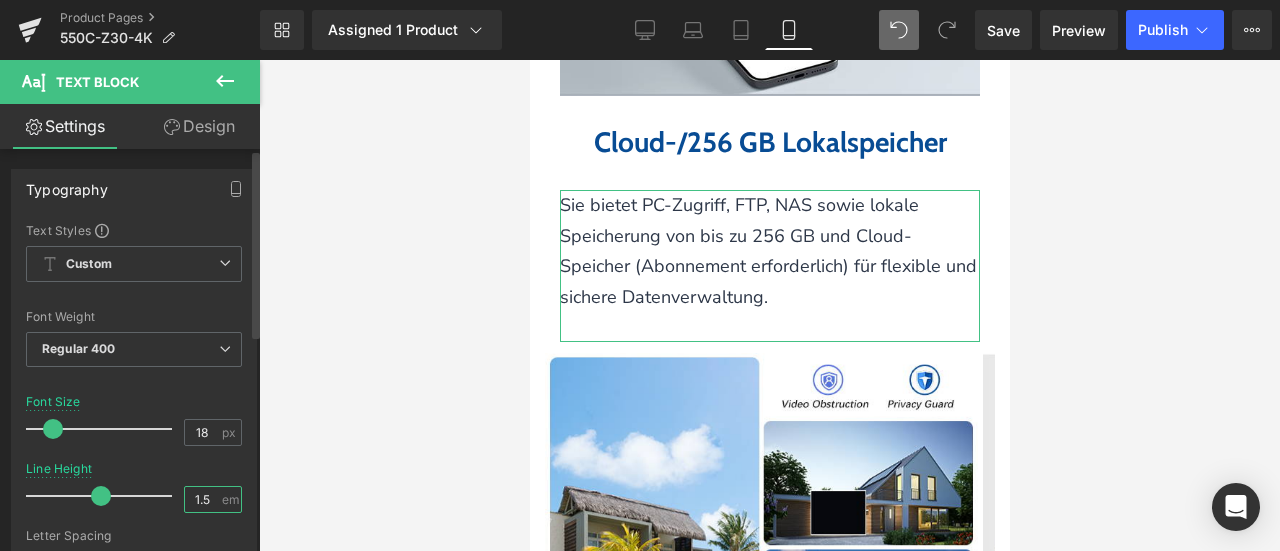 type on "1.5" 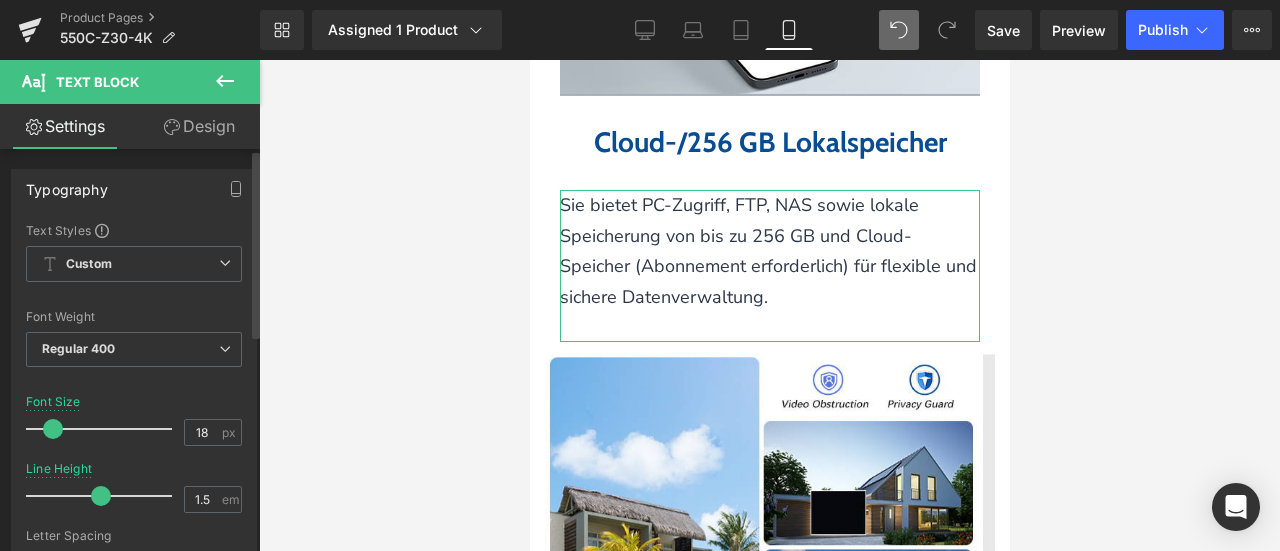 click on "Line Height 1.5 em" at bounding box center [134, 495] 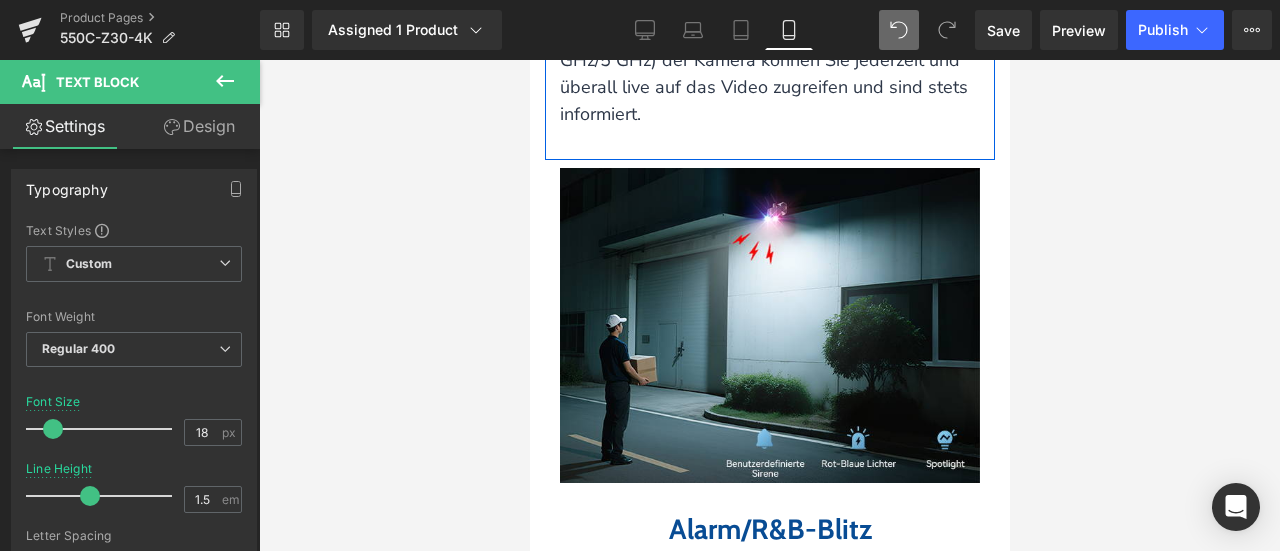 scroll, scrollTop: 4500, scrollLeft: 0, axis: vertical 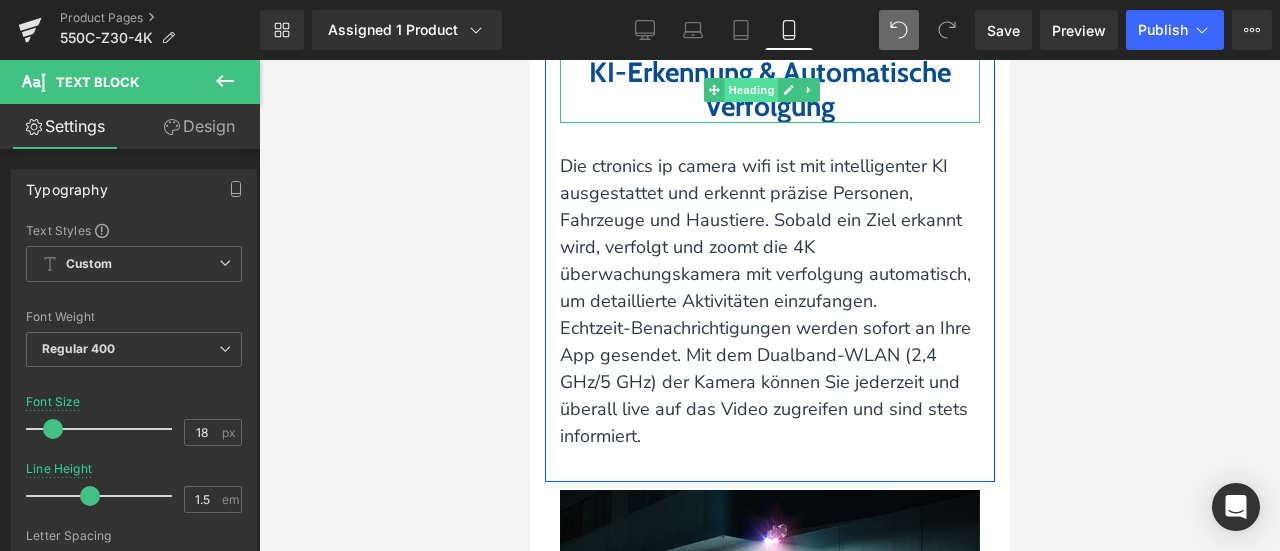 click on "Heading" at bounding box center [750, 90] 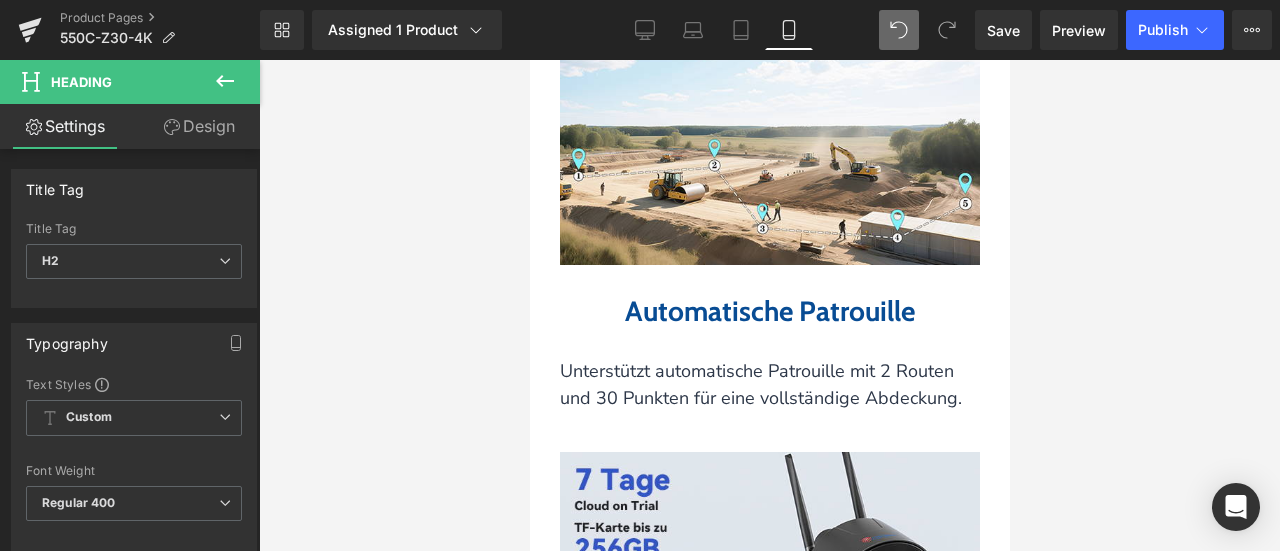 scroll, scrollTop: 5400, scrollLeft: 0, axis: vertical 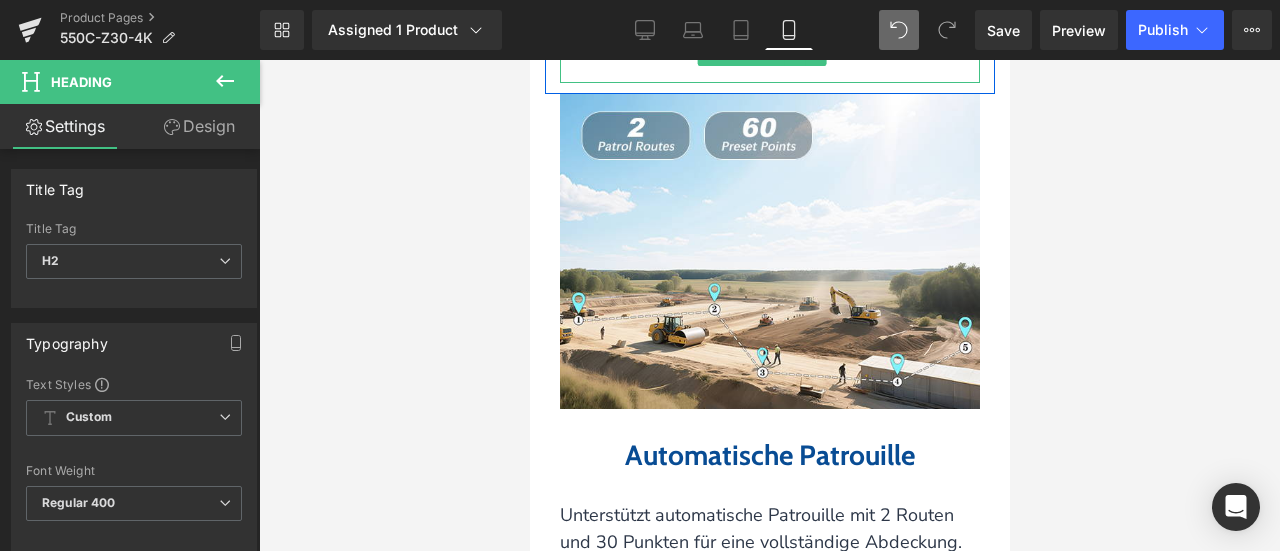 click on "Die Kamera unterstützt mehrere Alarme: akustisch, Lichtalarm und rot-blaue Alarmlichter." at bounding box center [769, 41] 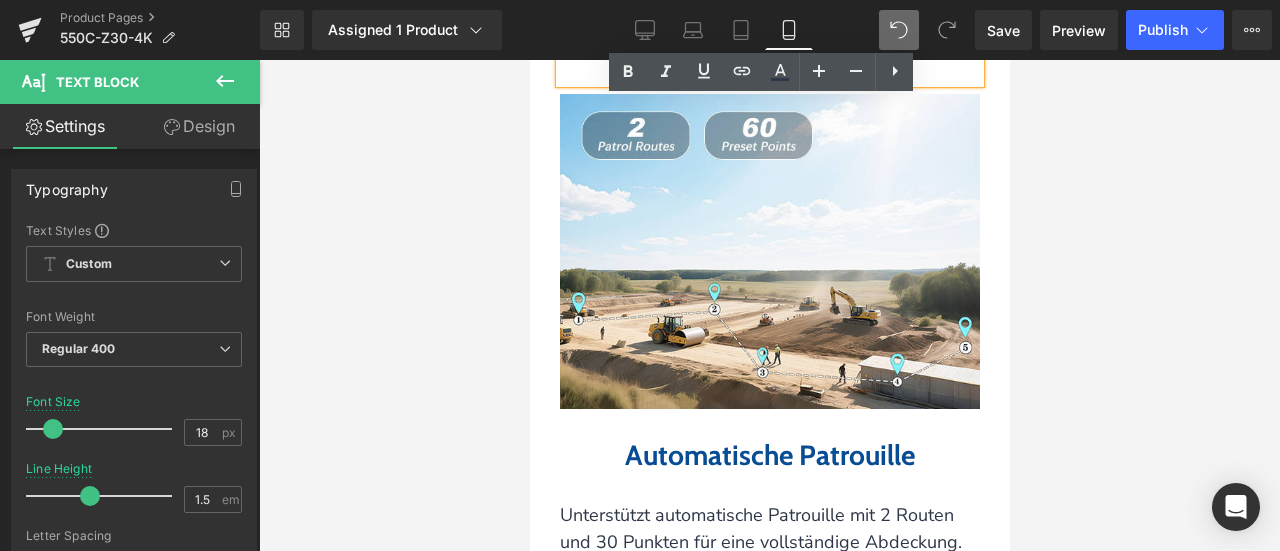 click on "Design" at bounding box center [199, 126] 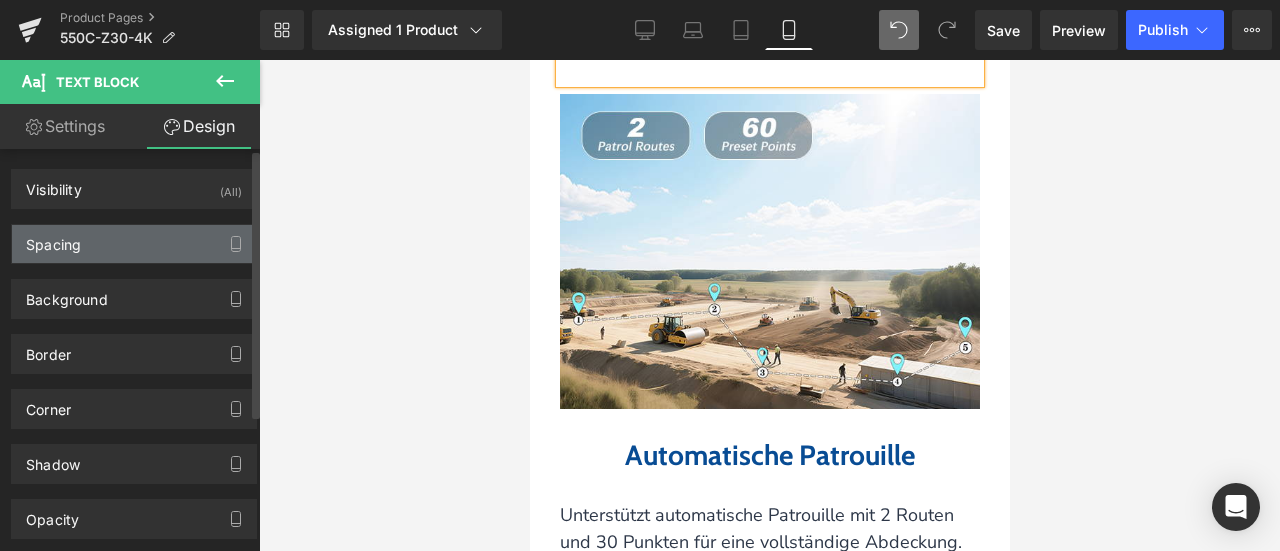 click on "Spacing" at bounding box center (134, 244) 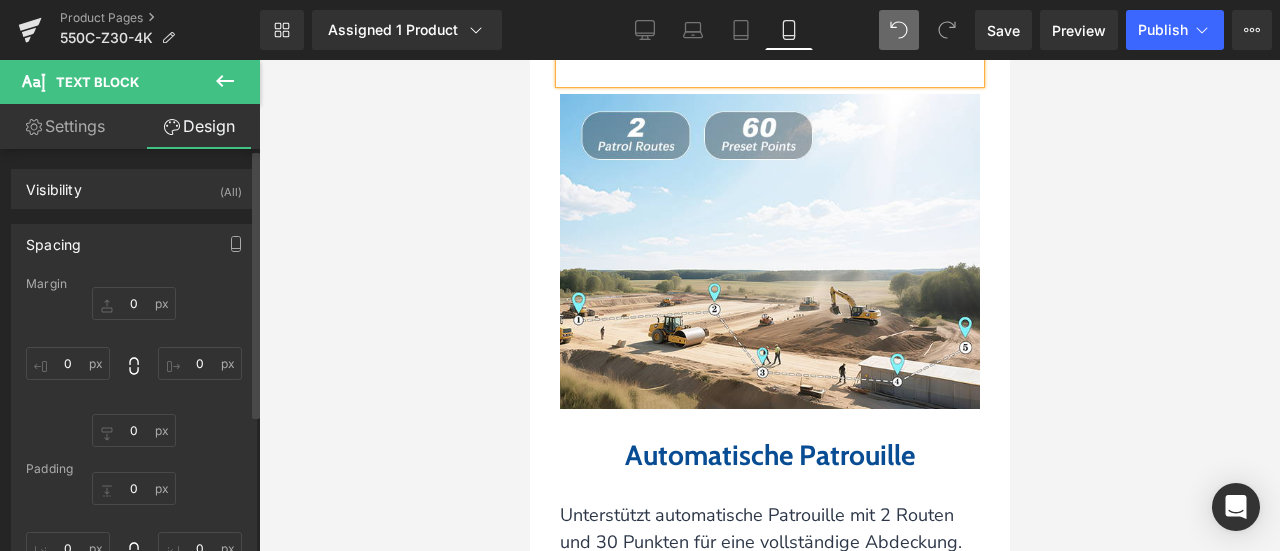 type on "0" 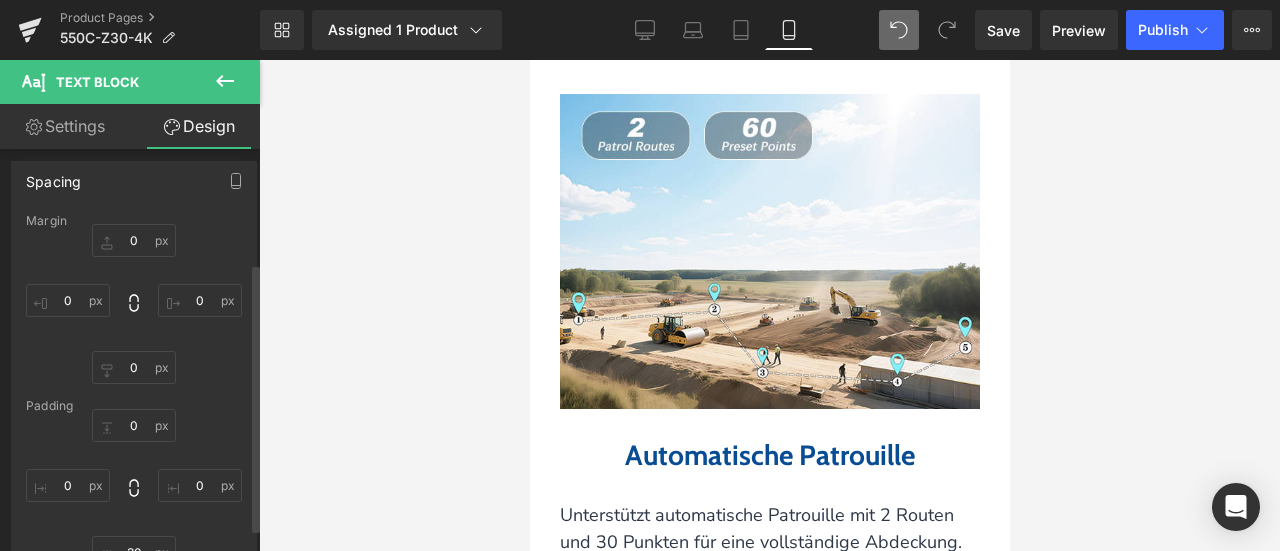 scroll, scrollTop: 200, scrollLeft: 0, axis: vertical 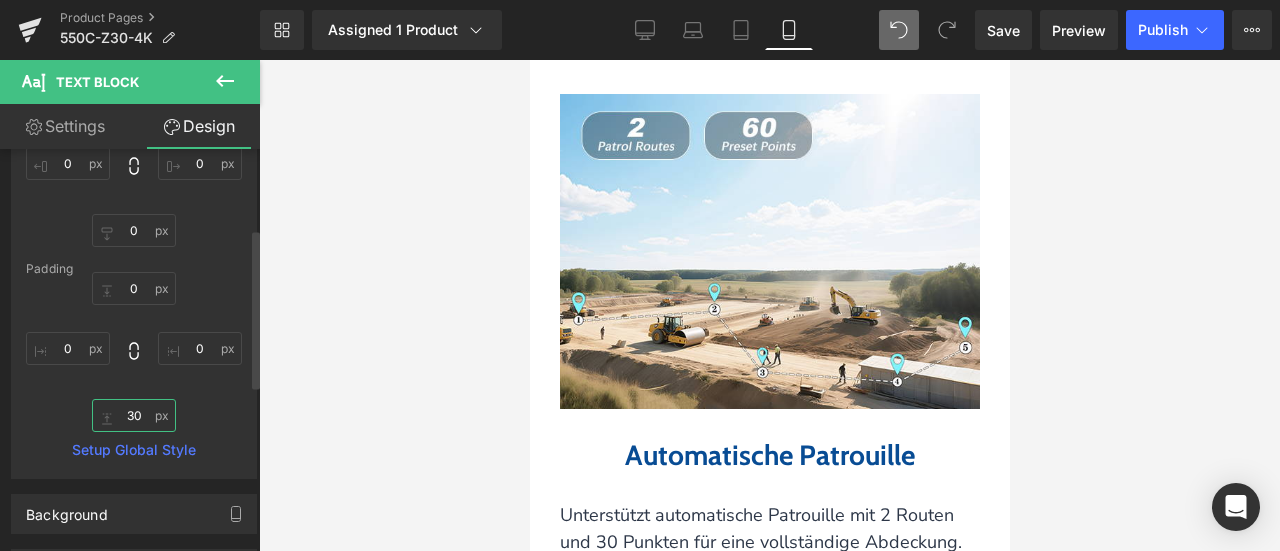 click on "30" at bounding box center (134, 415) 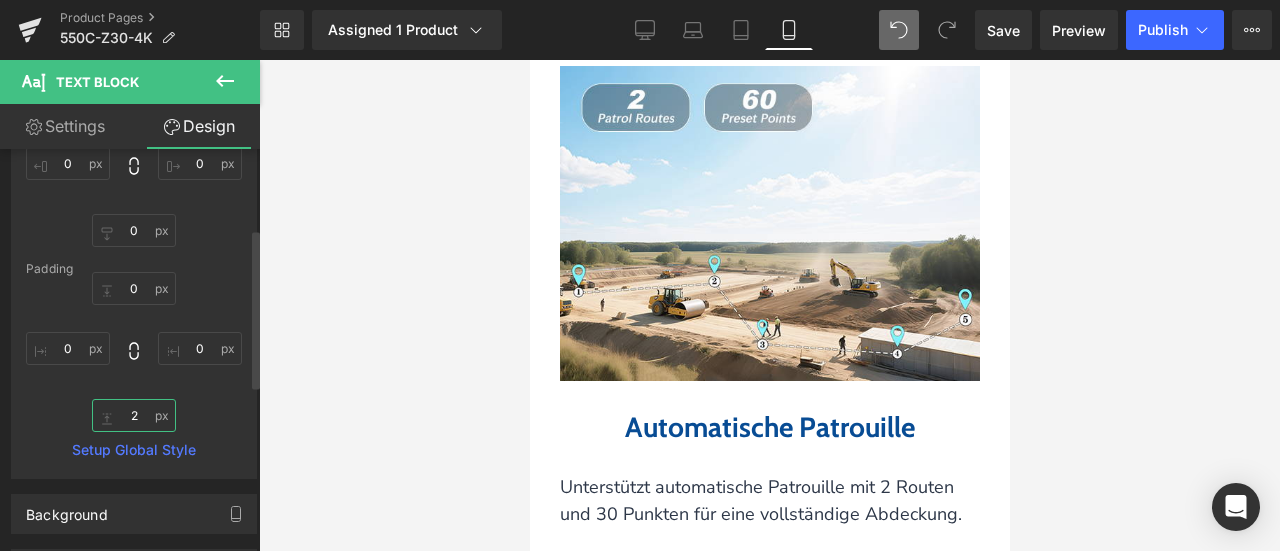 type on "20" 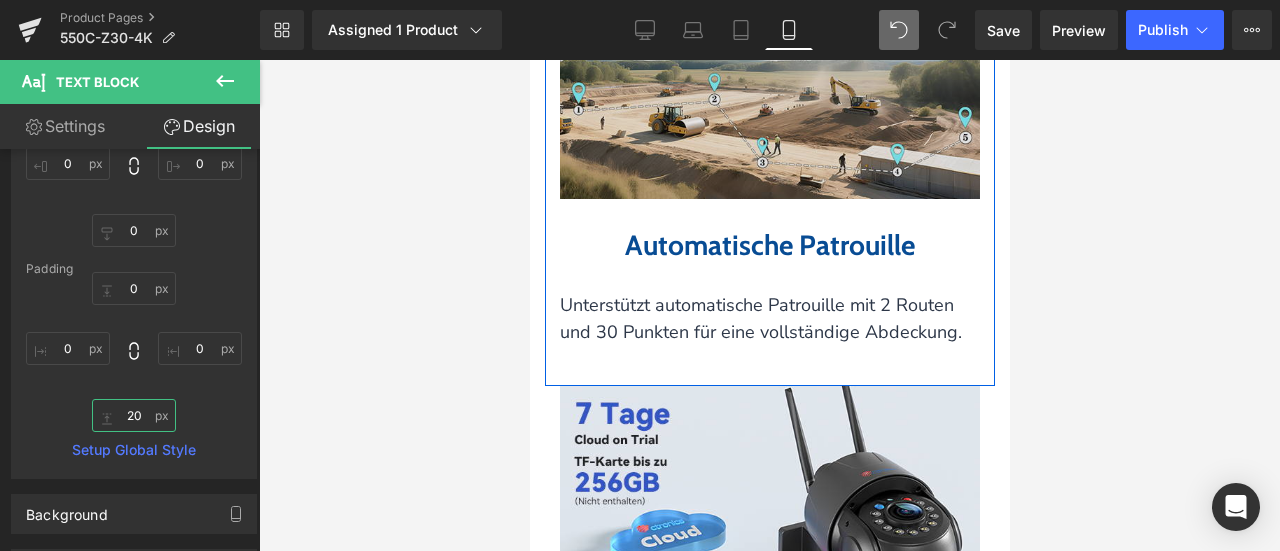 scroll, scrollTop: 5700, scrollLeft: 0, axis: vertical 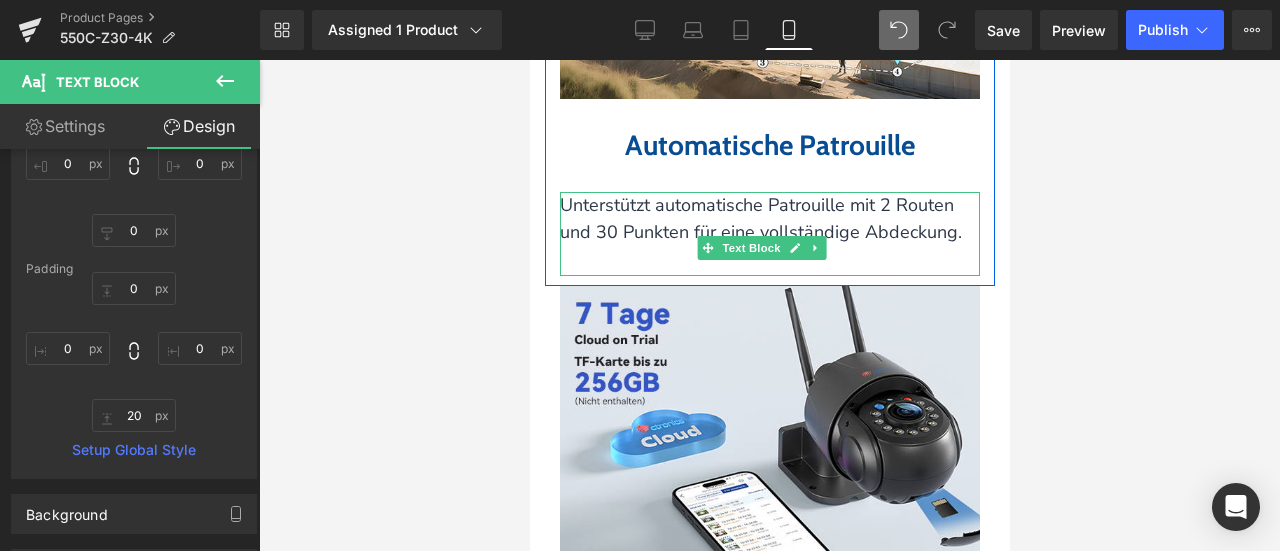 click on "Unterstützt automatische Patrouille mit 2 Routen und 30 Punkten für eine vollständige Abdeckung." at bounding box center [760, 218] 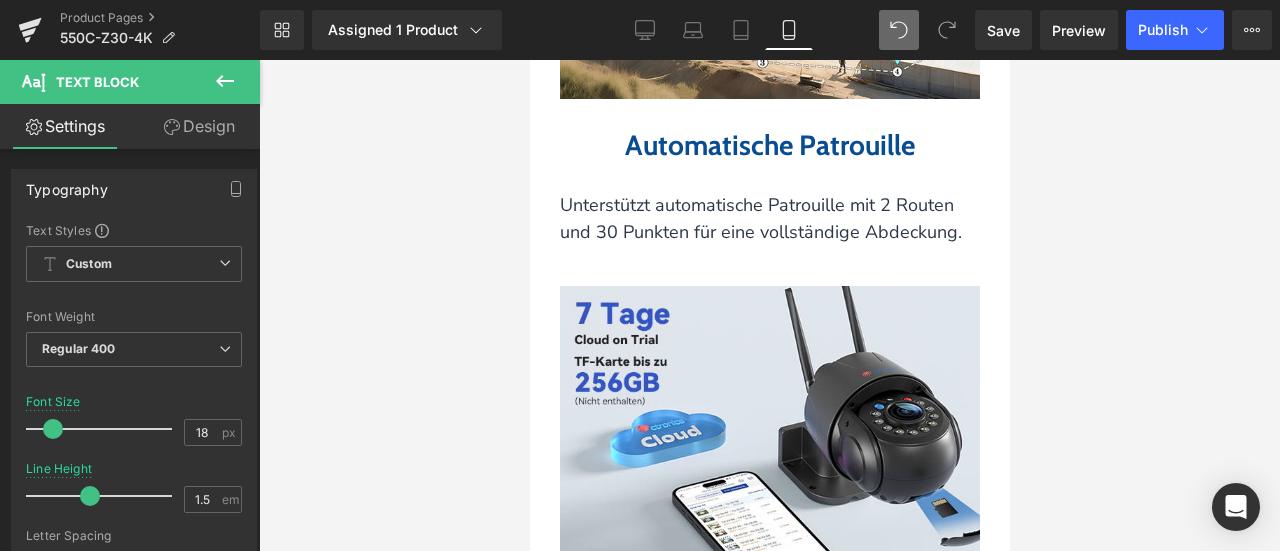 click on "Design" at bounding box center [199, 126] 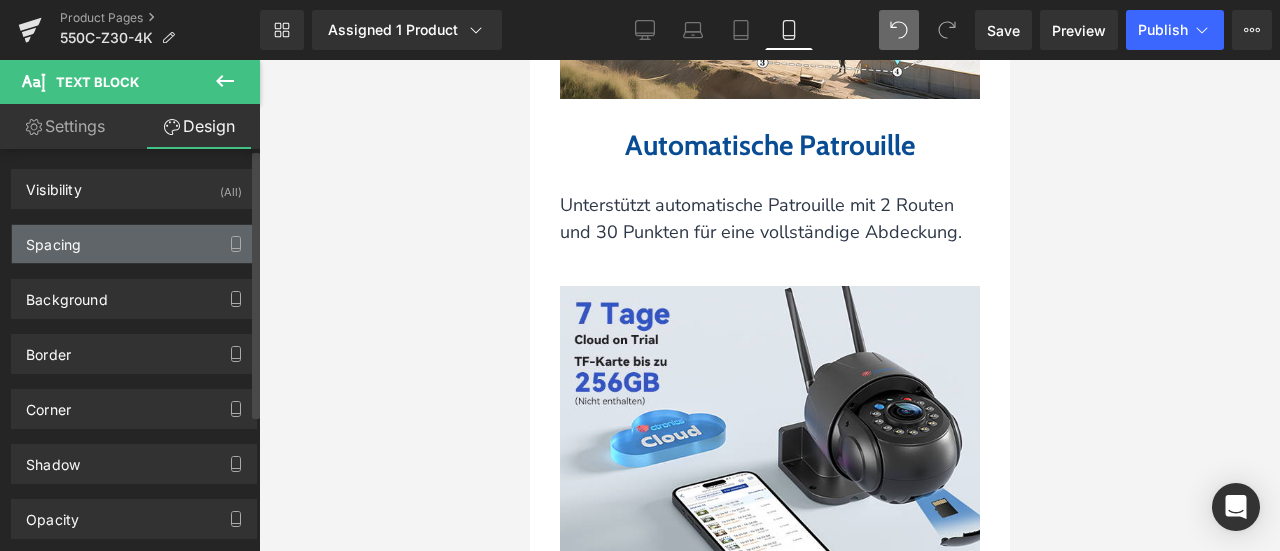 click on "Spacing" at bounding box center (134, 244) 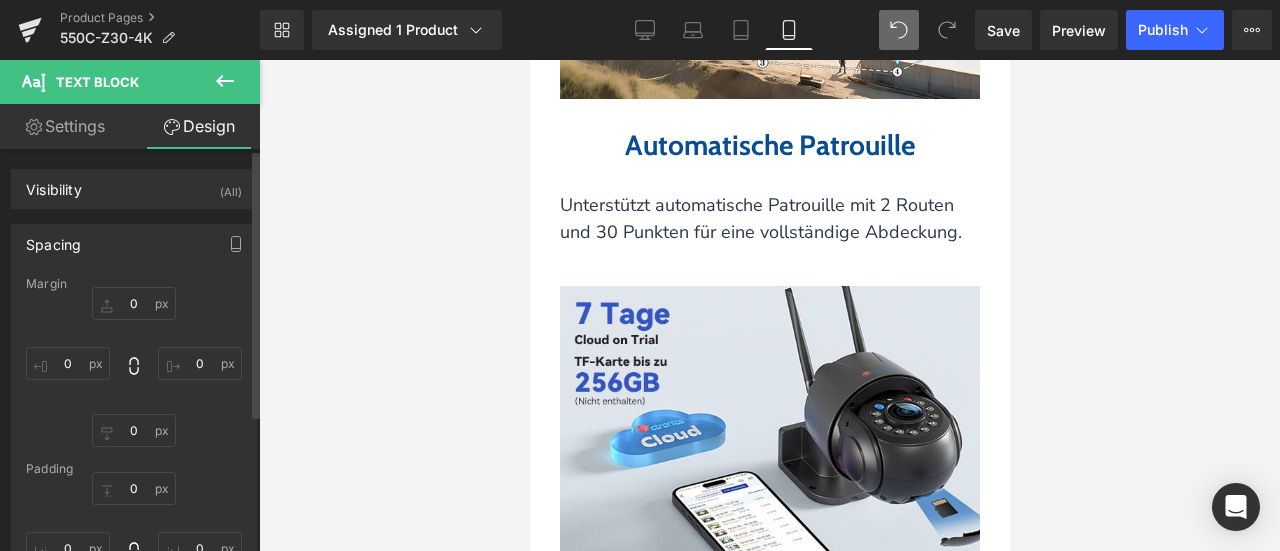 type on "0" 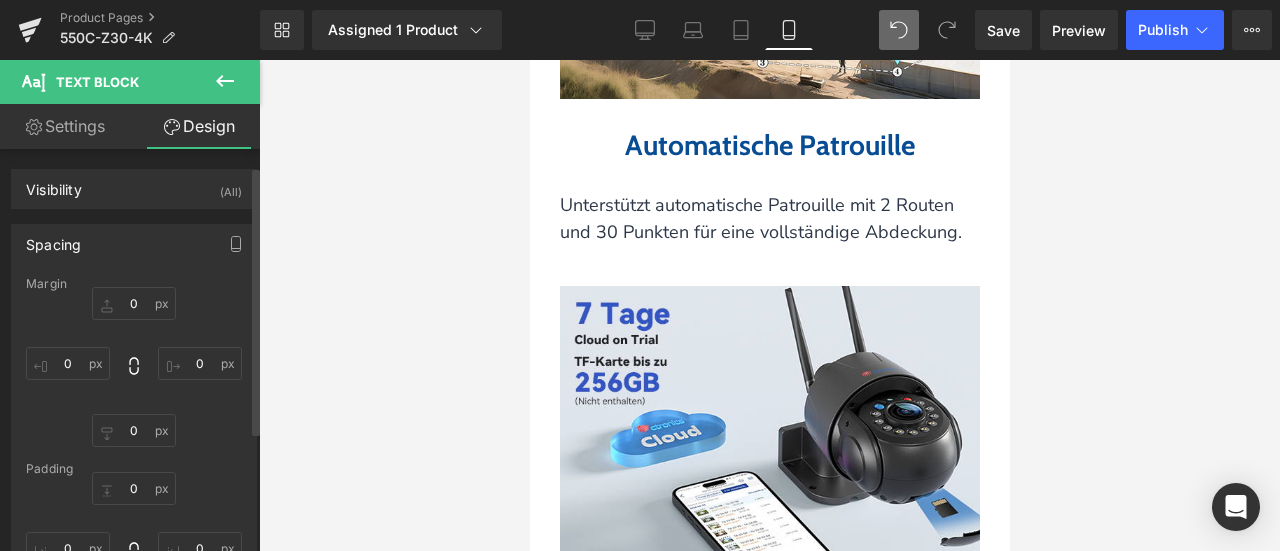 scroll, scrollTop: 200, scrollLeft: 0, axis: vertical 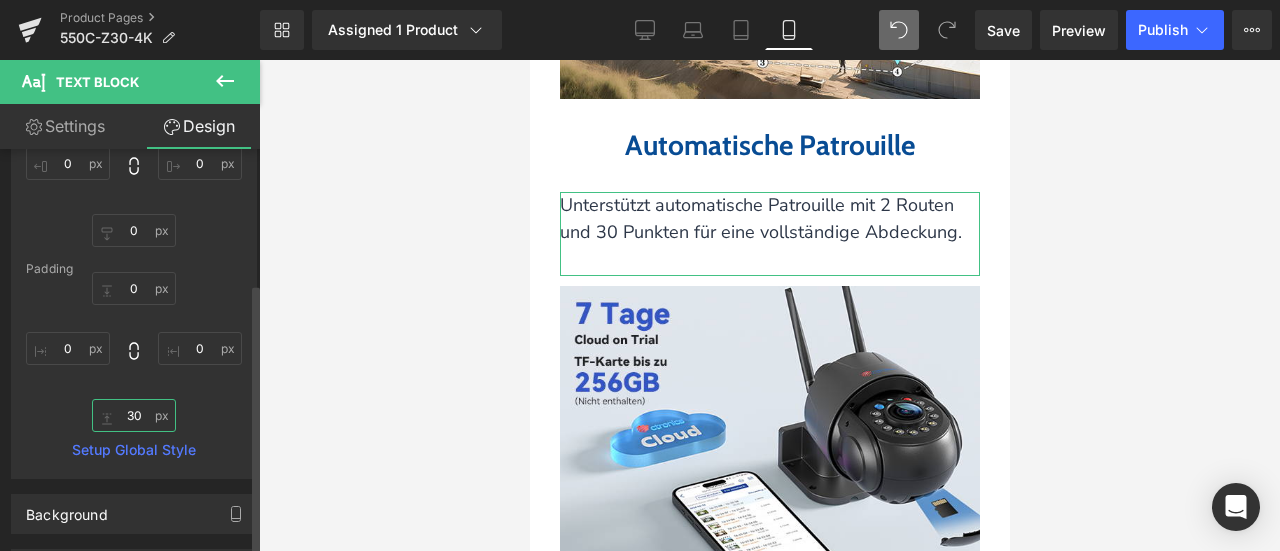 click on "30" at bounding box center [134, 415] 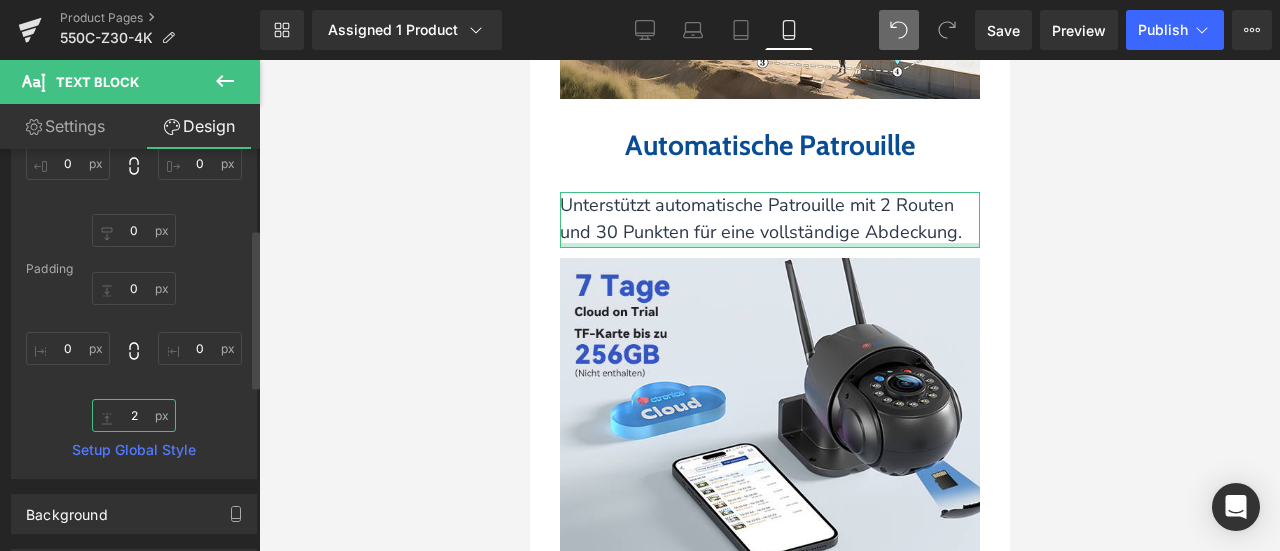 type on "20" 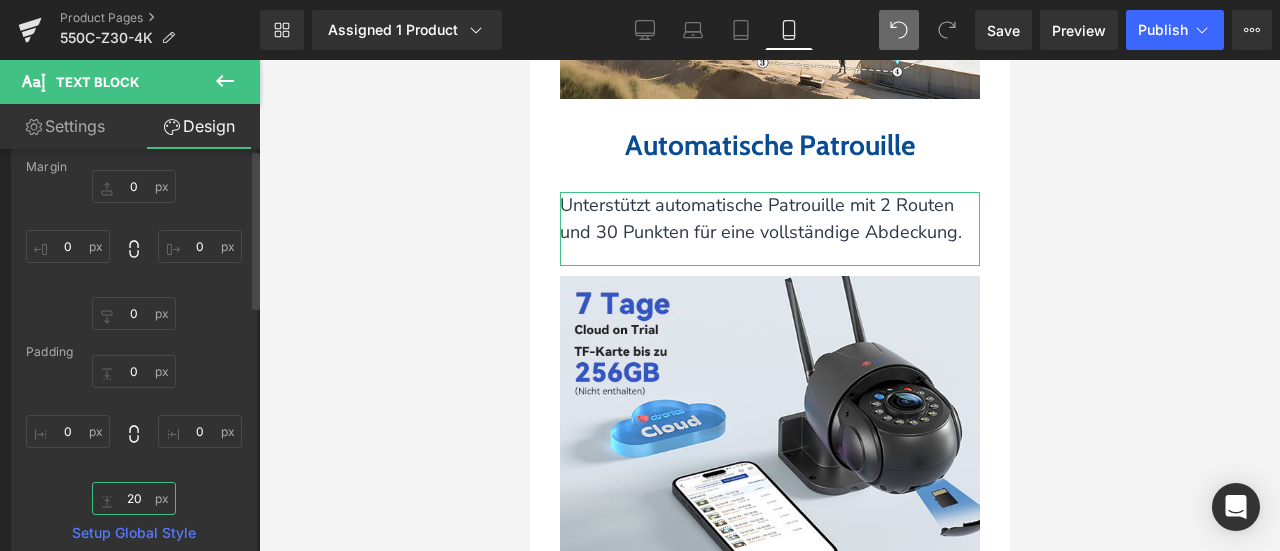 scroll, scrollTop: 0, scrollLeft: 0, axis: both 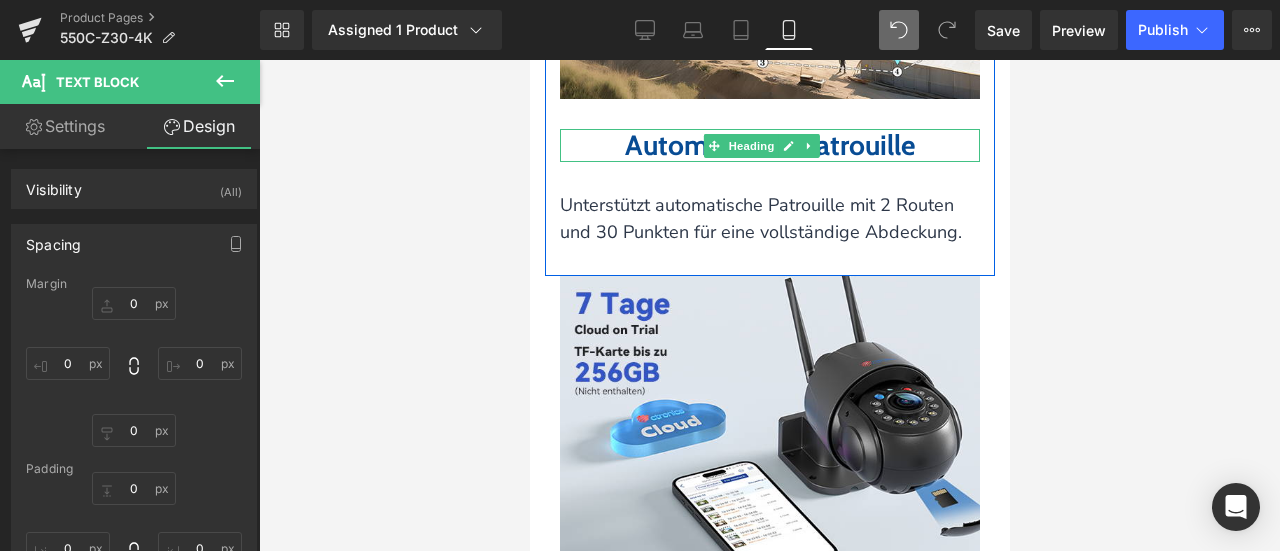 click on "Automatische Patrouille" at bounding box center [769, 145] 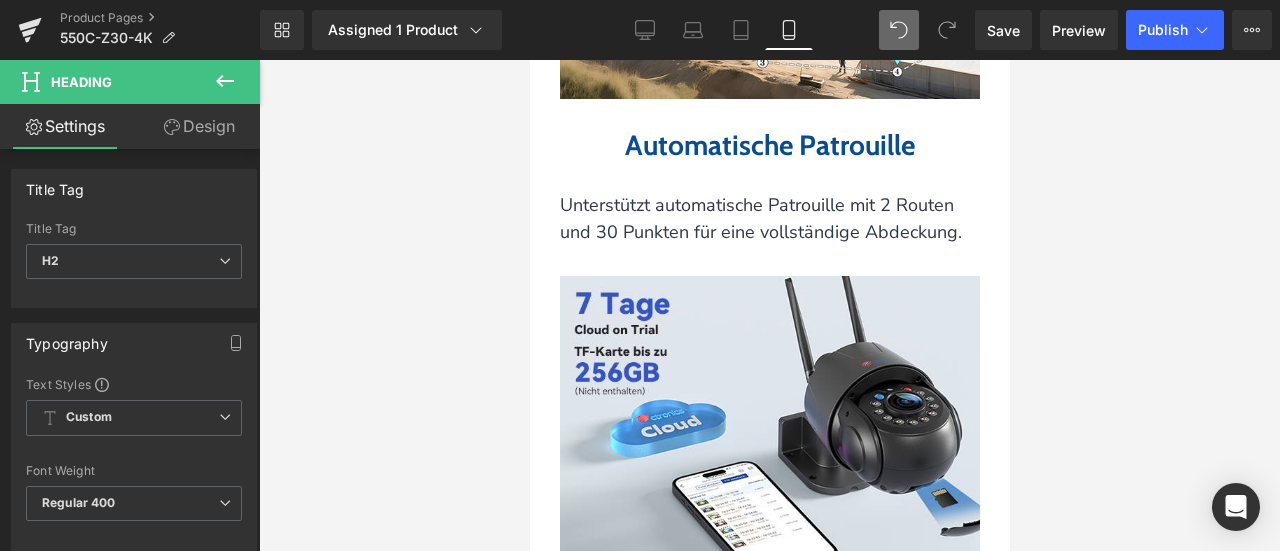 click on "Design" at bounding box center [199, 126] 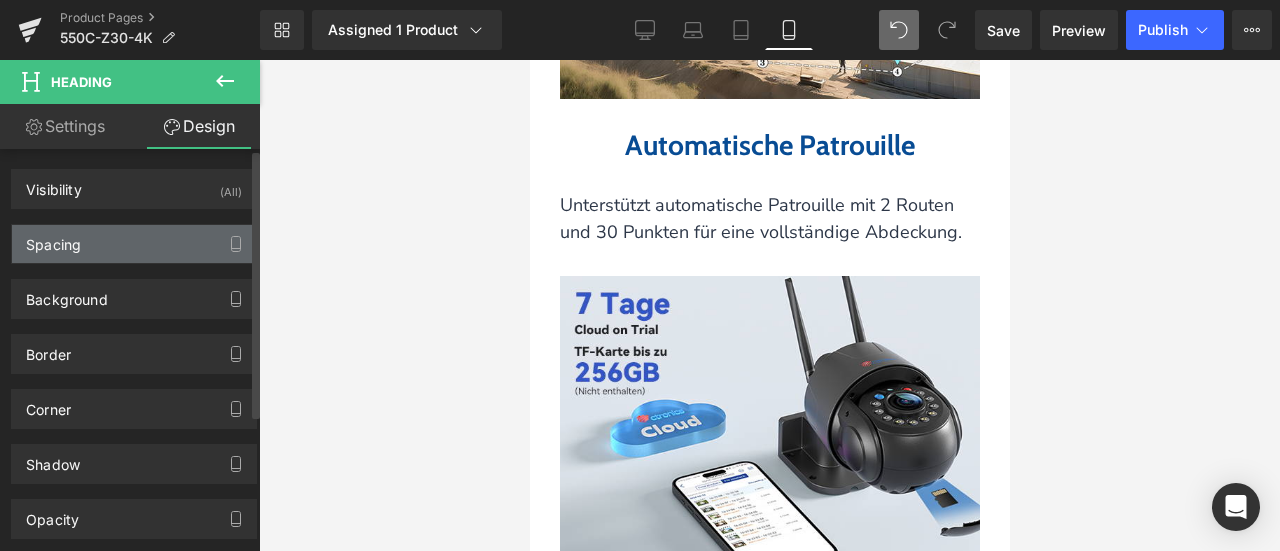click on "Spacing" at bounding box center (134, 244) 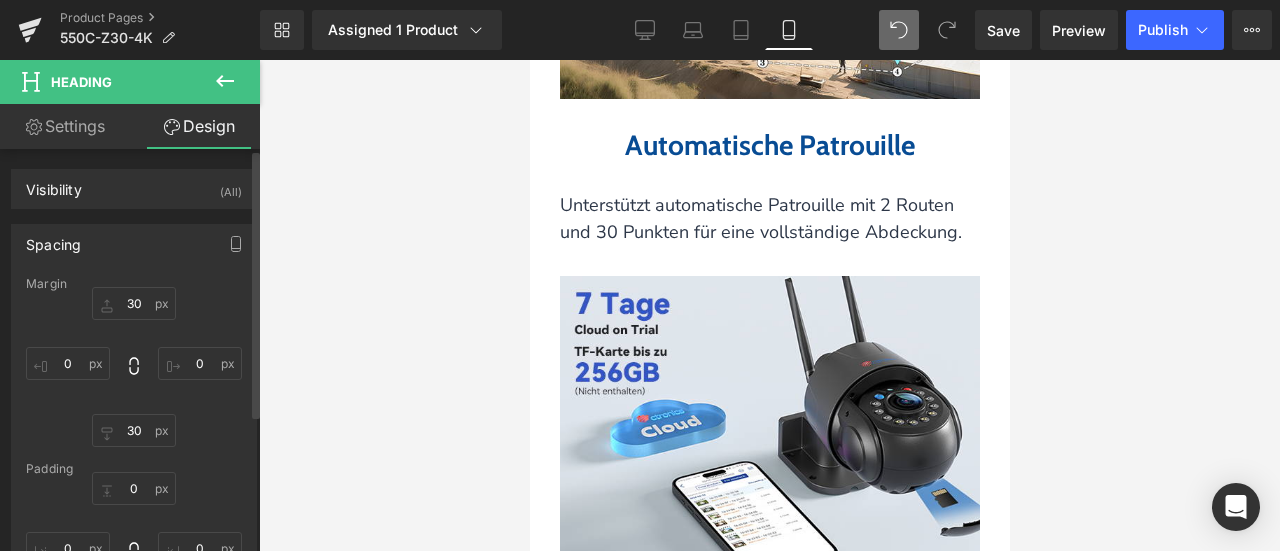 type on "30" 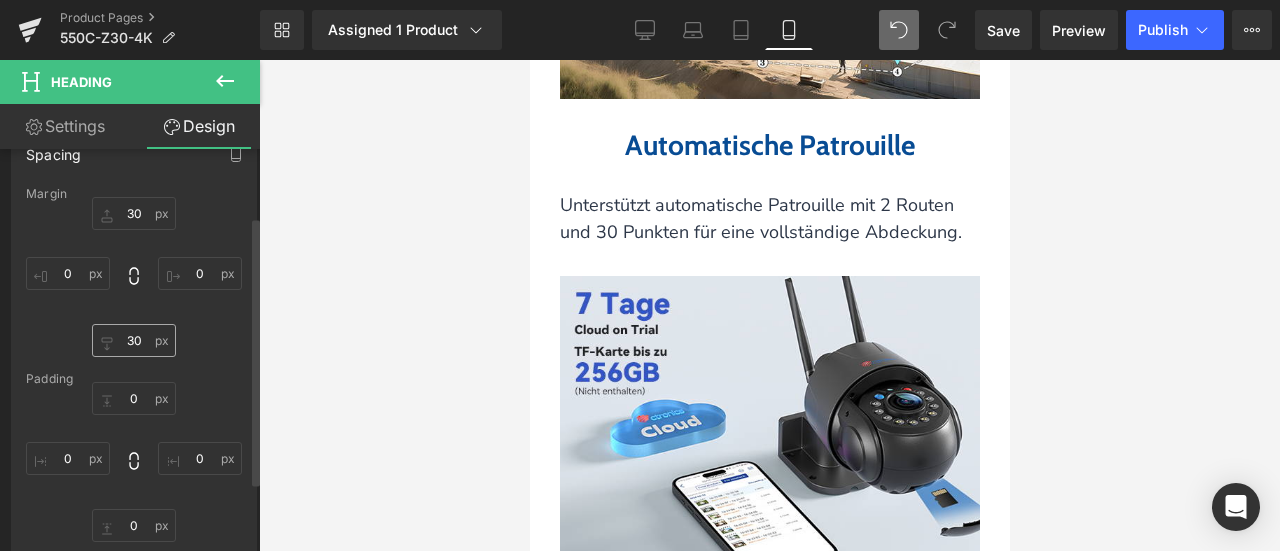 scroll, scrollTop: 100, scrollLeft: 0, axis: vertical 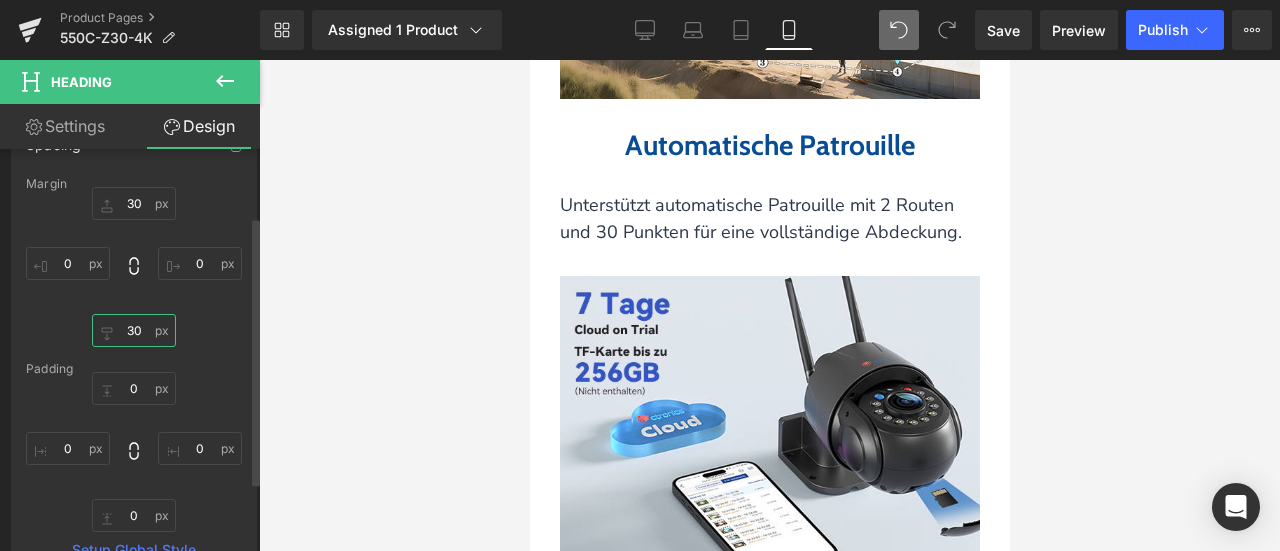click on "30" at bounding box center (134, 330) 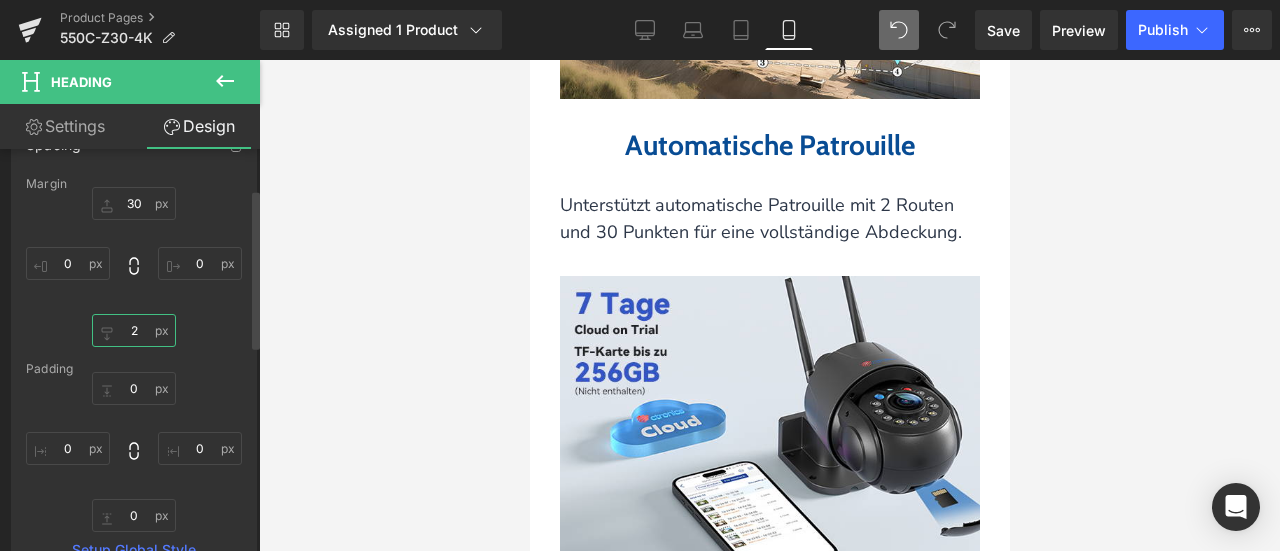type on "20" 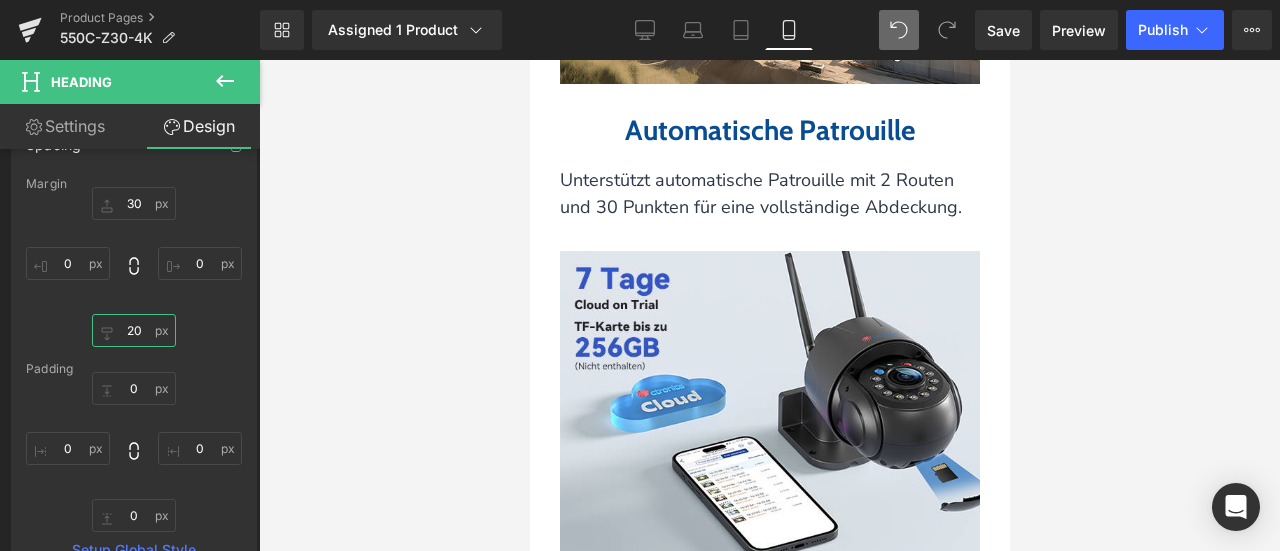 scroll, scrollTop: 6200, scrollLeft: 0, axis: vertical 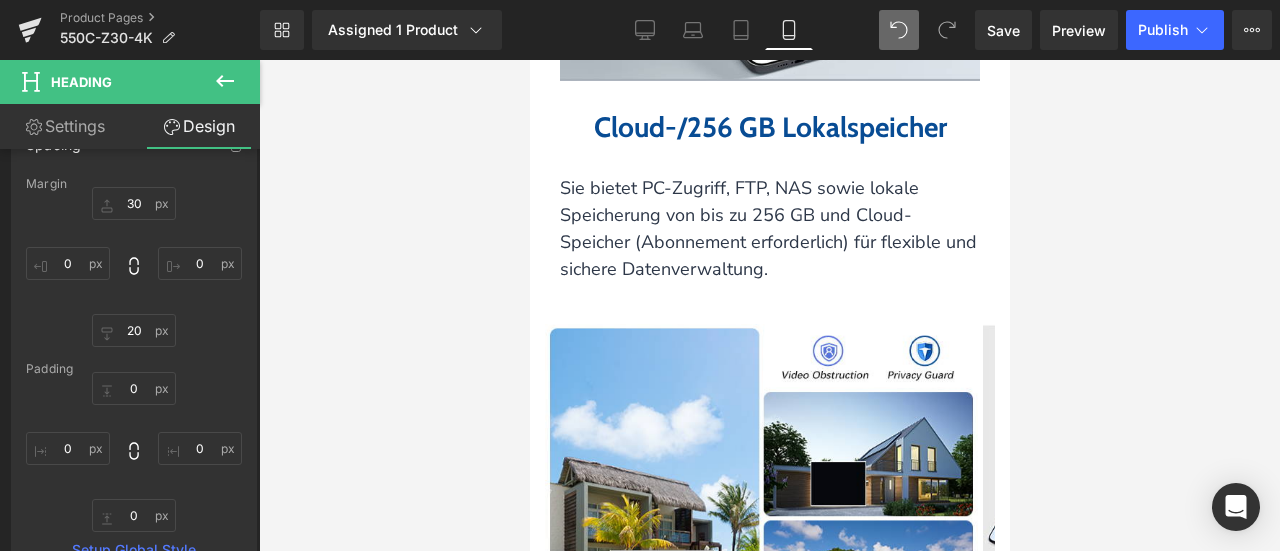 click on "Sie bietet PC-Zugriff, FTP, NAS sowie lokale Speicherung von bis zu 256 GB und Cloud-Speicher (Abonnement erforderlich) für flexible und sichere Datenverwaltung." at bounding box center (767, 228) 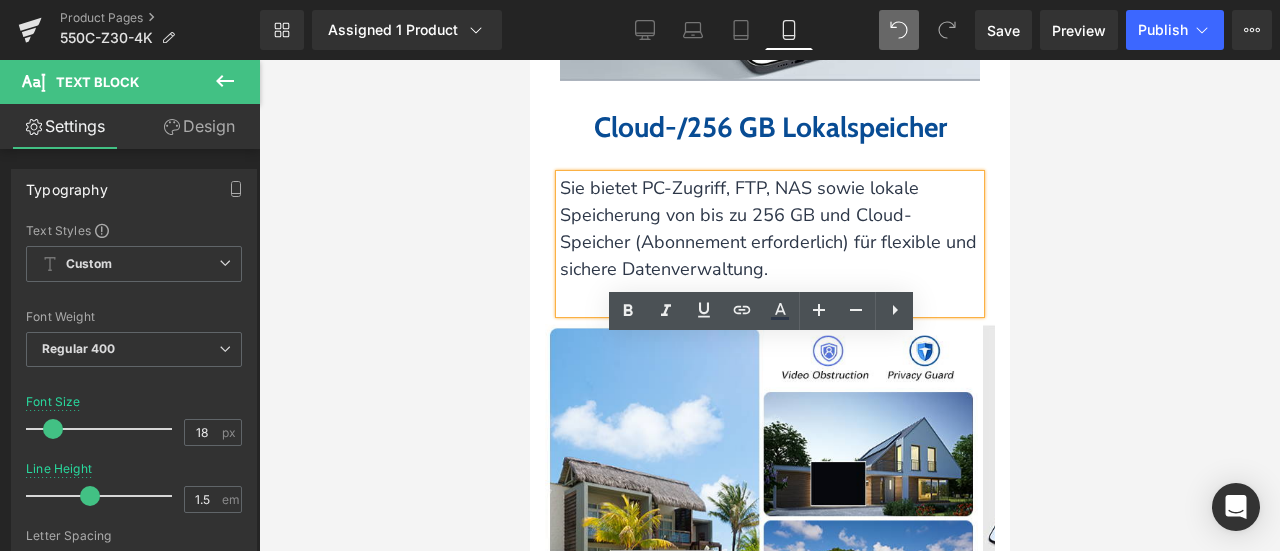click on "Design" at bounding box center (199, 126) 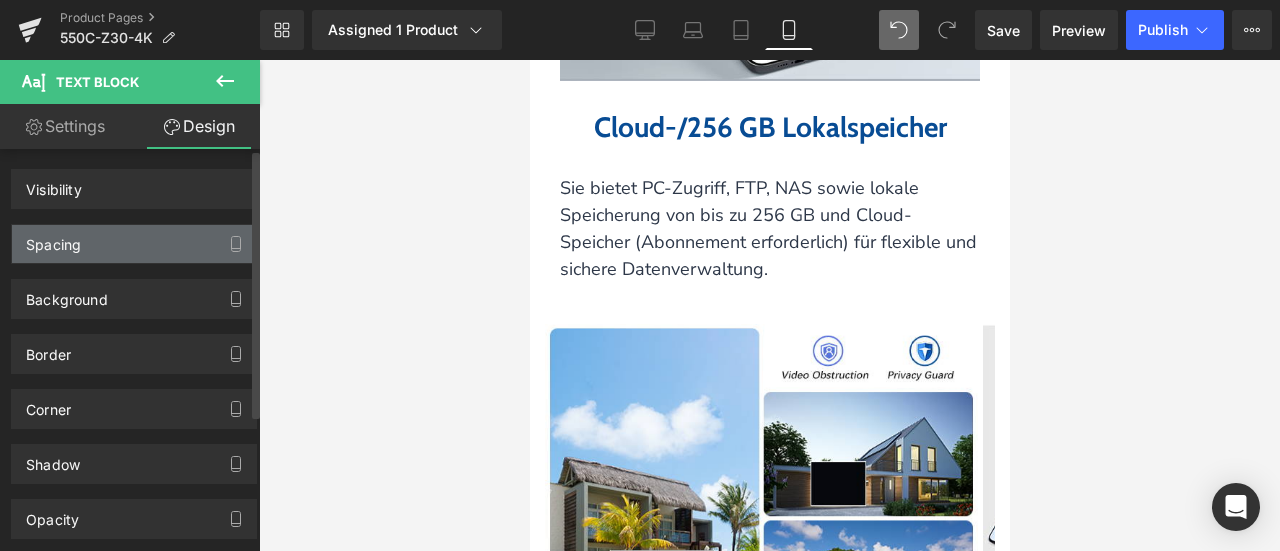 click on "Spacing" at bounding box center [134, 244] 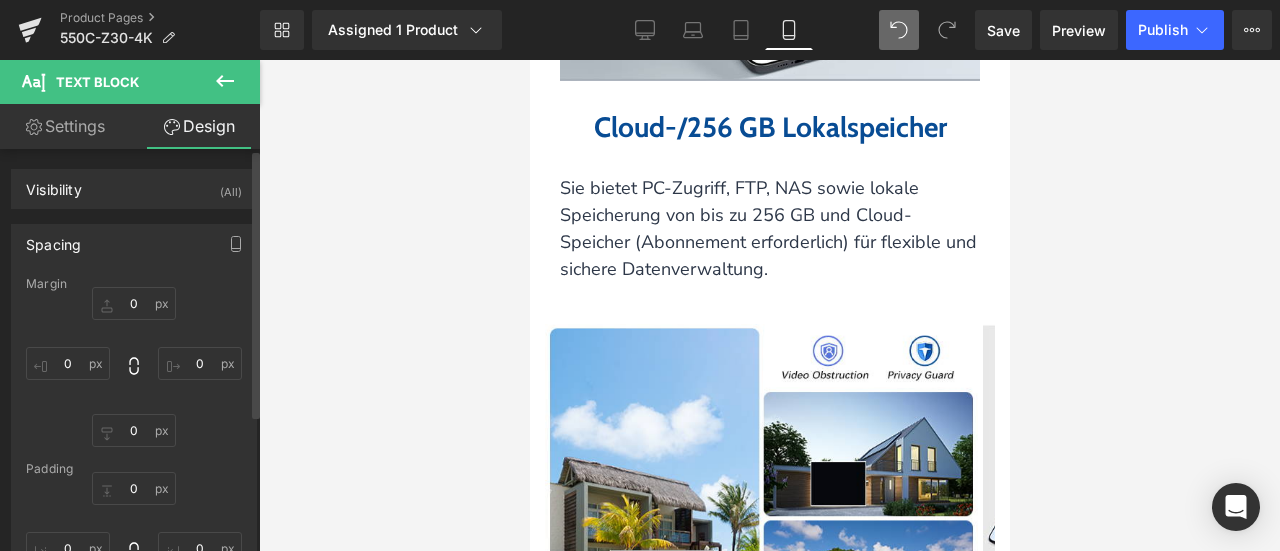 type on "0" 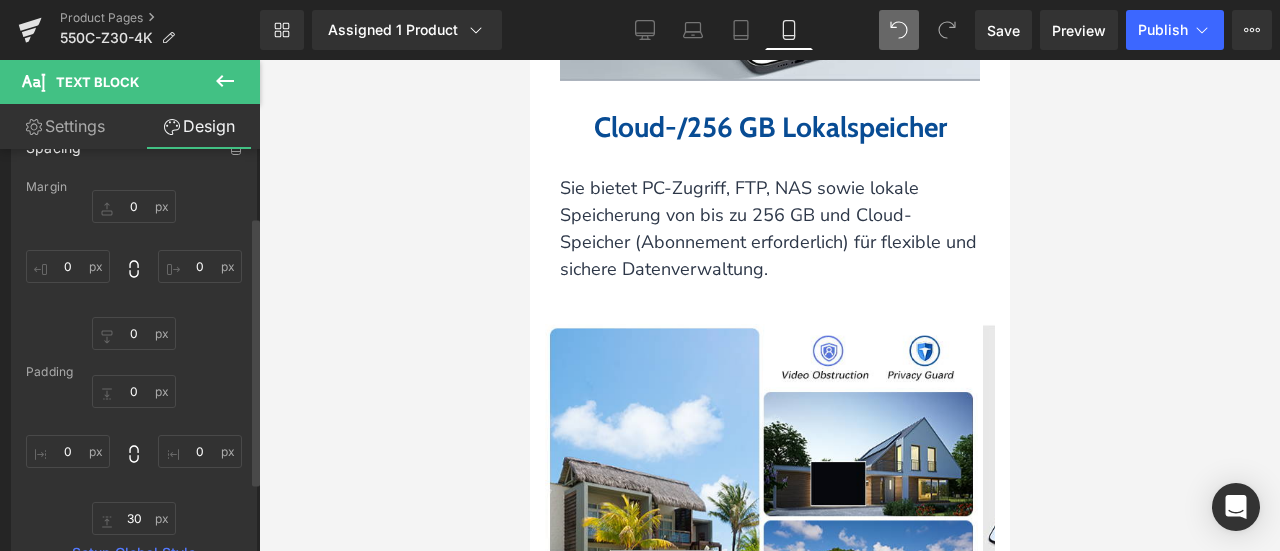 scroll, scrollTop: 100, scrollLeft: 0, axis: vertical 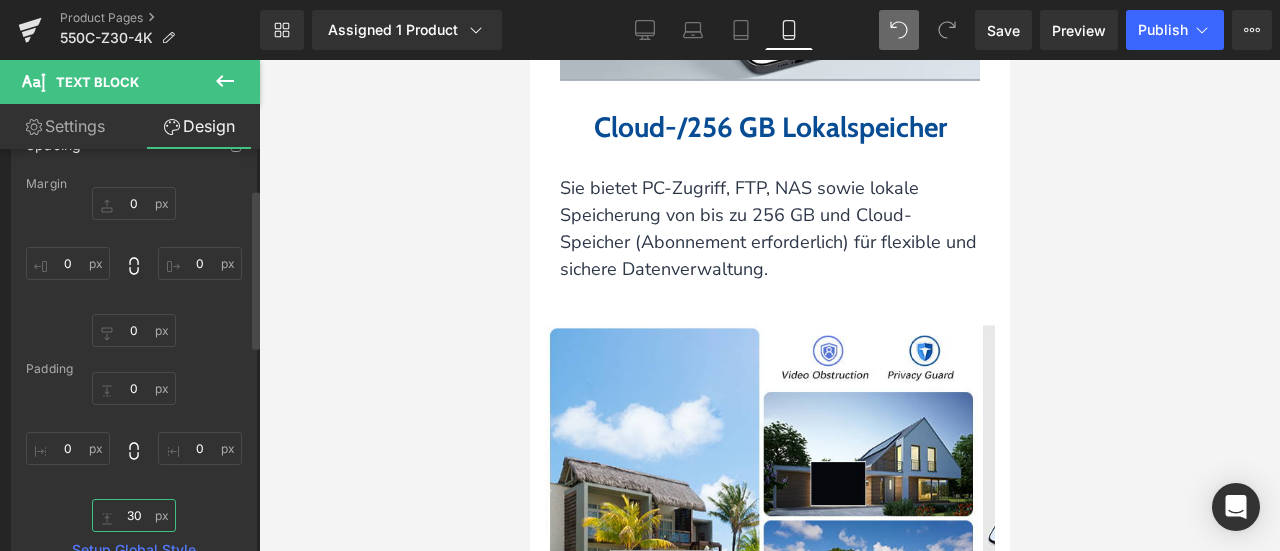 click on "30" at bounding box center [134, 515] 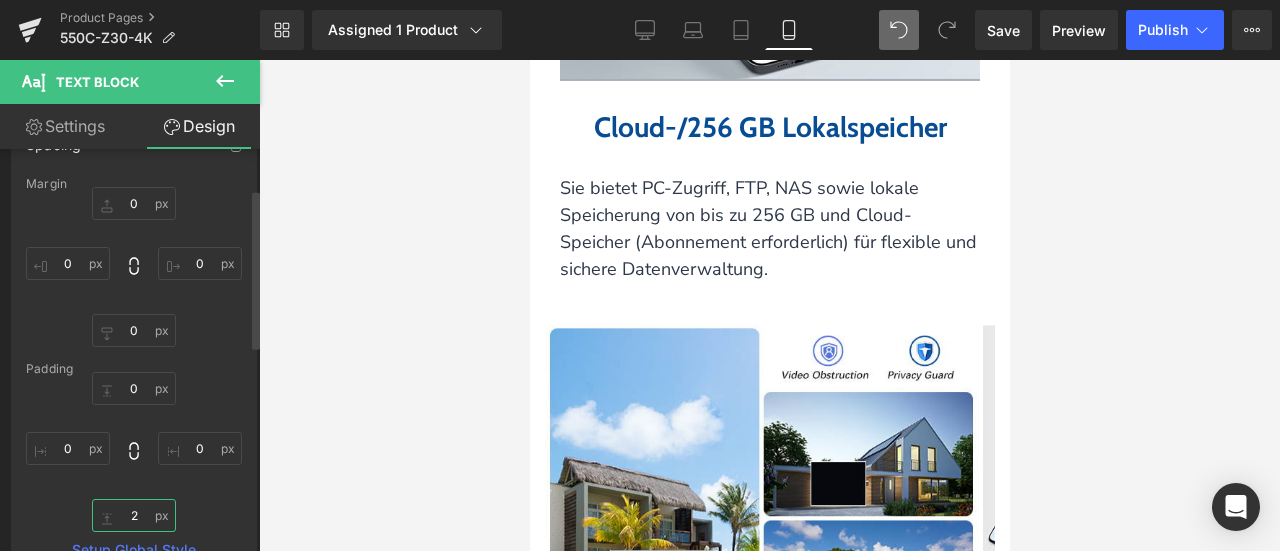 type on "20" 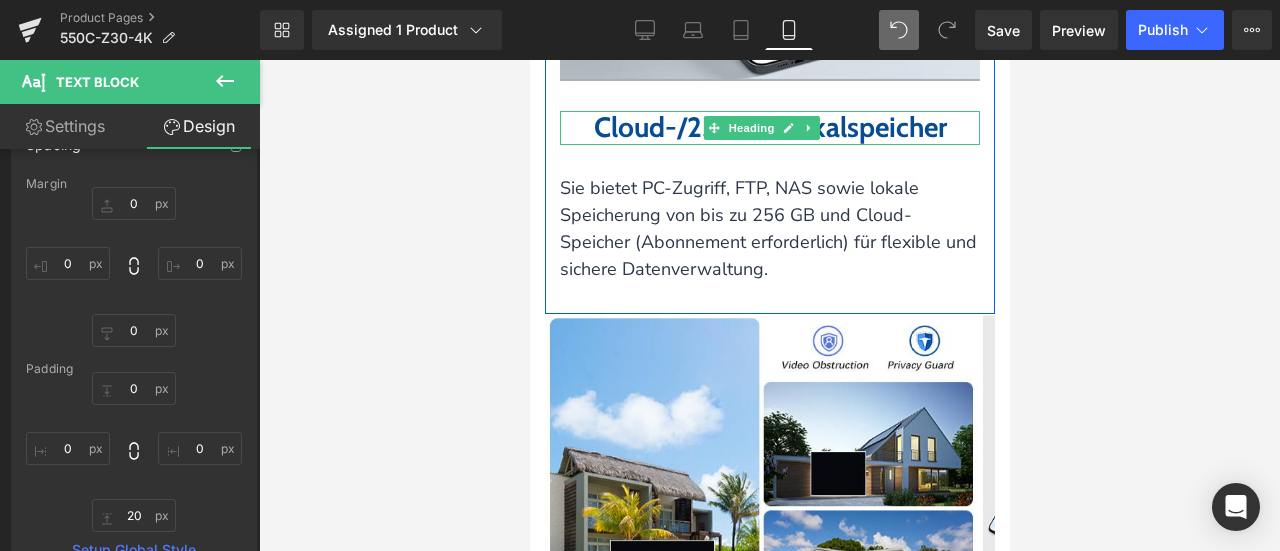 click on "Cloud-/256 GB Lokalspeicher" at bounding box center [769, 127] 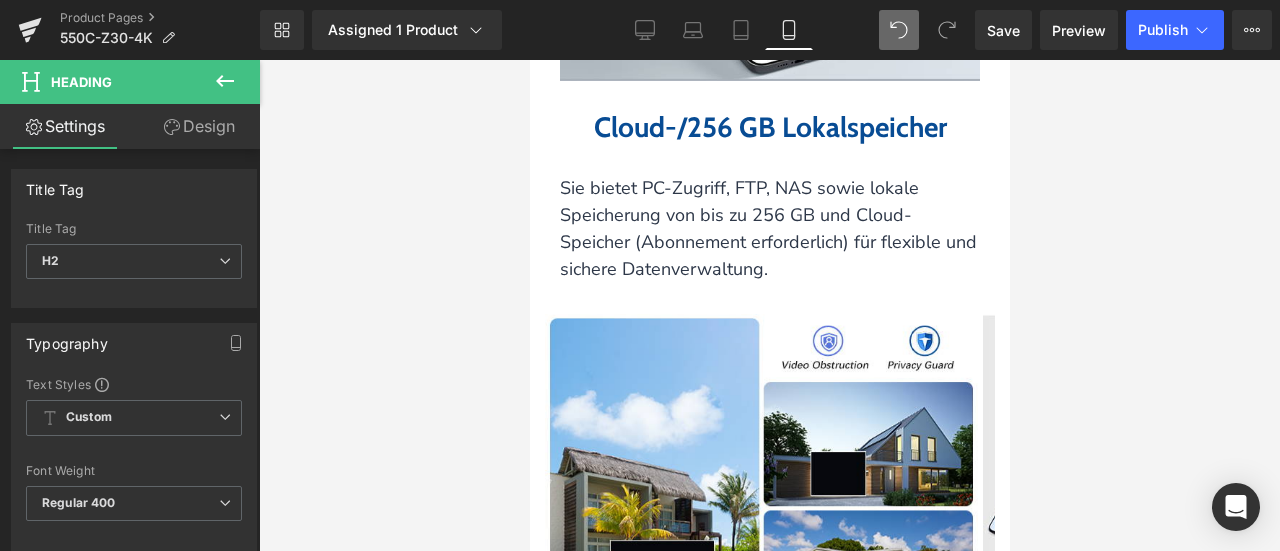 click on "Design" at bounding box center (199, 126) 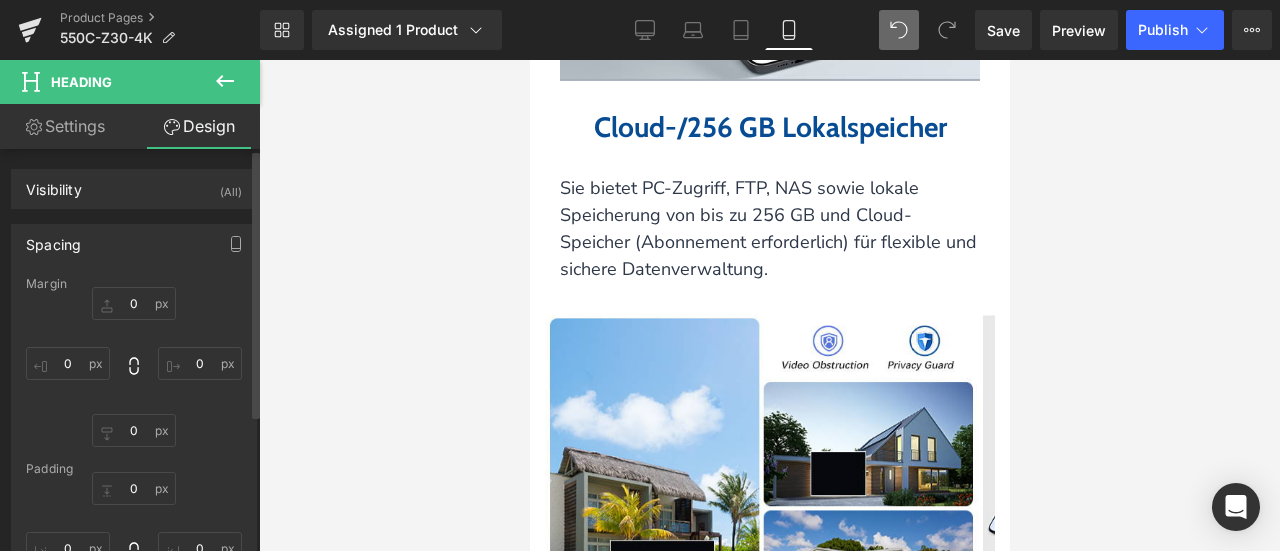 type on "30" 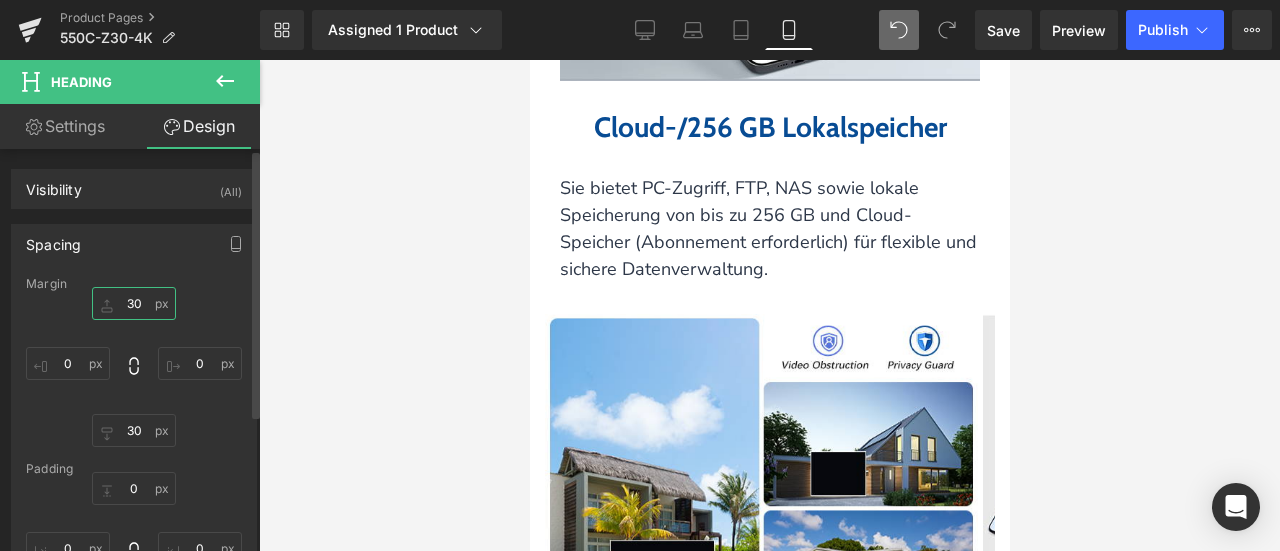 click on "30" at bounding box center (134, 303) 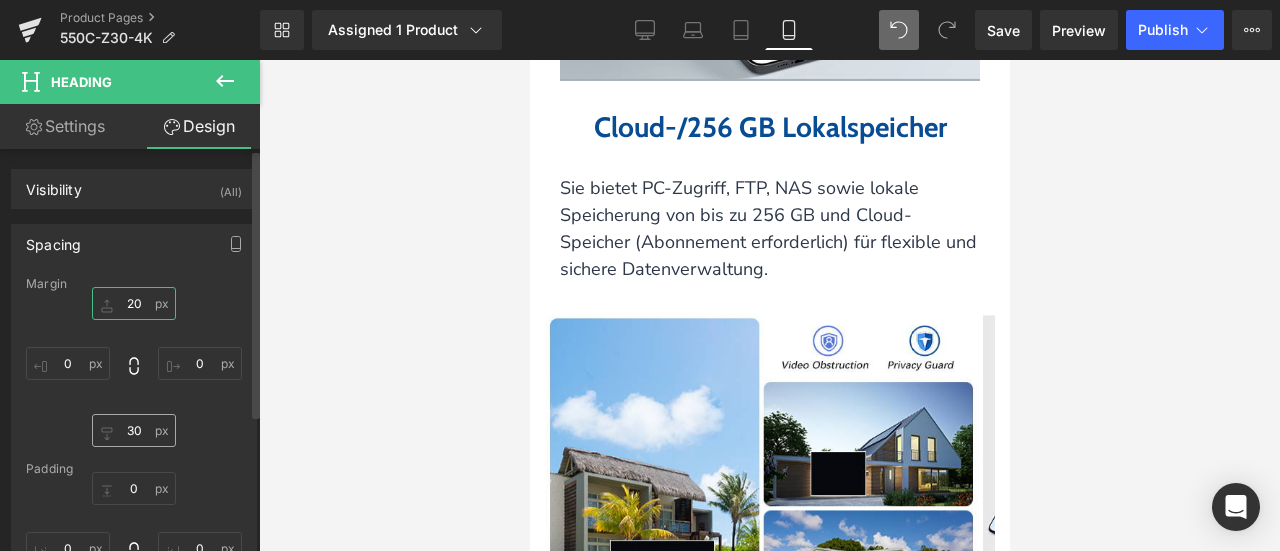 type on "20" 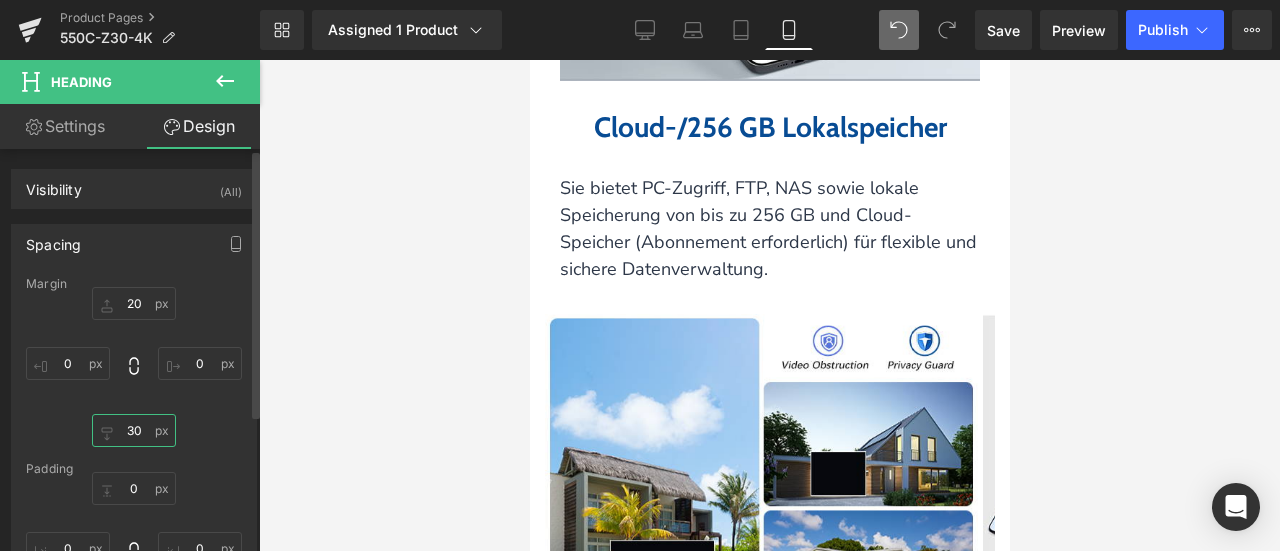 click on "30" at bounding box center [134, 430] 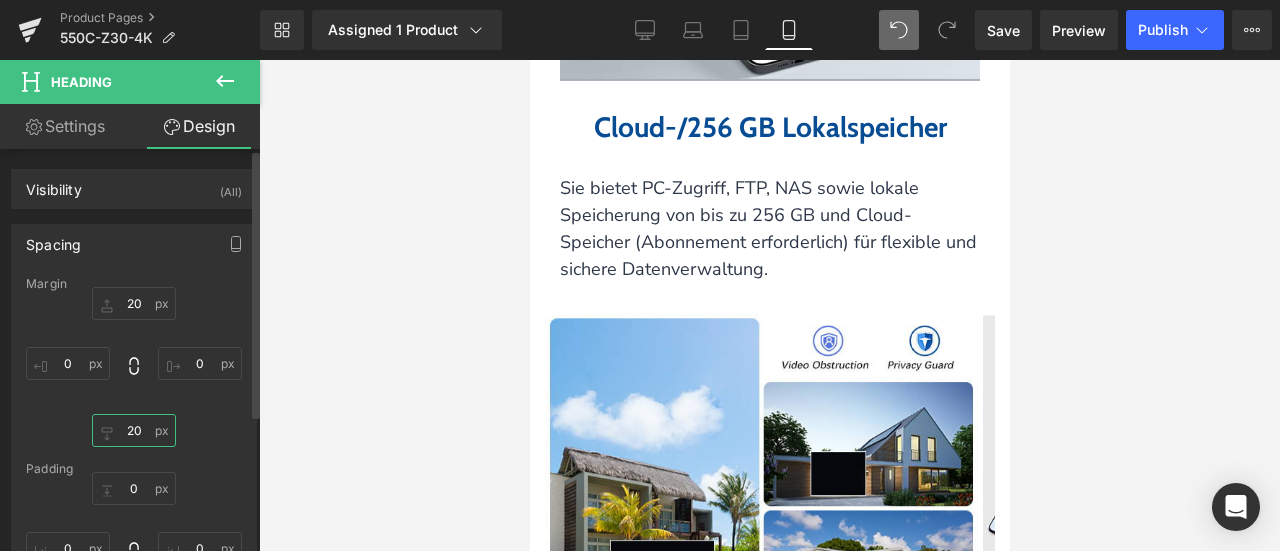 type on "20" 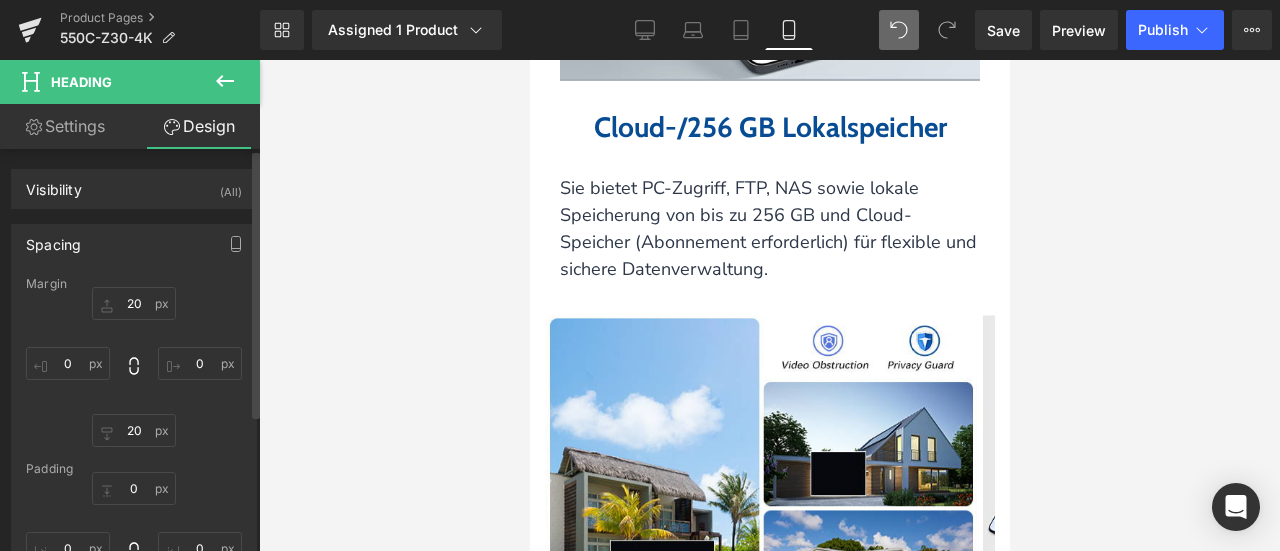 click on "20 20
0px 0
20 20
0px 0" at bounding box center (134, 367) 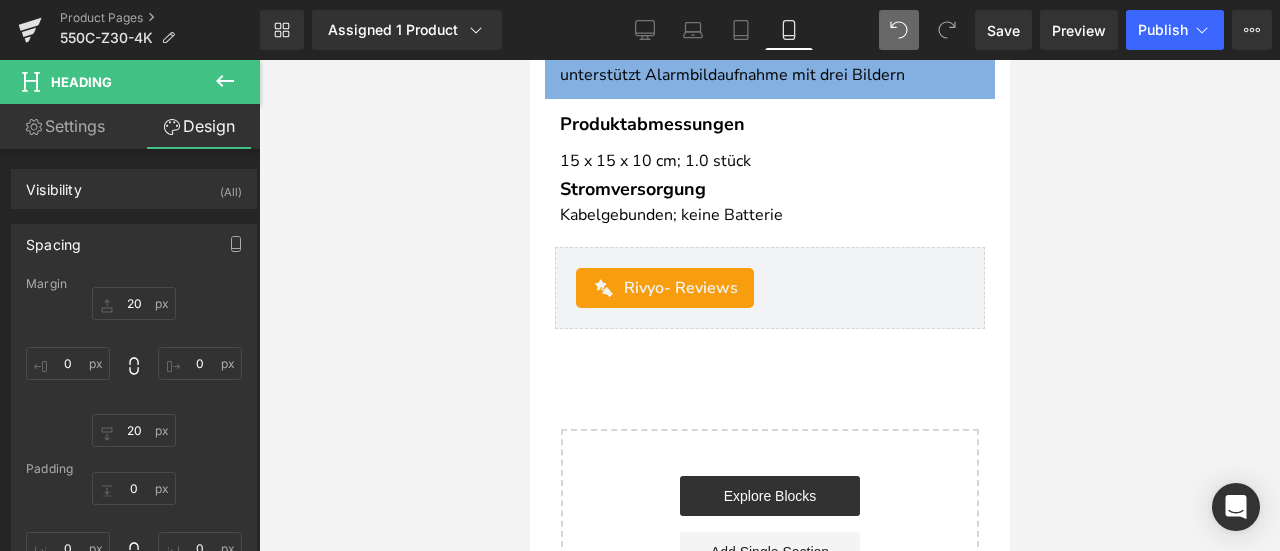 scroll, scrollTop: 8700, scrollLeft: 0, axis: vertical 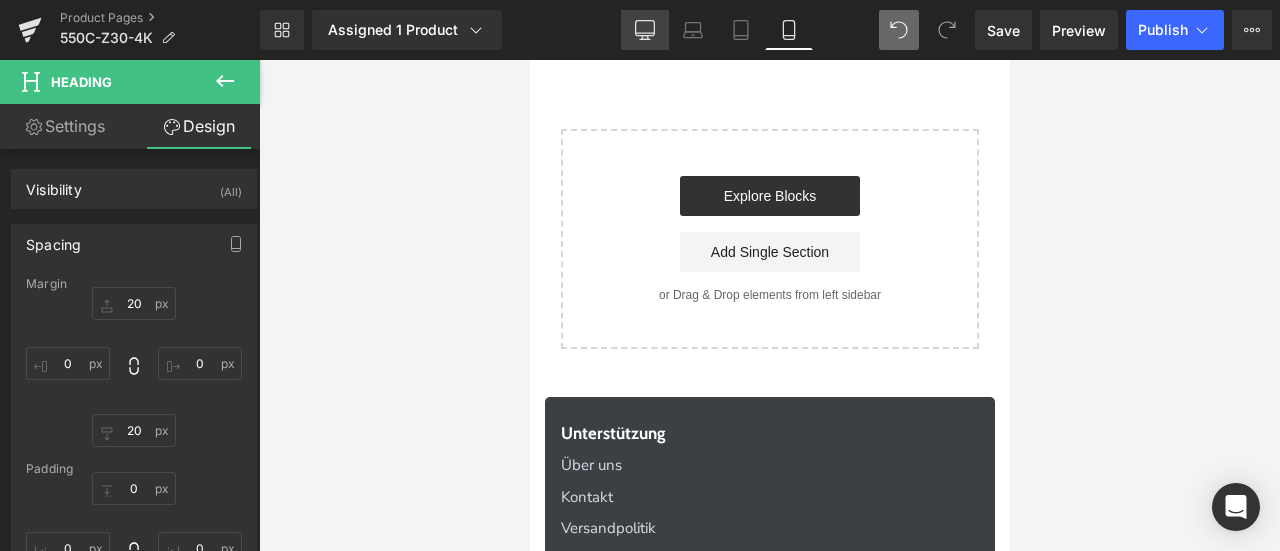 click 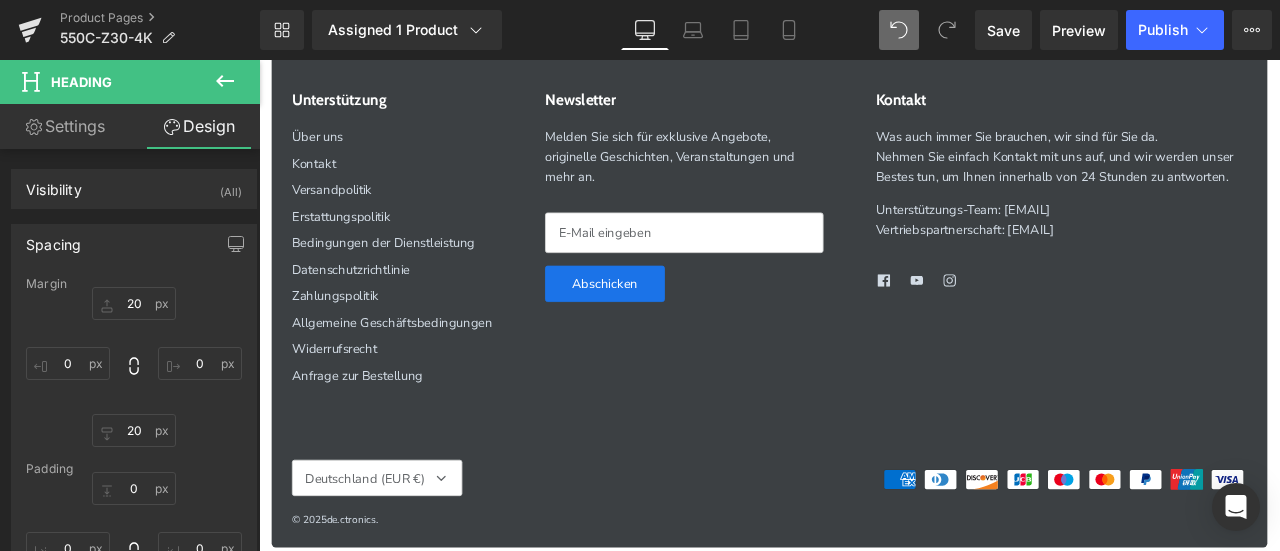 scroll, scrollTop: 5200, scrollLeft: 0, axis: vertical 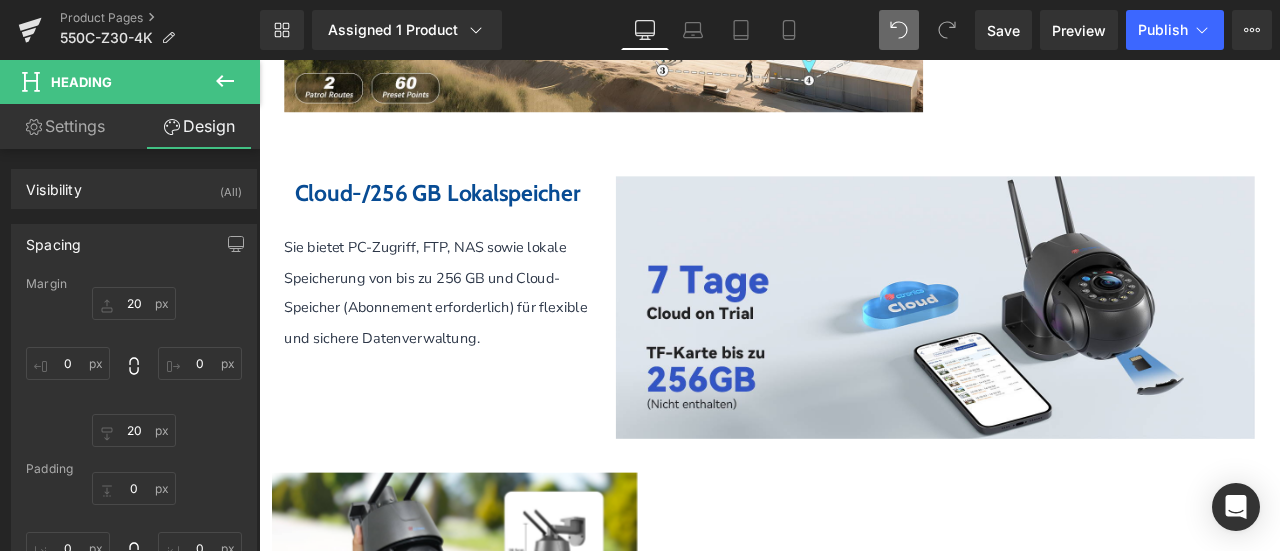 type on "44" 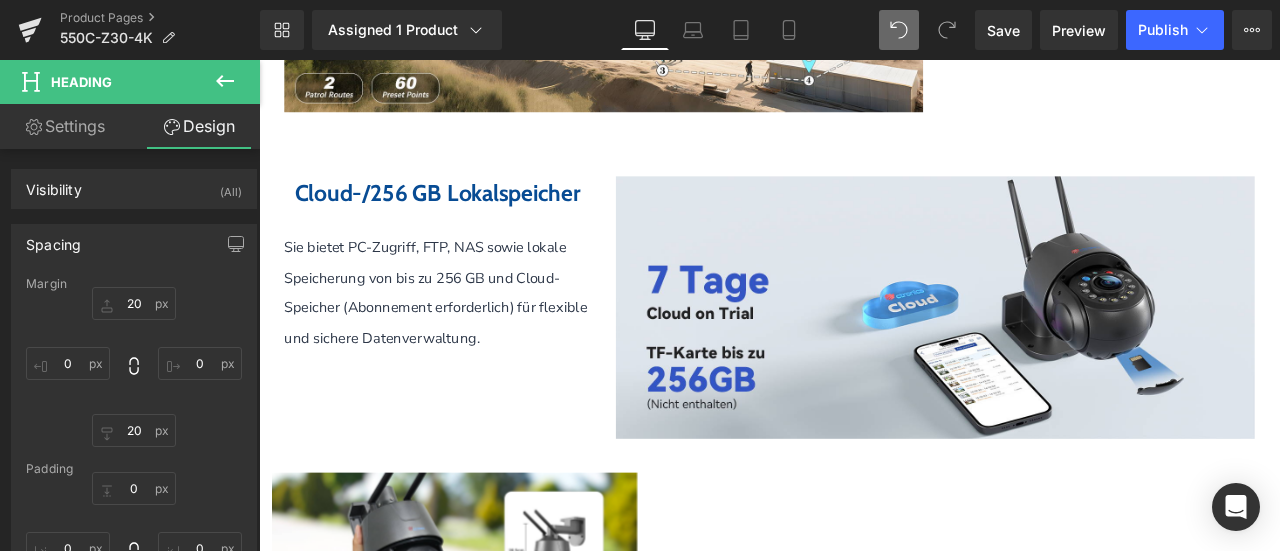 type on "0" 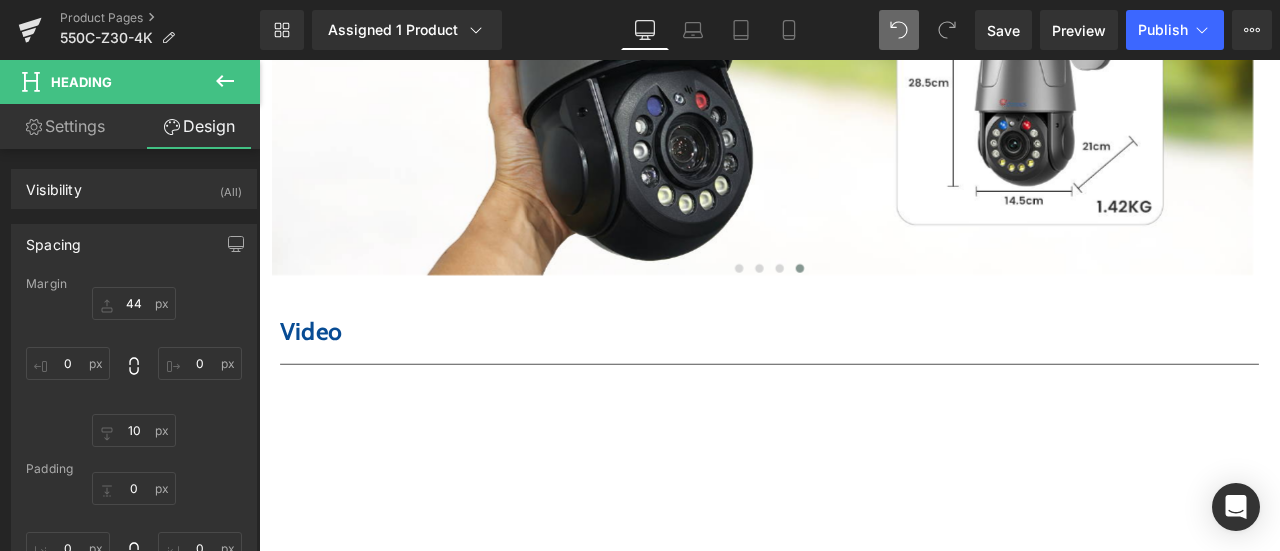 scroll, scrollTop: 5900, scrollLeft: 0, axis: vertical 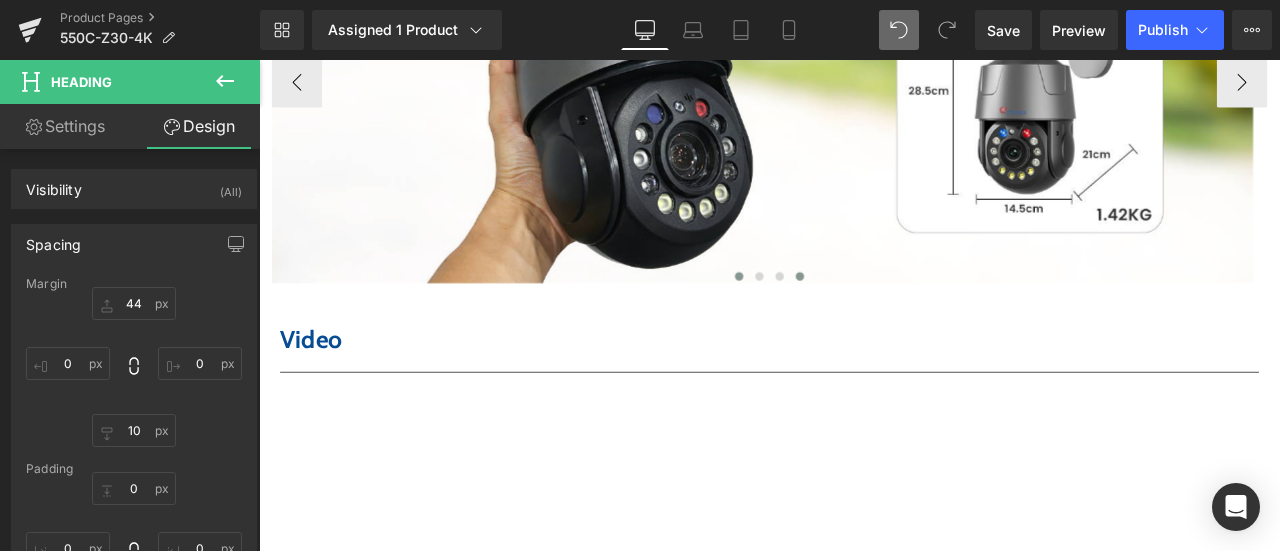 click at bounding box center [828, 316] 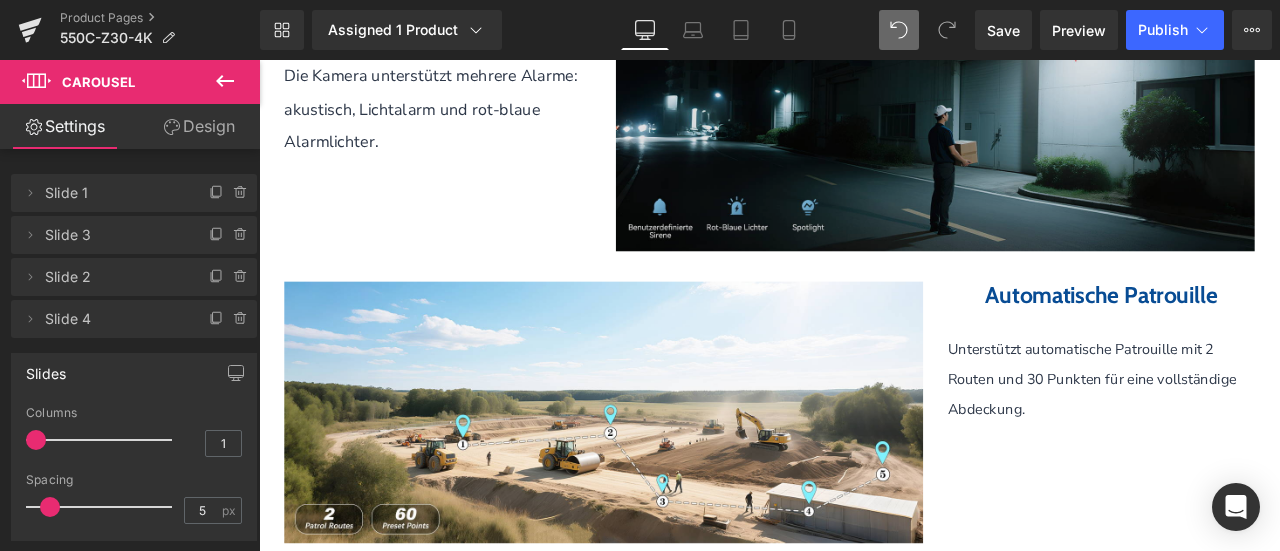 scroll, scrollTop: 4700, scrollLeft: 0, axis: vertical 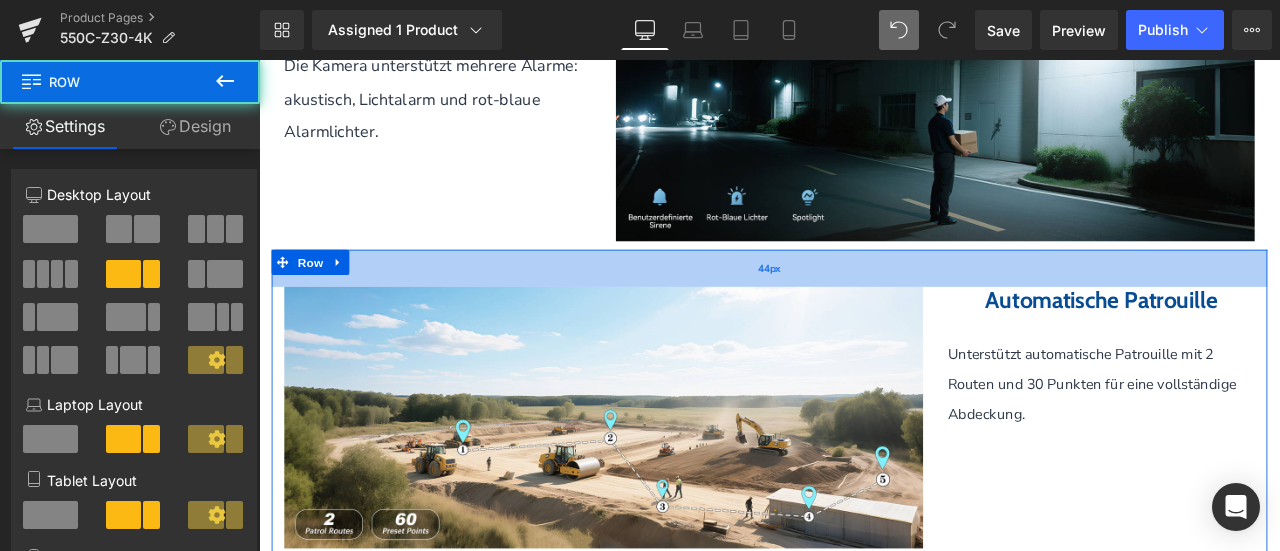 drag, startPoint x: 1024, startPoint y: 321, endPoint x: 1024, endPoint y: 339, distance: 18 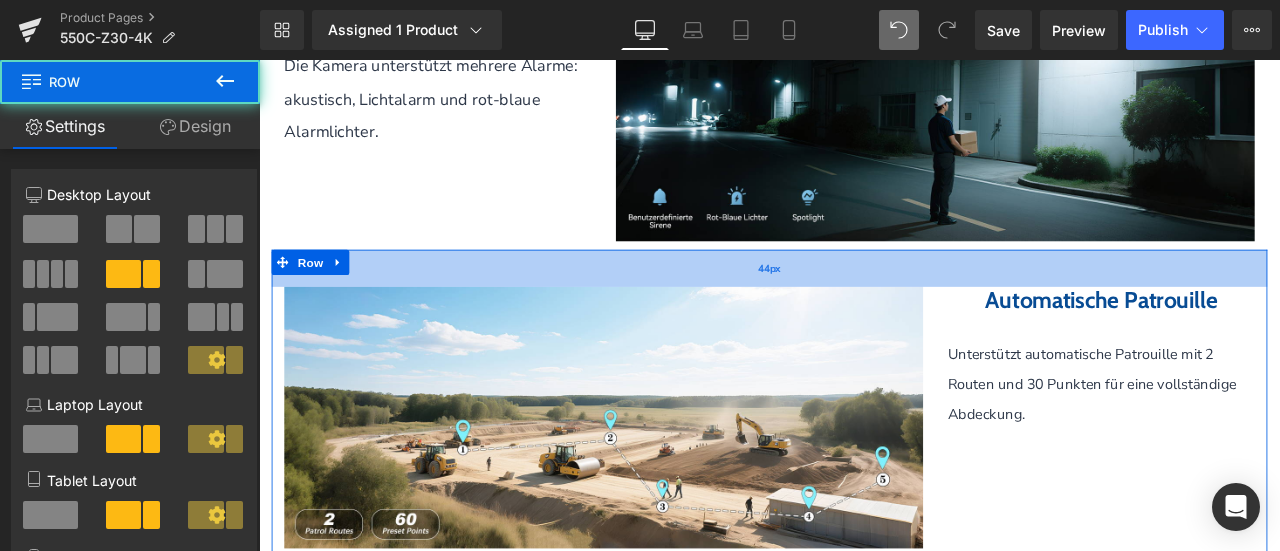 click on "44px" at bounding box center [864, 307] 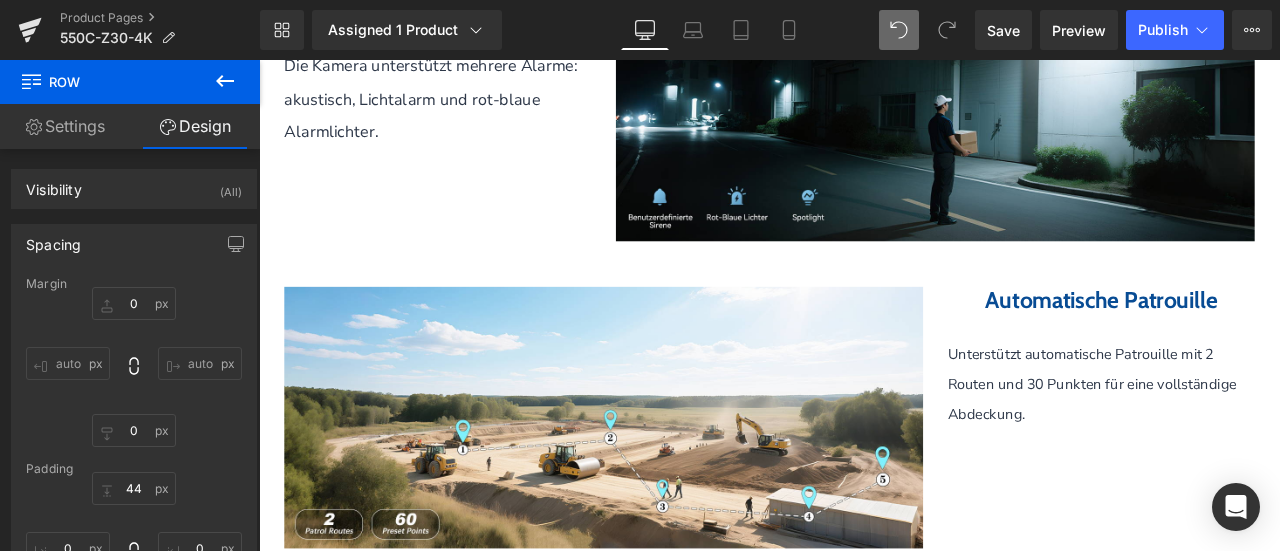 scroll, scrollTop: 5100, scrollLeft: 0, axis: vertical 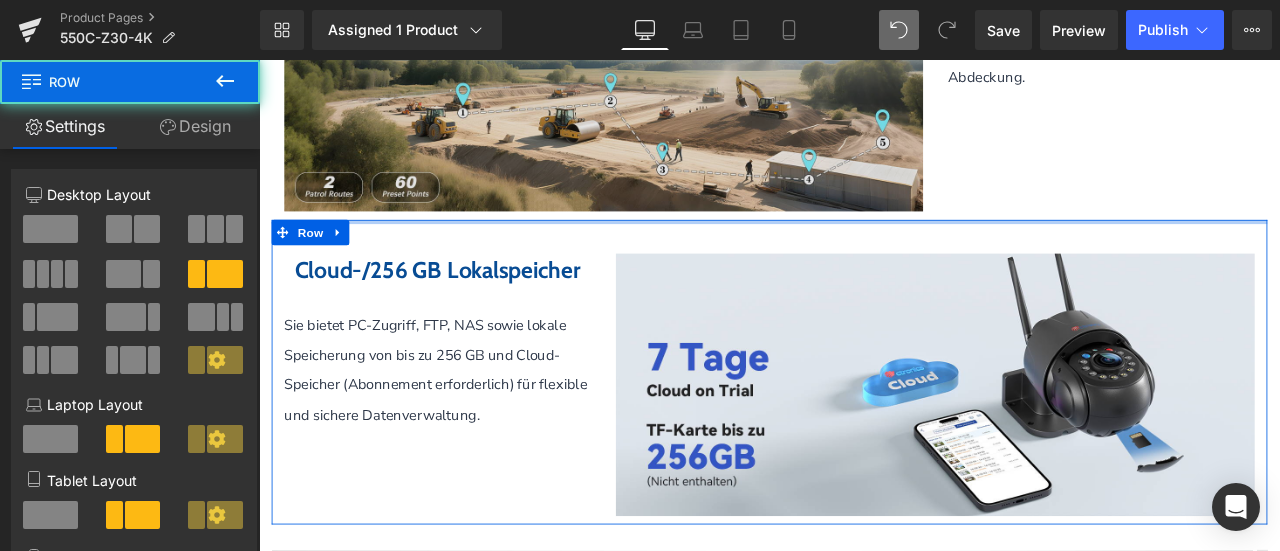 drag, startPoint x: 916, startPoint y: 287, endPoint x: 927, endPoint y: 253, distance: 35.735138 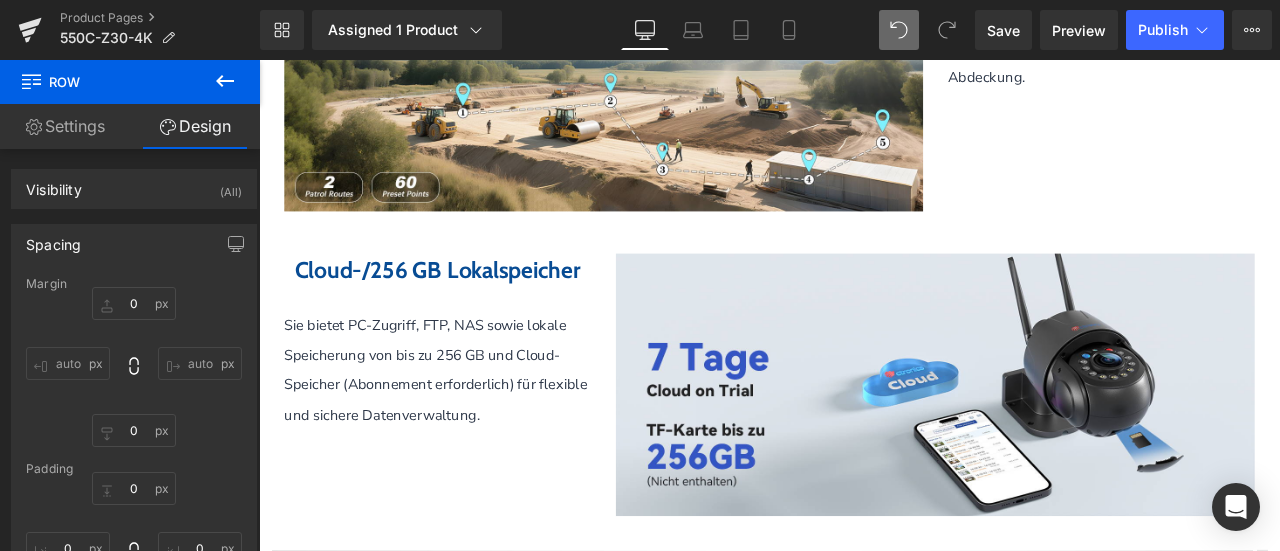 click on "Home / Product Title Breadcrumbs
Sale Off
(P) Image
‹" at bounding box center (864, -914) 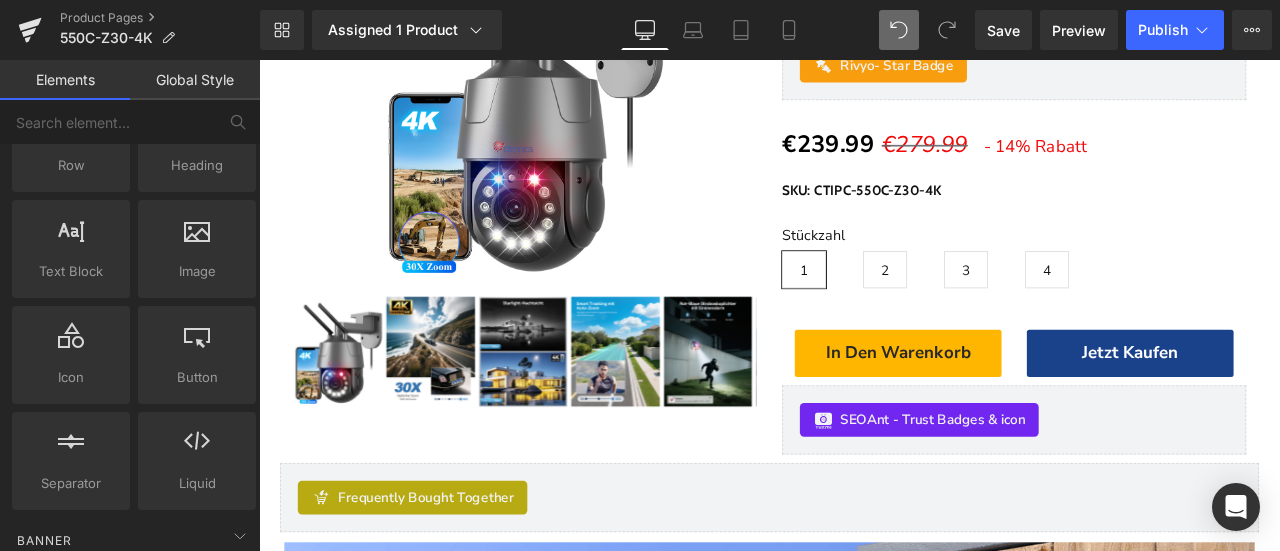 scroll, scrollTop: 0, scrollLeft: 0, axis: both 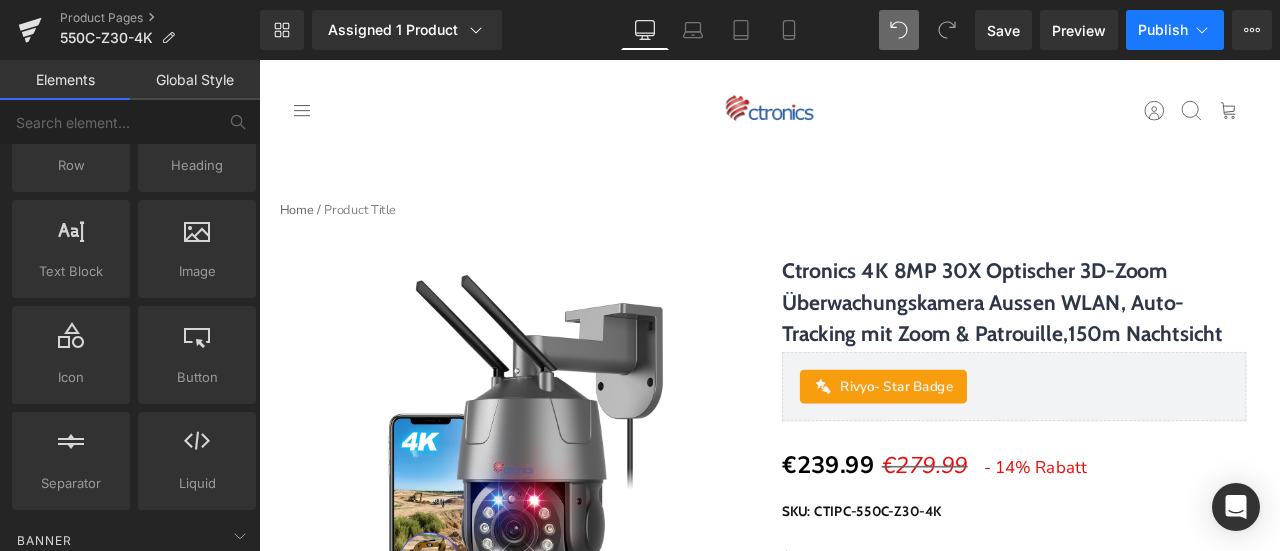 click on "Publish" at bounding box center (1163, 30) 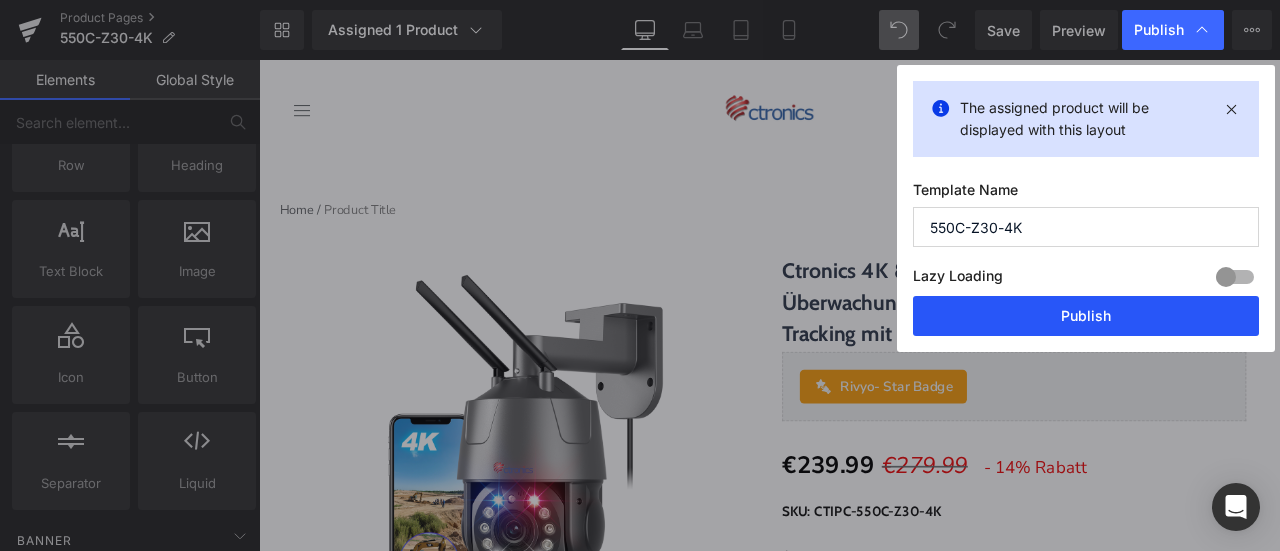 click on "Publish" at bounding box center (1086, 316) 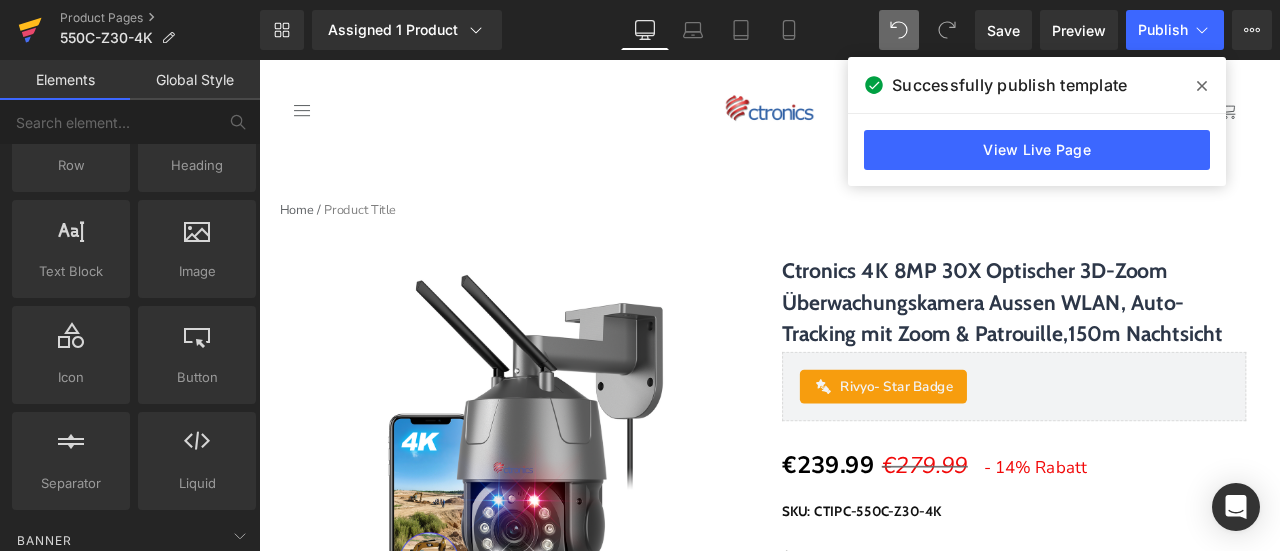 click 